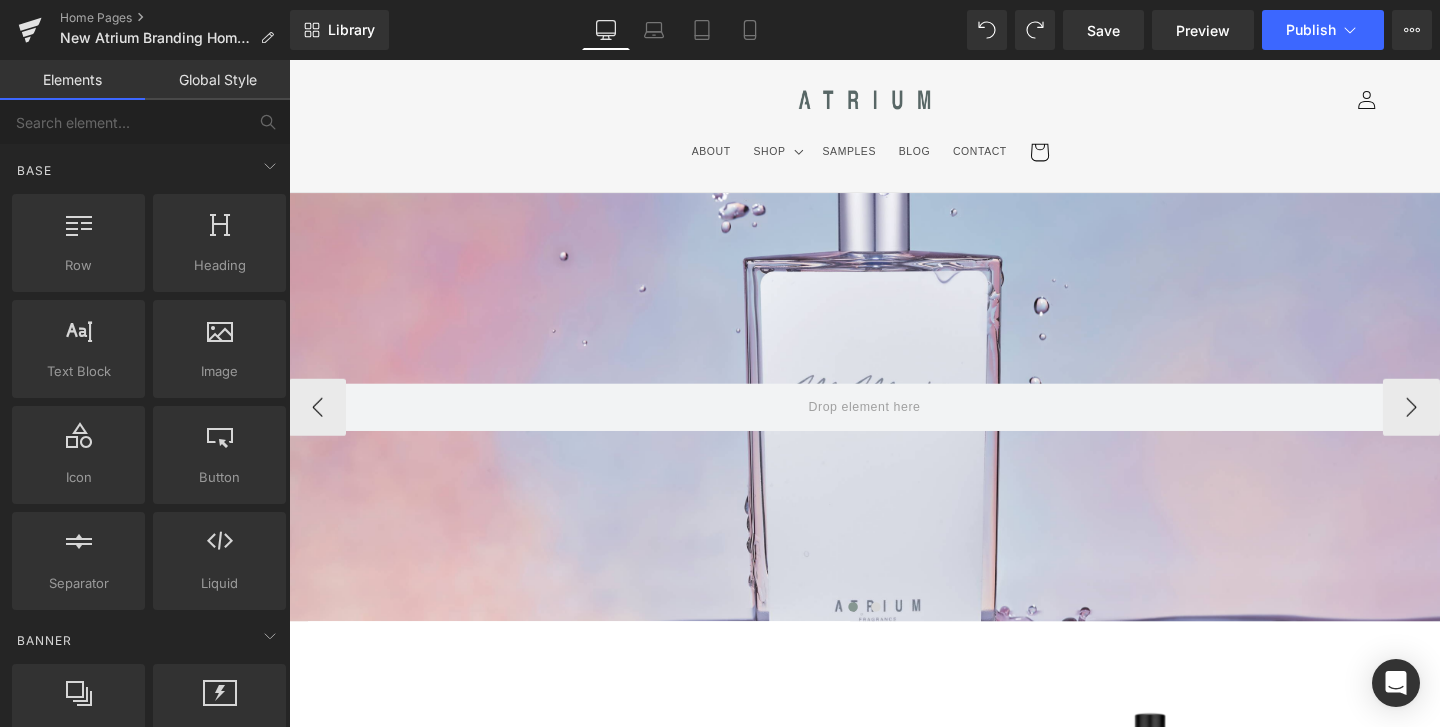 scroll, scrollTop: 0, scrollLeft: 0, axis: both 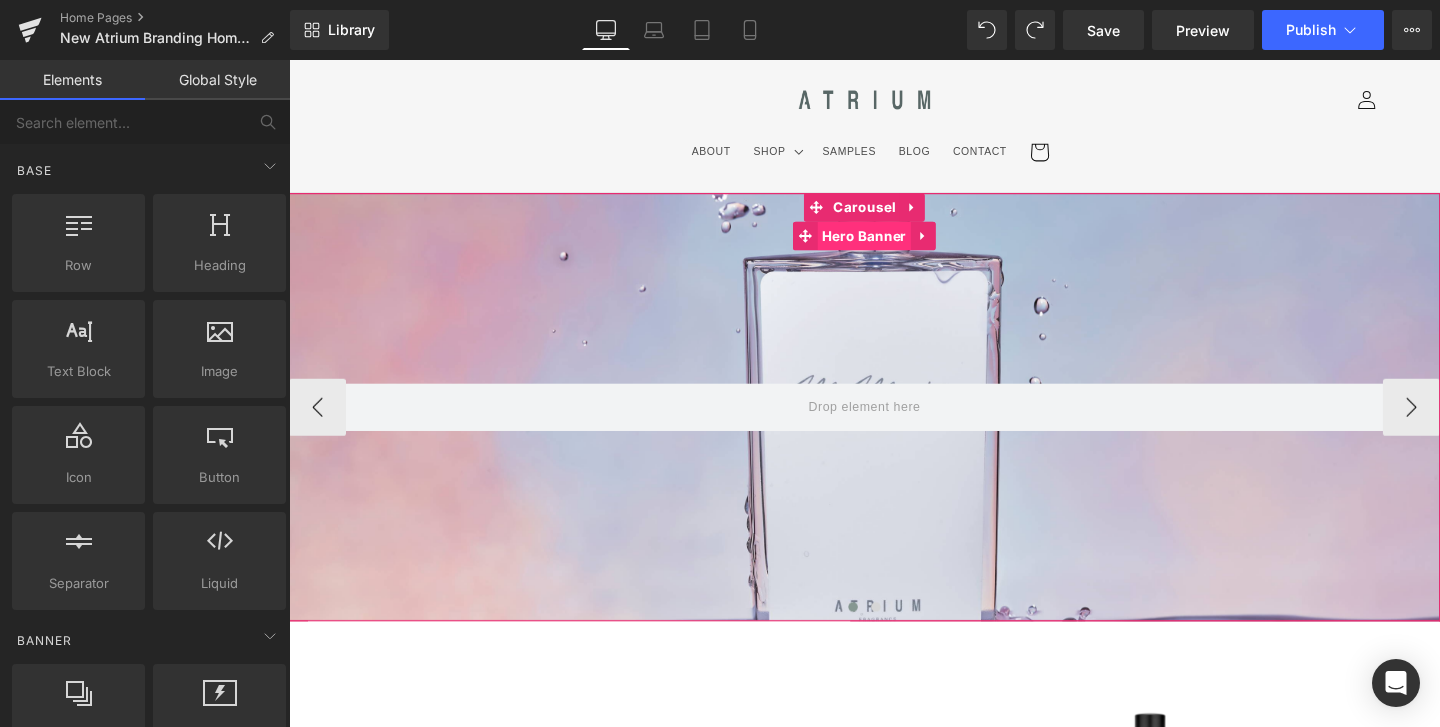 click on "Hero Banner" at bounding box center [894, 245] 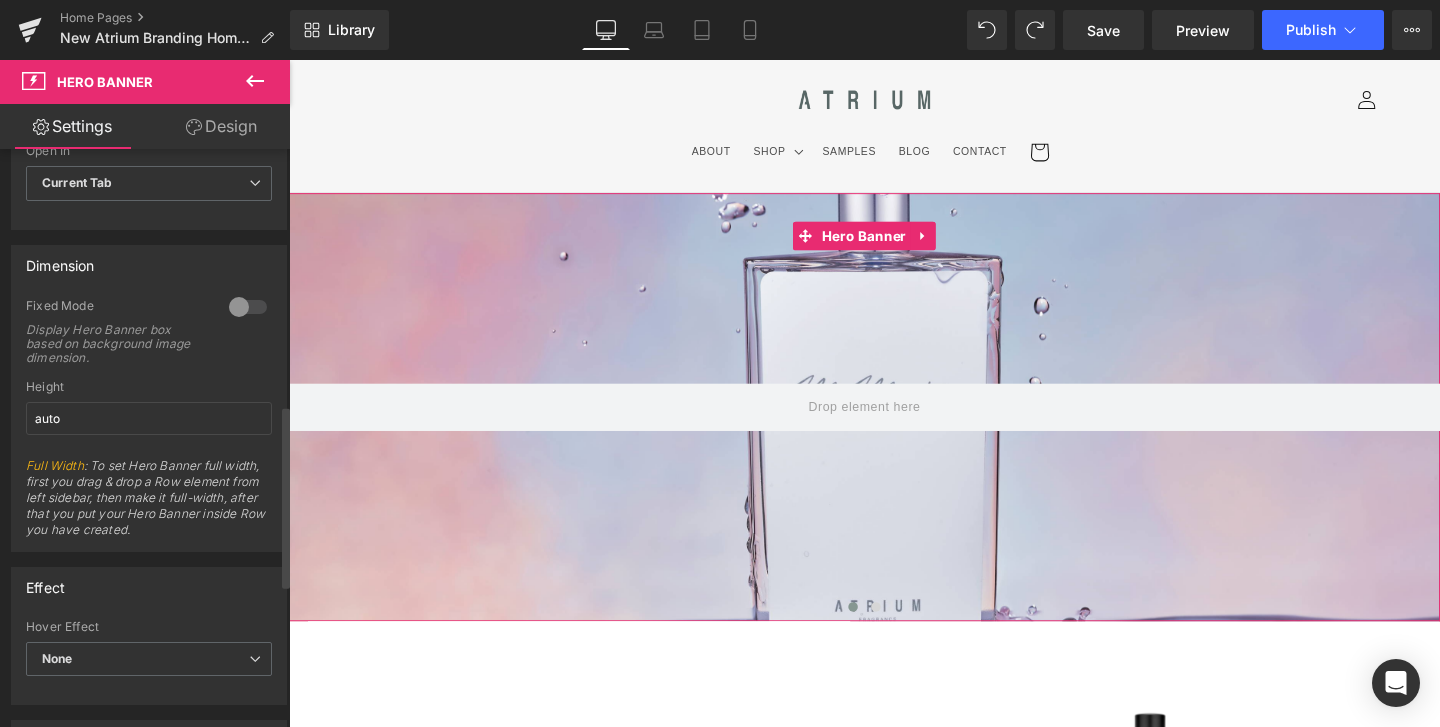 scroll, scrollTop: 802, scrollLeft: 0, axis: vertical 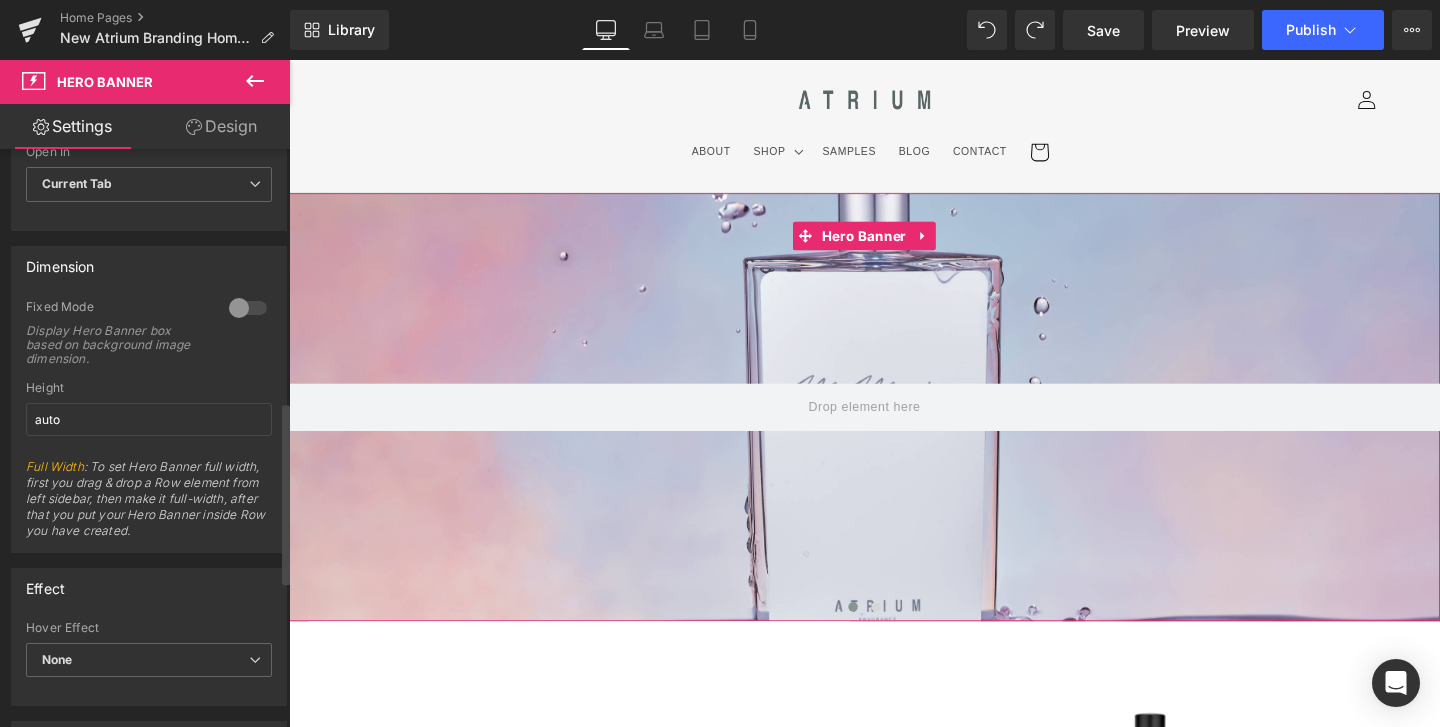 click at bounding box center (248, 308) 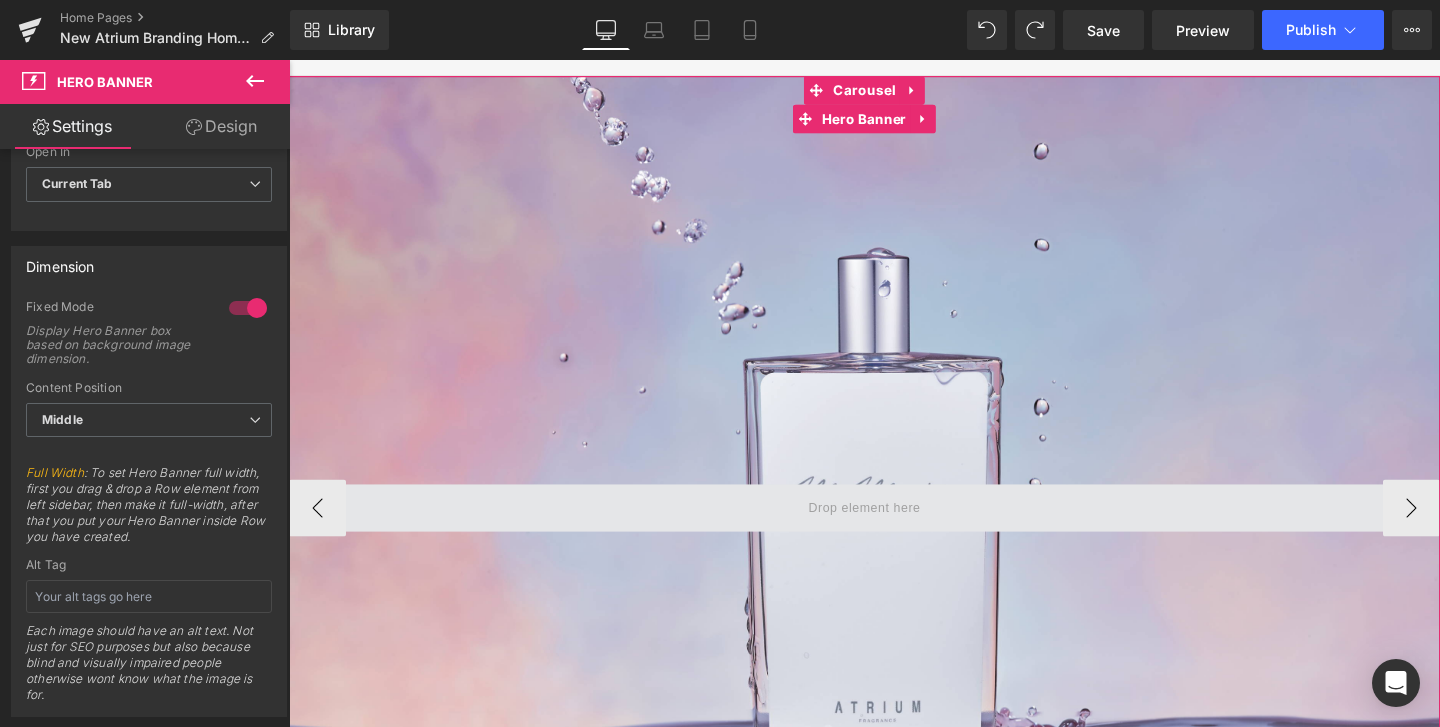 scroll, scrollTop: 163, scrollLeft: 0, axis: vertical 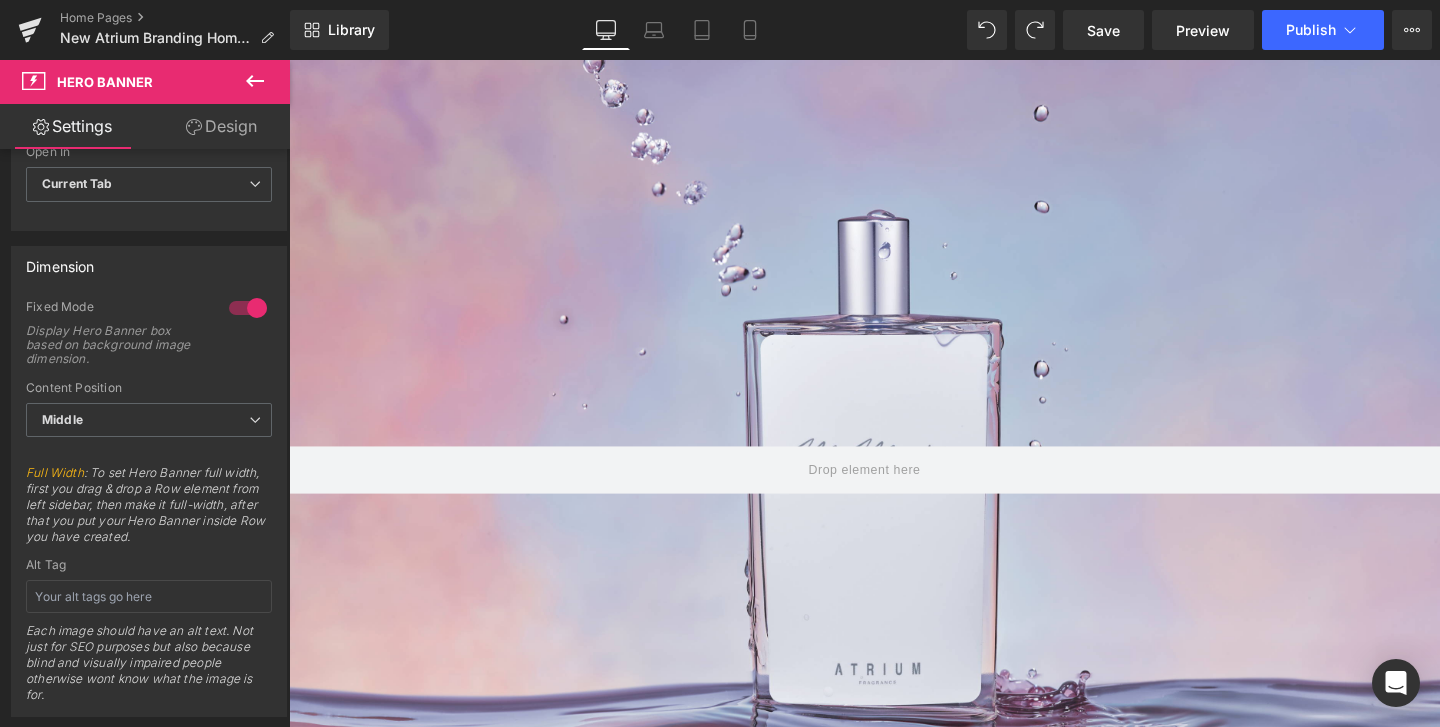 click 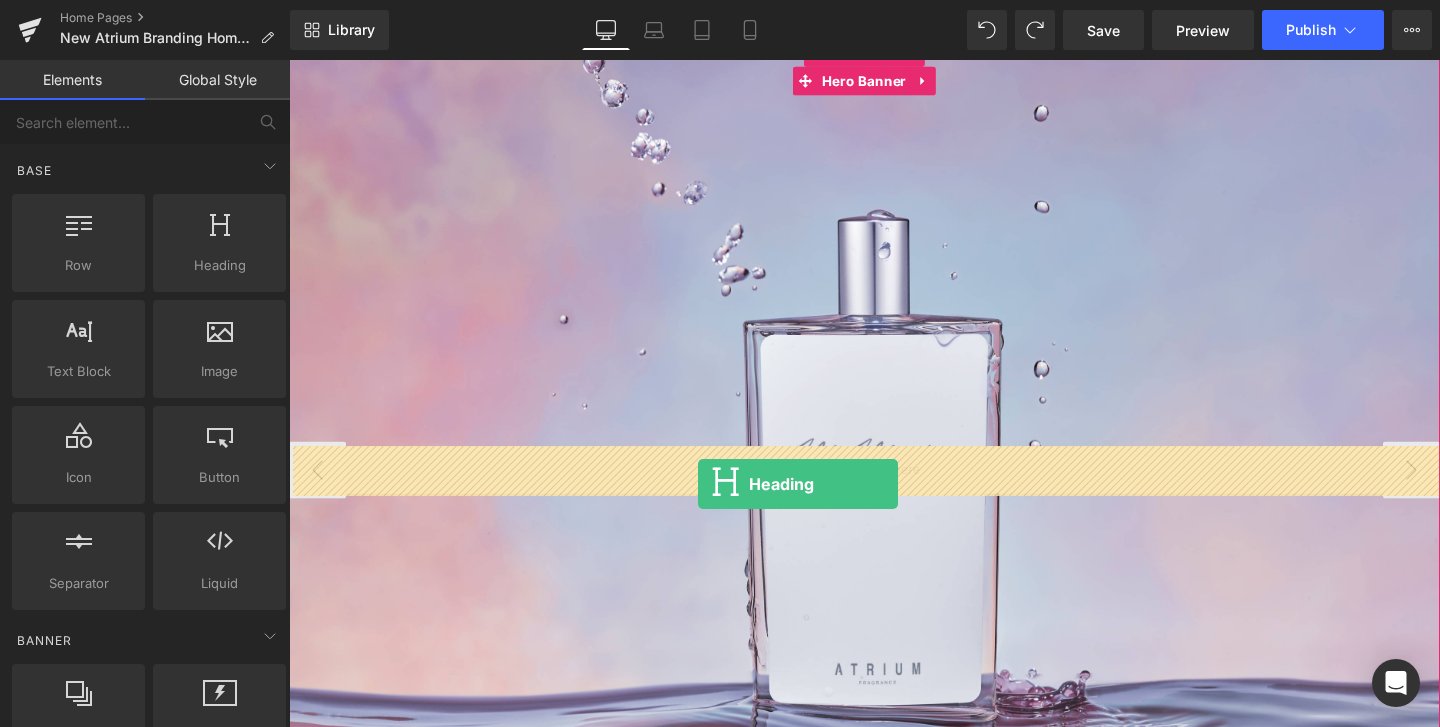 drag, startPoint x: 504, startPoint y: 300, endPoint x: 719, endPoint y: 505, distance: 297.06903 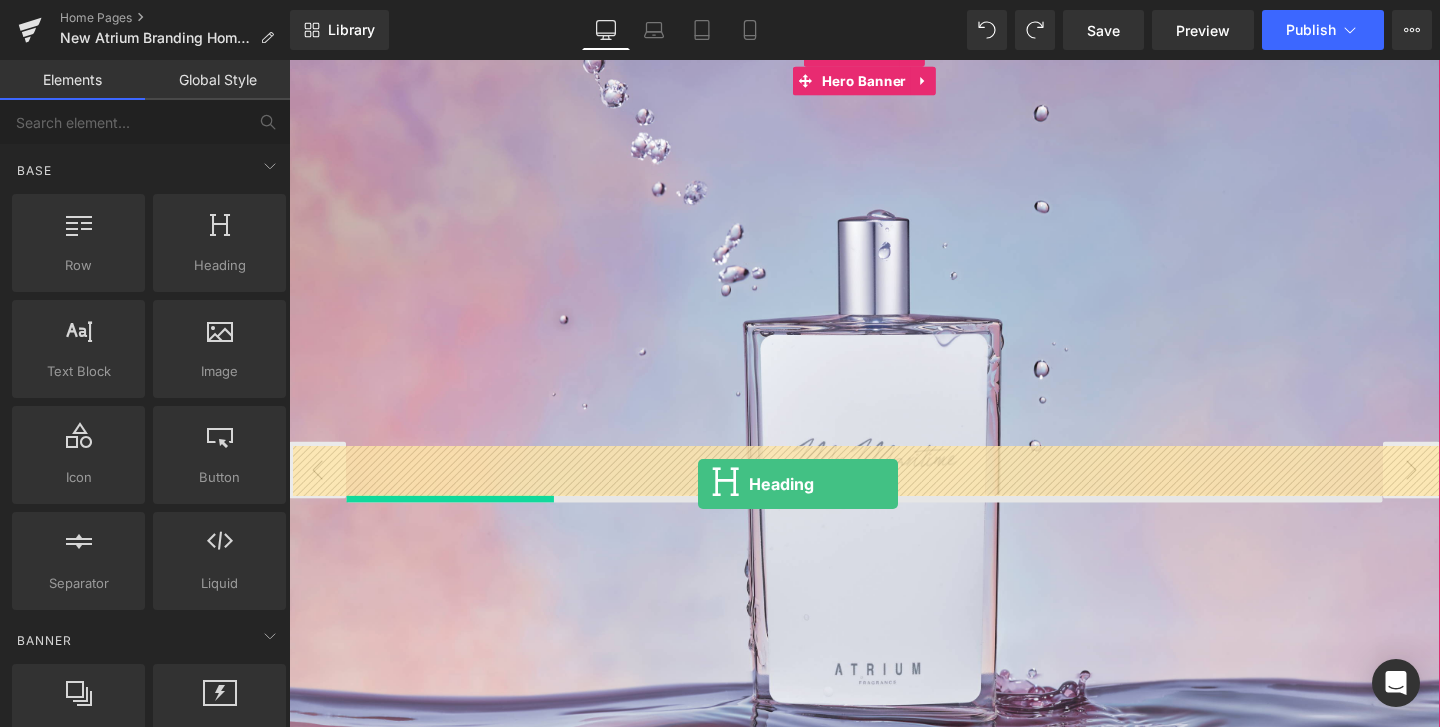 scroll, scrollTop: 138, scrollLeft: 0, axis: vertical 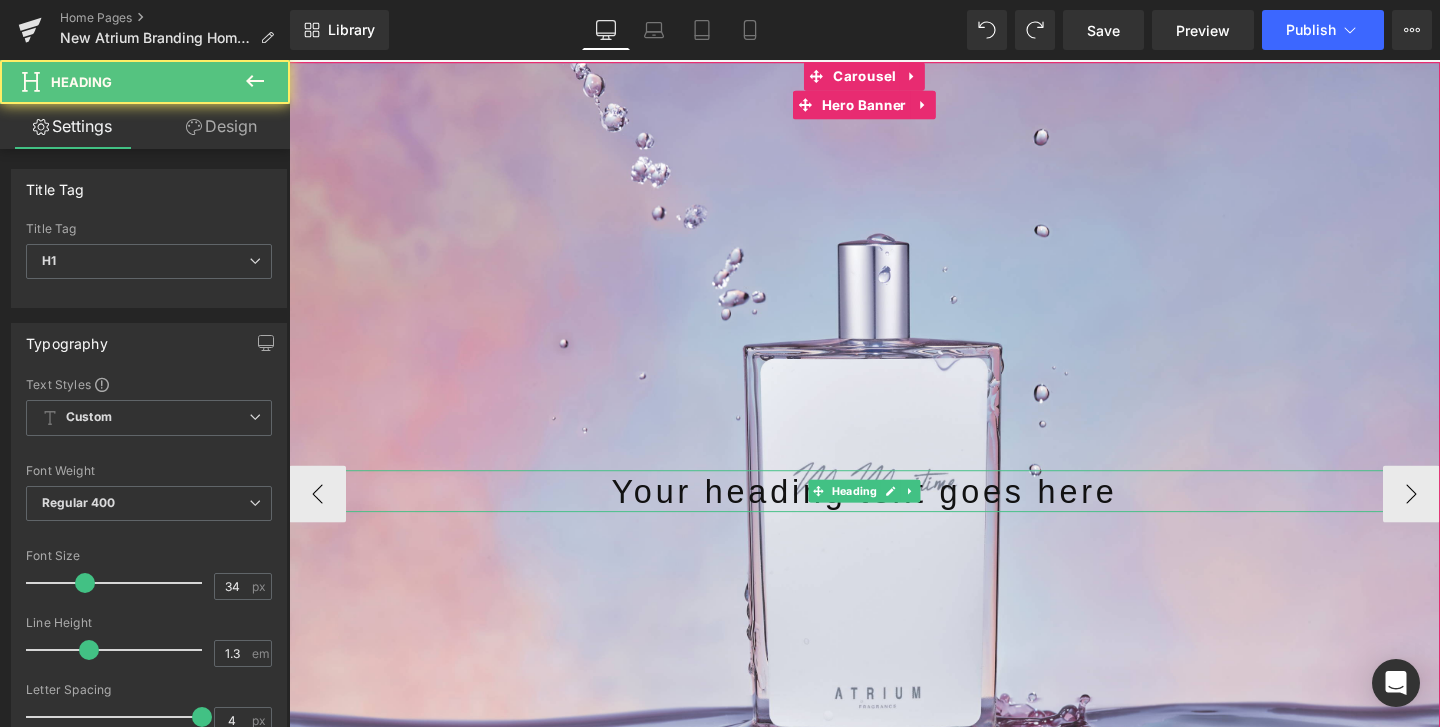 click on "Your heading text goes here" at bounding box center [894, 513] 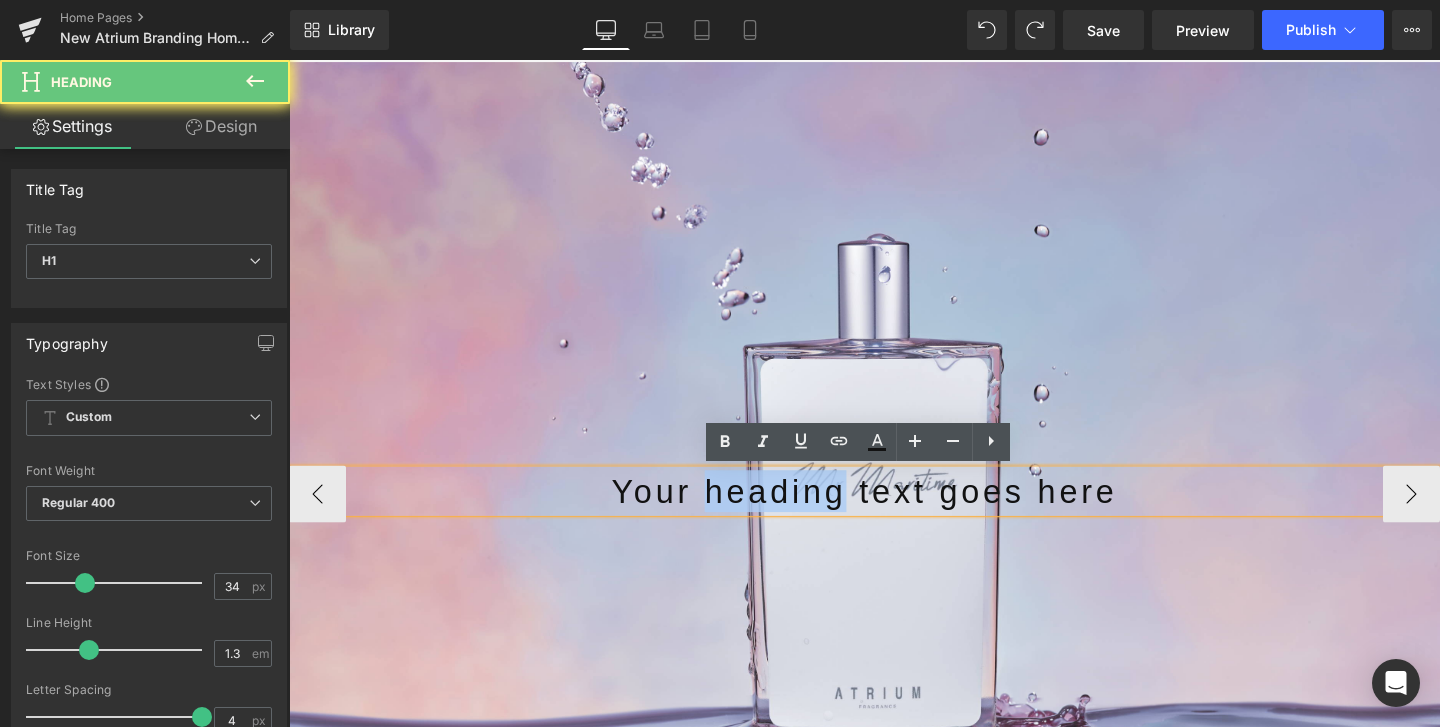 click on "Your heading text goes here" at bounding box center (894, 513) 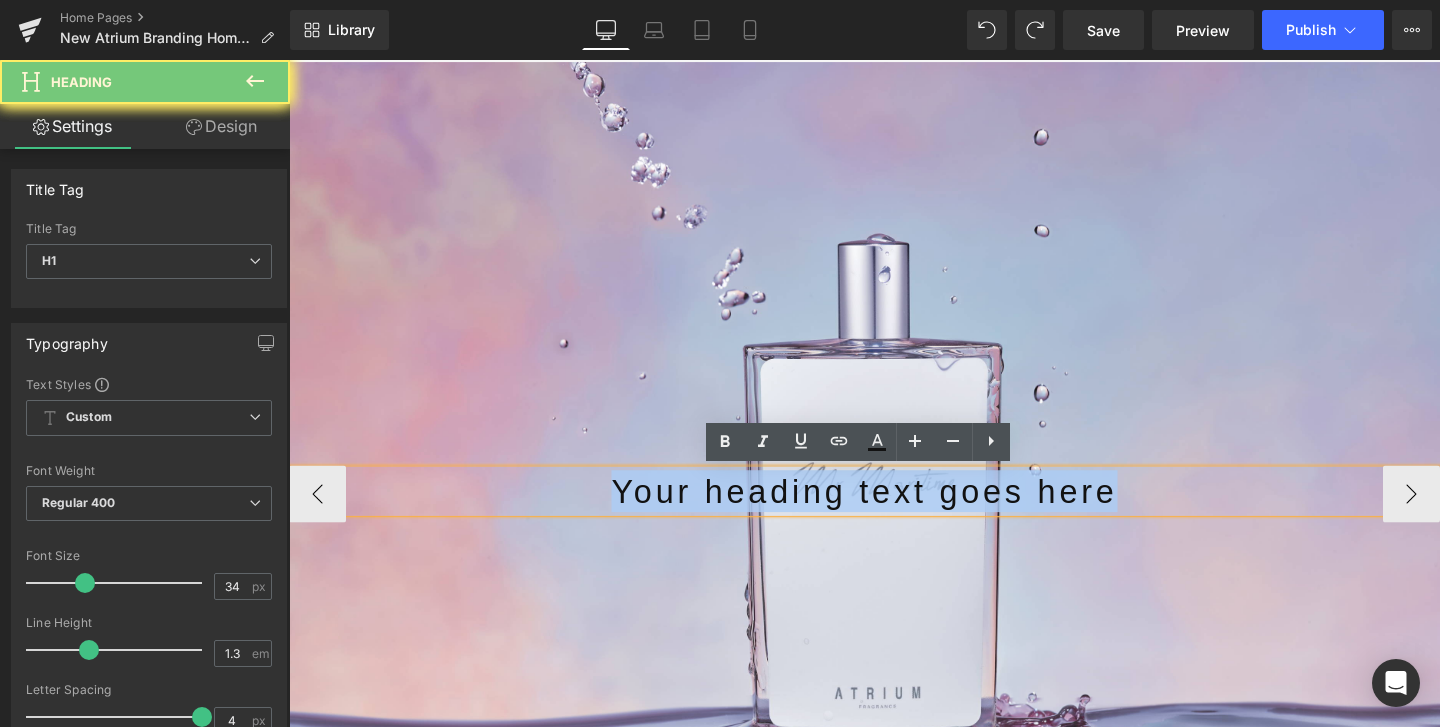 click on "Your heading text goes here" at bounding box center (894, 513) 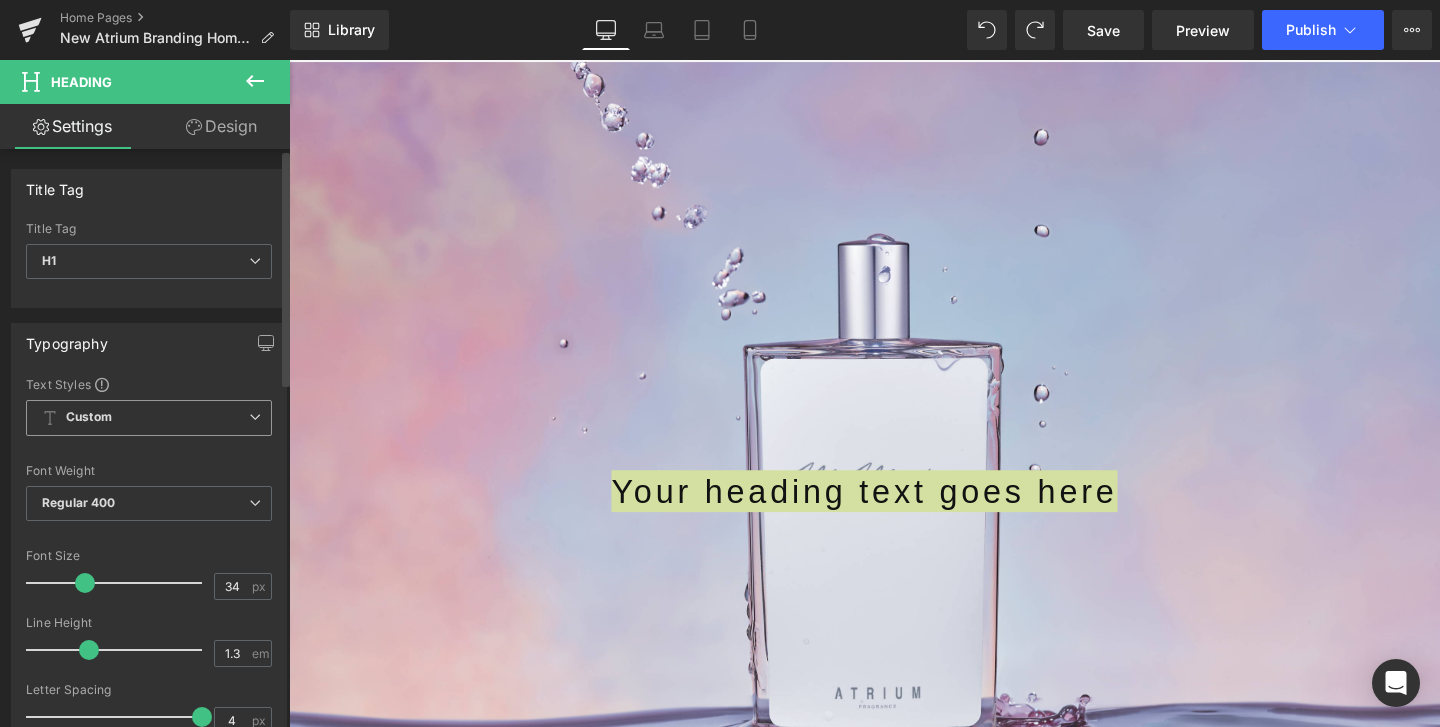 click on "Custom
Setup Global Style" at bounding box center (149, 418) 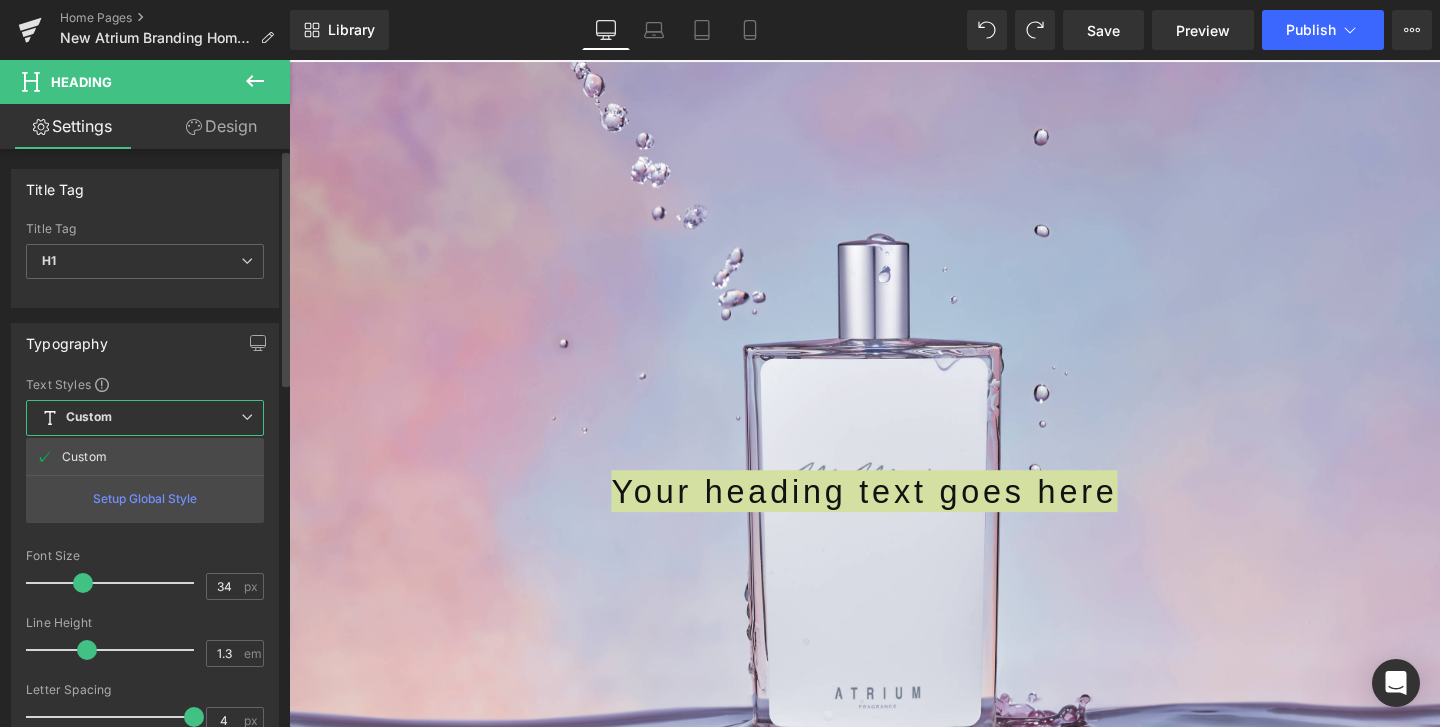 click on "Custom
Setup Global Style" at bounding box center (145, 418) 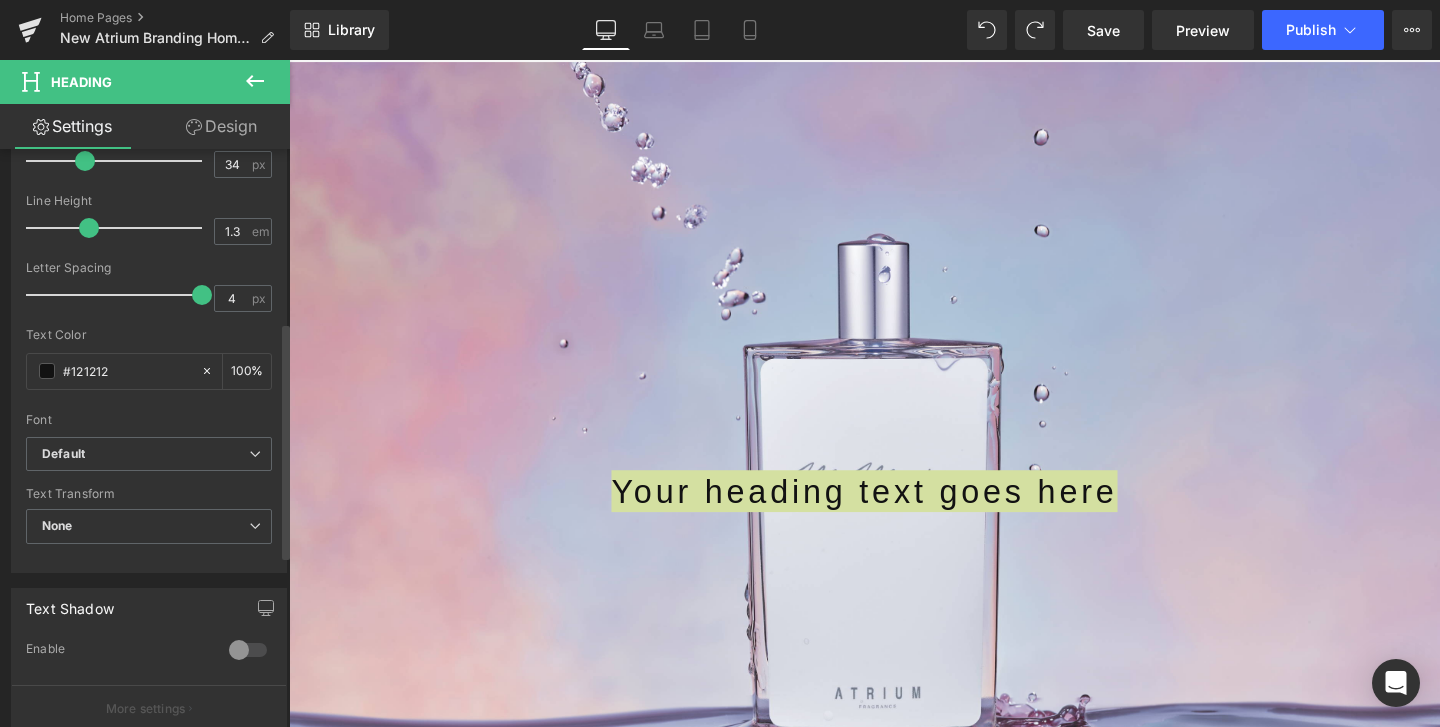 scroll, scrollTop: 421, scrollLeft: 0, axis: vertical 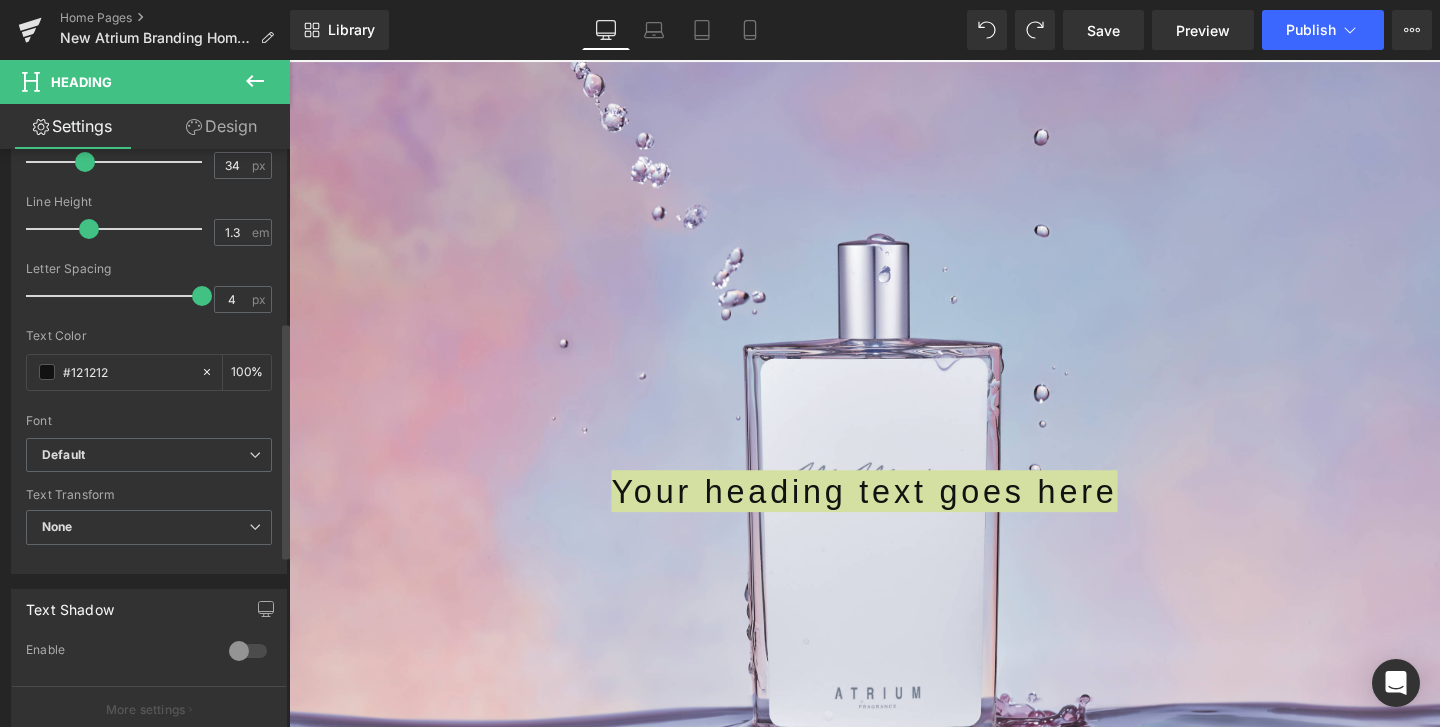click on "Font
Default
Inter Tight
Averia Serif Libre
Default
Default
Inter Tight
Averia Serif Libre
Open Font Manager" at bounding box center (149, 196) 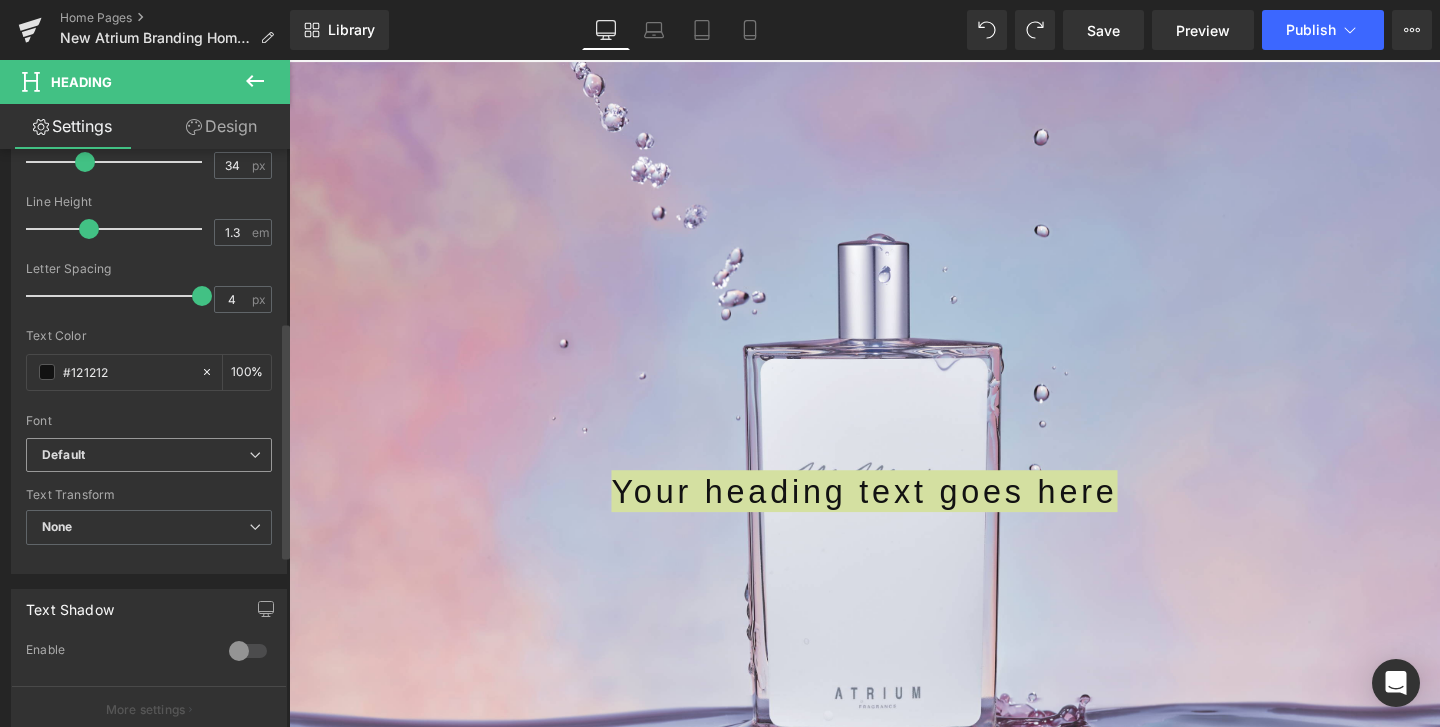 click on "Default" at bounding box center [145, 455] 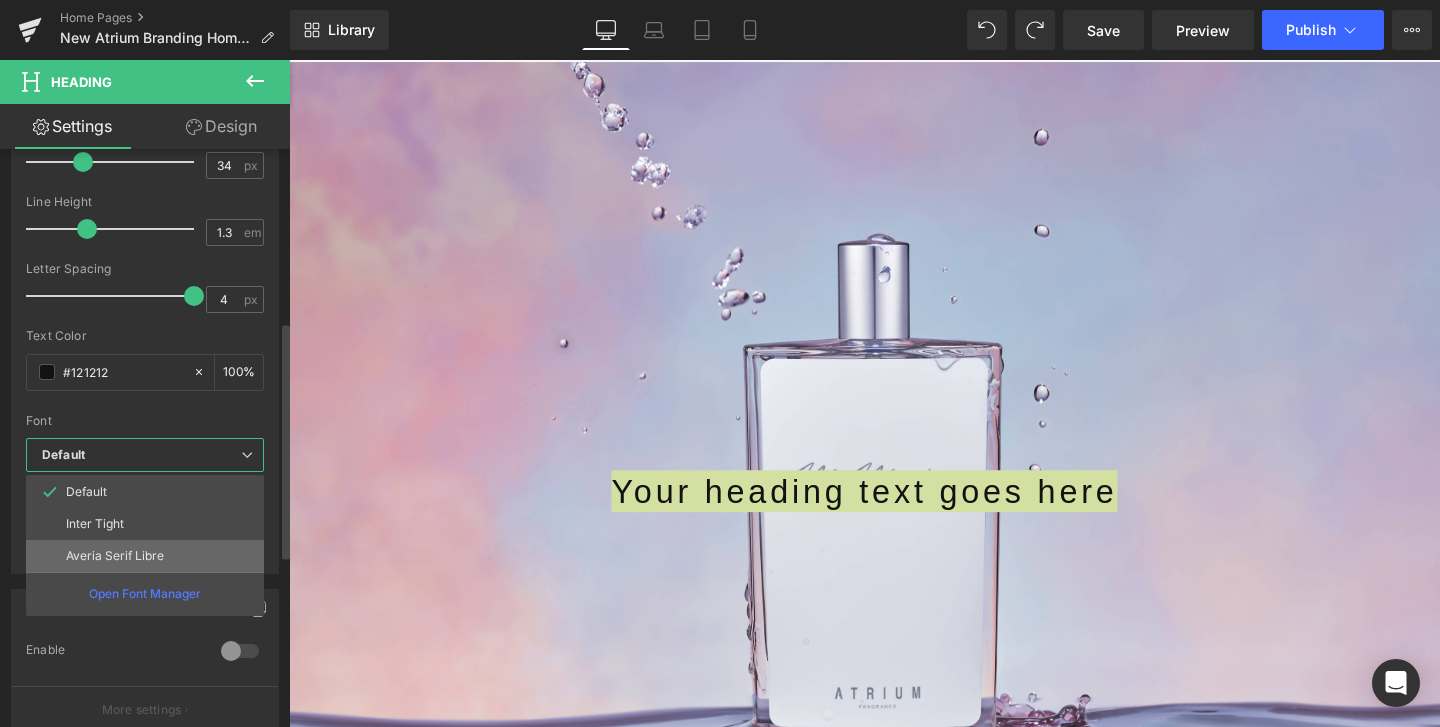 click on "Averia Serif Libre" at bounding box center (115, 556) 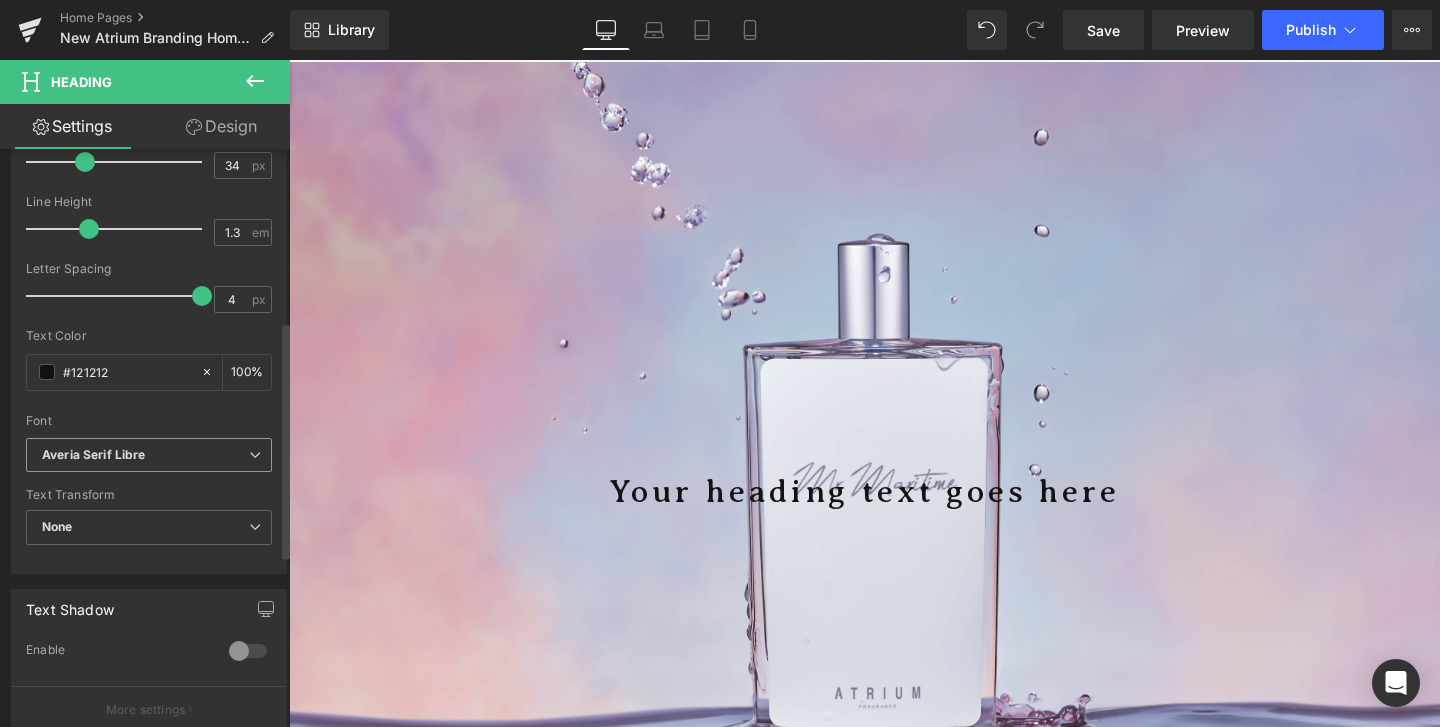 click on "Averia Serif Libre" at bounding box center (149, 455) 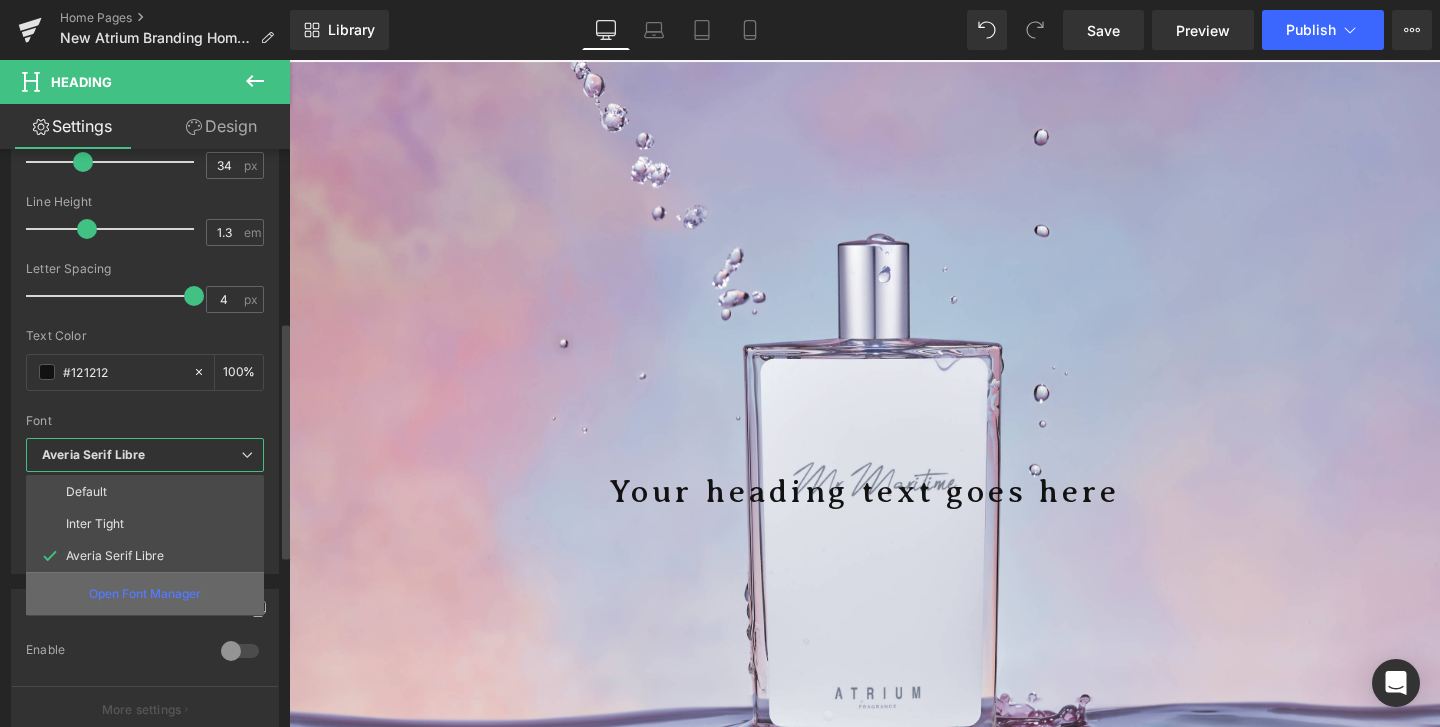 click on "Open Font Manager" at bounding box center (145, 594) 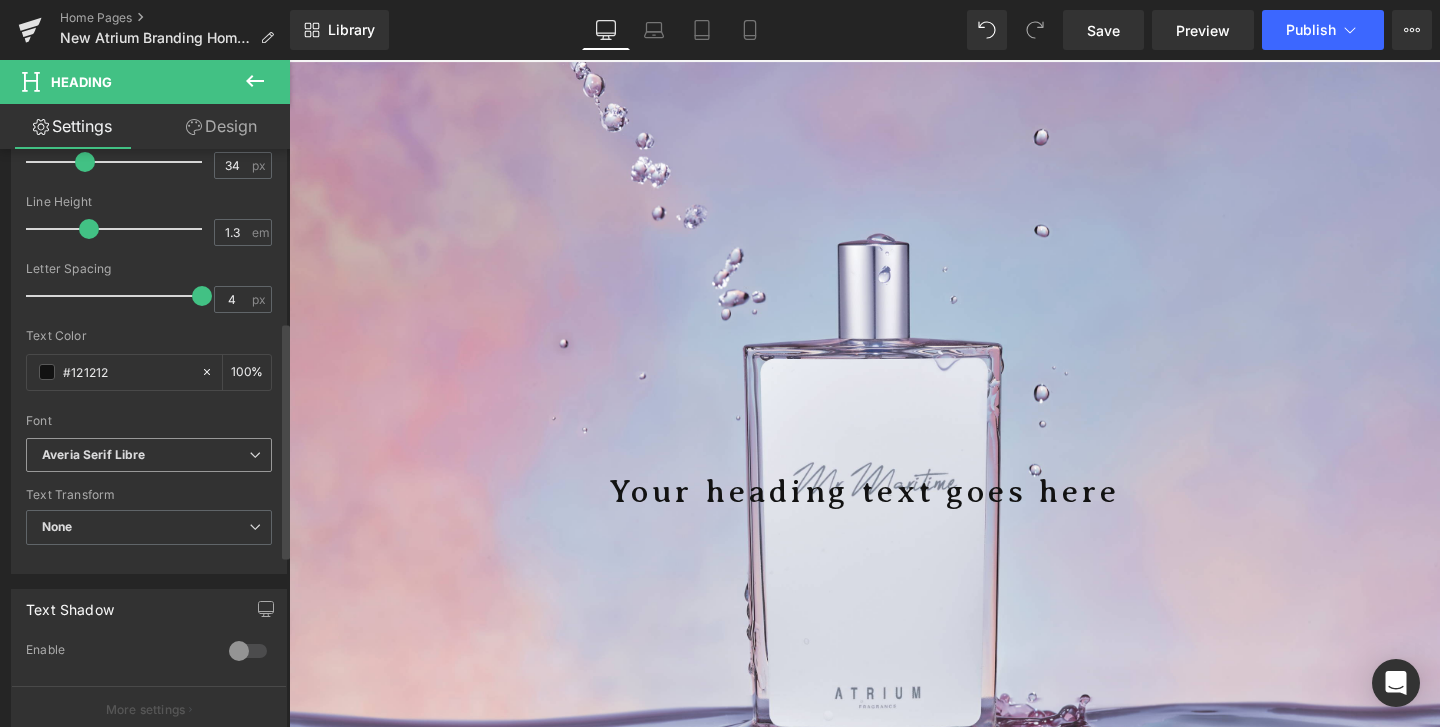 click on "Averia Serif Libre" at bounding box center (149, 455) 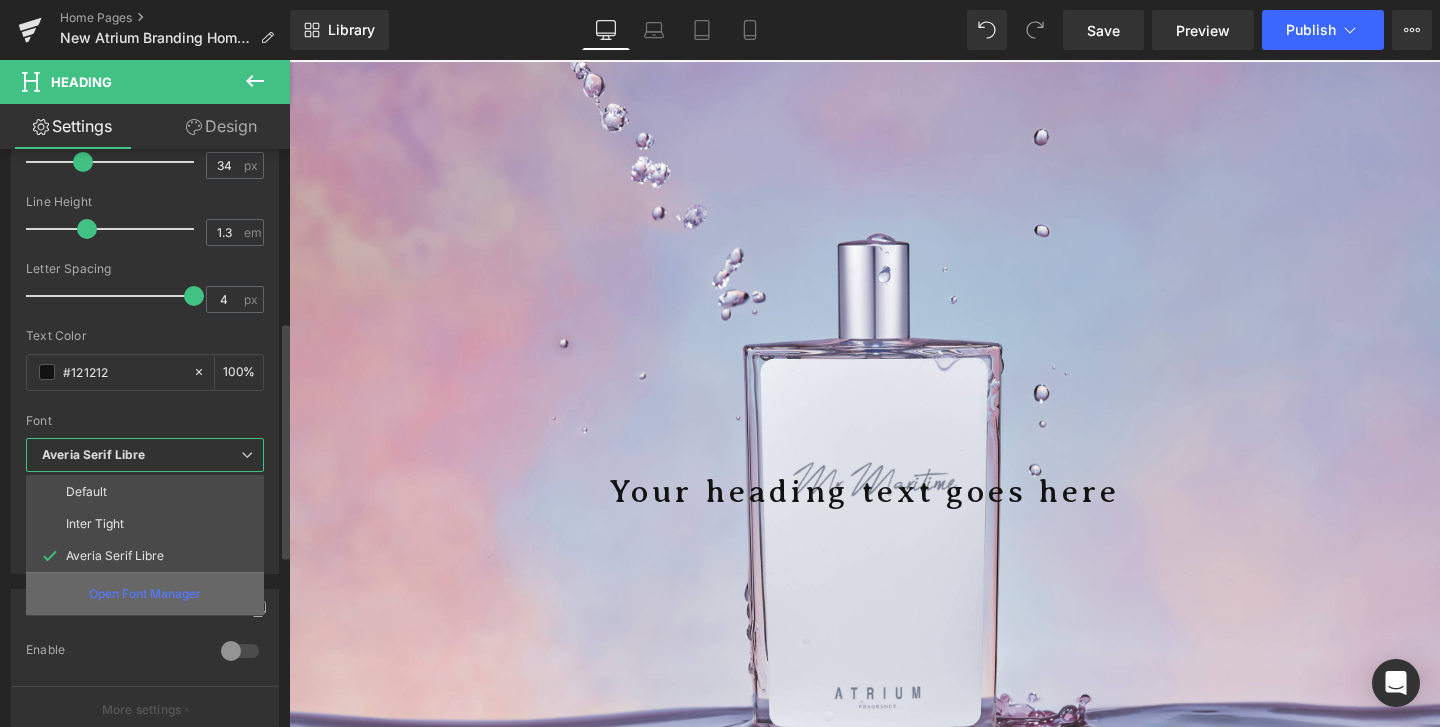 click on "Open Font Manager" at bounding box center [145, 594] 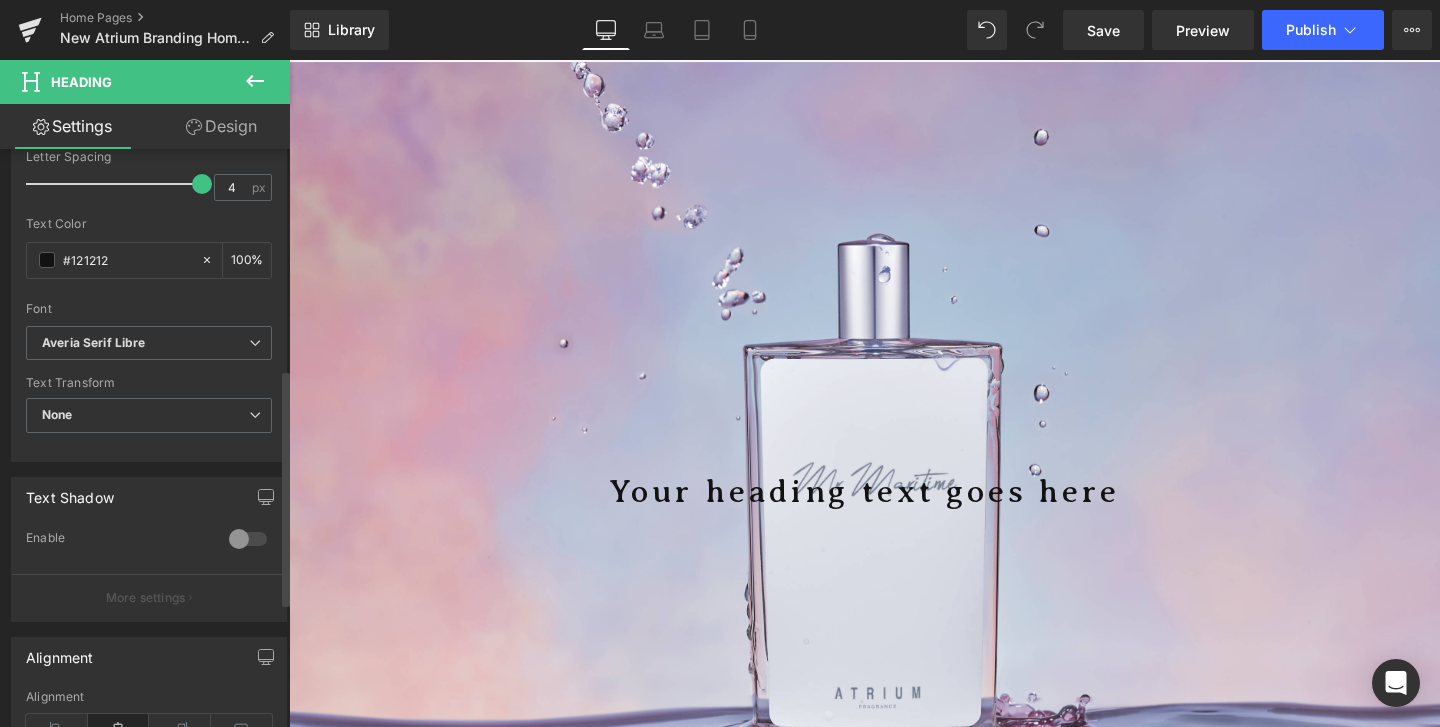 scroll, scrollTop: 538, scrollLeft: 0, axis: vertical 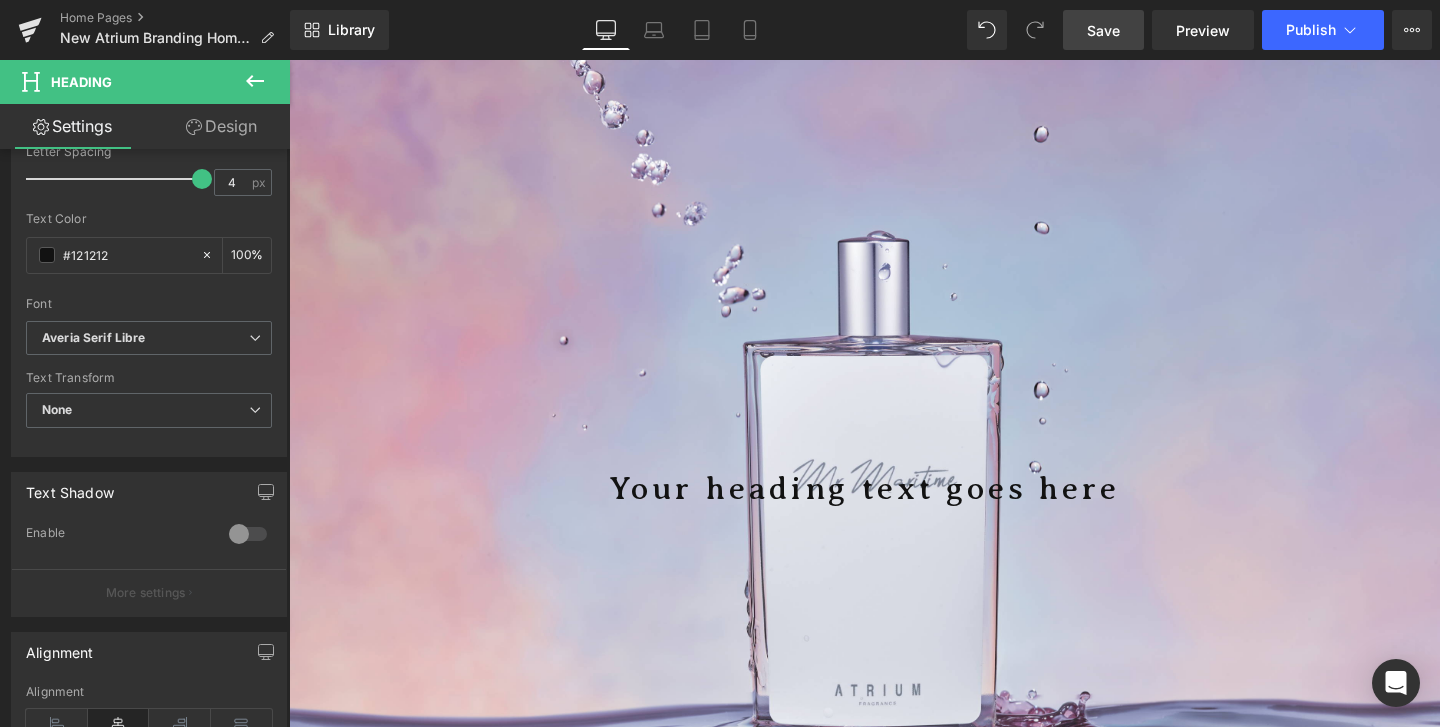 click on "Save" at bounding box center (1103, 30) 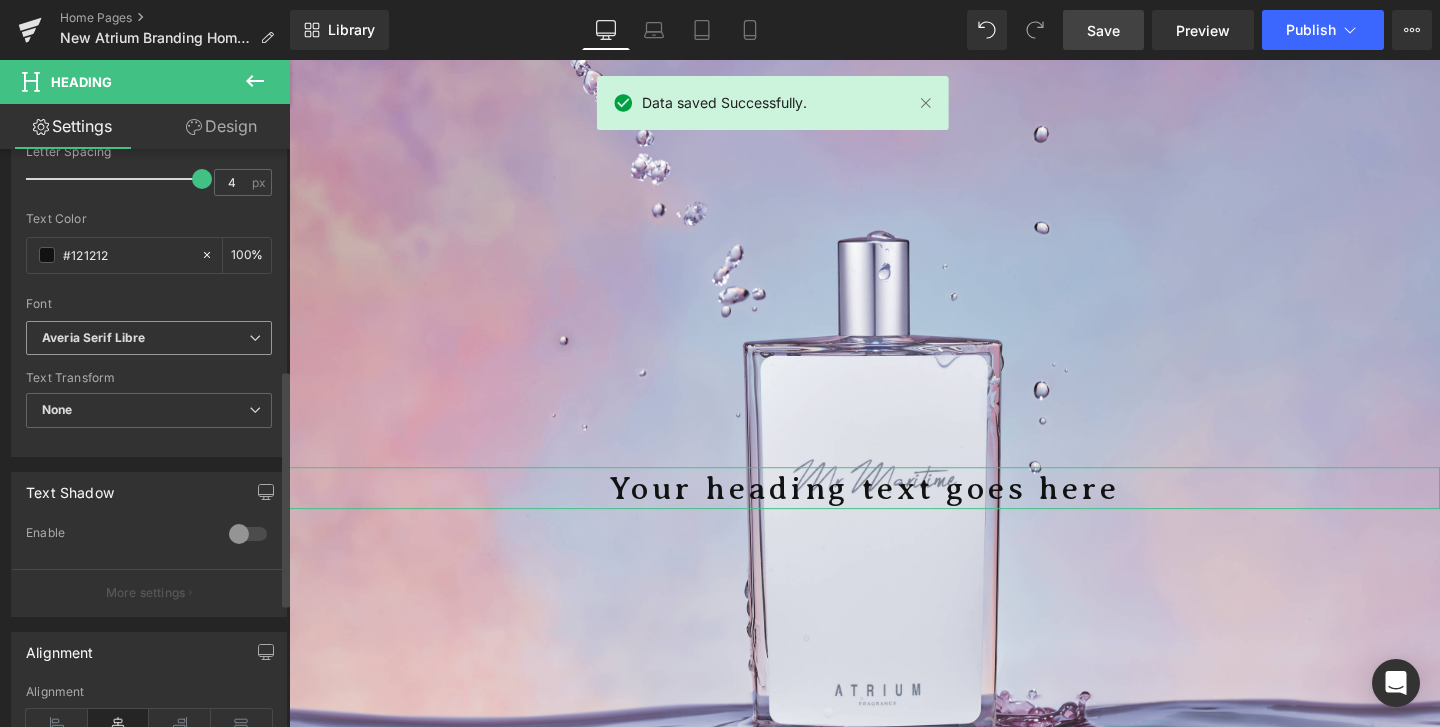 click on "Averia Serif Libre" at bounding box center (149, 338) 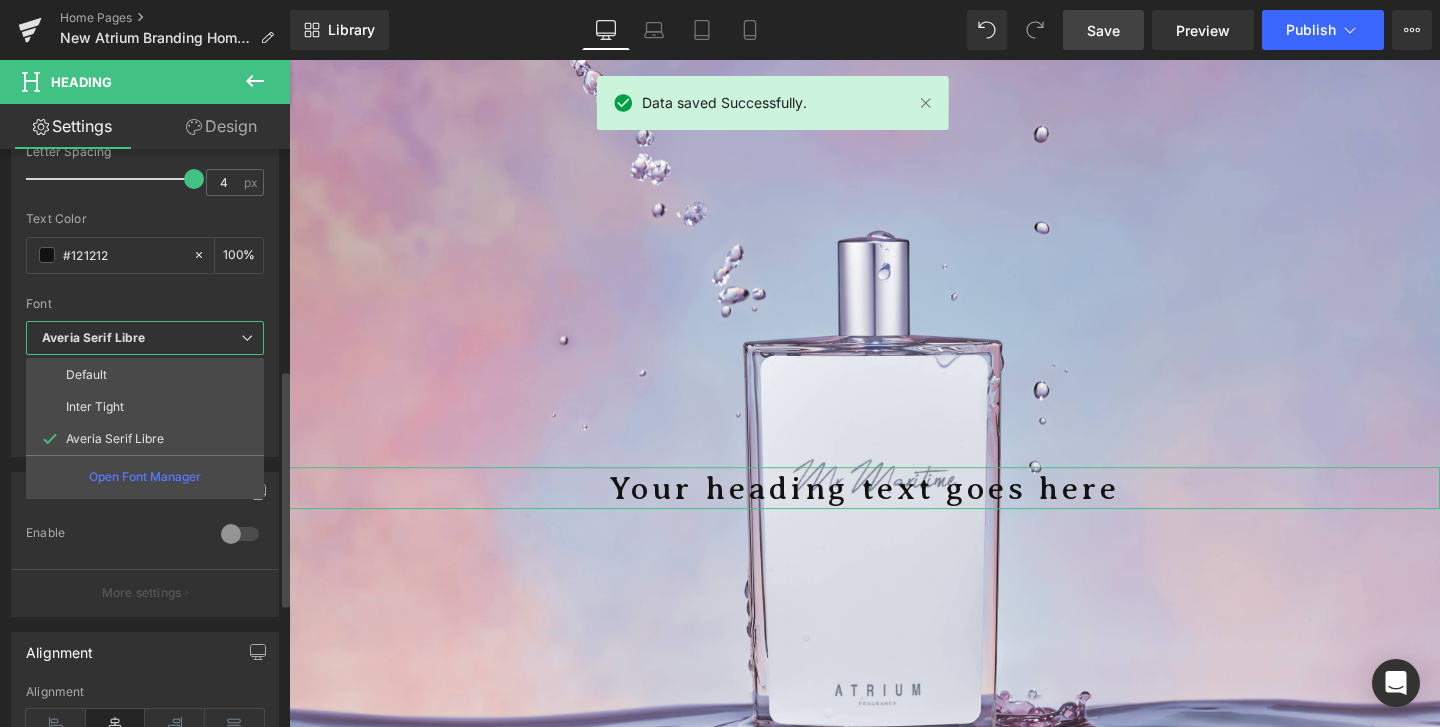 click on "Averia Serif Libre" at bounding box center (145, 338) 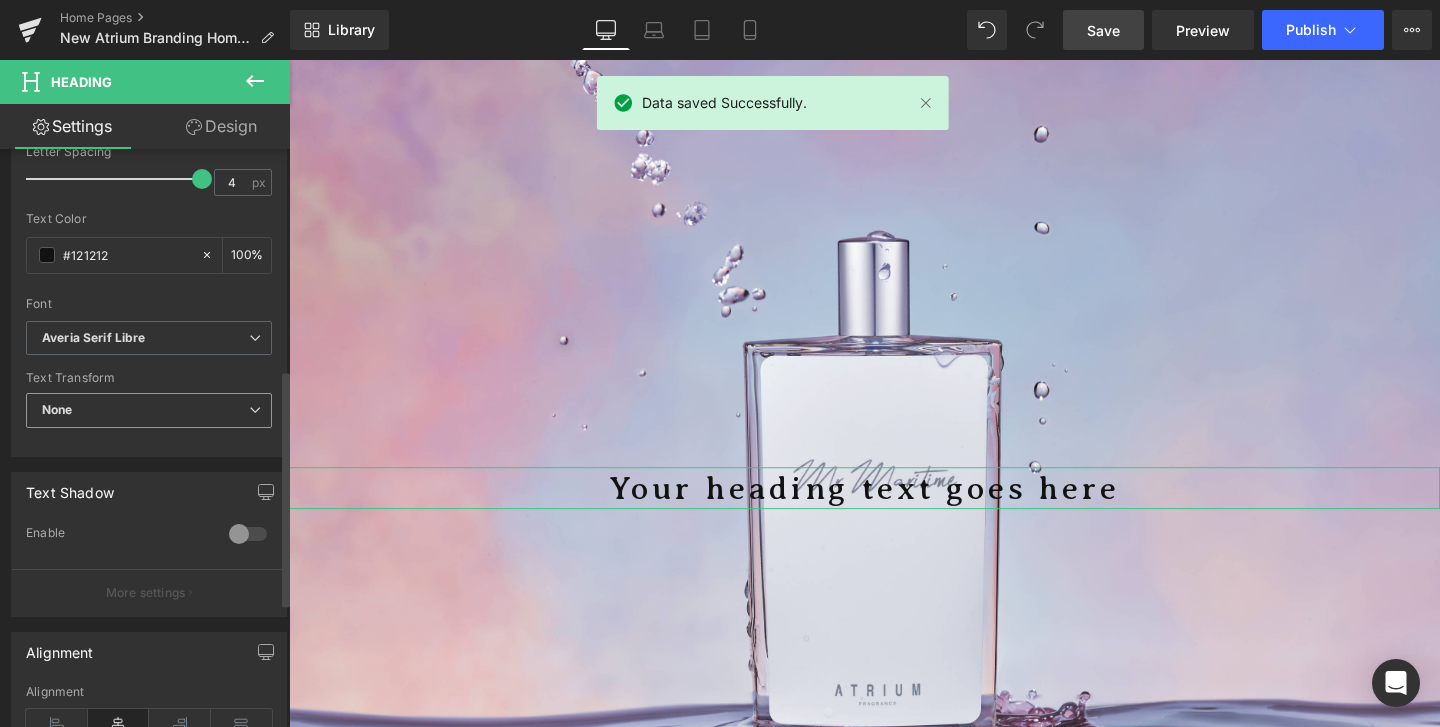 click on "None" at bounding box center [149, 410] 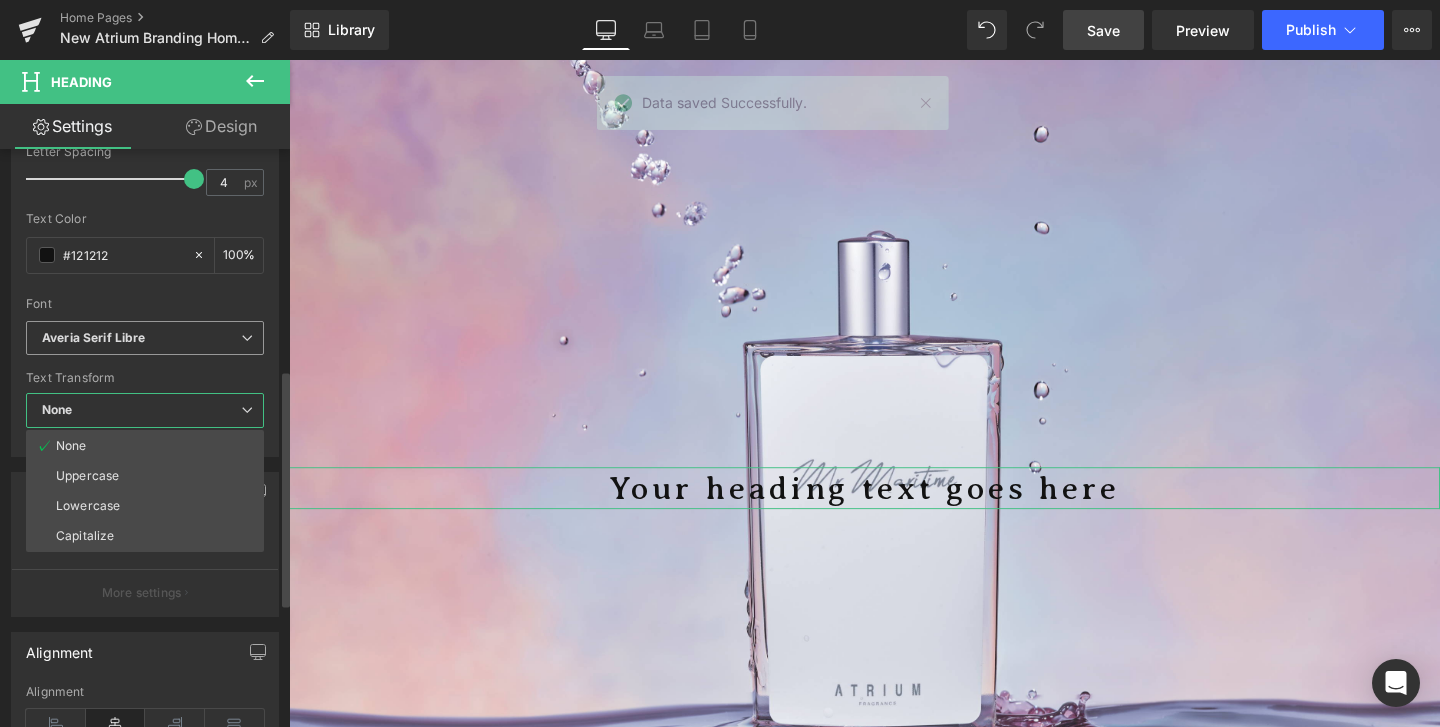 click on "Averia Serif Libre
Default
Inter Tight
Averia Serif Libre
Open Font Manager" at bounding box center [145, 344] 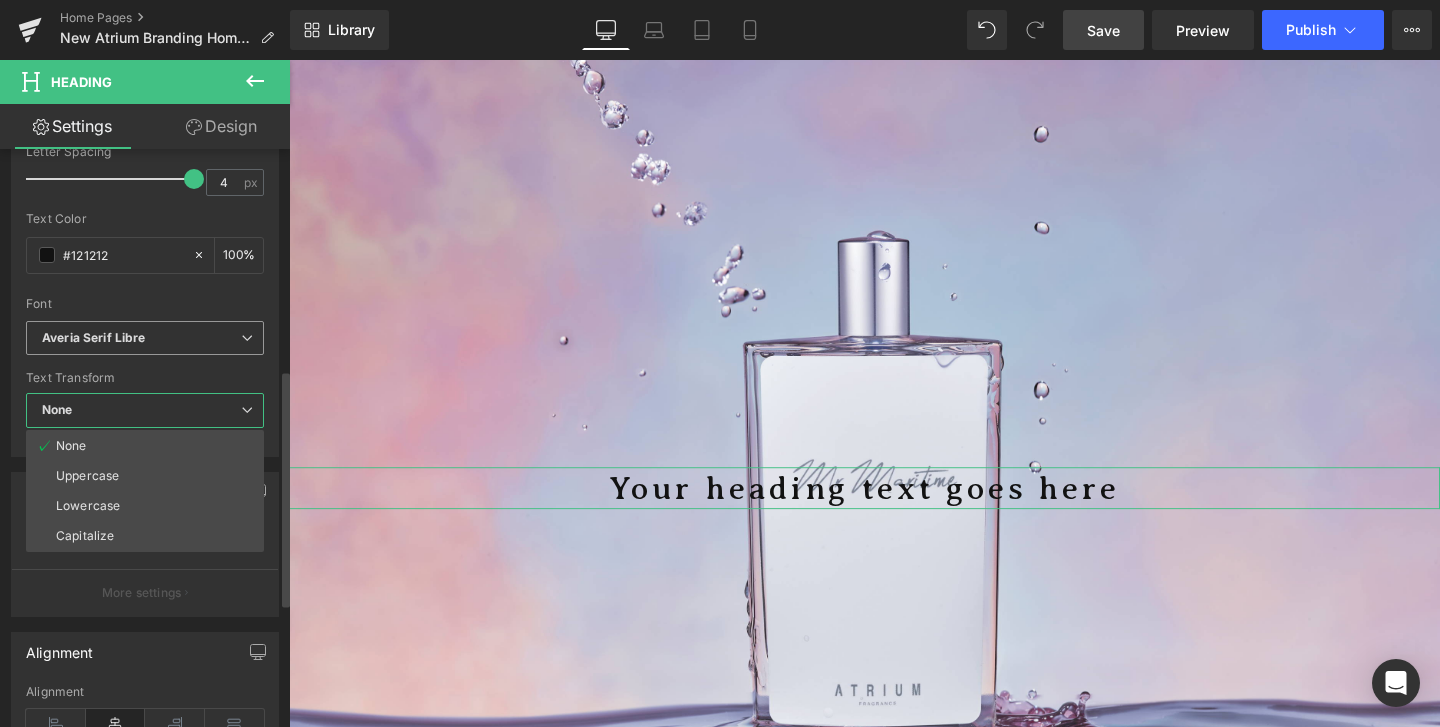 click on "Averia Serif Libre" at bounding box center (94, 338) 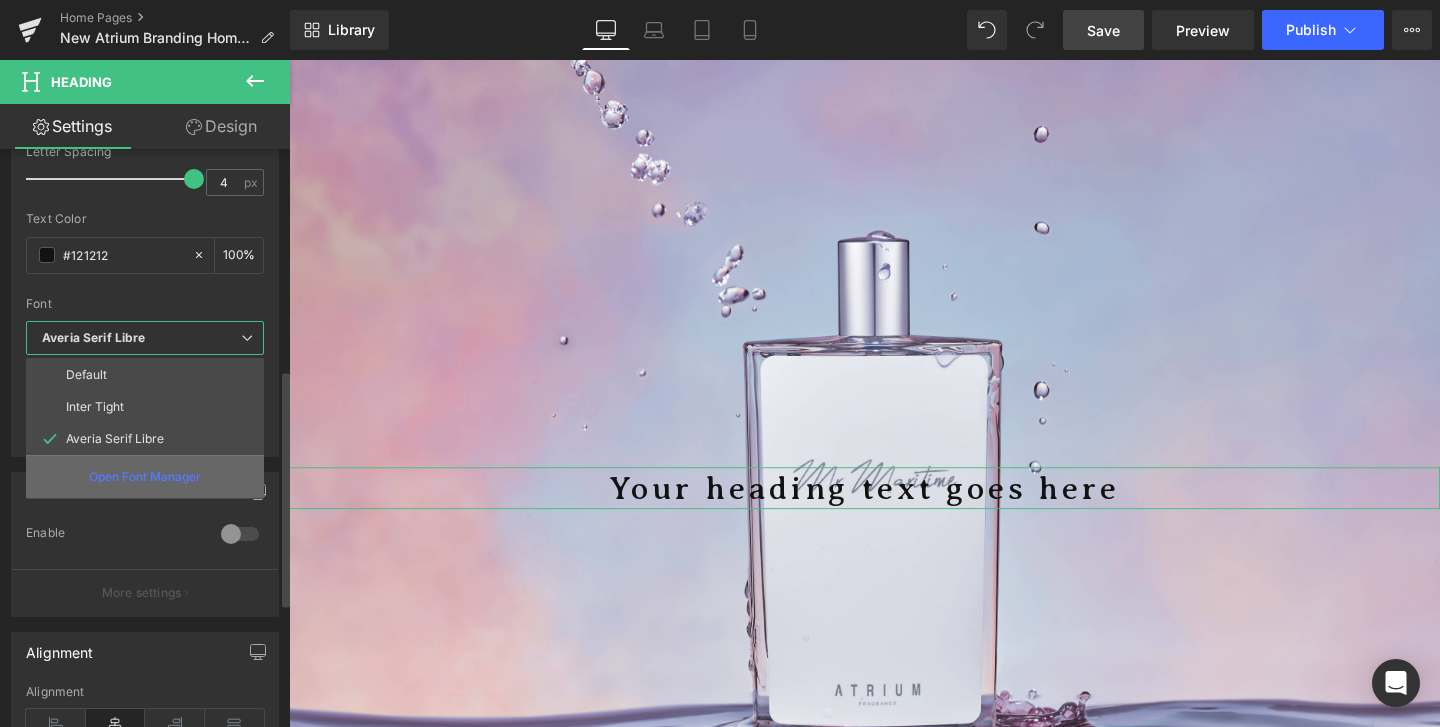 click on "Open Font Manager" at bounding box center [145, 477] 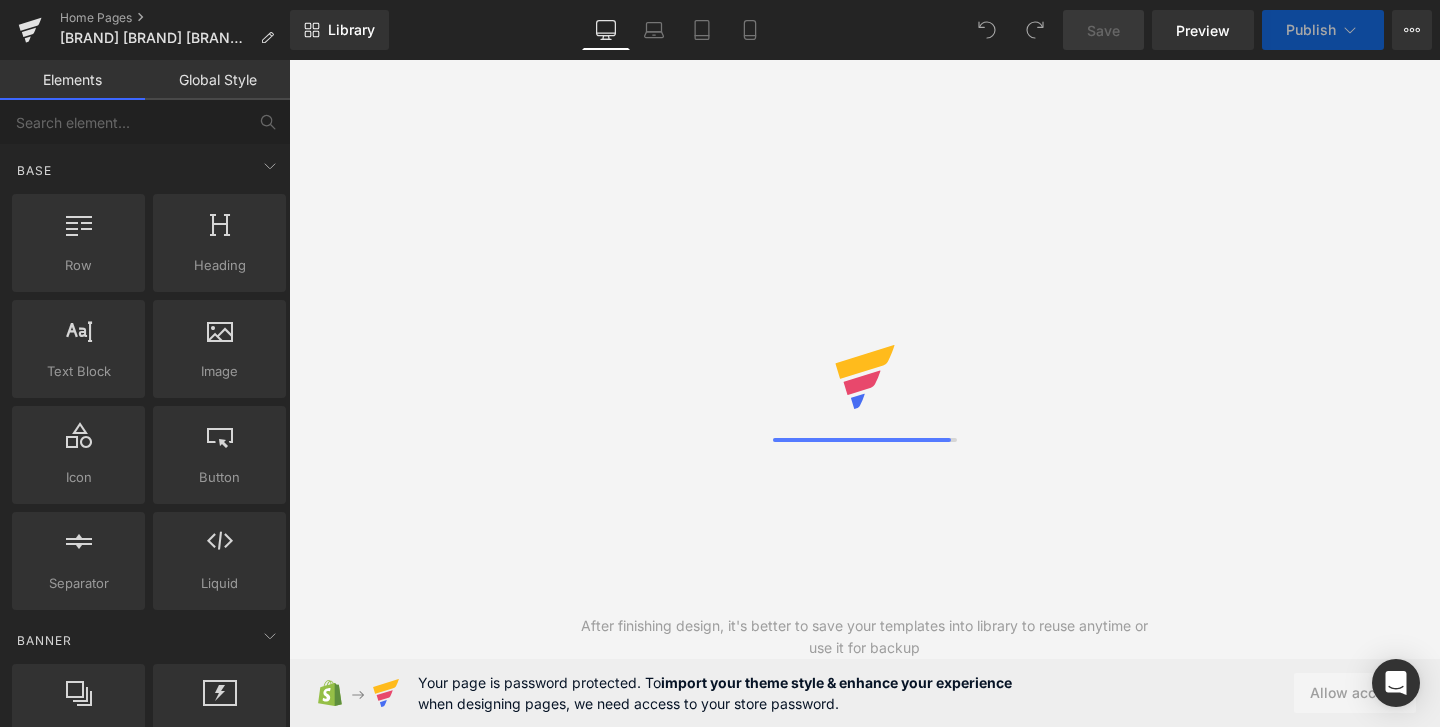 scroll, scrollTop: 0, scrollLeft: 0, axis: both 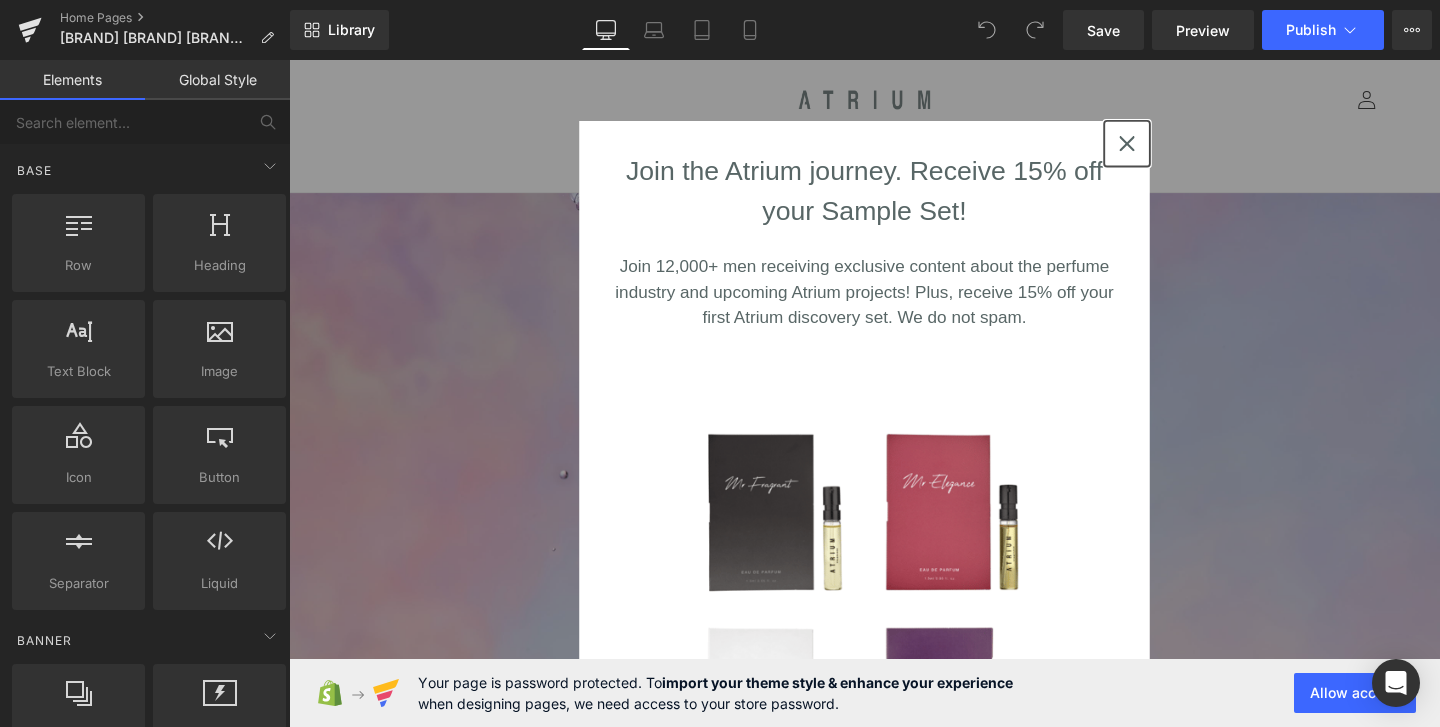 click 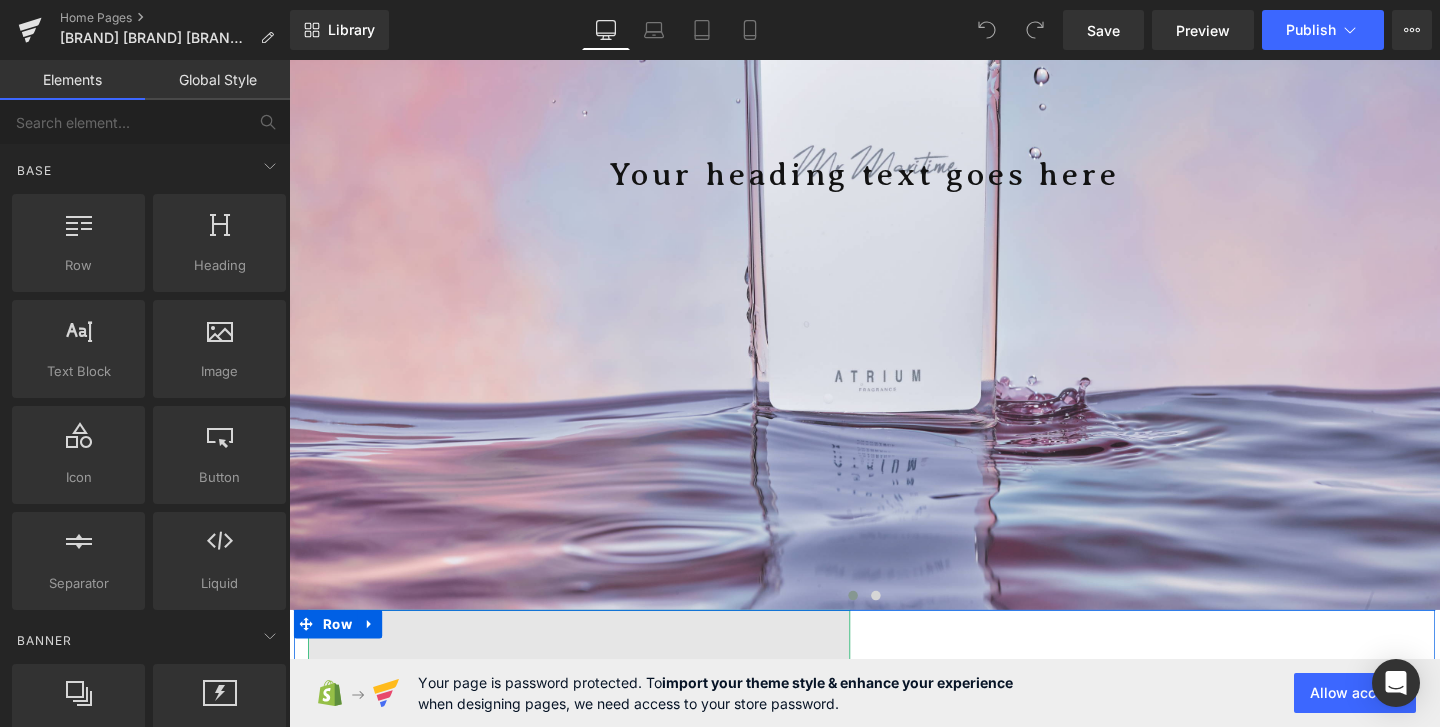 scroll, scrollTop: 413, scrollLeft: 0, axis: vertical 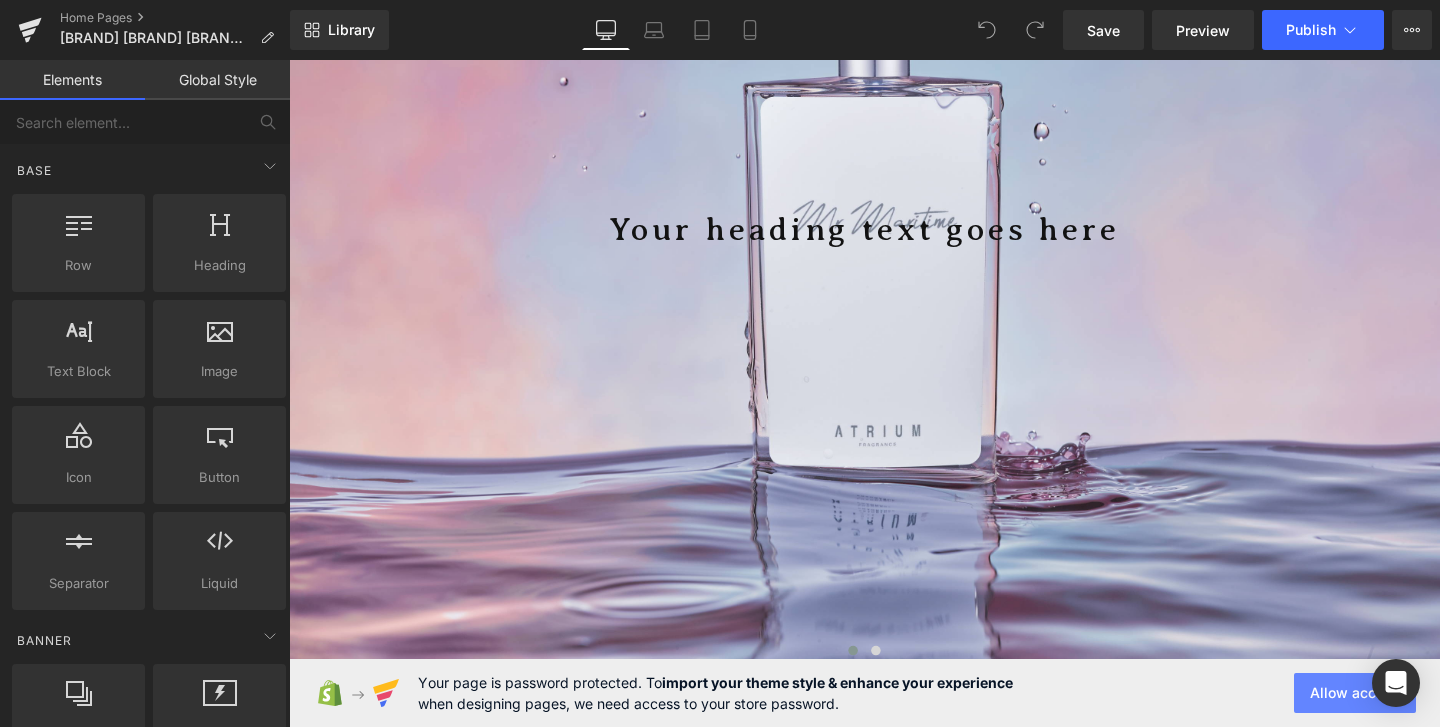 click on "Allow access" at bounding box center (1355, 693) 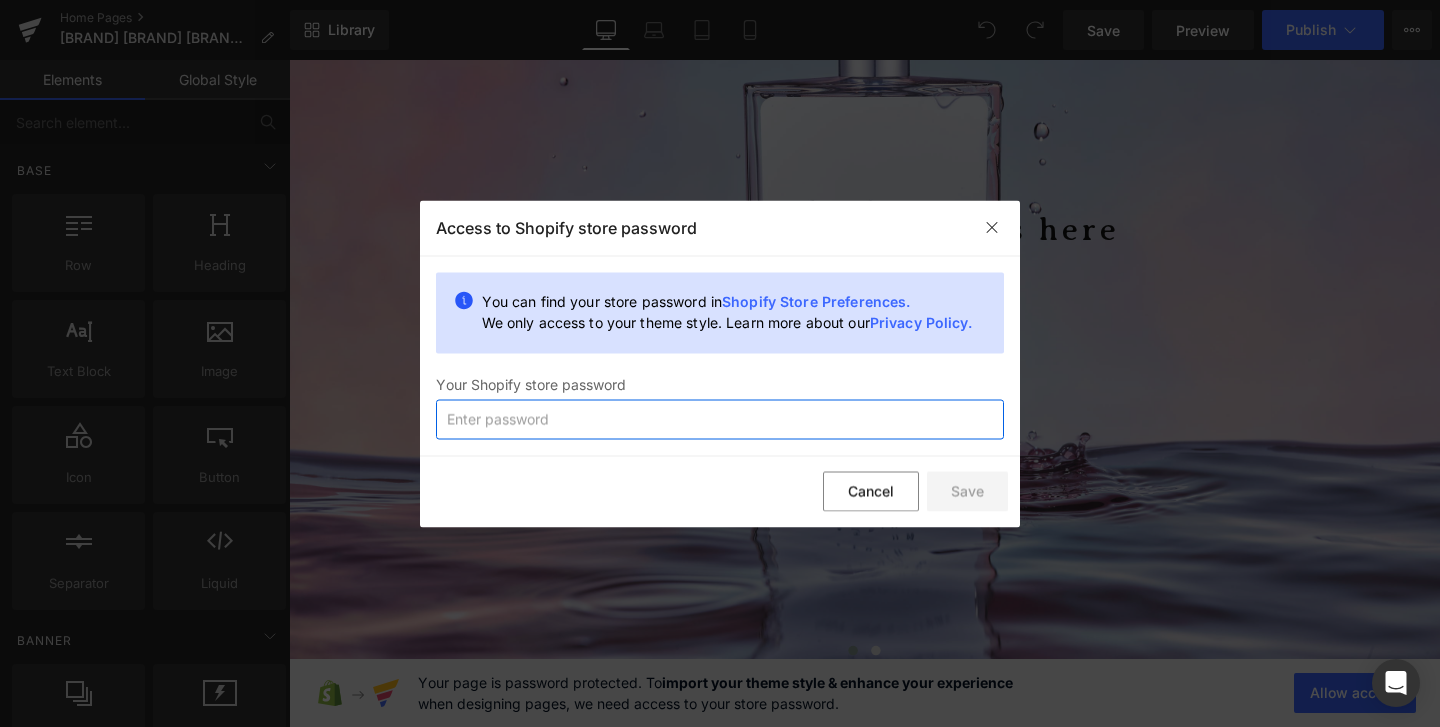 click at bounding box center (720, 419) 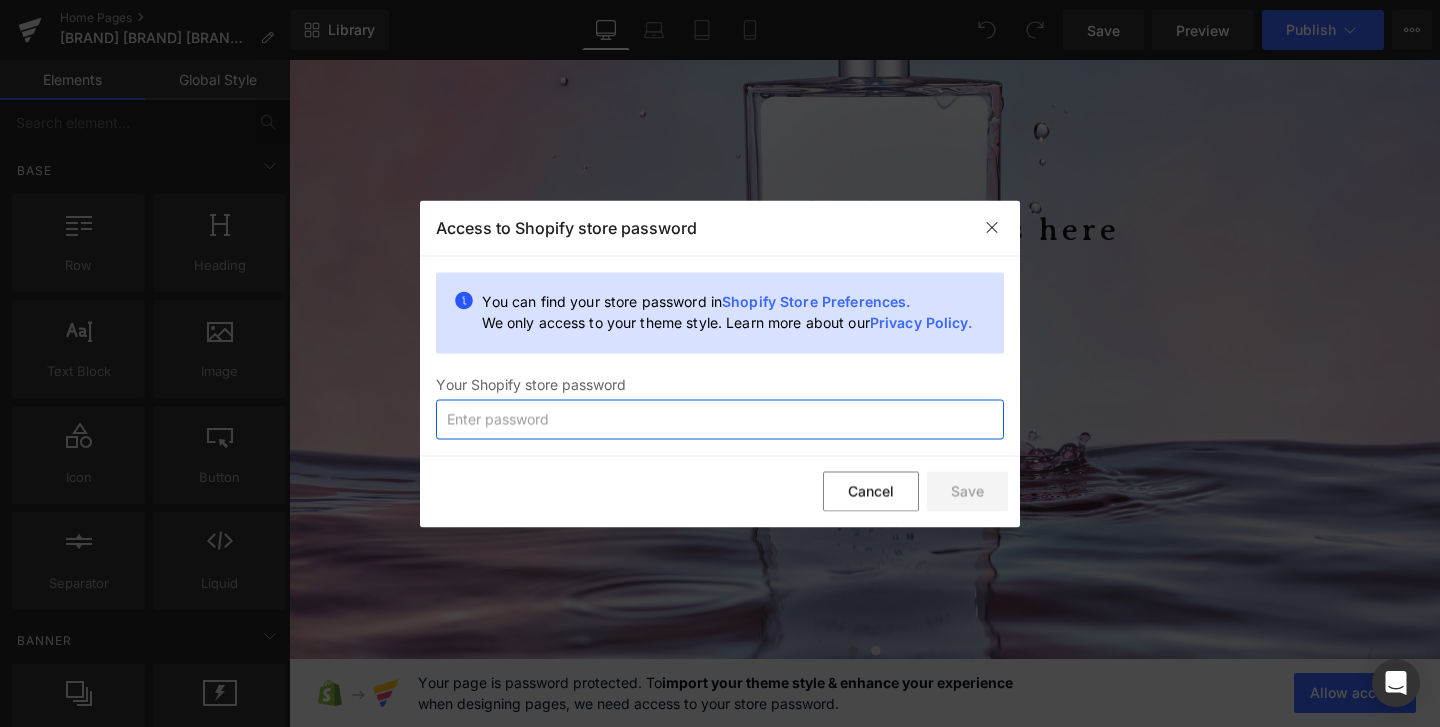 type on "Silveroden22?" 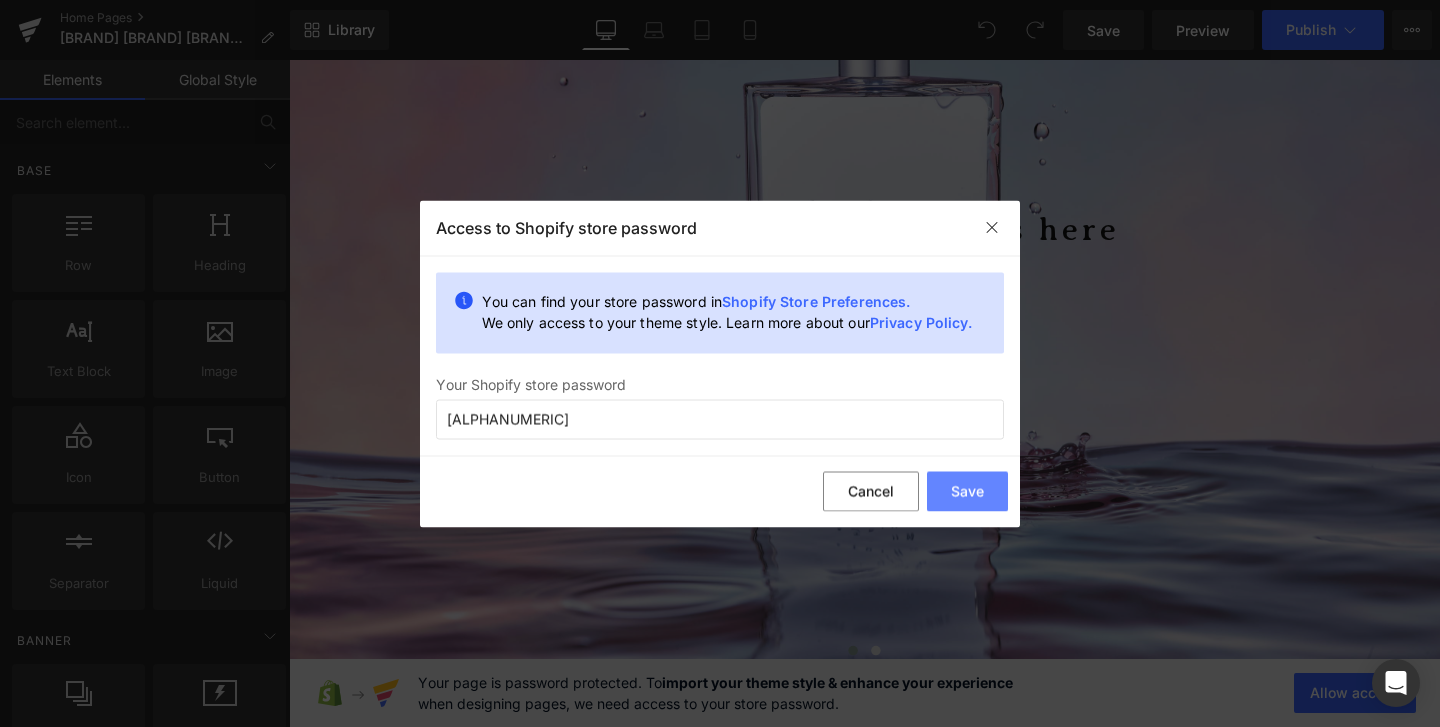 click on "Save" at bounding box center (967, 492) 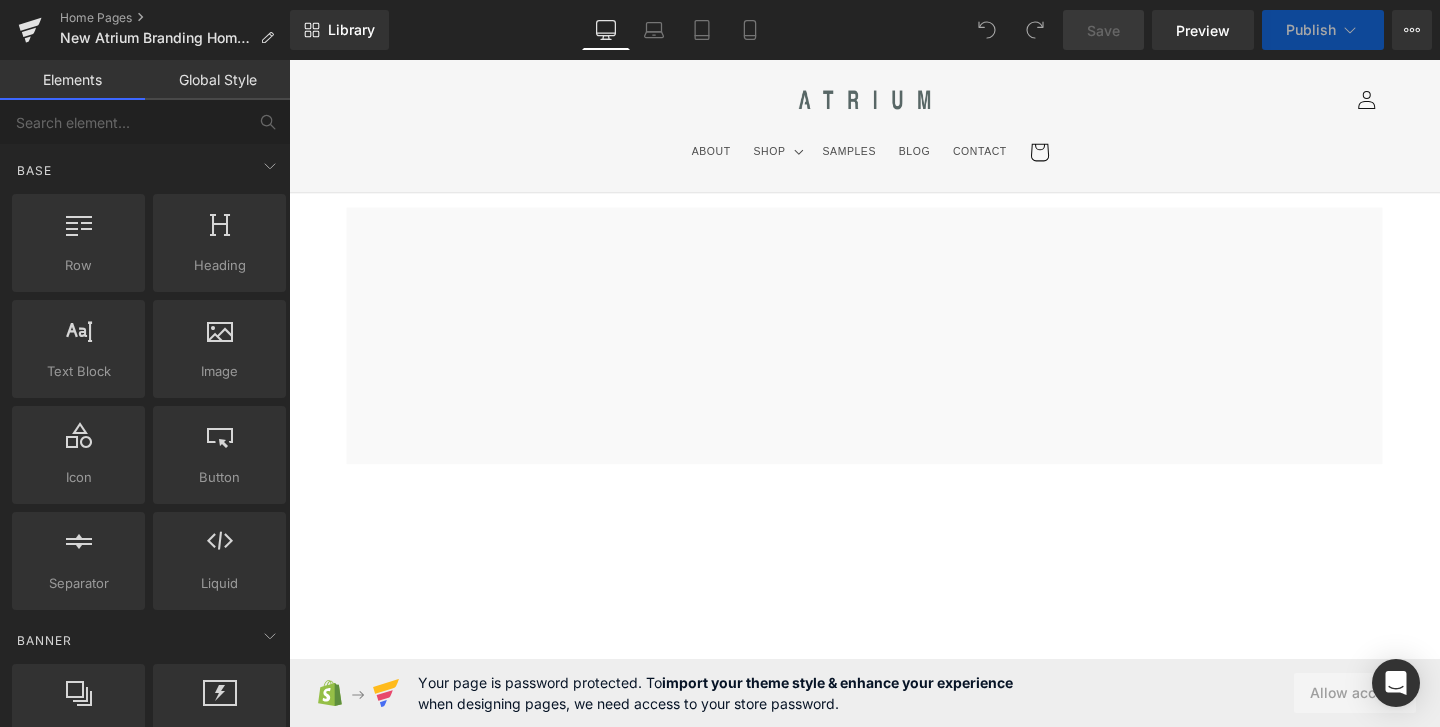 scroll, scrollTop: 0, scrollLeft: 0, axis: both 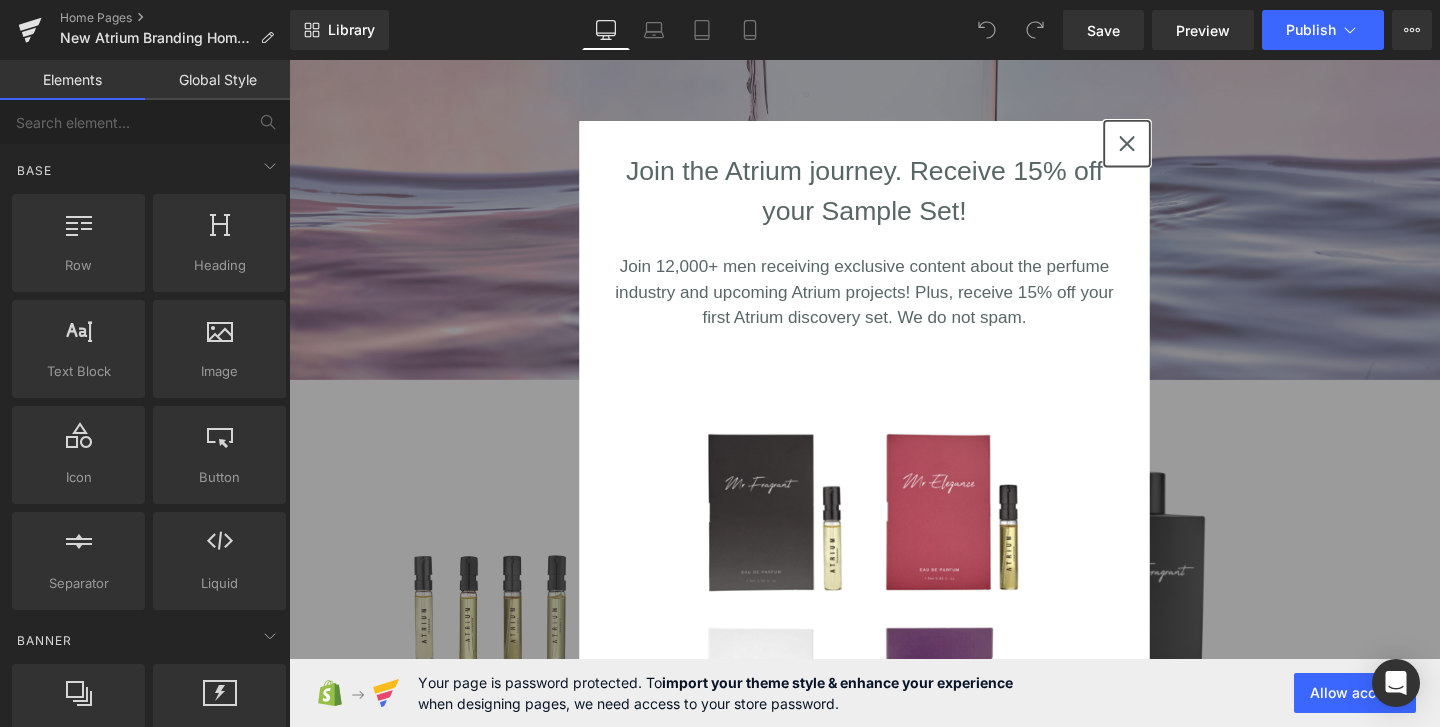 click 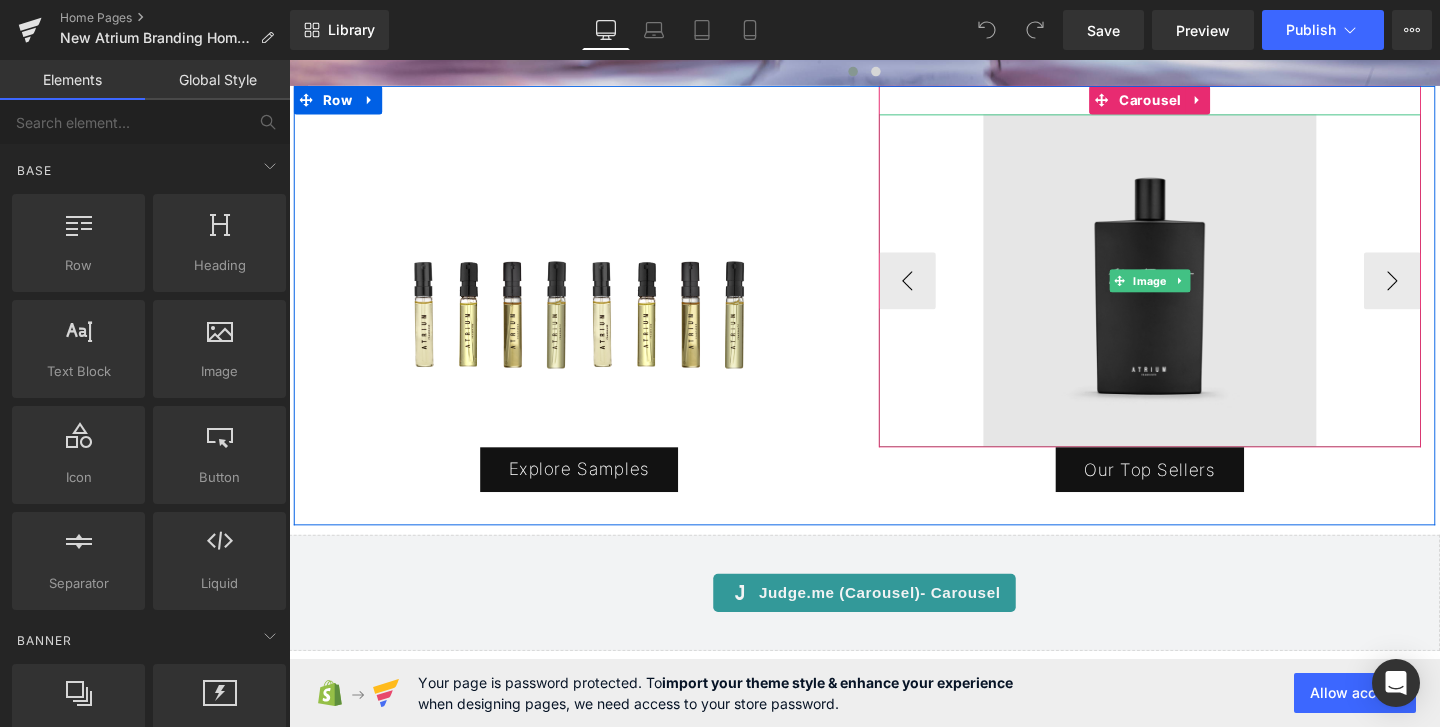 scroll, scrollTop: 992, scrollLeft: 0, axis: vertical 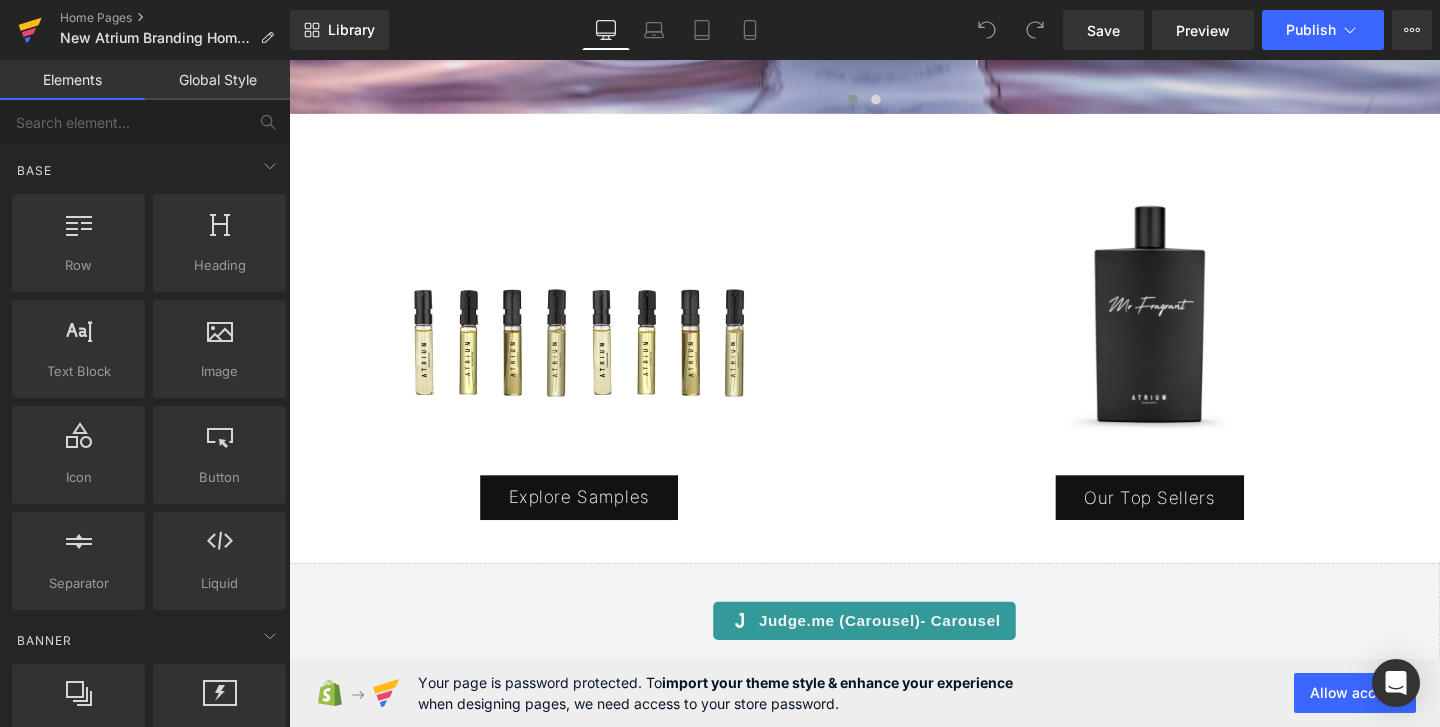 click 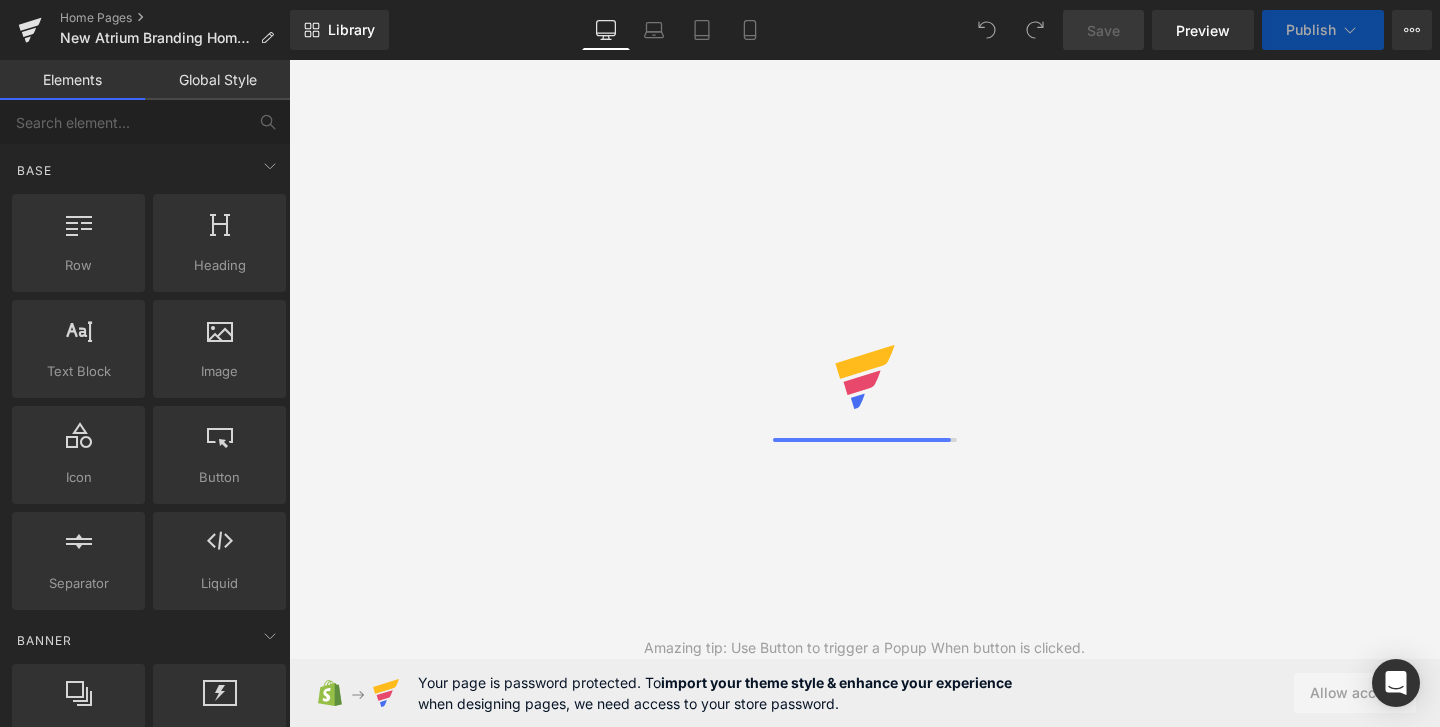 scroll, scrollTop: 0, scrollLeft: 0, axis: both 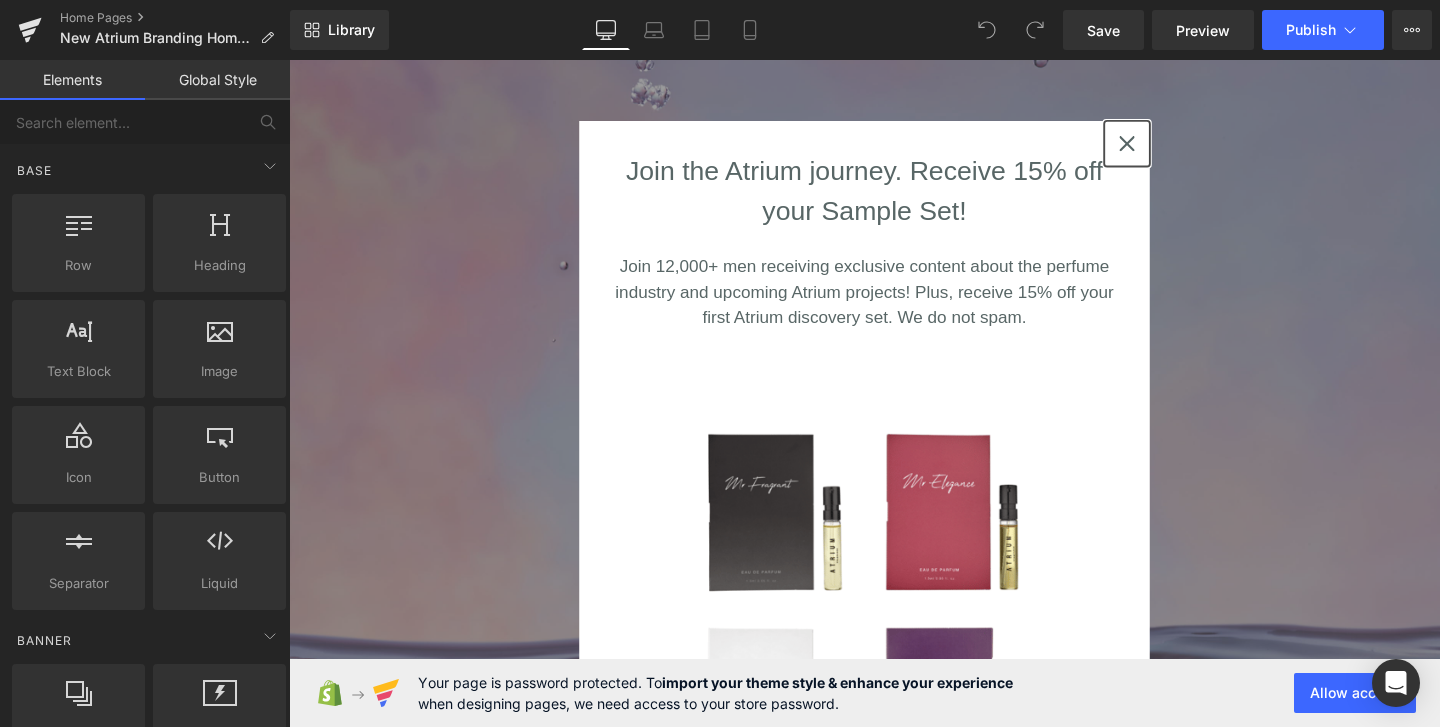 click 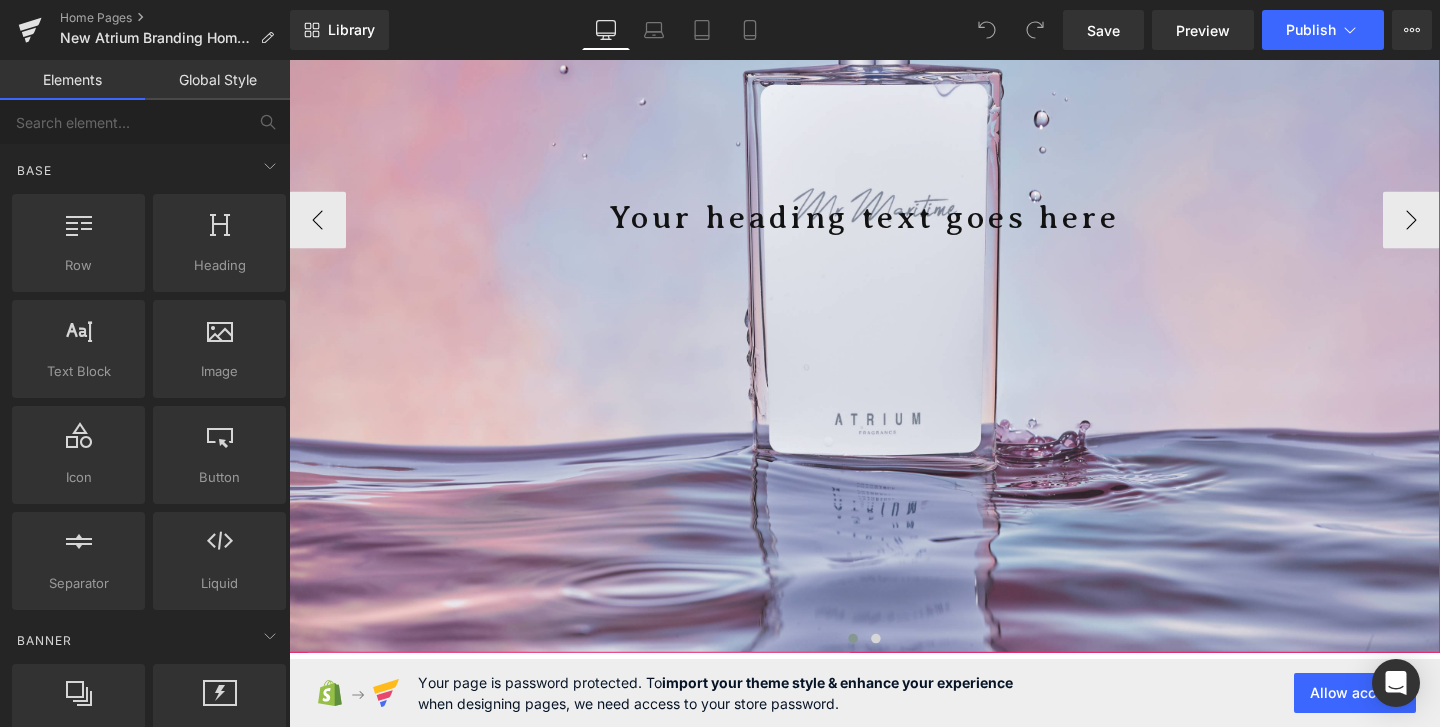 scroll, scrollTop: 439, scrollLeft: 0, axis: vertical 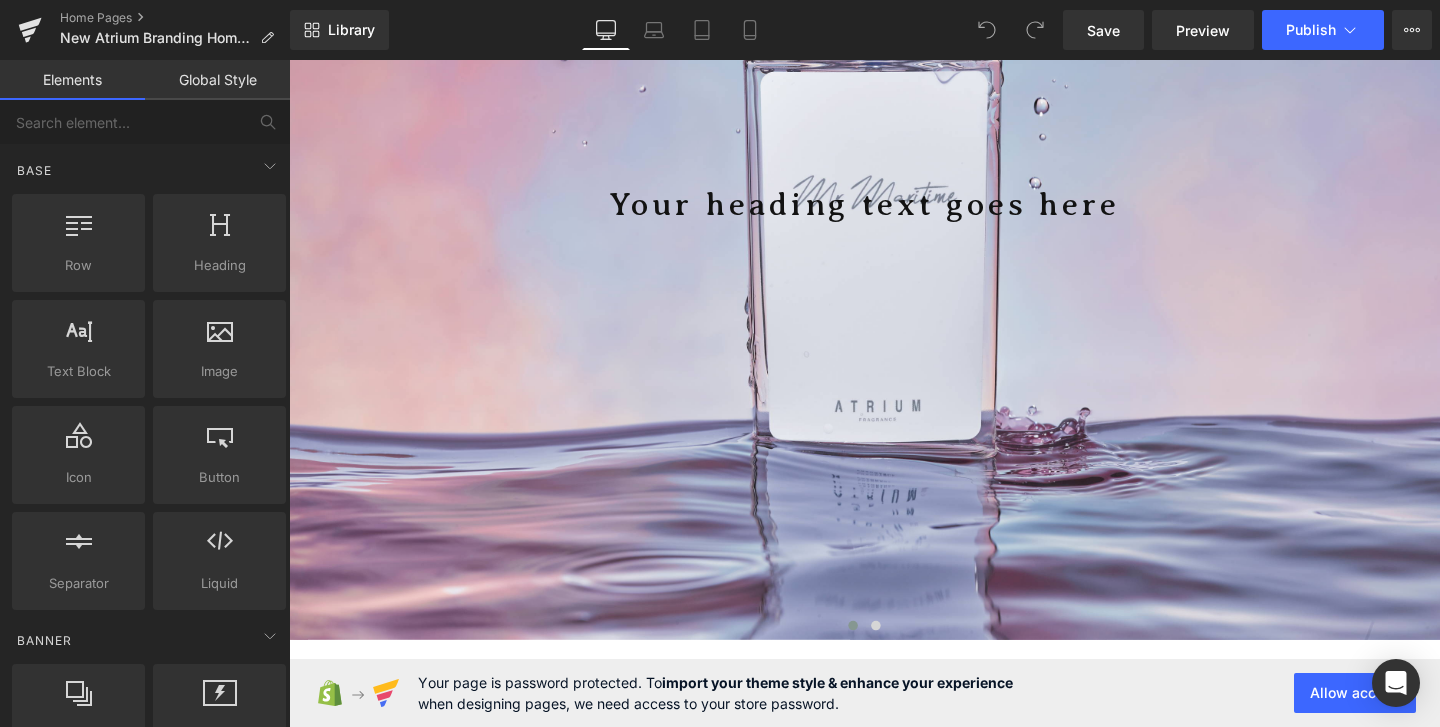 click on "Your page is password protected. To  import your theme style & enhance your experience    when designing pages, we need access to your store password.   Allow access" at bounding box center [865, 693] 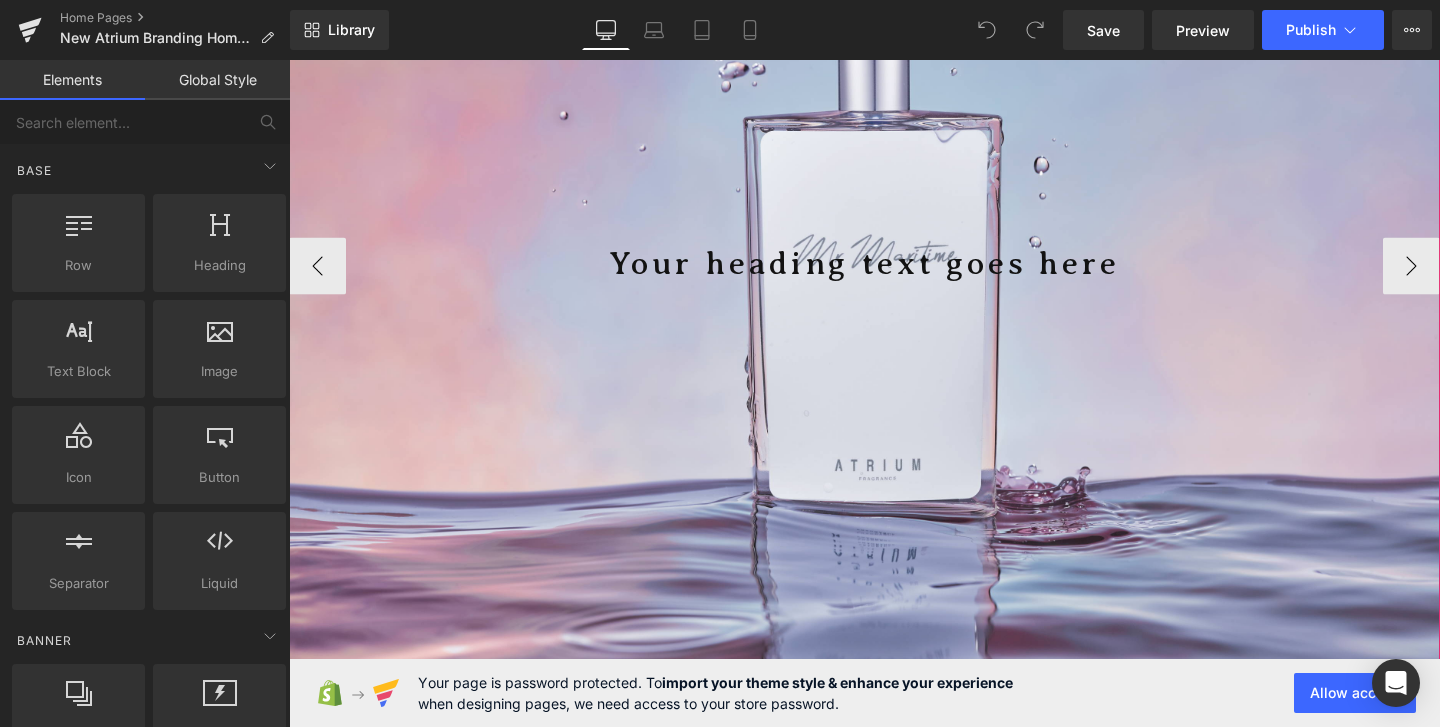 scroll, scrollTop: 360, scrollLeft: 0, axis: vertical 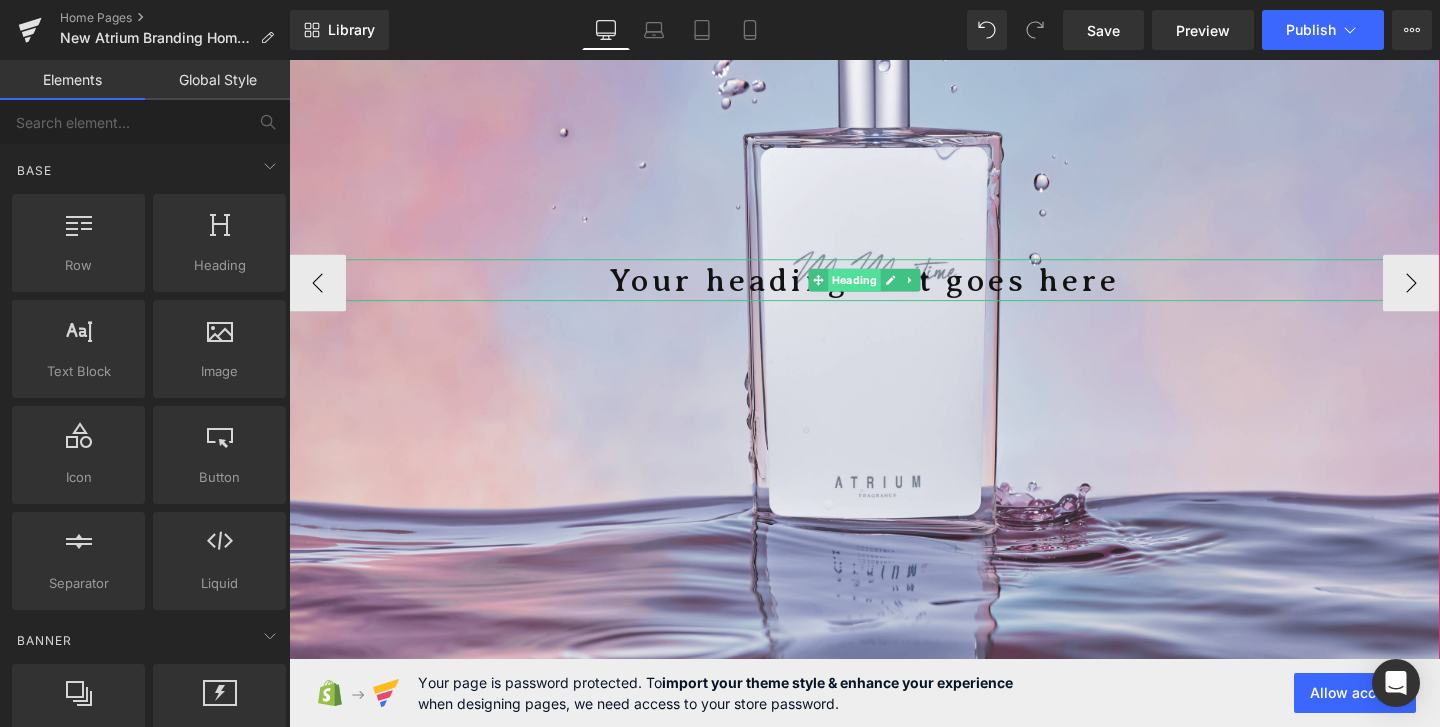 click on "Heading" at bounding box center (883, 291) 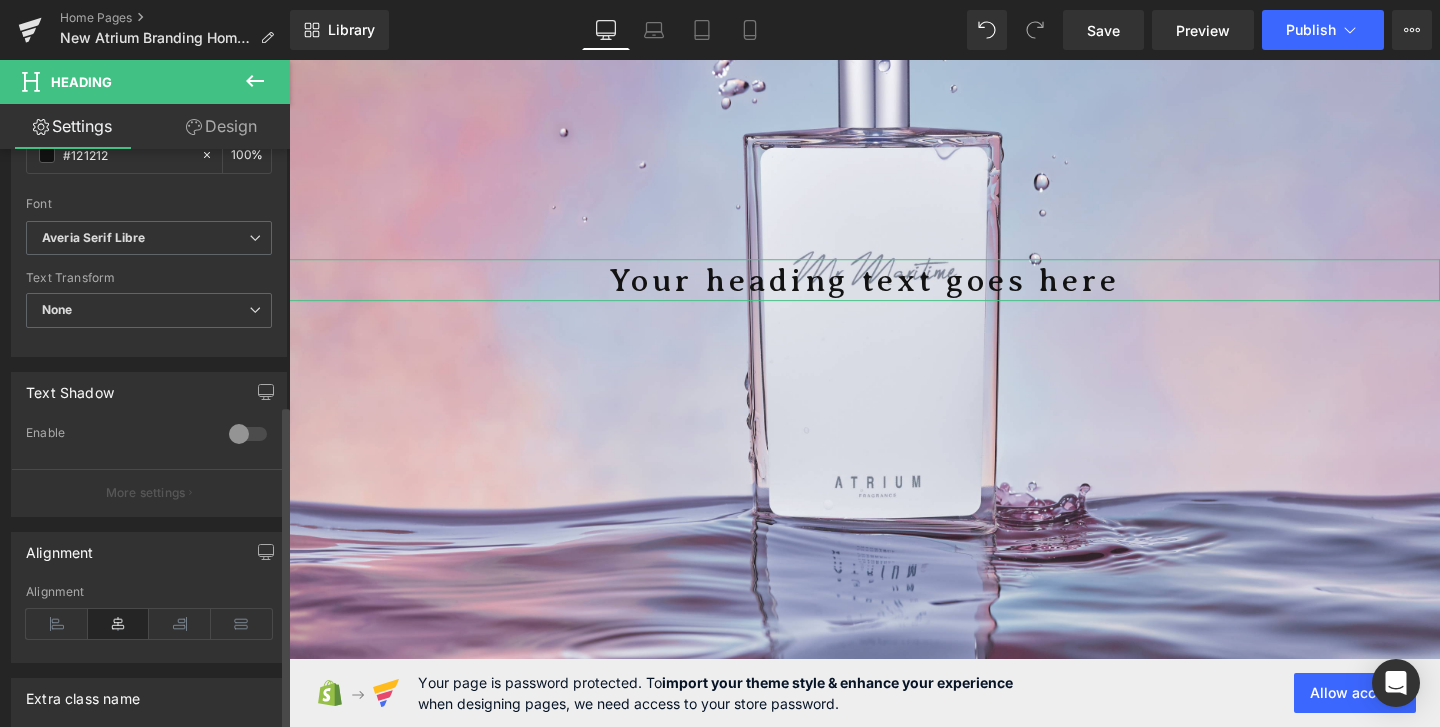 scroll, scrollTop: 636, scrollLeft: 0, axis: vertical 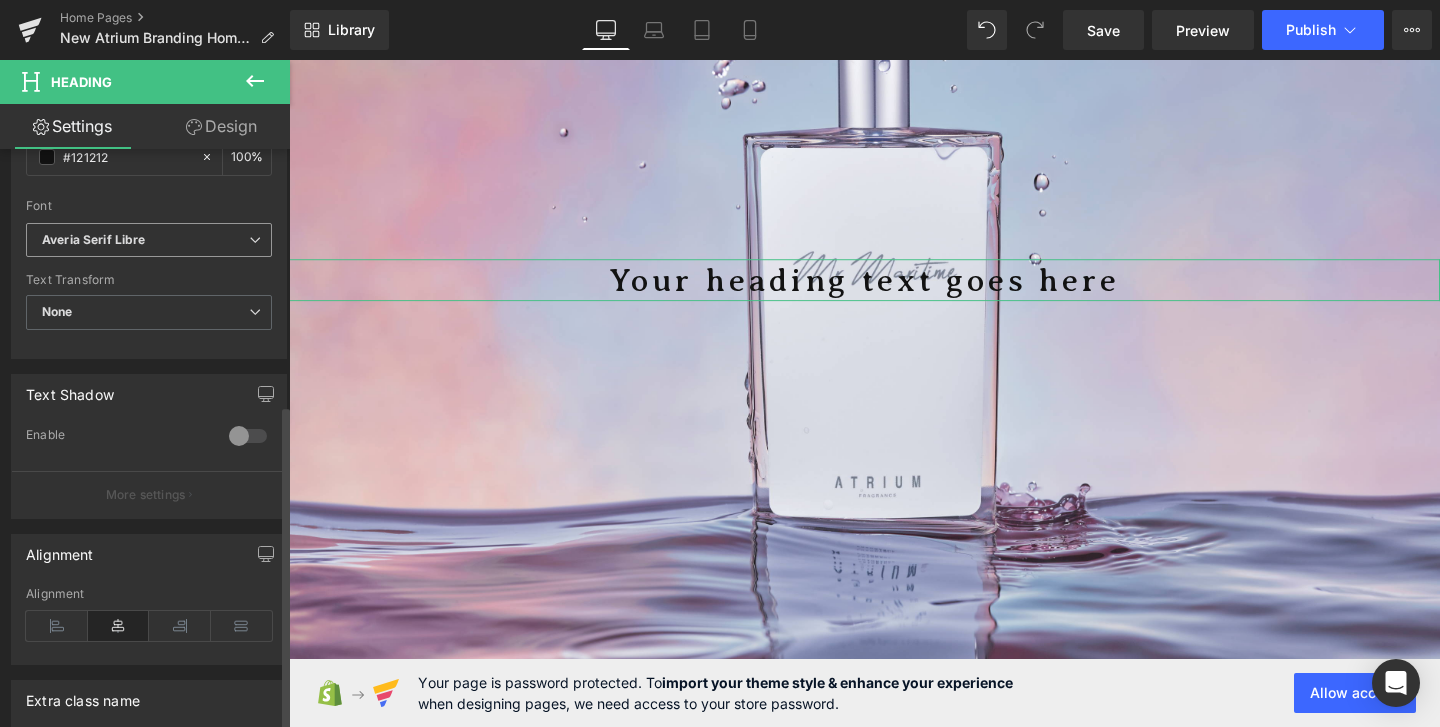 click on "Averia Serif Libre" at bounding box center (145, 240) 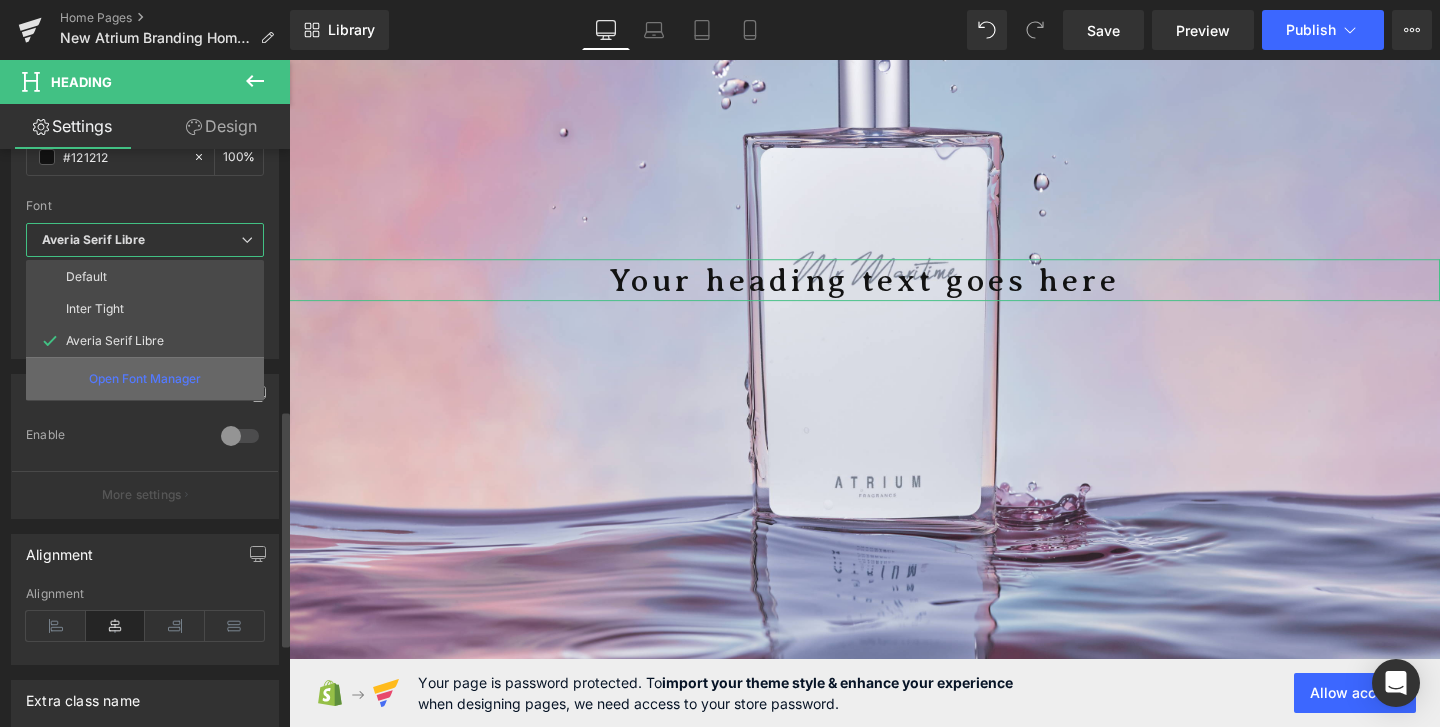 click on "Open Font Manager" at bounding box center (145, 379) 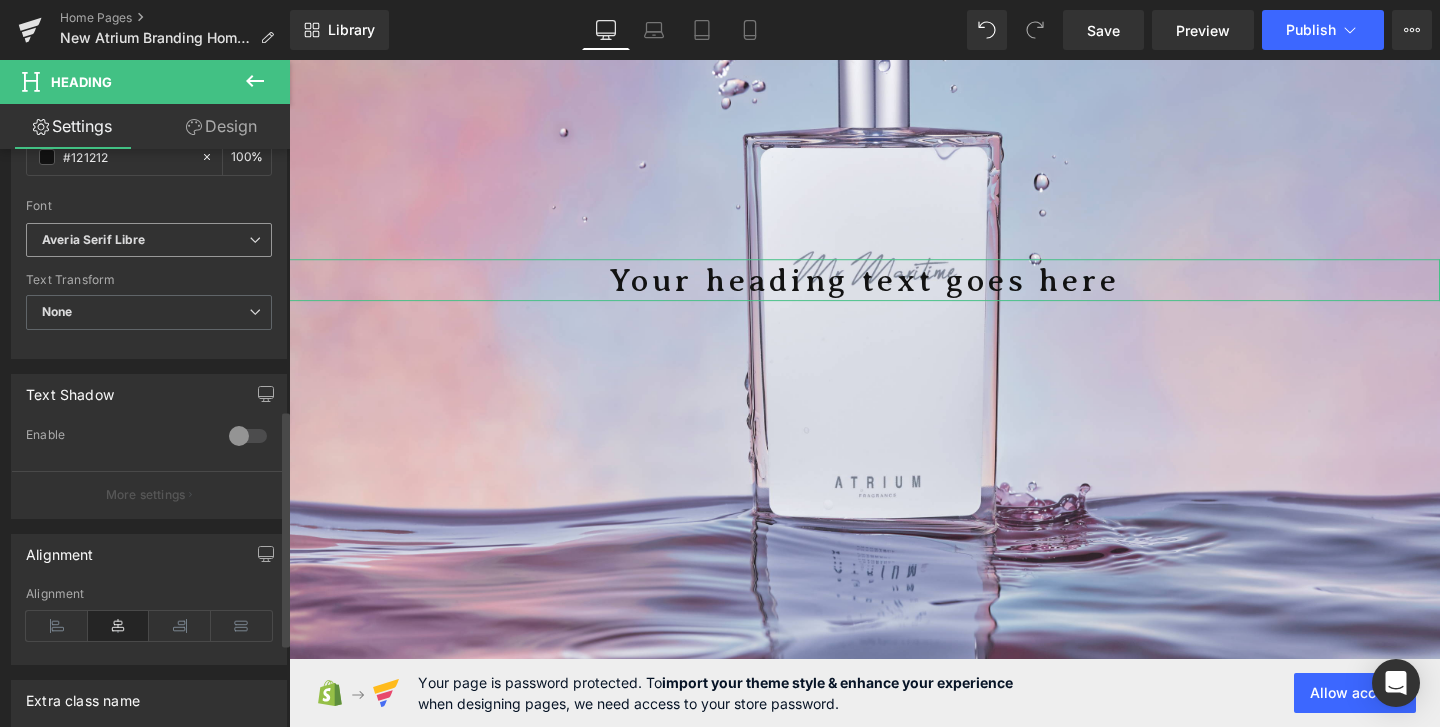 click on "Averia Serif Libre" at bounding box center (145, 240) 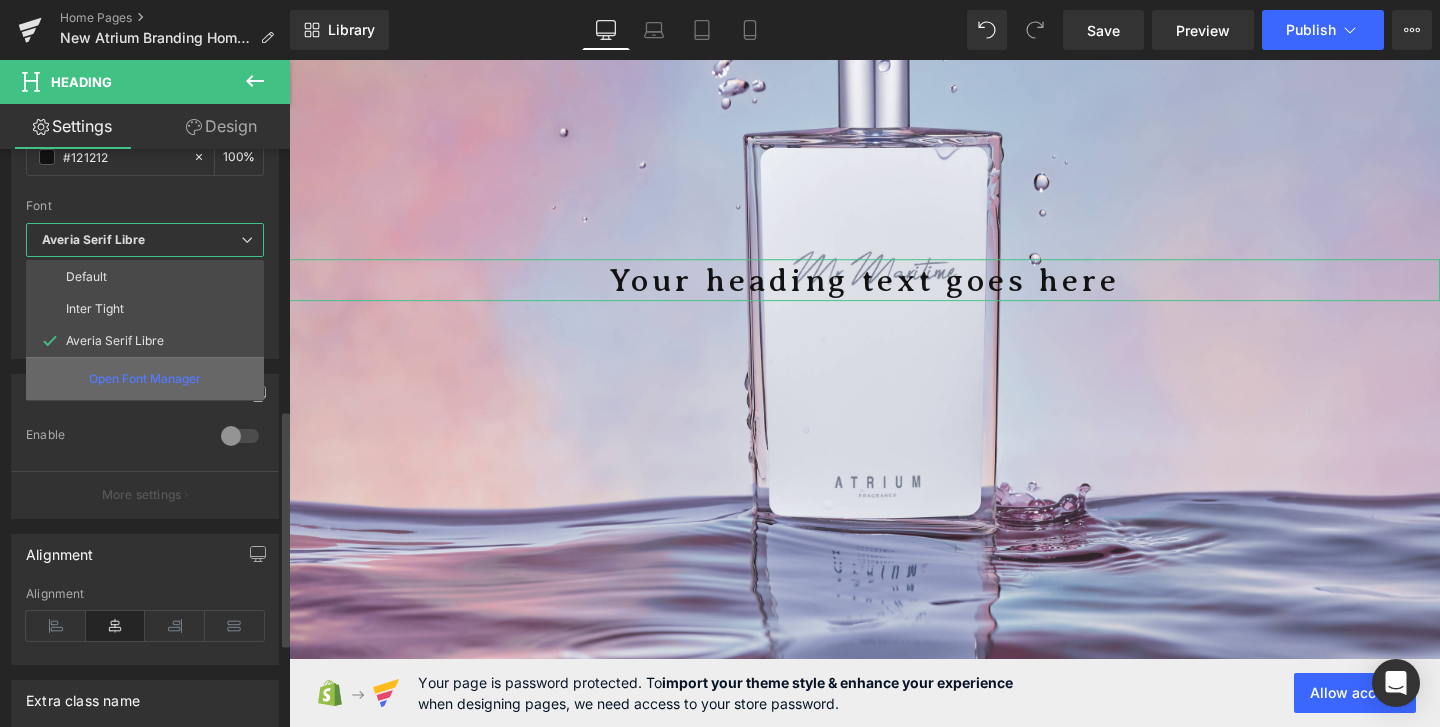 click on "Open Font Manager" at bounding box center (145, 379) 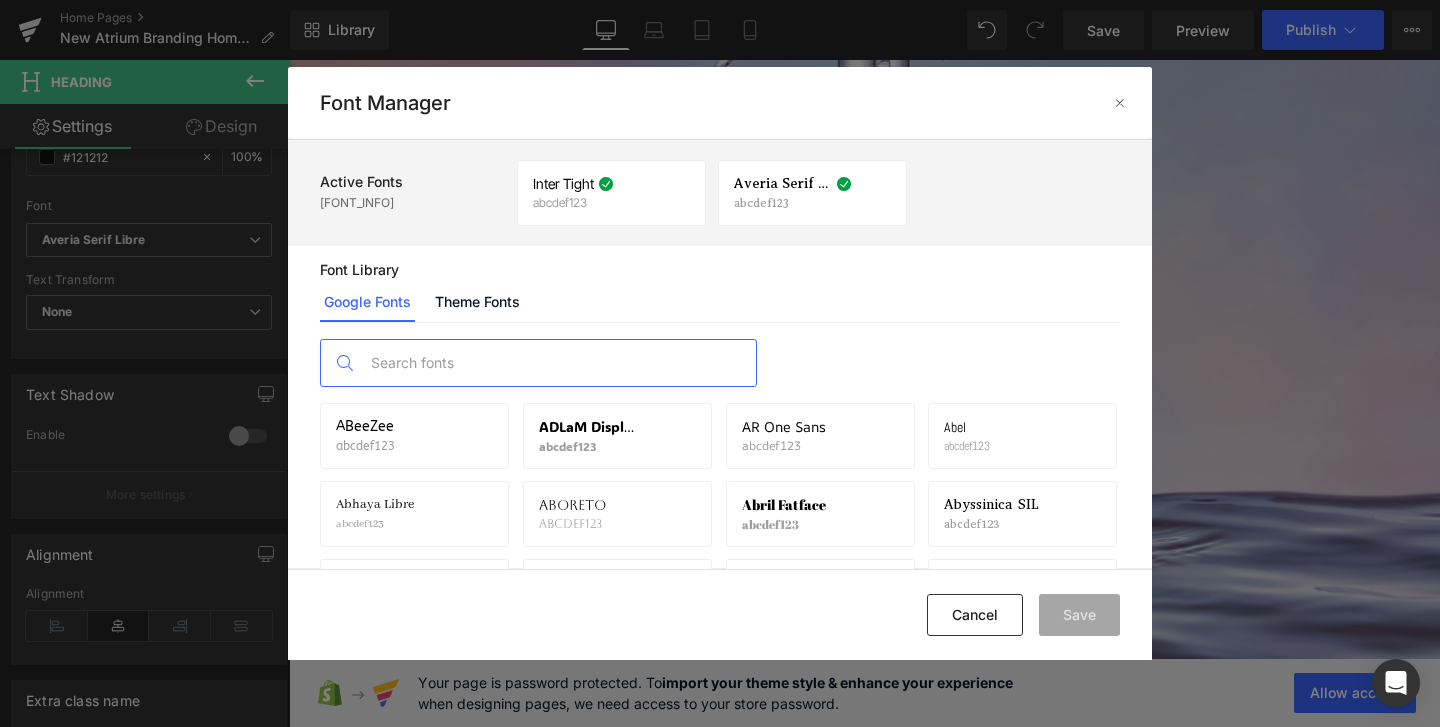click at bounding box center (558, 363) 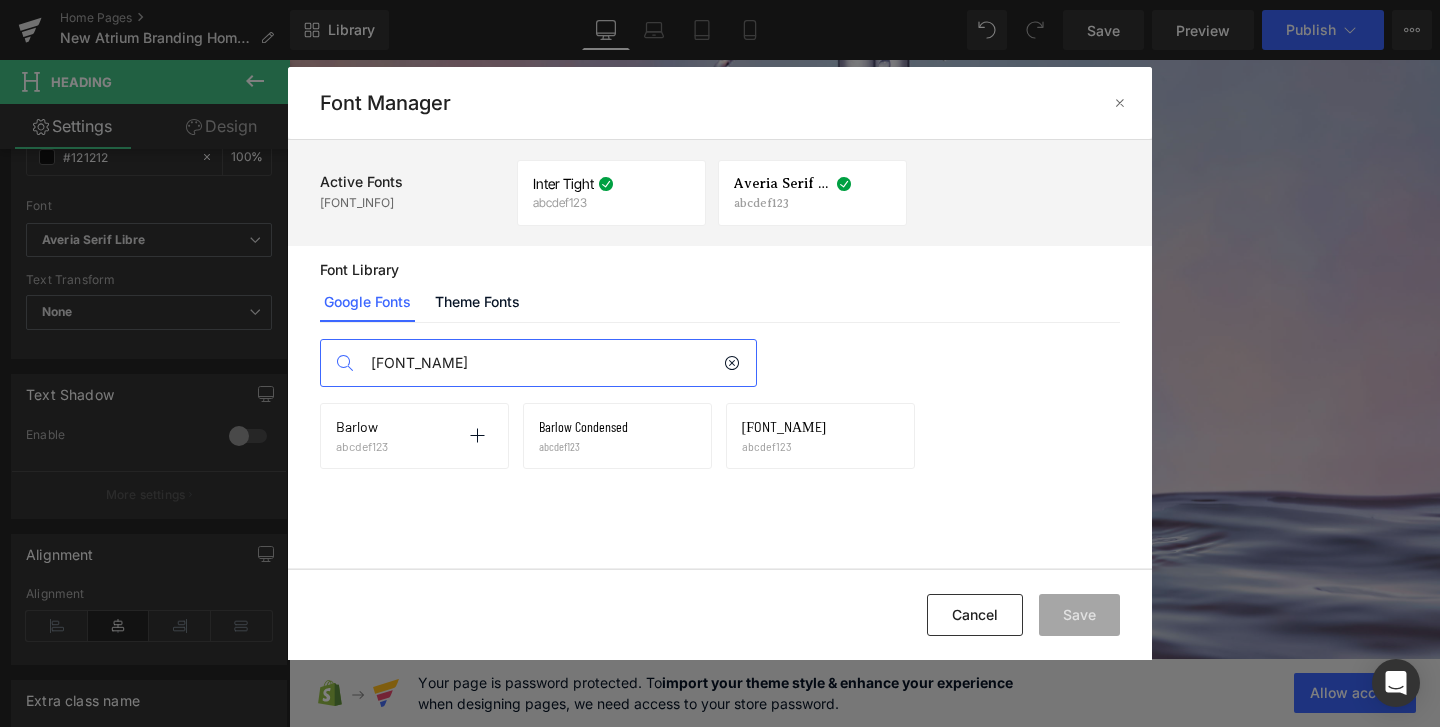 click on "Barlow abcdef123 Activate font" at bounding box center [414, 436] 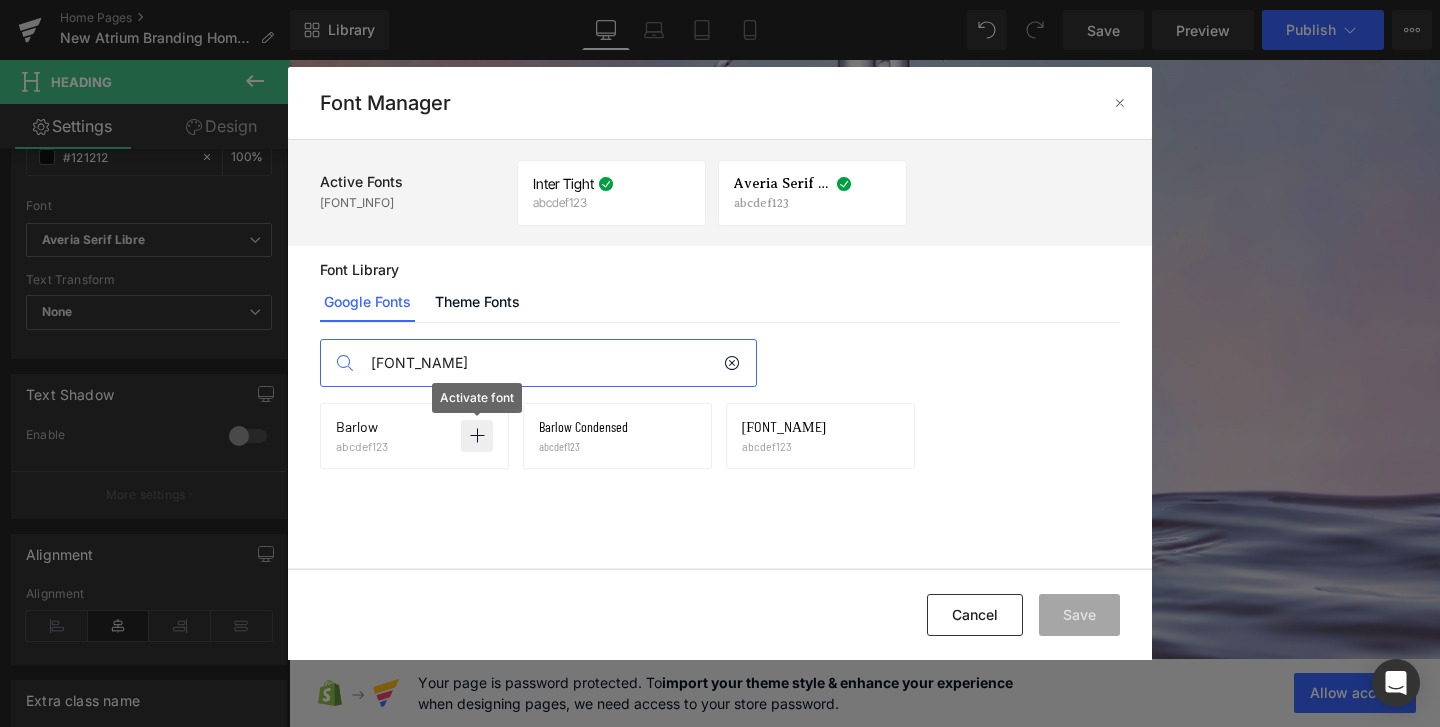 click at bounding box center (477, 436) 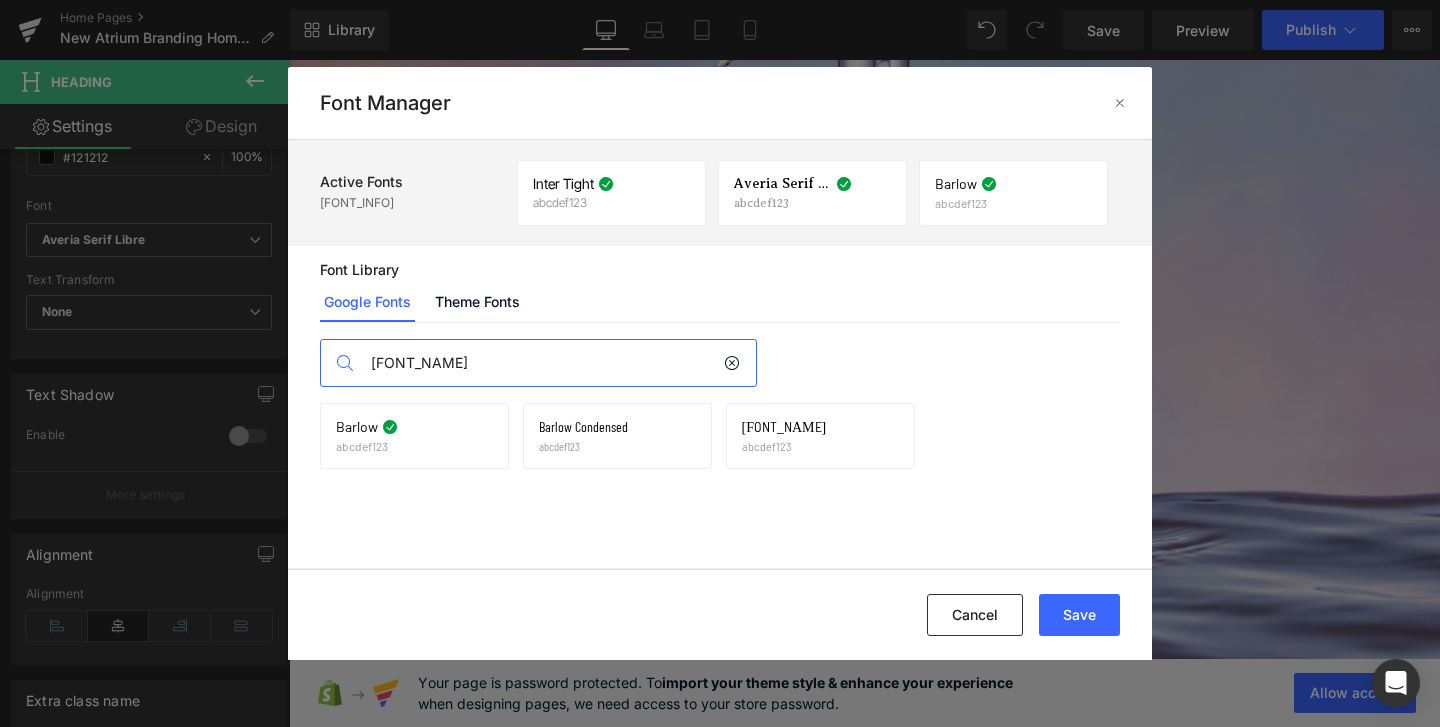 click on "barlow" at bounding box center [542, 363] 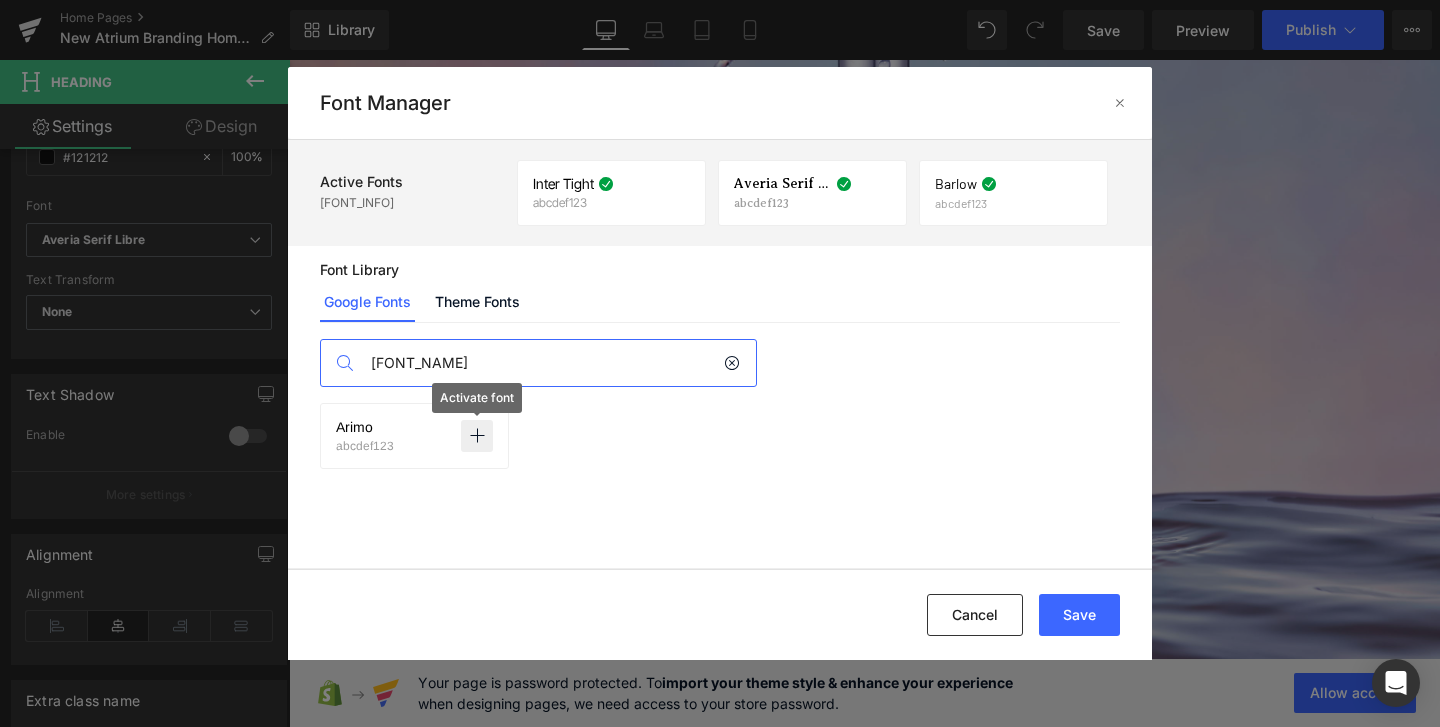click at bounding box center [477, 436] 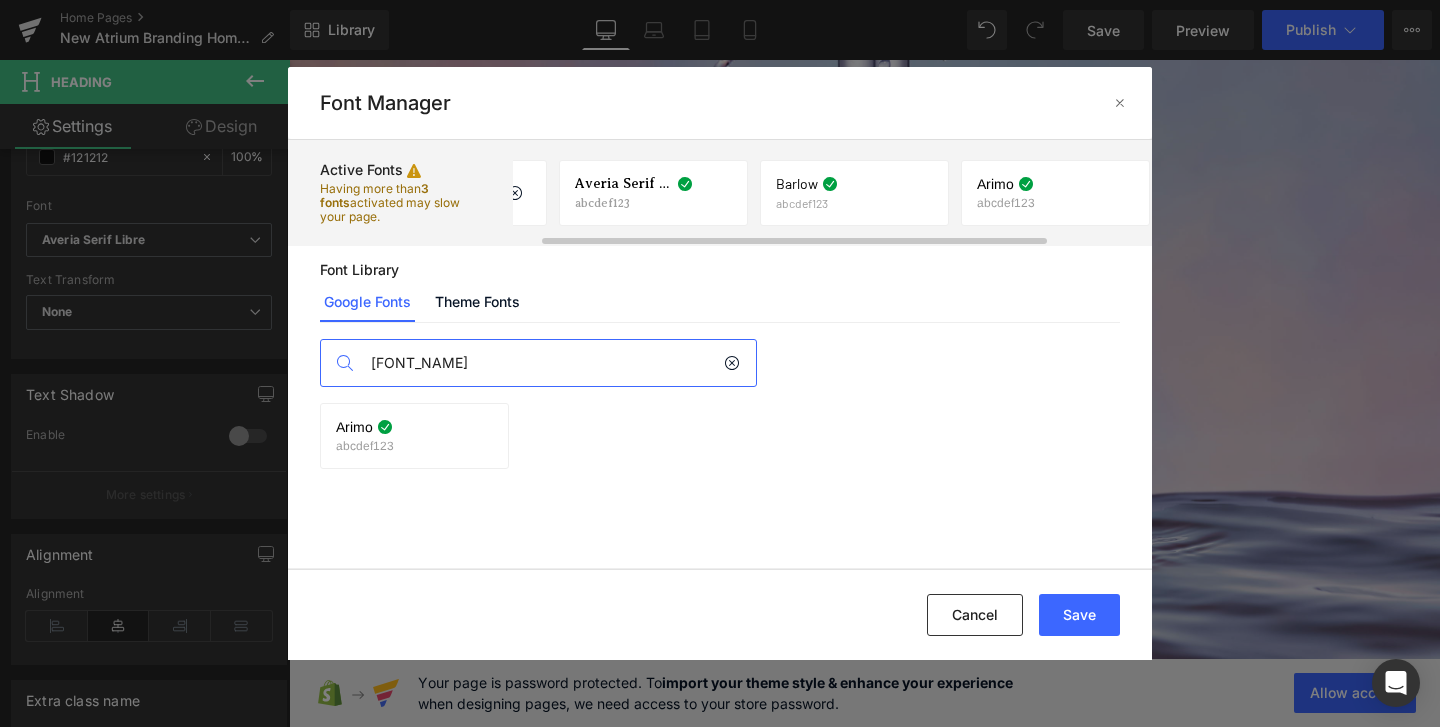 scroll, scrollTop: 0, scrollLeft: 169, axis: horizontal 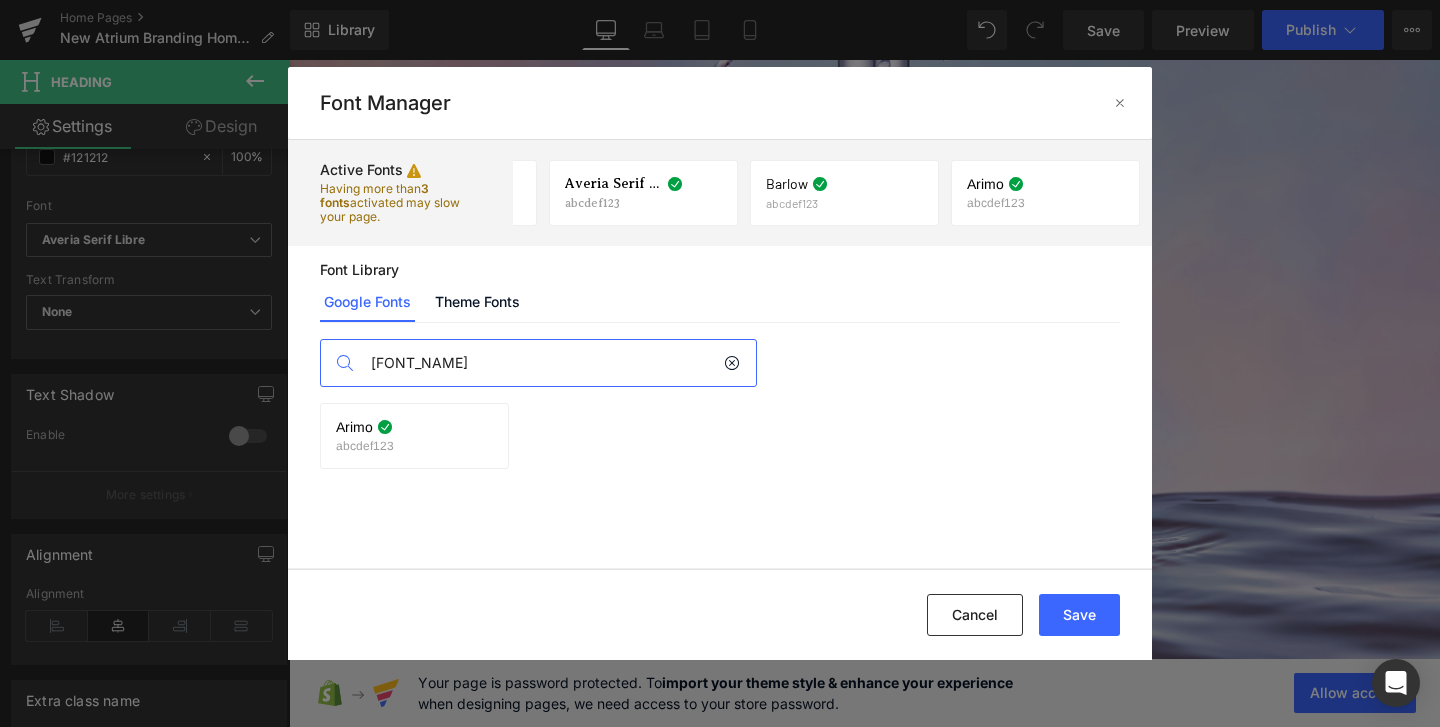 click on "arimo" at bounding box center [542, 363] 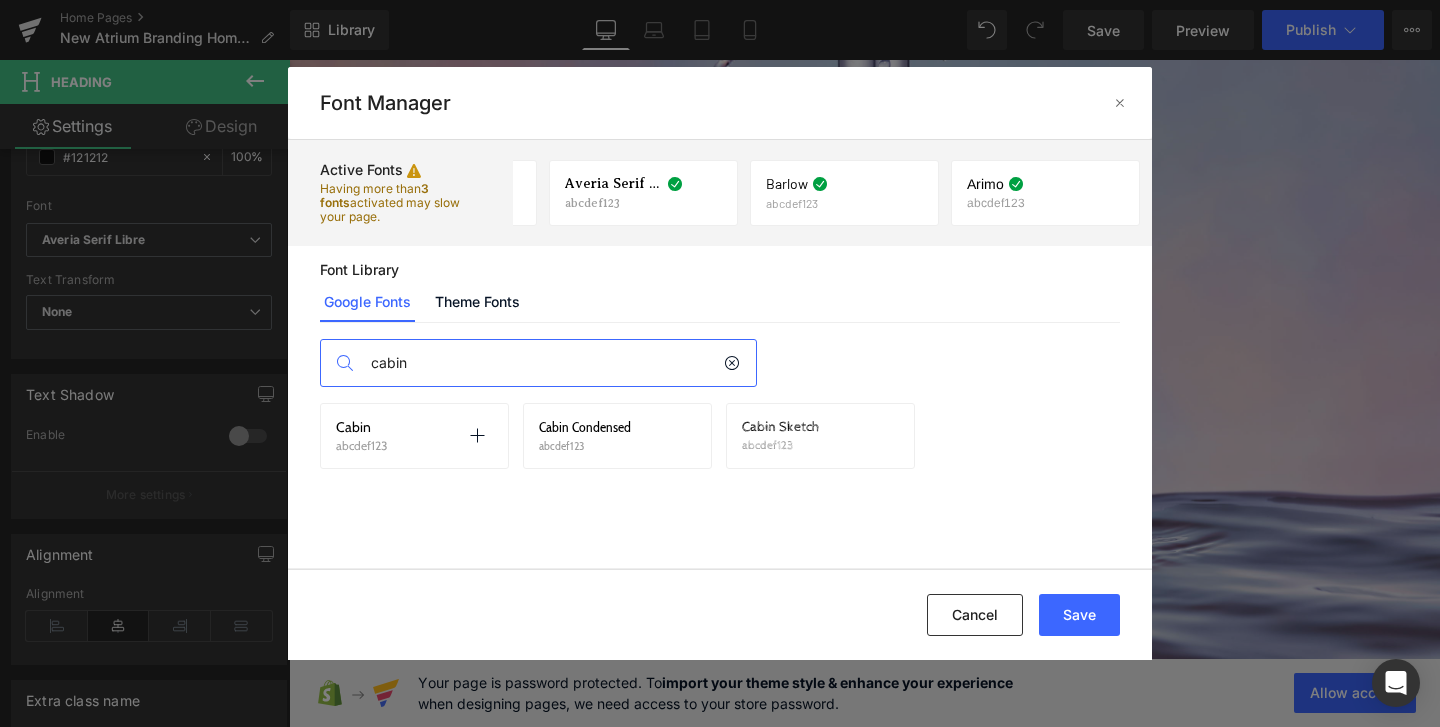 click on "Cabin abcdef123 Activate font" at bounding box center (414, 436) 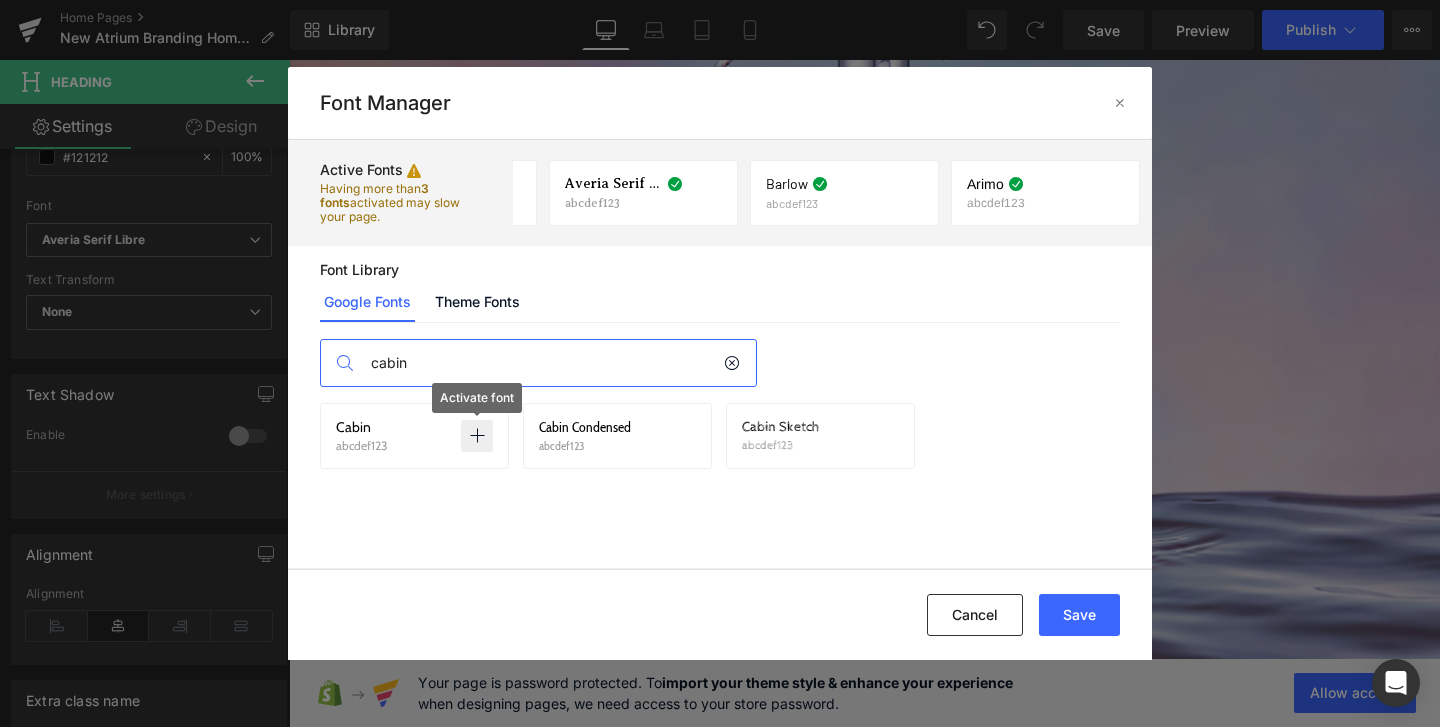 click at bounding box center [477, 436] 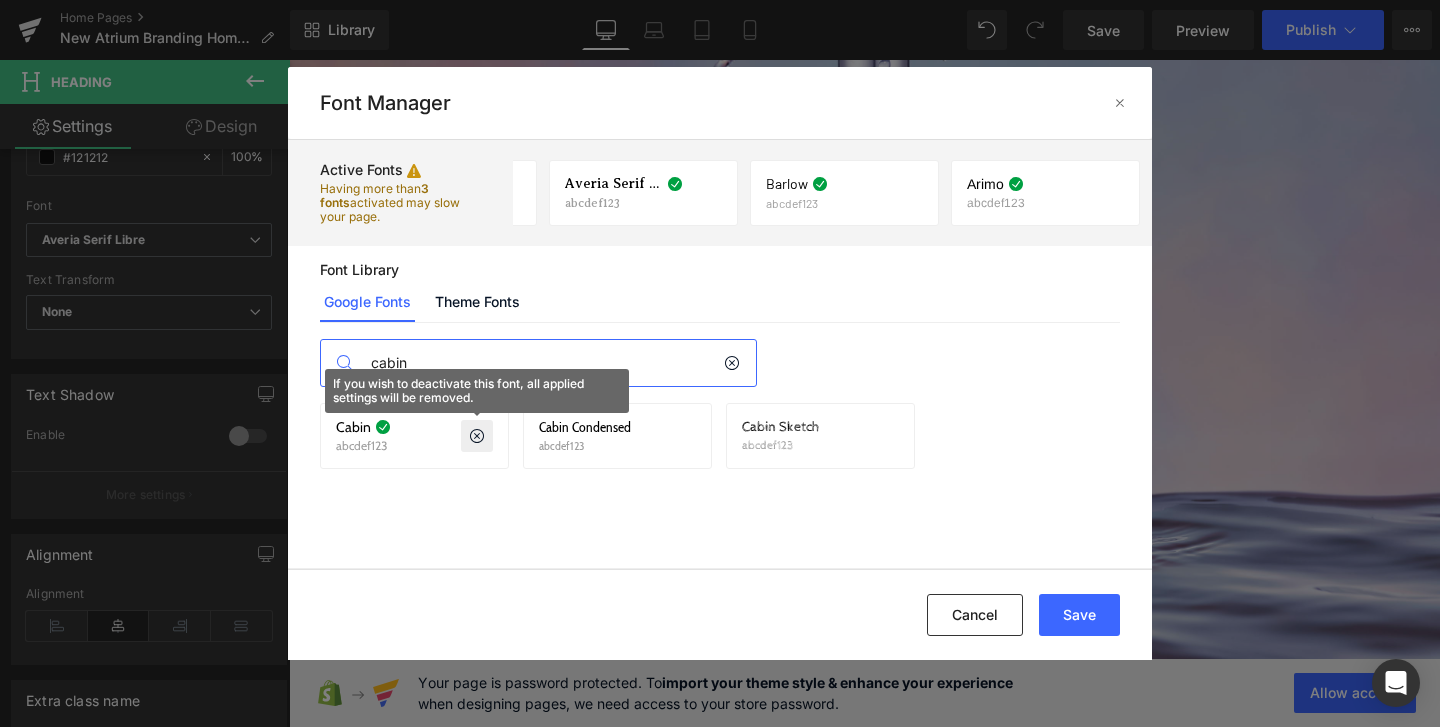 click on "cabin Cabin abcdef123 If you wish to deactivate this font, all applied settings will be removed. Cabin Condensed abcdef123 Activate font Cabin Sketch abcdef123 Activate font" at bounding box center (720, 446) 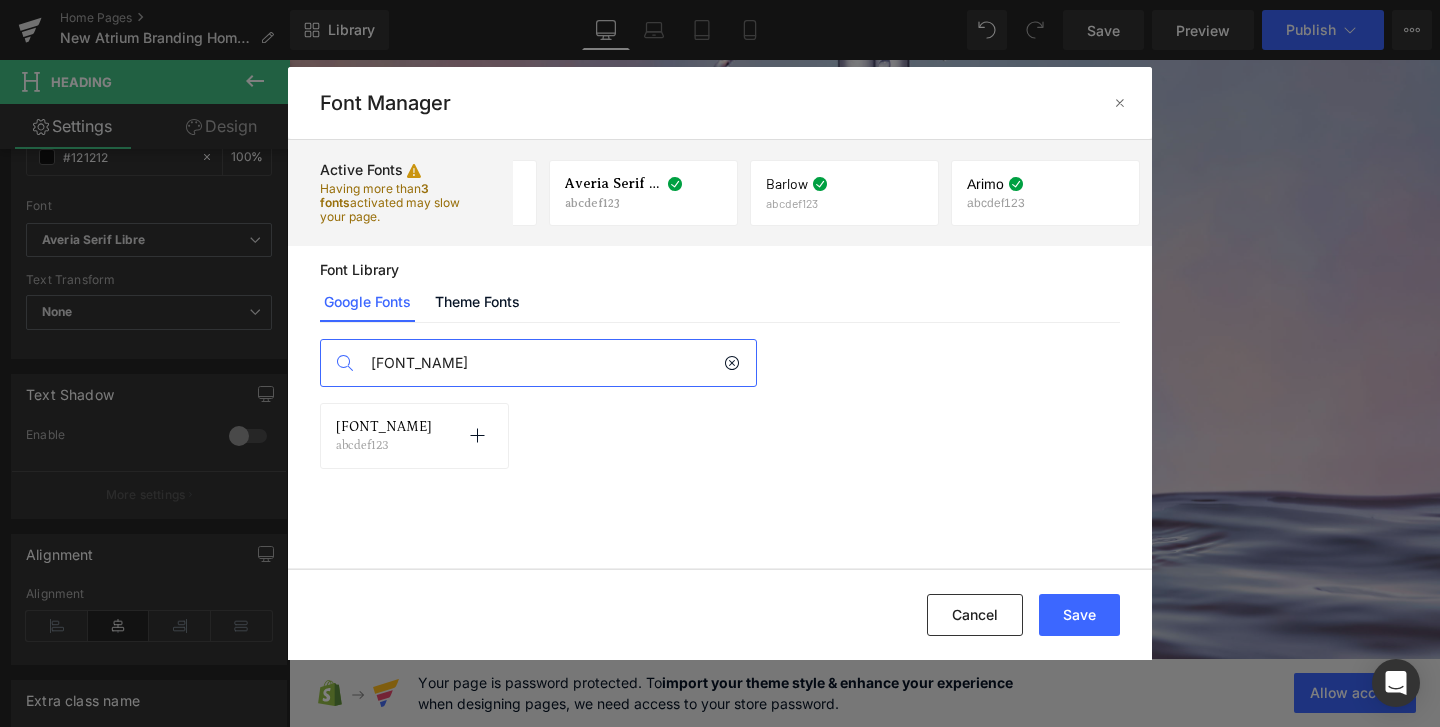 type on "petron" 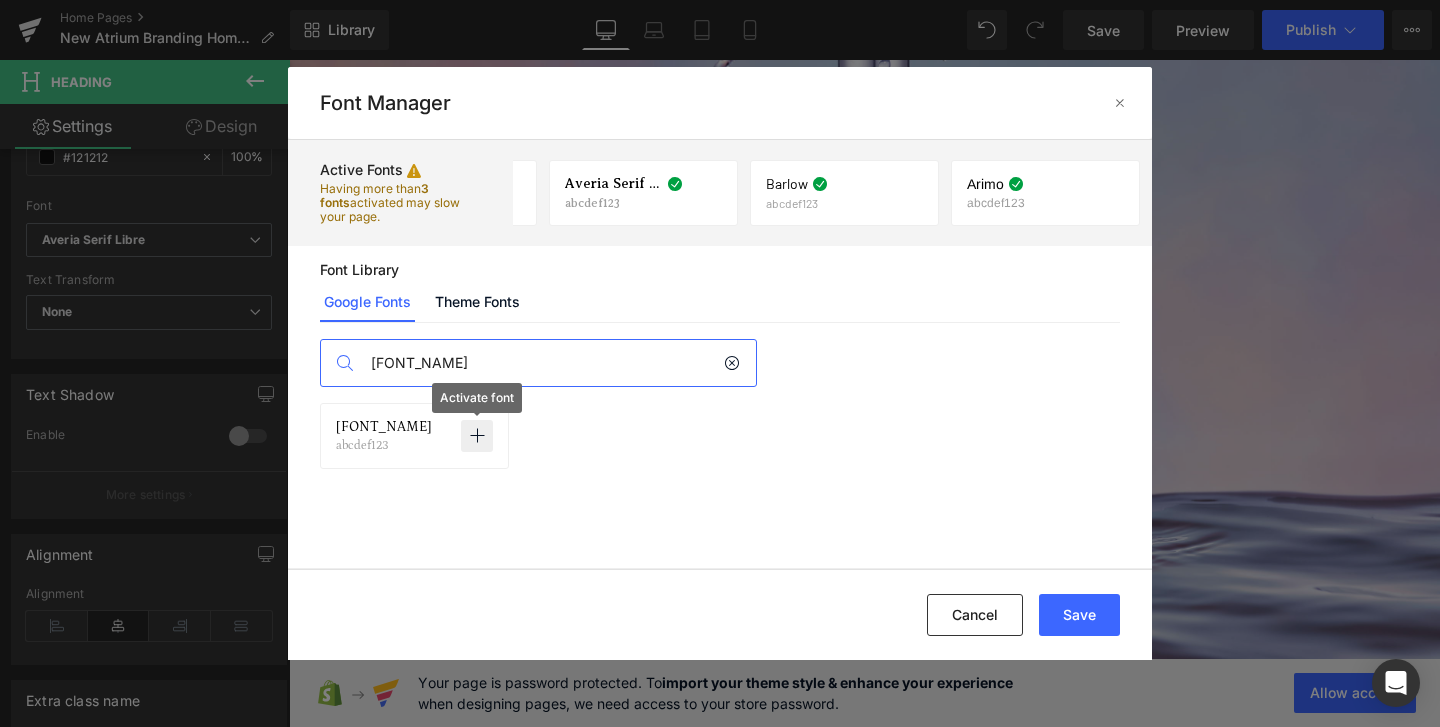 click at bounding box center (477, 436) 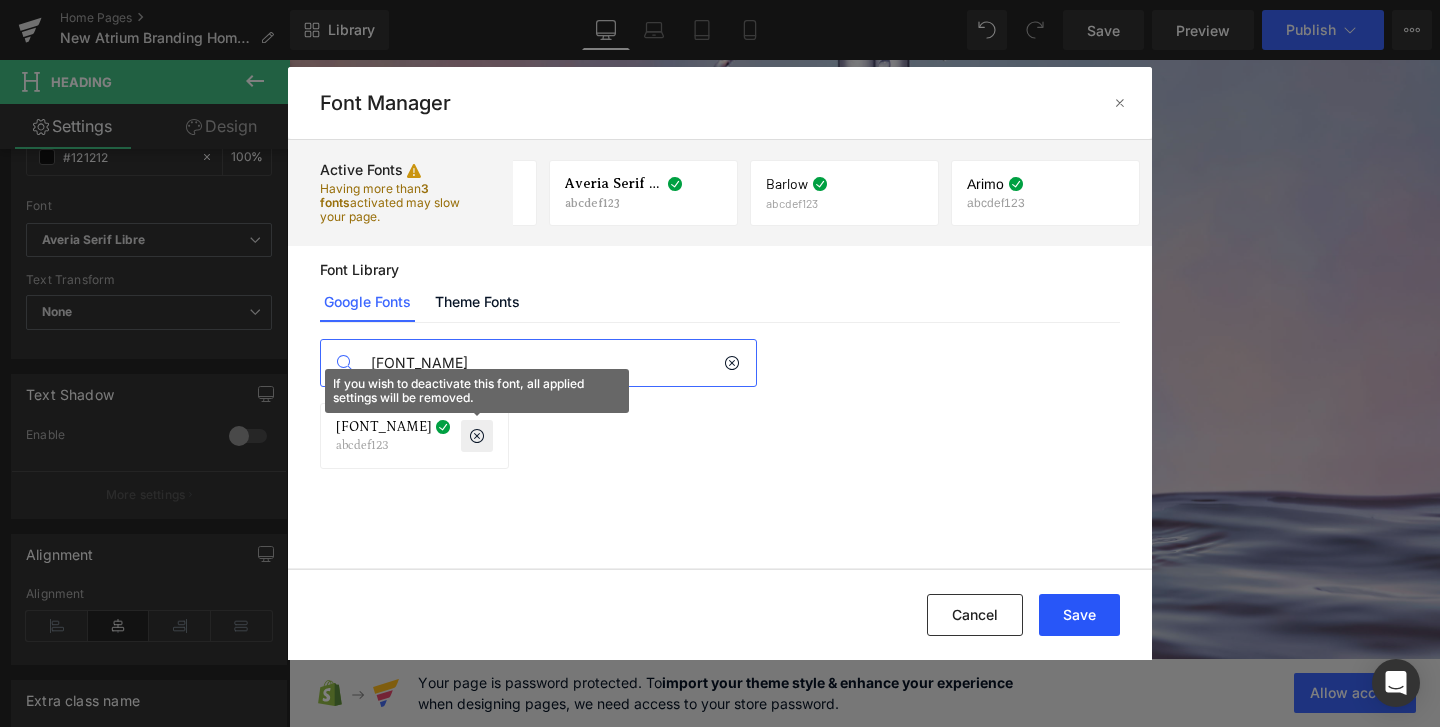 click on "Save" at bounding box center (1079, 615) 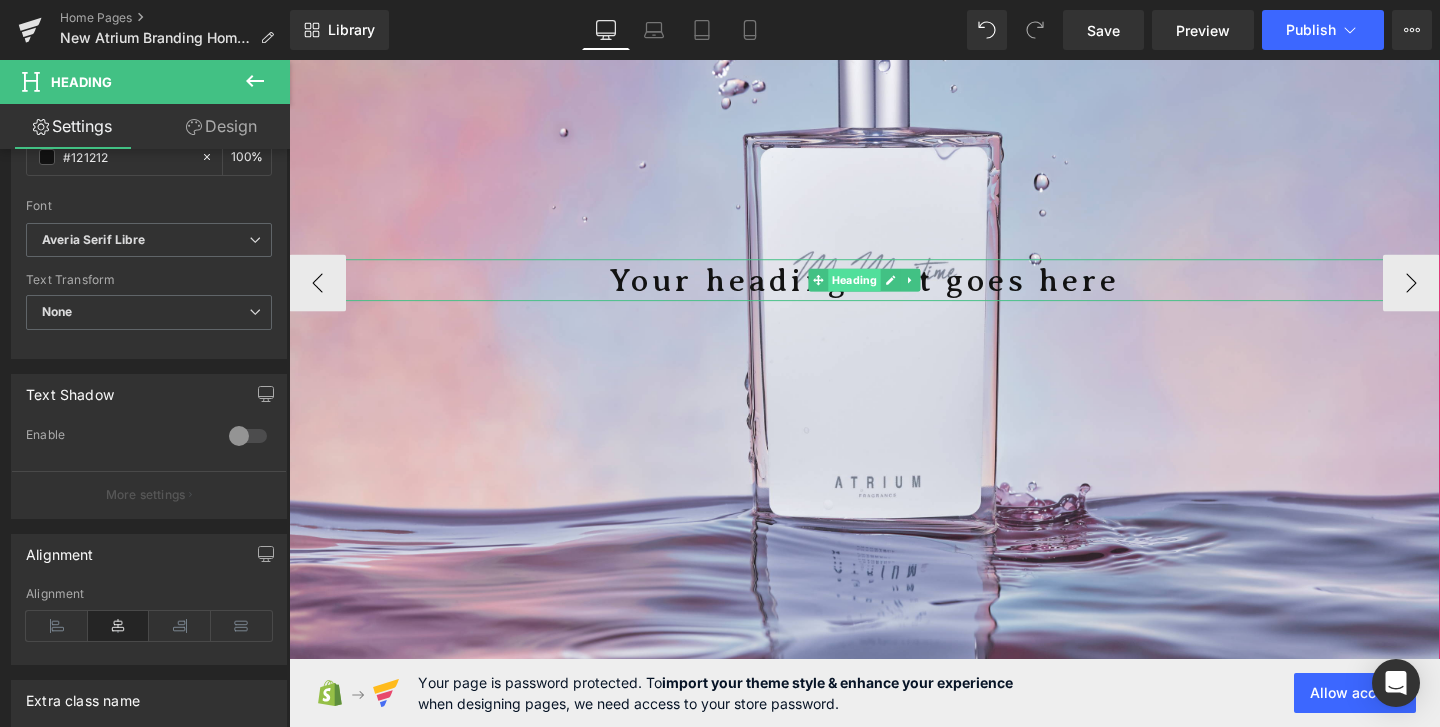 click on "Heading" at bounding box center [883, 291] 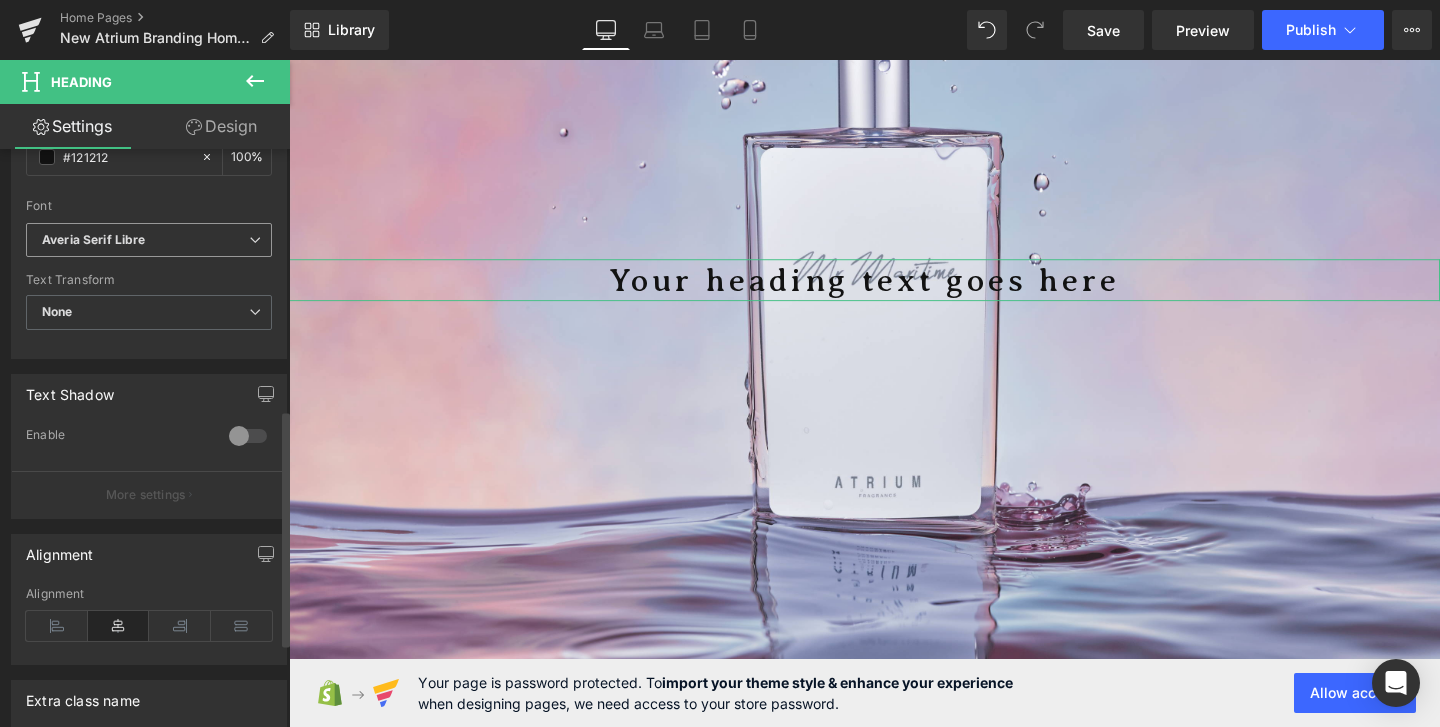 click on "Averia Serif Libre" at bounding box center (94, 240) 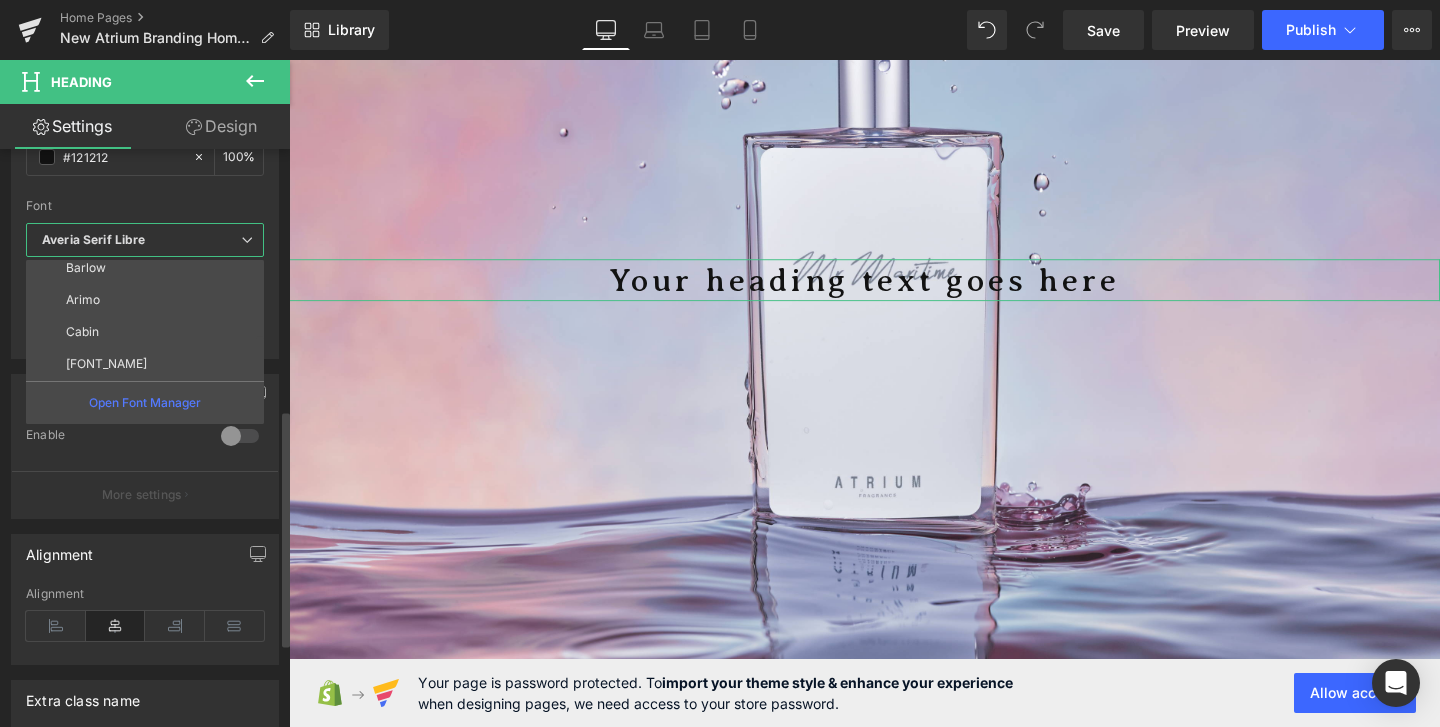 scroll, scrollTop: 103, scrollLeft: 0, axis: vertical 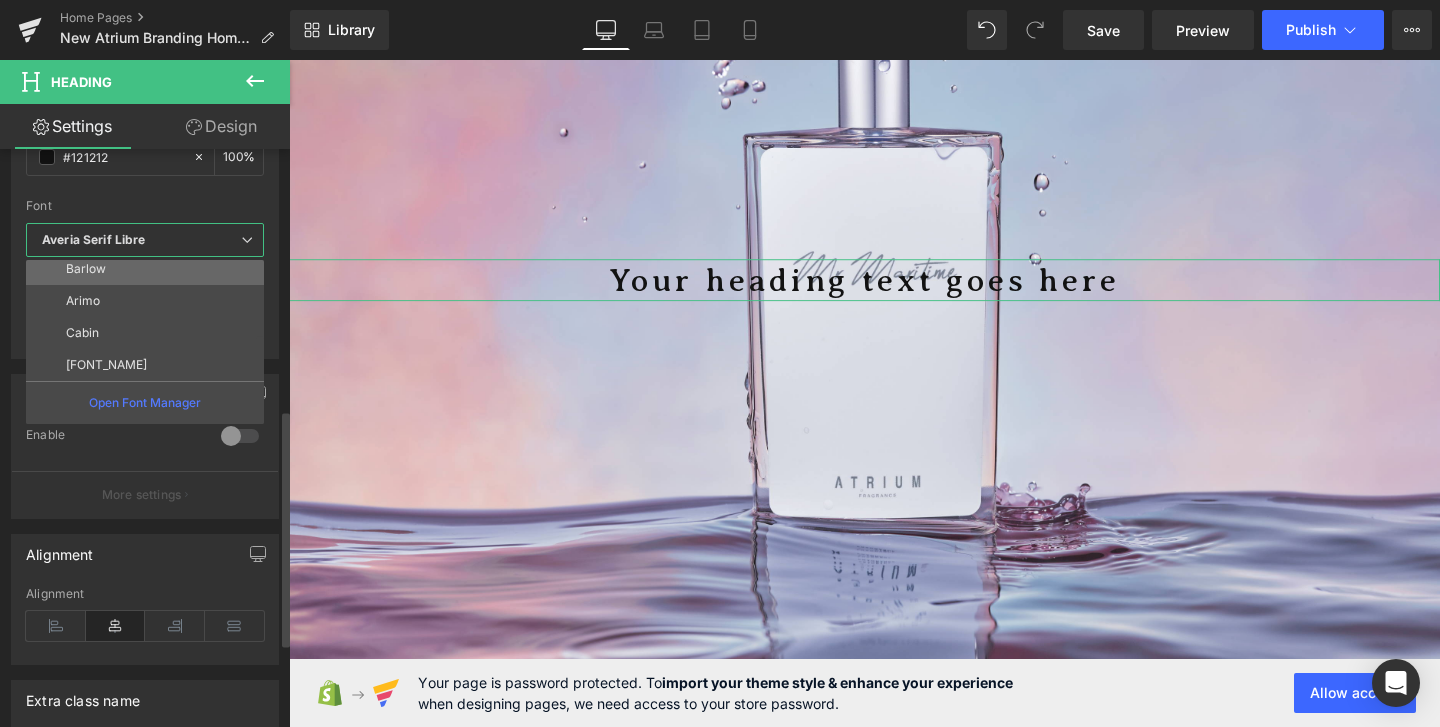 click on "Barlow" at bounding box center [149, 269] 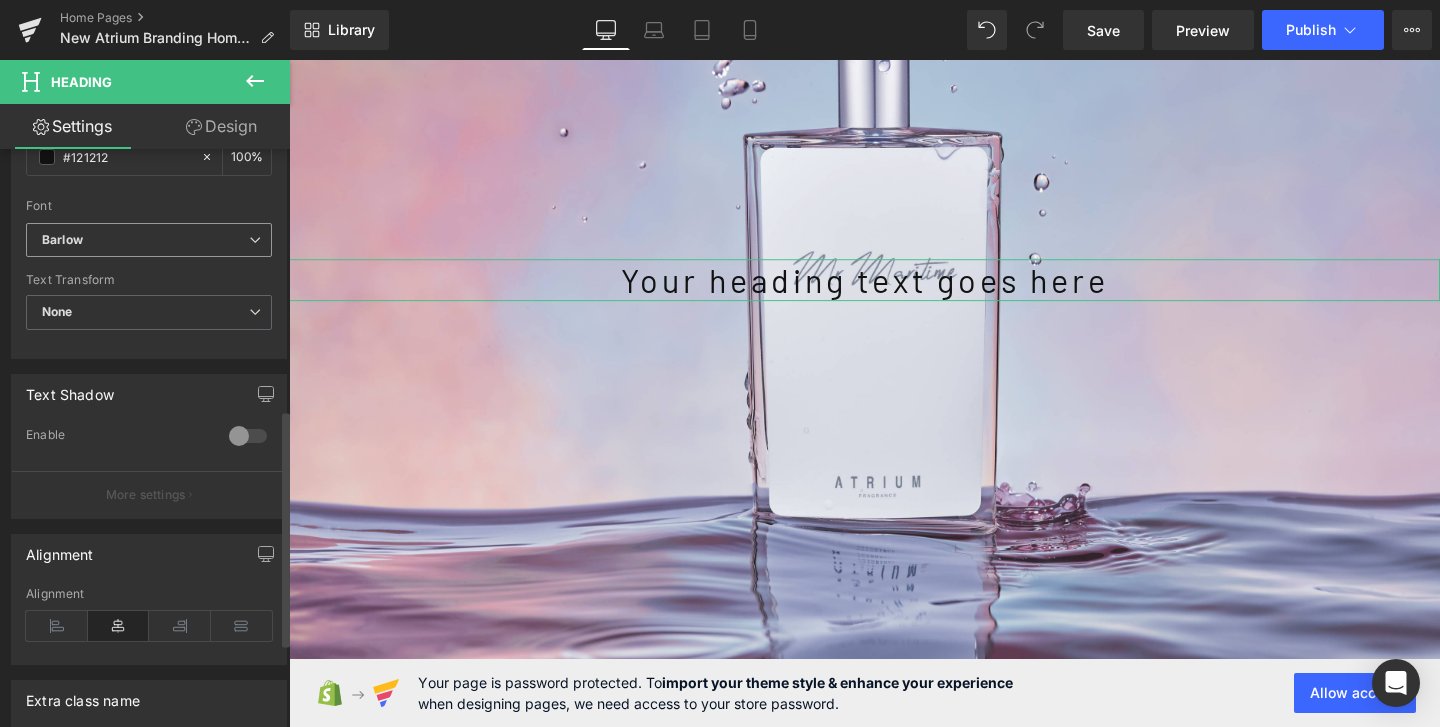 click on "Barlow" at bounding box center (145, 240) 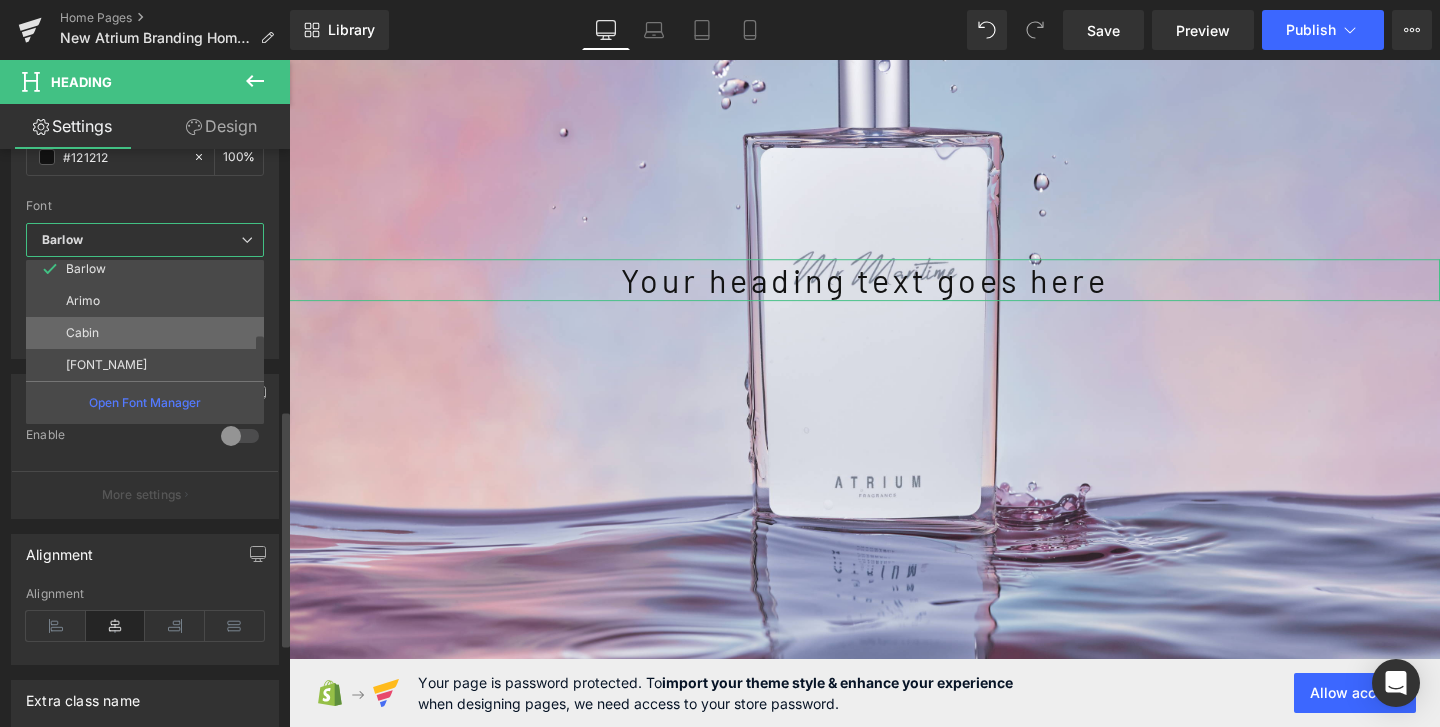 scroll, scrollTop: 104, scrollLeft: 0, axis: vertical 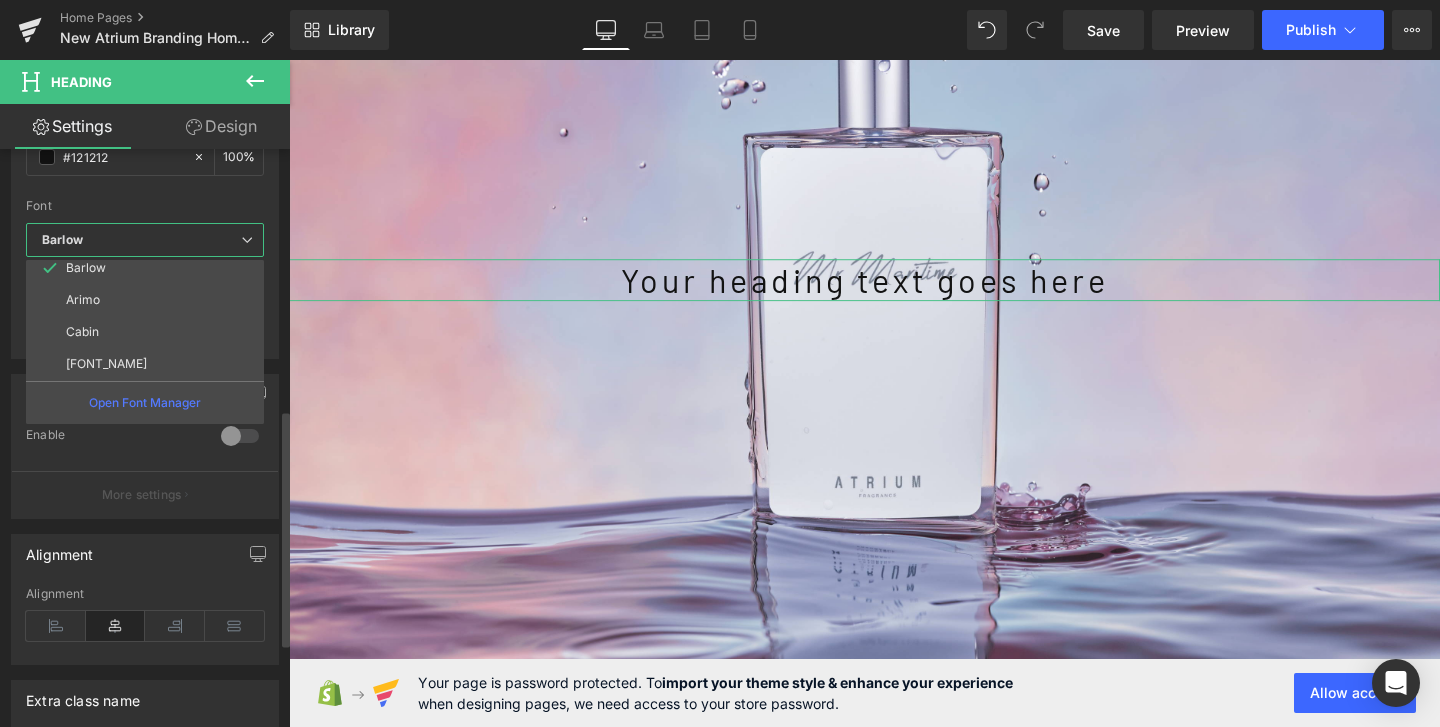 click on "Barlow" at bounding box center [145, 240] 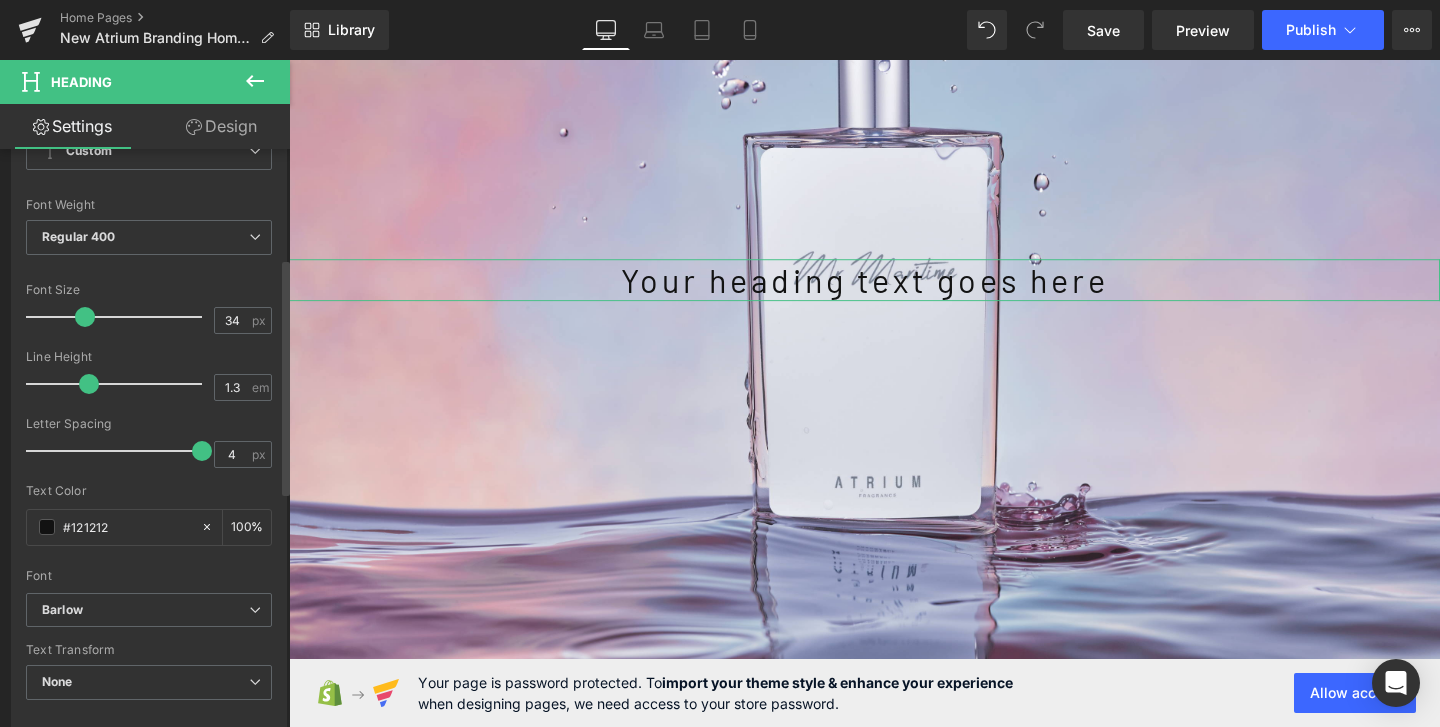 scroll, scrollTop: 259, scrollLeft: 0, axis: vertical 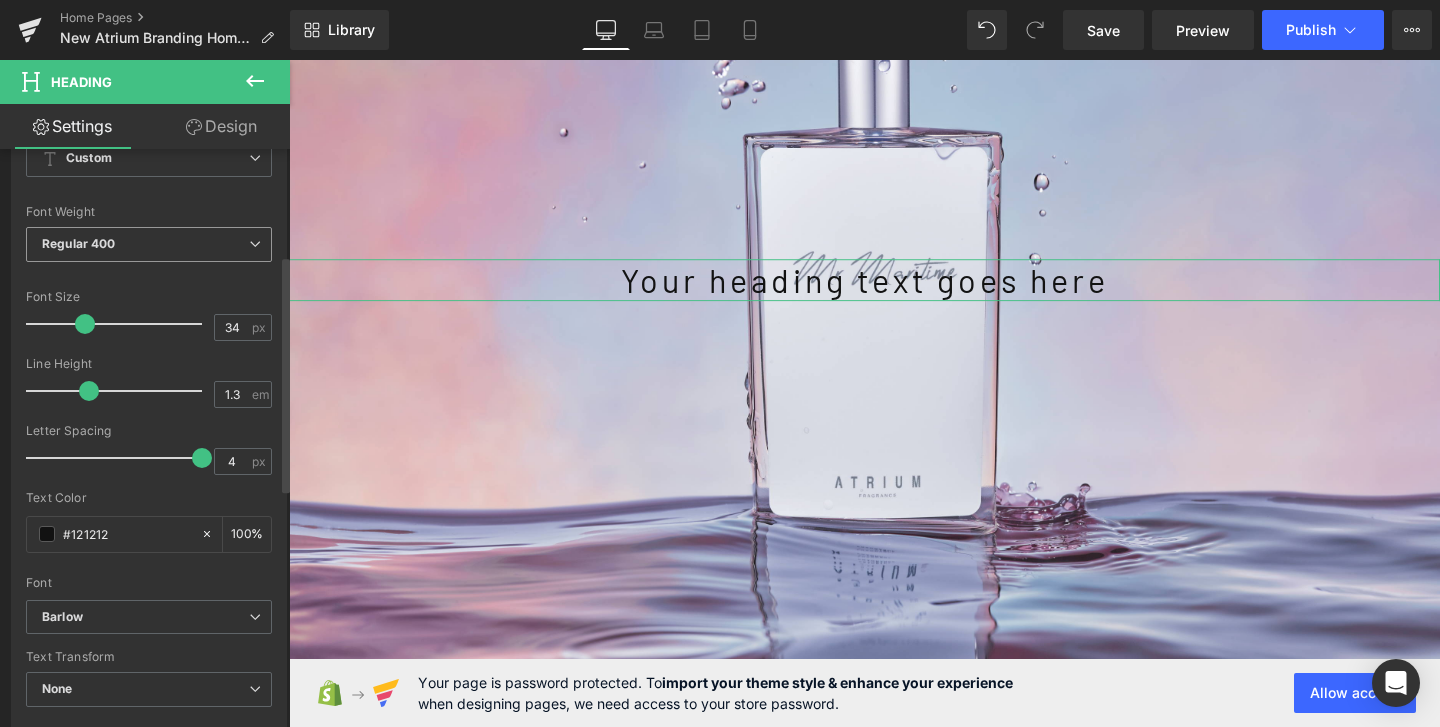 click on "Regular 400" at bounding box center [149, 244] 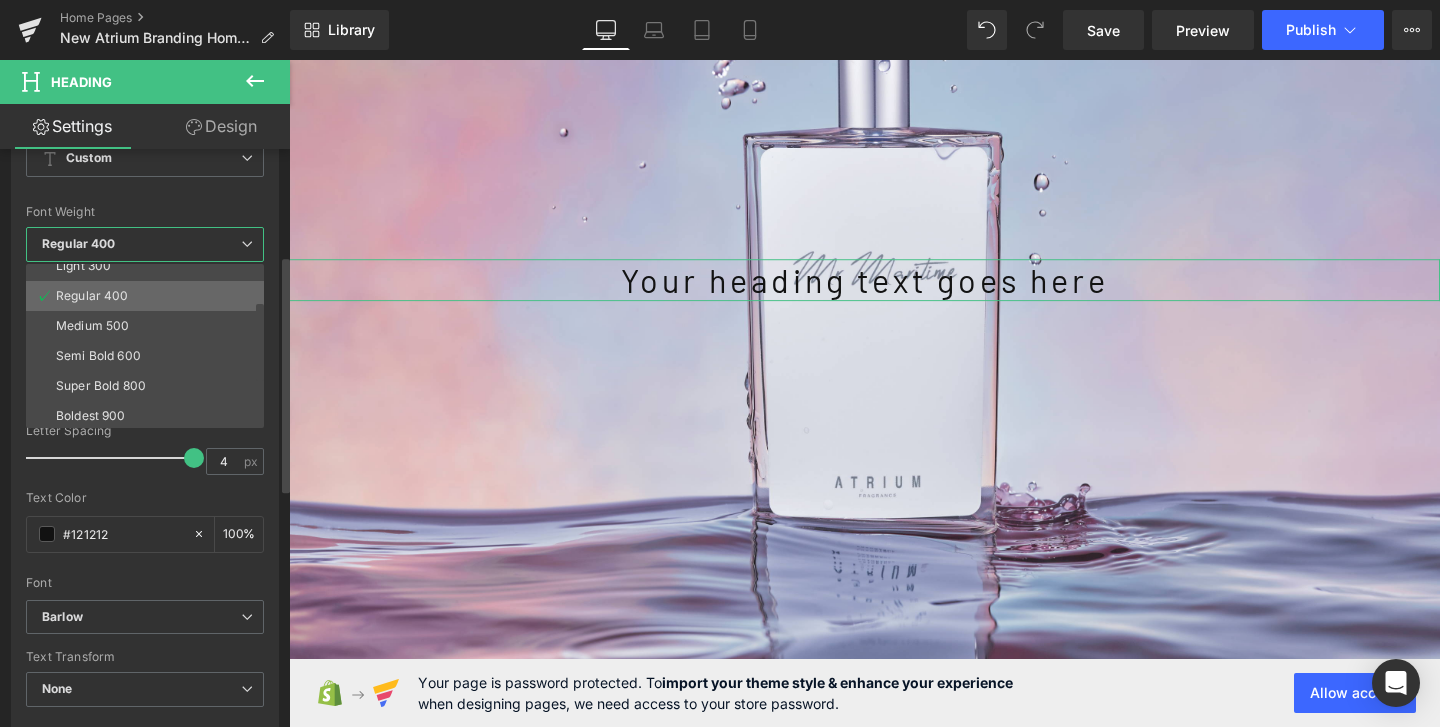 scroll, scrollTop: 71, scrollLeft: 0, axis: vertical 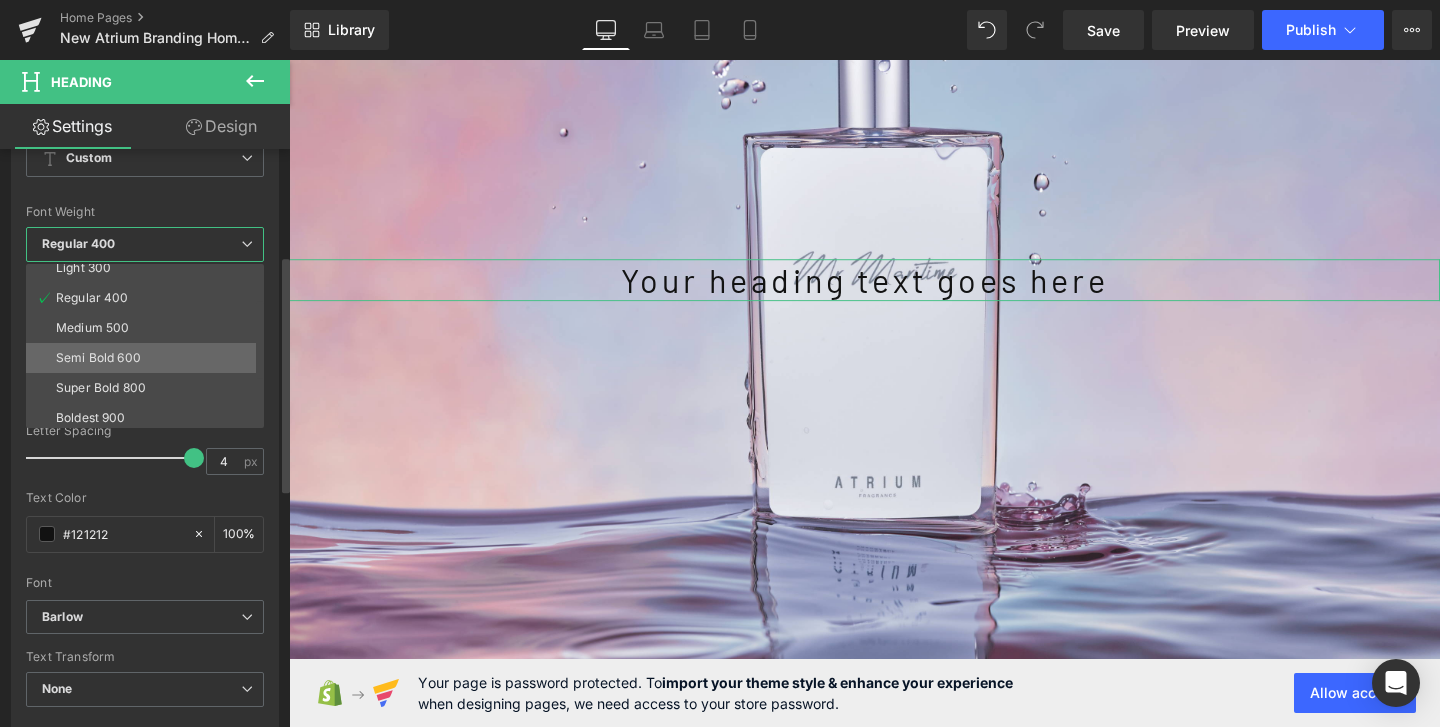 click on "Semi Bold 600" at bounding box center [98, 358] 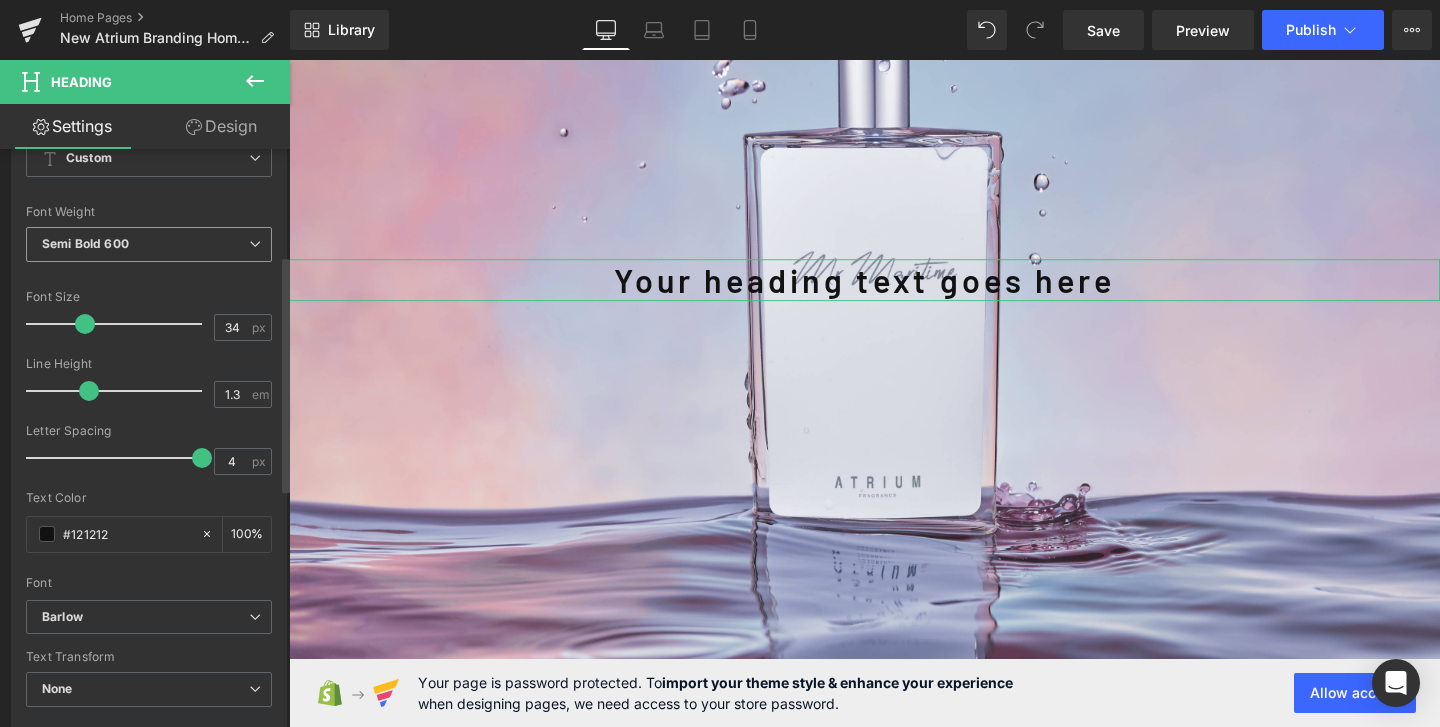 click on "Semi Bold 600" at bounding box center (149, 244) 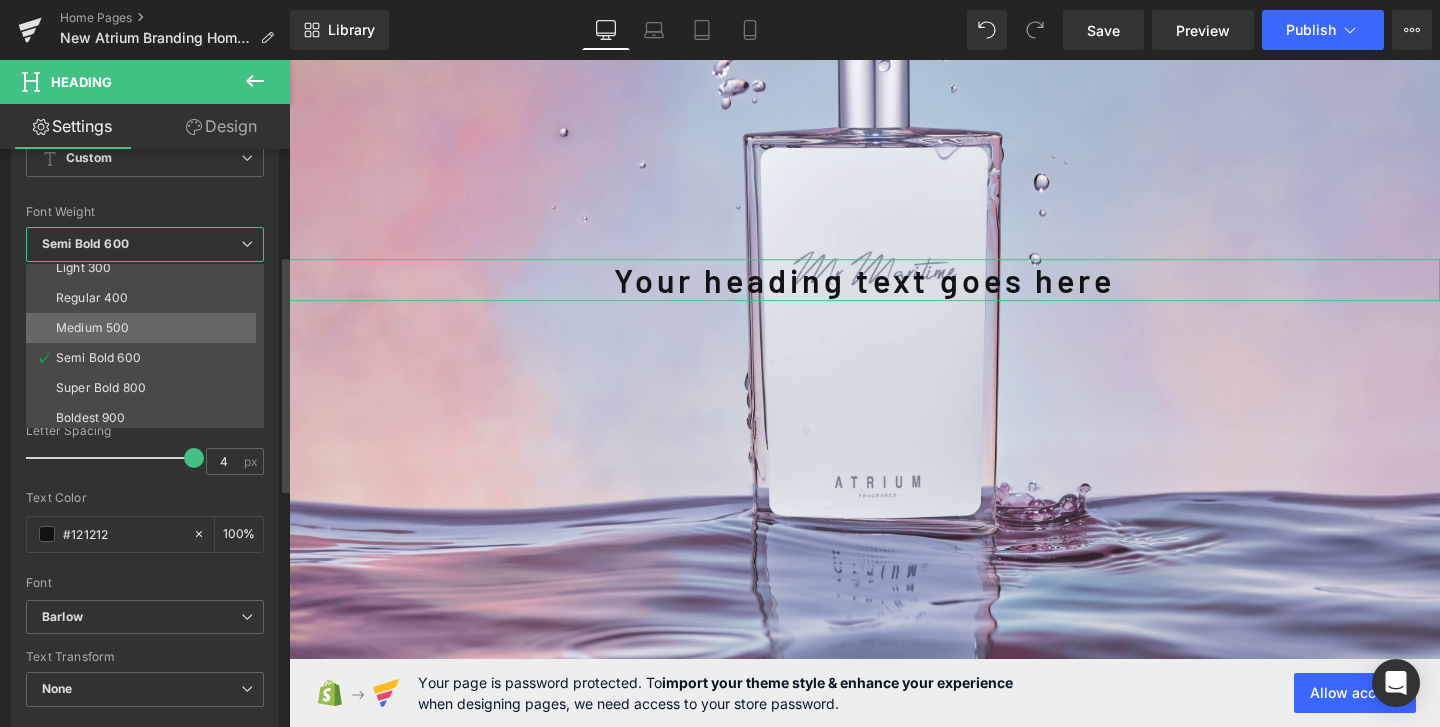 scroll, scrollTop: 166, scrollLeft: 0, axis: vertical 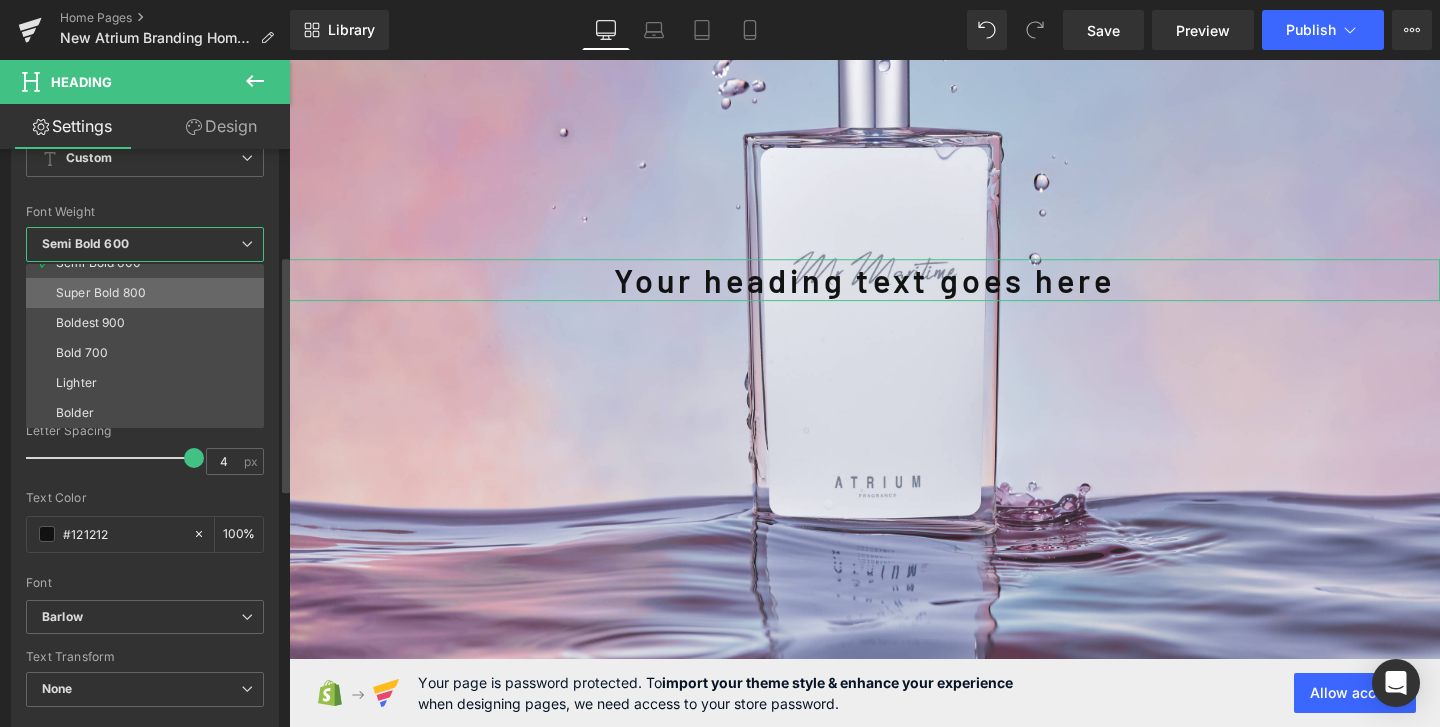 click on "Super Bold 800" at bounding box center [101, 293] 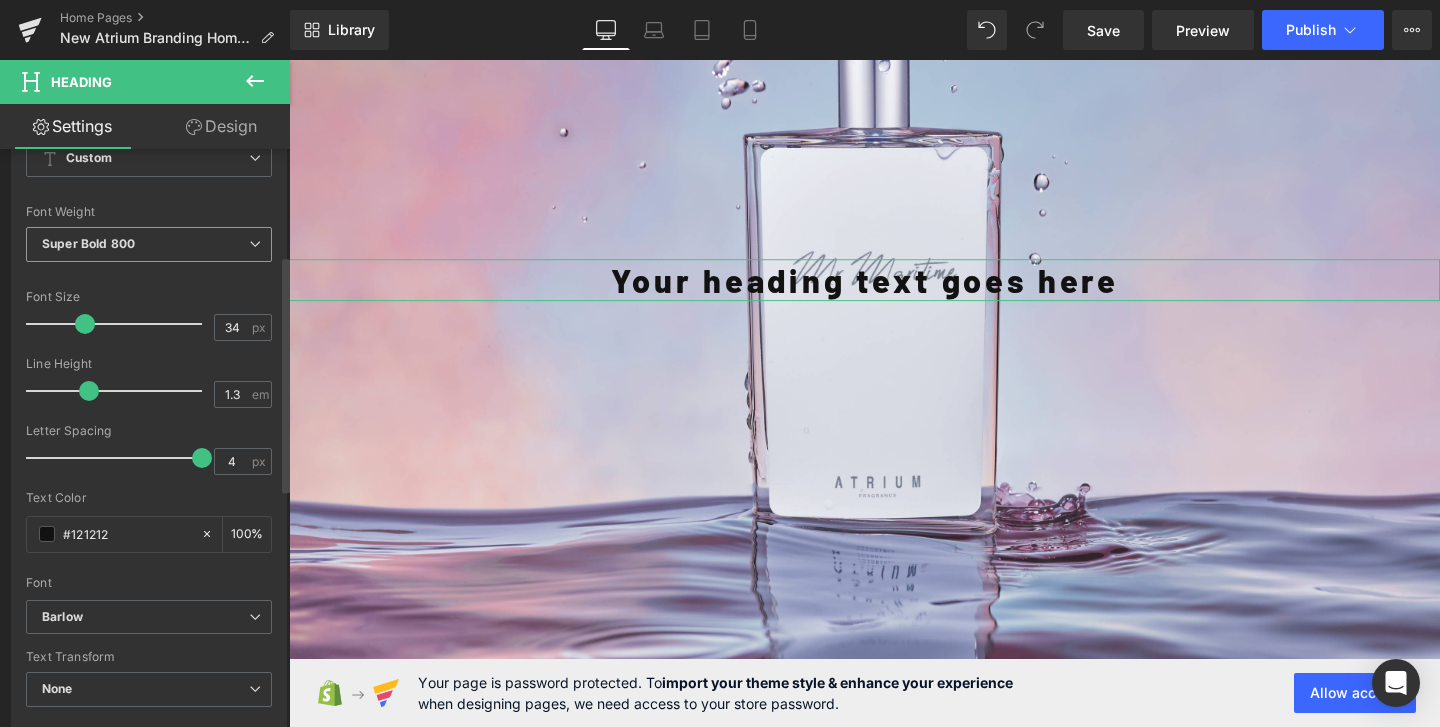 click on "Super Bold 800" at bounding box center [149, 244] 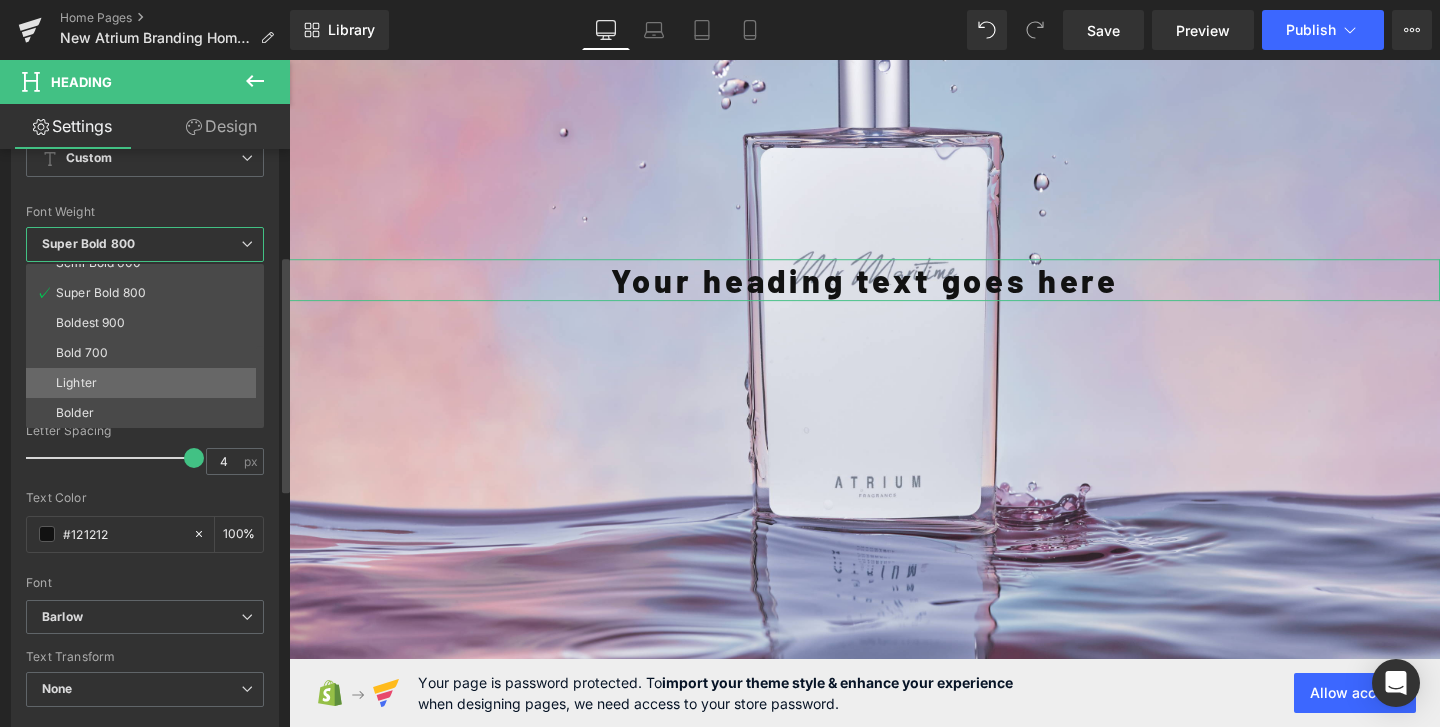 click on "Lighter" at bounding box center [149, 383] 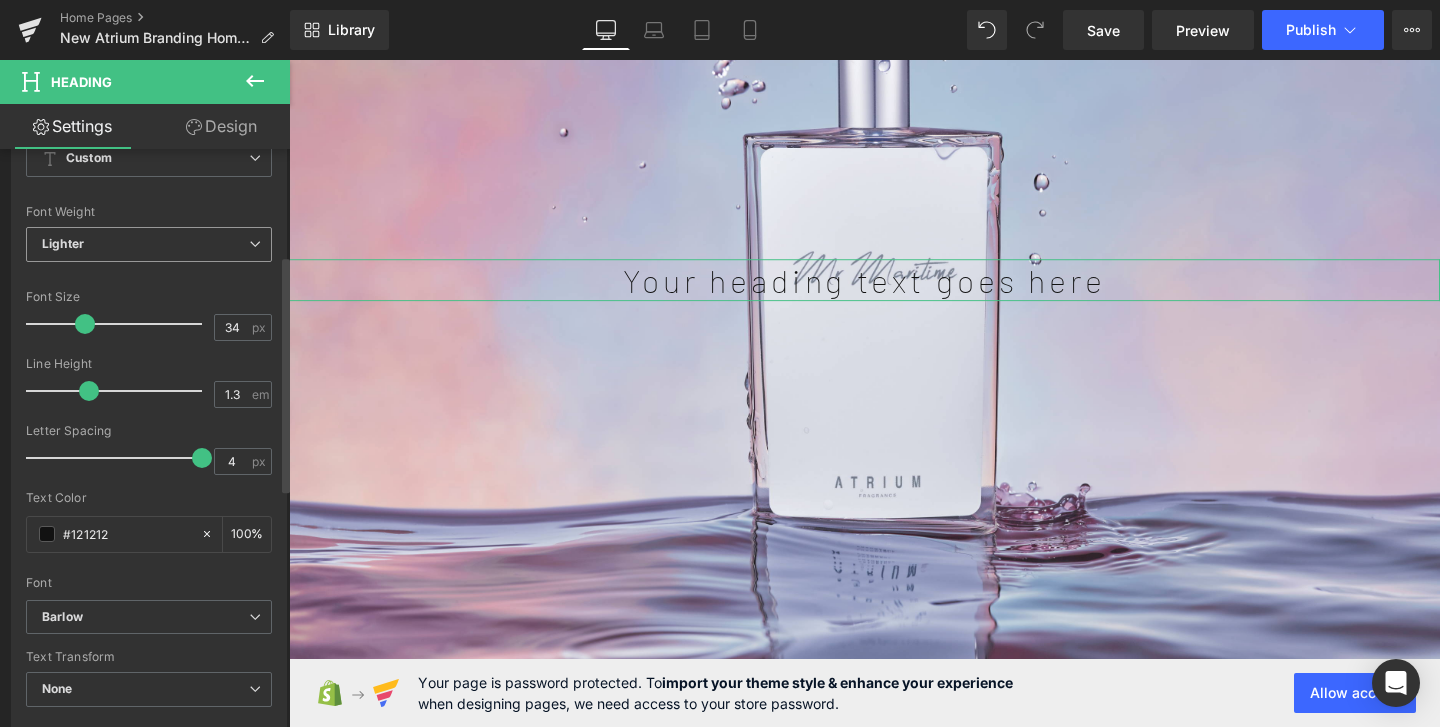 click on "Lighter" at bounding box center (149, 244) 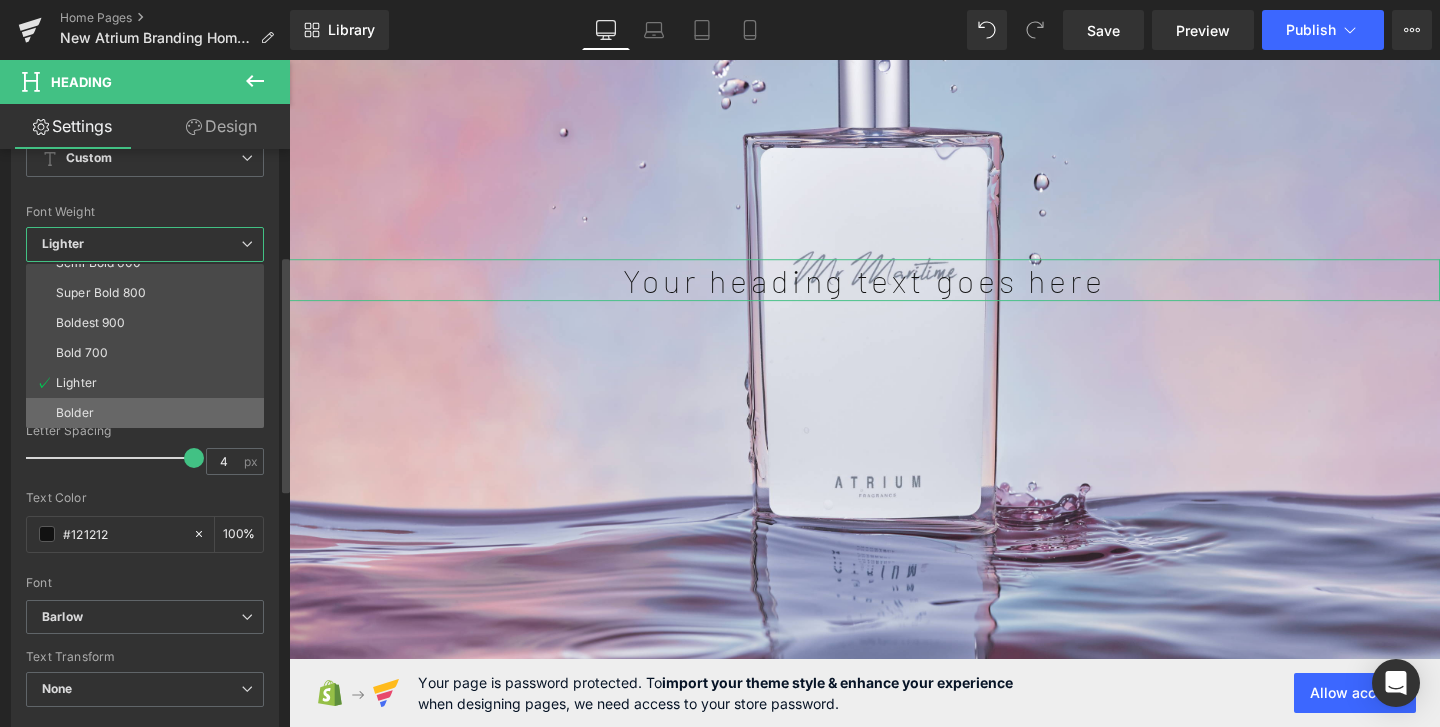 click on "Bolder" at bounding box center (149, 413) 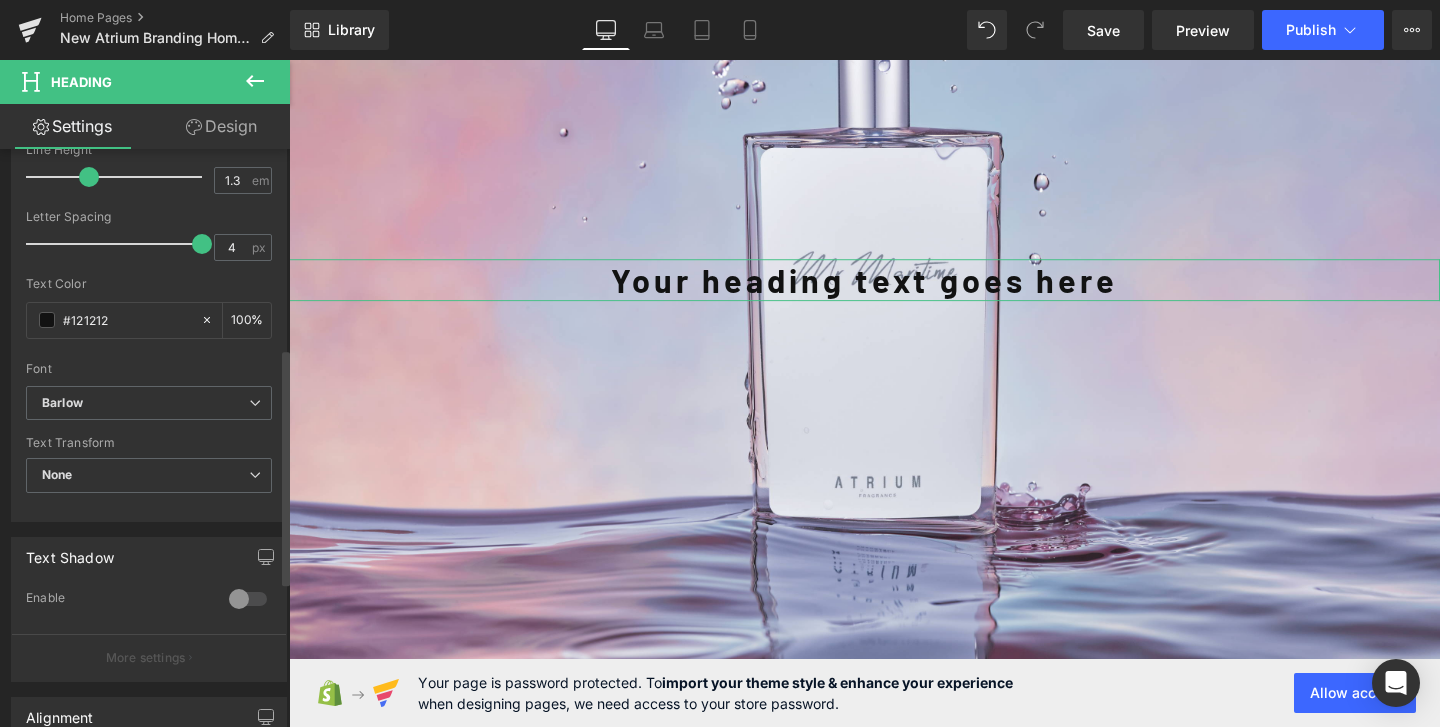 scroll, scrollTop: 486, scrollLeft: 0, axis: vertical 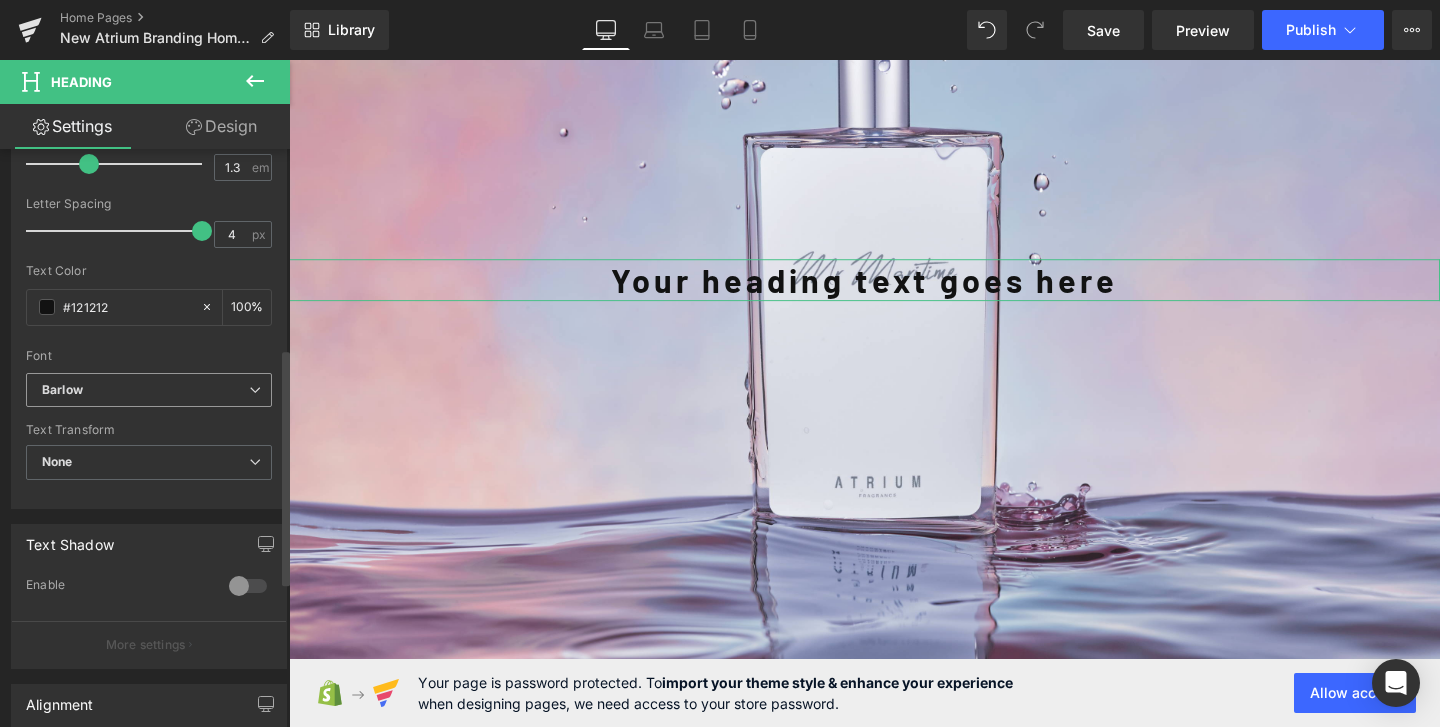 click on "Barlow" at bounding box center (145, 390) 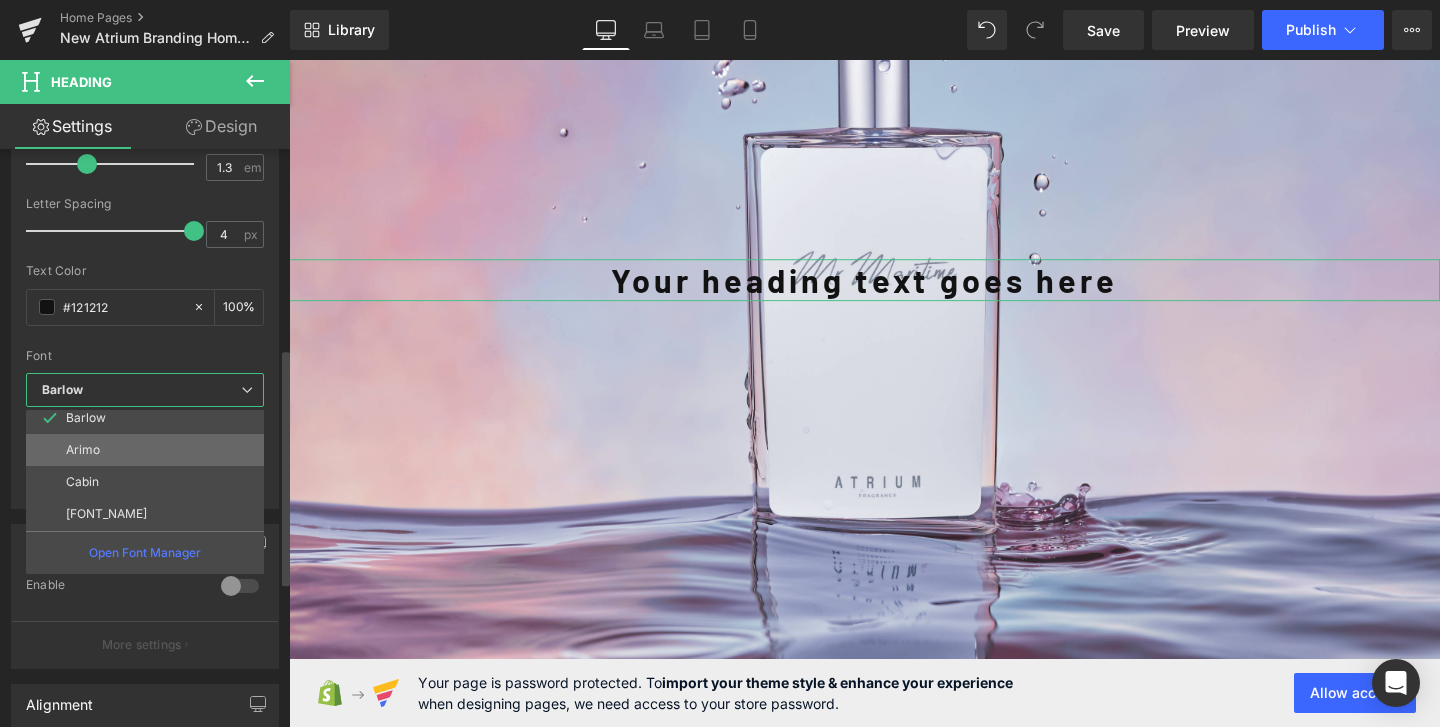 click on "Arimo" at bounding box center [149, 450] 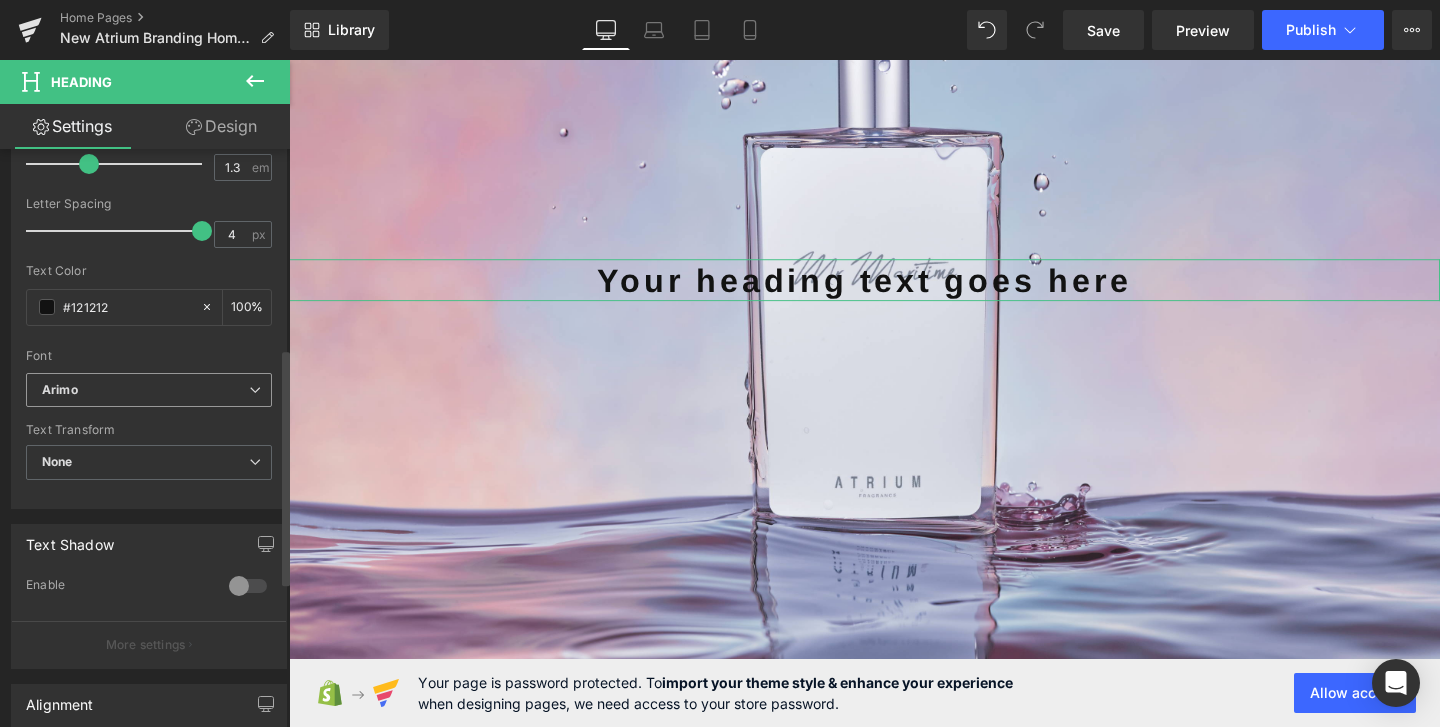 click on "Arimo" at bounding box center [145, 390] 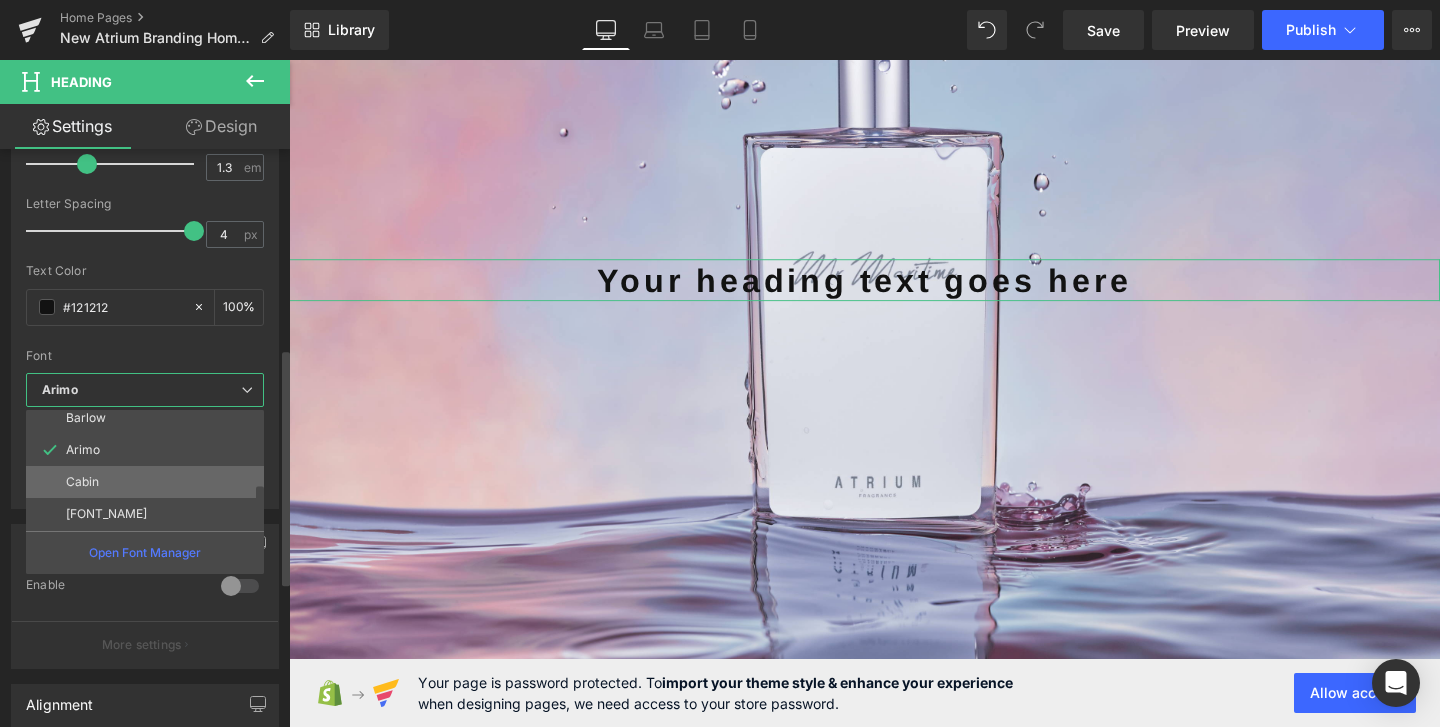 click on "Cabin" at bounding box center [149, 482] 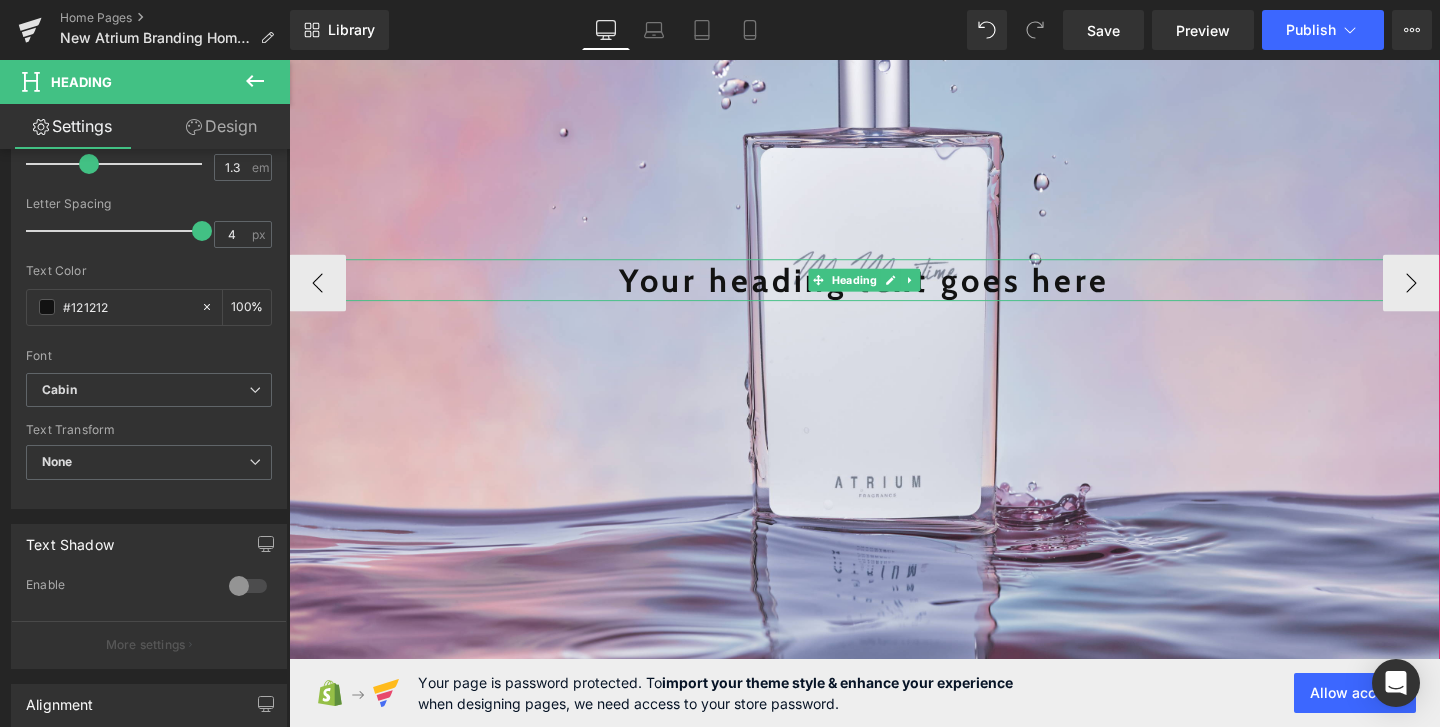 click on "Your heading text goes here" at bounding box center (894, 291) 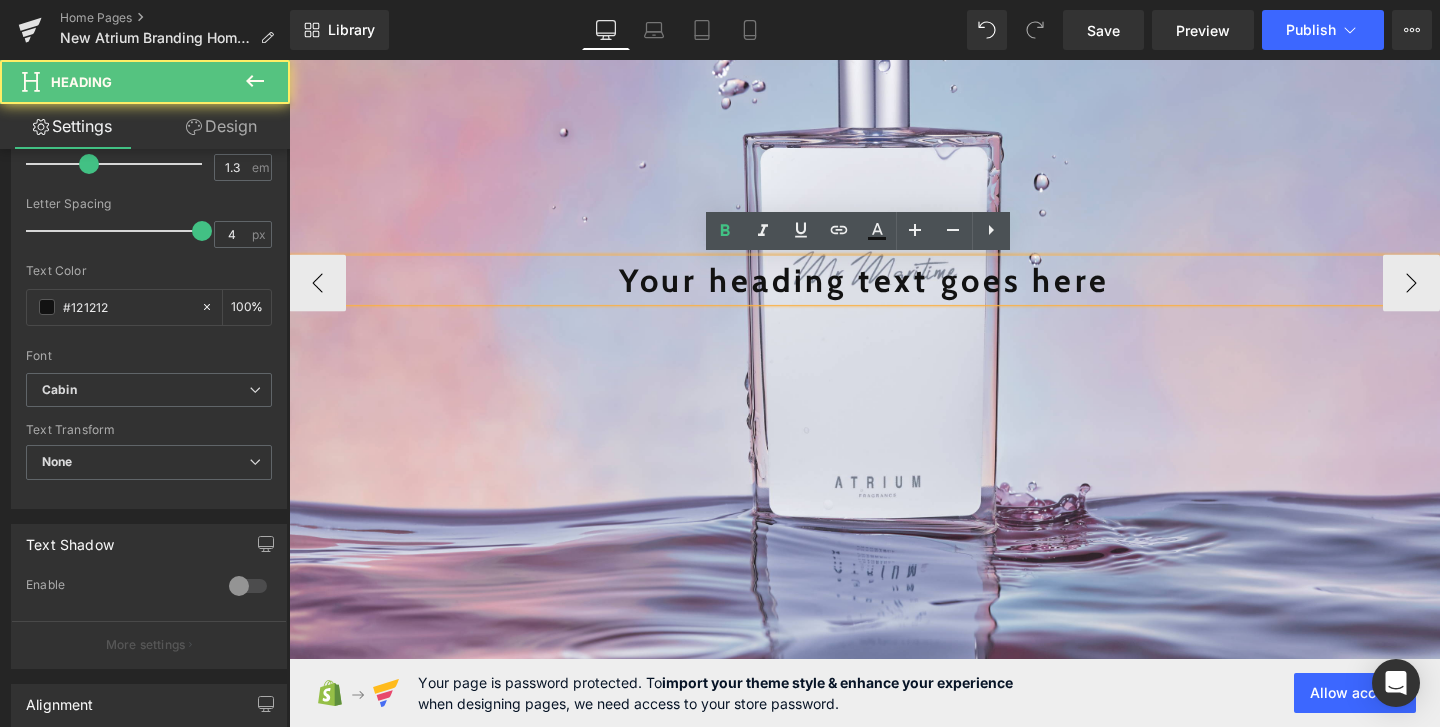 click on "Your heading text goes here" at bounding box center [894, 291] 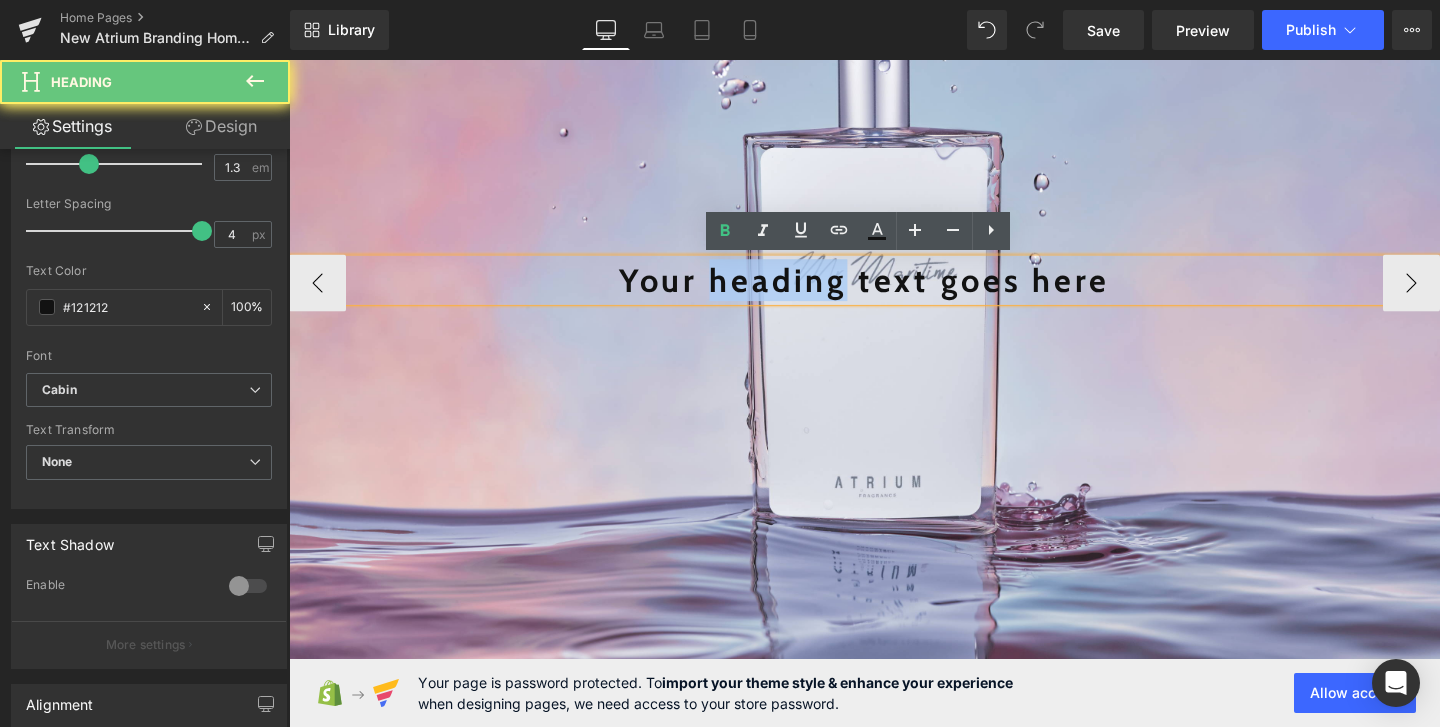 click on "Your heading text goes here" at bounding box center (894, 291) 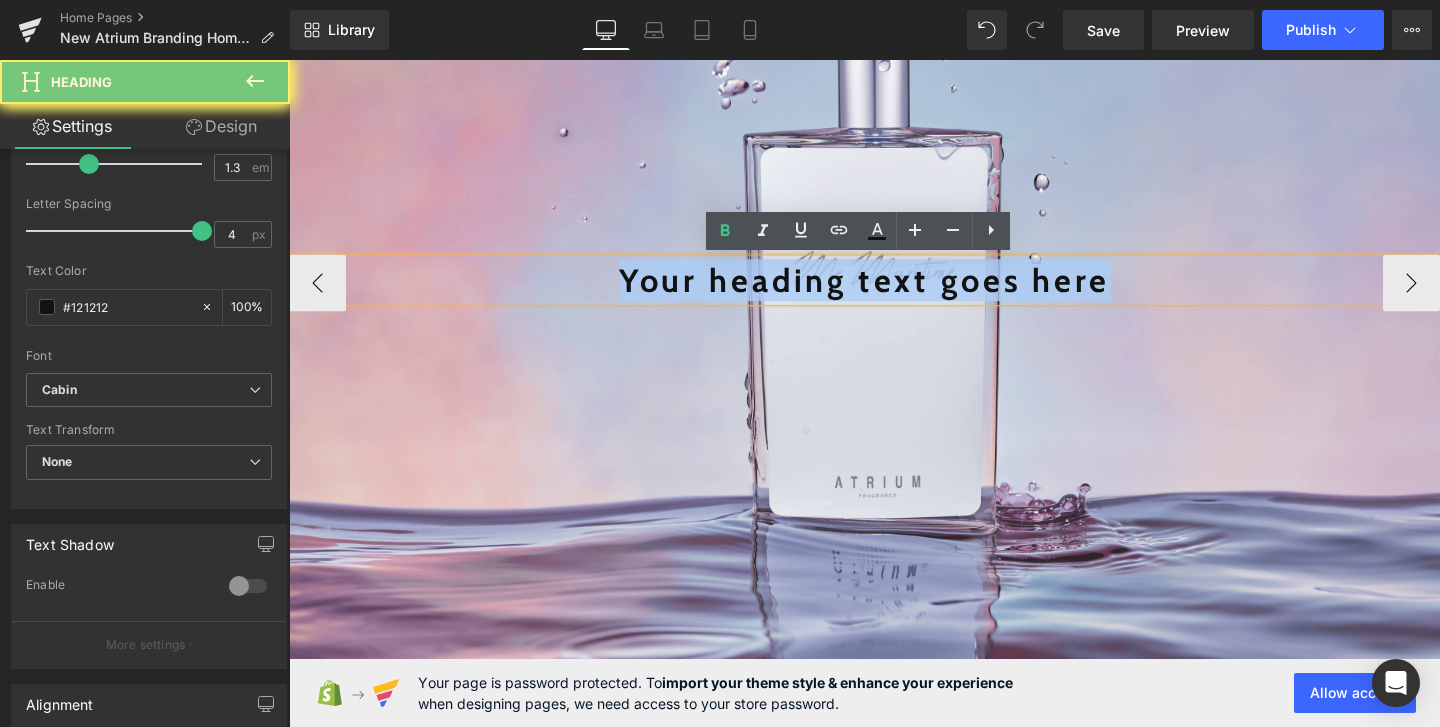 click on "Your heading text goes here" at bounding box center [894, 291] 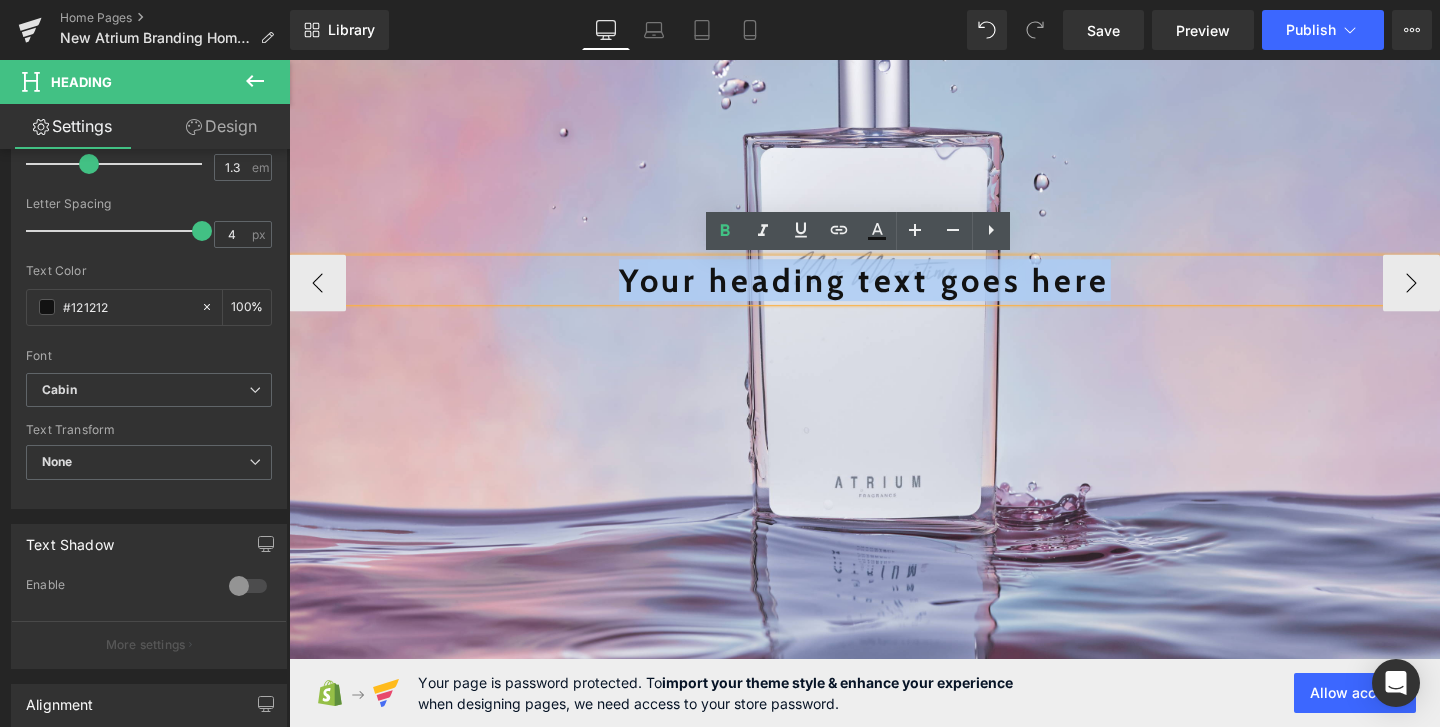 type 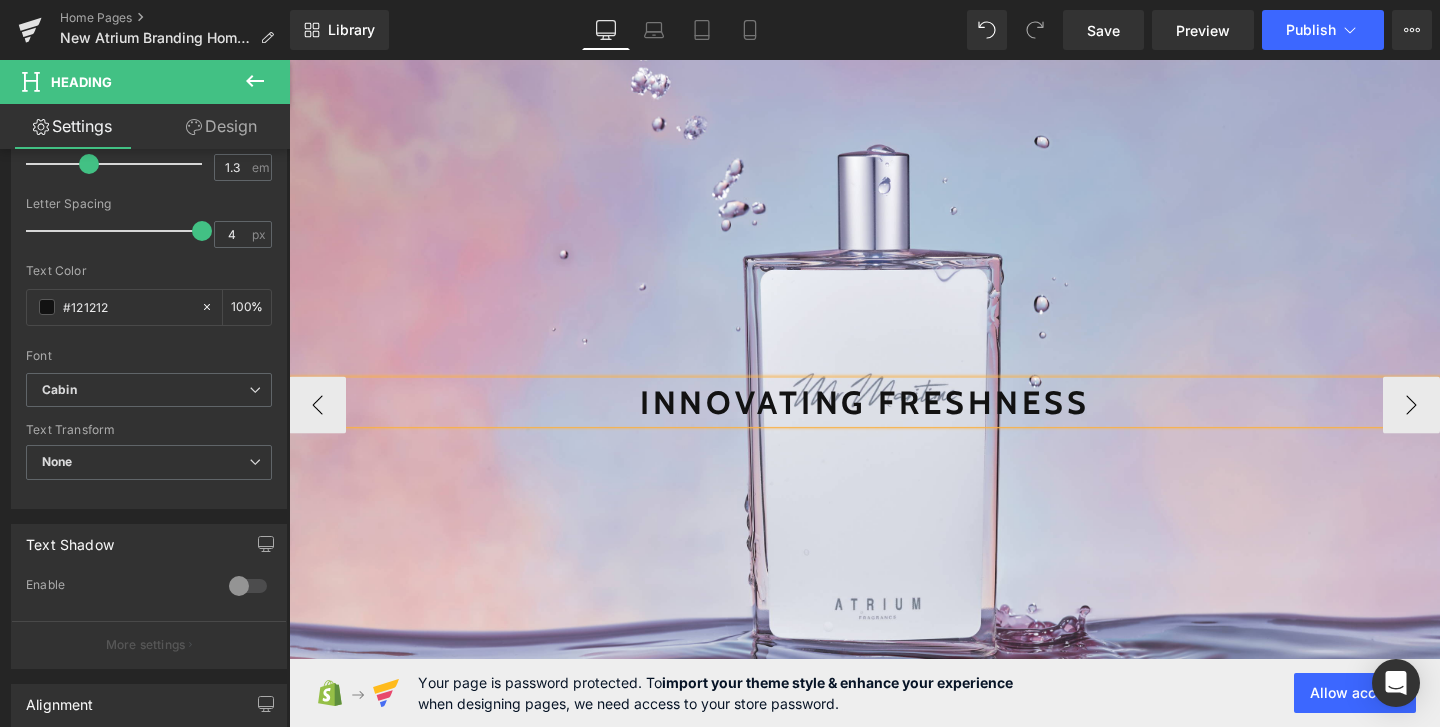 scroll, scrollTop: 236, scrollLeft: 0, axis: vertical 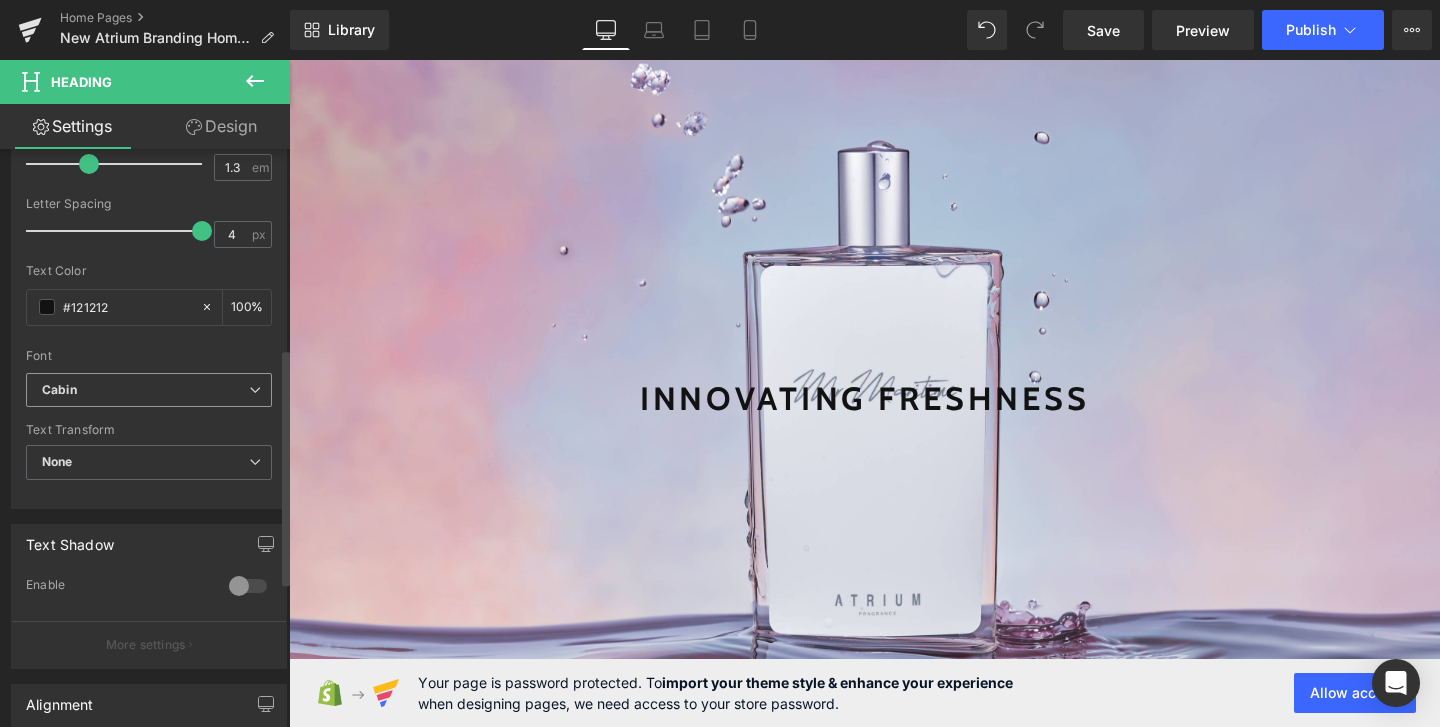 click on "Cabin" at bounding box center (145, 390) 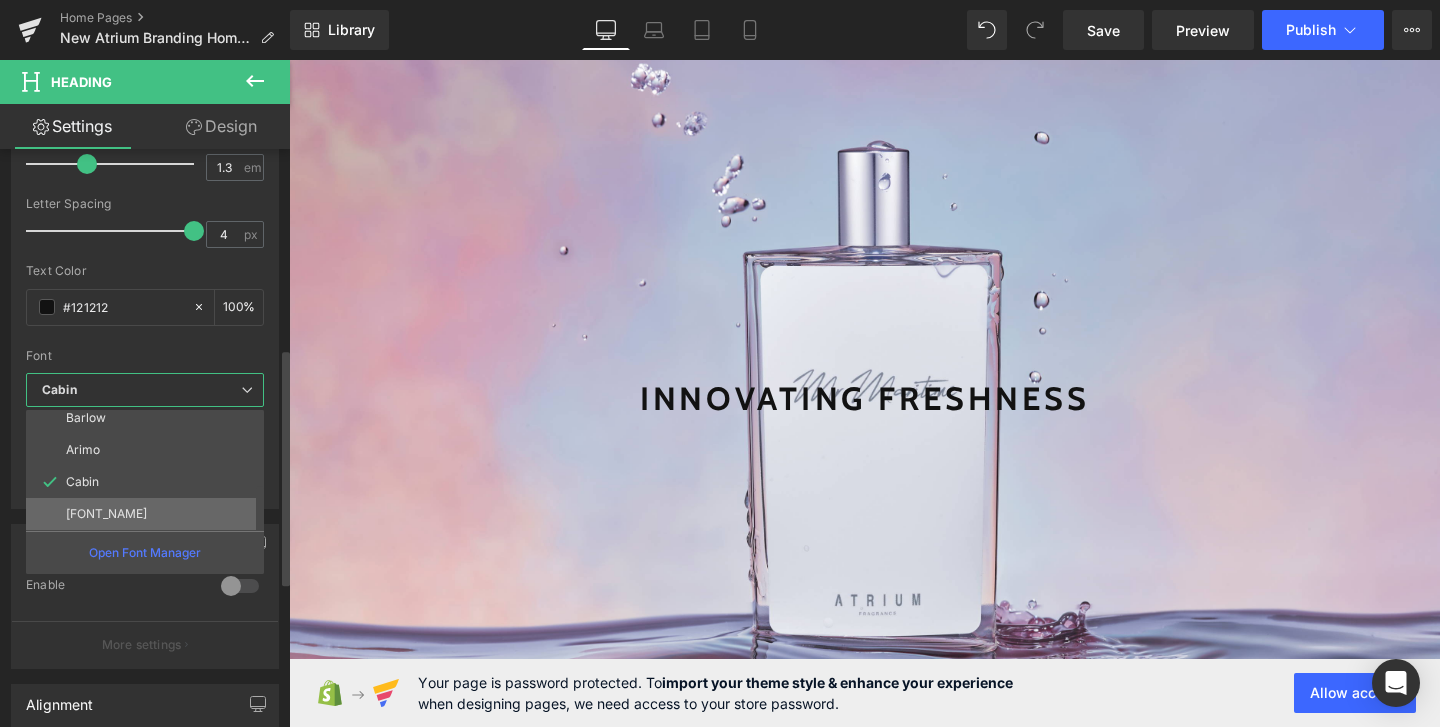 click on "Petrona" at bounding box center (149, 514) 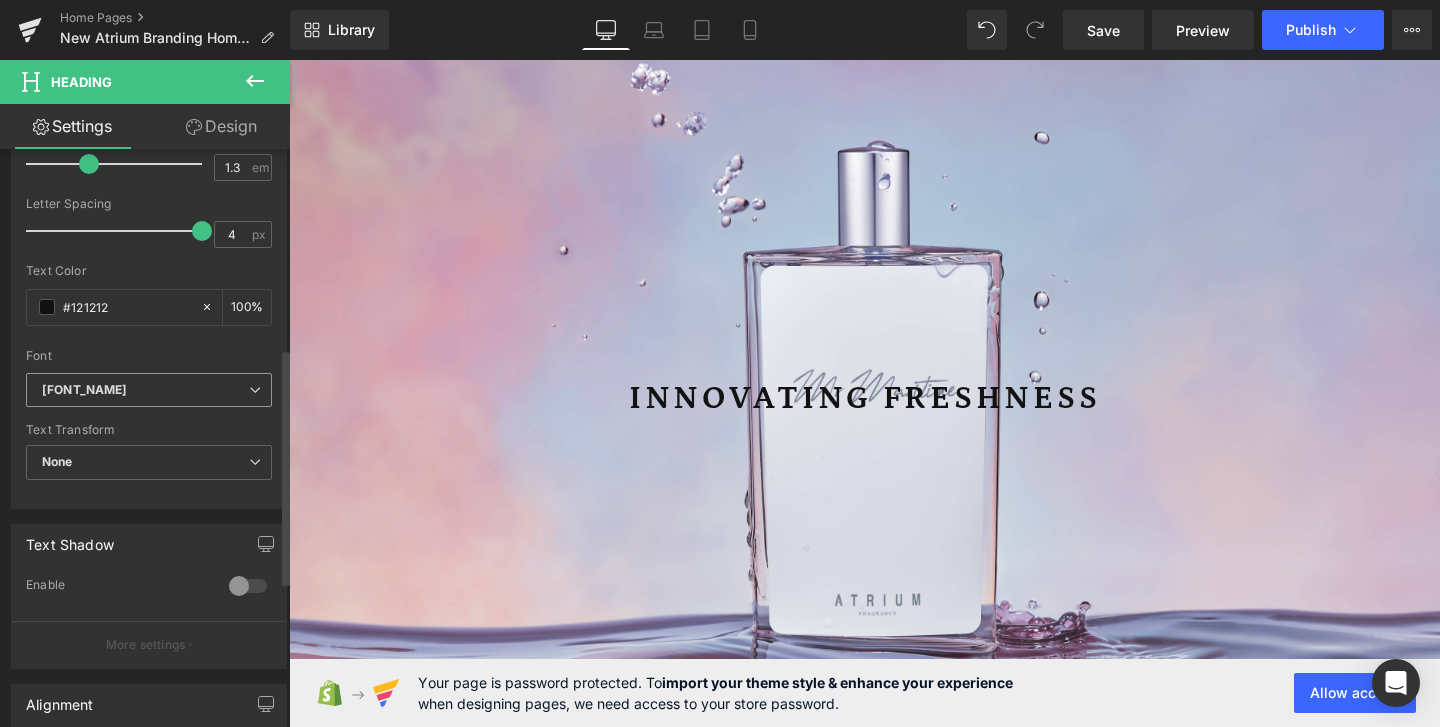 click on "Petrona" at bounding box center (145, 390) 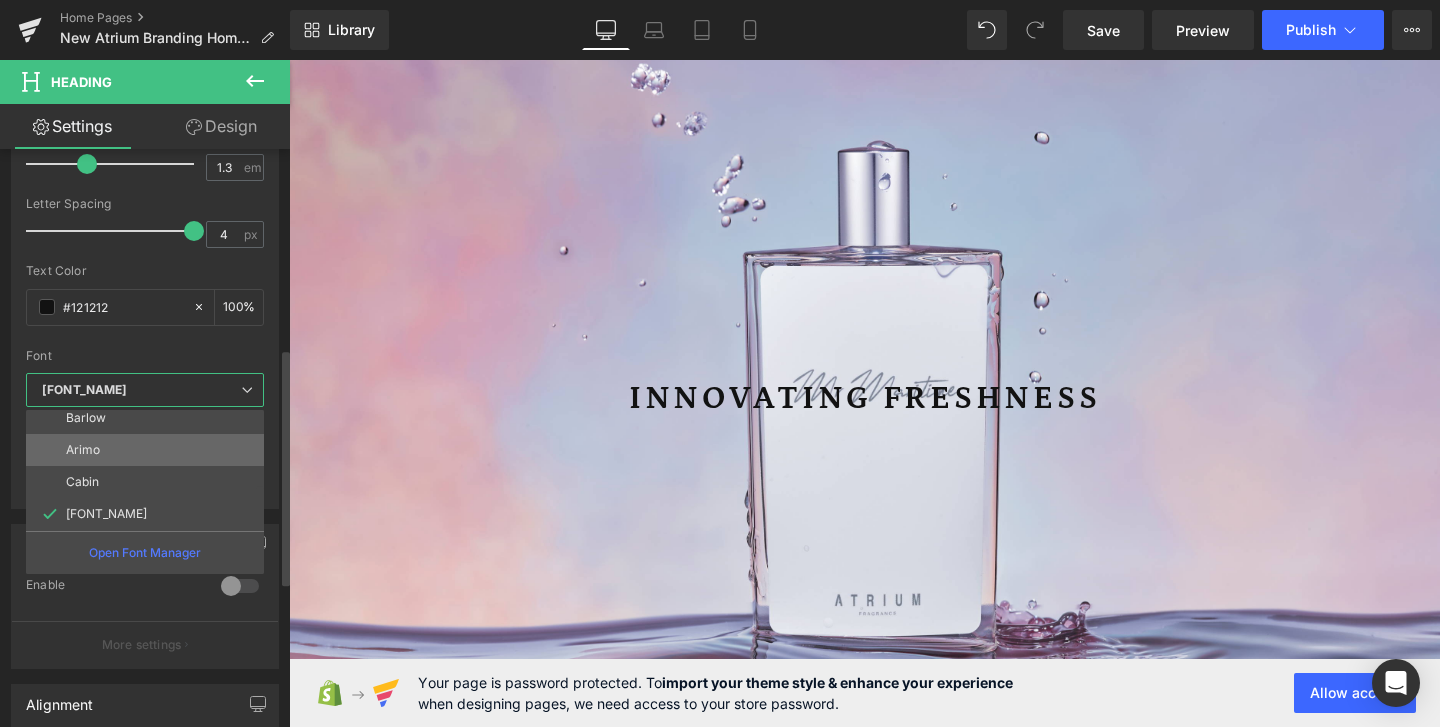 click on "Arimo" at bounding box center (149, 450) 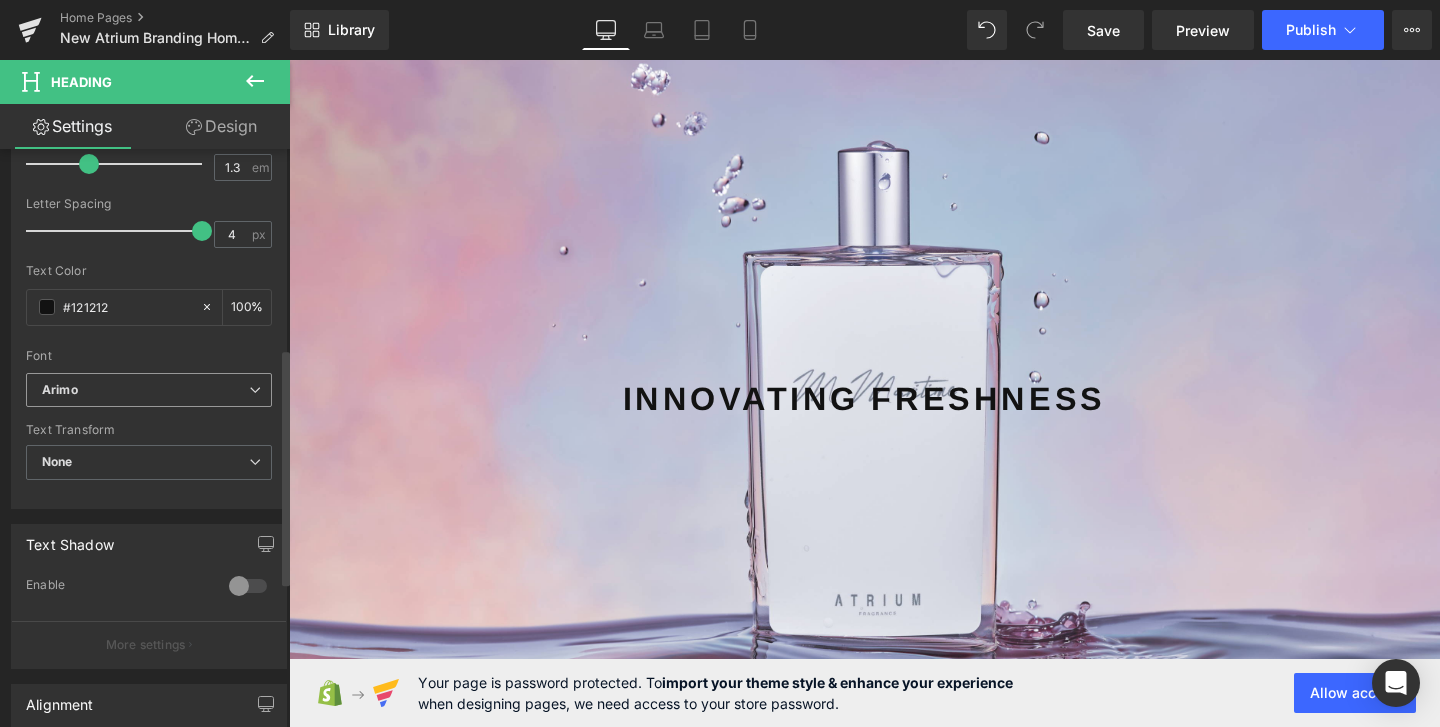 click on "Arimo" at bounding box center [149, 390] 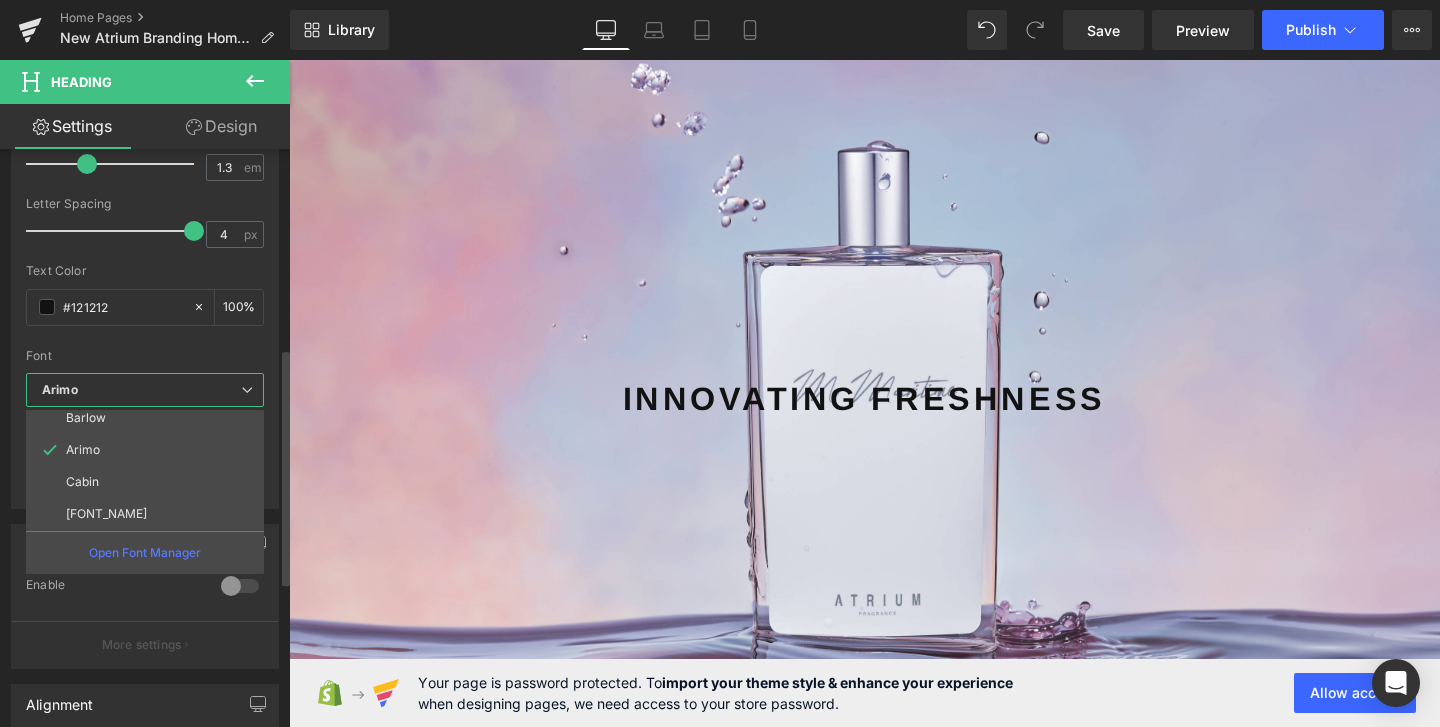 click on "Arimo
Default
Inter Tight
Averia Serif Libre
Barlow
Arimo
Cabin
Petrona
Open Font Manager" at bounding box center [145, 396] 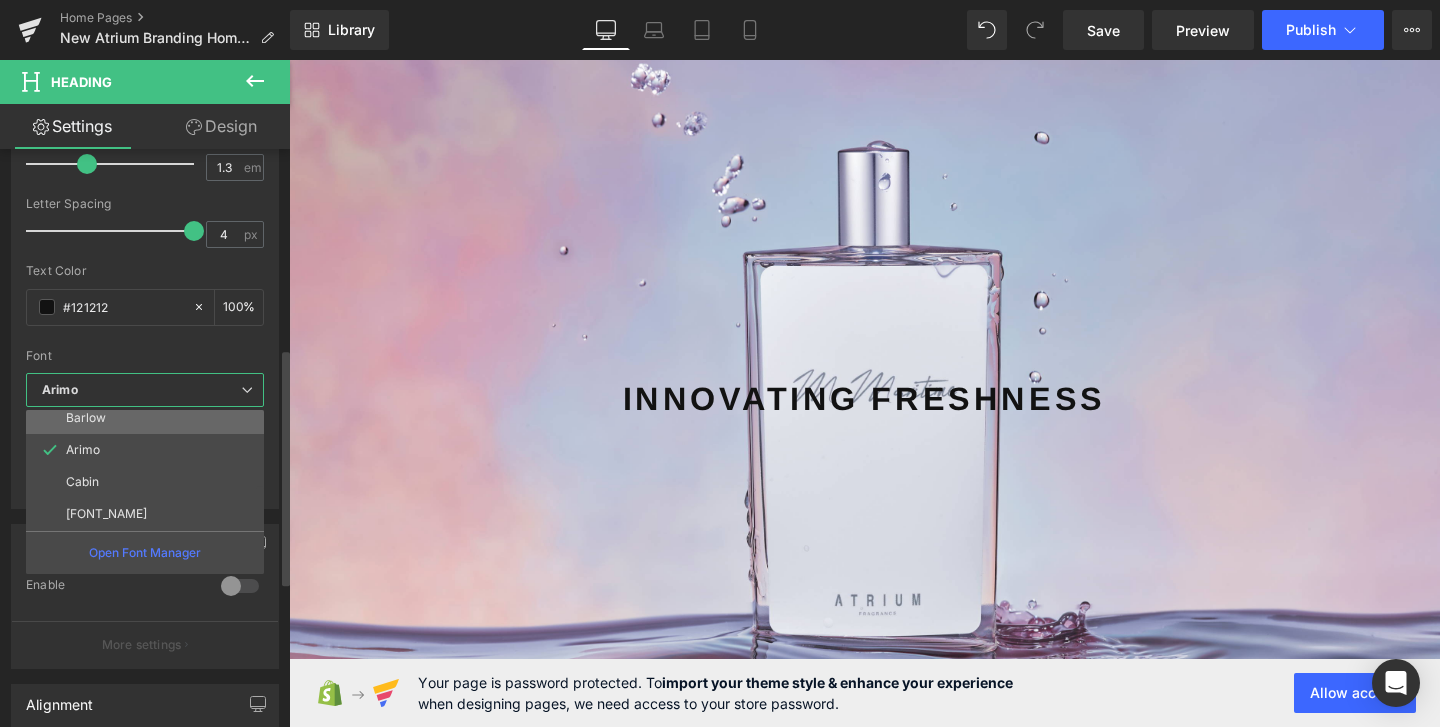 click on "Barlow" at bounding box center (149, 418) 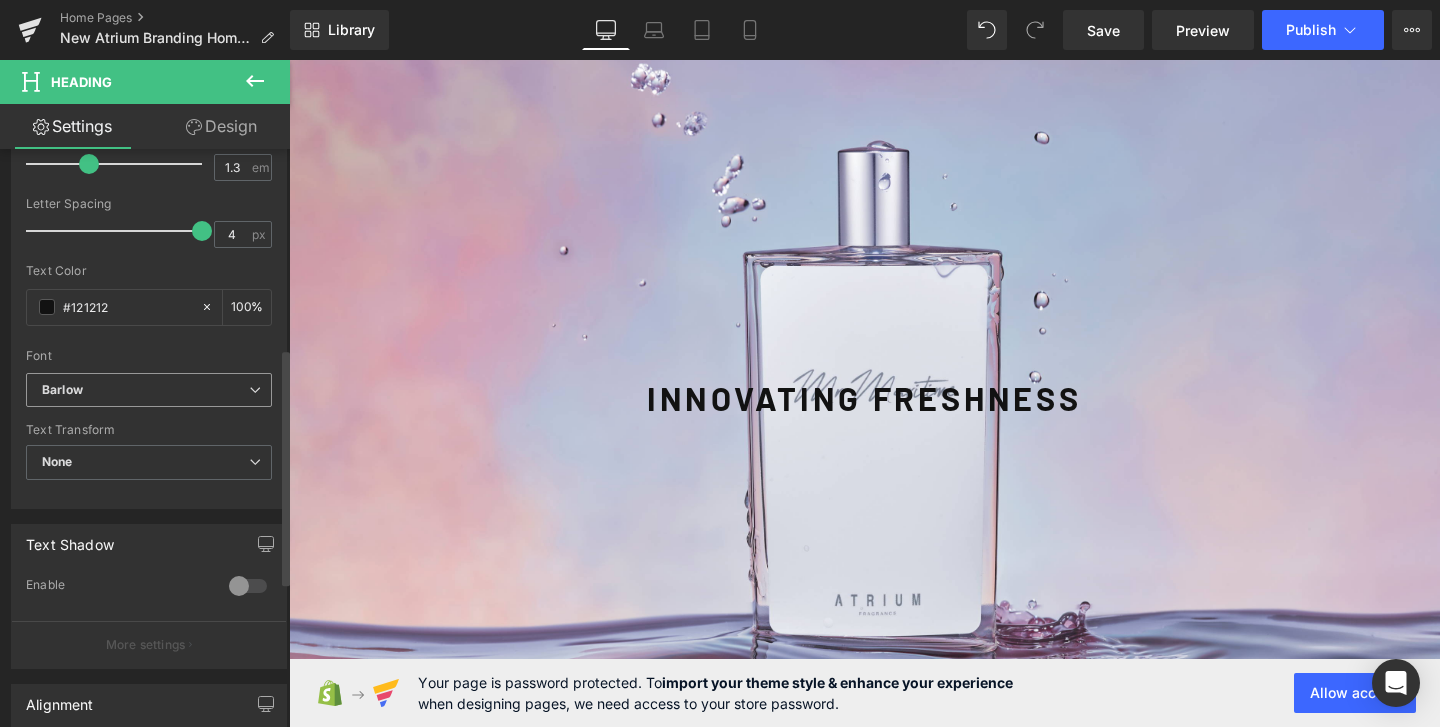 click on "Barlow" at bounding box center (149, 390) 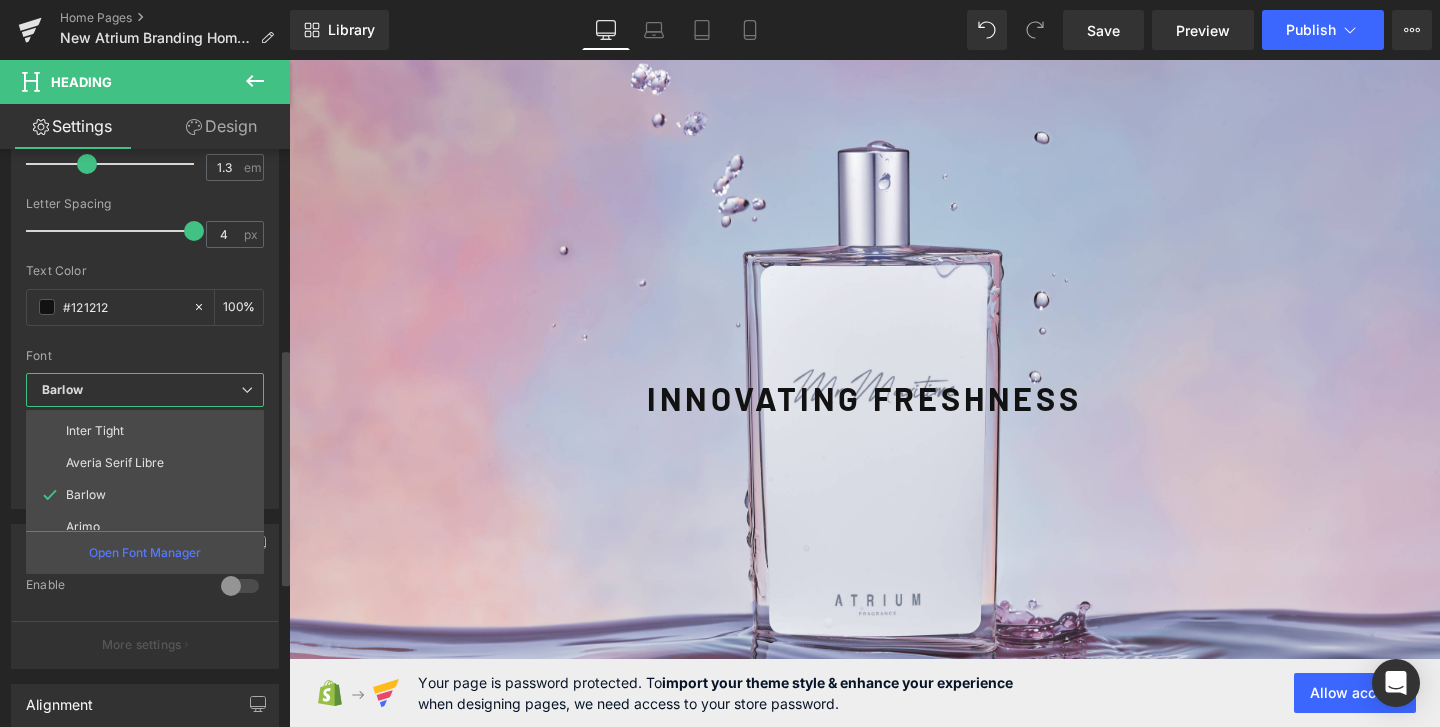 scroll, scrollTop: 0, scrollLeft: 0, axis: both 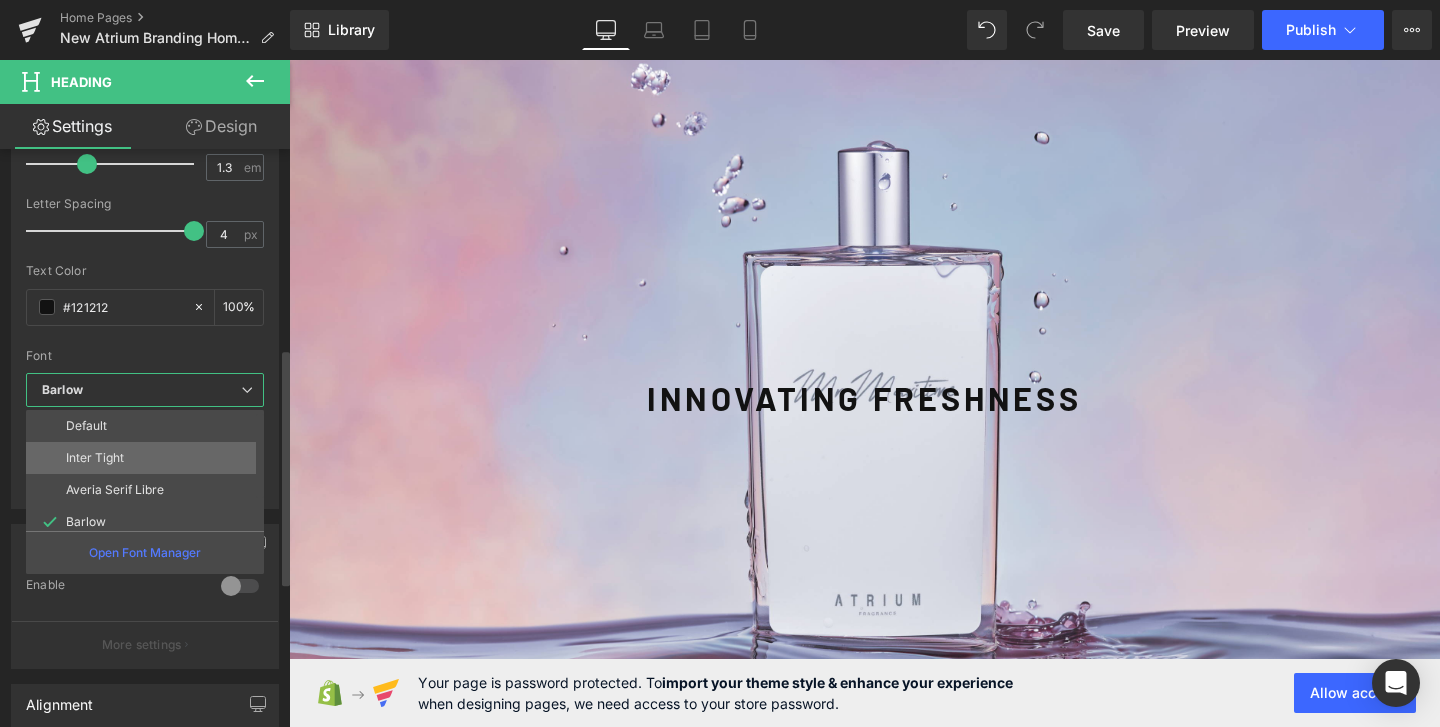 click on "Inter Tight" at bounding box center (149, 458) 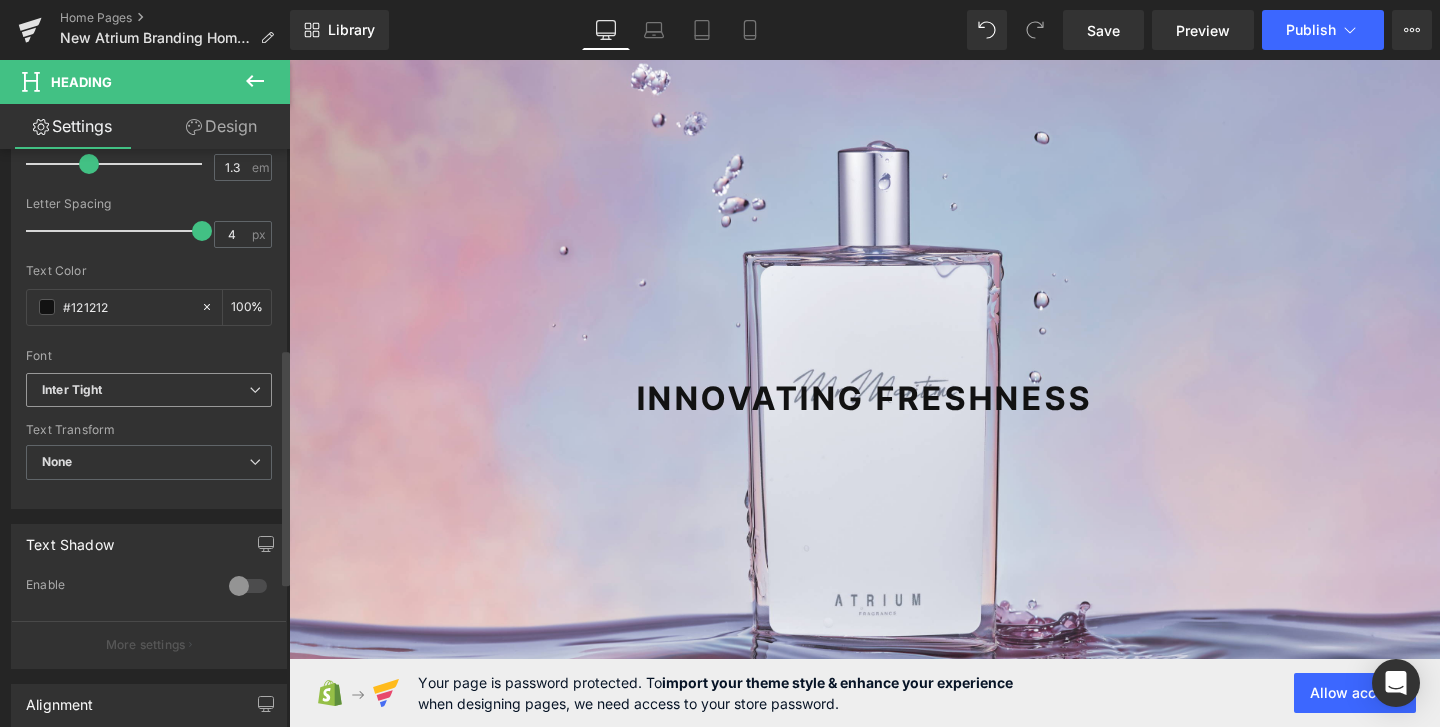 click on "Inter Tight
Default
Inter Tight
Averia Serif Libre
Barlow
Arimo
Cabin
Petrona
Open Font Manager" at bounding box center (149, 396) 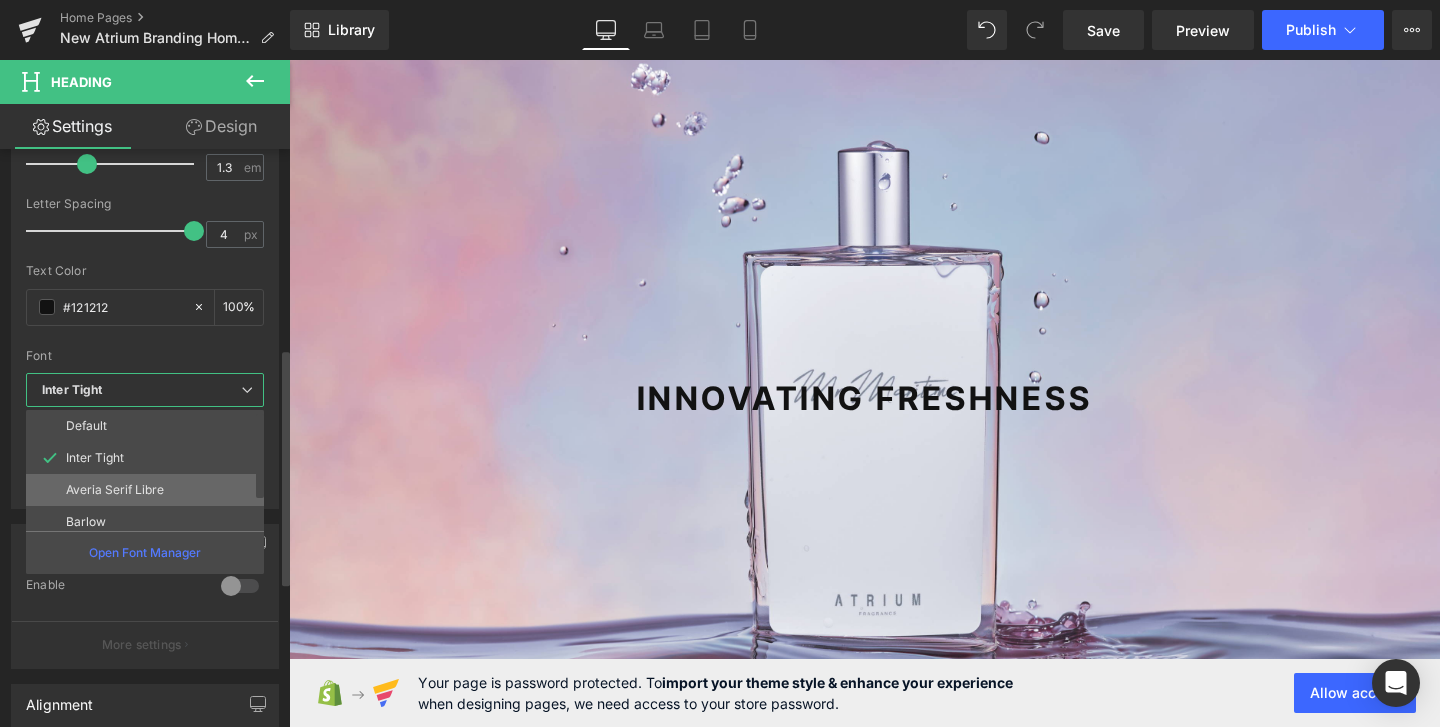 click on "Averia Serif Libre" at bounding box center [115, 490] 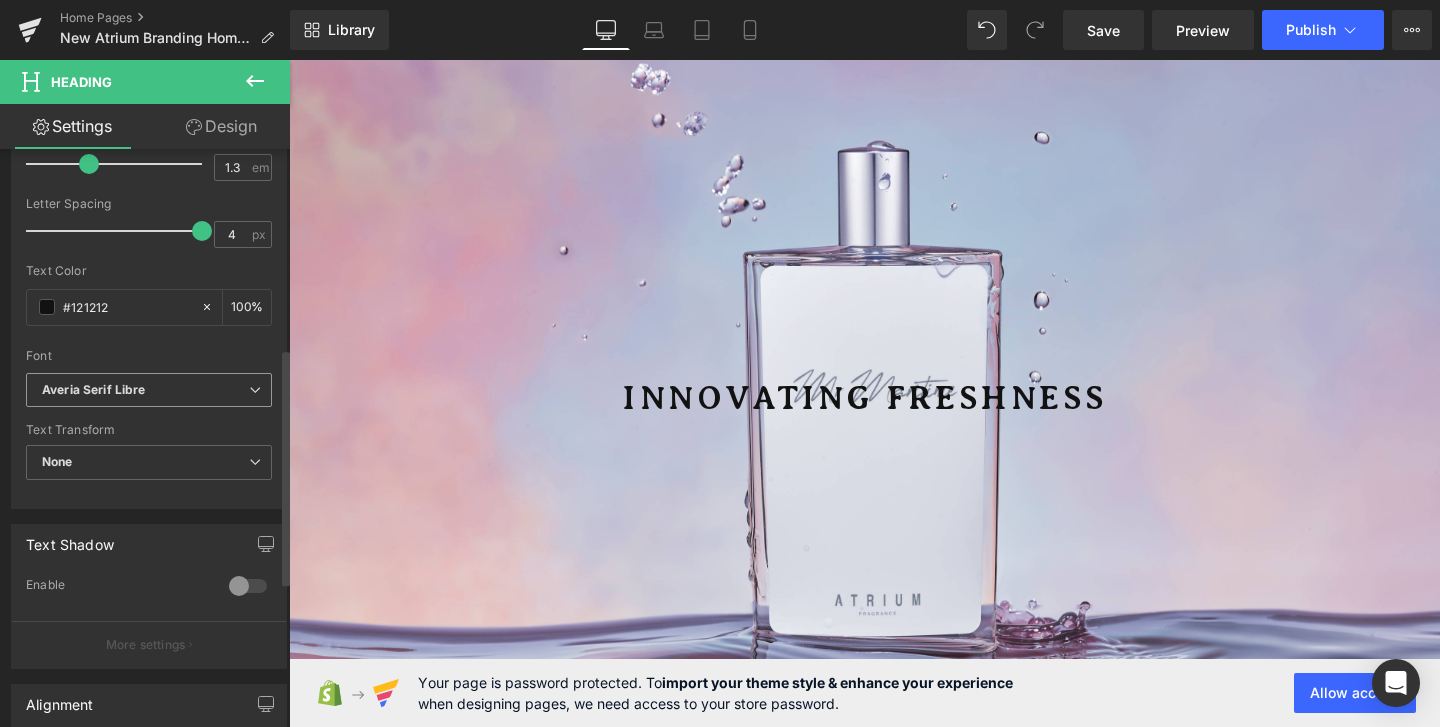 click on "Averia Serif Libre" at bounding box center [145, 390] 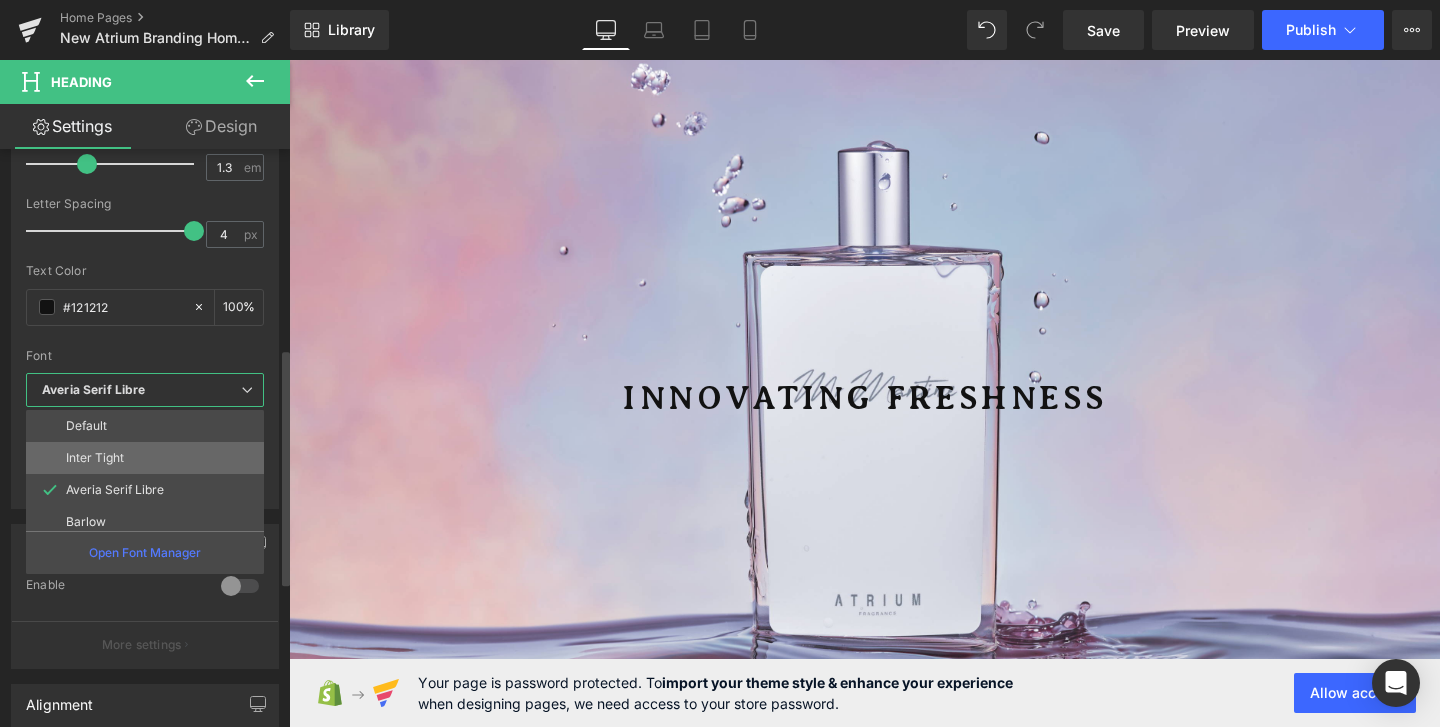 scroll, scrollTop: 104, scrollLeft: 0, axis: vertical 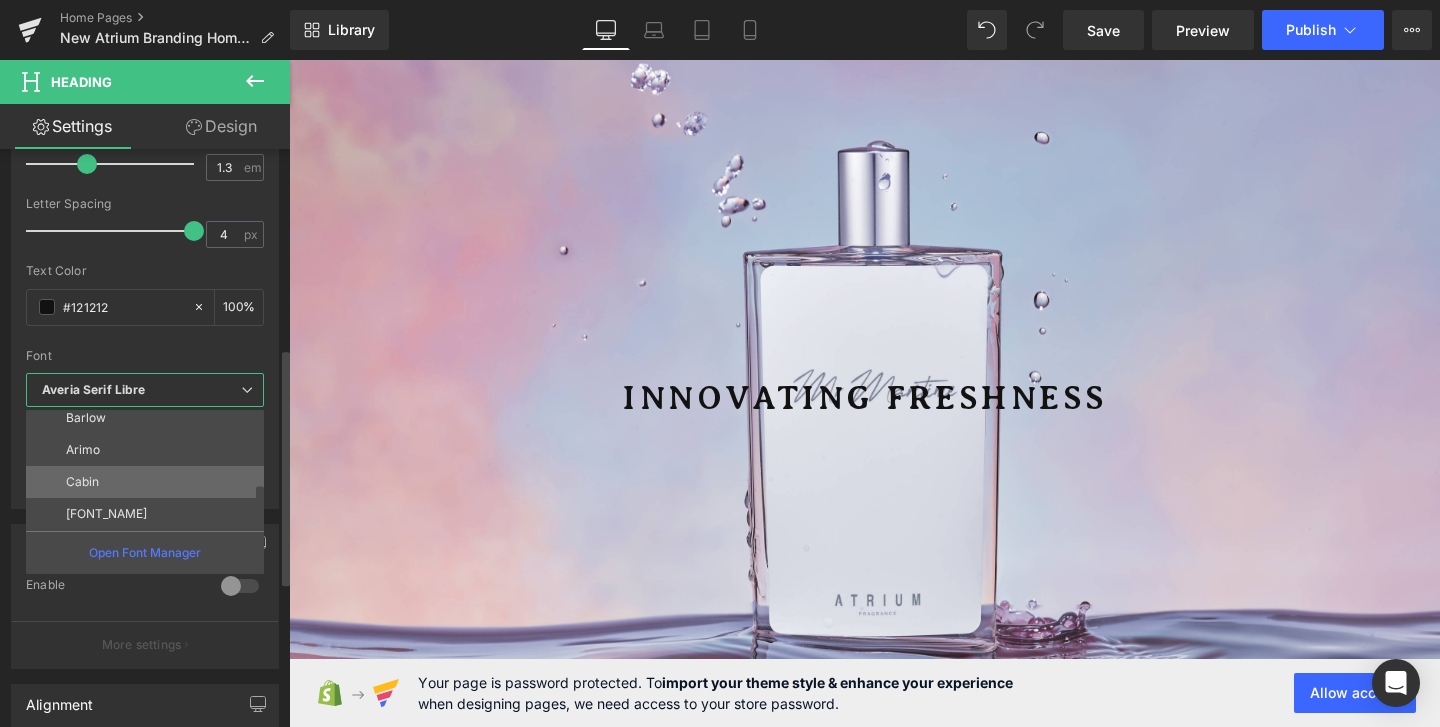 click on "Cabin" at bounding box center [149, 482] 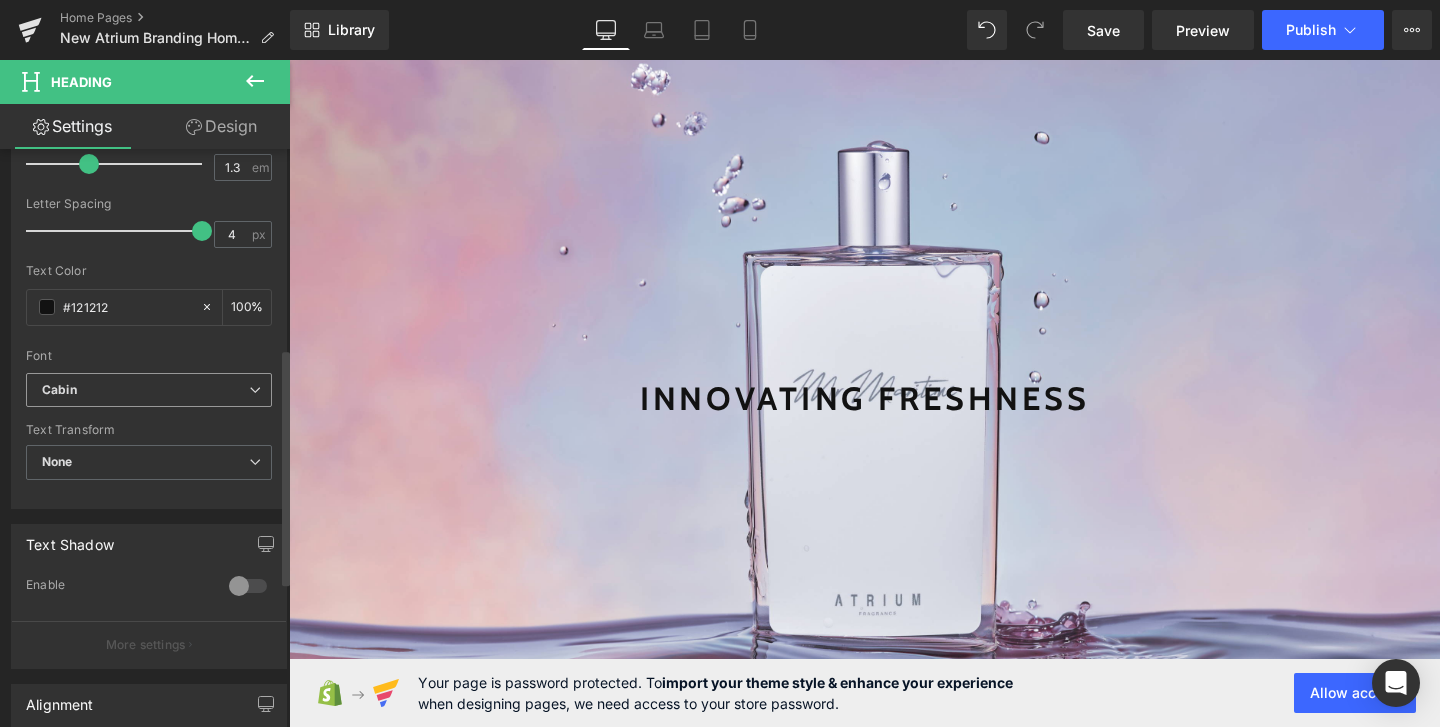 click on "Cabin" at bounding box center (145, 390) 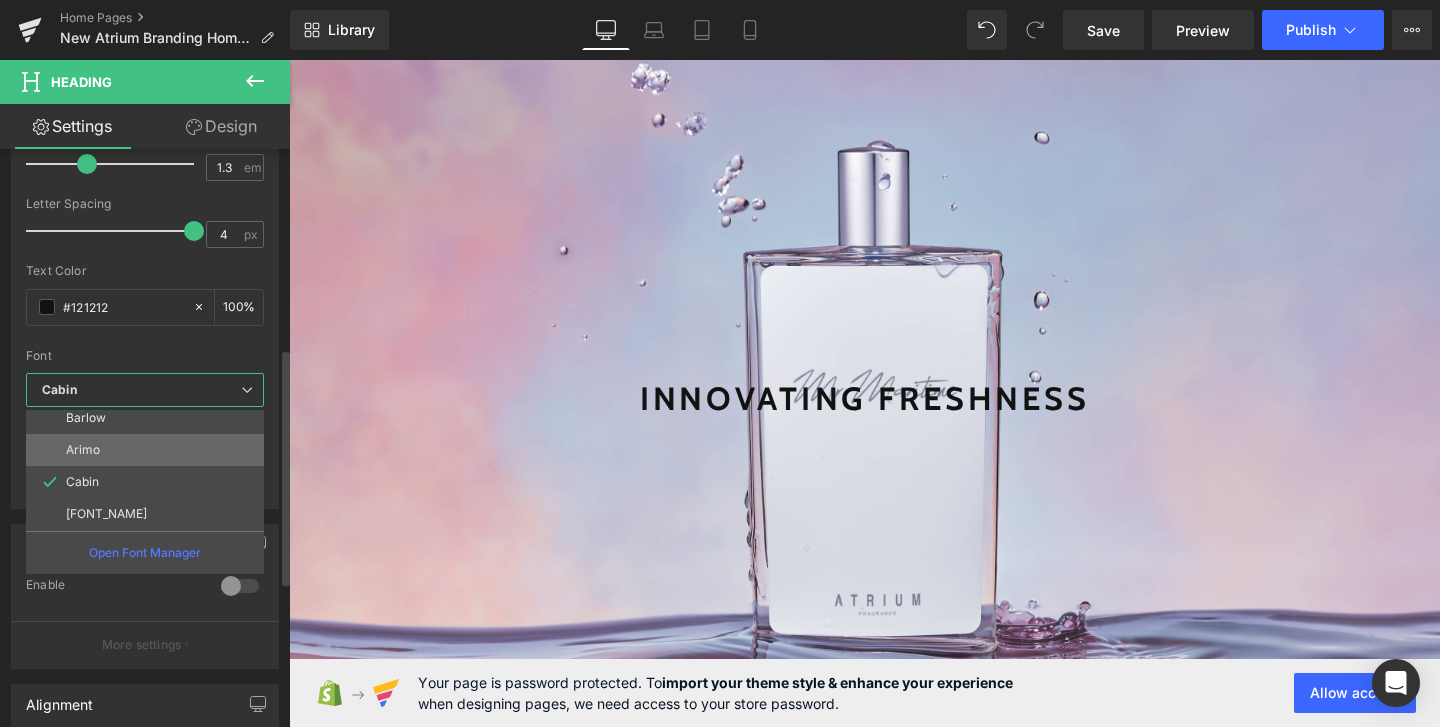 click on "Arimo" at bounding box center [149, 450] 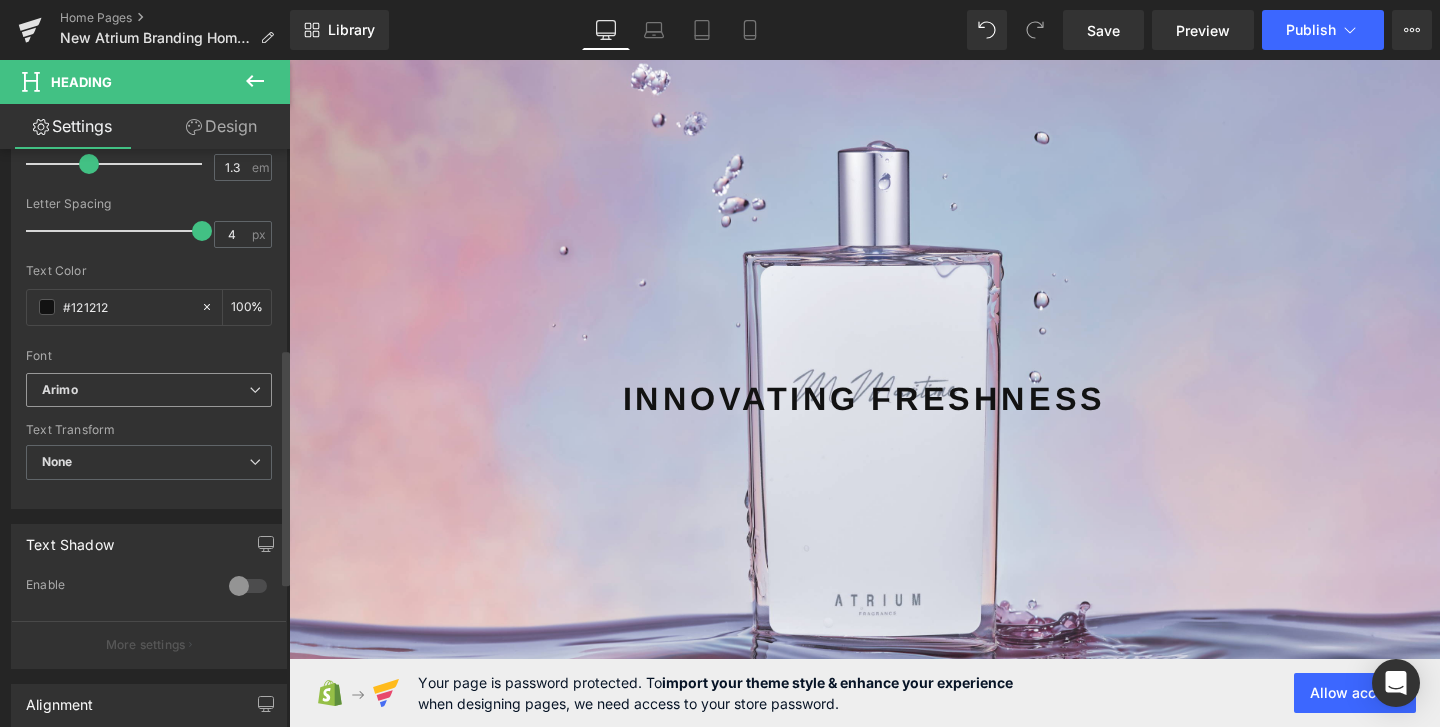 click on "Arimo" at bounding box center [145, 390] 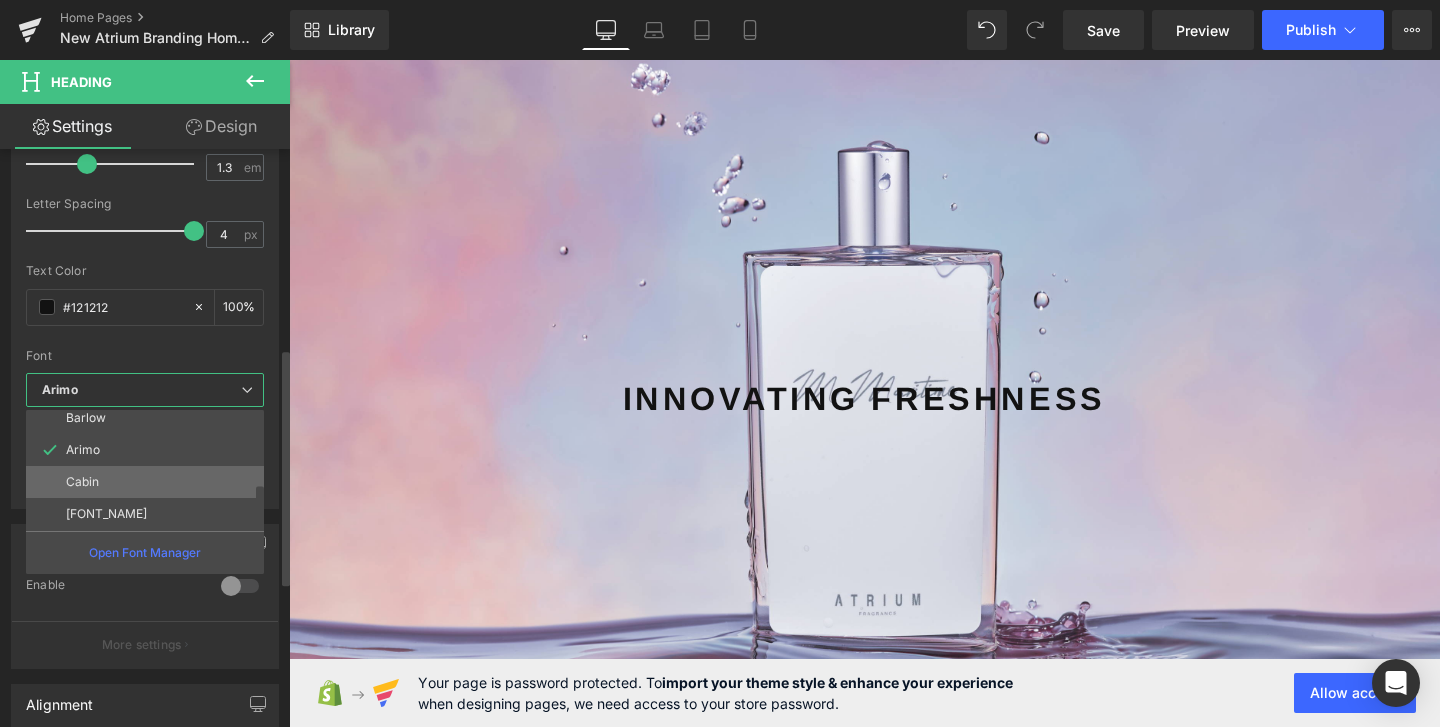 click on "Cabin" at bounding box center (149, 482) 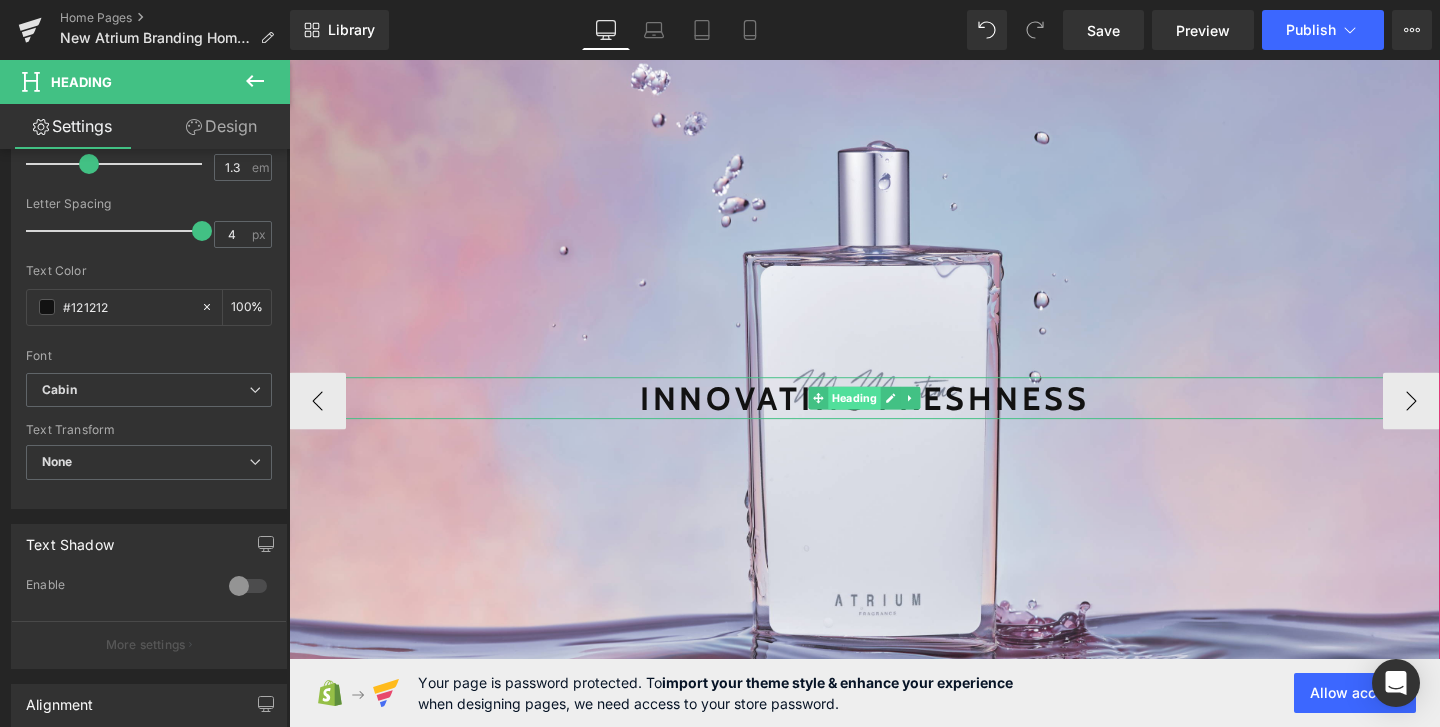 click on "Heading" at bounding box center (883, 415) 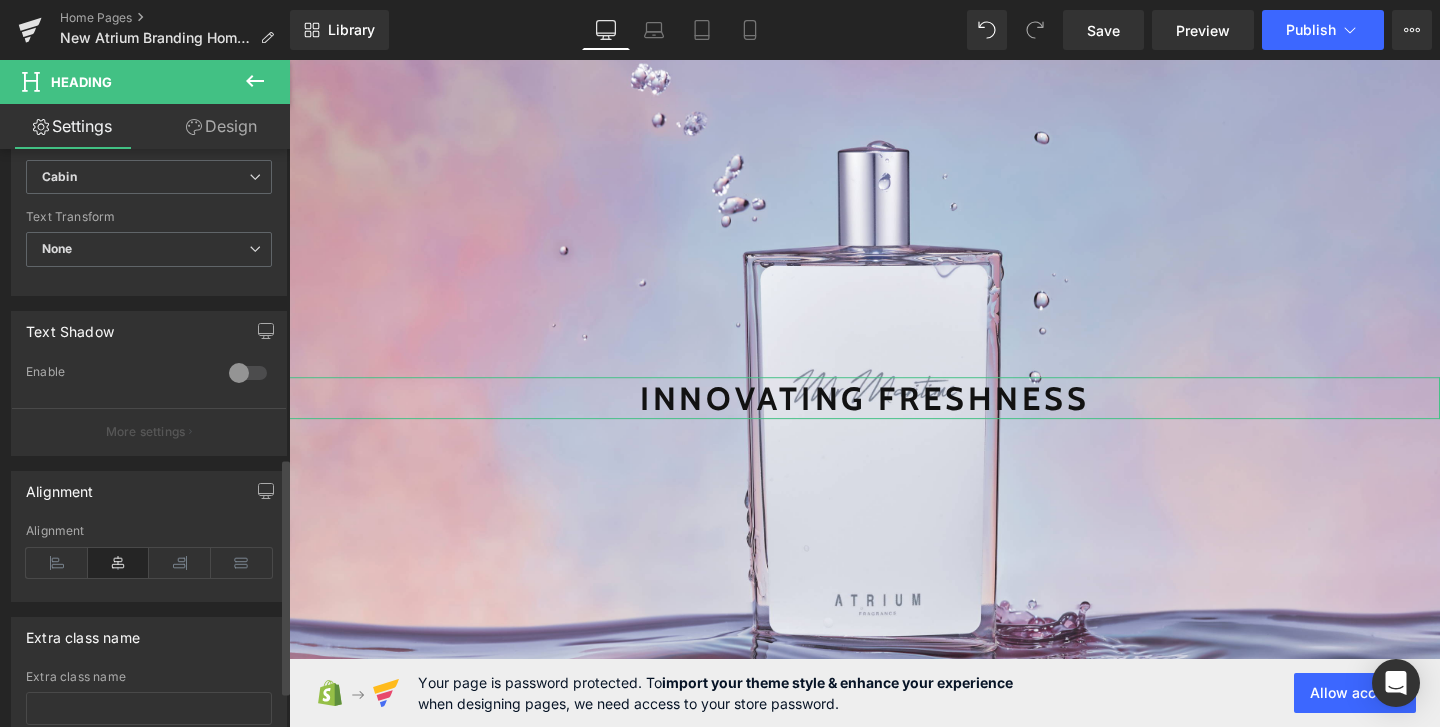 scroll, scrollTop: 841, scrollLeft: 0, axis: vertical 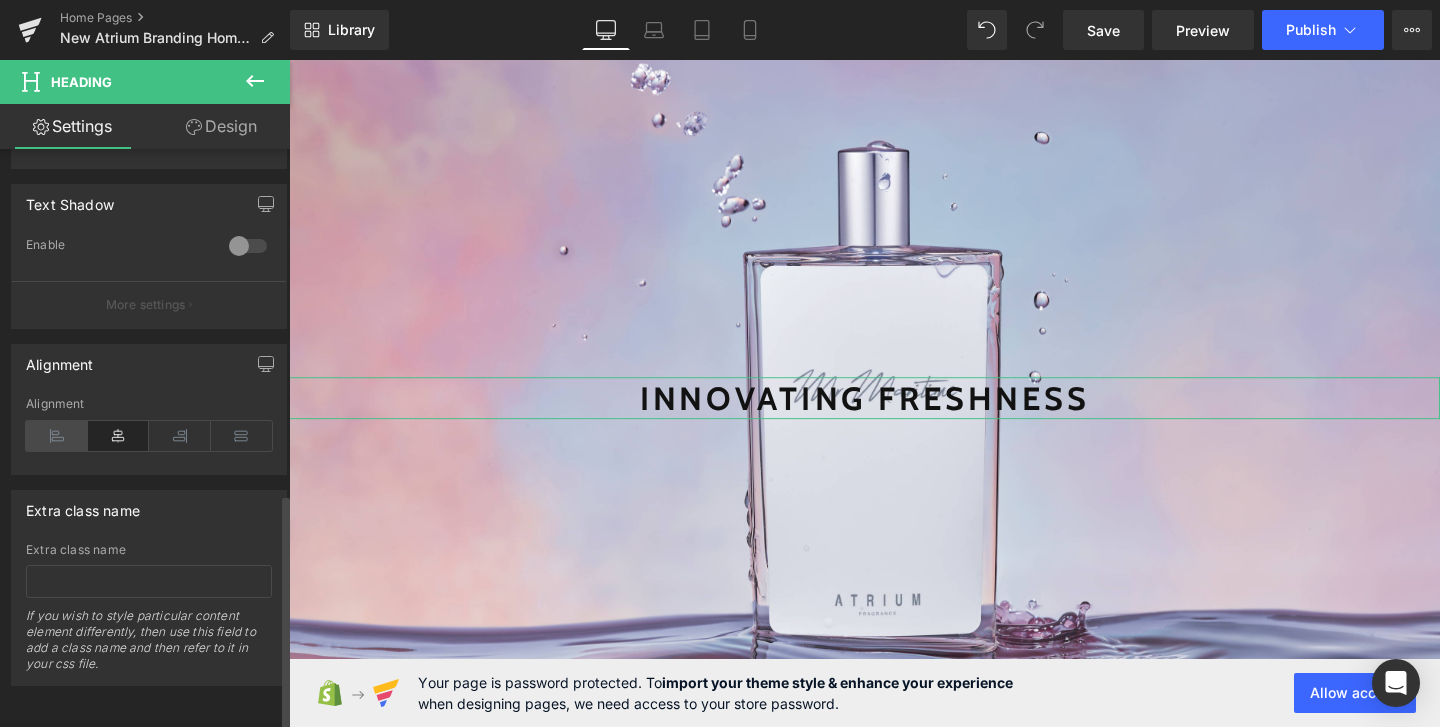 click at bounding box center [57, 436] 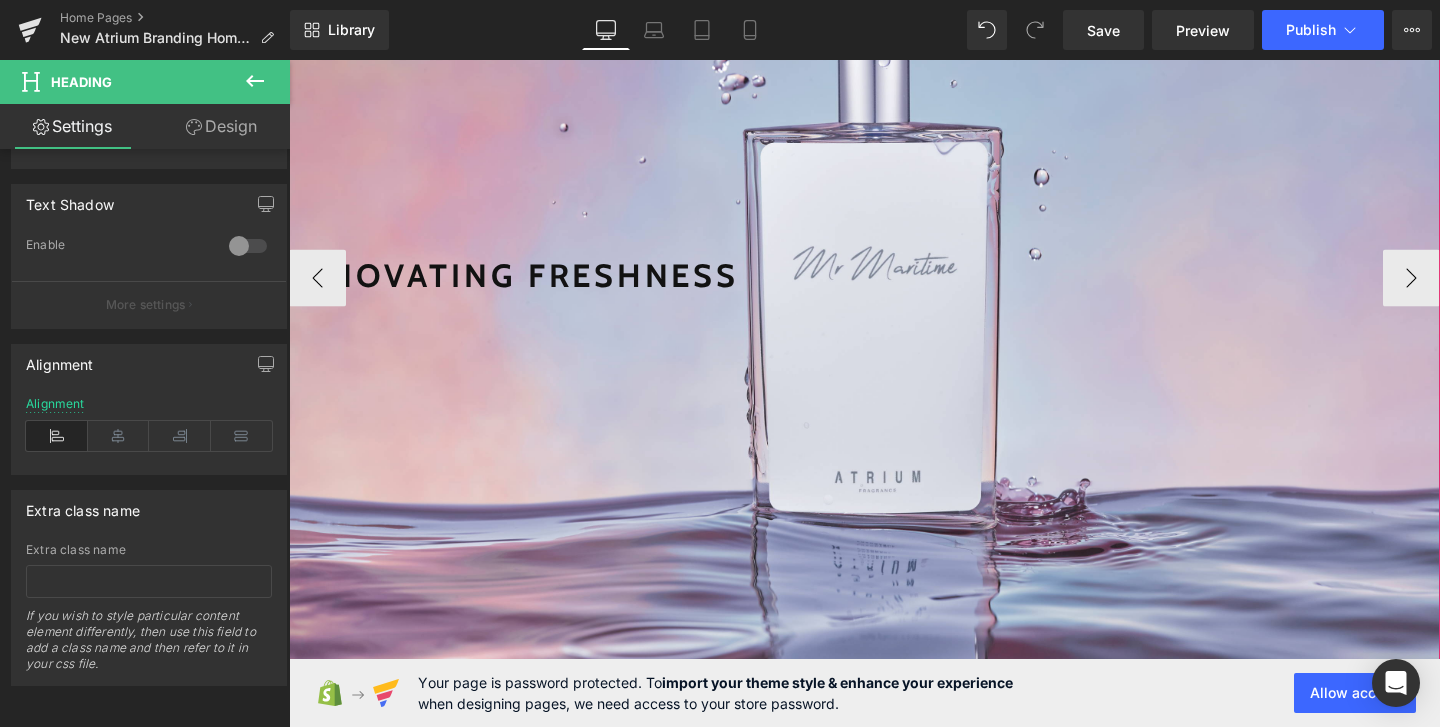 scroll, scrollTop: 363, scrollLeft: 0, axis: vertical 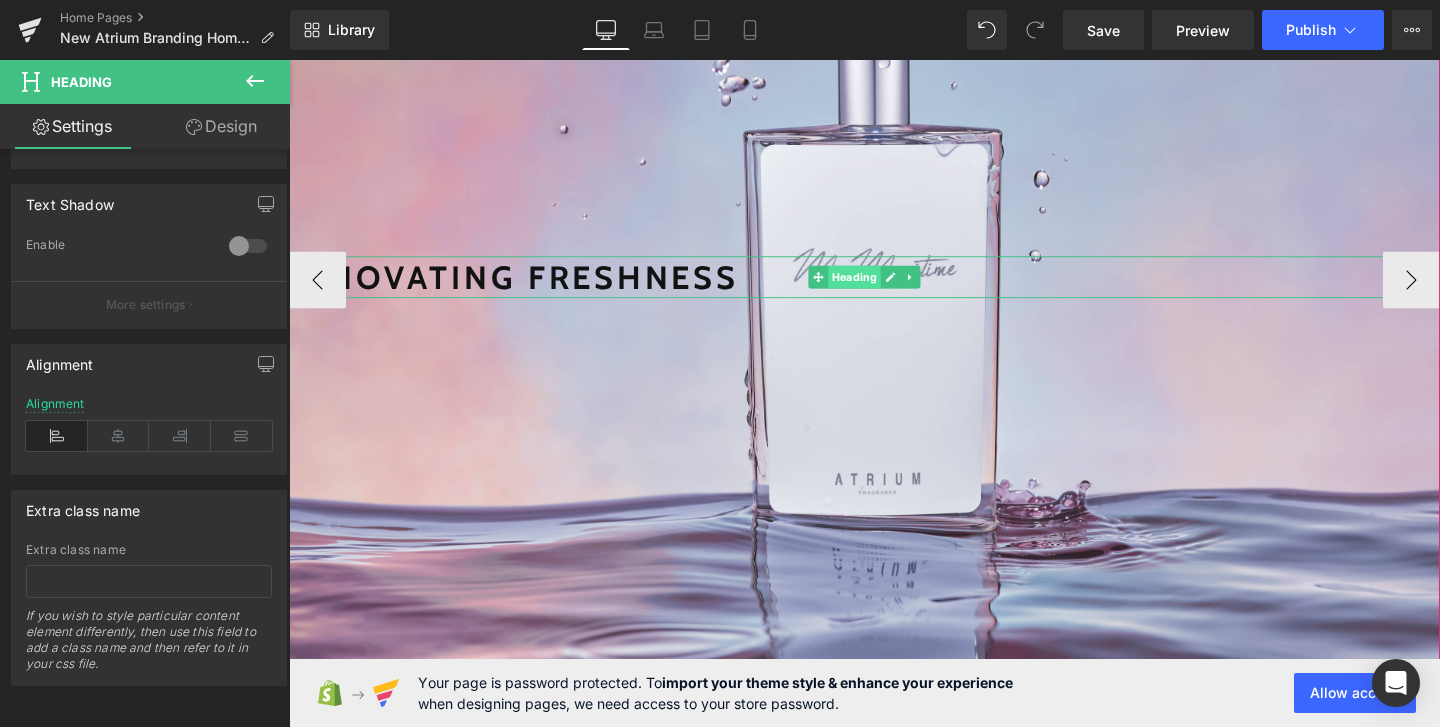 click on "Heading" at bounding box center (883, 288) 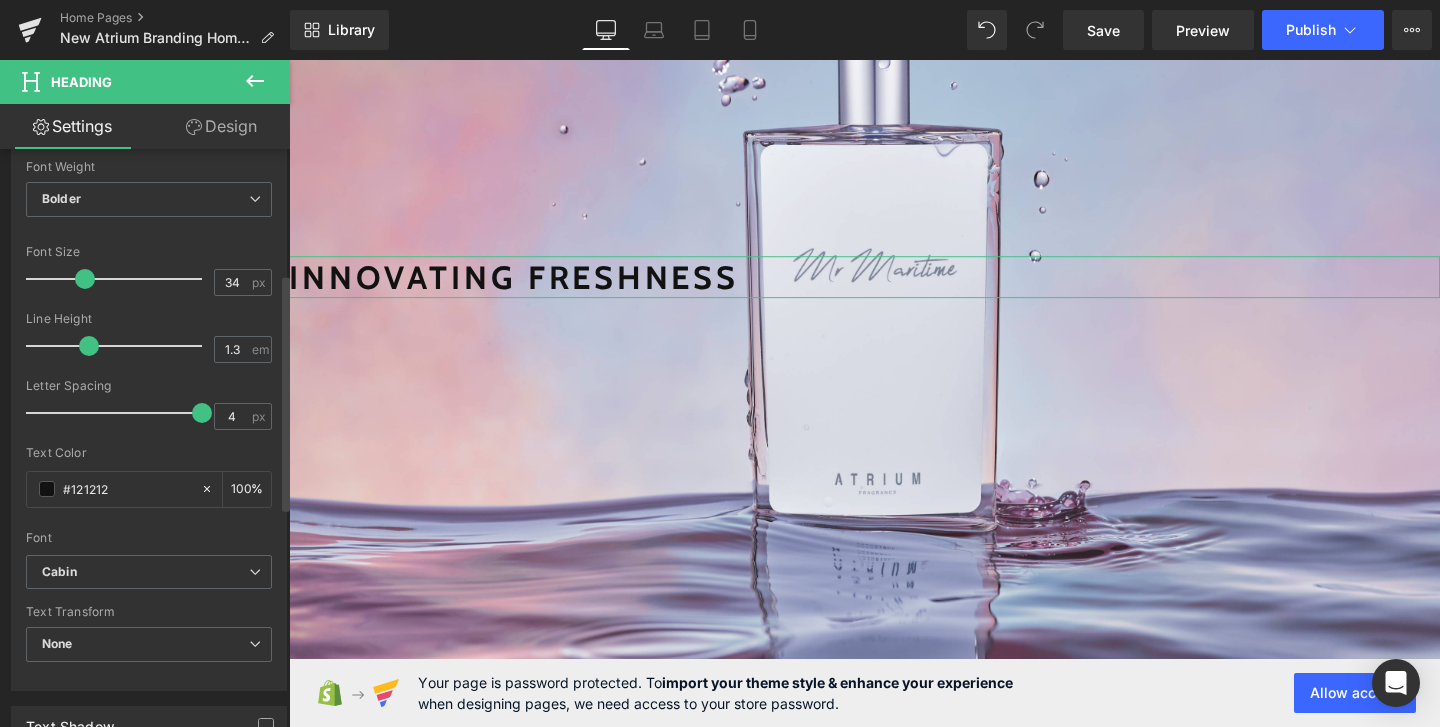 scroll, scrollTop: 303, scrollLeft: 0, axis: vertical 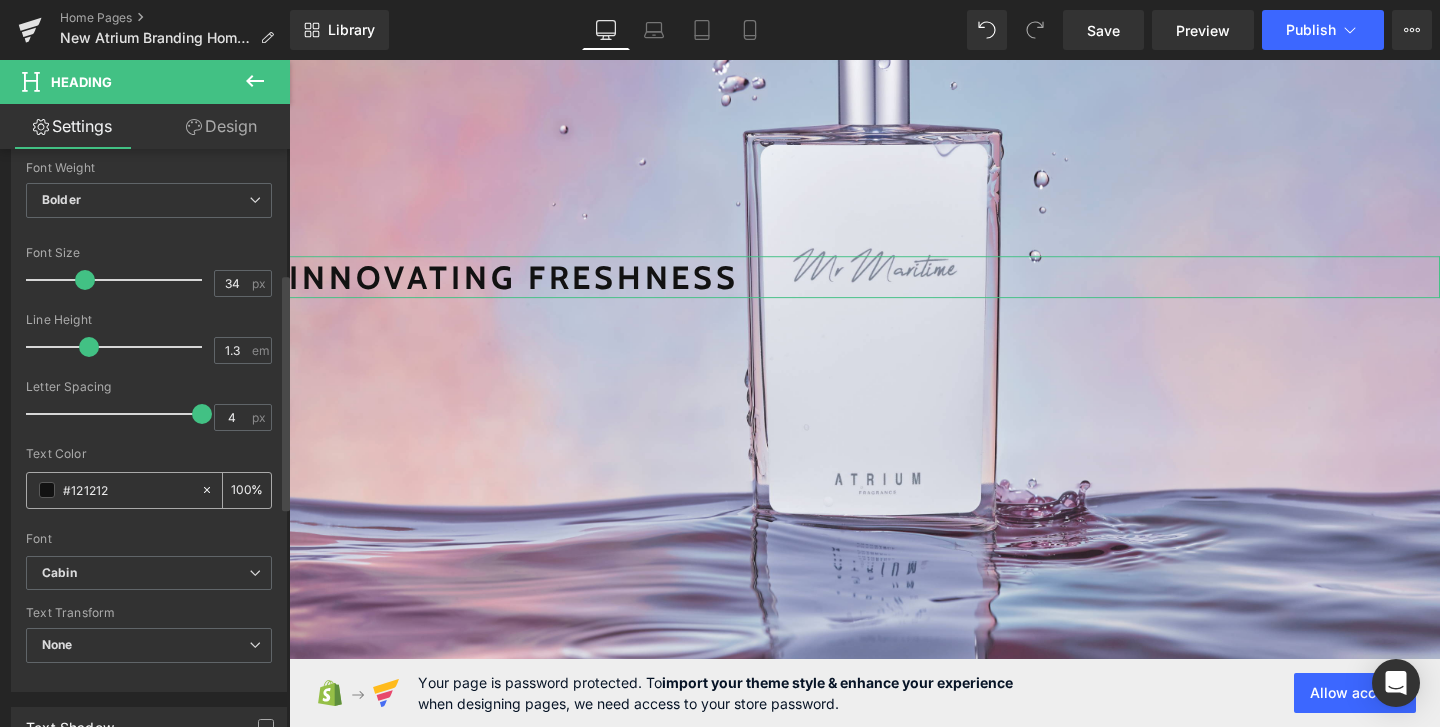 click at bounding box center [47, 490] 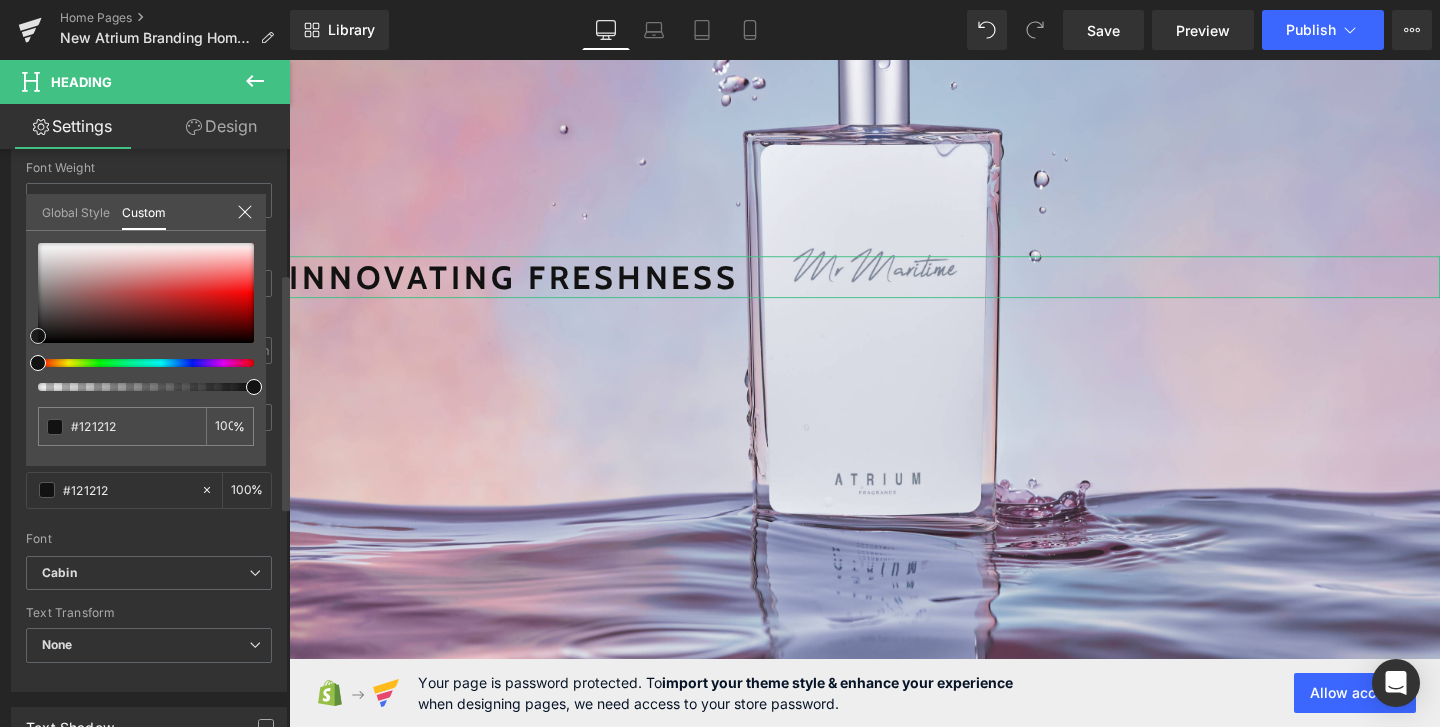 type on "#141414" 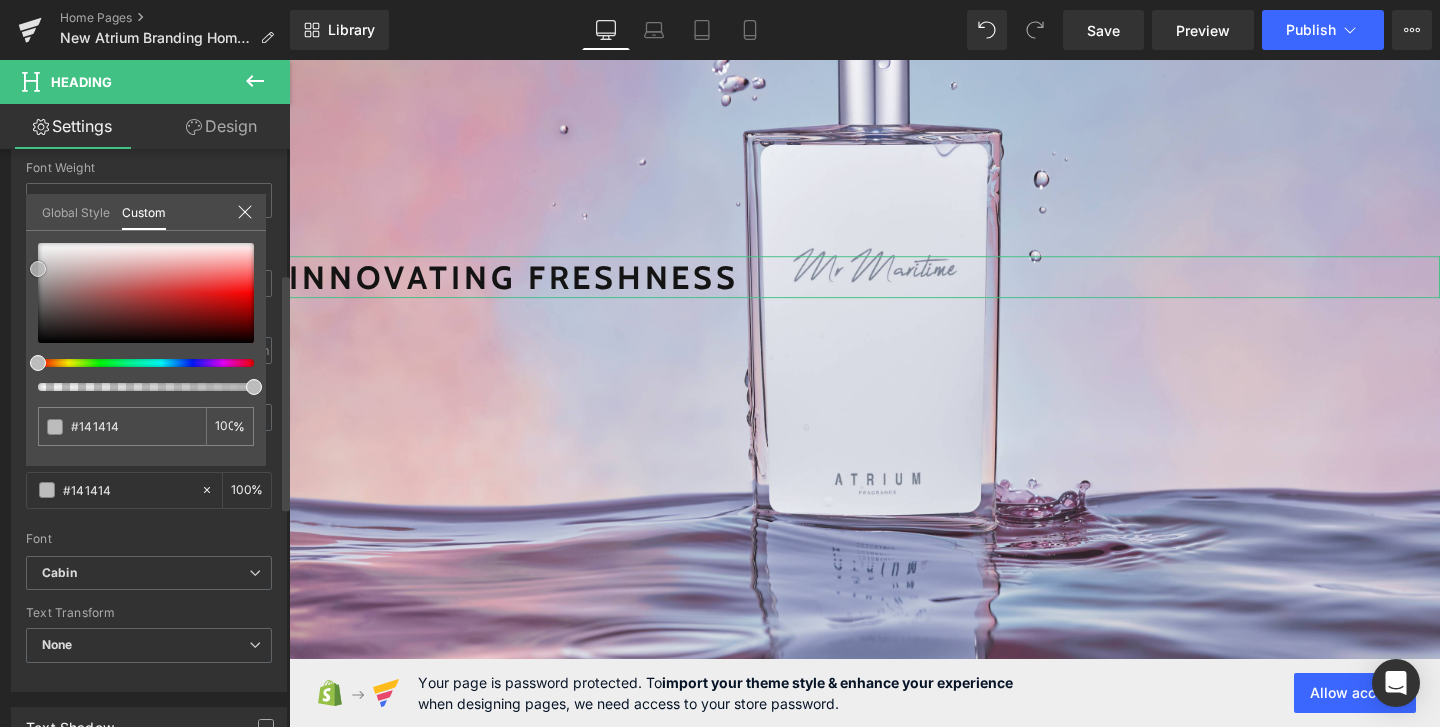 type on "#a8a8a8" 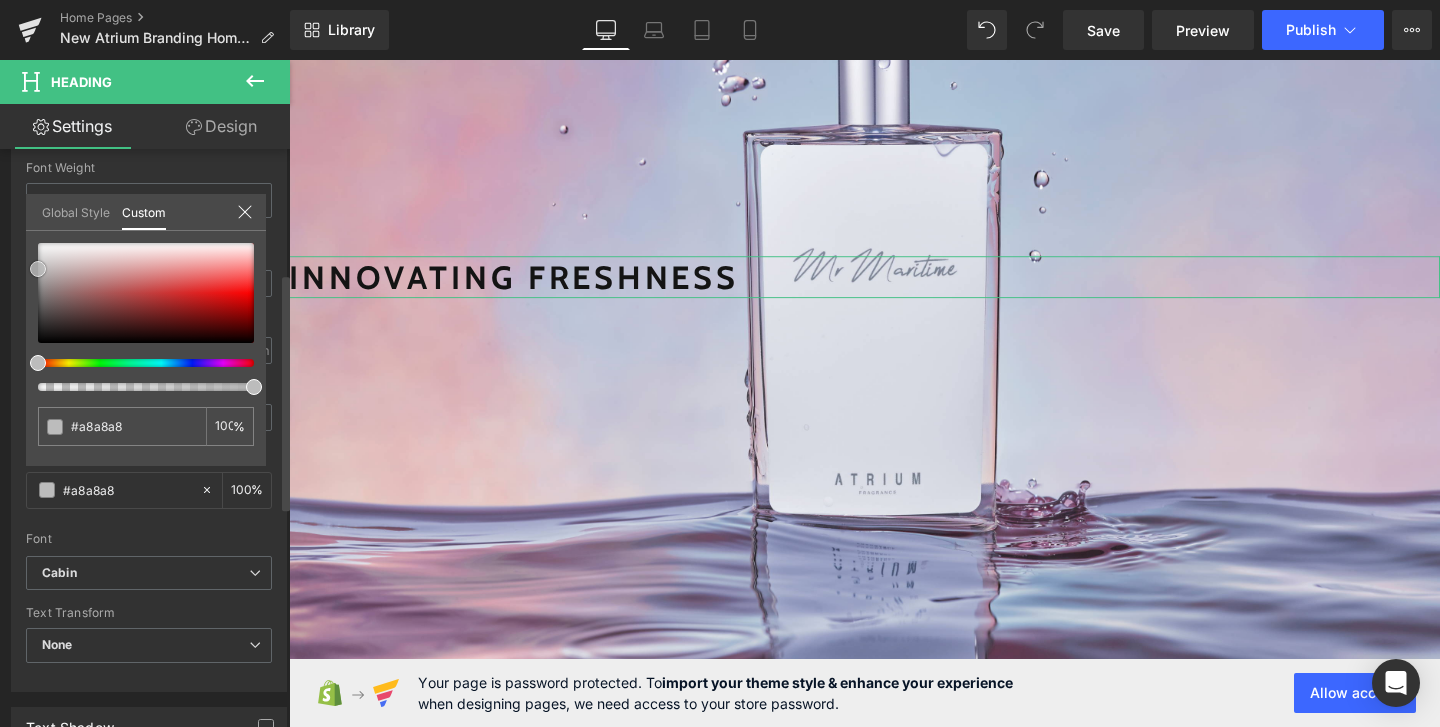 type on "#ffffff" 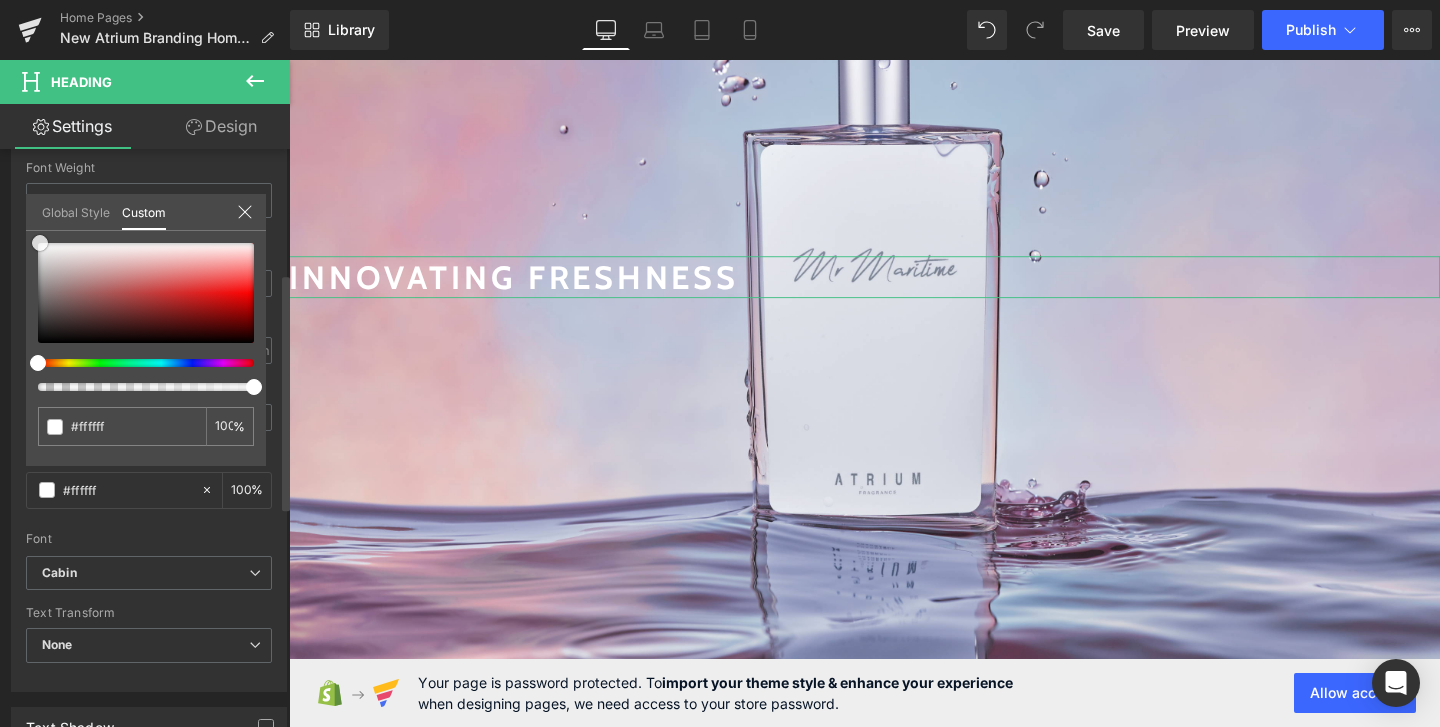 drag, startPoint x: 36, startPoint y: 334, endPoint x: 38, endPoint y: 212, distance: 122.016396 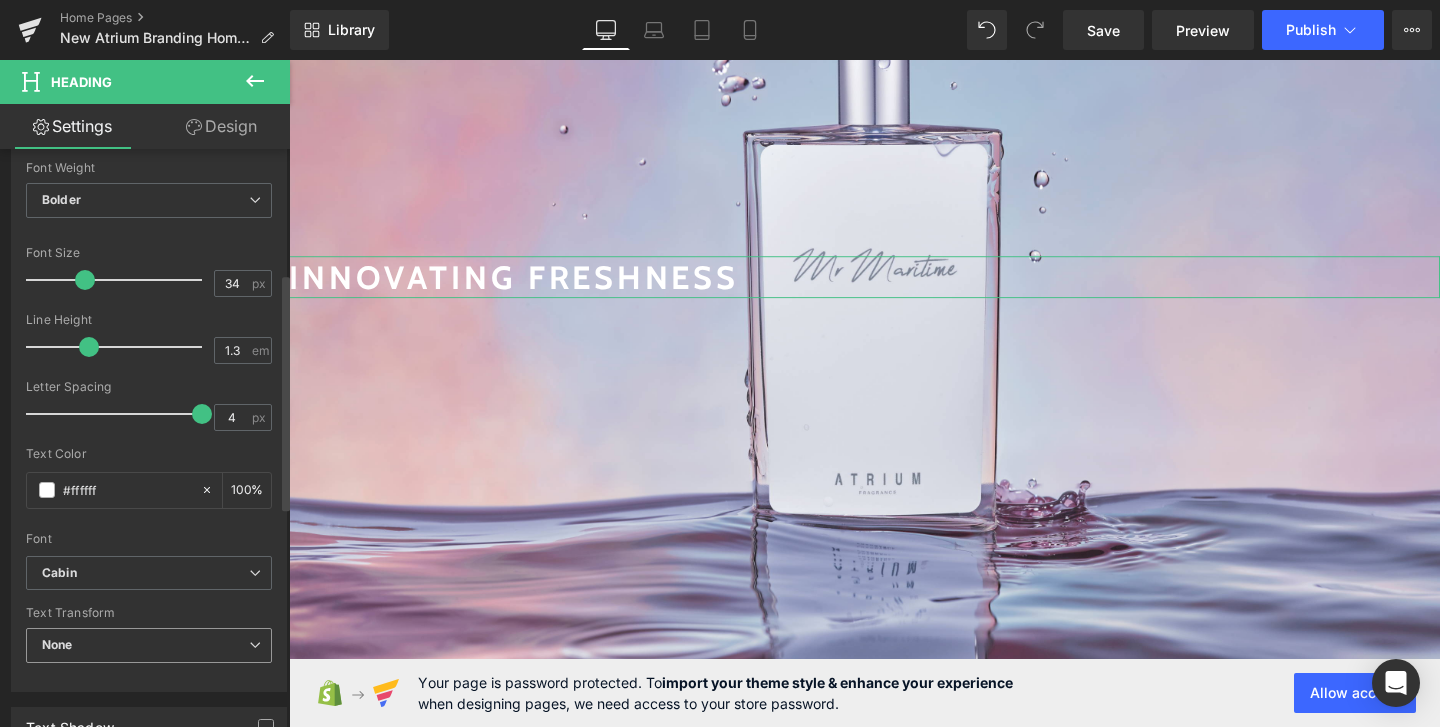 click on "None" at bounding box center (149, 645) 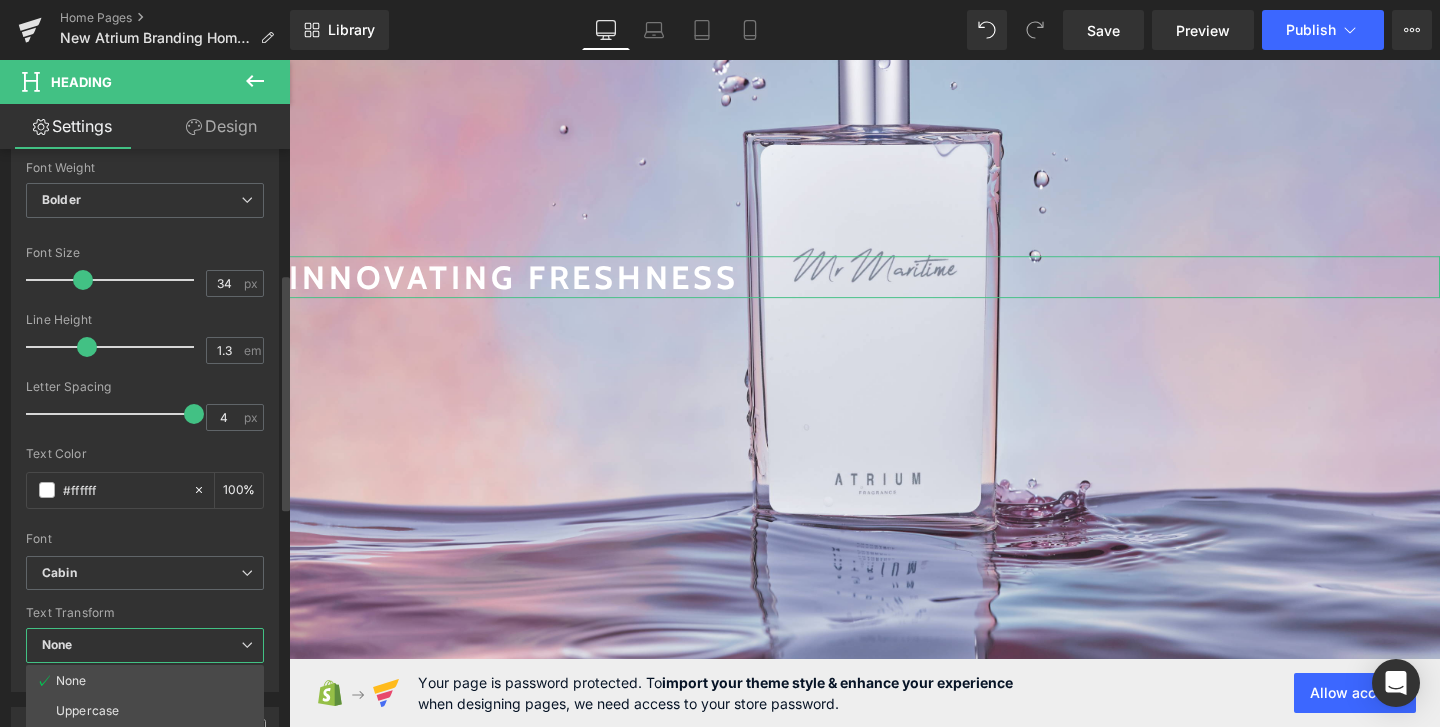 click on "None" at bounding box center (145, 645) 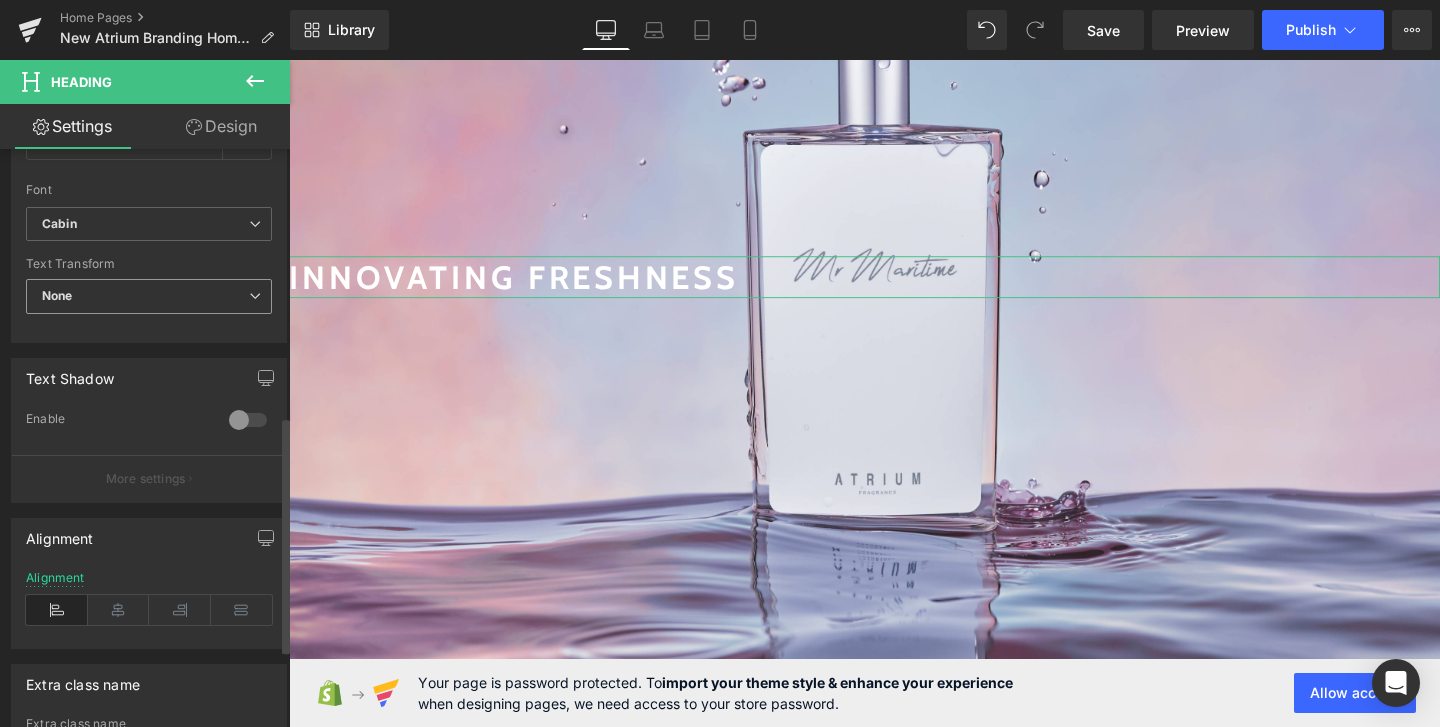 scroll, scrollTop: 653, scrollLeft: 0, axis: vertical 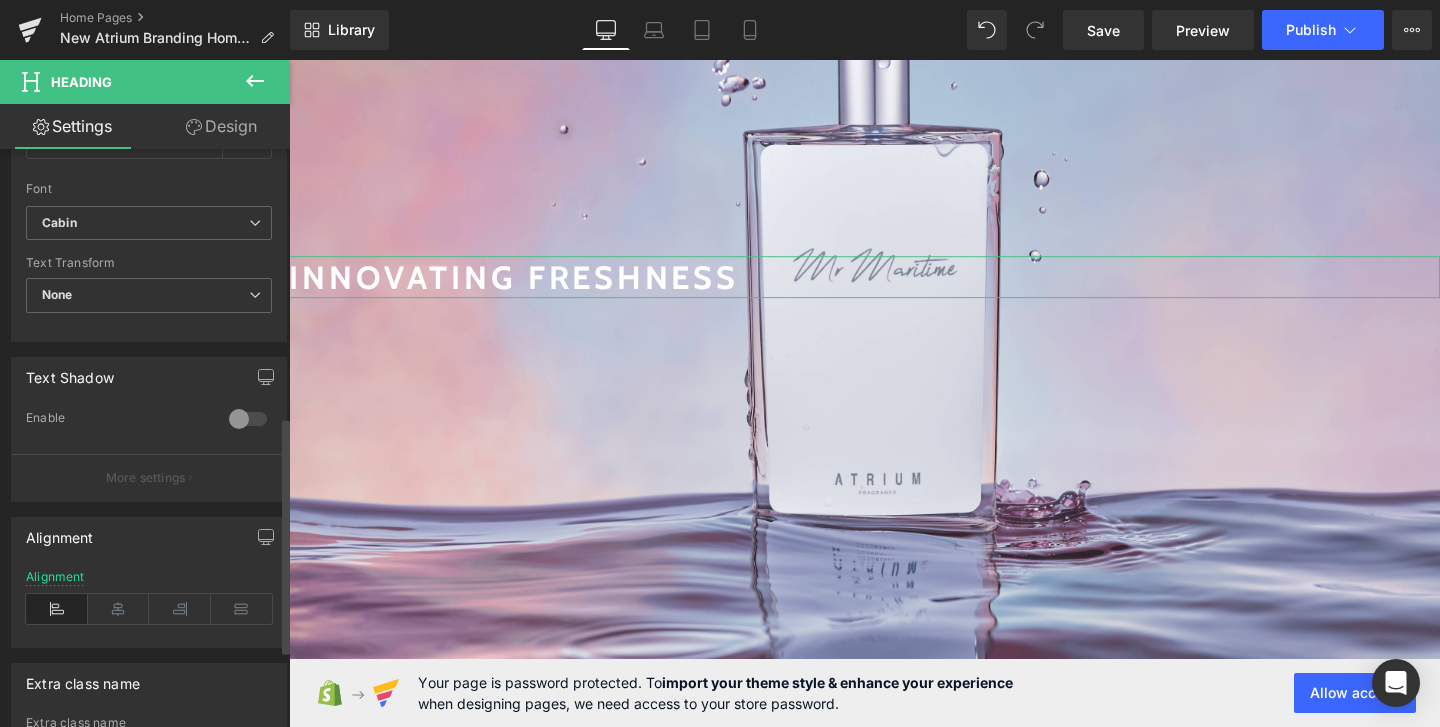 click at bounding box center (248, 419) 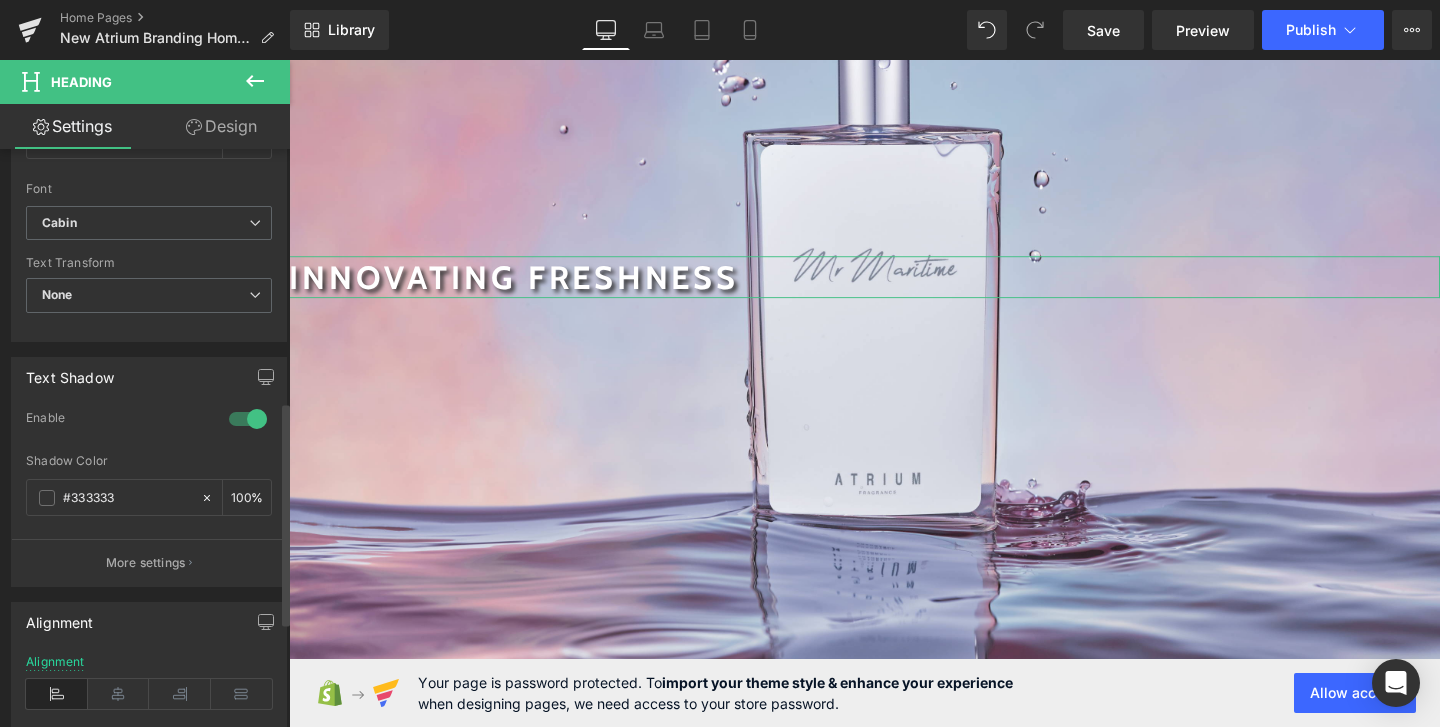 click at bounding box center (248, 419) 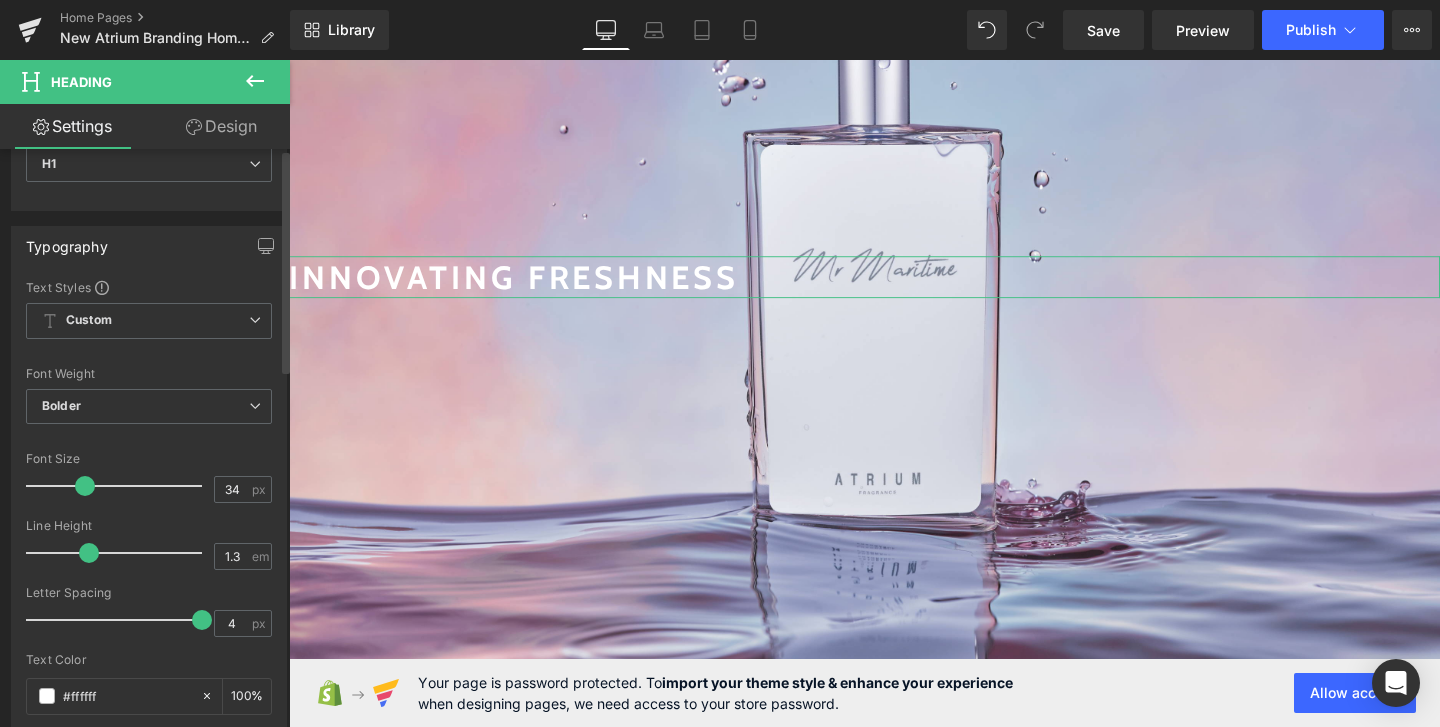 scroll, scrollTop: 0, scrollLeft: 0, axis: both 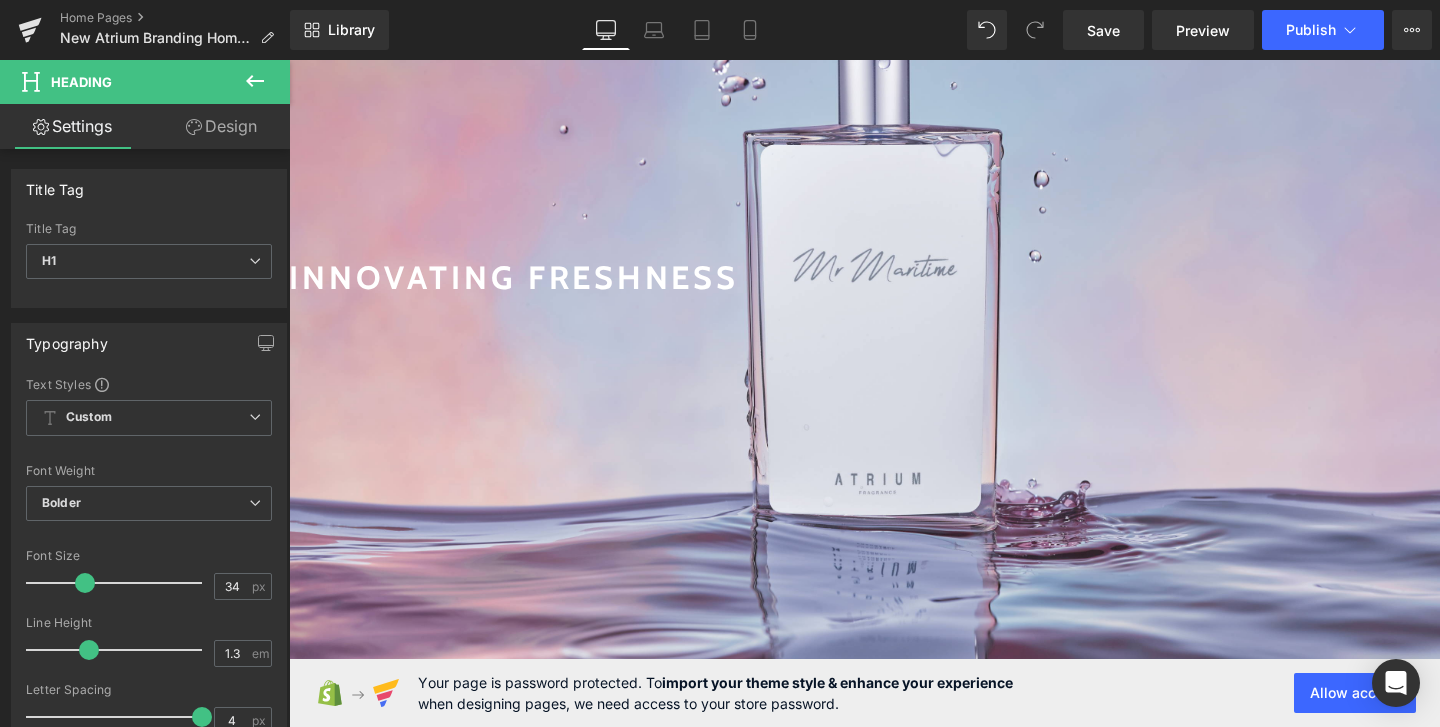click on "Skip to content
About
Shop
Shop
Best Sellers
Curiosity Collection
Log in" at bounding box center (894, 2599) 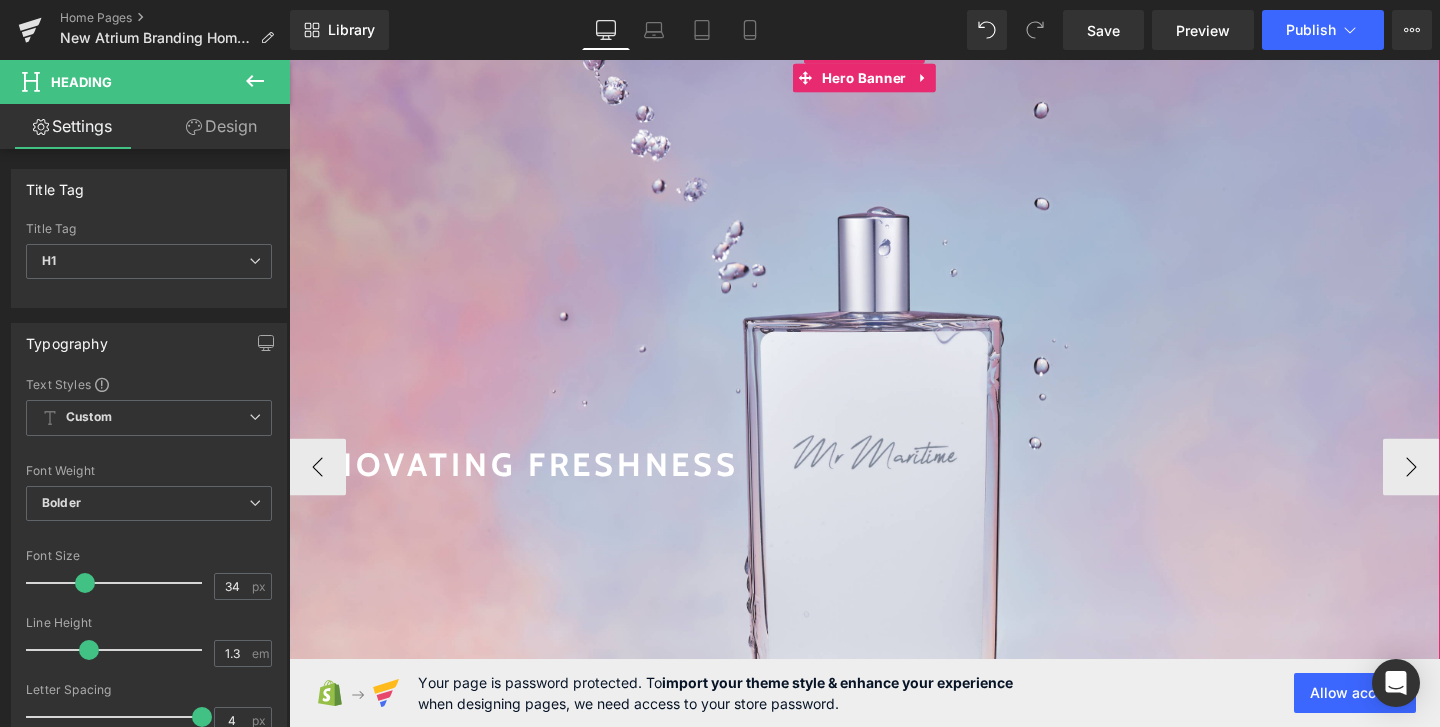 scroll, scrollTop: 126, scrollLeft: 0, axis: vertical 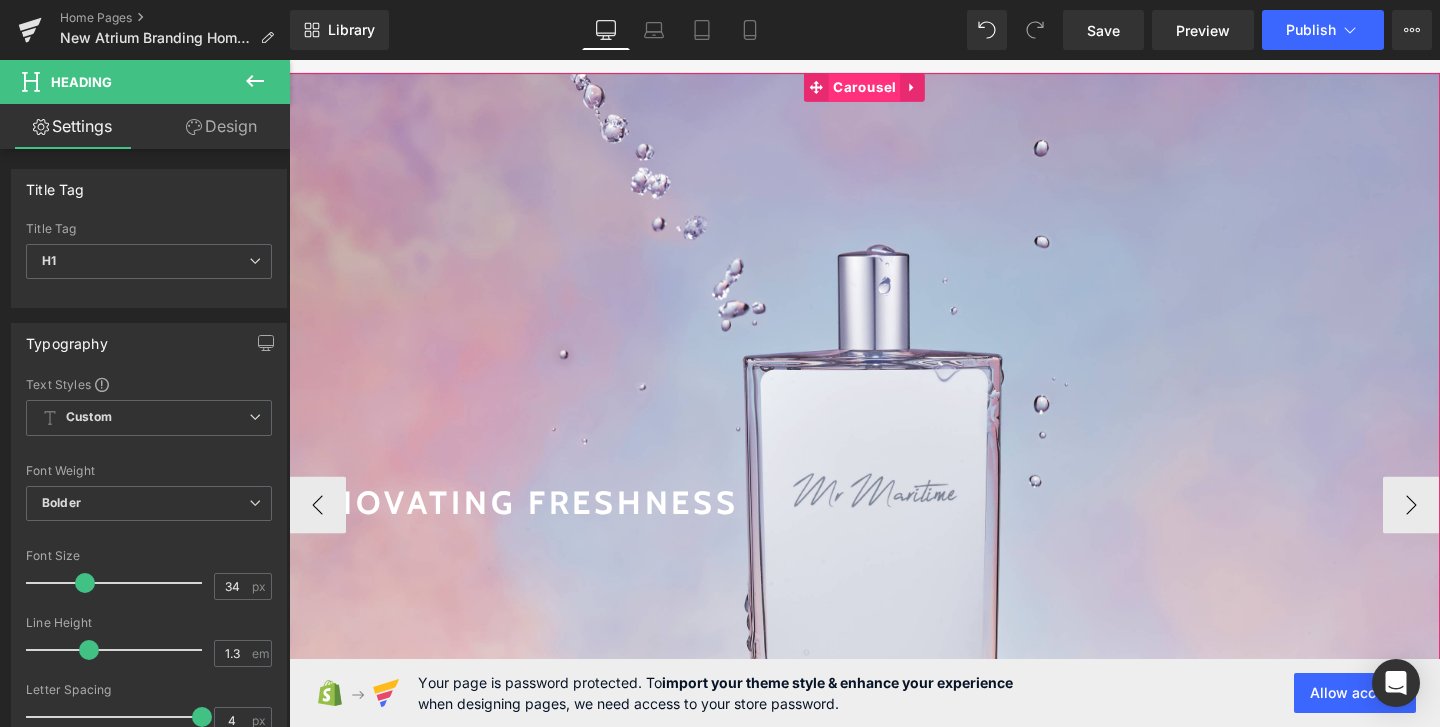 click on "Carousel" at bounding box center (893, 89) 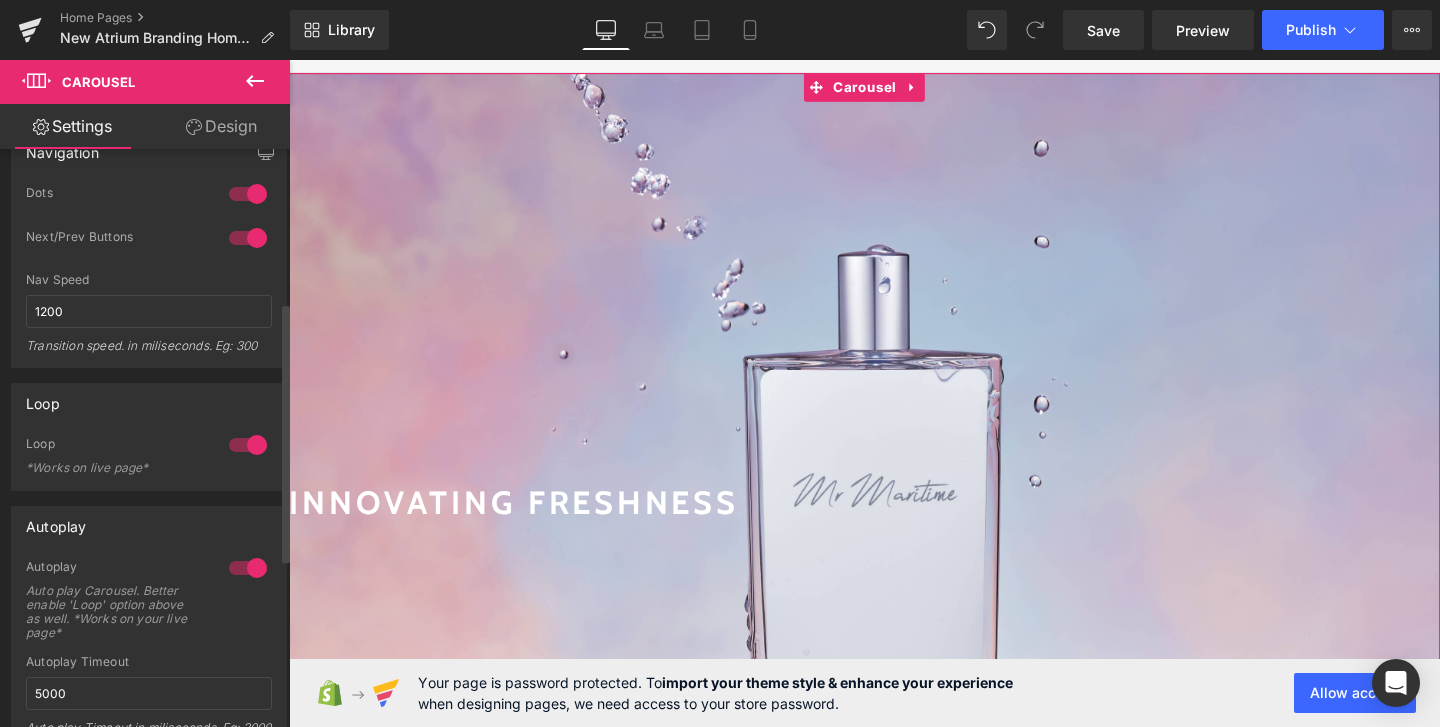 scroll, scrollTop: 342, scrollLeft: 0, axis: vertical 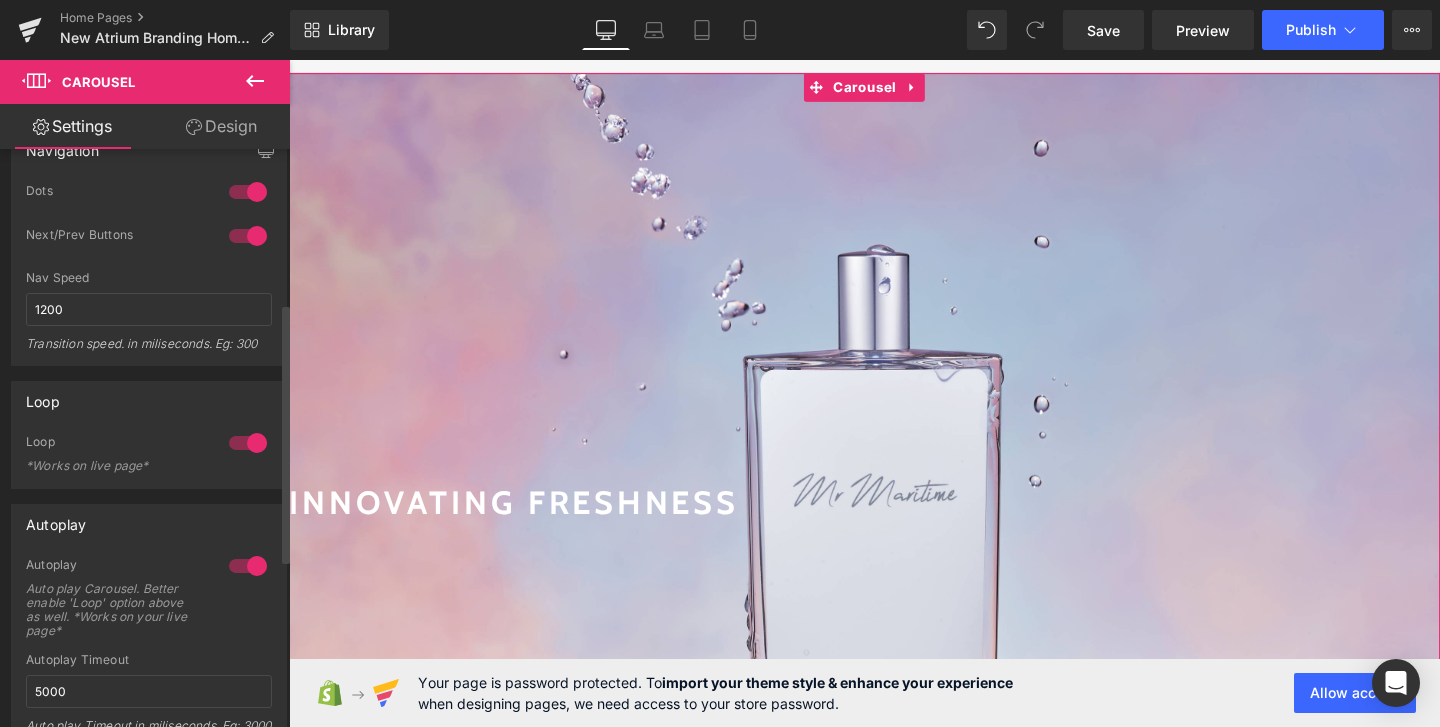click at bounding box center (248, 236) 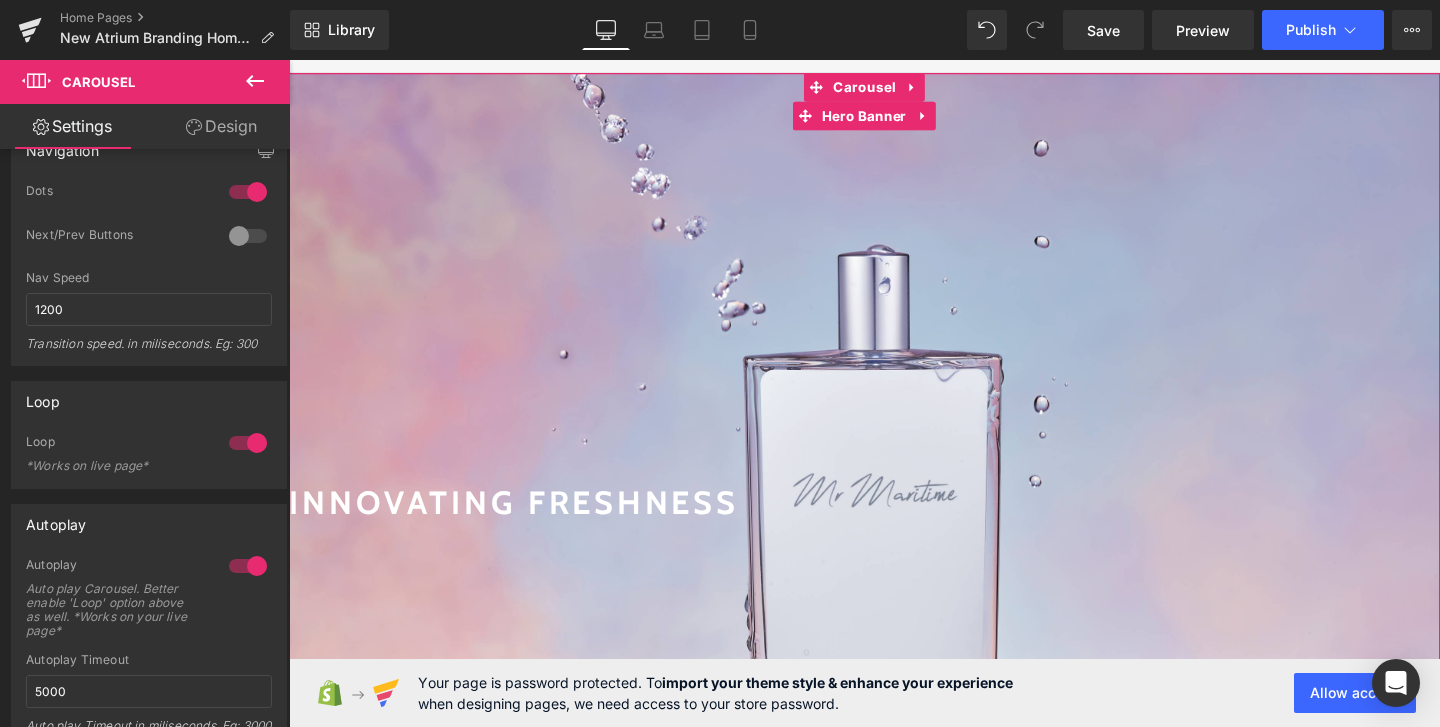 scroll, scrollTop: 0, scrollLeft: 0, axis: both 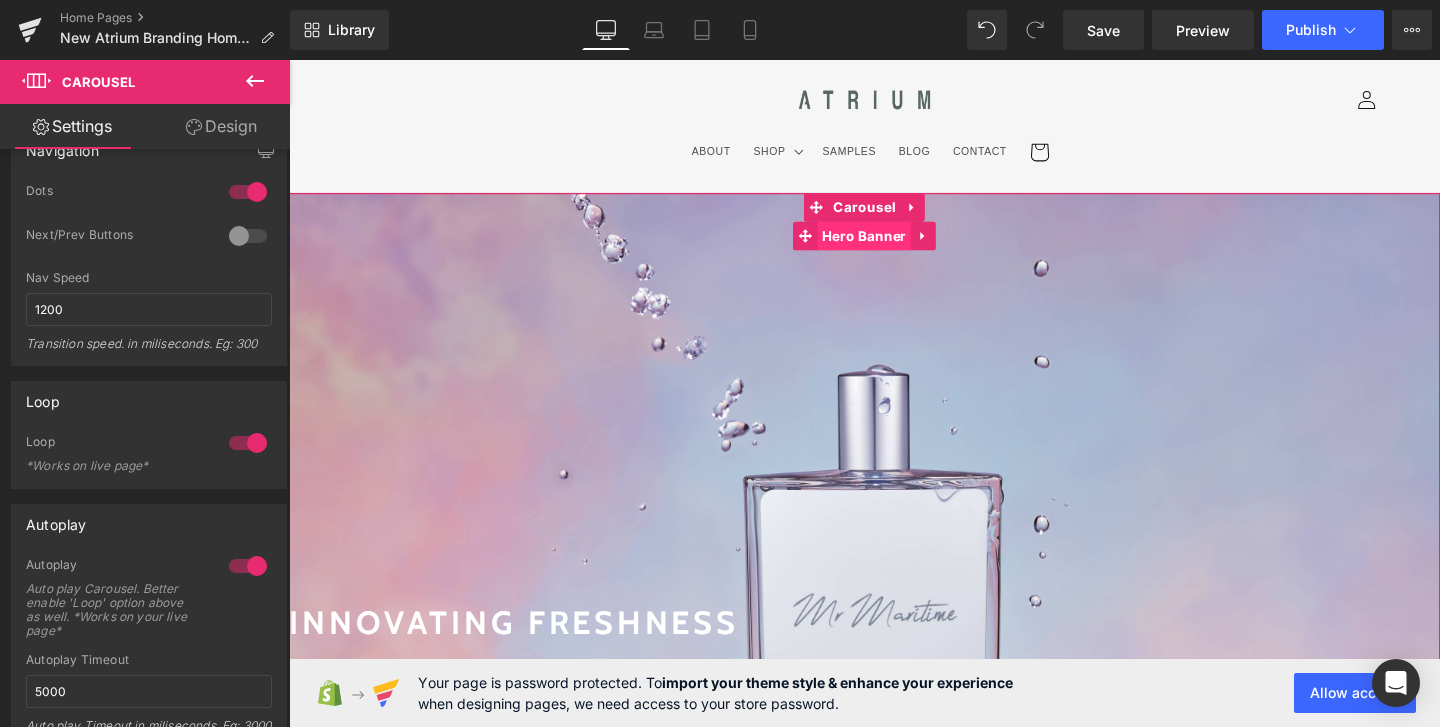 click on "Hero Banner" at bounding box center [894, 245] 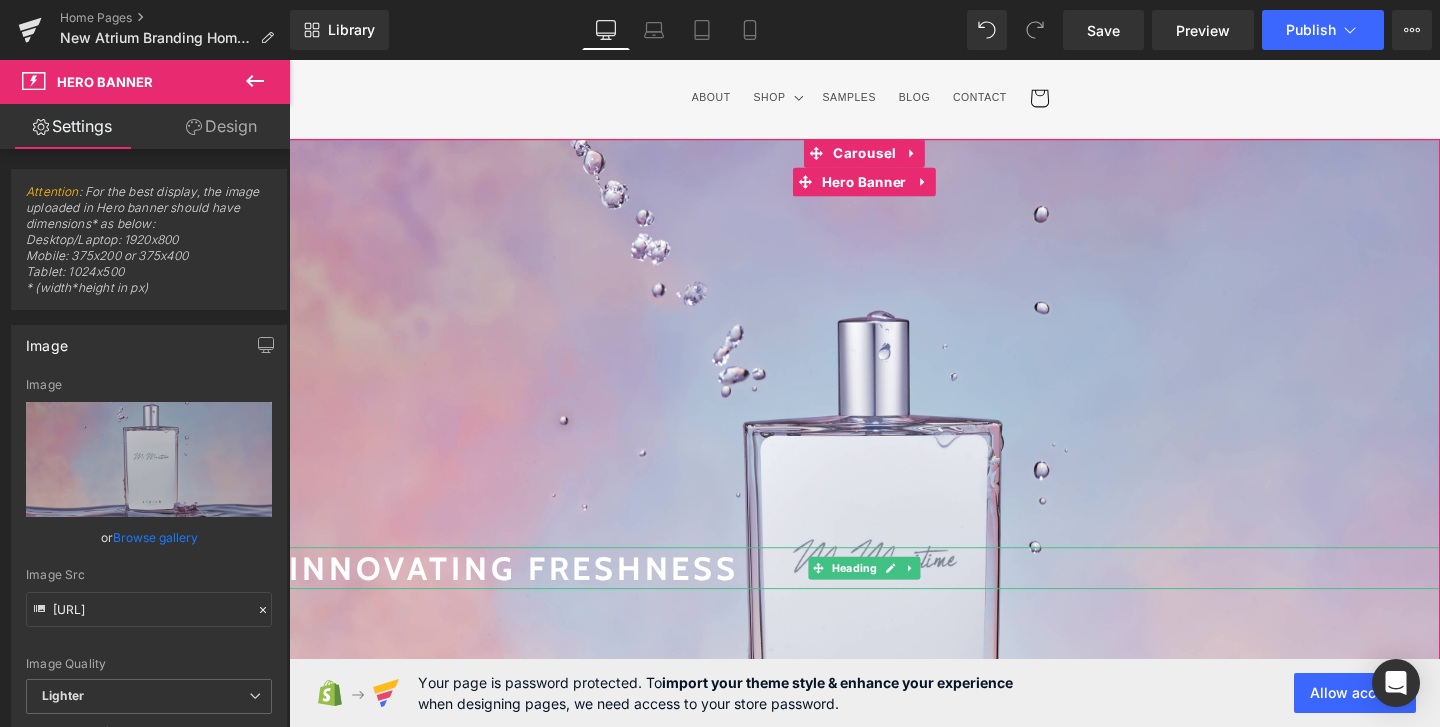 scroll, scrollTop: 63, scrollLeft: 0, axis: vertical 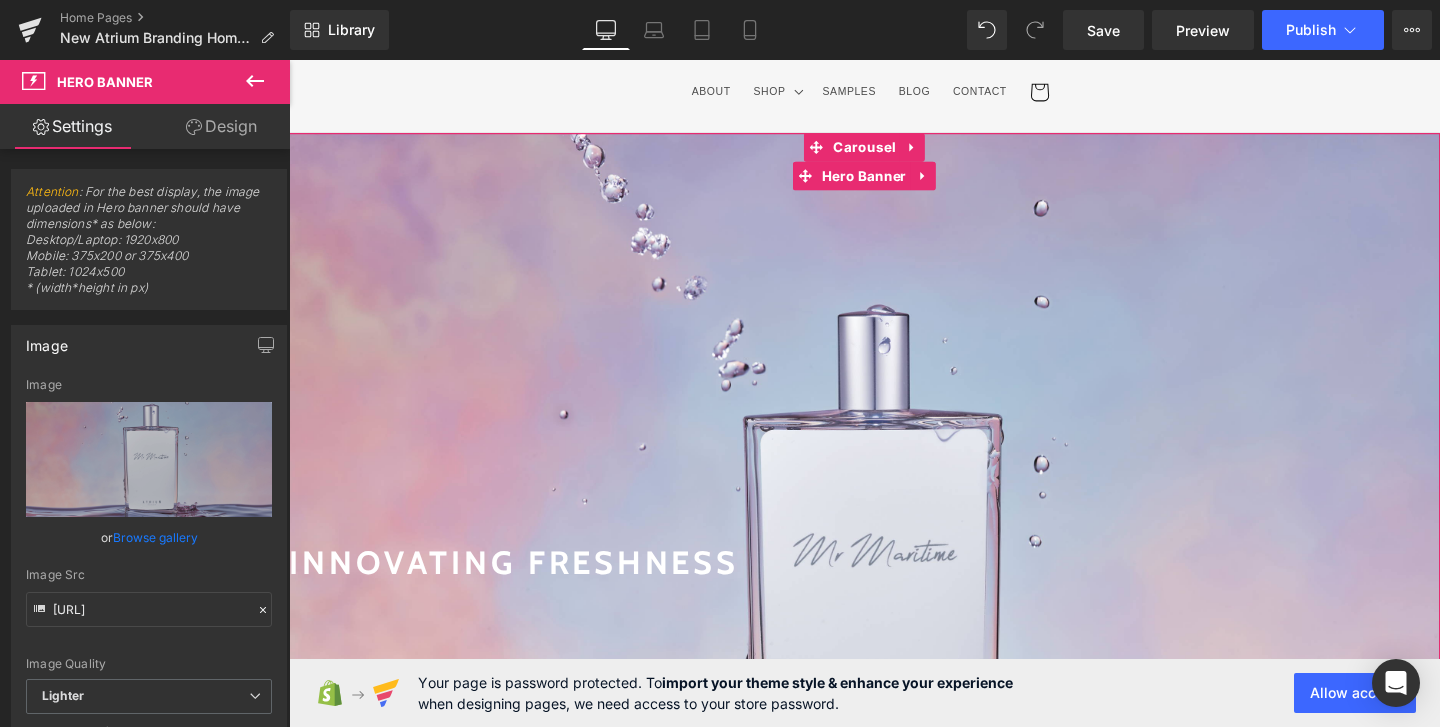 click on "INNOVATING FRESHNESS
Heading" at bounding box center [894, 588] 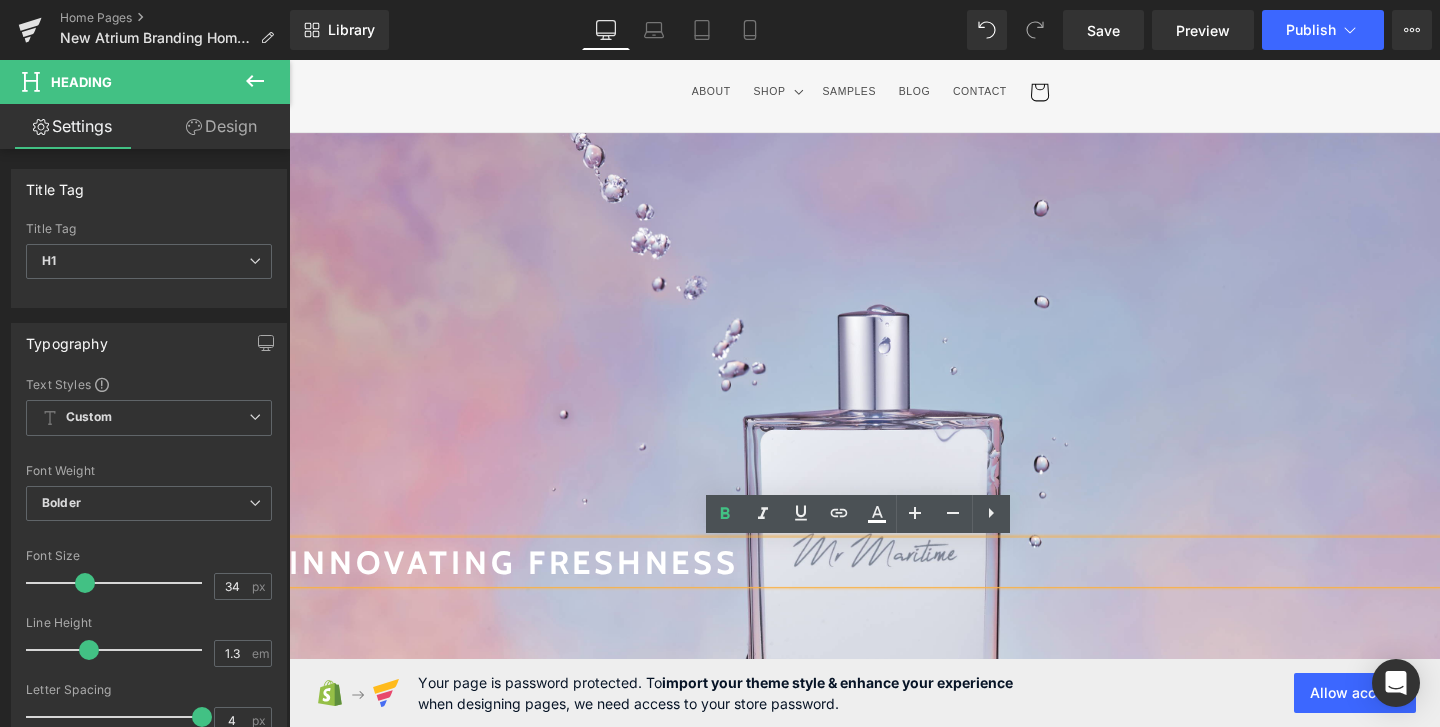 click on "INNOVATING FRESHNESS
Heading" at bounding box center (894, 591) 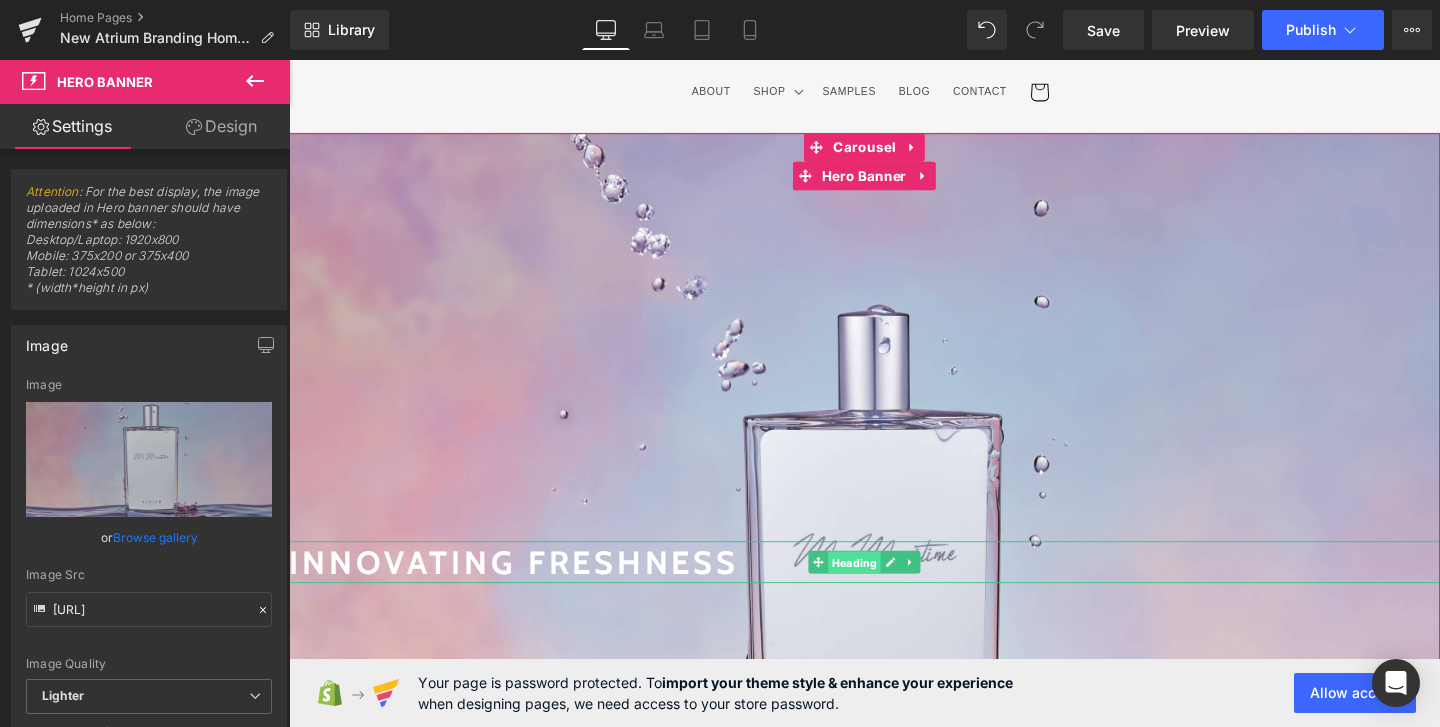 click on "Heading" at bounding box center [883, 589] 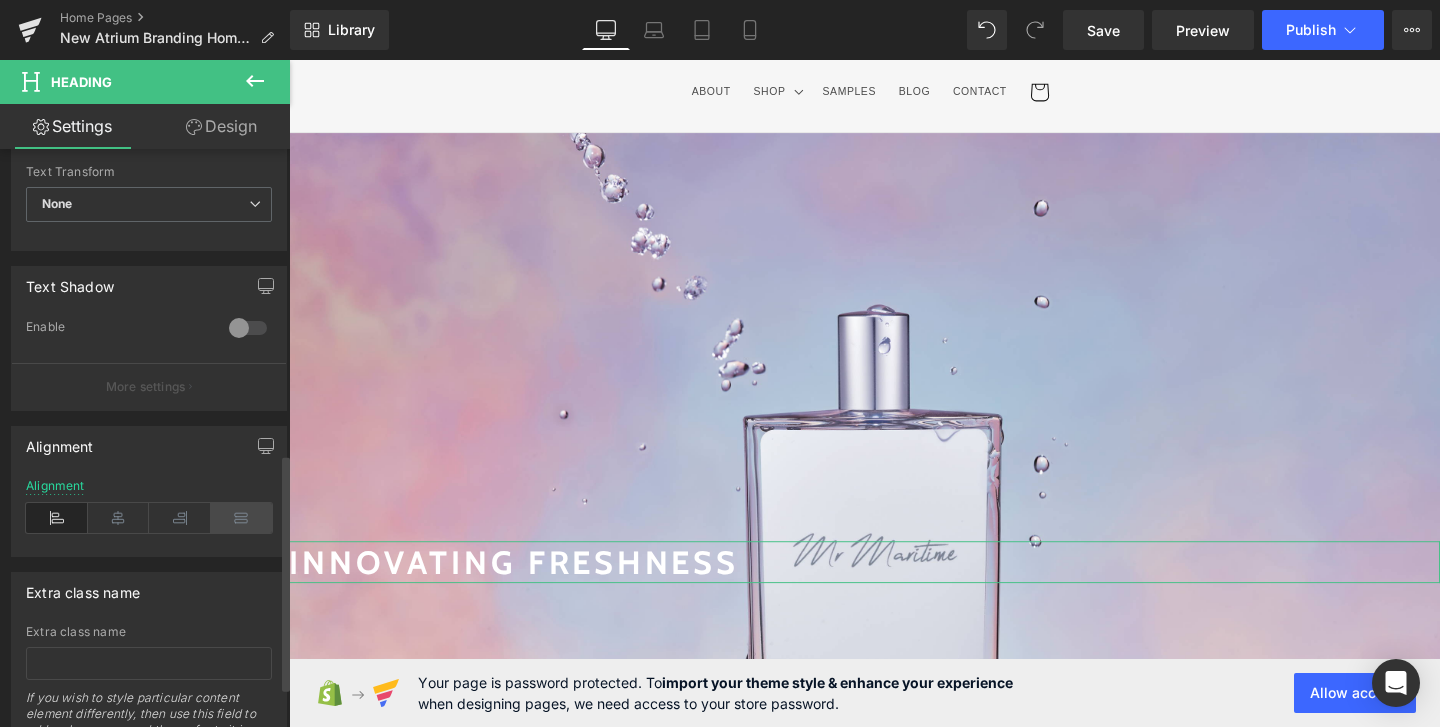 scroll, scrollTop: 747, scrollLeft: 0, axis: vertical 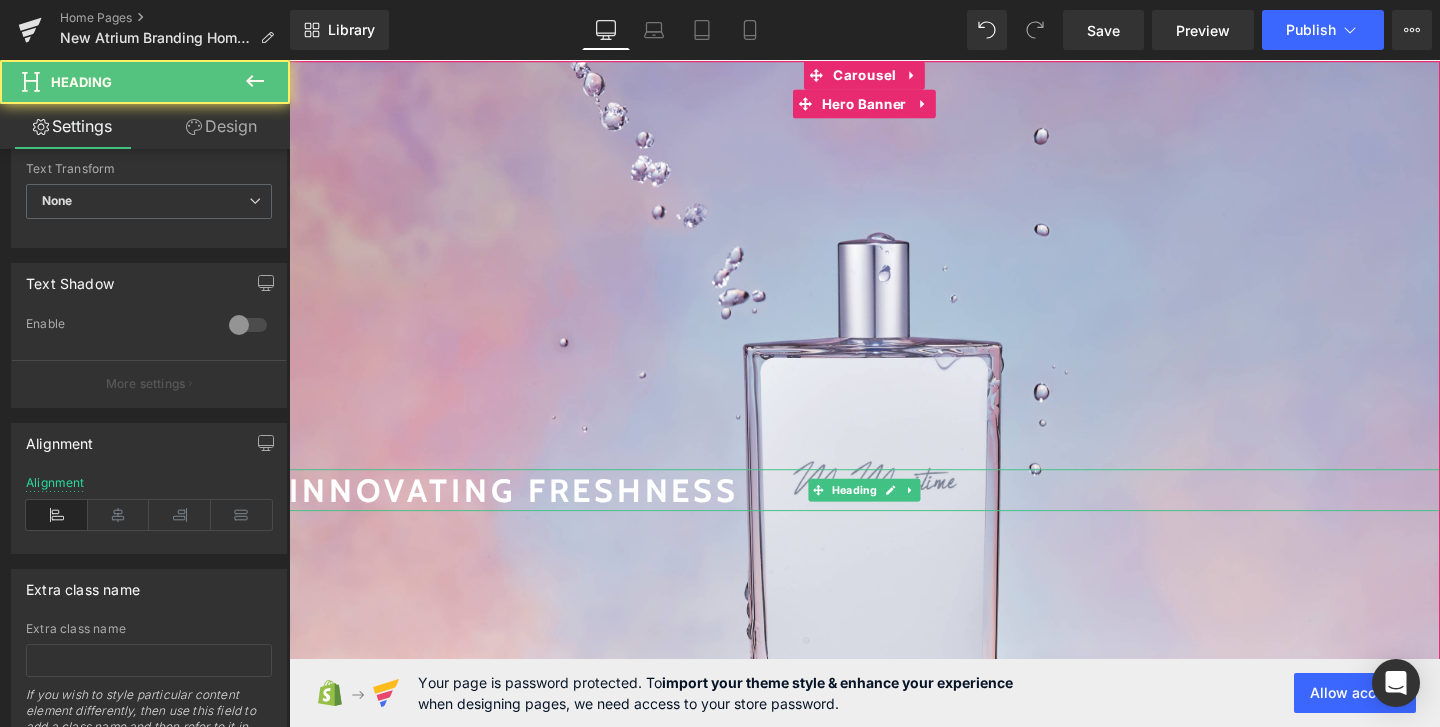 click on "INNOVATING FRESHNESS" at bounding box center (894, 512) 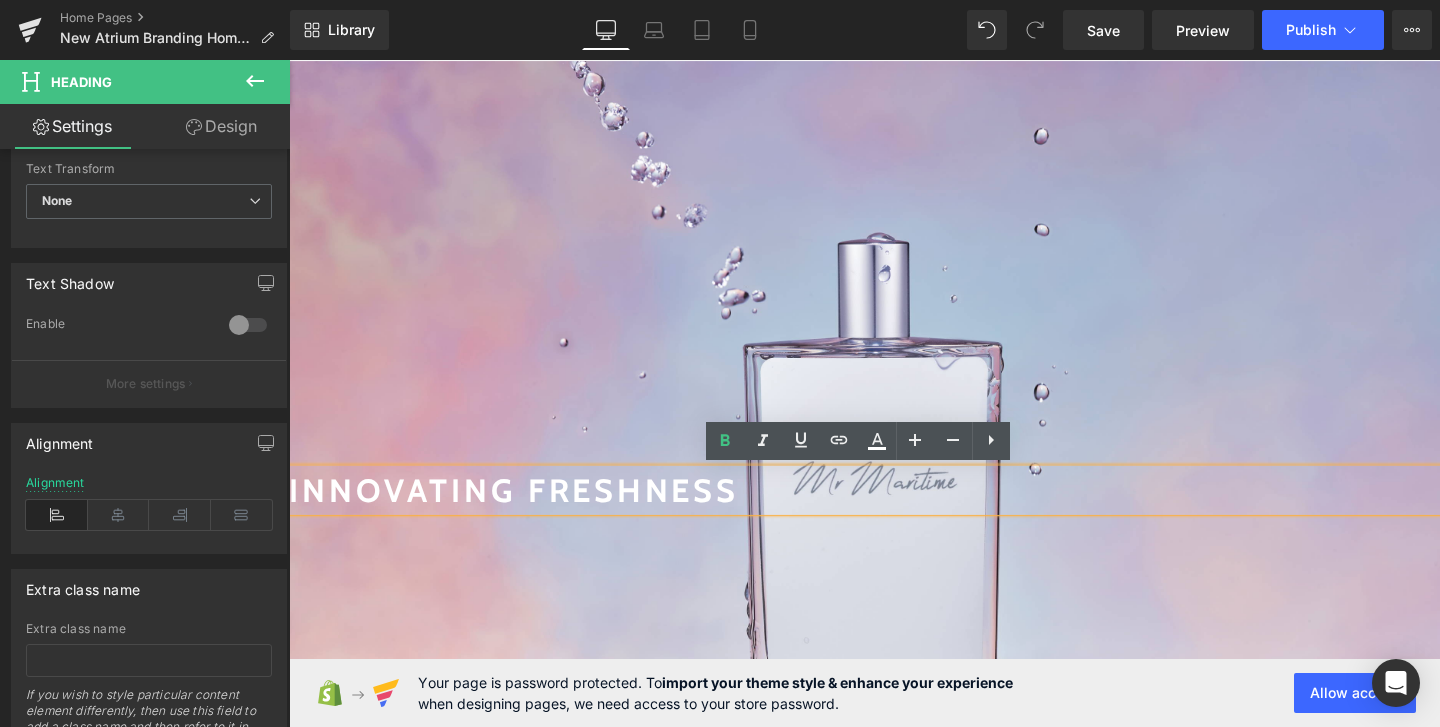 click on "INNOVATING FRESHNESS
Heading" at bounding box center (894, 515) 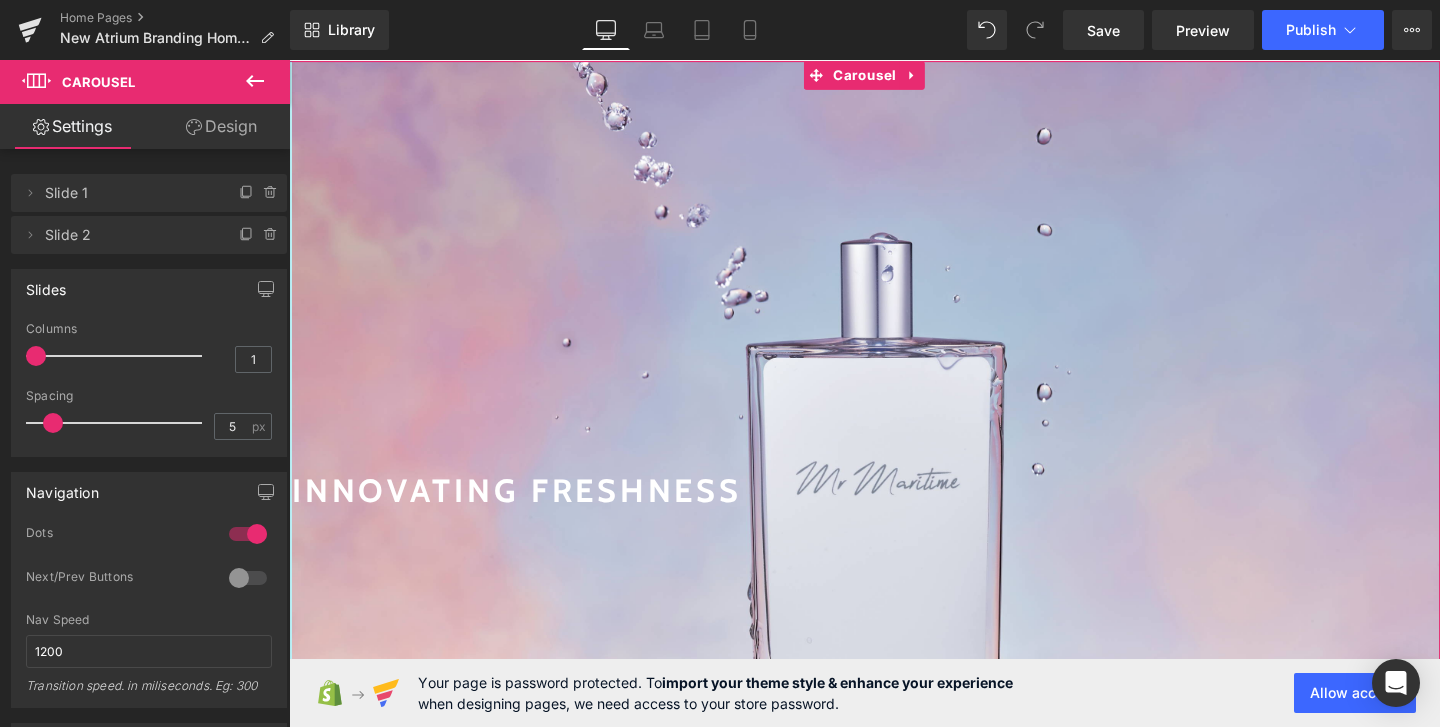 drag, startPoint x: 291, startPoint y: 517, endPoint x: 226, endPoint y: 535, distance: 67.44627 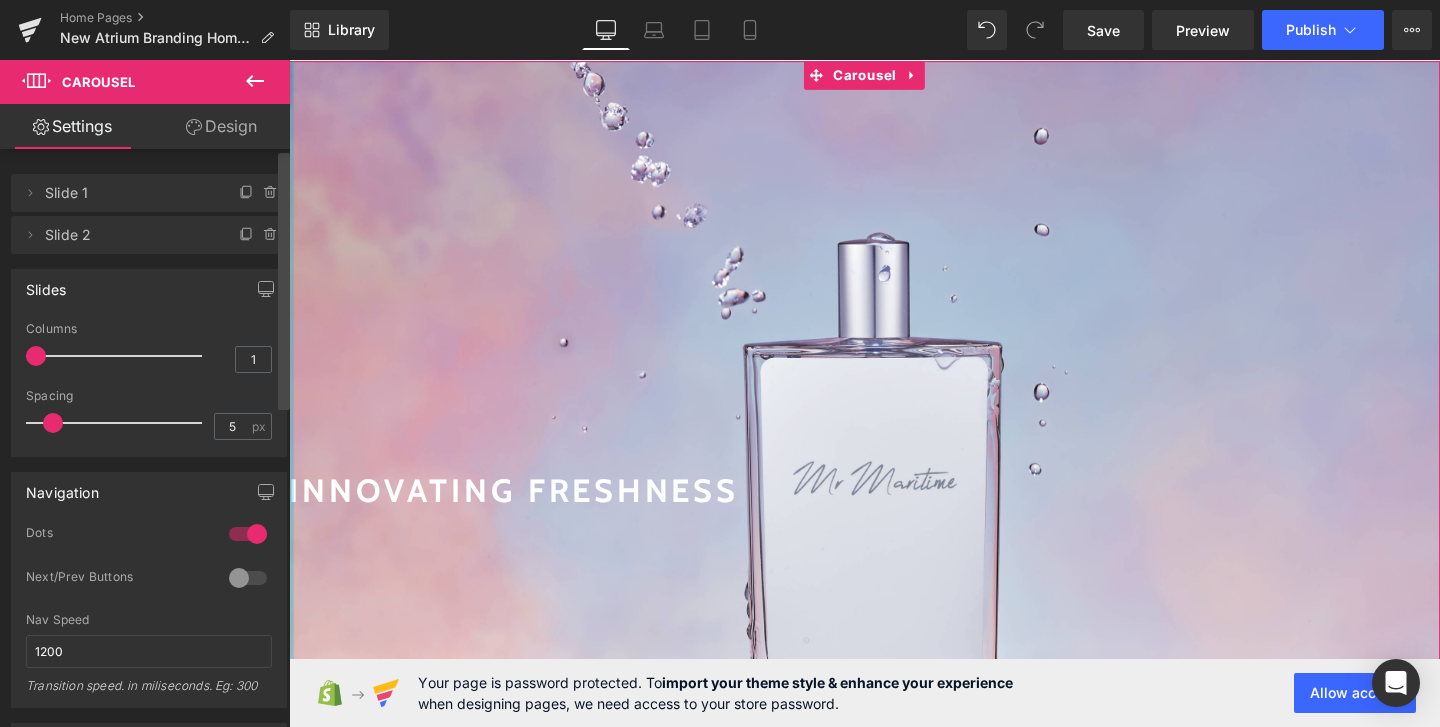 click at bounding box center [284, 442] 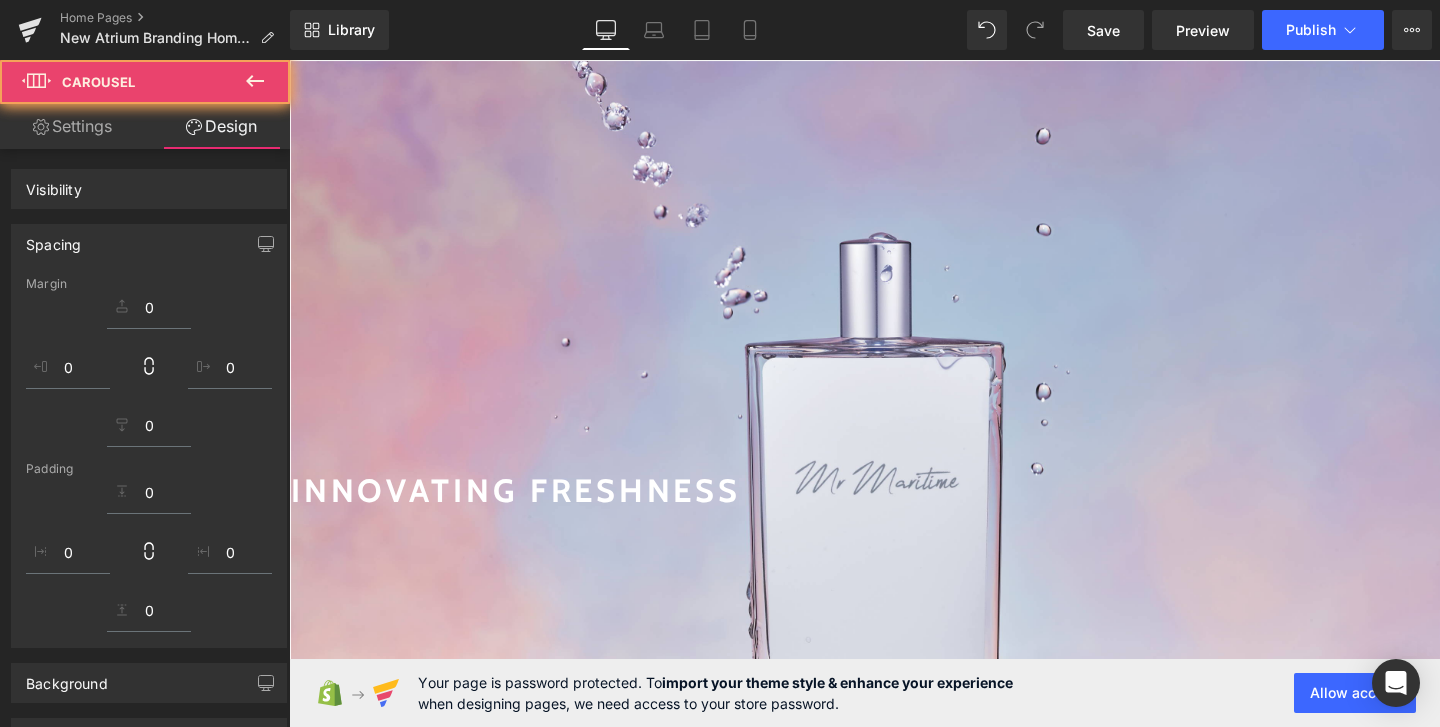click on "INNOVATING FRESHNESS
Heading" at bounding box center [896, 515] 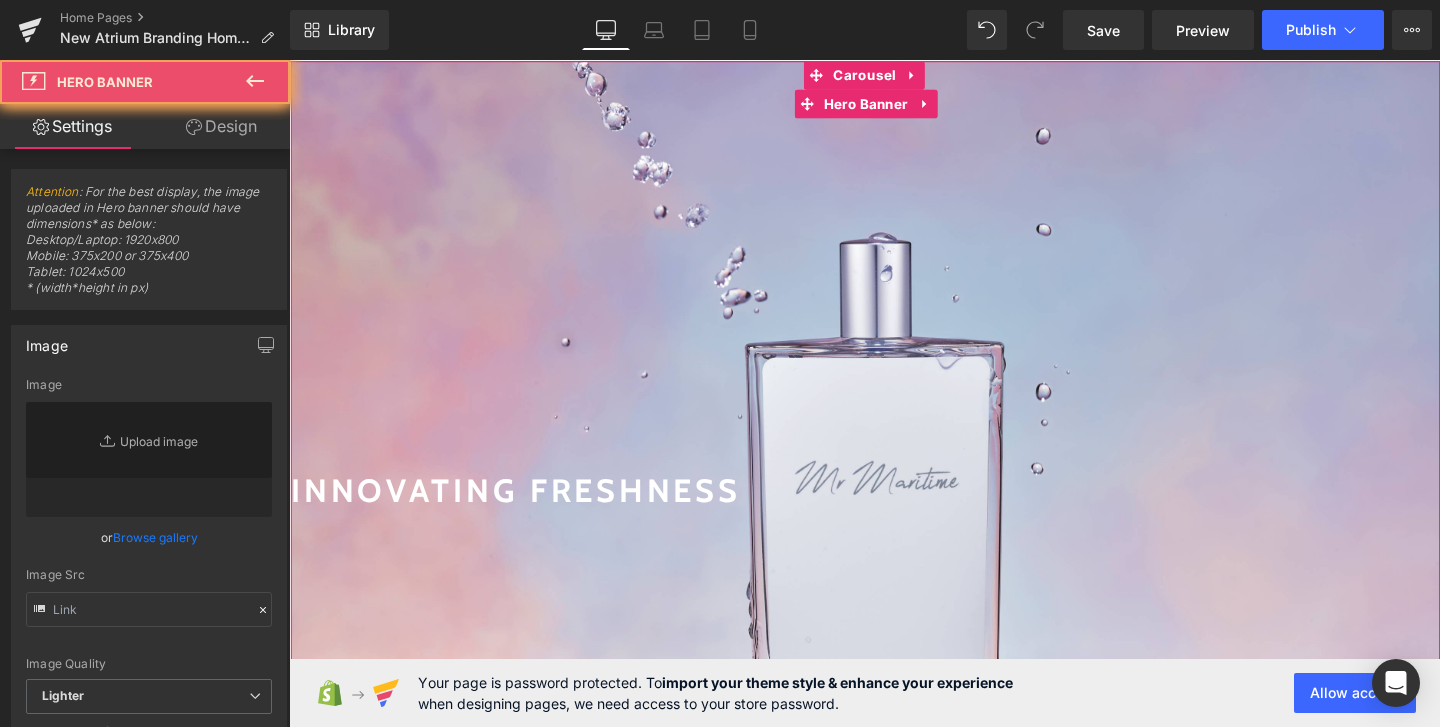 type on "https://ucarecdn.com/74b7a5e9-0571-4bed-a77c-b3f10b0fe9f0/-/format/auto/-/preview/3000x3000/-/quality/lighter/23-07-28%20ATRIUM71348.jpg" 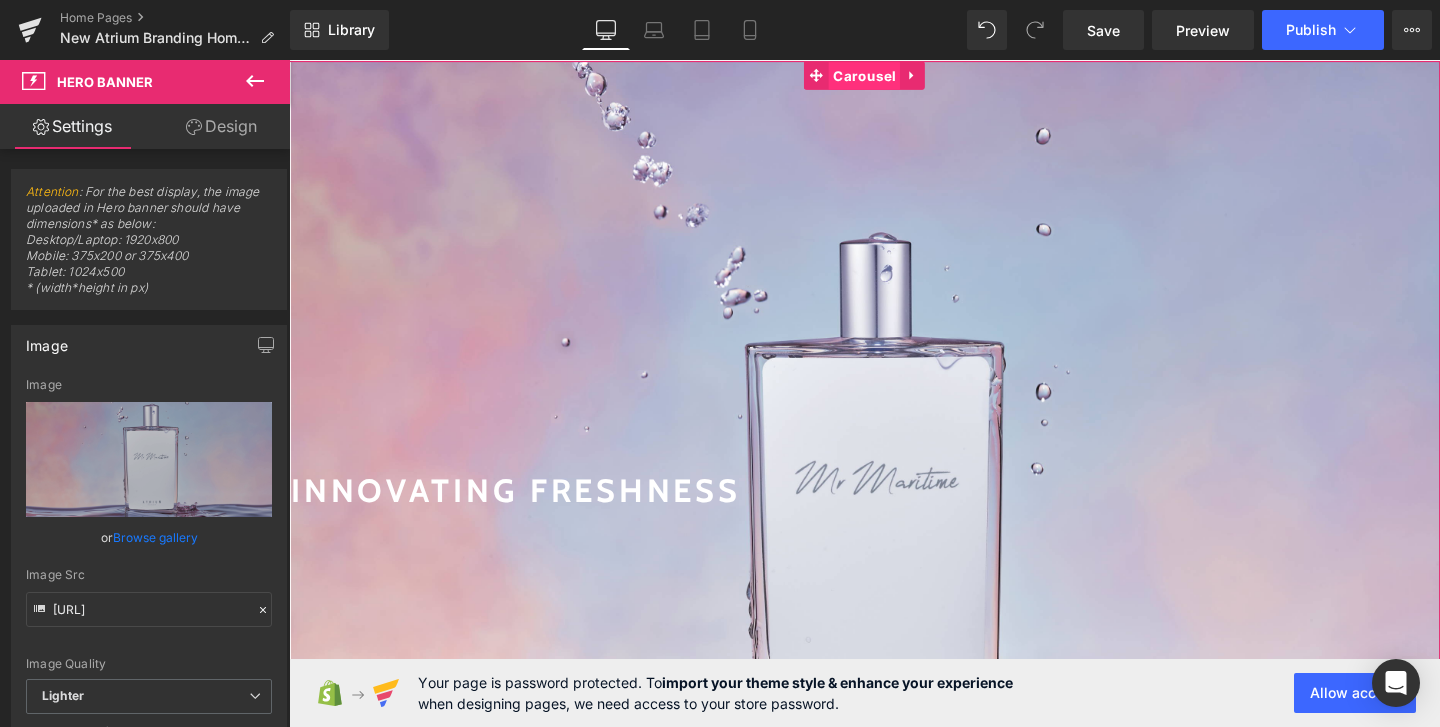 click on "Carousel" at bounding box center [893, 77] 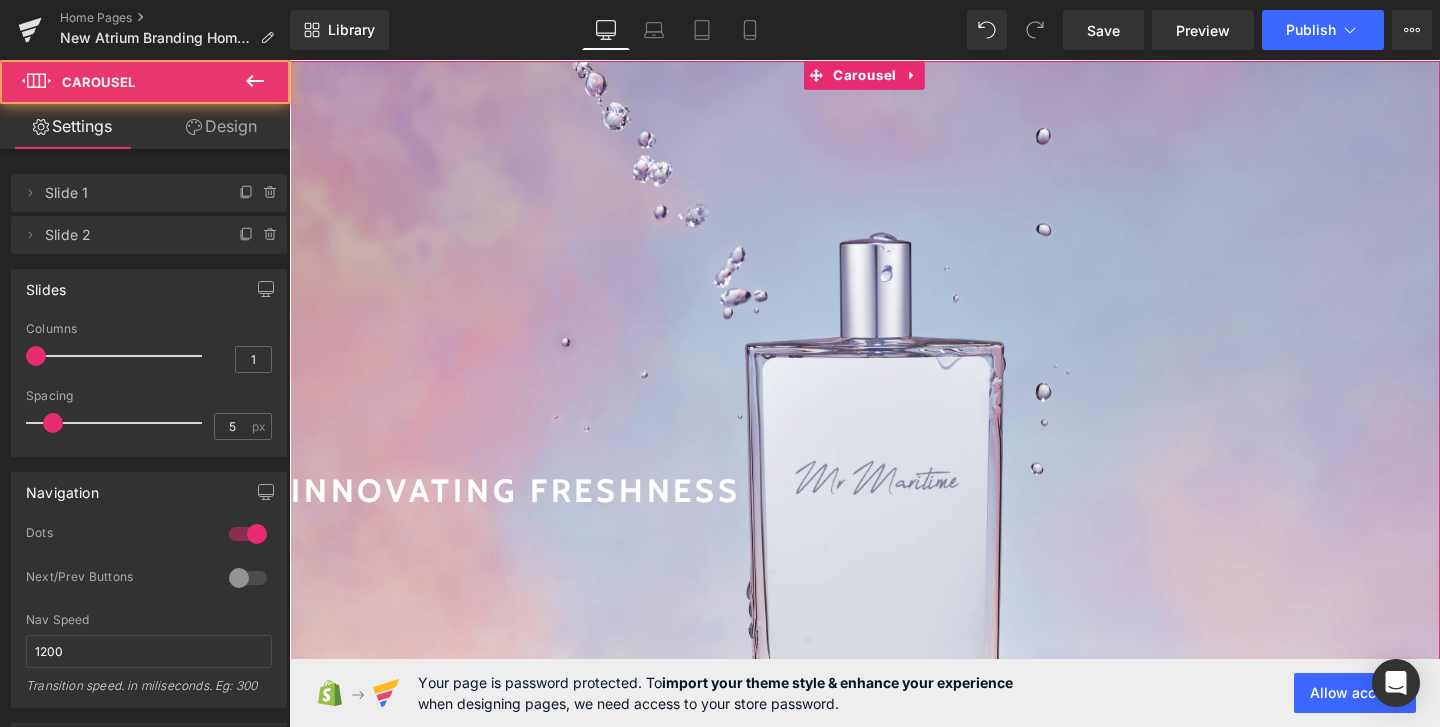 click on "Design" at bounding box center [221, 126] 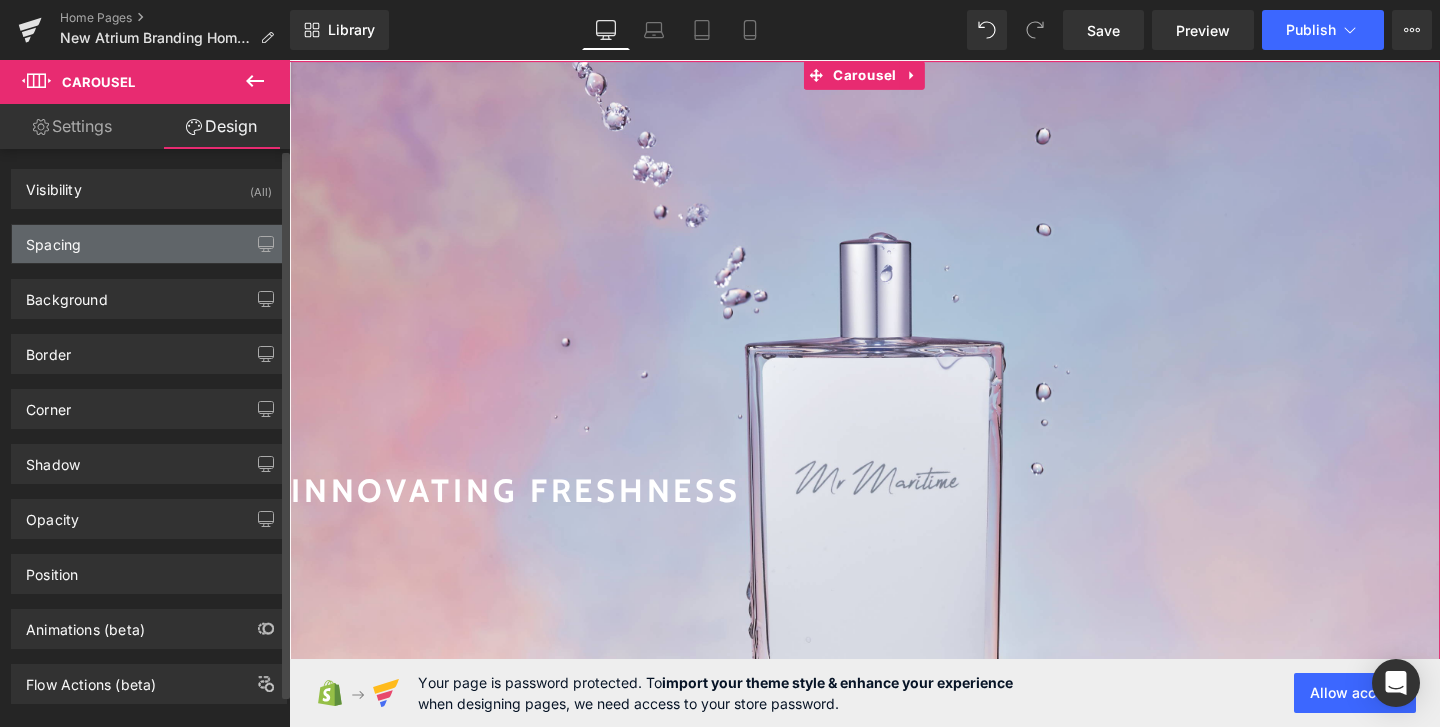 click on "Spacing" at bounding box center (149, 244) 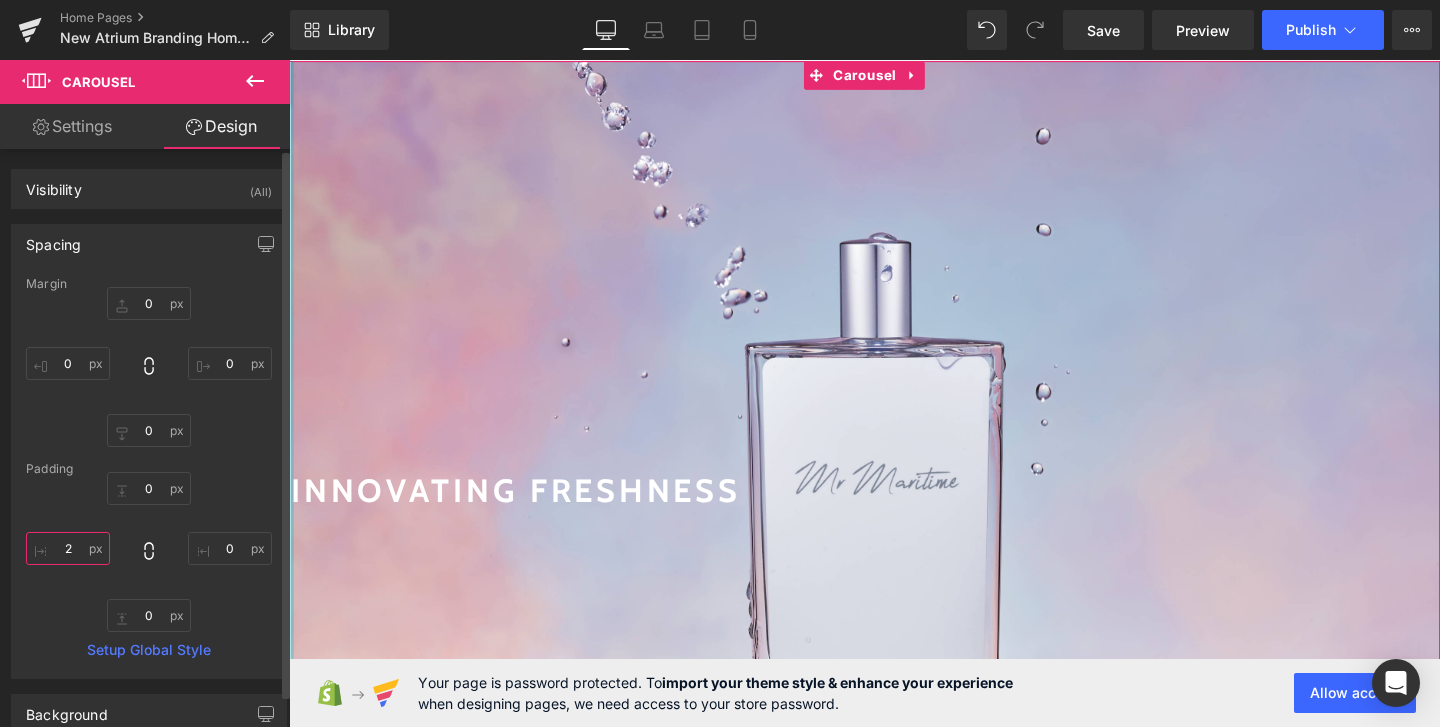 click on "2" at bounding box center [68, 548] 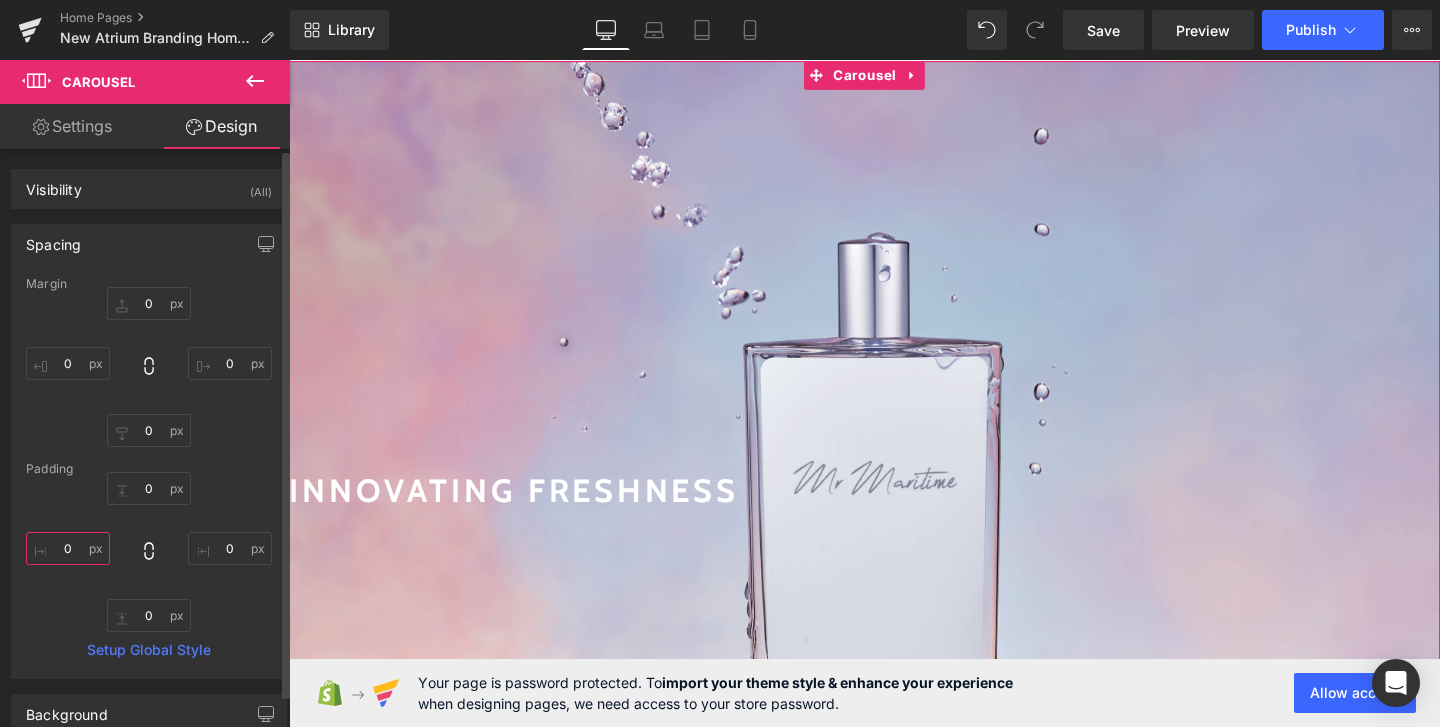 type on "0" 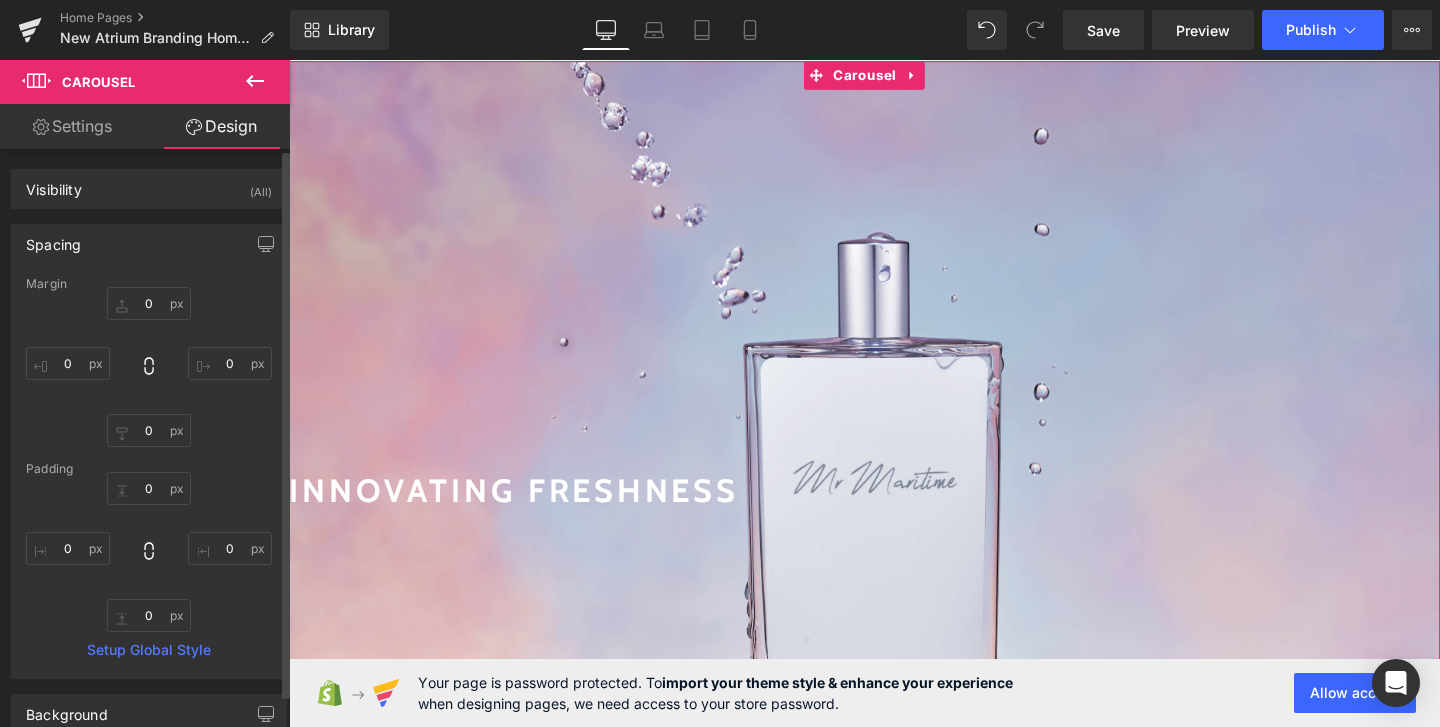 click on "Padding" at bounding box center (149, 469) 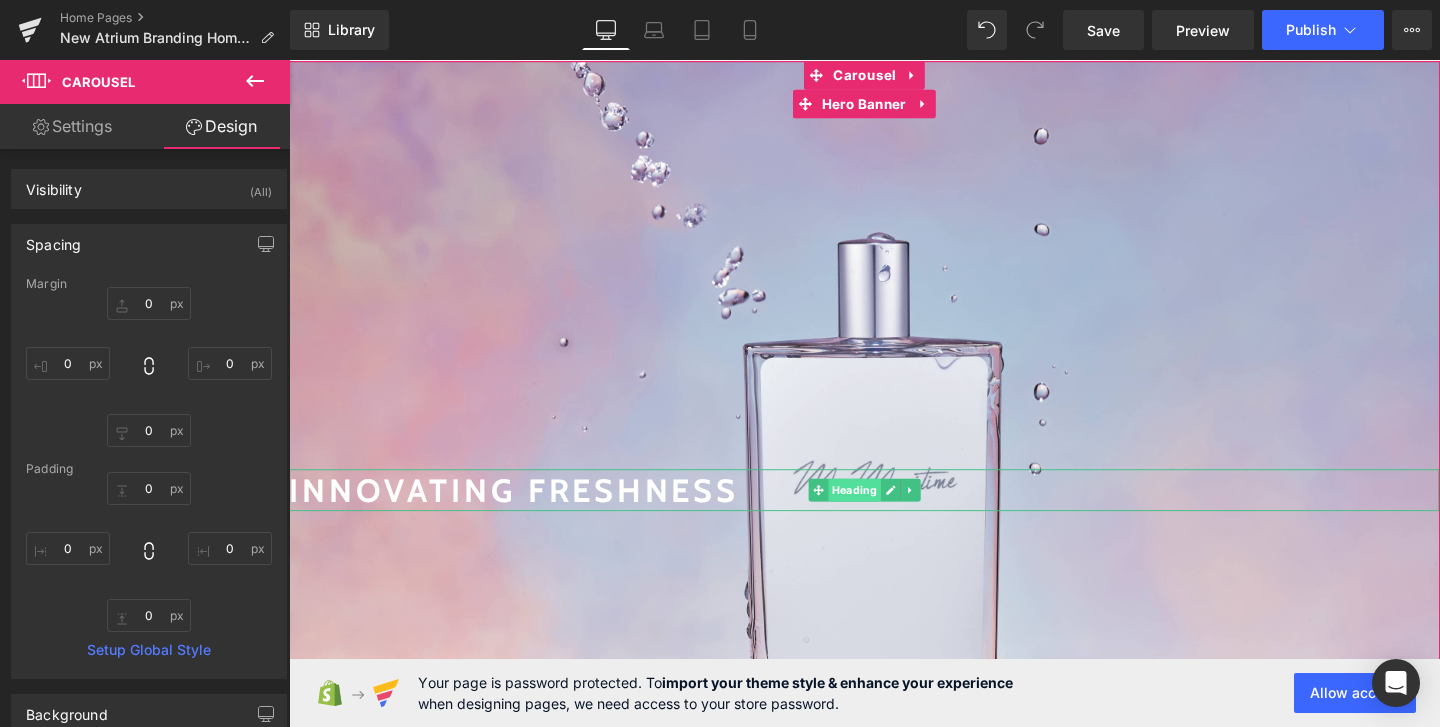 click on "Heading" at bounding box center (883, 512) 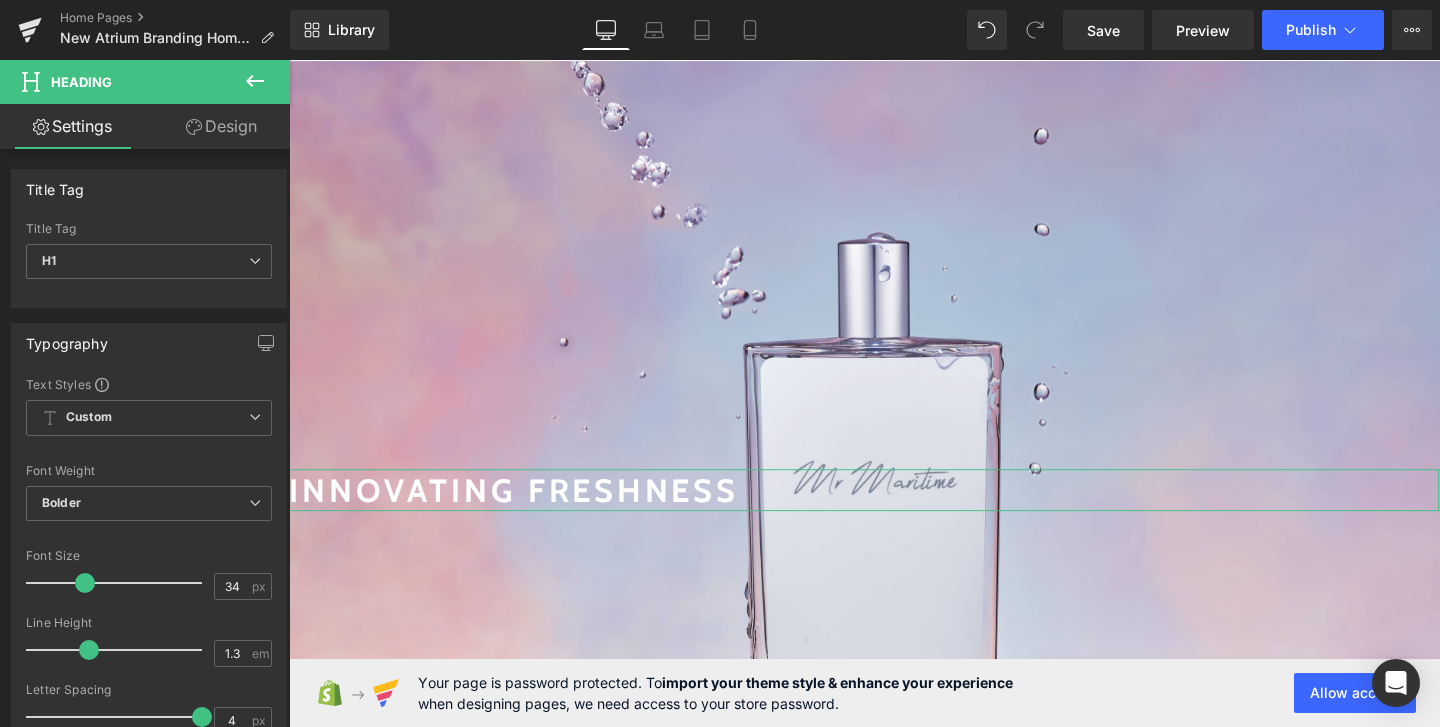 click on "Design" at bounding box center (221, 126) 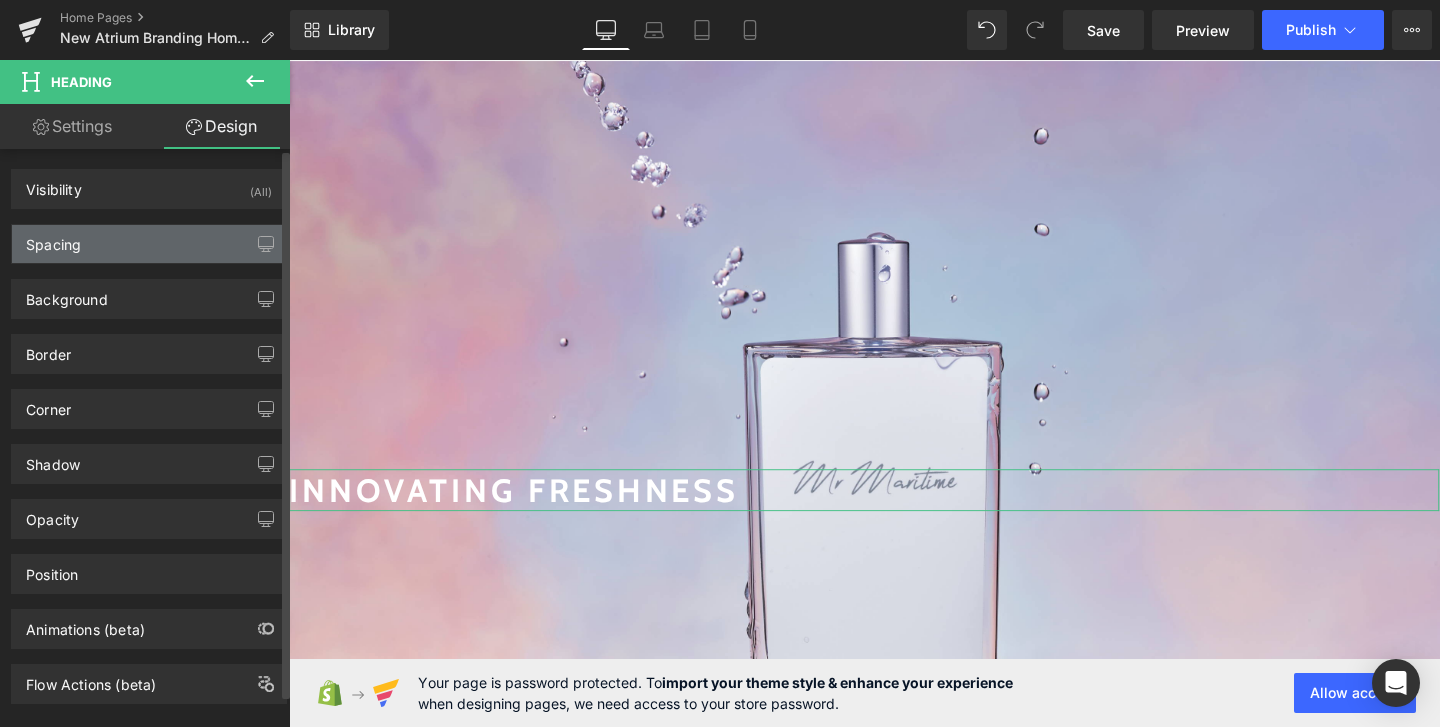 click on "Spacing" at bounding box center [149, 244] 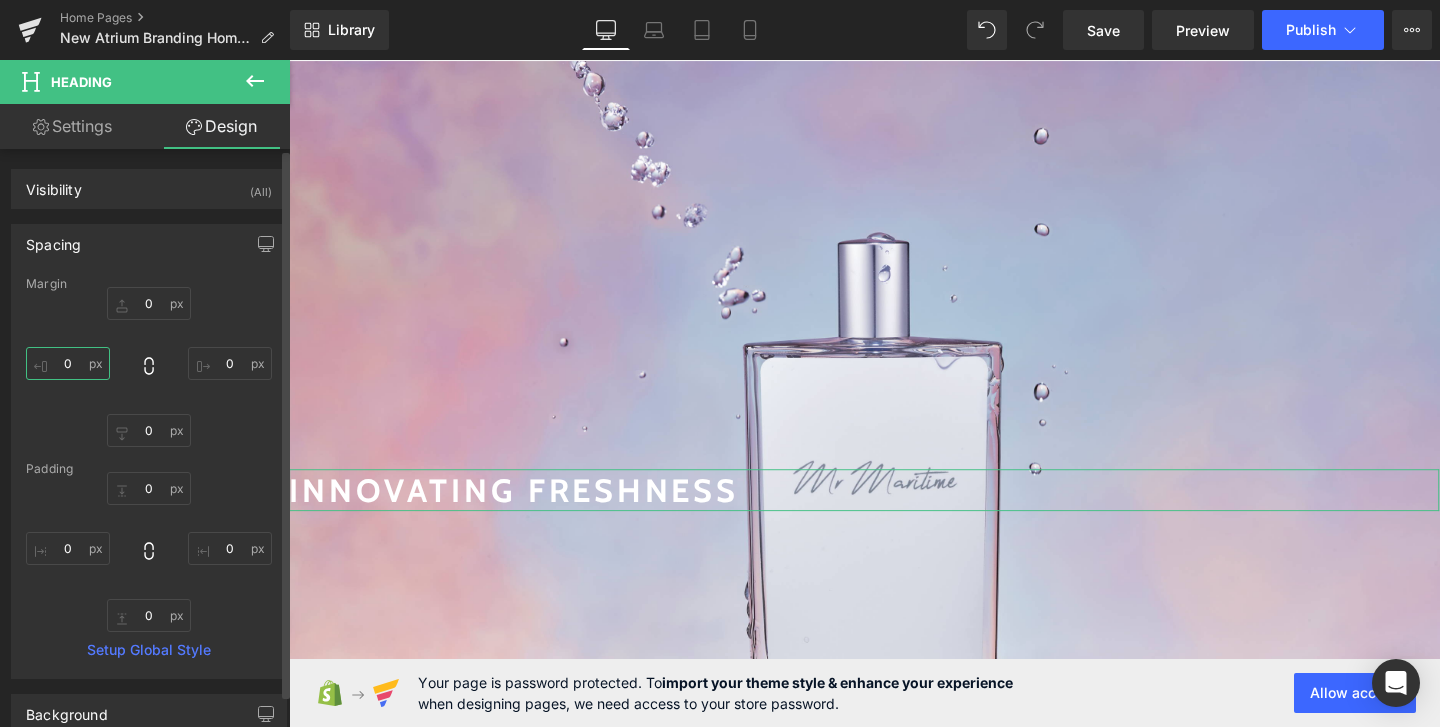 click on "0" at bounding box center [68, 363] 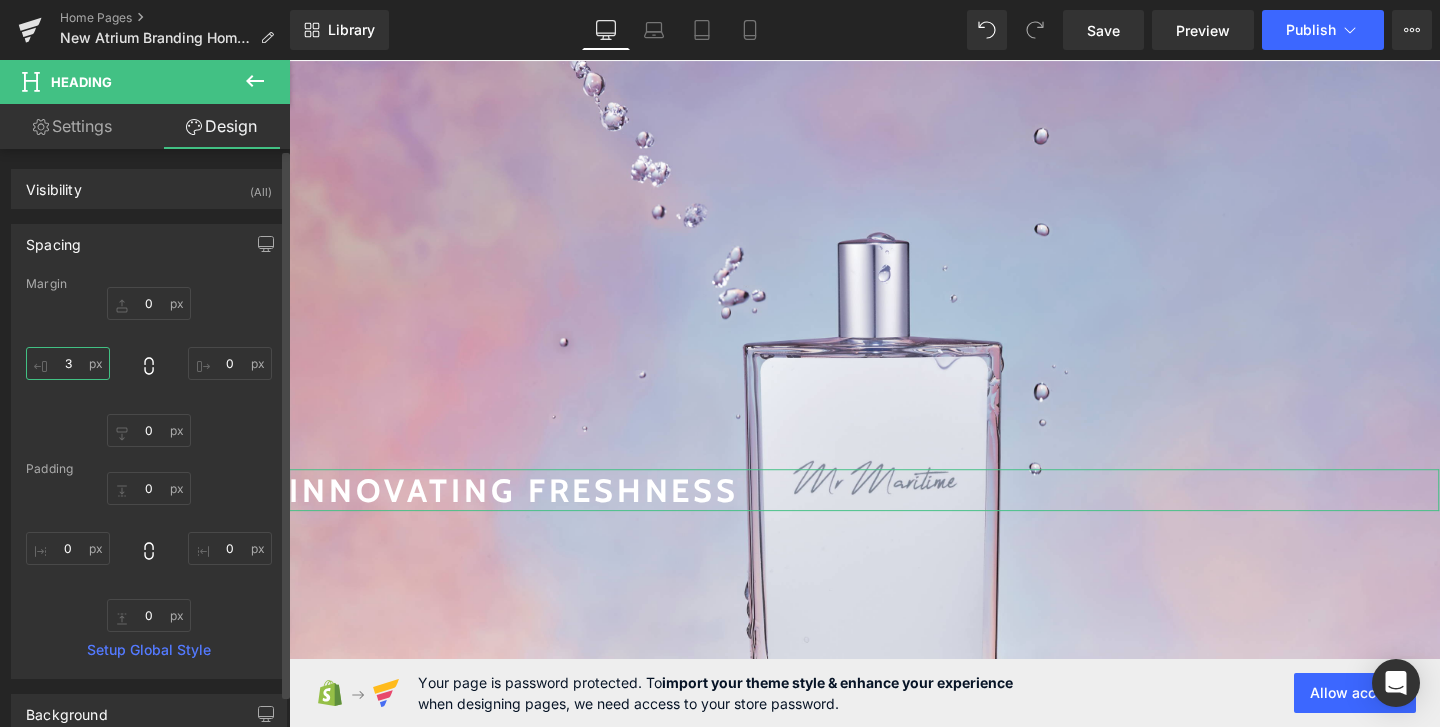 type on "30" 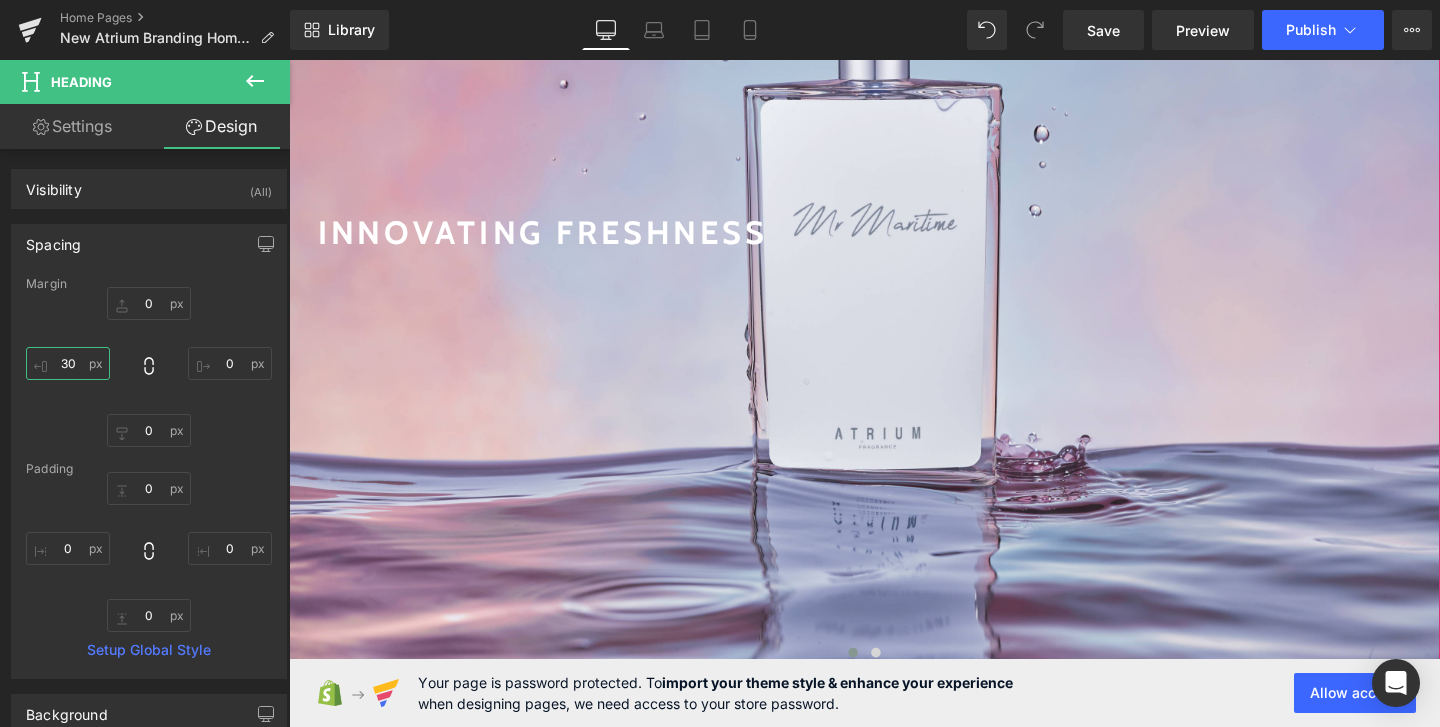 scroll, scrollTop: 411, scrollLeft: 0, axis: vertical 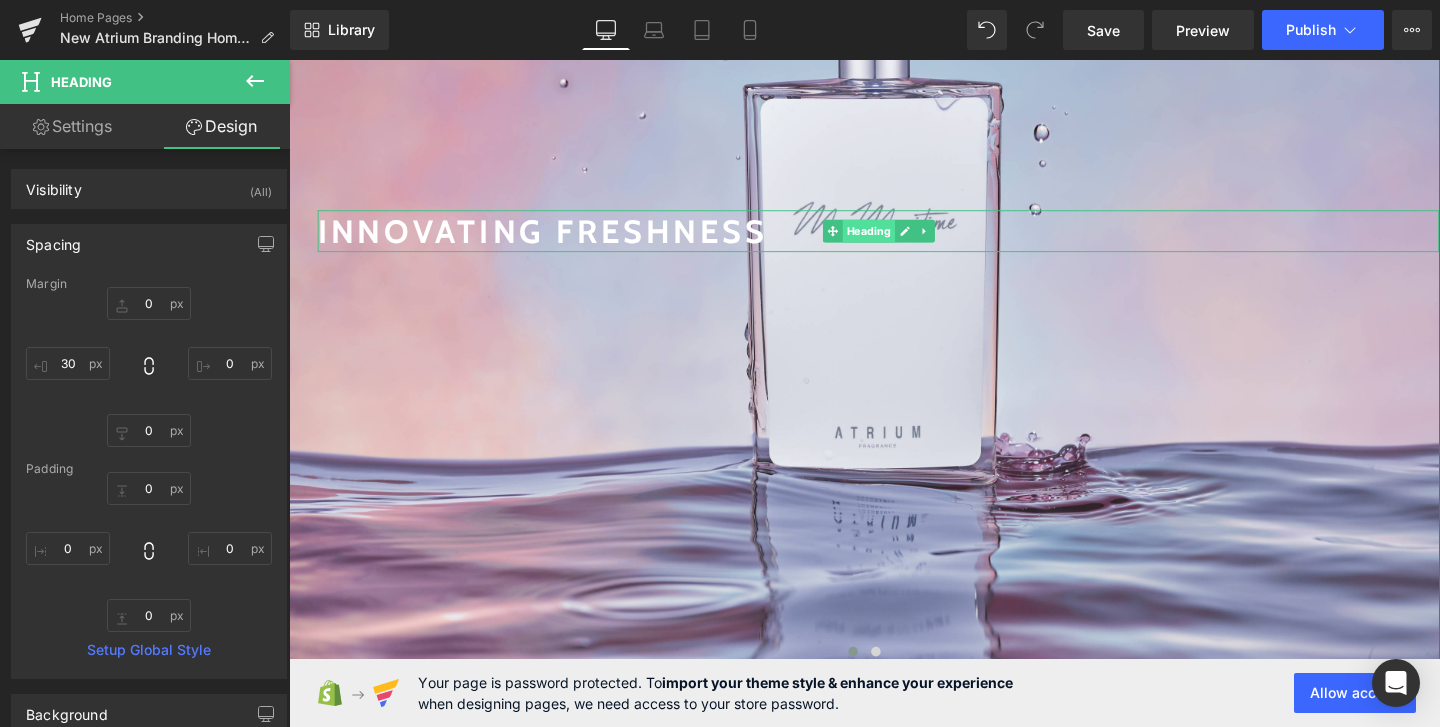 click on "Heading" at bounding box center (898, 240) 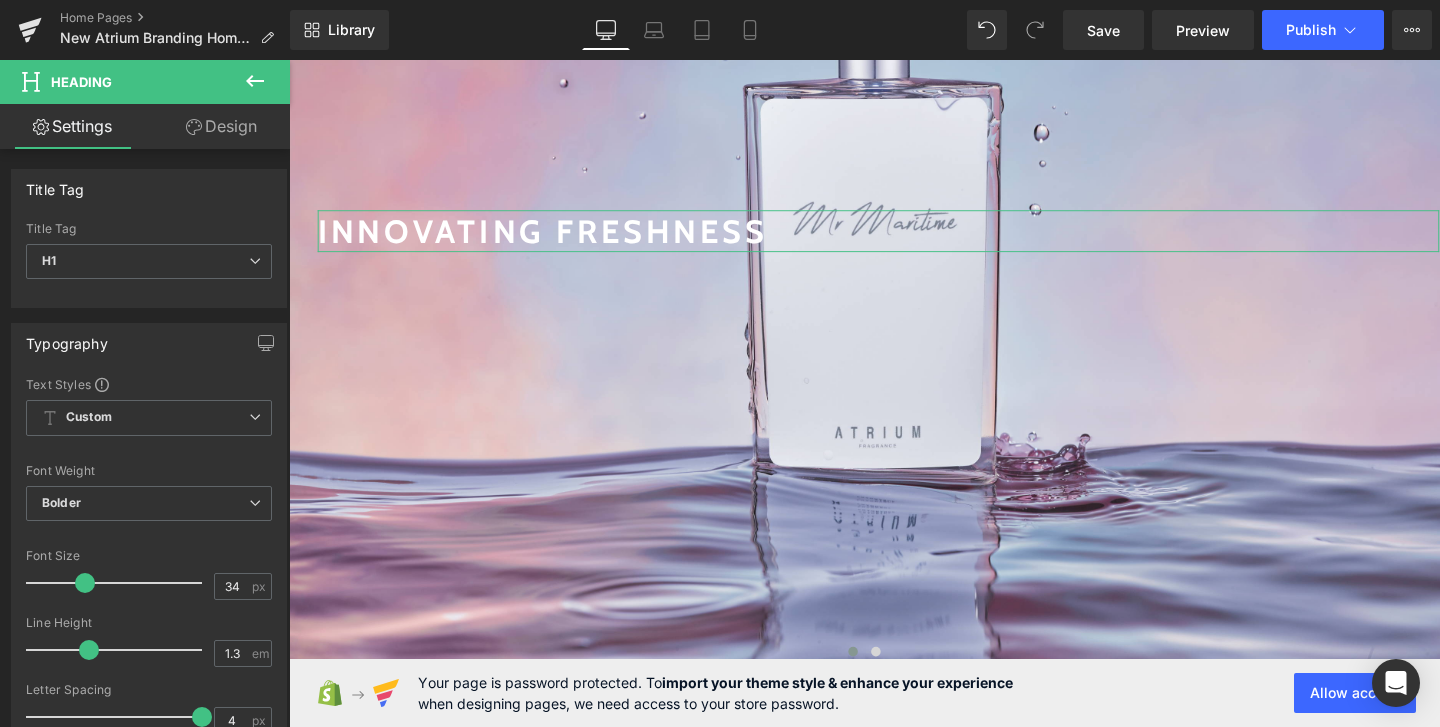 click on "Design" at bounding box center (221, 126) 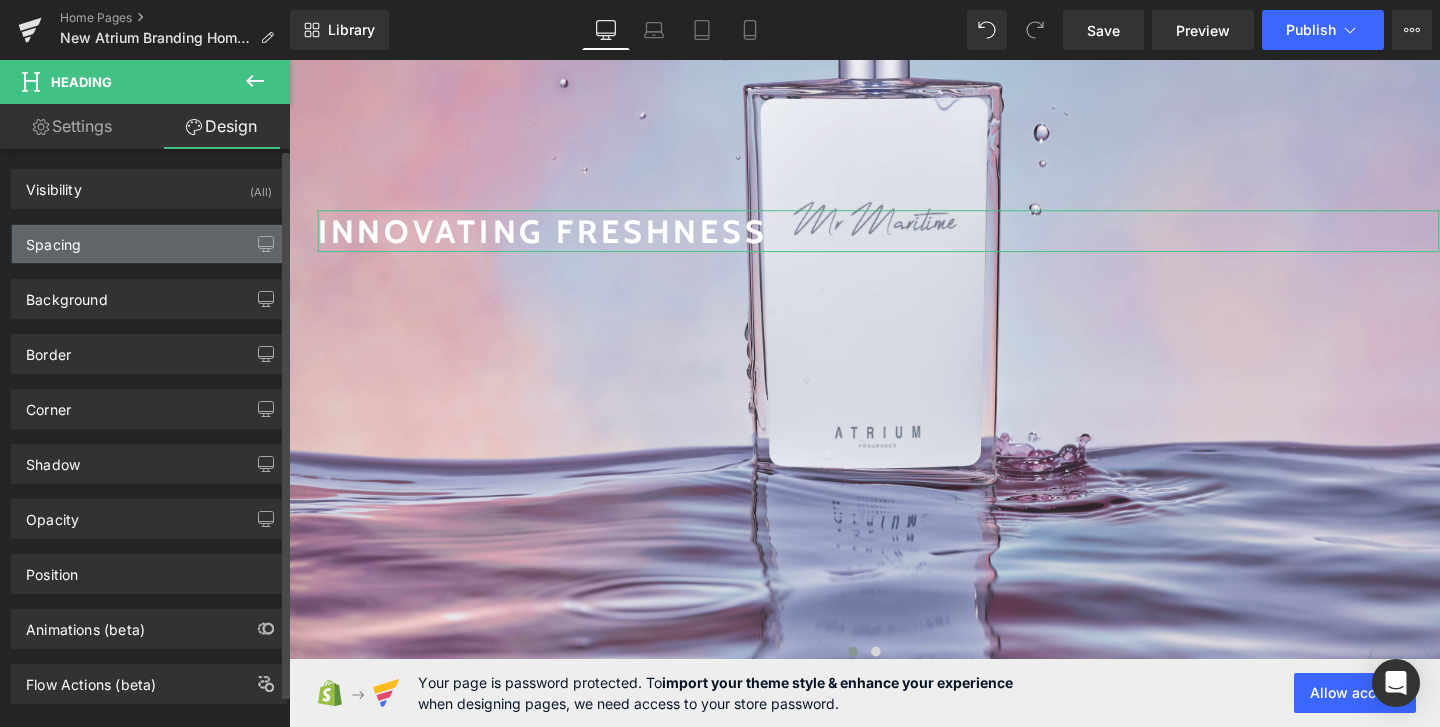 type on "0" 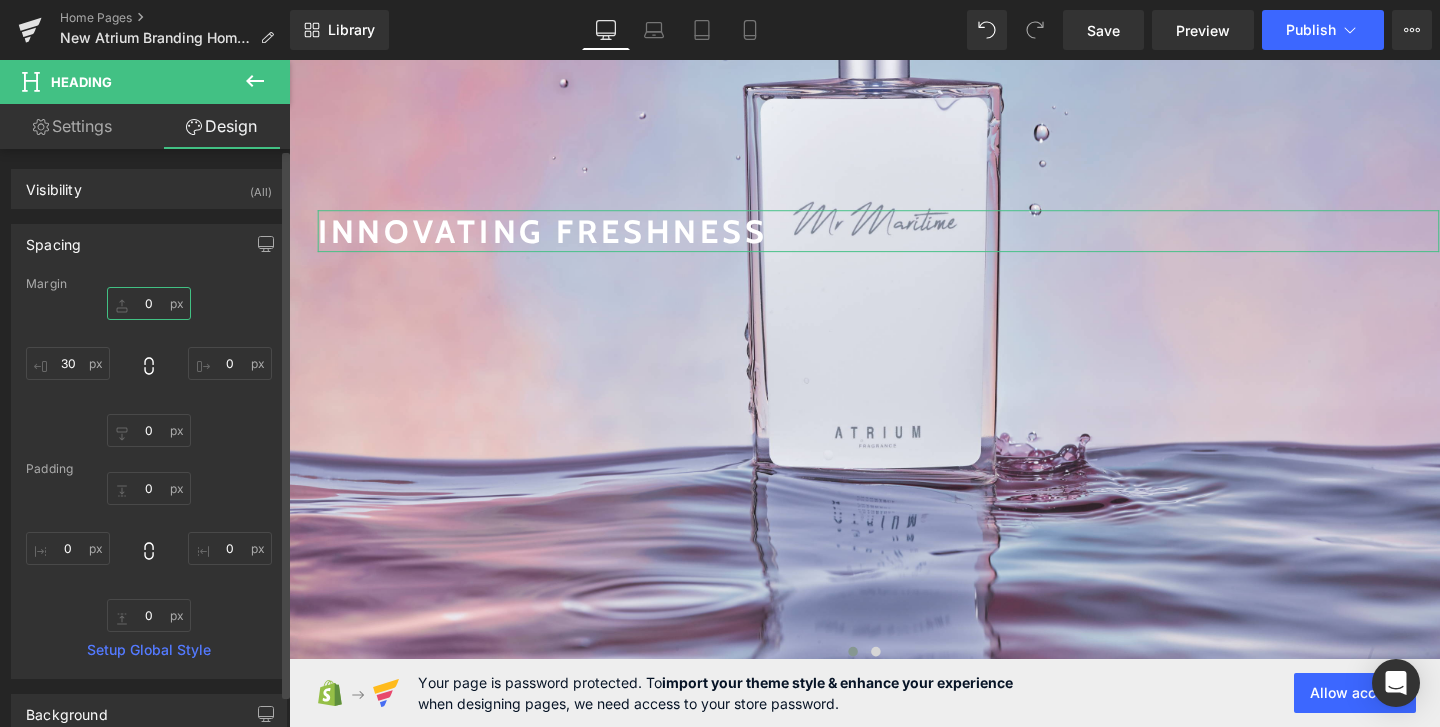 click on "0" at bounding box center (149, 303) 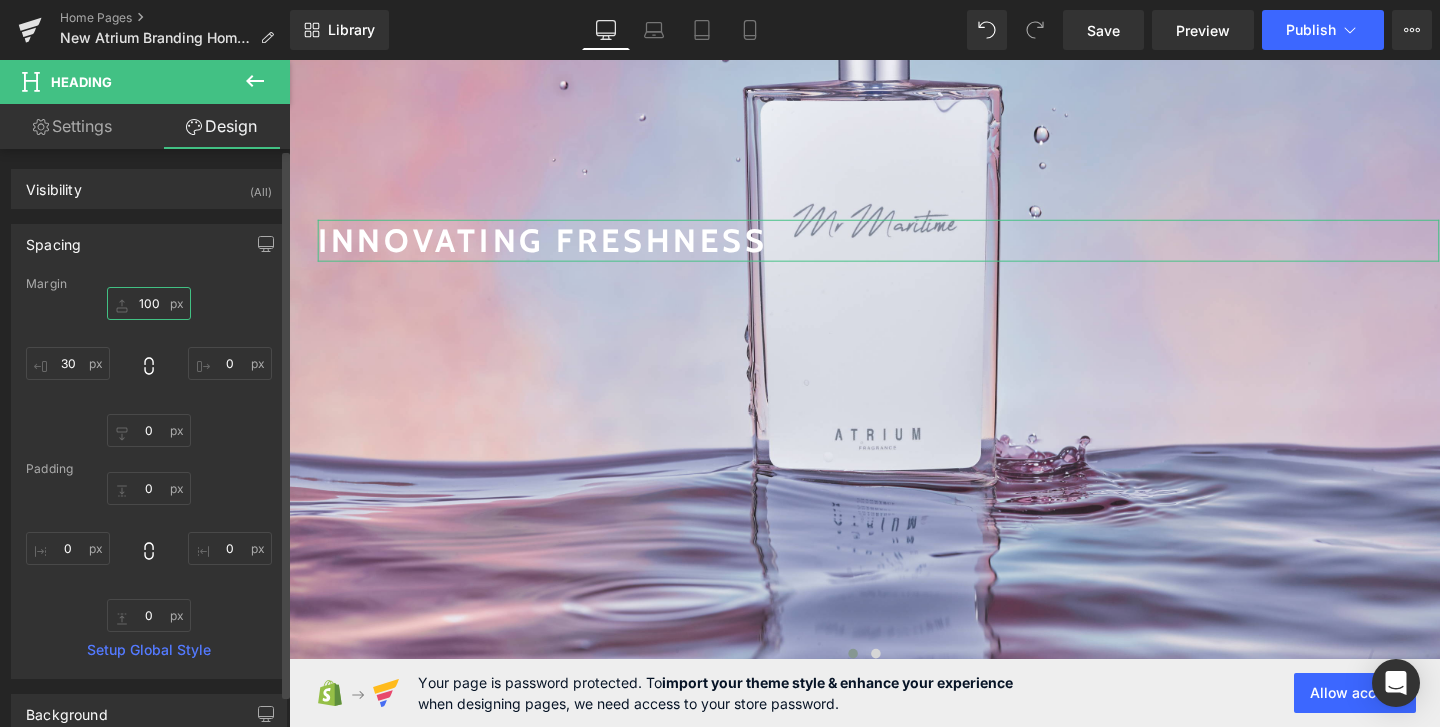 scroll, scrollTop: 364, scrollLeft: 0, axis: vertical 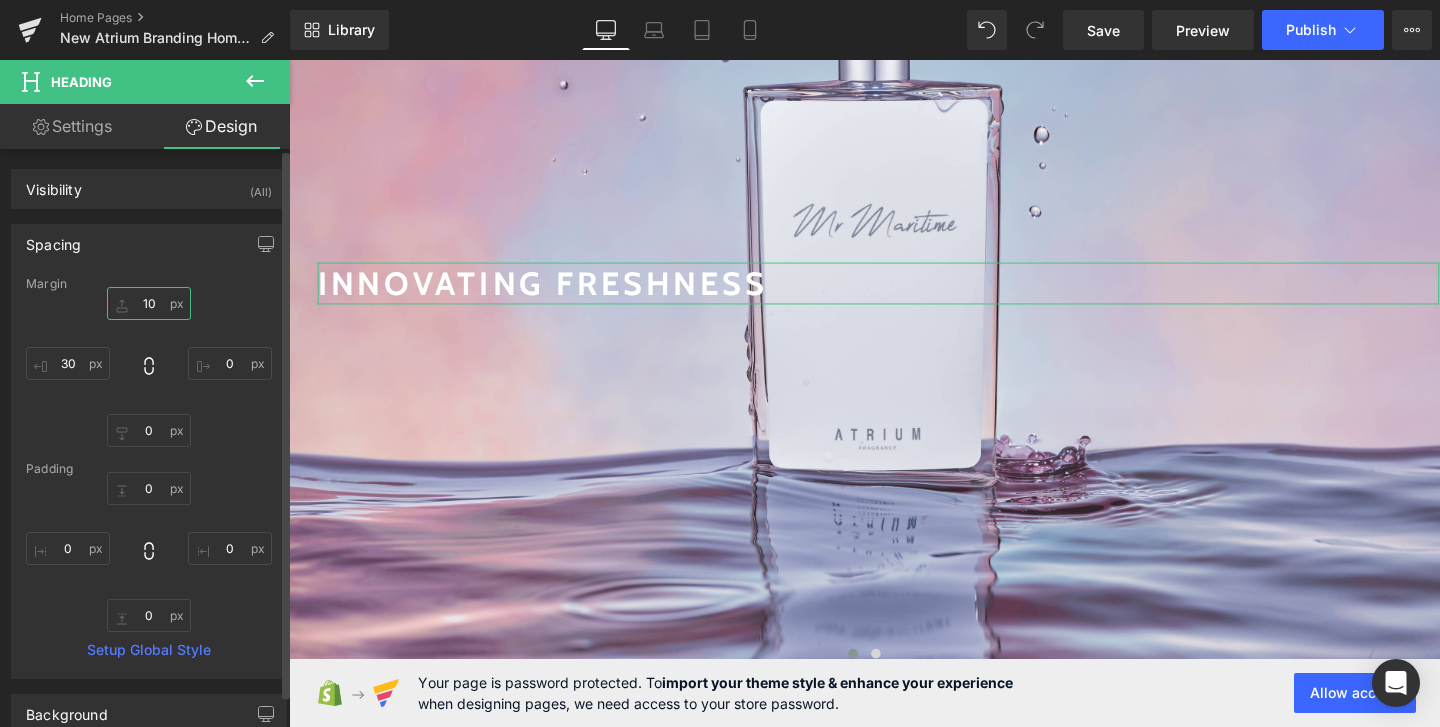type on "1" 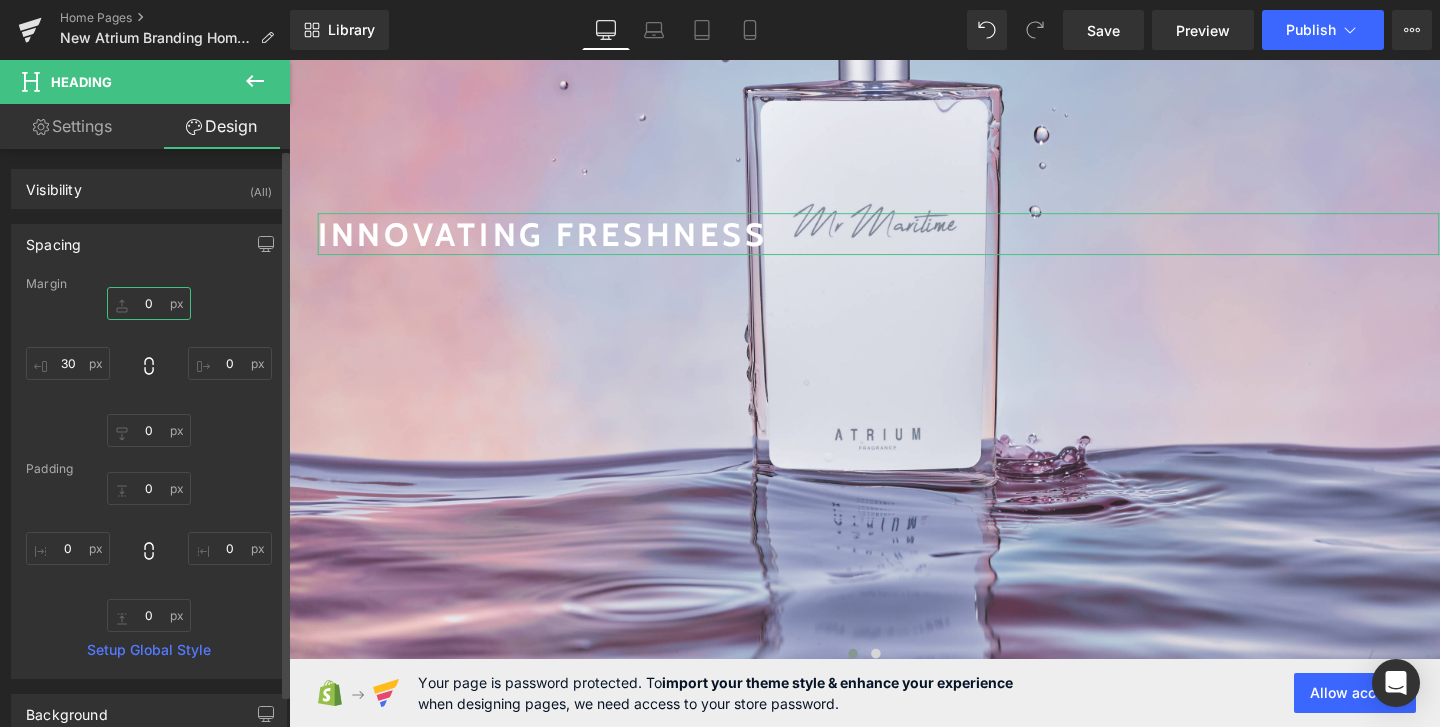 scroll, scrollTop: 411, scrollLeft: 0, axis: vertical 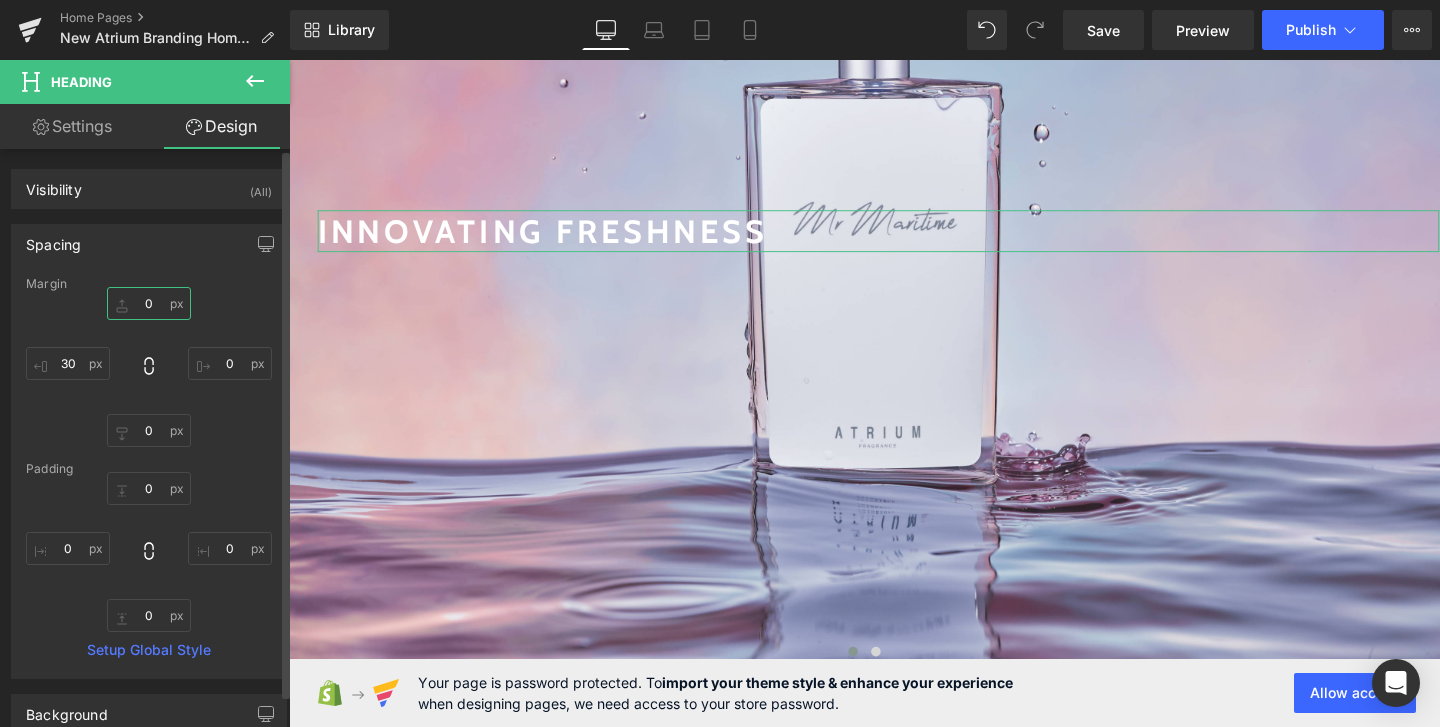 type on "0" 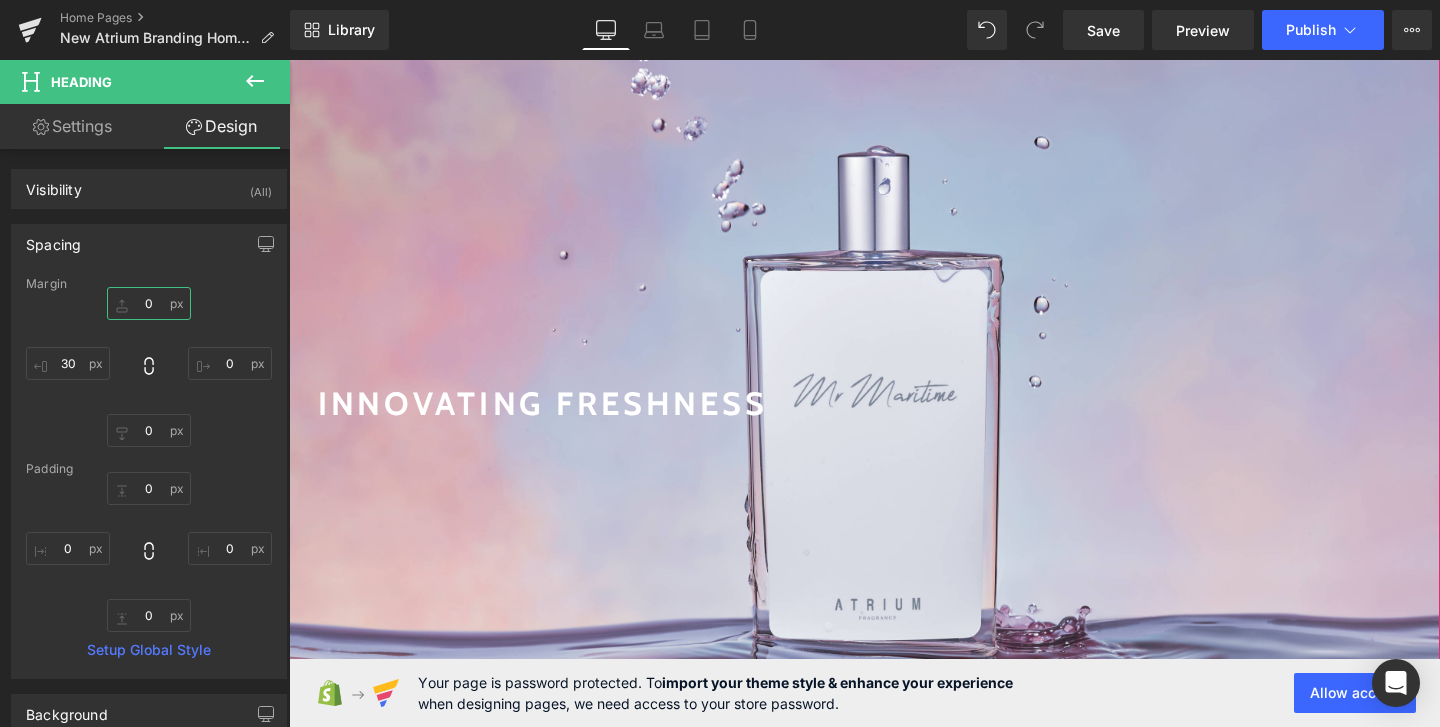 scroll, scrollTop: 194, scrollLeft: 0, axis: vertical 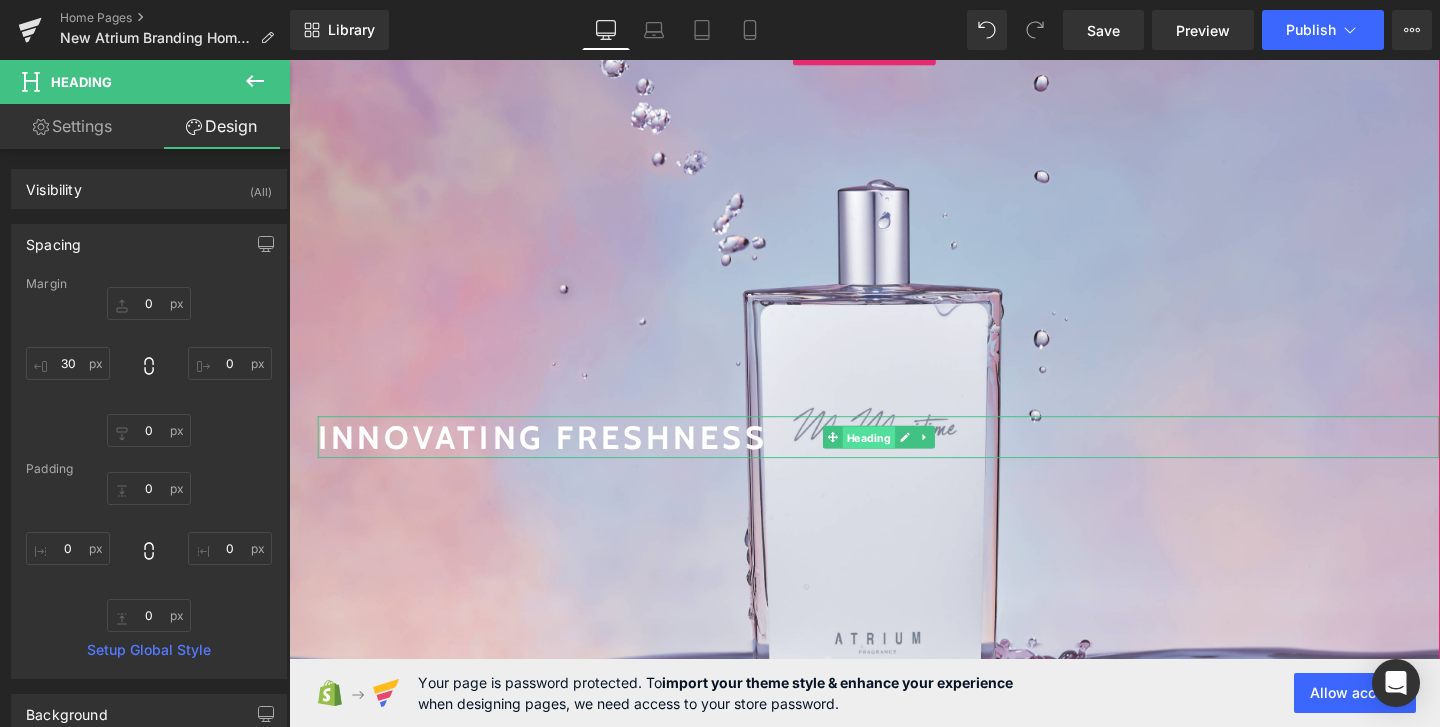 click on "Heading" at bounding box center [898, 458] 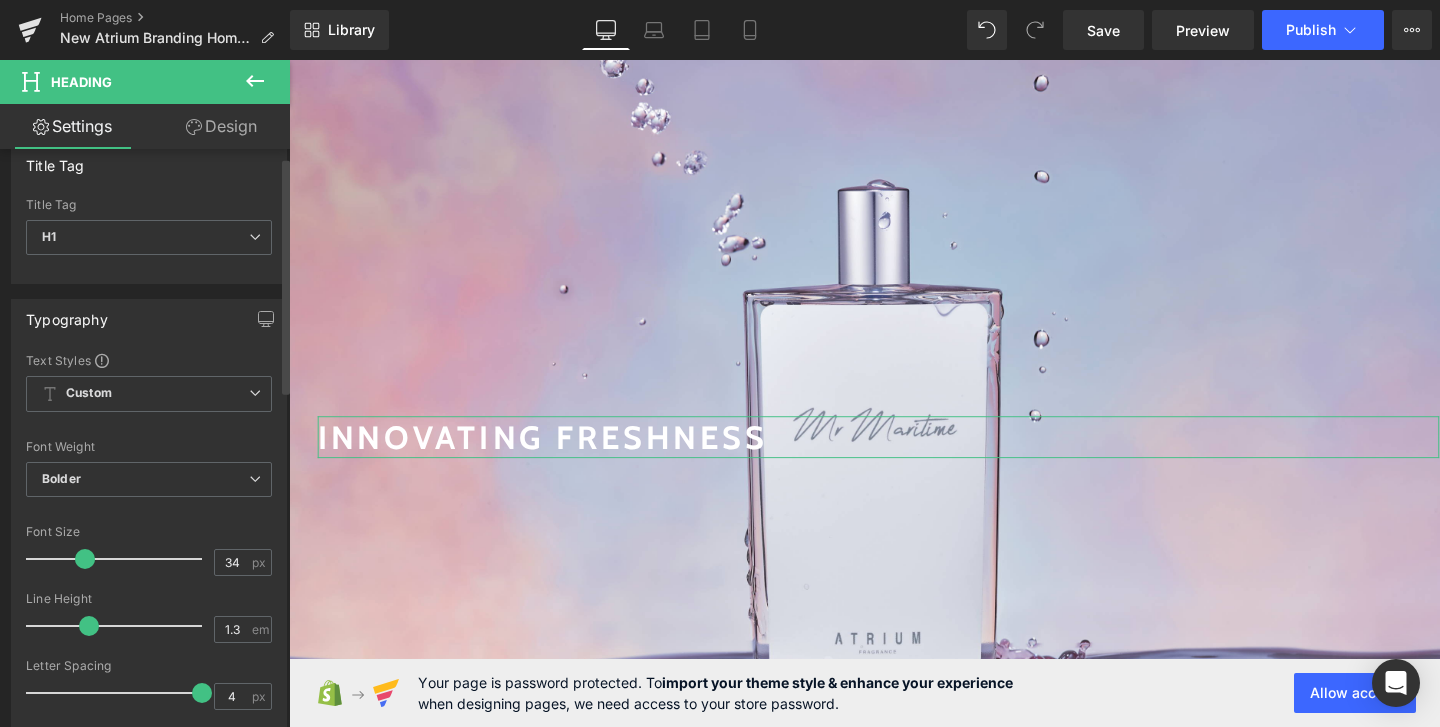 scroll, scrollTop: 25, scrollLeft: 0, axis: vertical 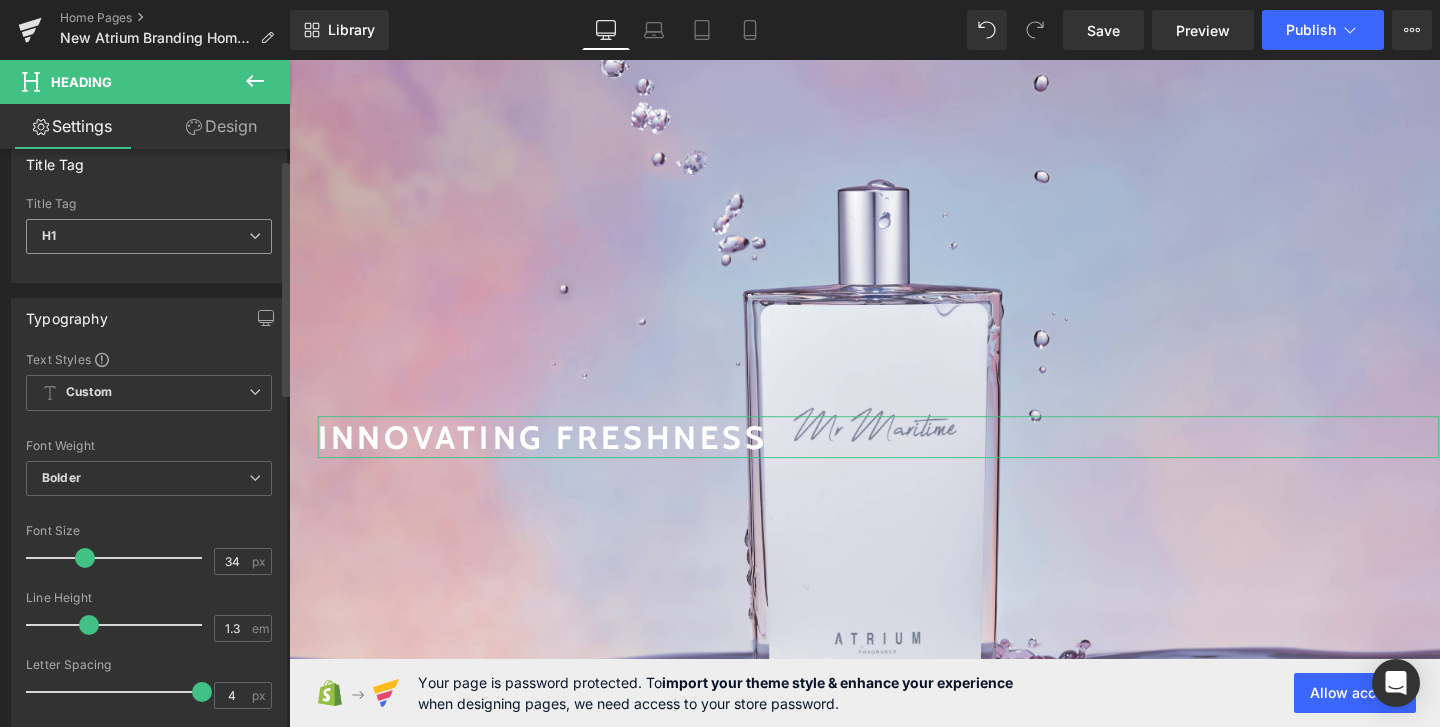 click on "H1" at bounding box center [149, 236] 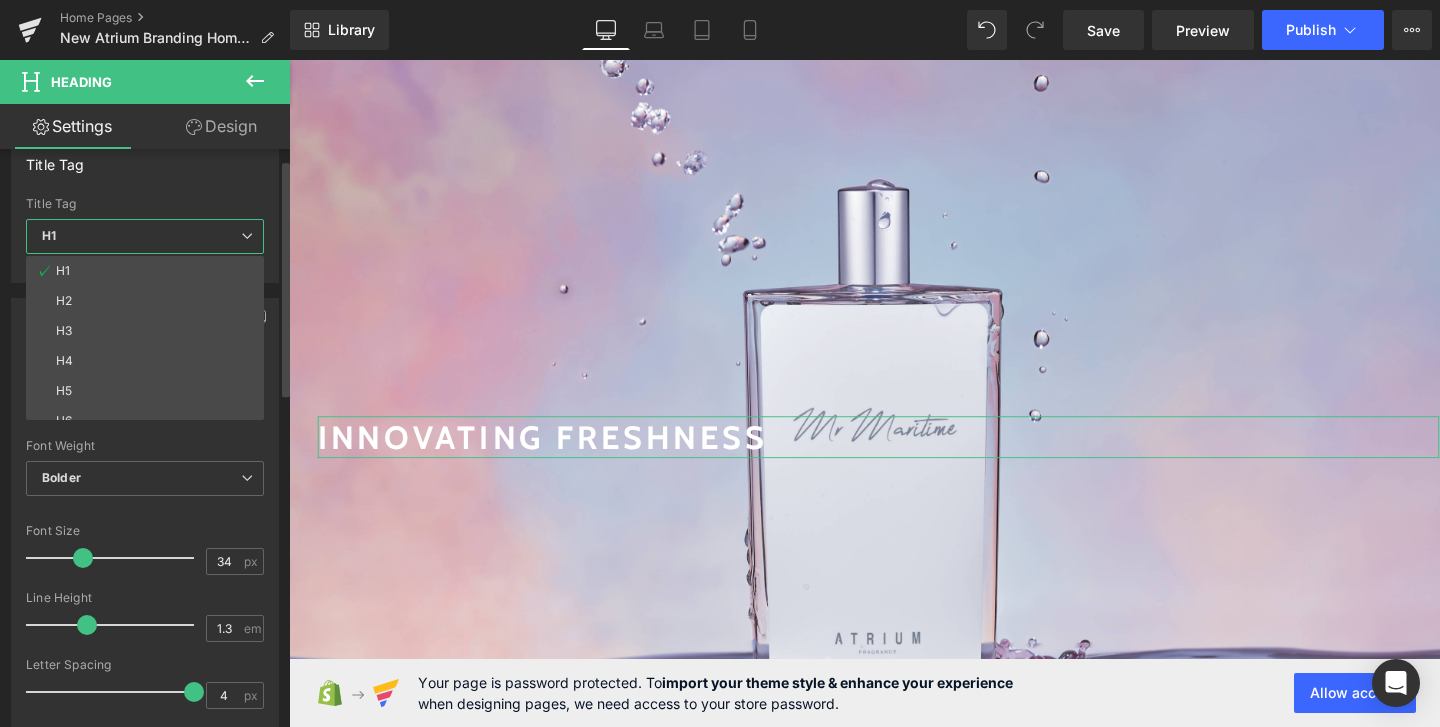 click on "H1" at bounding box center [145, 236] 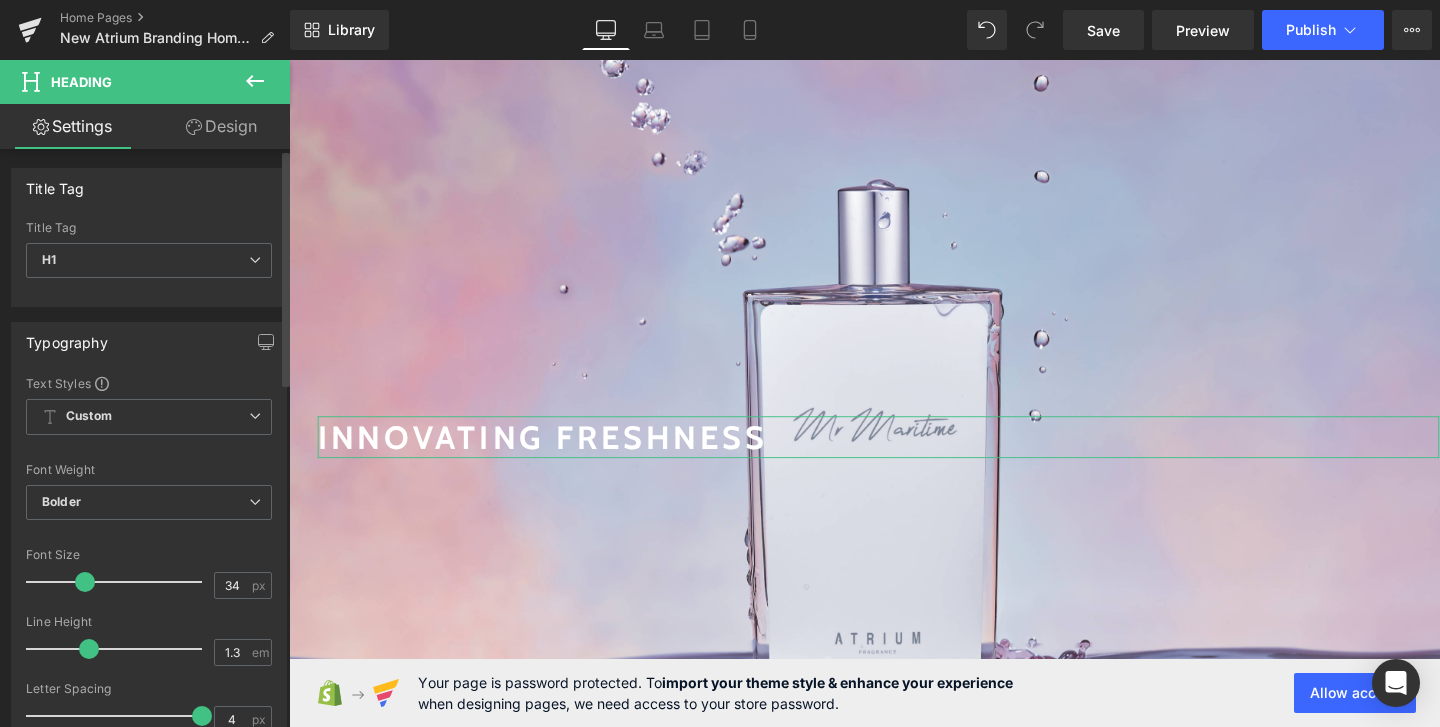 scroll, scrollTop: 0, scrollLeft: 0, axis: both 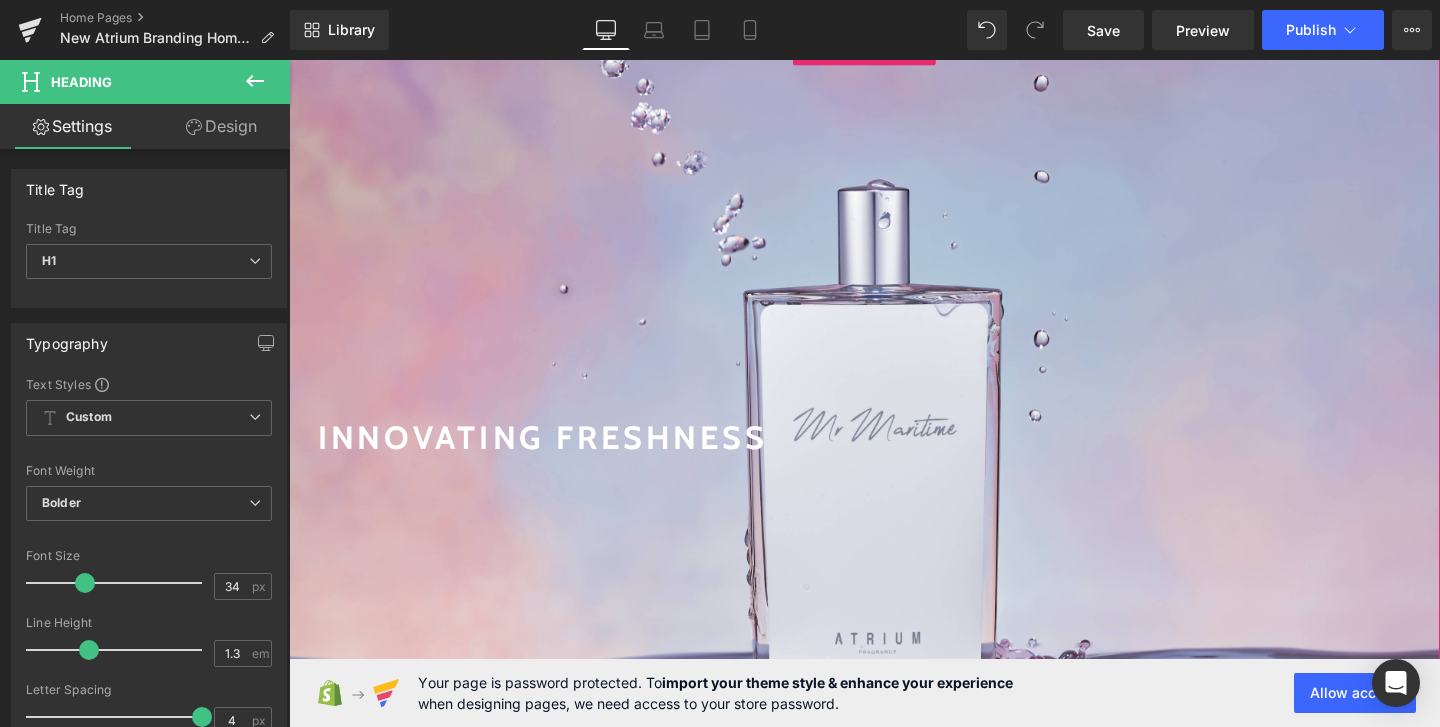 drag, startPoint x: 505, startPoint y: 435, endPoint x: 517, endPoint y: 397, distance: 39.849716 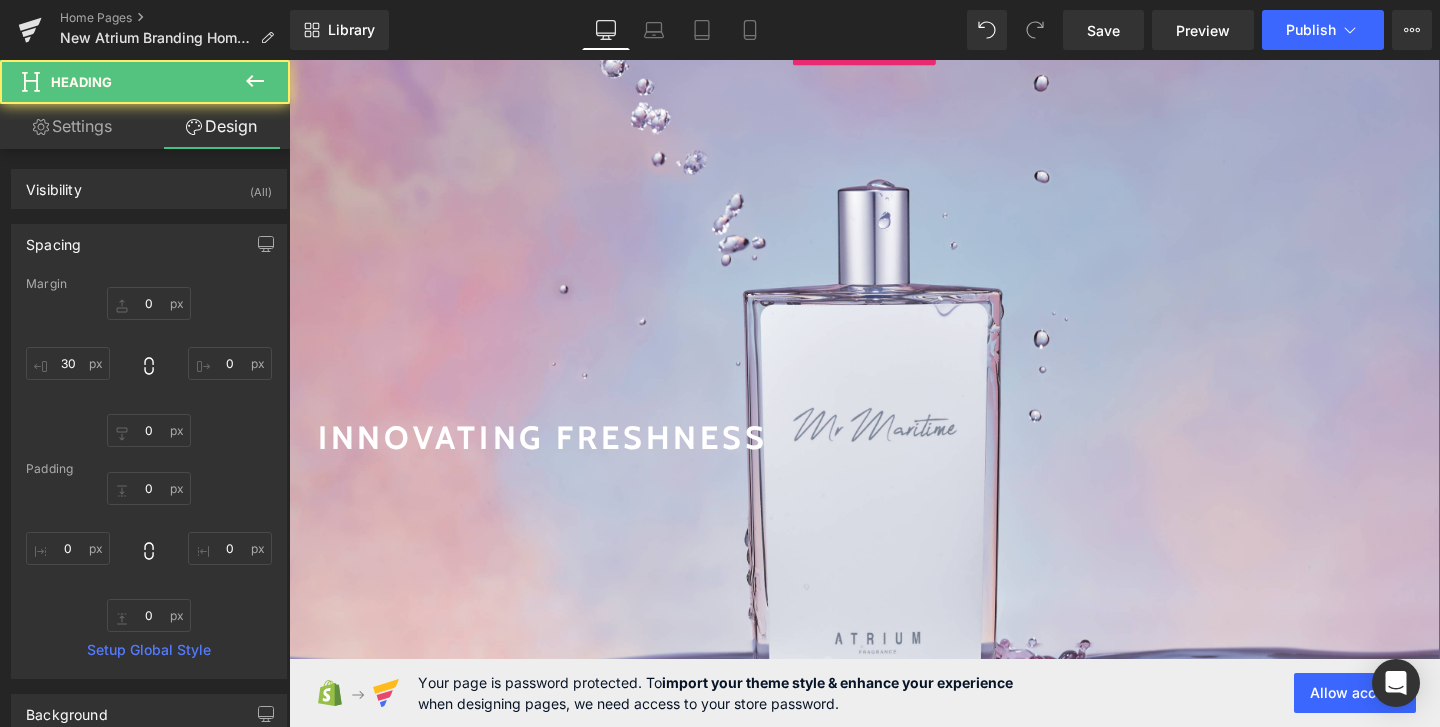scroll, scrollTop: 380, scrollLeft: 0, axis: vertical 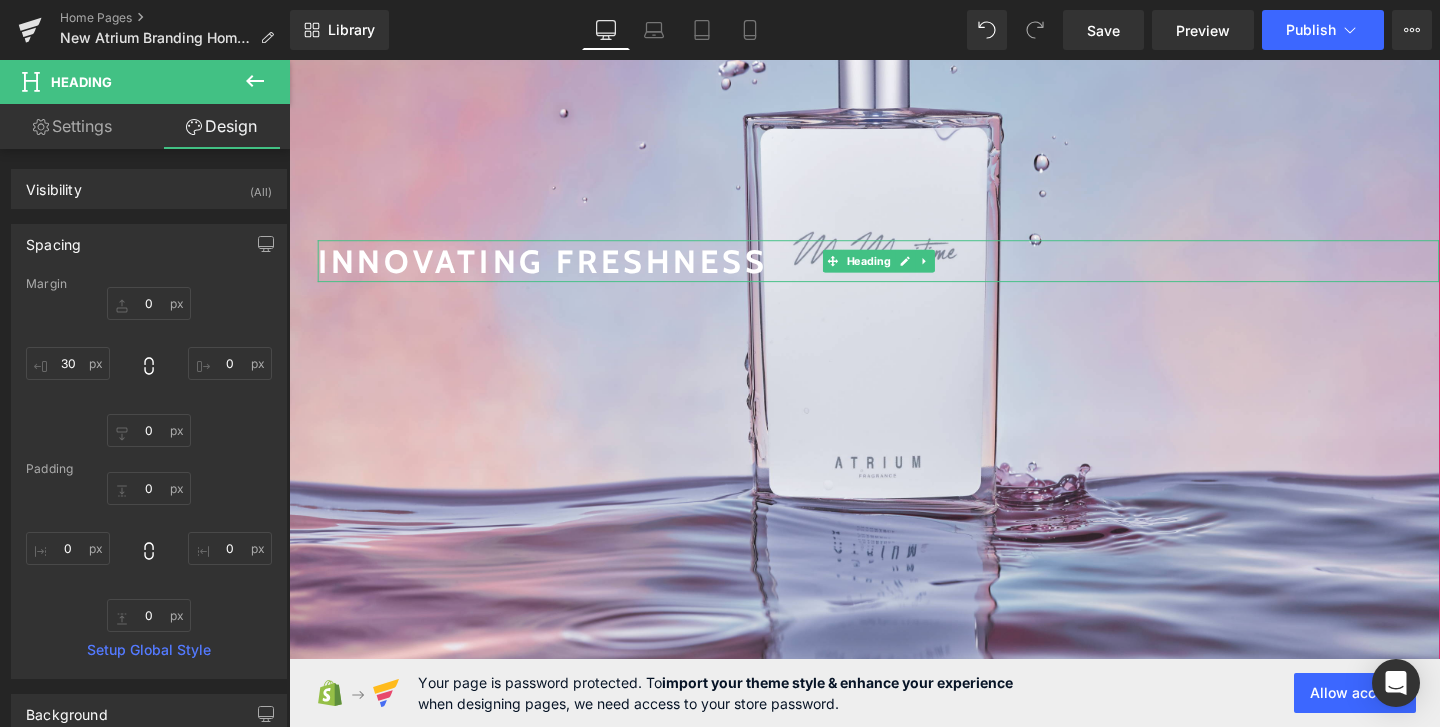 click on "INNOVATING FRESHNESS" at bounding box center [909, 271] 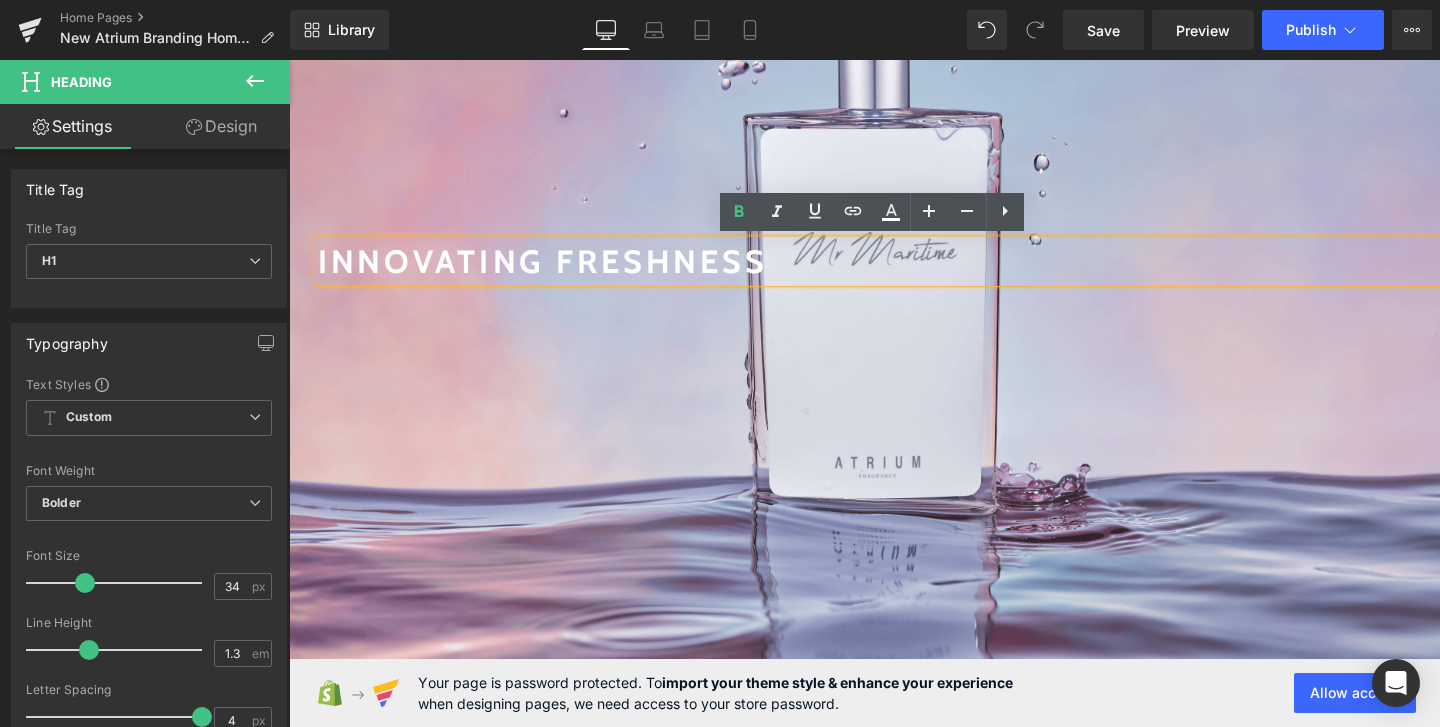 click on "INNOVATING FRESHNESS" at bounding box center (909, 271) 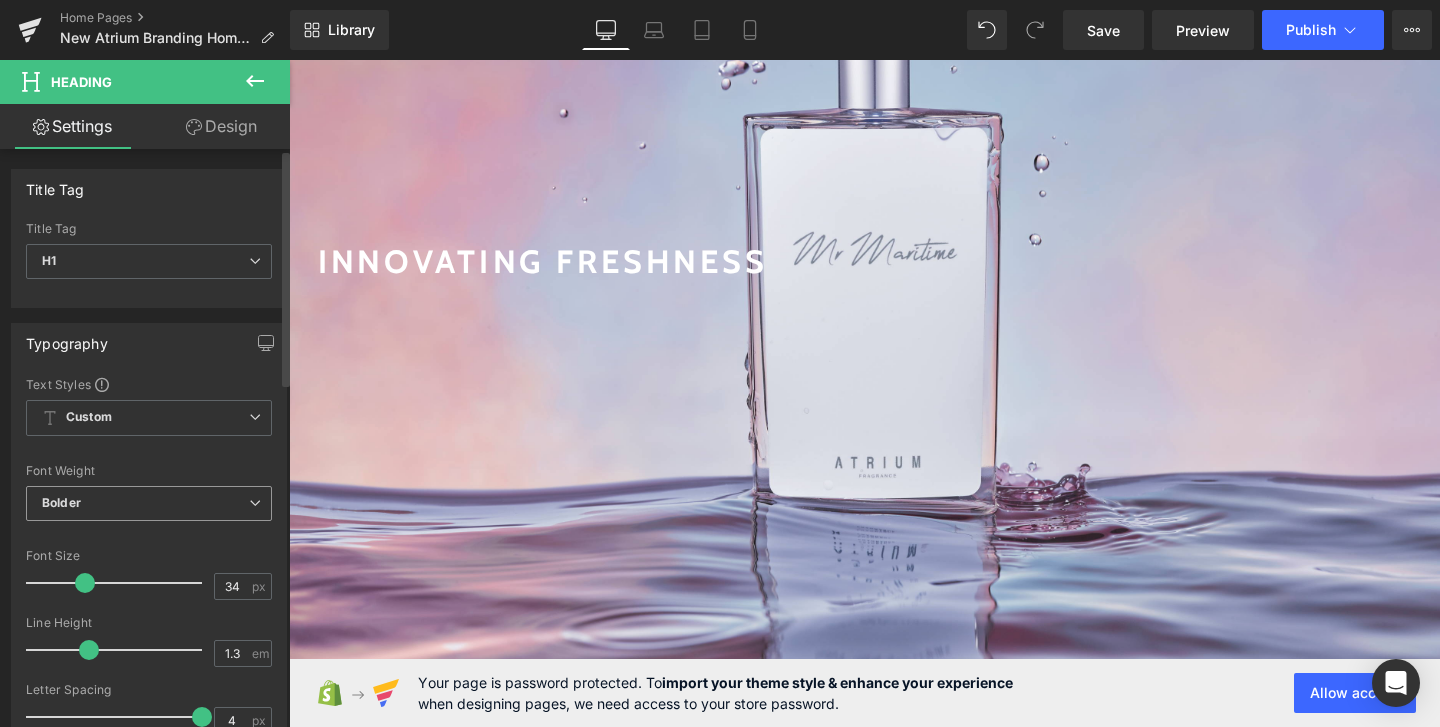 click on "Bolder" at bounding box center [149, 503] 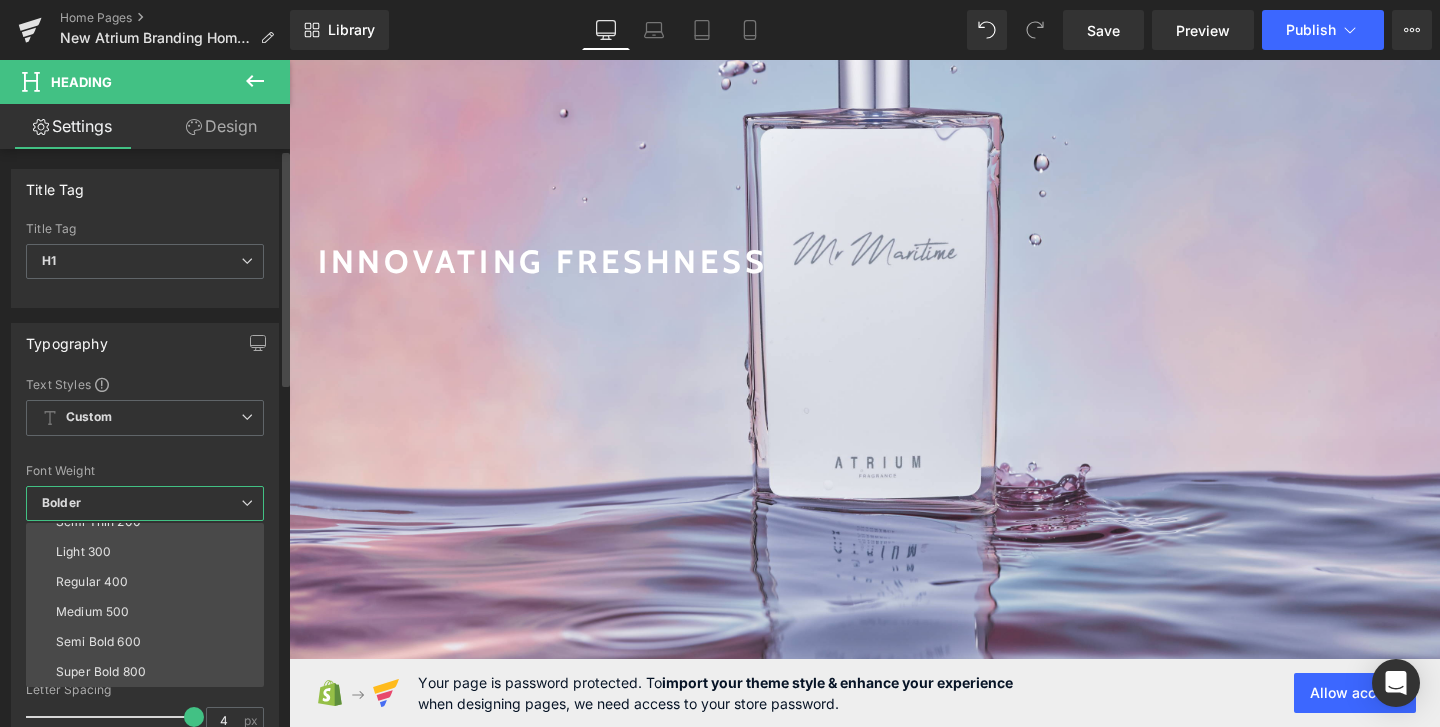 scroll, scrollTop: 53, scrollLeft: 0, axis: vertical 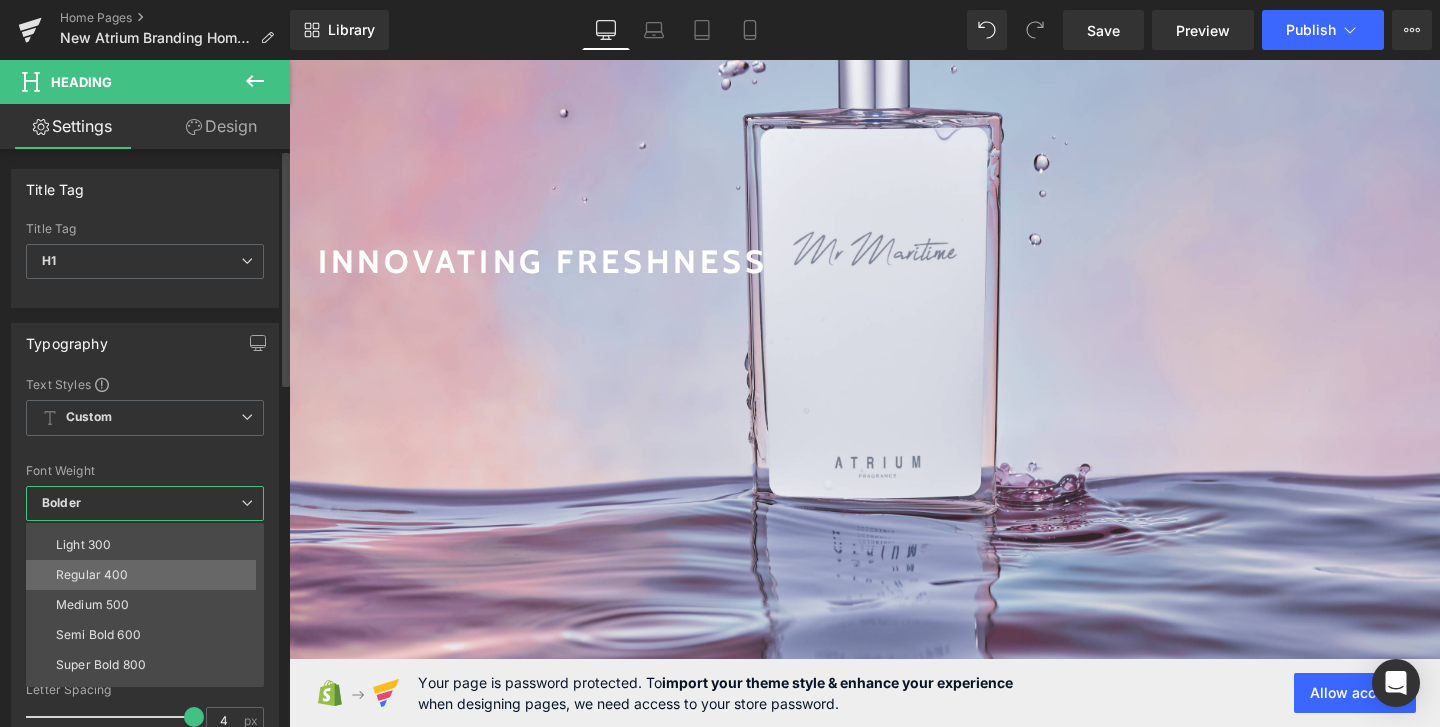 click on "Regular 400" at bounding box center [92, 575] 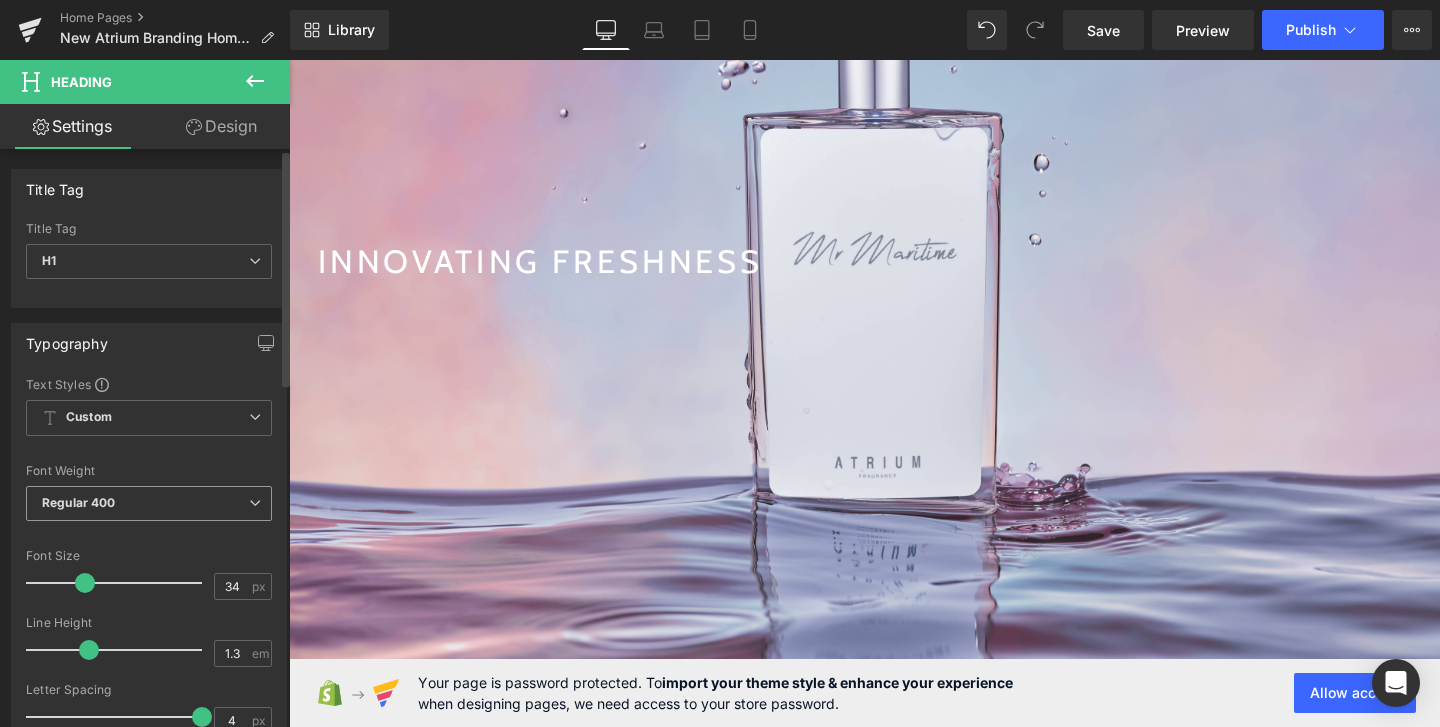 click on "Regular 400" at bounding box center [149, 503] 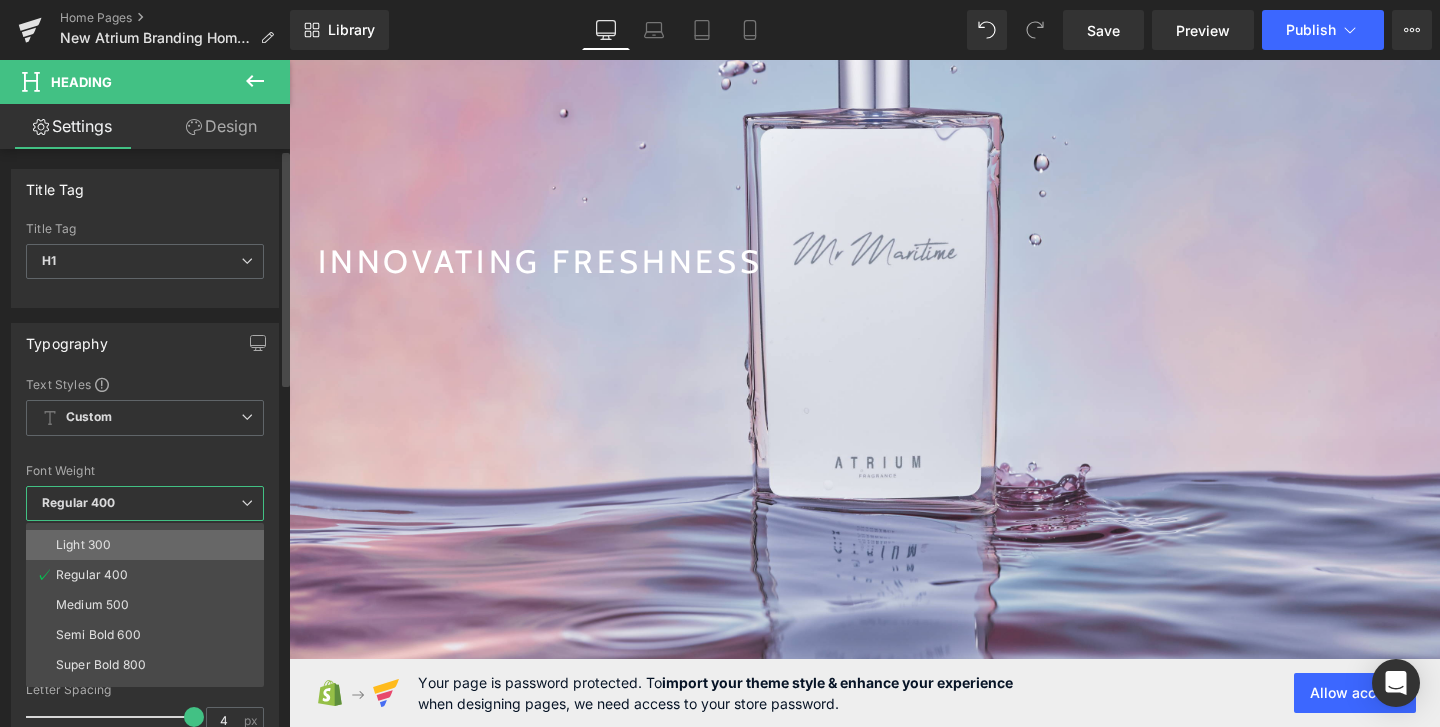 click on "Light 300" at bounding box center [83, 545] 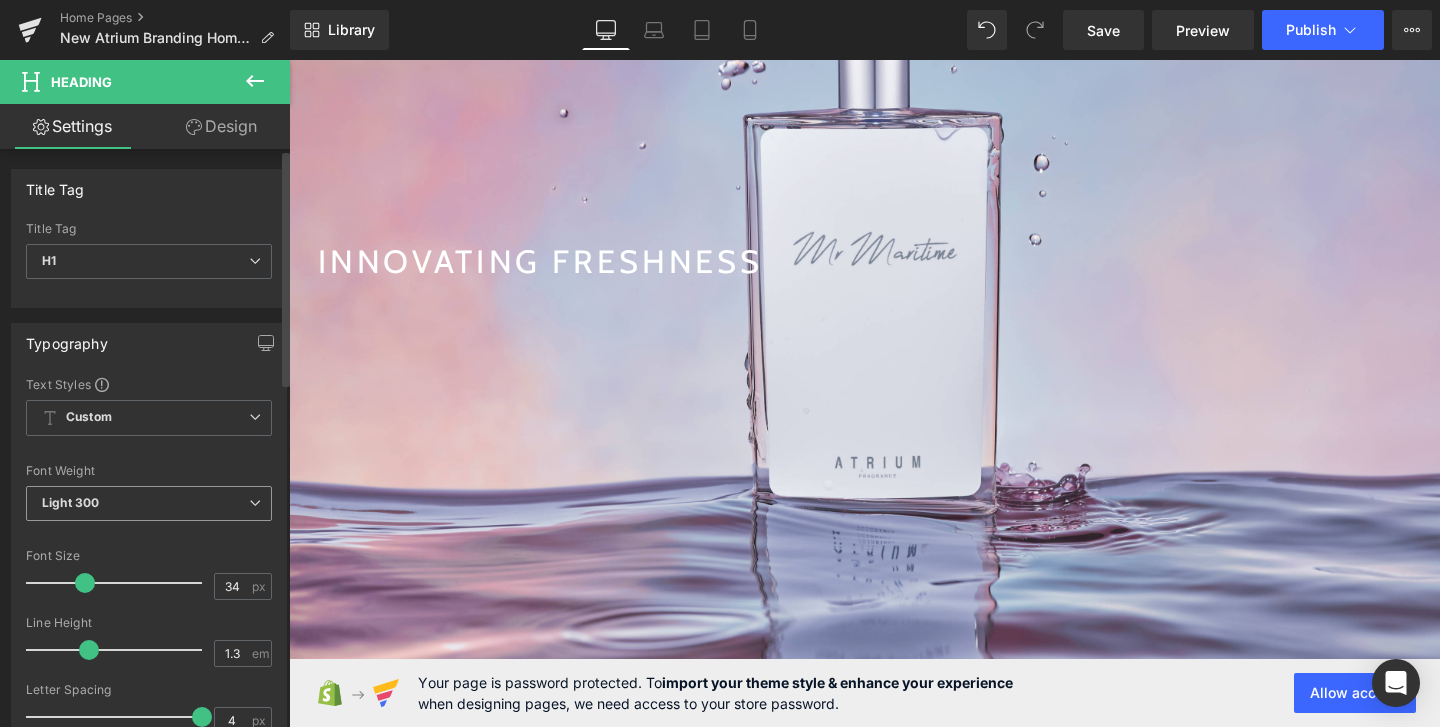 click on "Light 300" at bounding box center (149, 503) 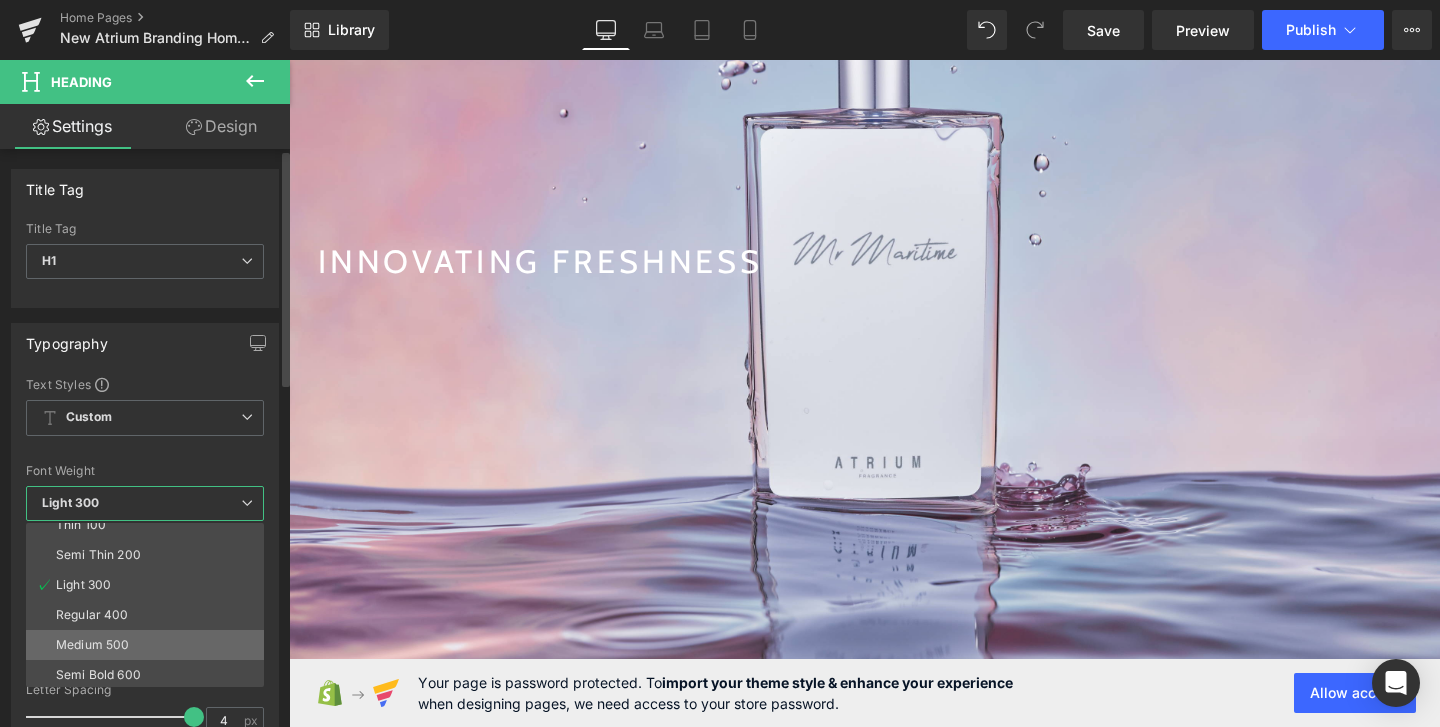scroll, scrollTop: 2, scrollLeft: 0, axis: vertical 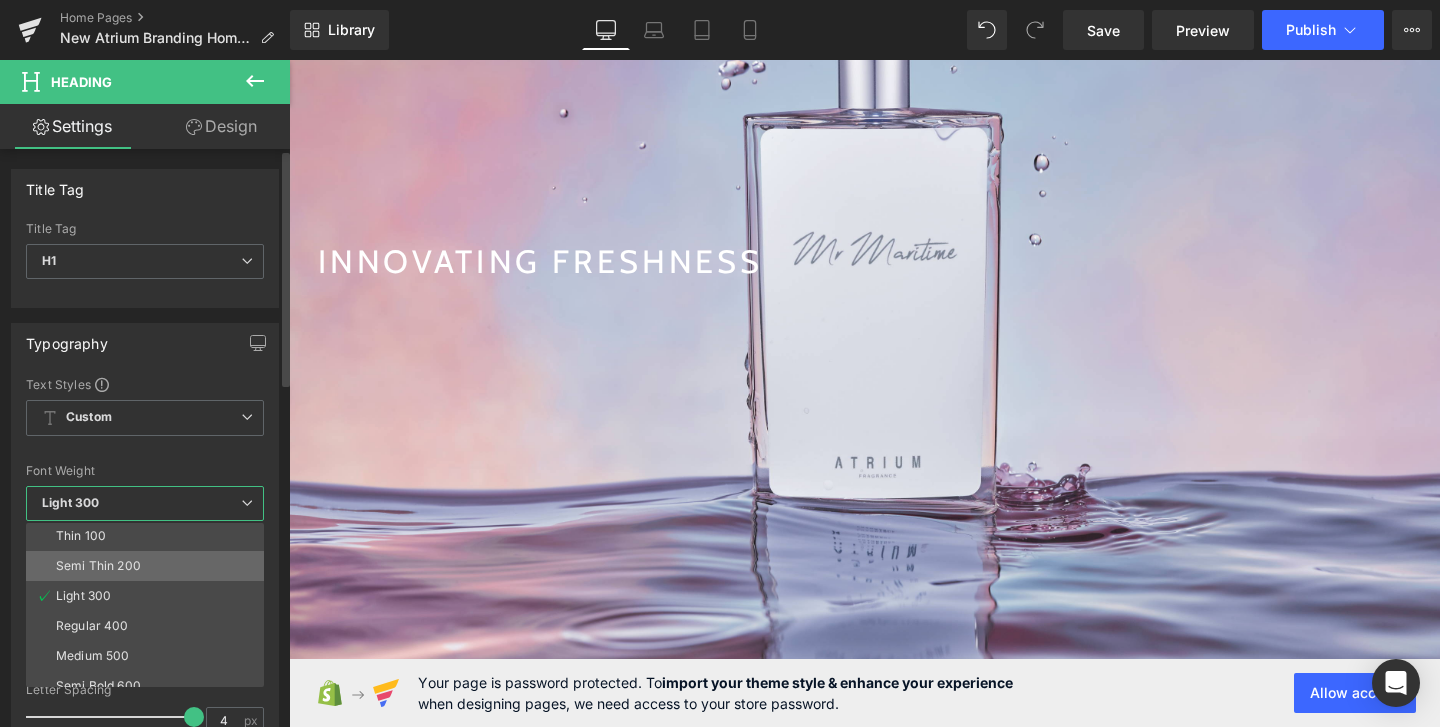 click on "Semi Thin 200" at bounding box center [98, 566] 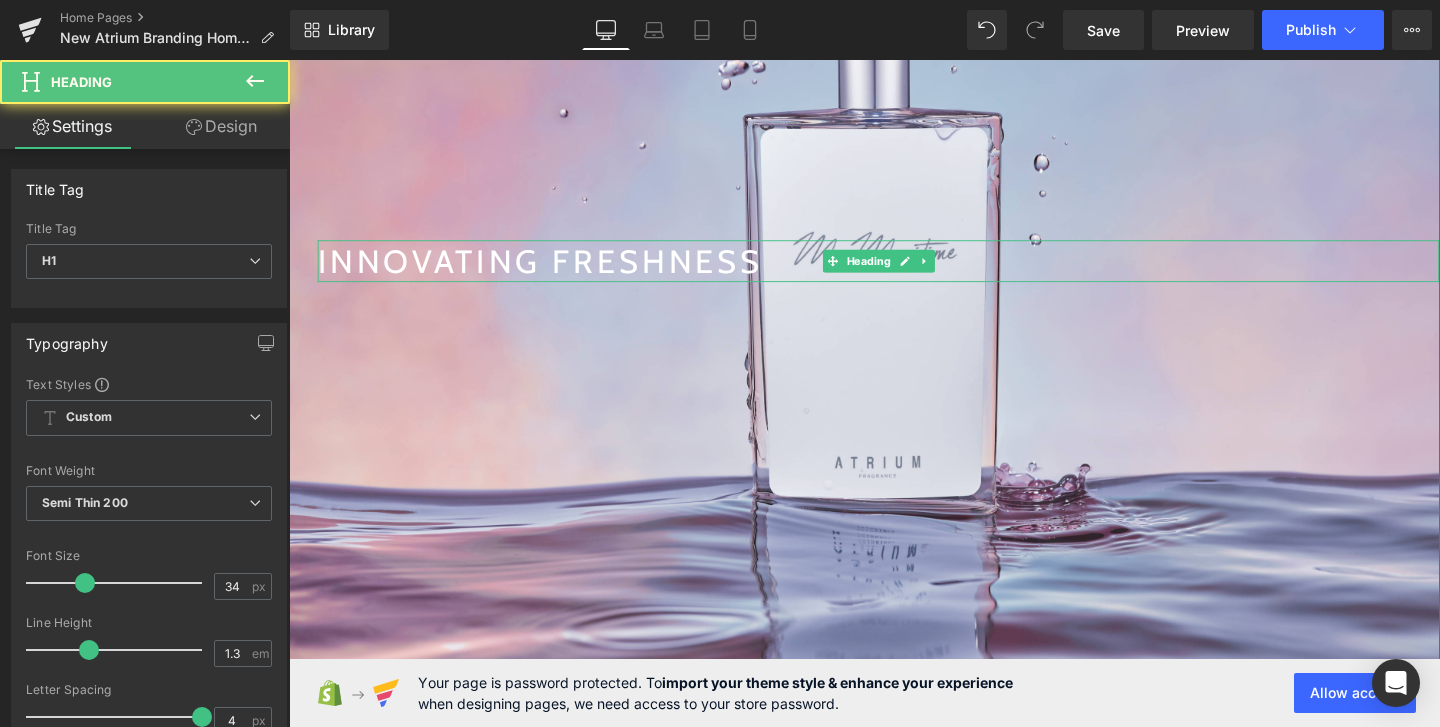click on "INNOVATING FRESHNESS" at bounding box center (909, 271) 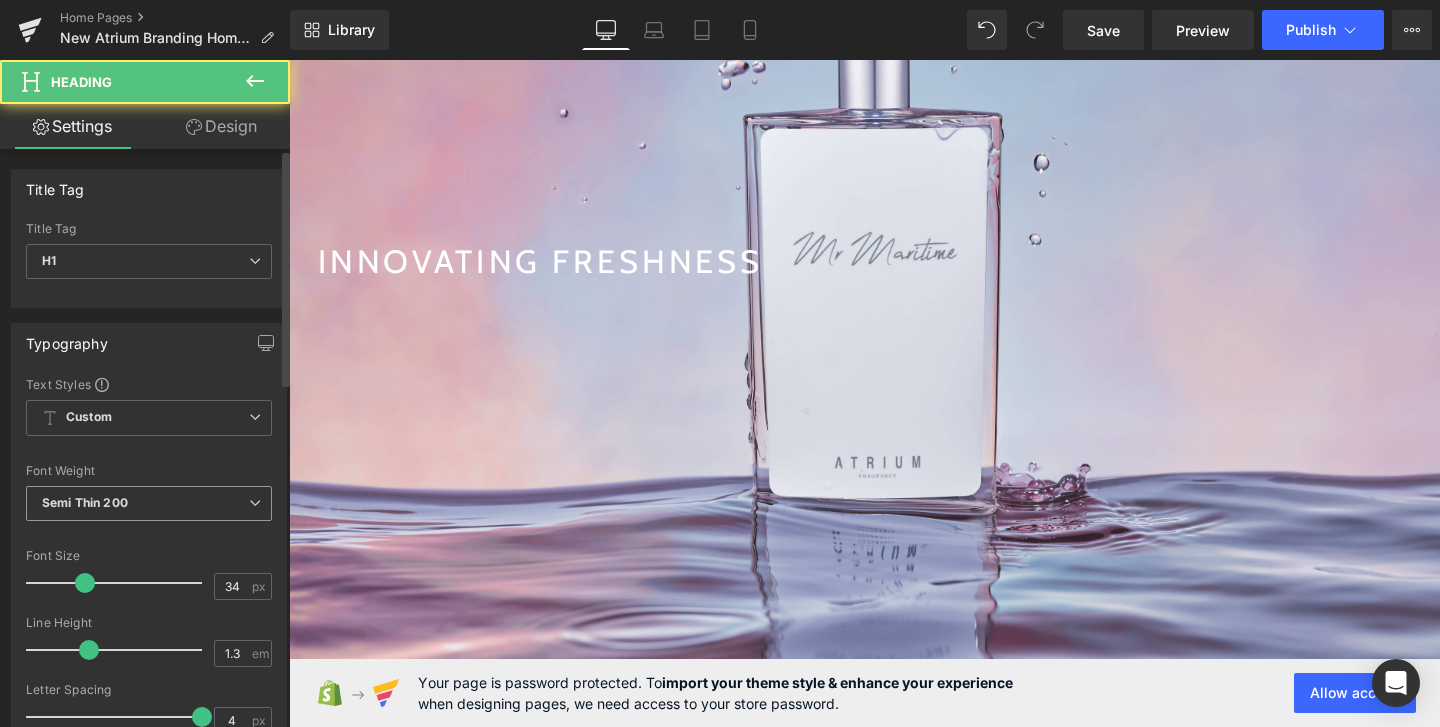 click on "Semi Thin 200" at bounding box center (149, 503) 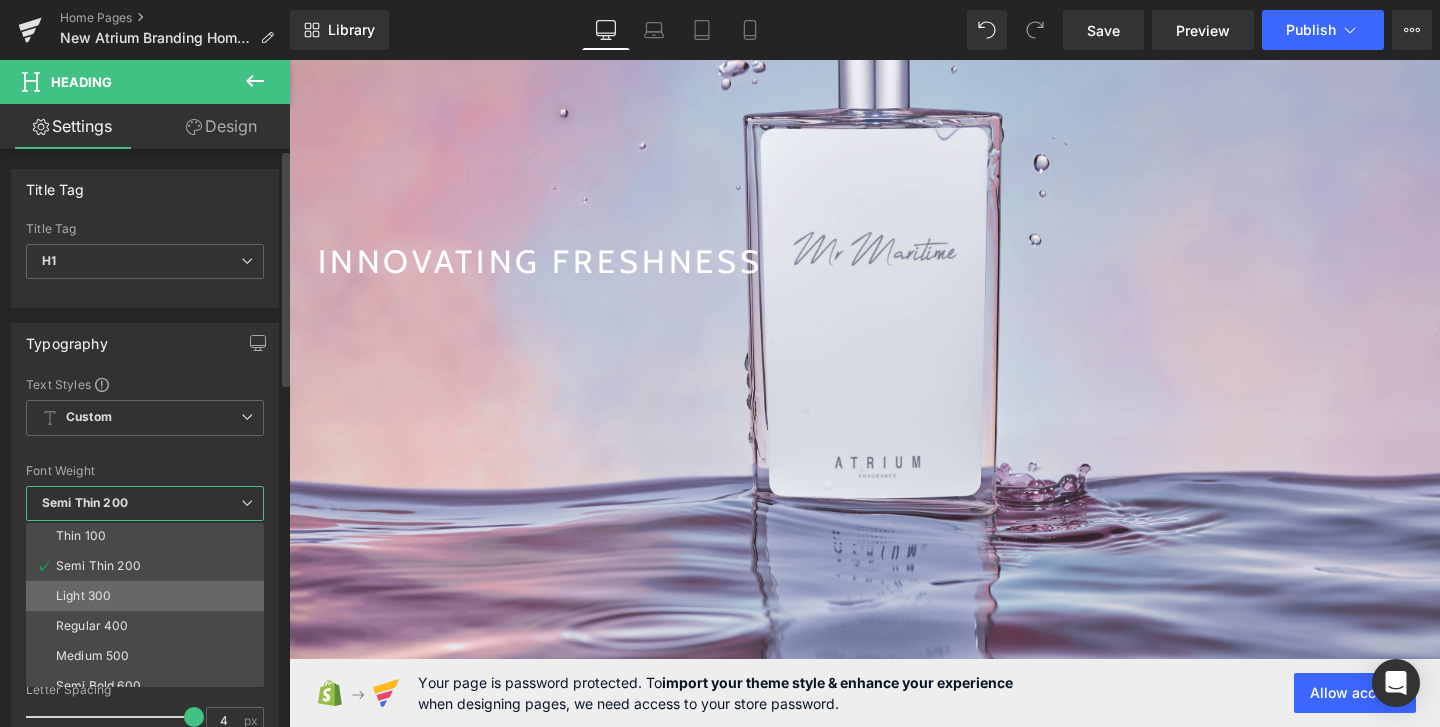 click on "Light 300" at bounding box center (149, 596) 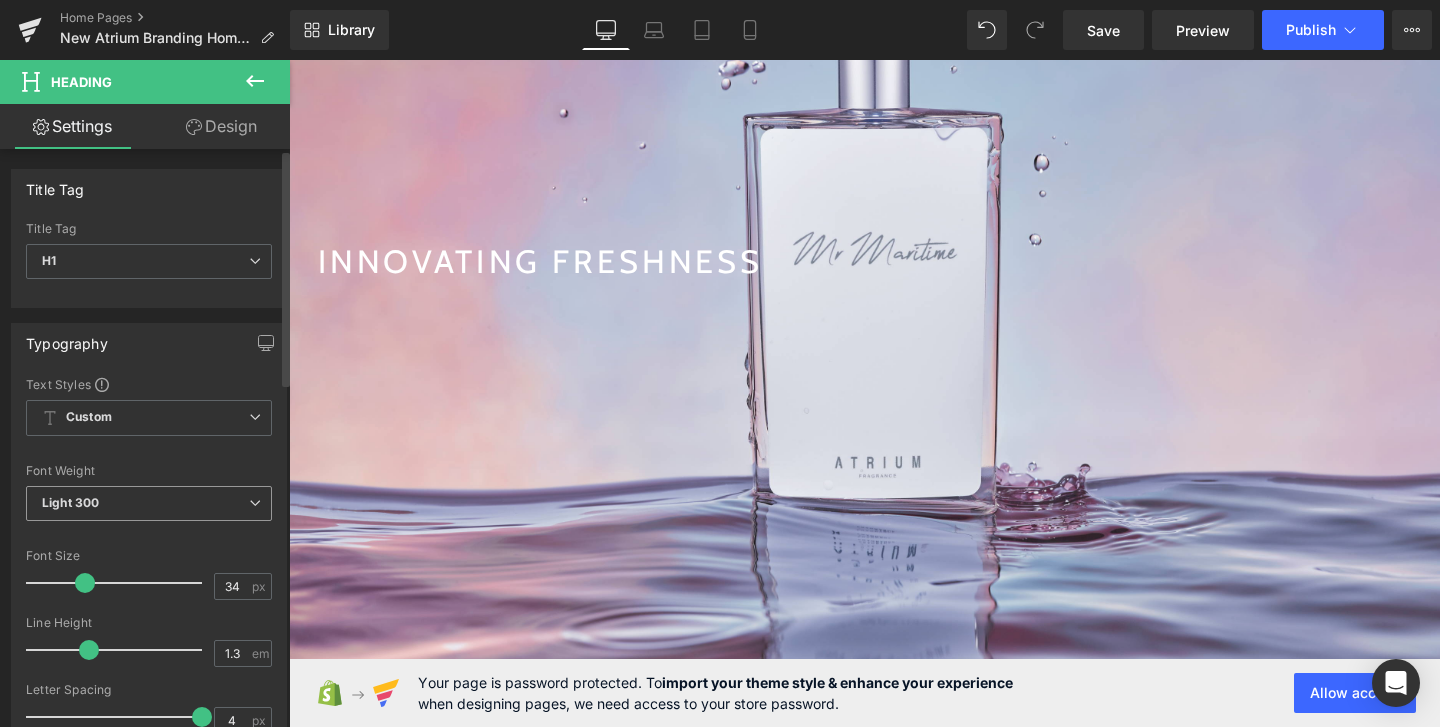 click on "Light 300" at bounding box center [149, 503] 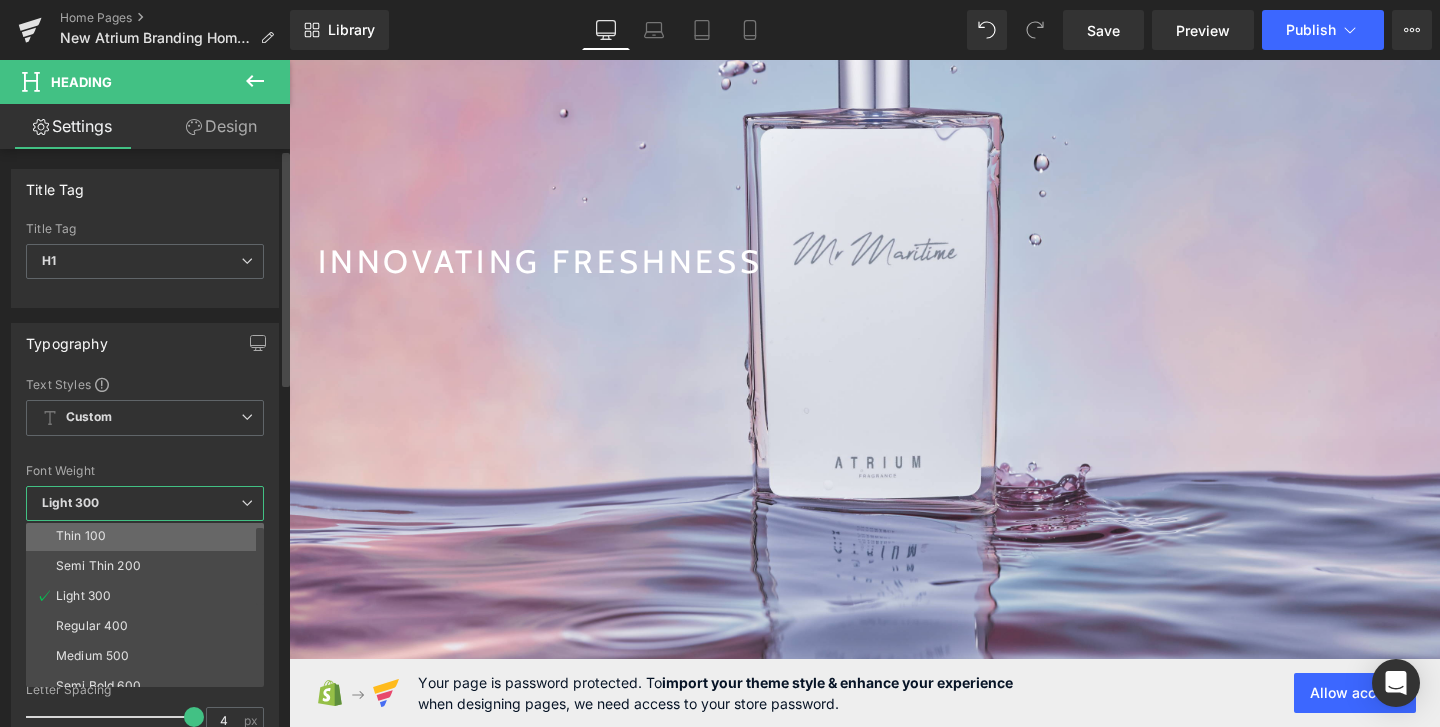 click on "Thin 100" at bounding box center (149, 536) 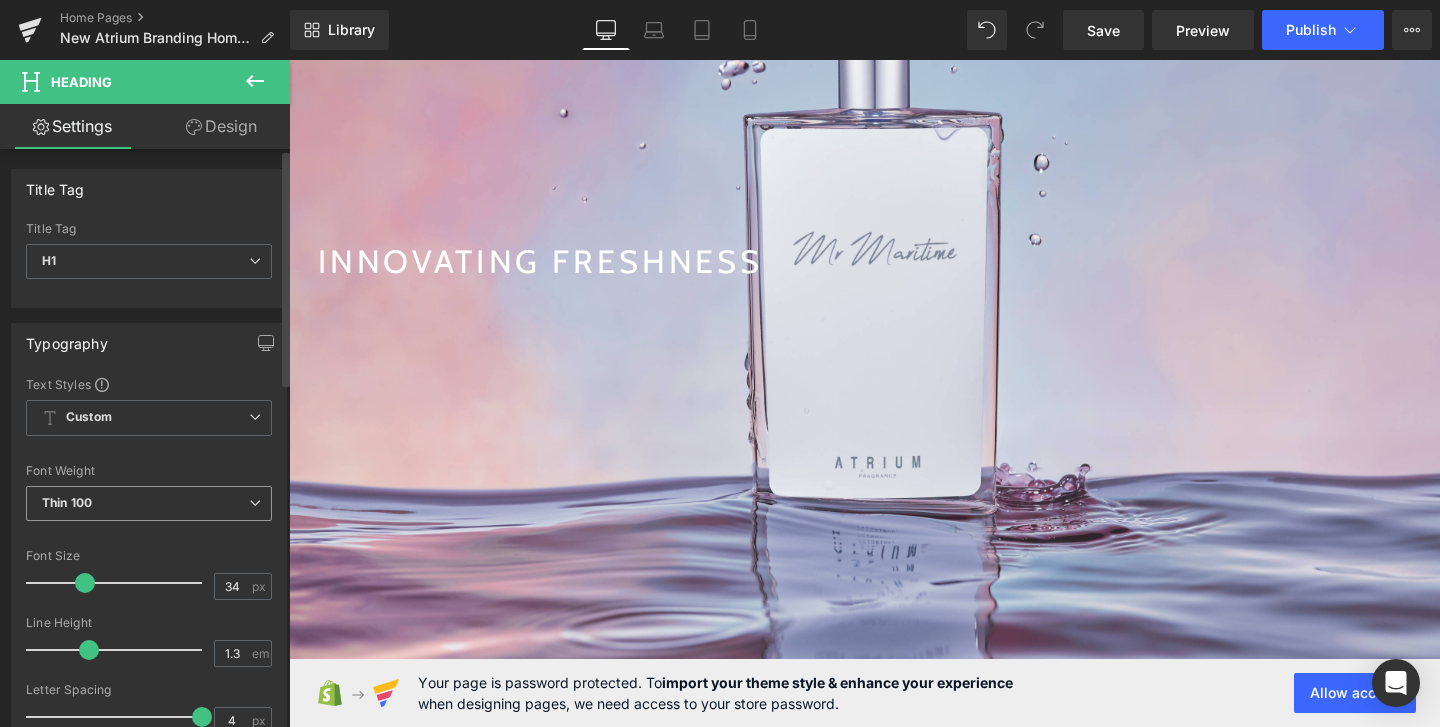 click on "Thin 100" at bounding box center [149, 503] 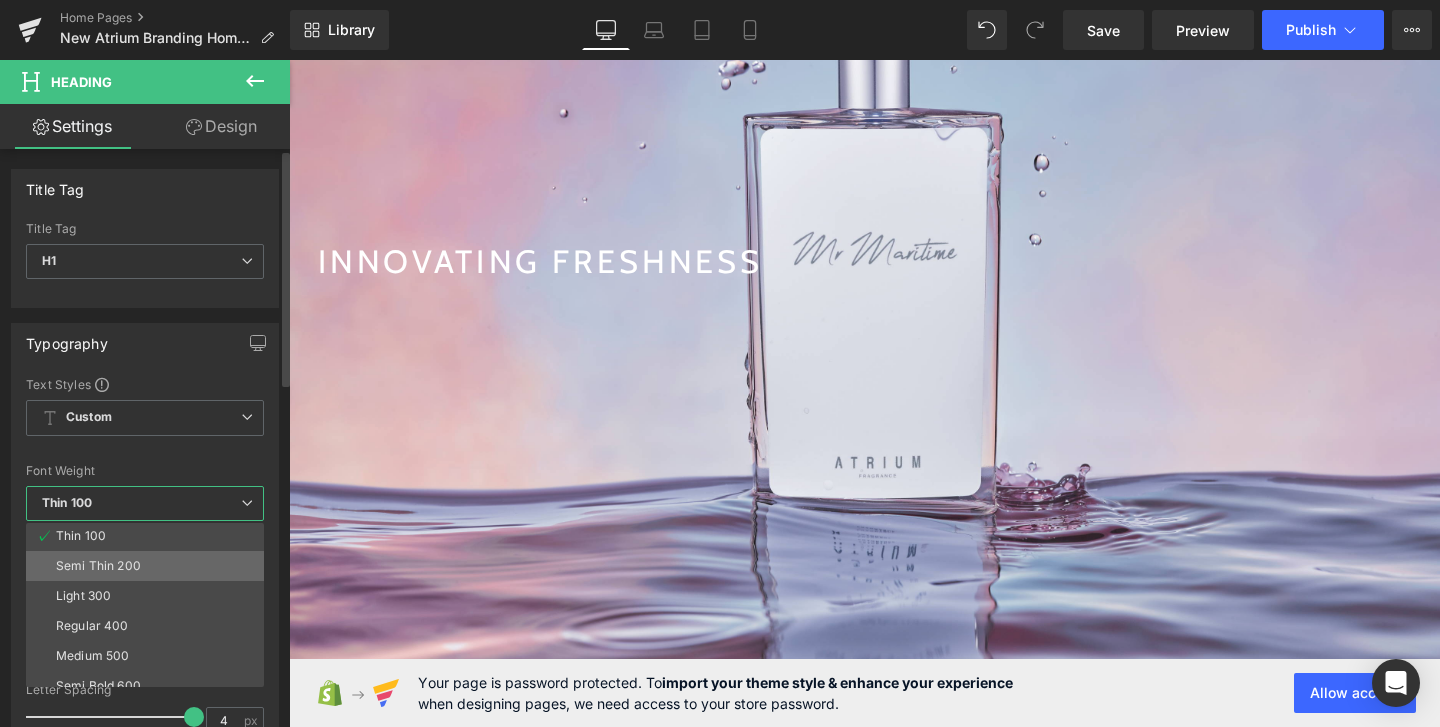 scroll, scrollTop: 110, scrollLeft: 0, axis: vertical 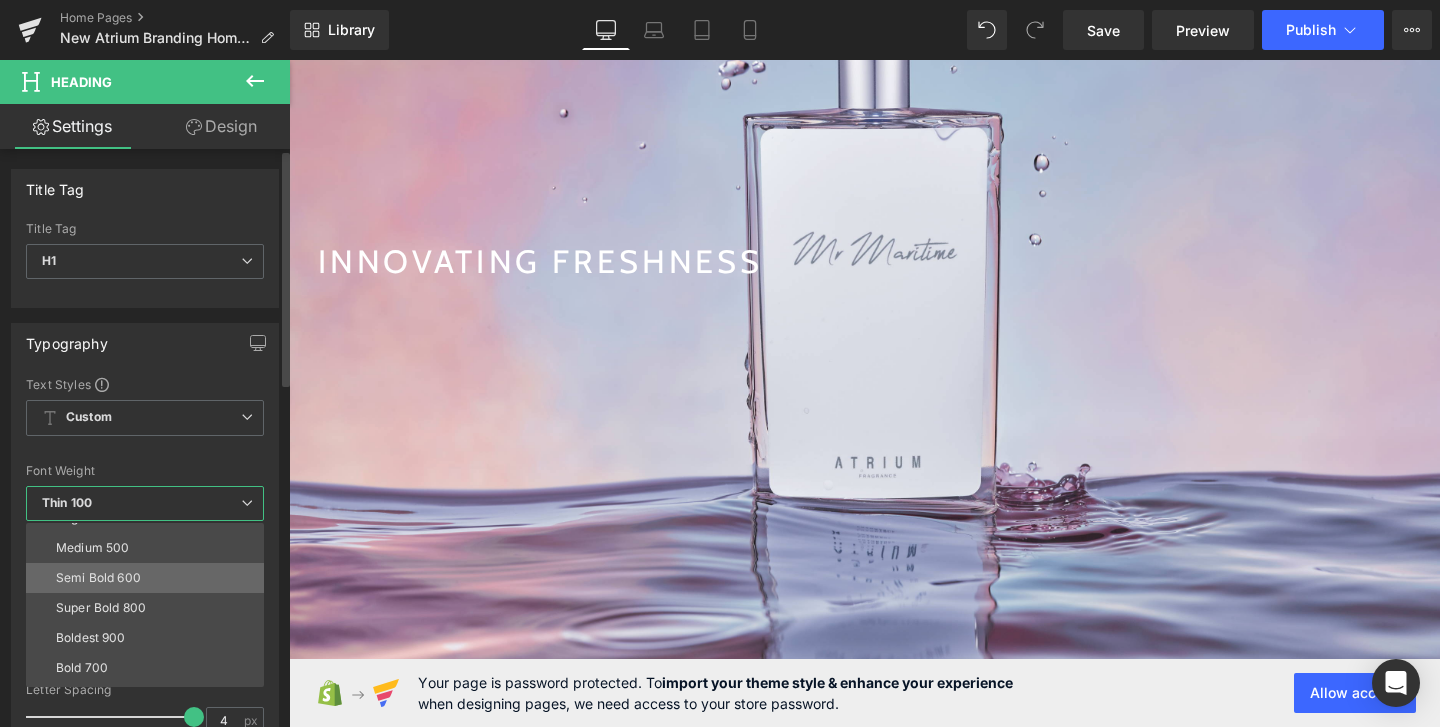 click on "Semi Bold 600" at bounding box center (149, 578) 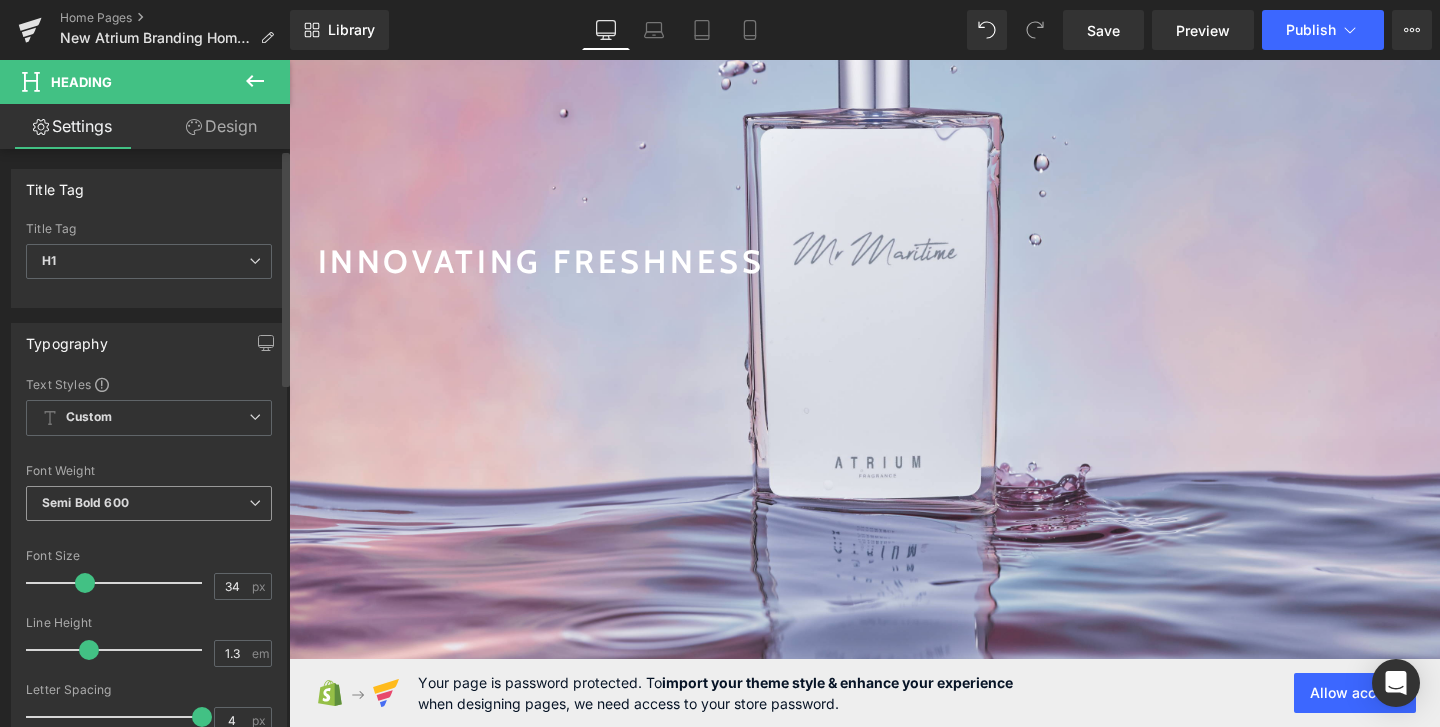 click on "Semi Bold 600" at bounding box center [149, 503] 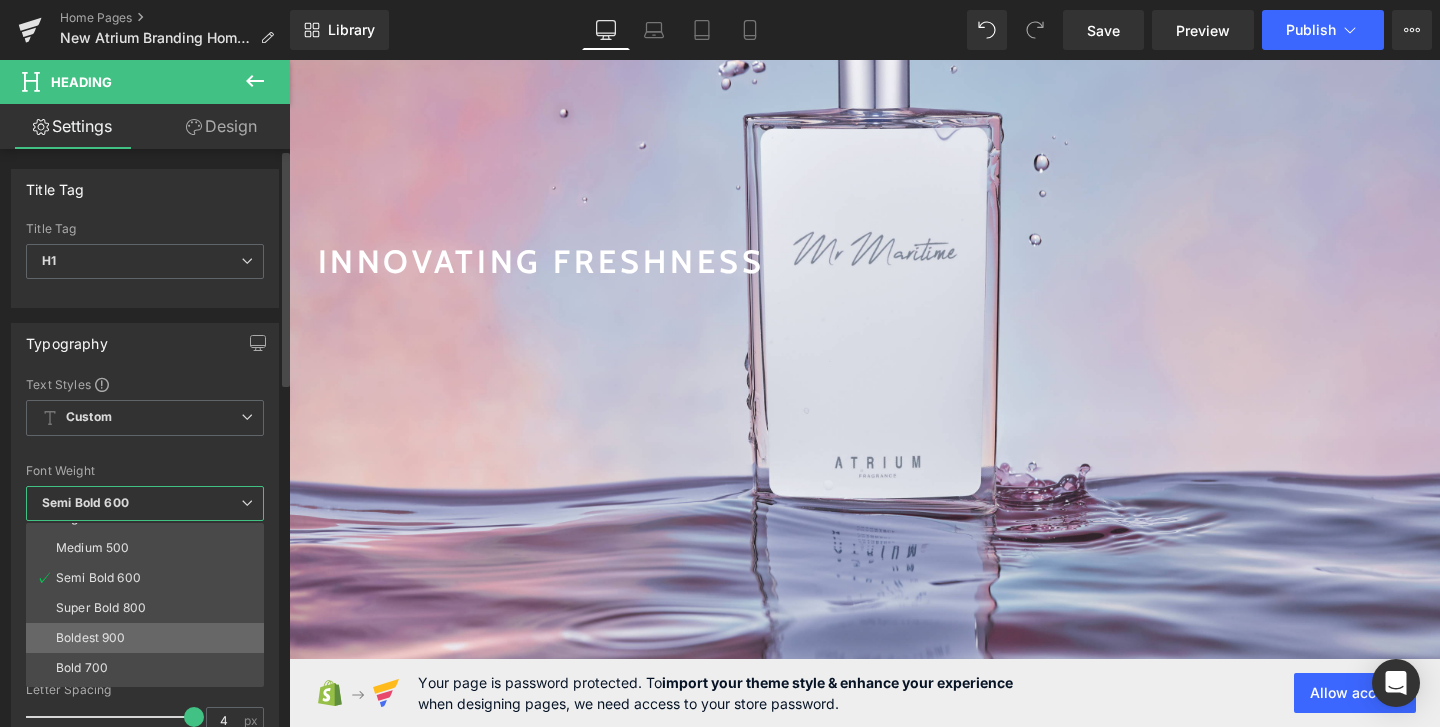 scroll, scrollTop: 166, scrollLeft: 0, axis: vertical 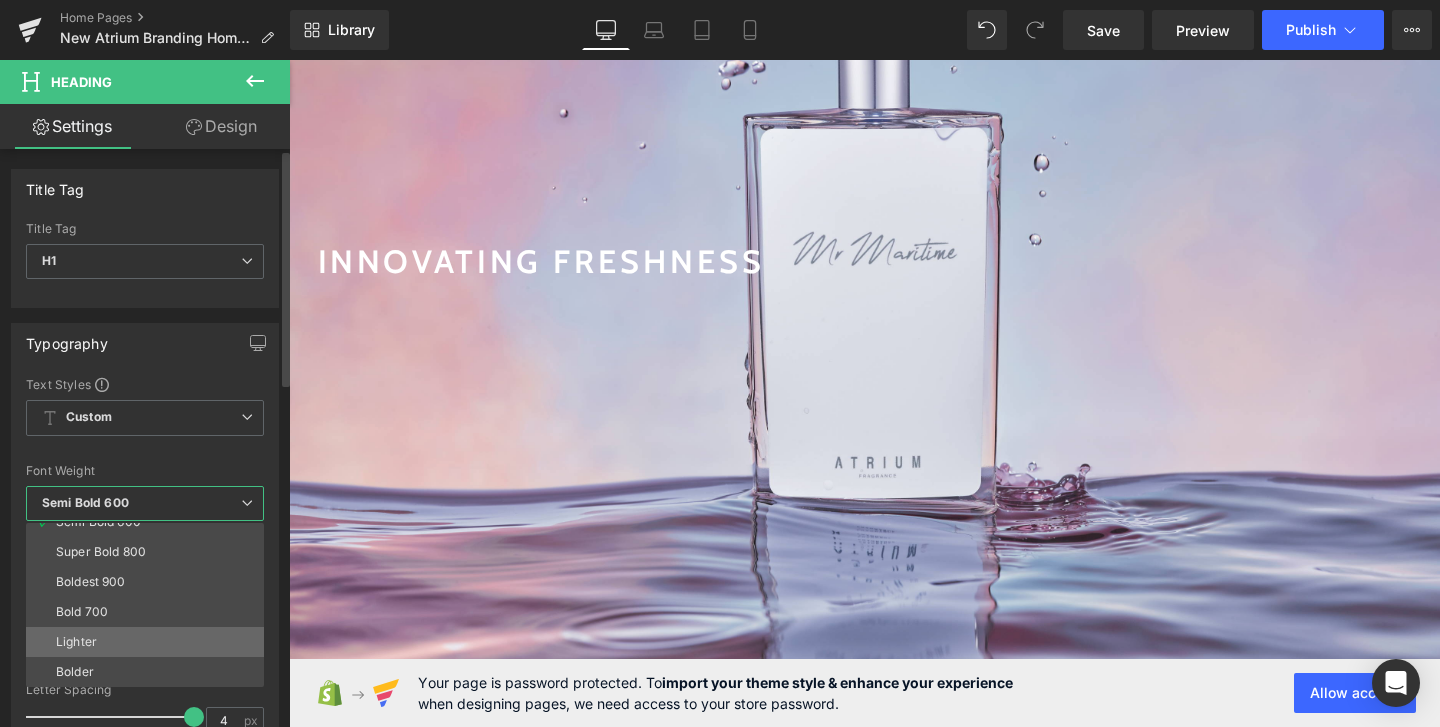 click on "Lighter" at bounding box center [149, 642] 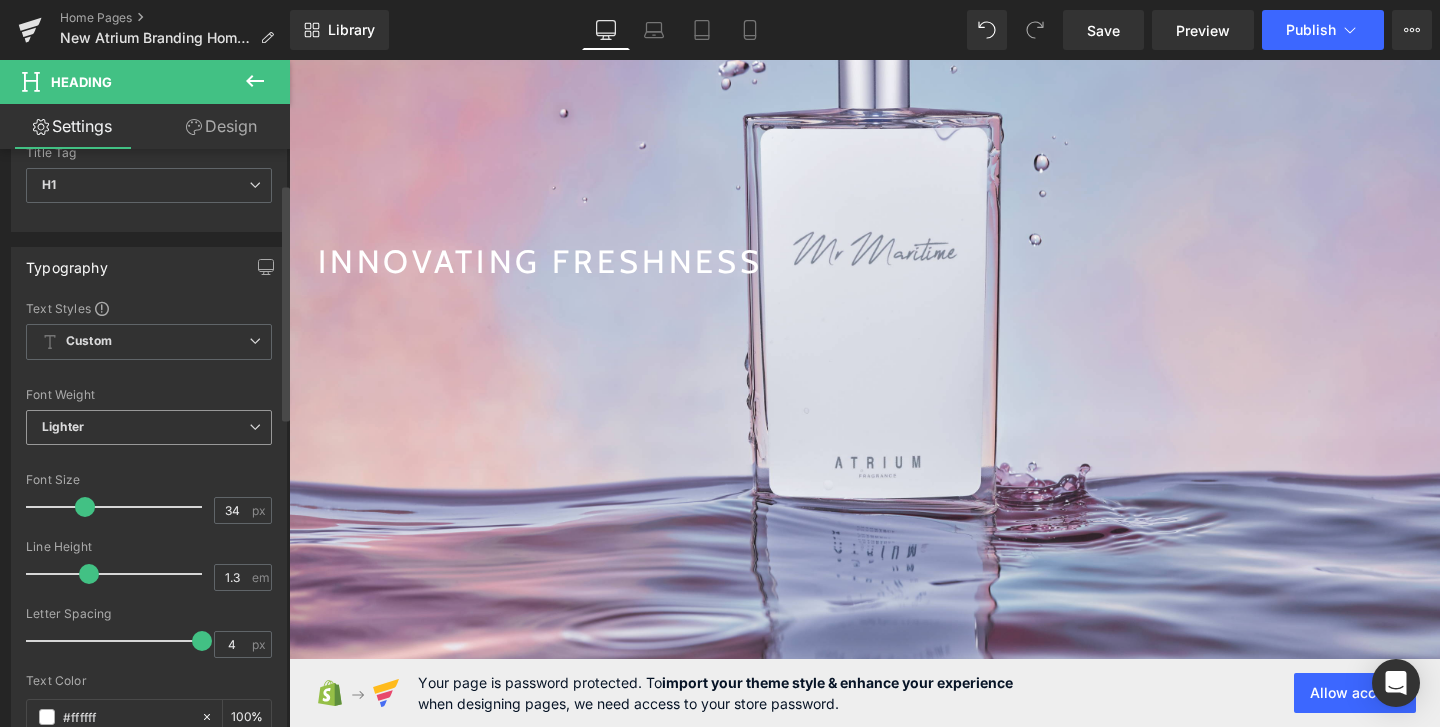 scroll, scrollTop: 87, scrollLeft: 0, axis: vertical 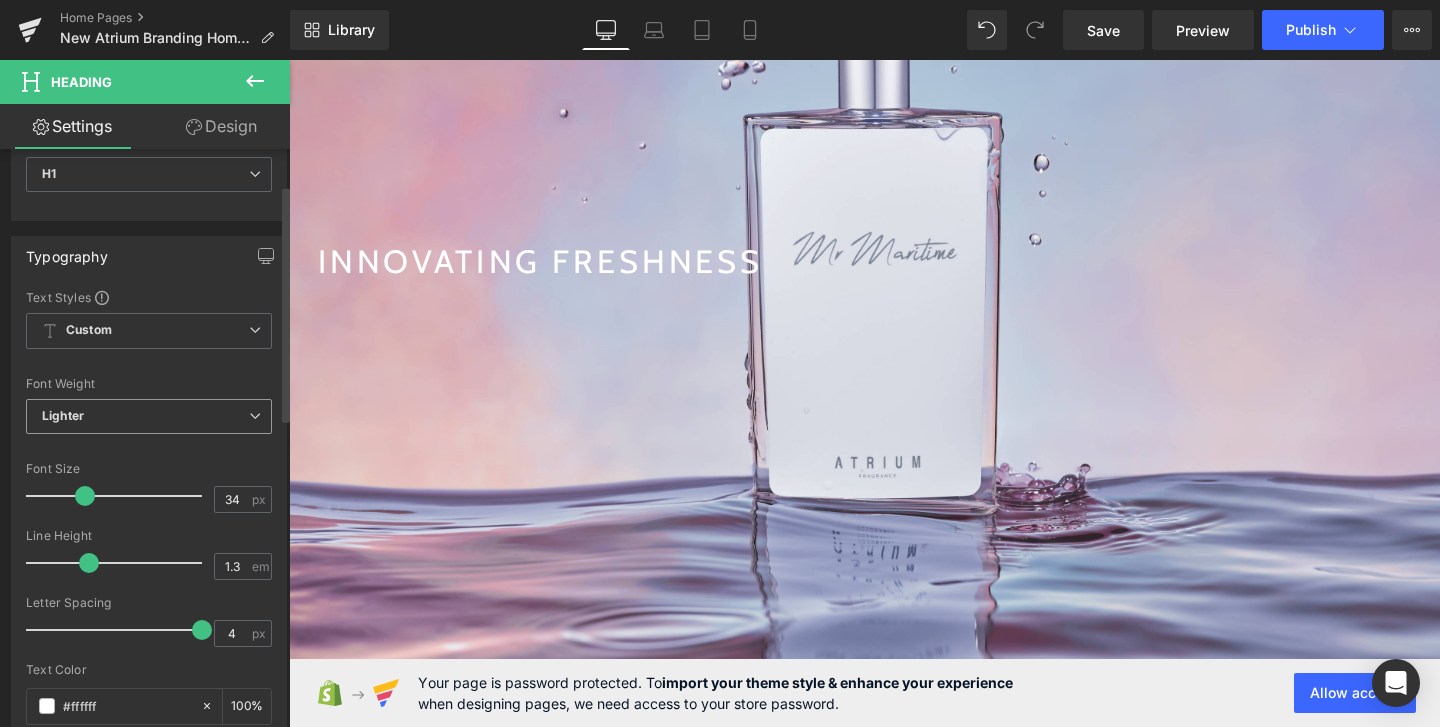 click on "Lighter" at bounding box center (149, 416) 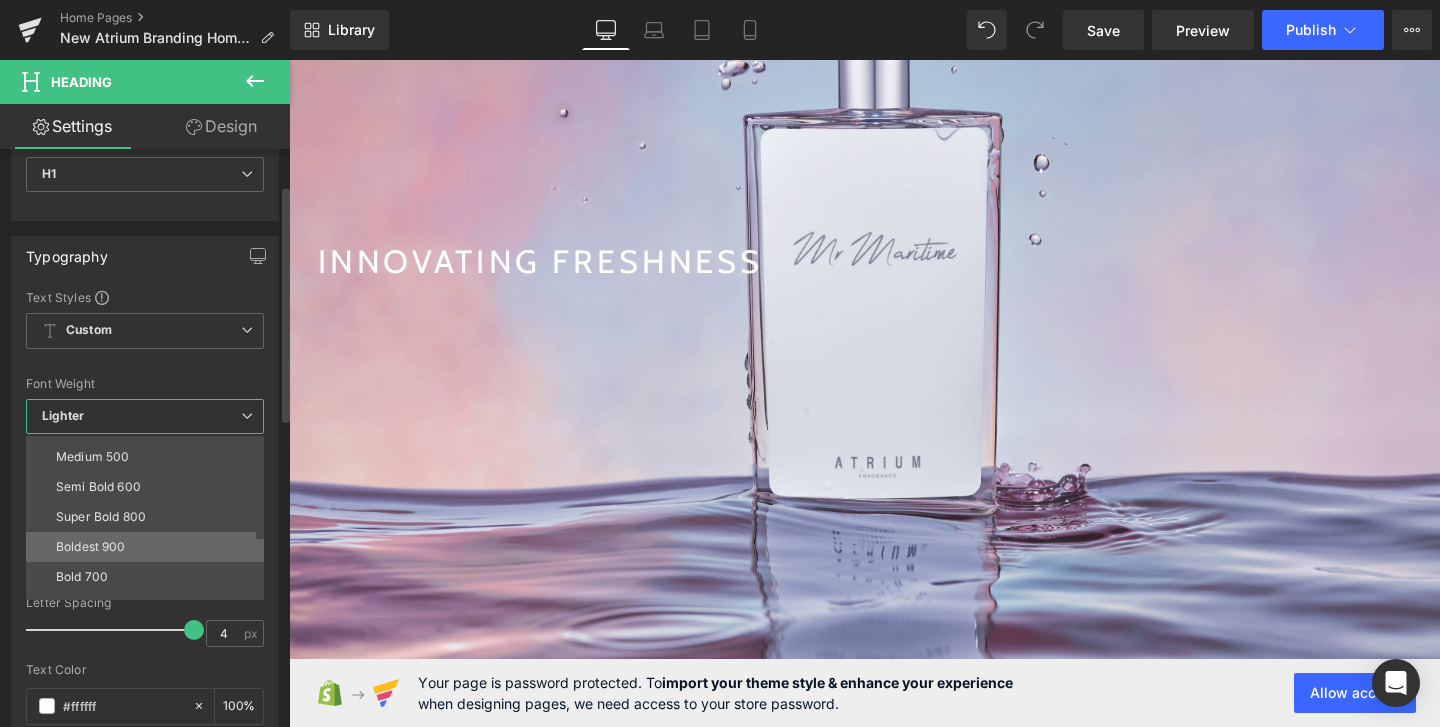 scroll, scrollTop: 0, scrollLeft: 0, axis: both 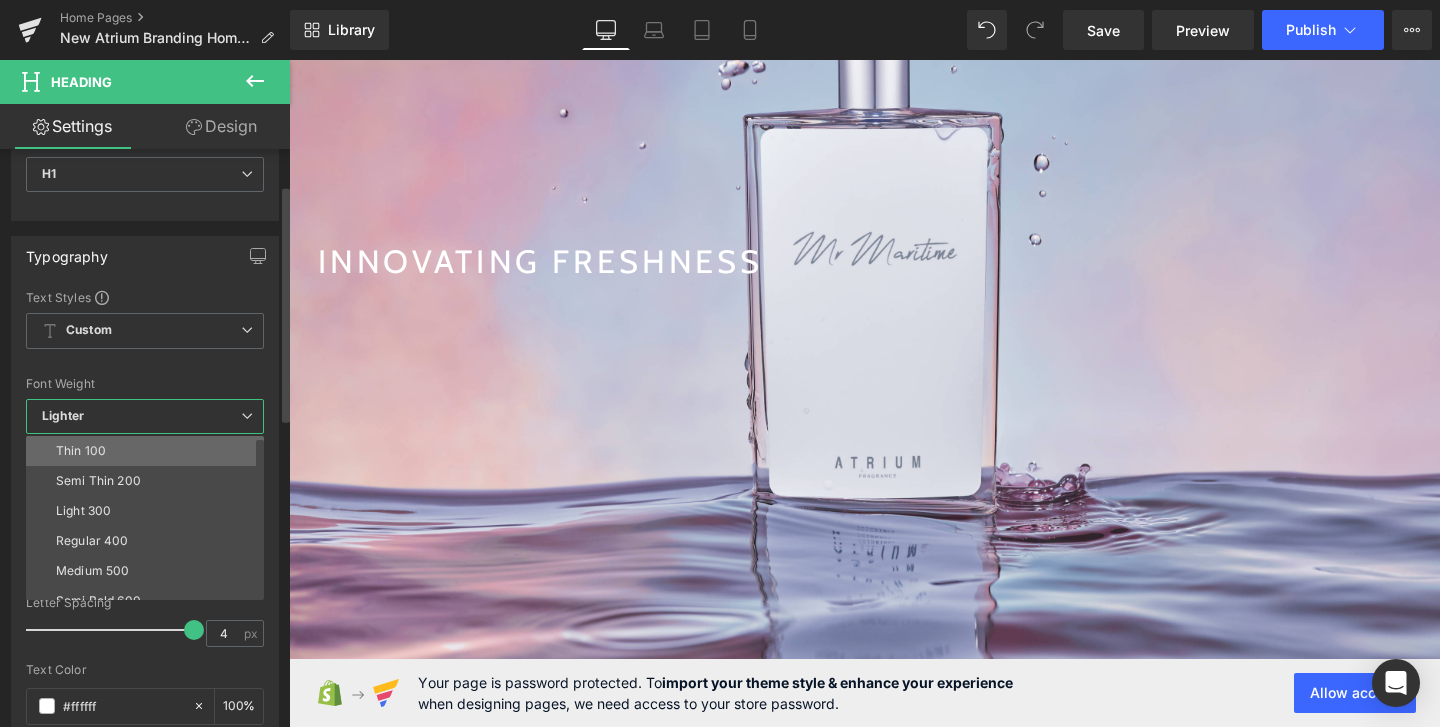 click on "Thin 100" at bounding box center [81, 451] 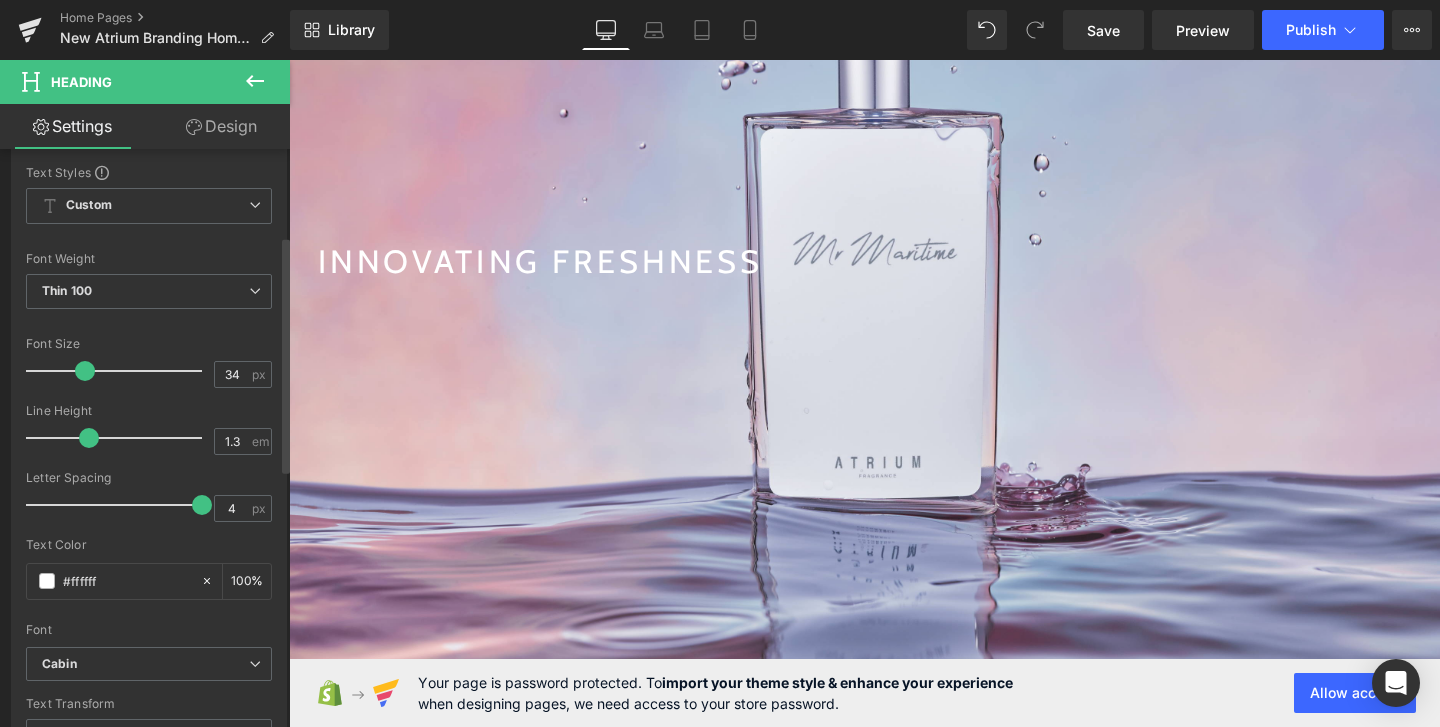scroll, scrollTop: 327, scrollLeft: 0, axis: vertical 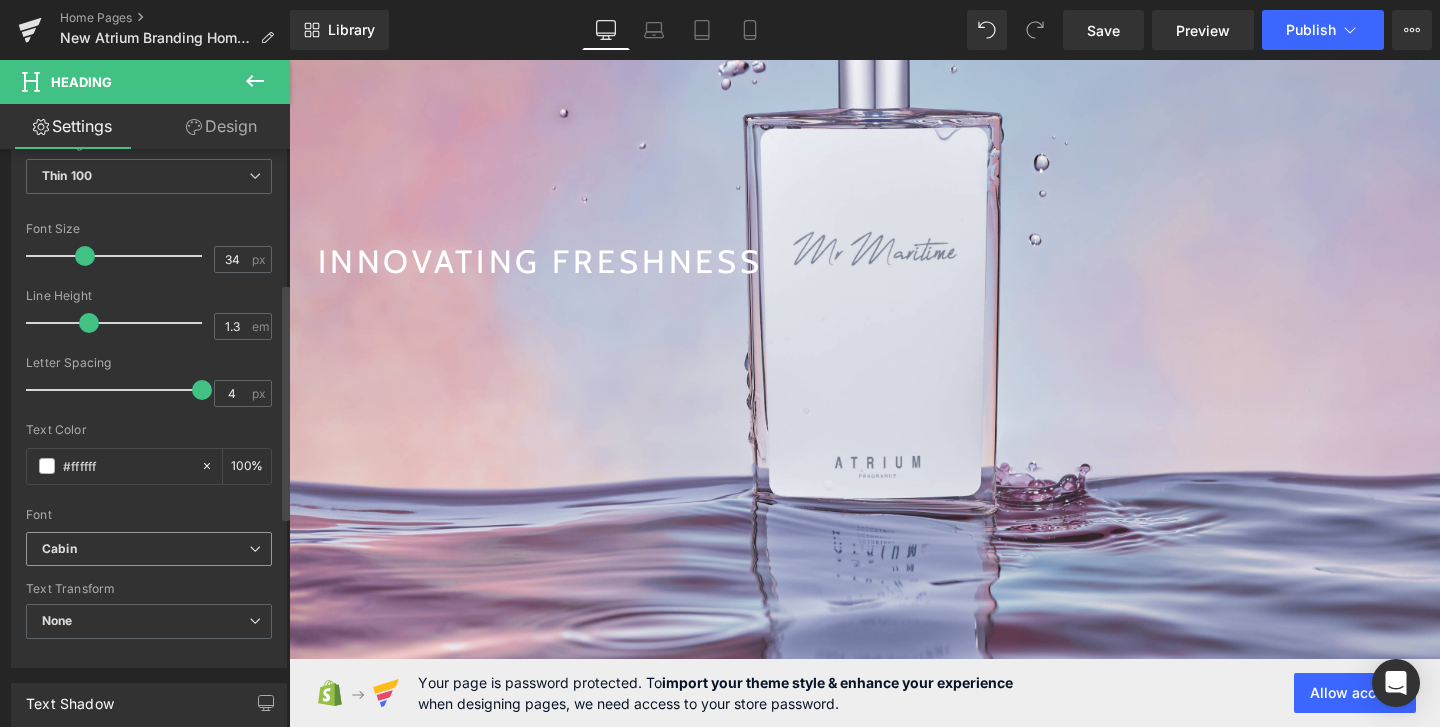 click on "Cabin" at bounding box center [145, 549] 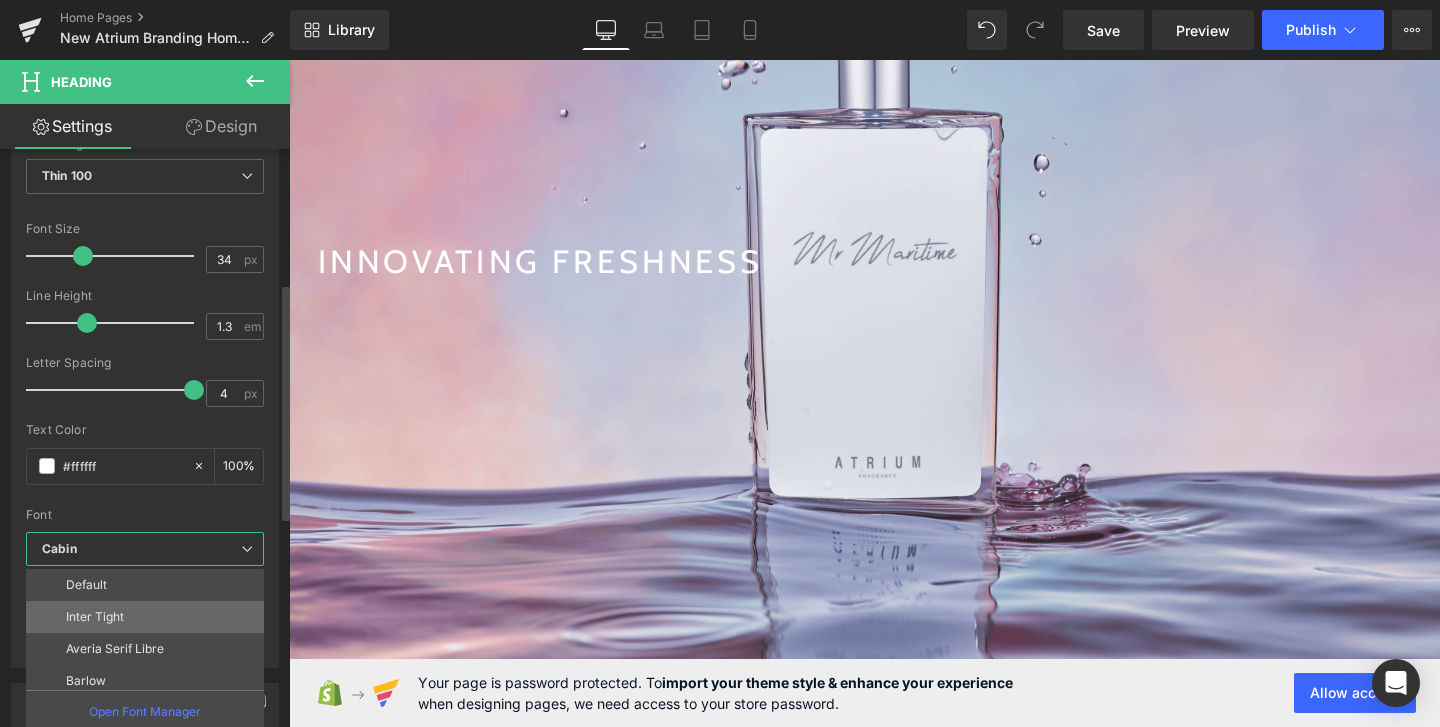 scroll, scrollTop: 104, scrollLeft: 0, axis: vertical 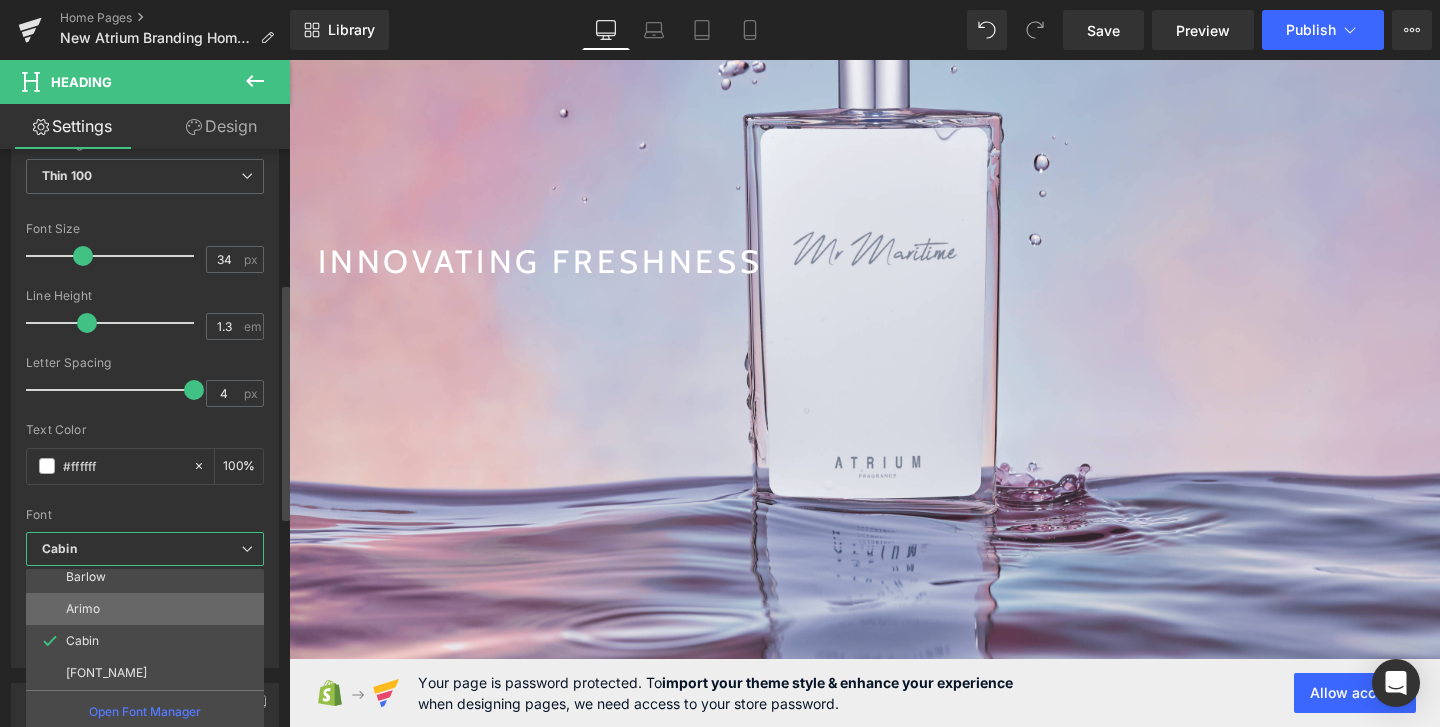 click on "Arimo" at bounding box center (149, 609) 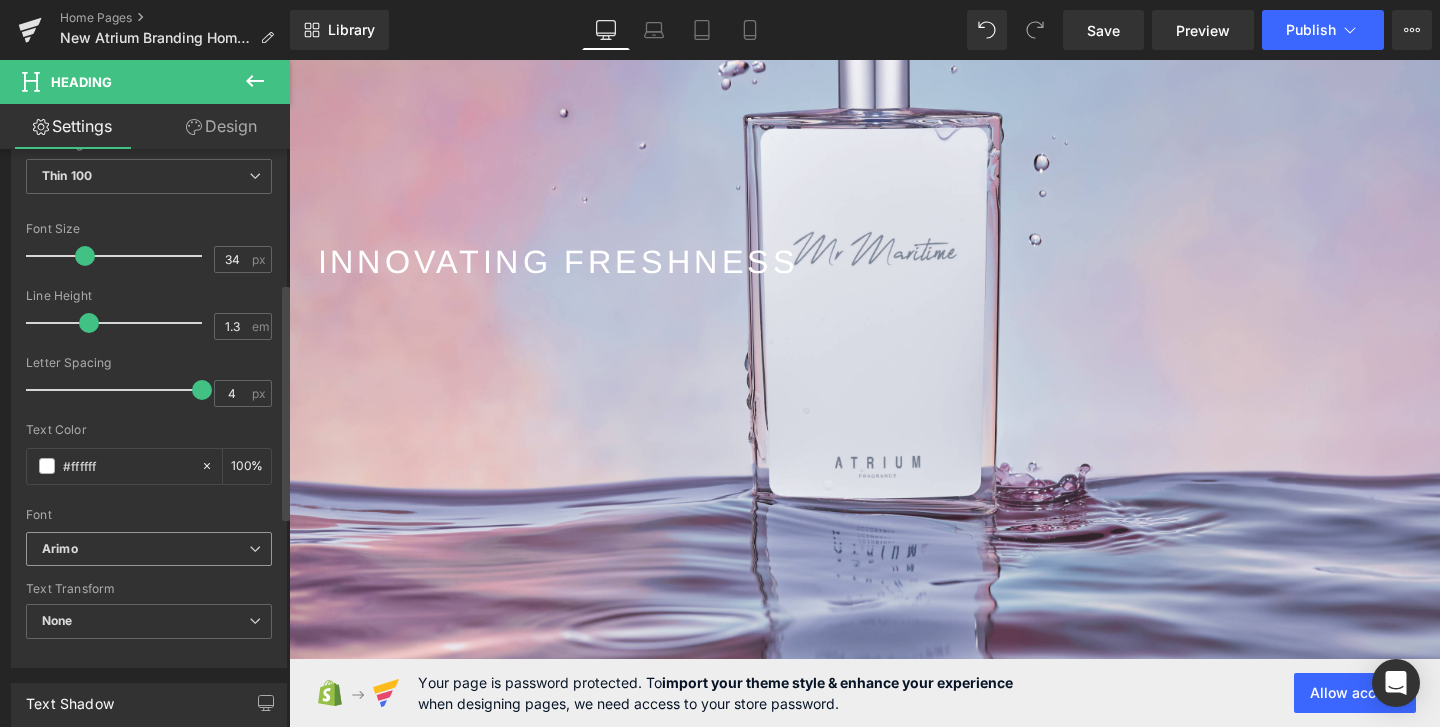 click on "Arimo" at bounding box center [149, 549] 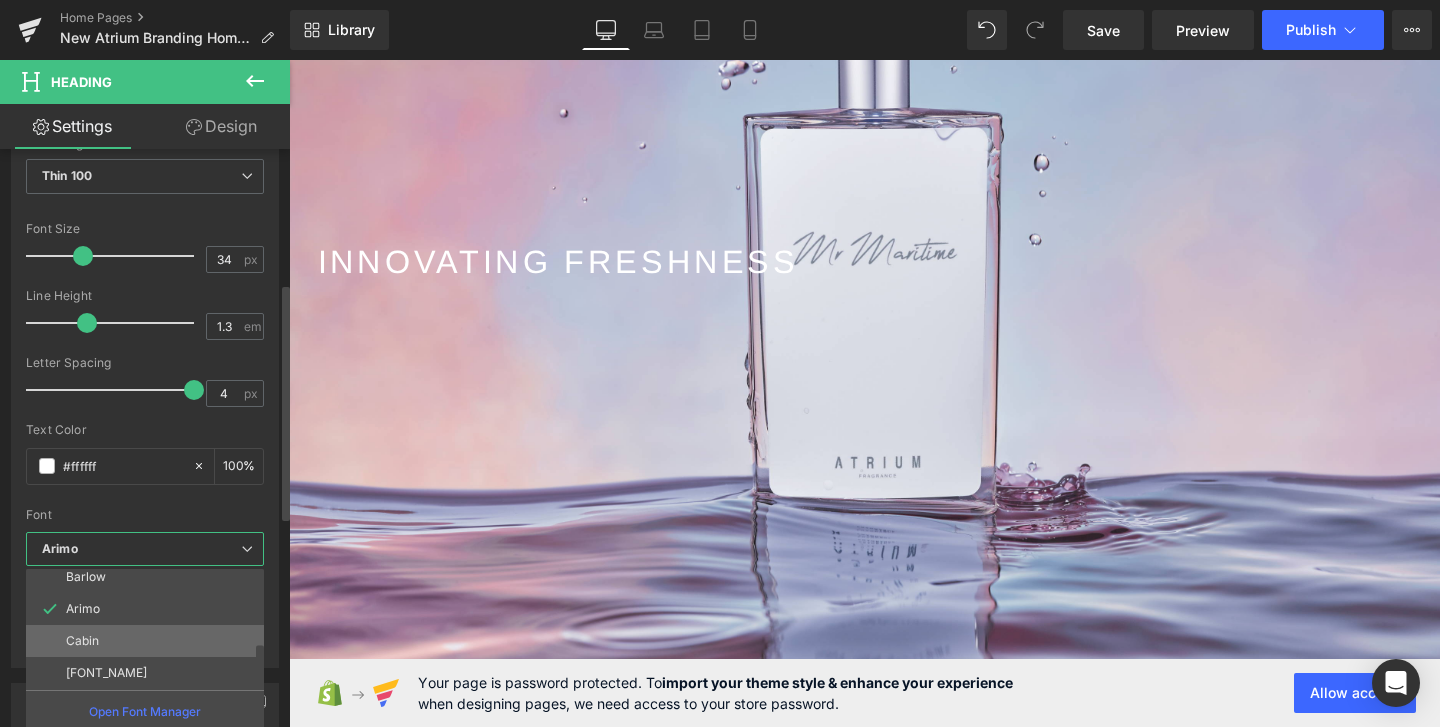click on "Cabin" at bounding box center [149, 641] 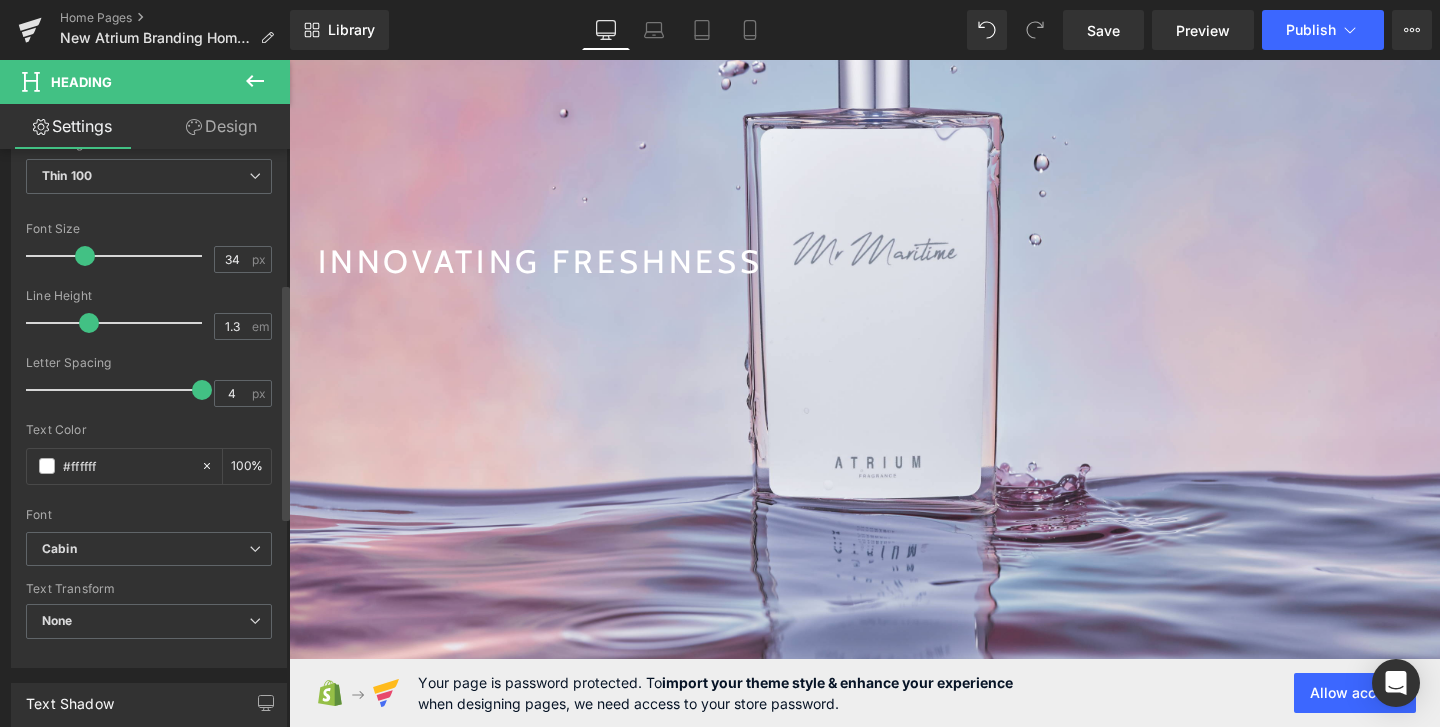 click at bounding box center [149, 501] 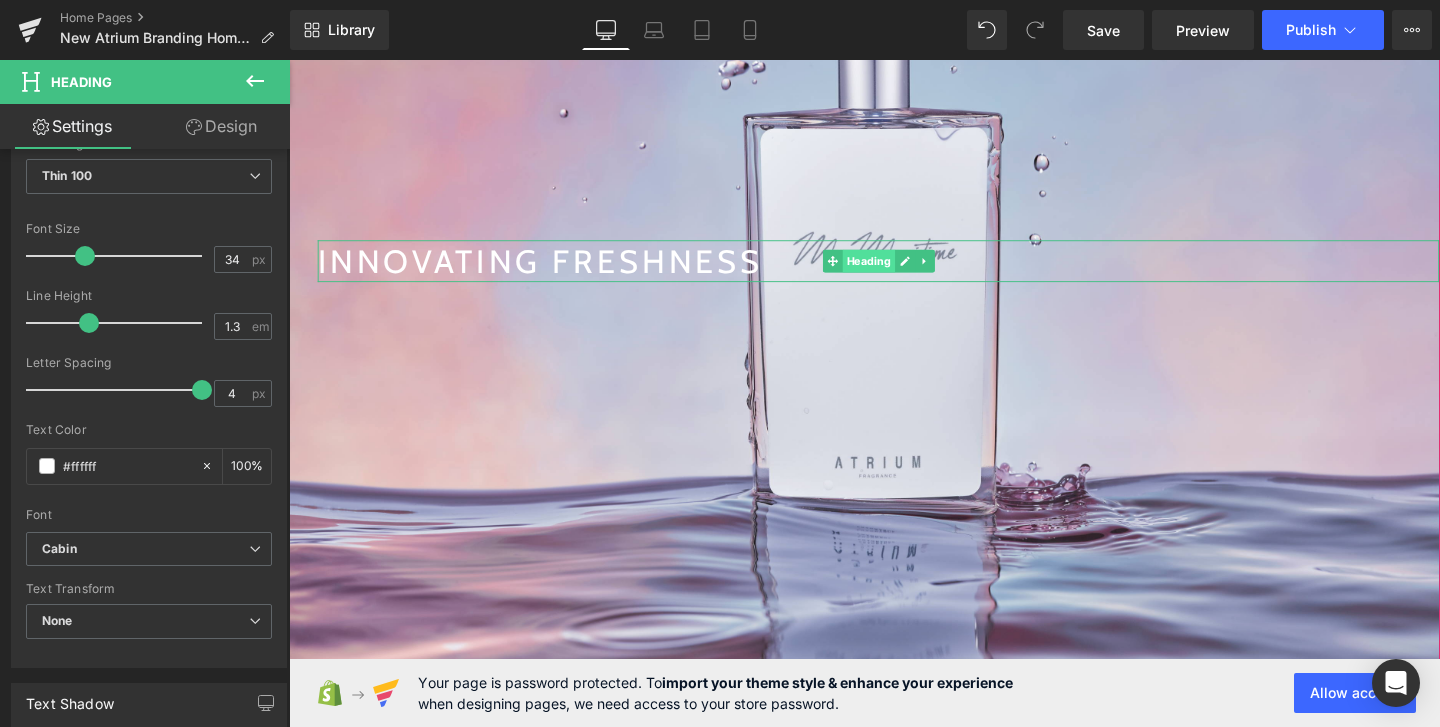 click on "Heading" at bounding box center (898, 271) 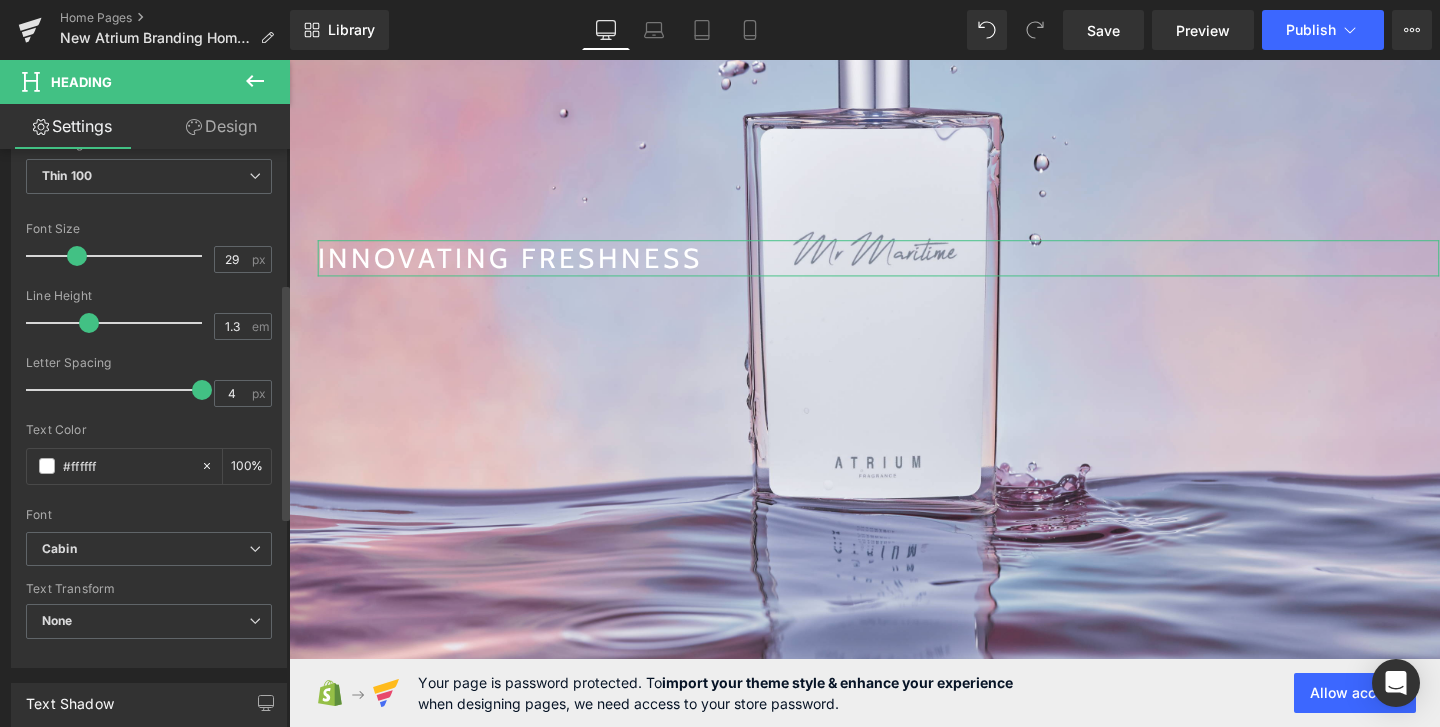 type on "30" 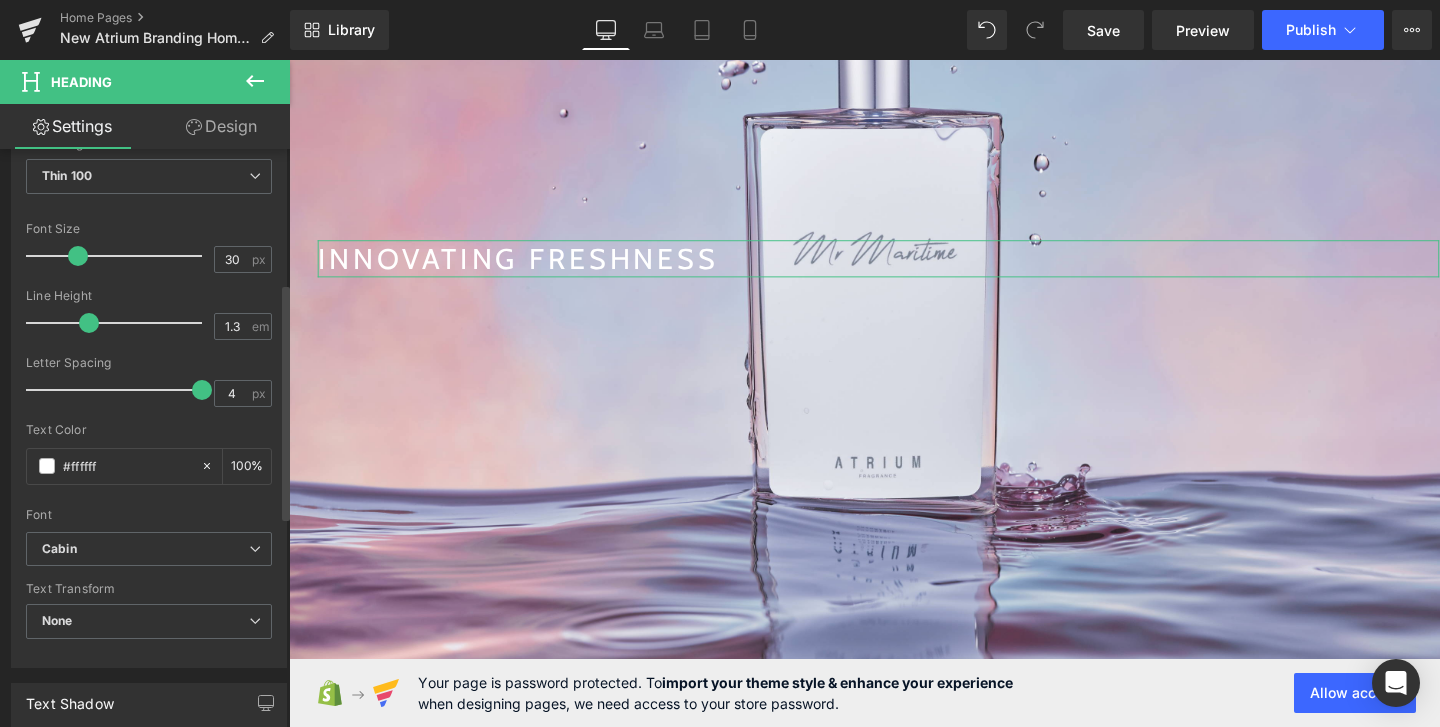 click at bounding box center (78, 256) 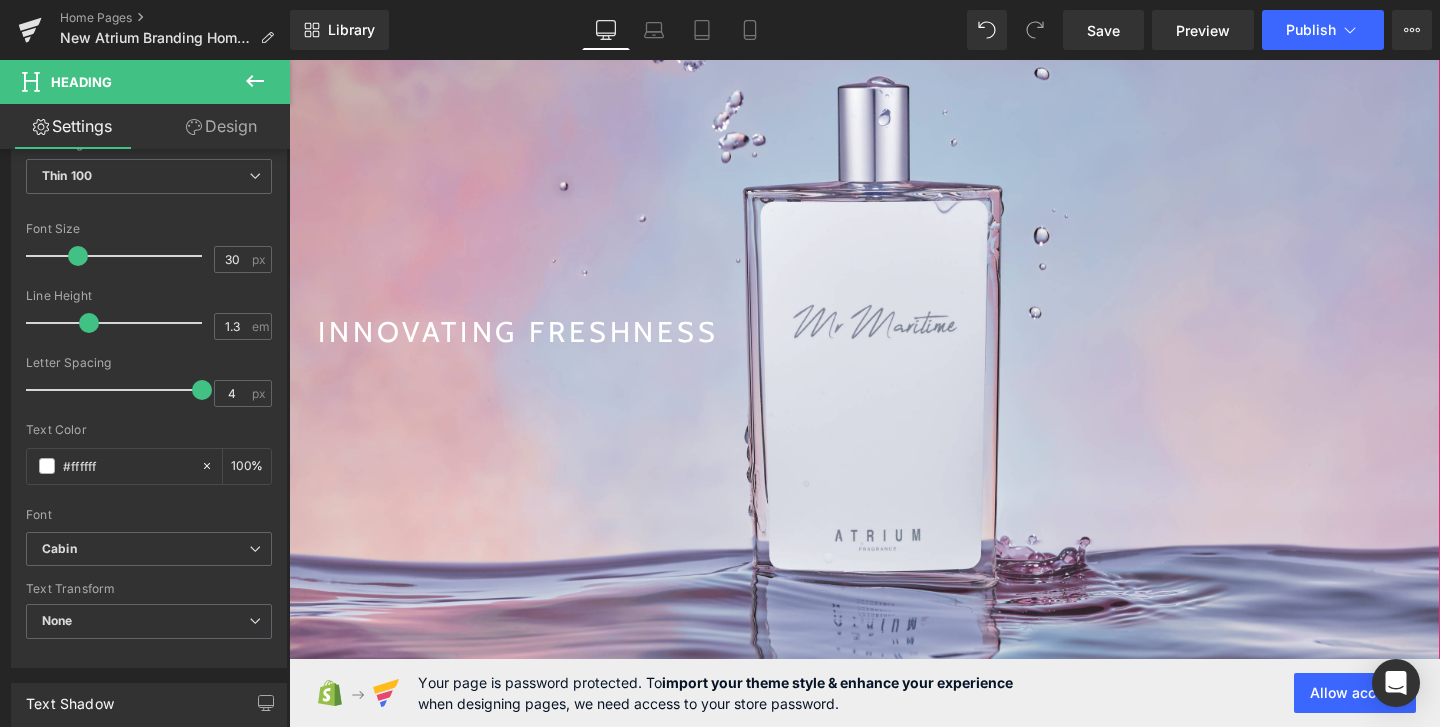 scroll, scrollTop: 274, scrollLeft: 0, axis: vertical 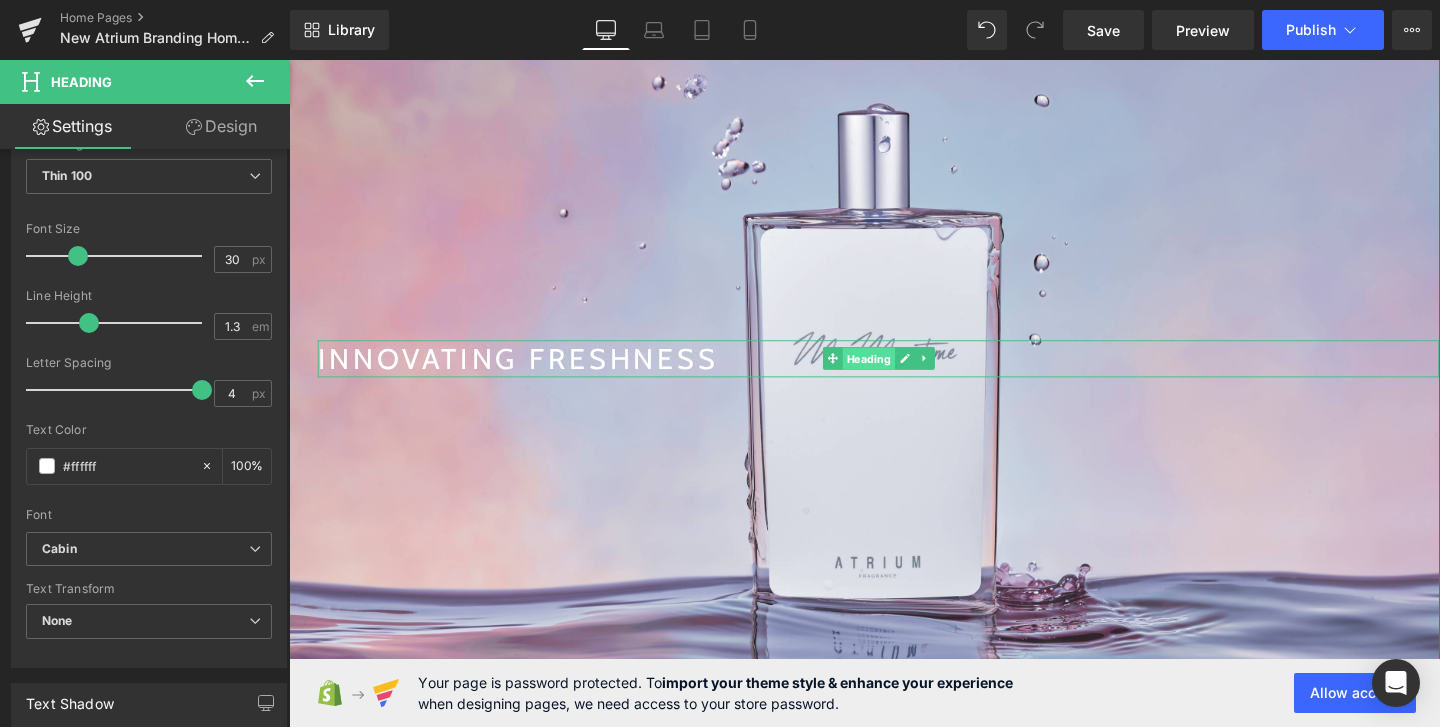 click on "Heading" at bounding box center (898, 375) 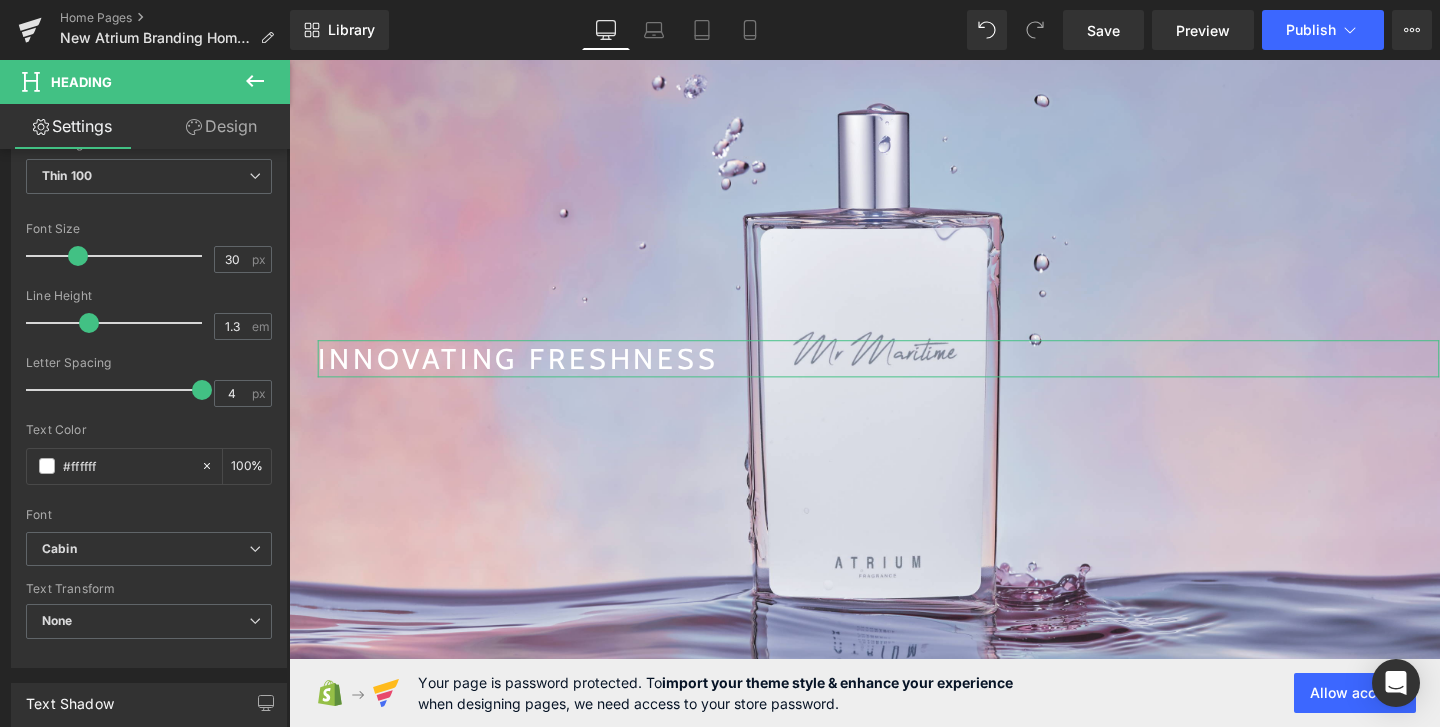 click on "Design" at bounding box center [221, 126] 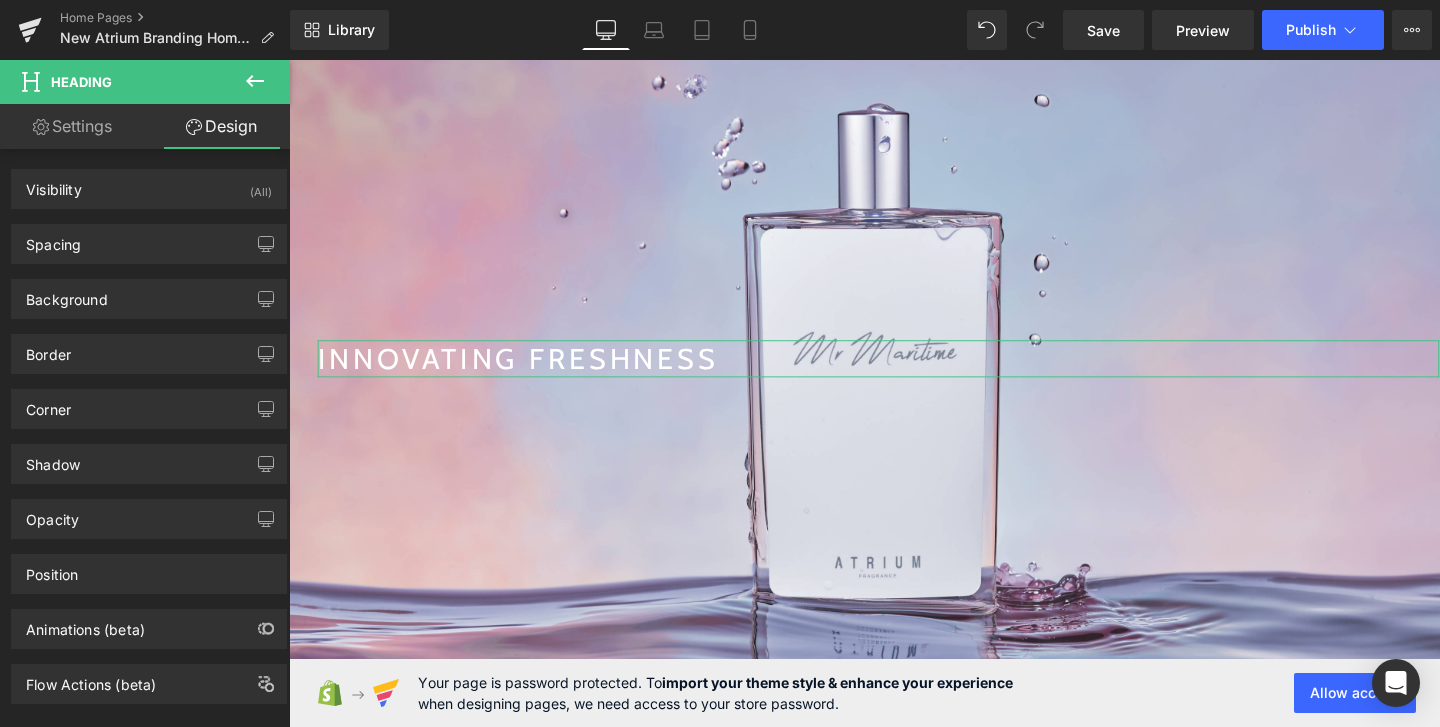 click on "Settings" at bounding box center (72, 126) 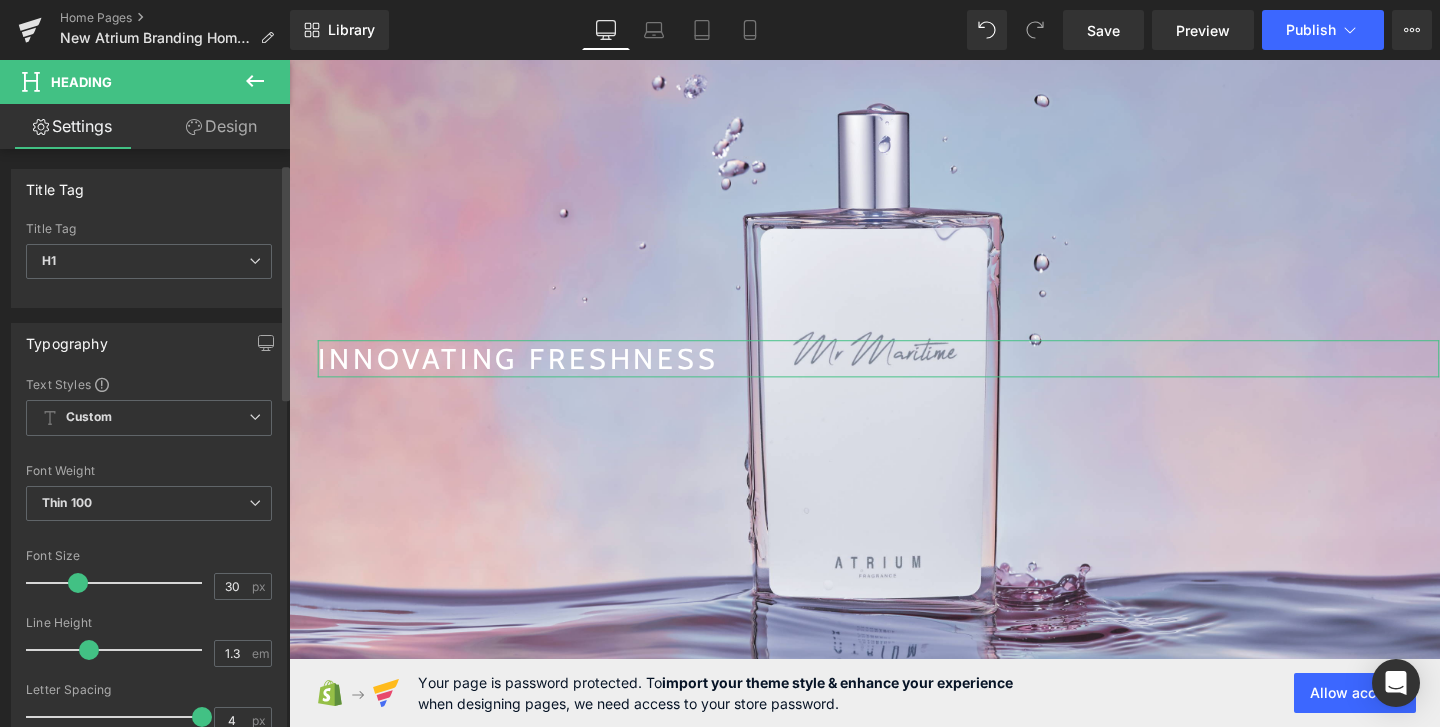 scroll, scrollTop: 110, scrollLeft: 0, axis: vertical 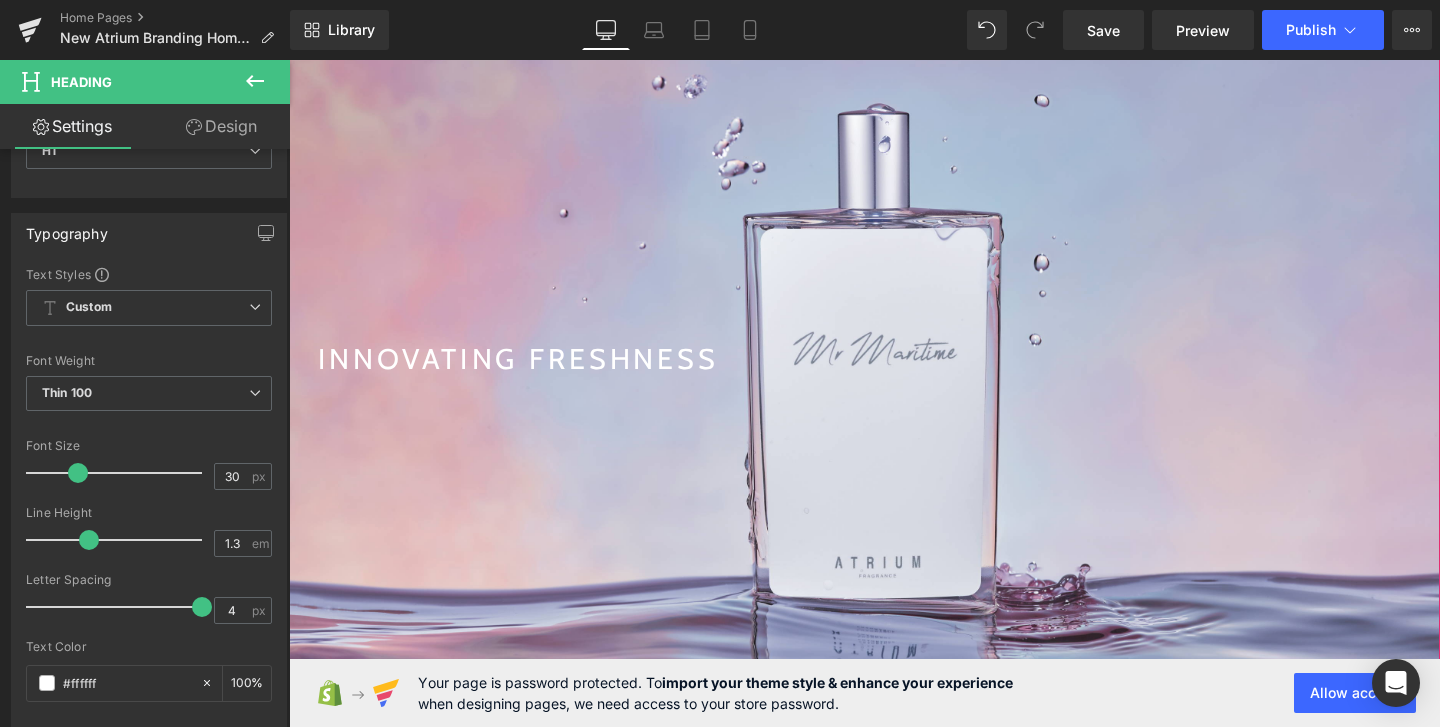 click on "INNOVATING FRESHNESS
Heading" at bounding box center (894, 380) 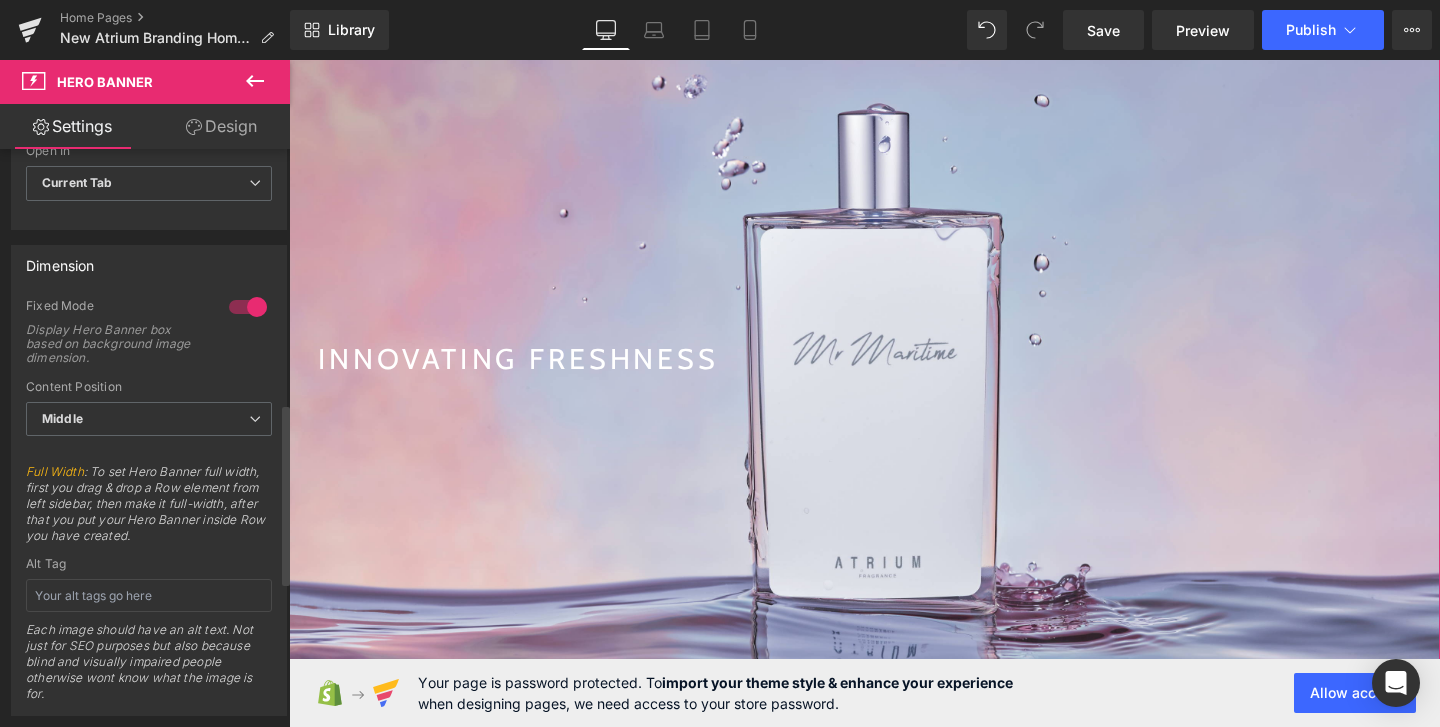 scroll, scrollTop: 812, scrollLeft: 0, axis: vertical 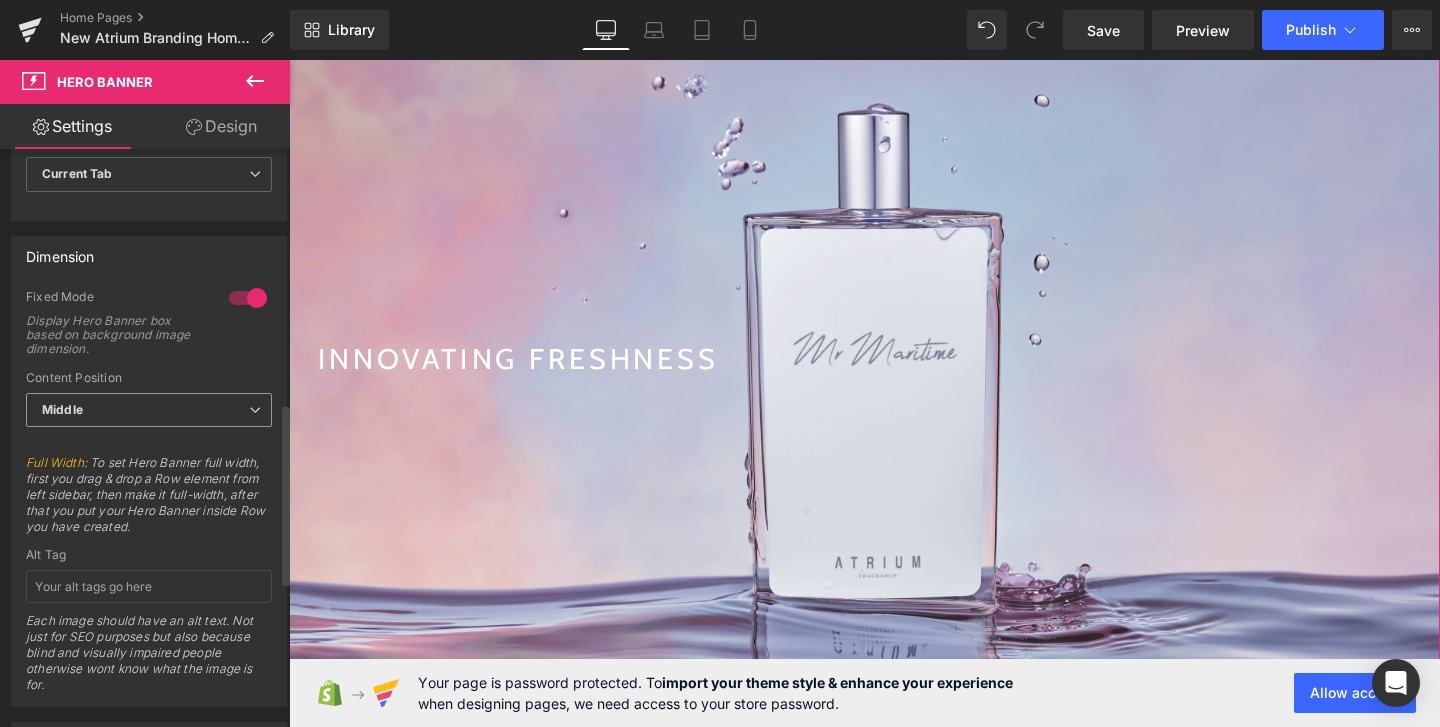 click on "Middle" at bounding box center (149, 410) 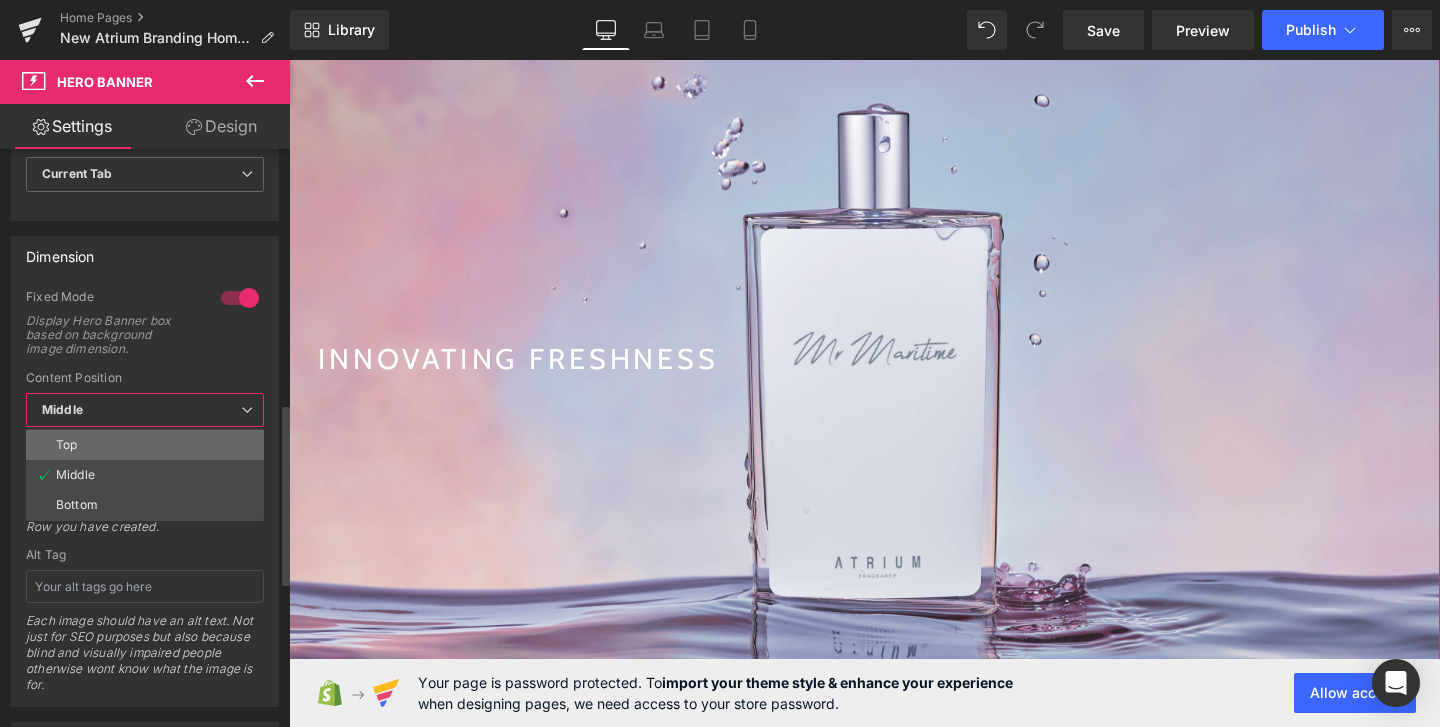 click on "Top" at bounding box center (145, 445) 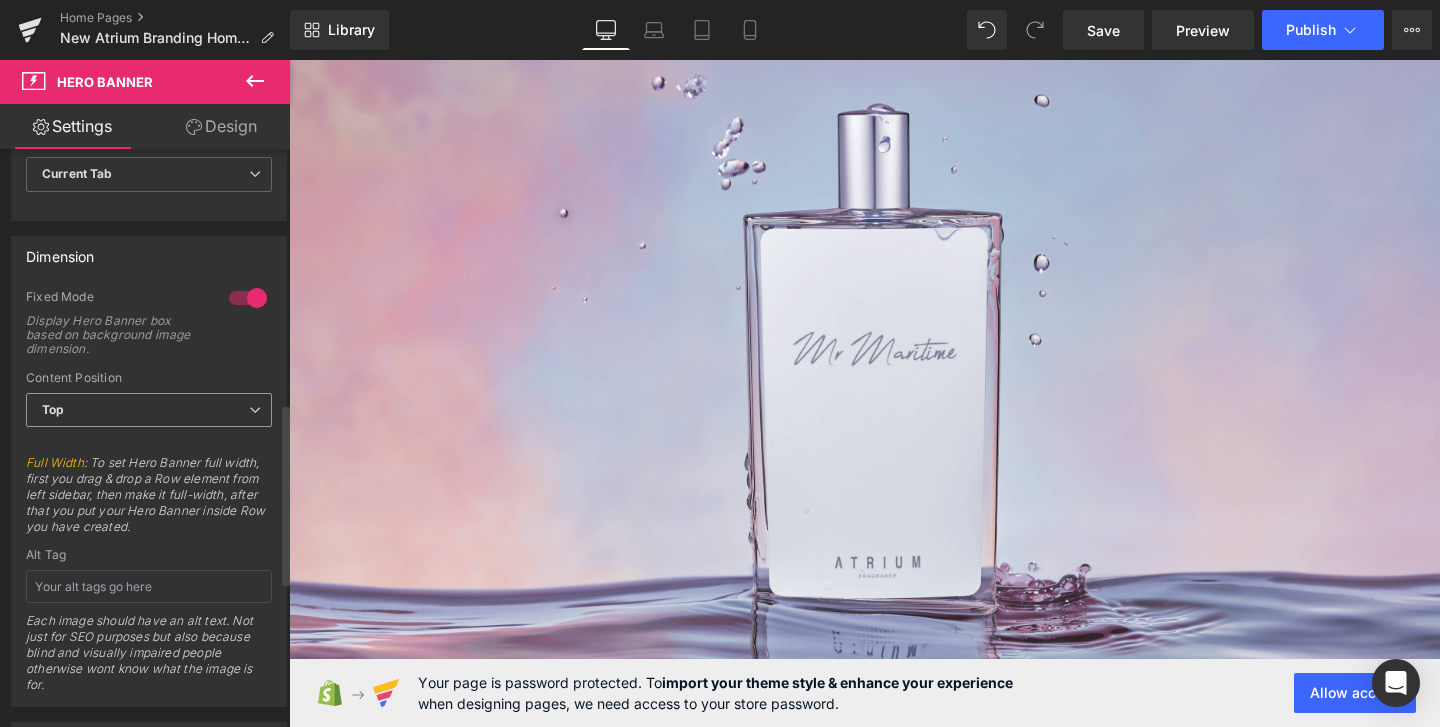 click on "Top" at bounding box center (149, 410) 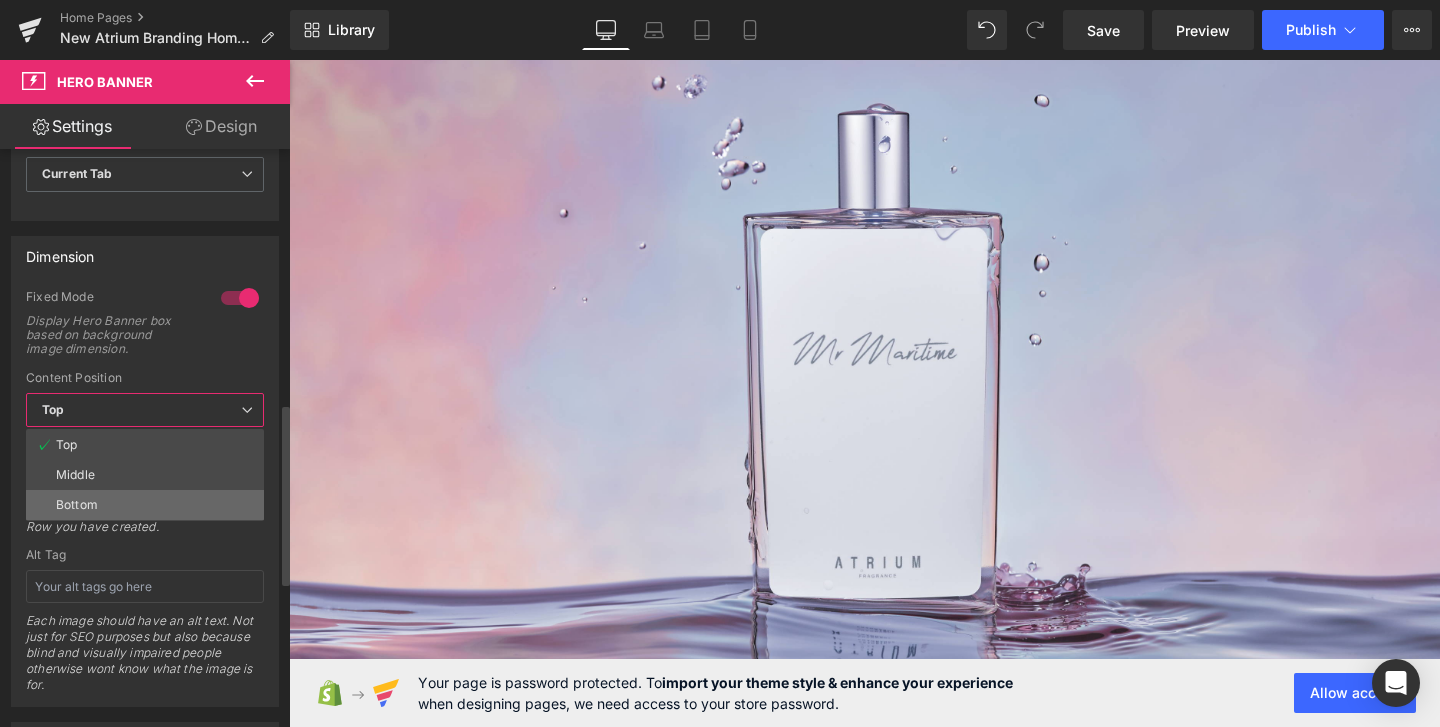 click on "Bottom" at bounding box center [145, 505] 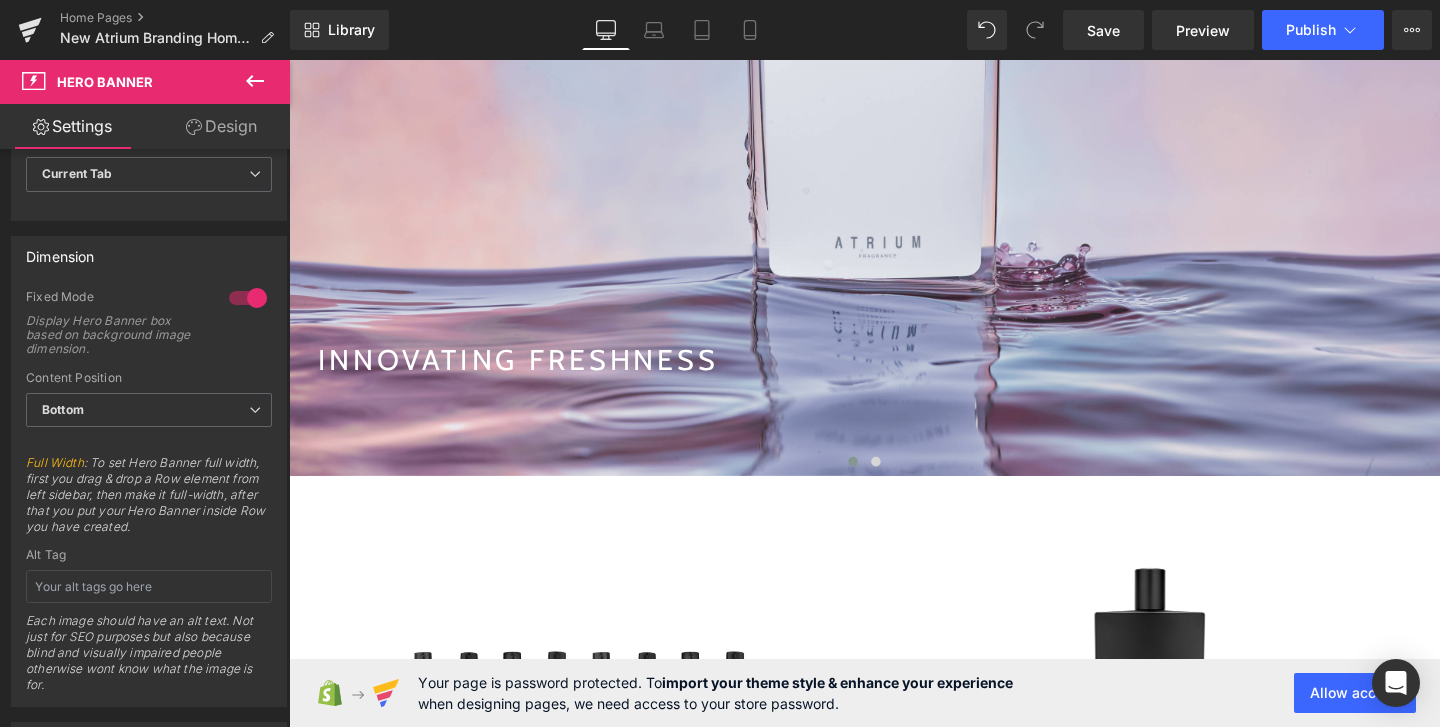 scroll, scrollTop: 411, scrollLeft: 0, axis: vertical 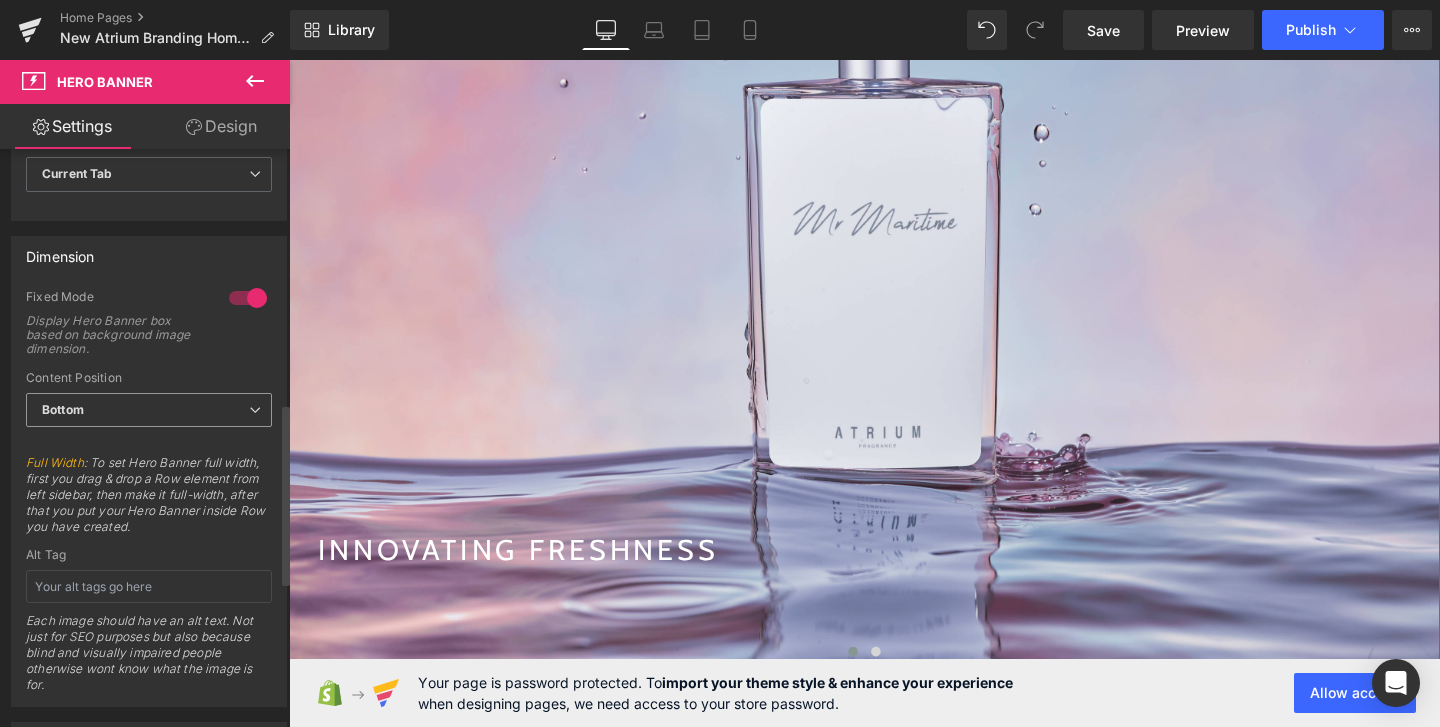 click on "Bottom" at bounding box center [149, 410] 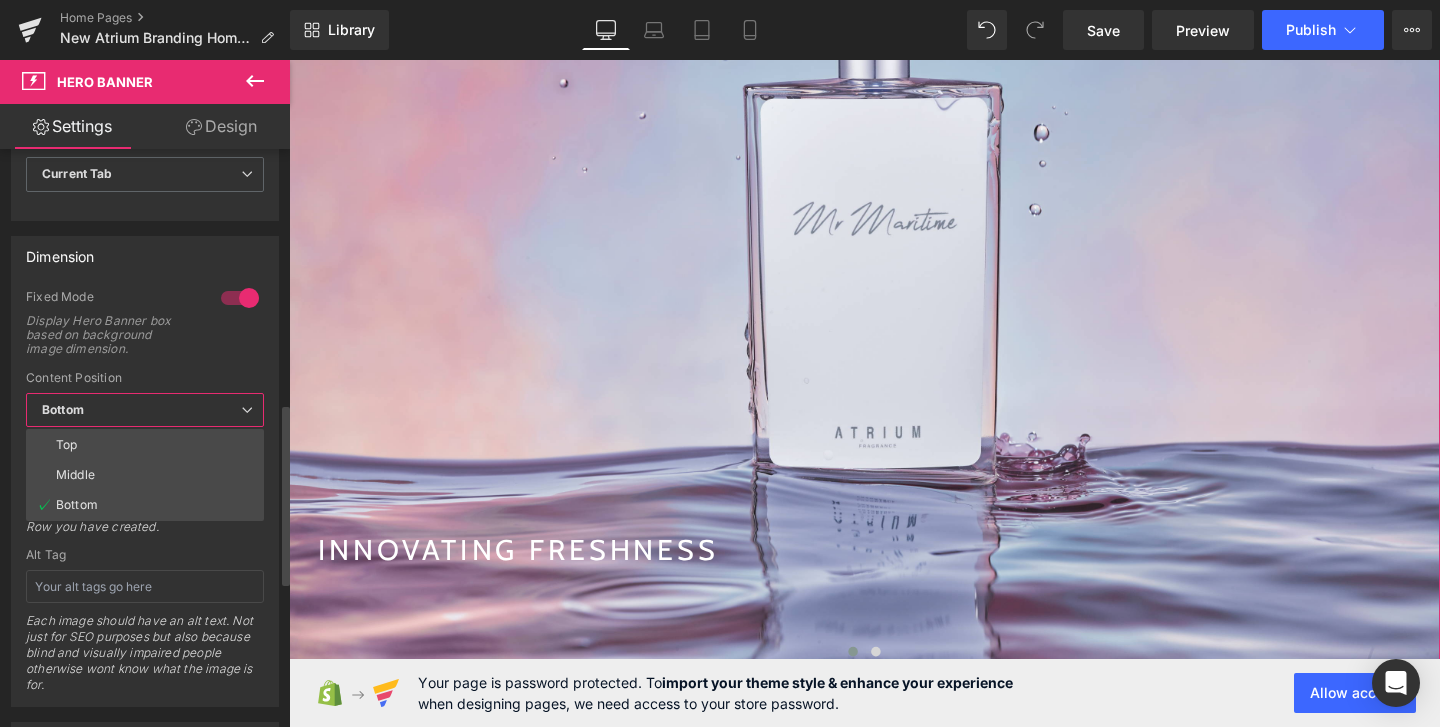 click on "Bottom" at bounding box center [145, 410] 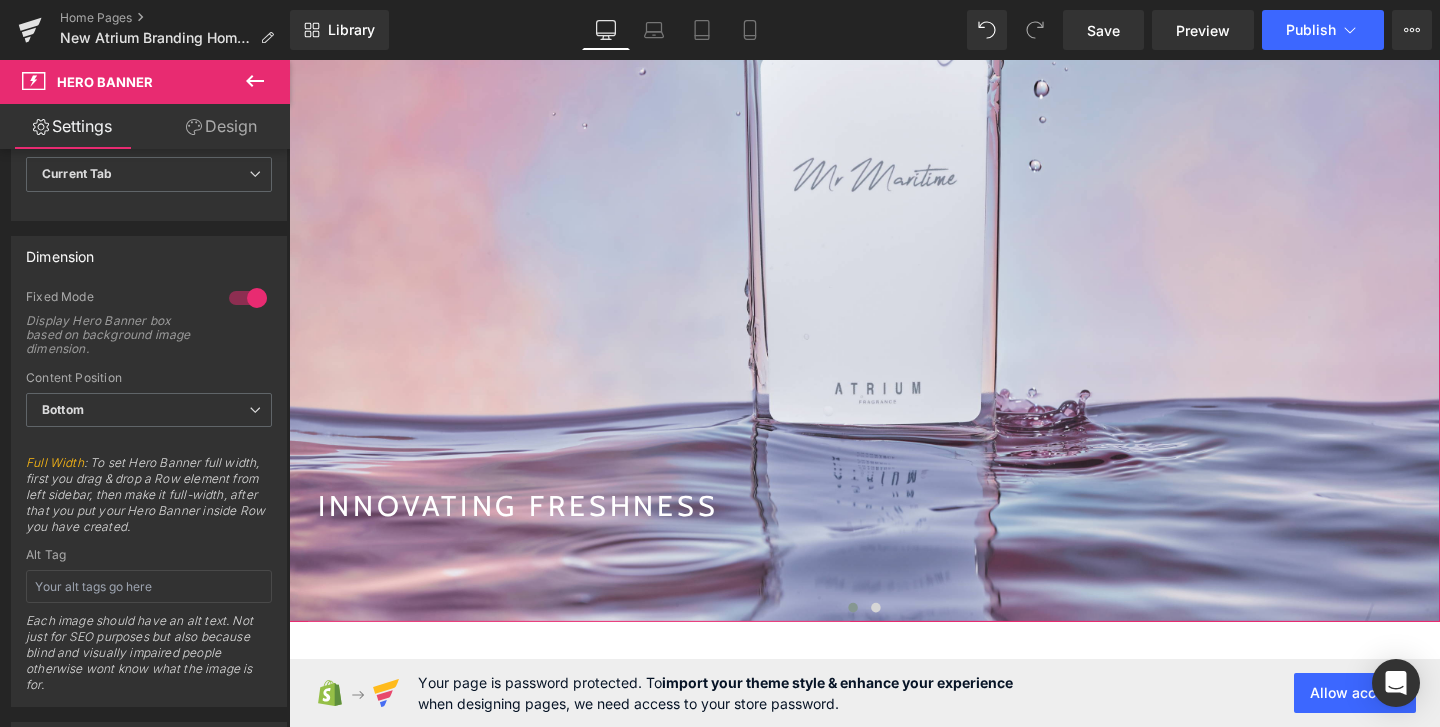 scroll, scrollTop: 464, scrollLeft: 0, axis: vertical 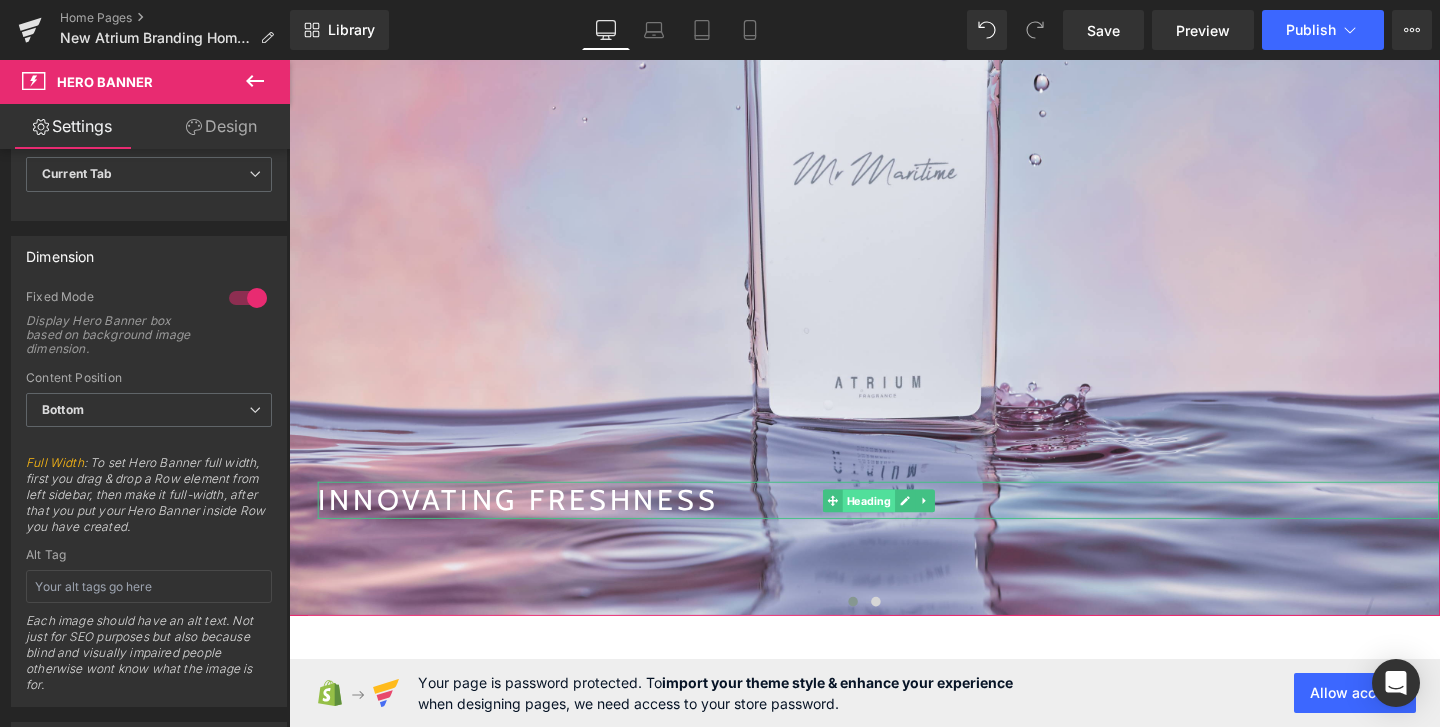 click on "Heading" at bounding box center [898, 523] 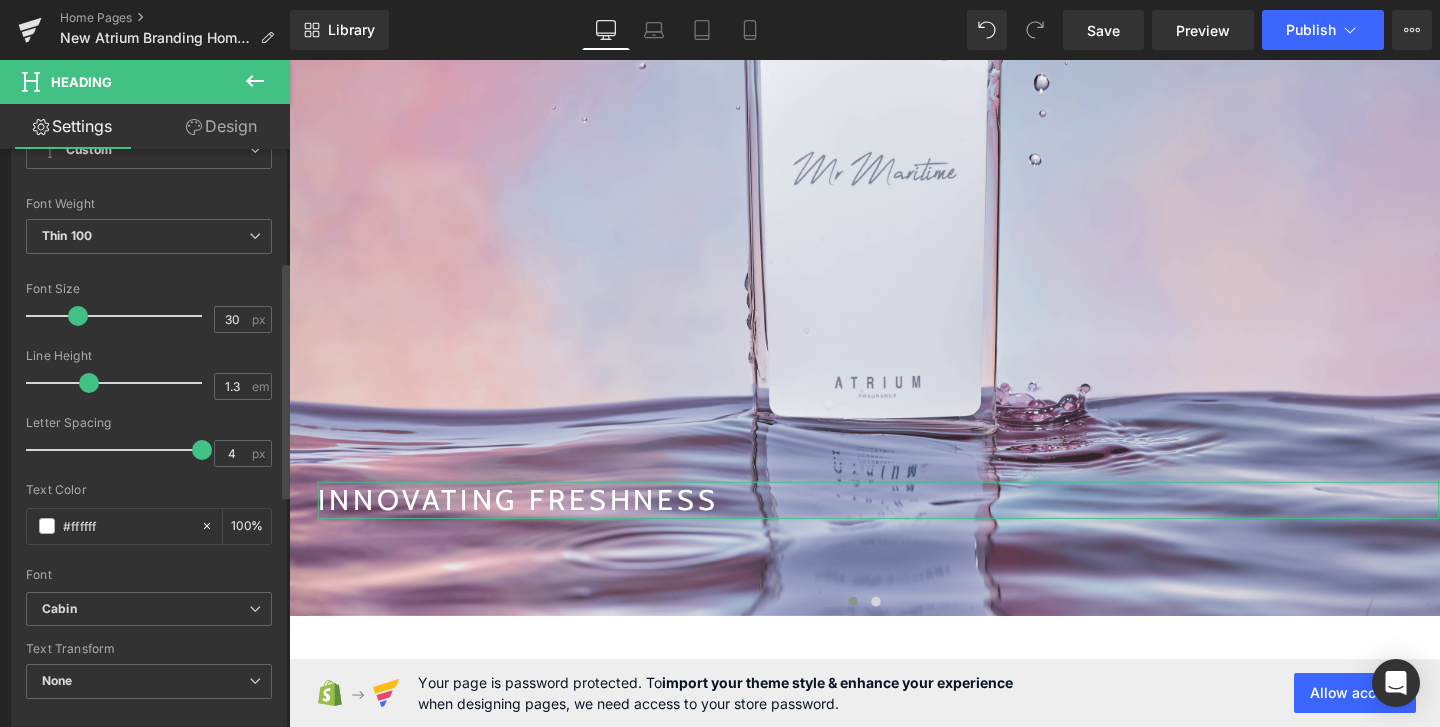 scroll, scrollTop: 274, scrollLeft: 0, axis: vertical 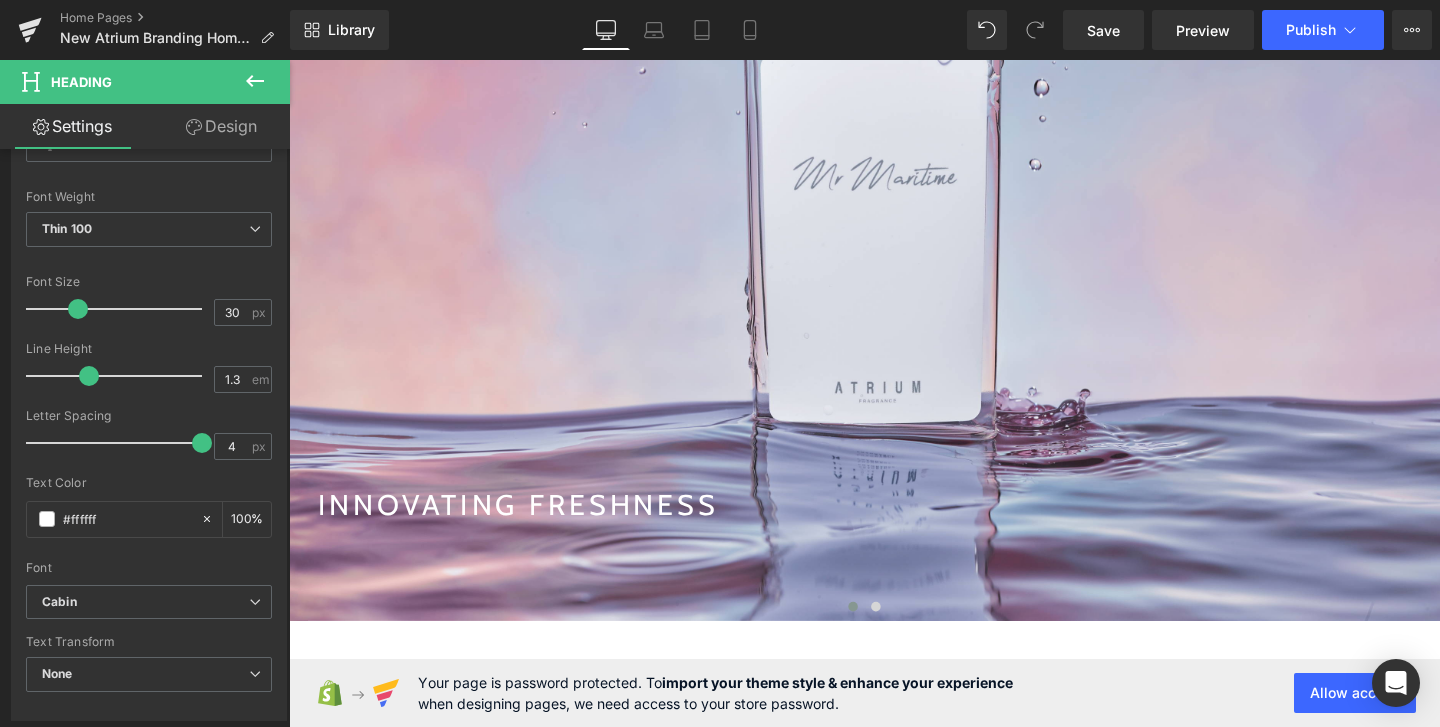 click 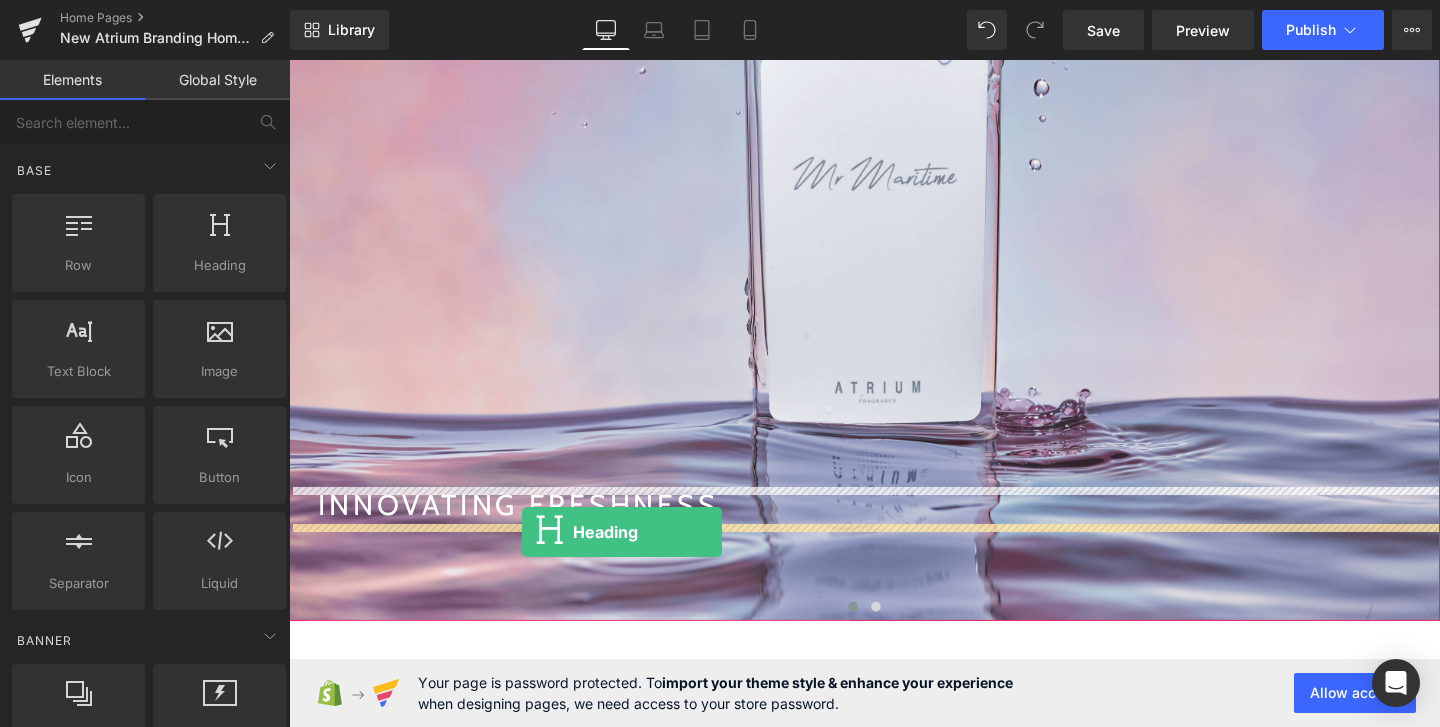 drag, startPoint x: 502, startPoint y: 318, endPoint x: 534, endPoint y: 556, distance: 240.14163 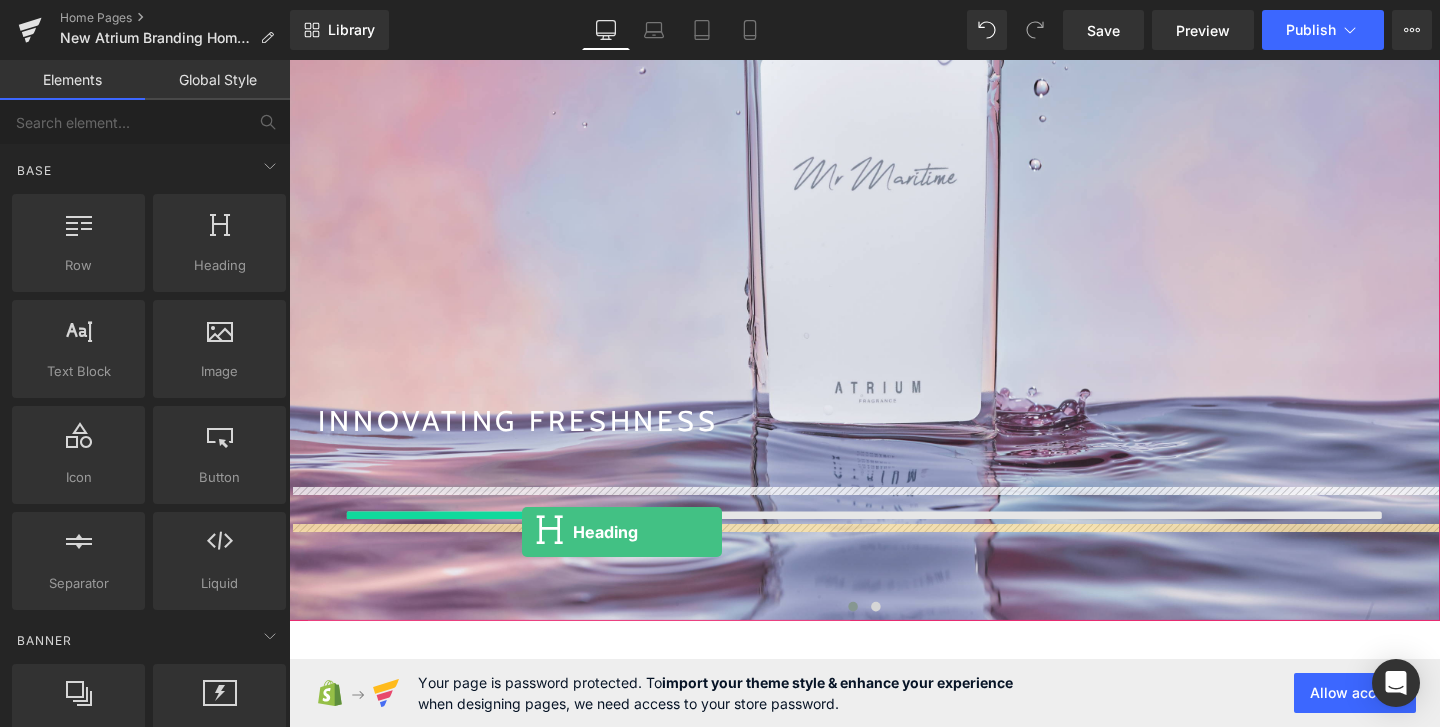 scroll, scrollTop: 369, scrollLeft: 0, axis: vertical 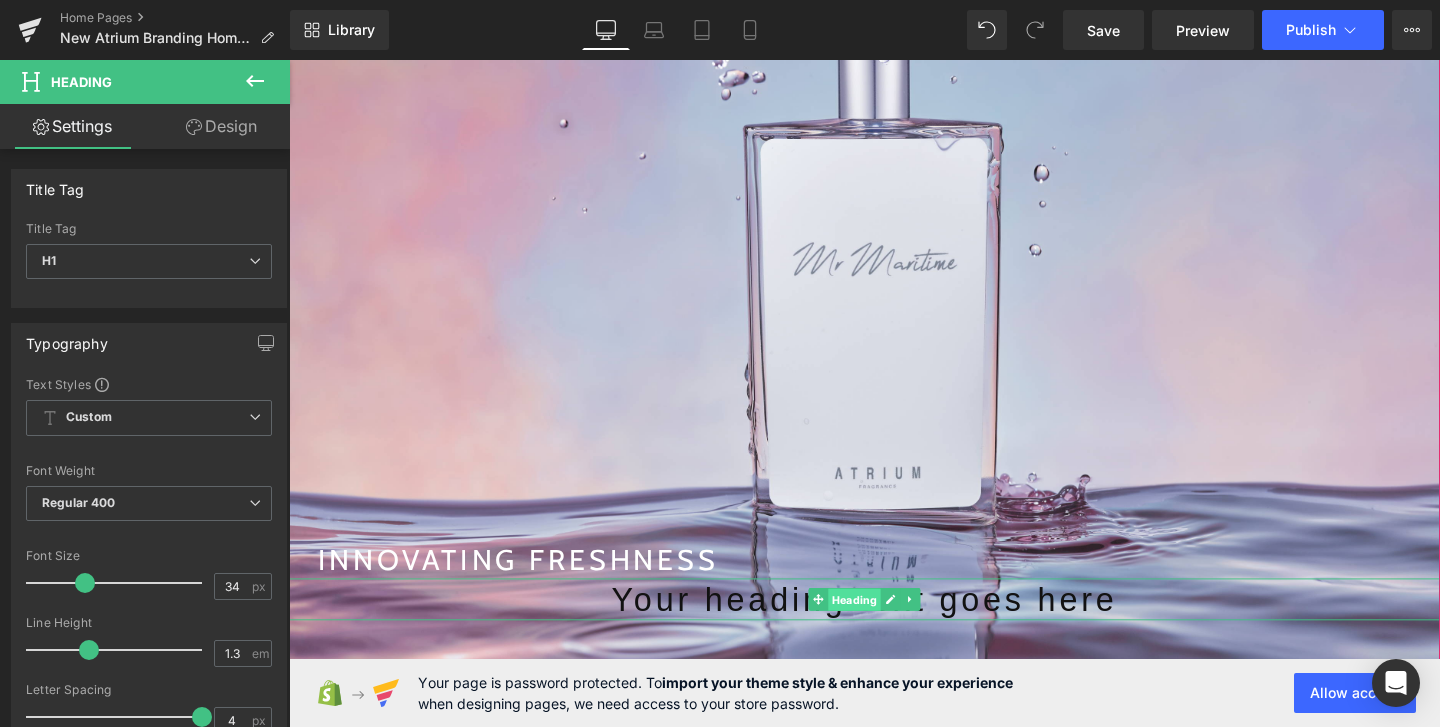 click on "Heading" at bounding box center (883, 627) 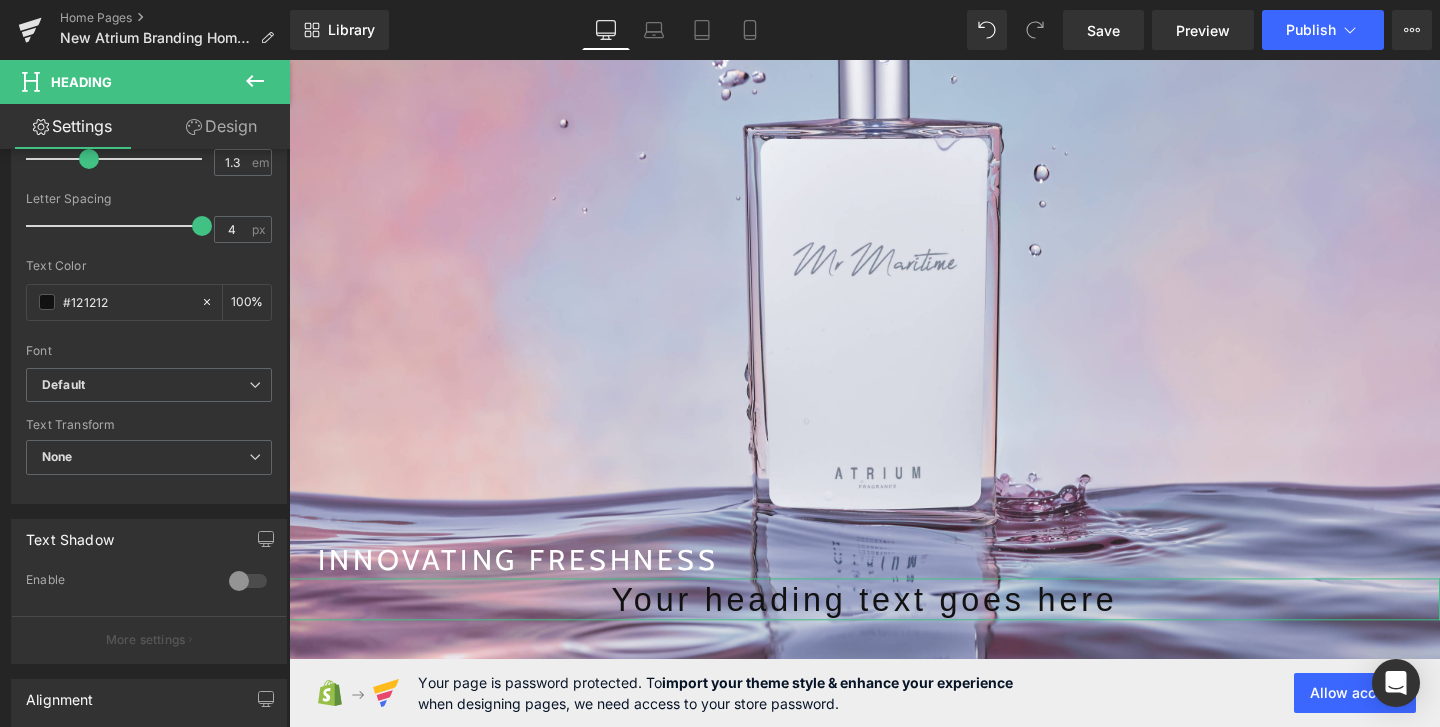 scroll, scrollTop: 496, scrollLeft: 0, axis: vertical 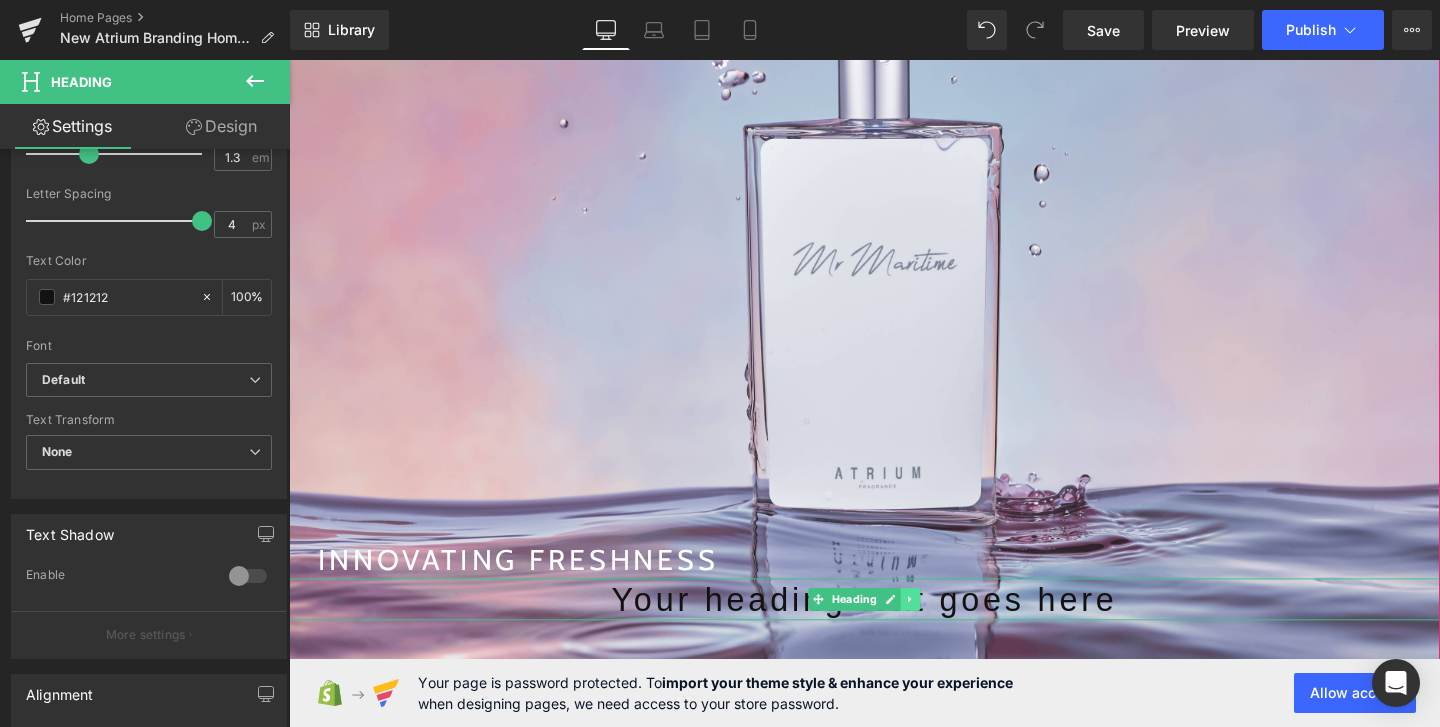click at bounding box center (942, 627) 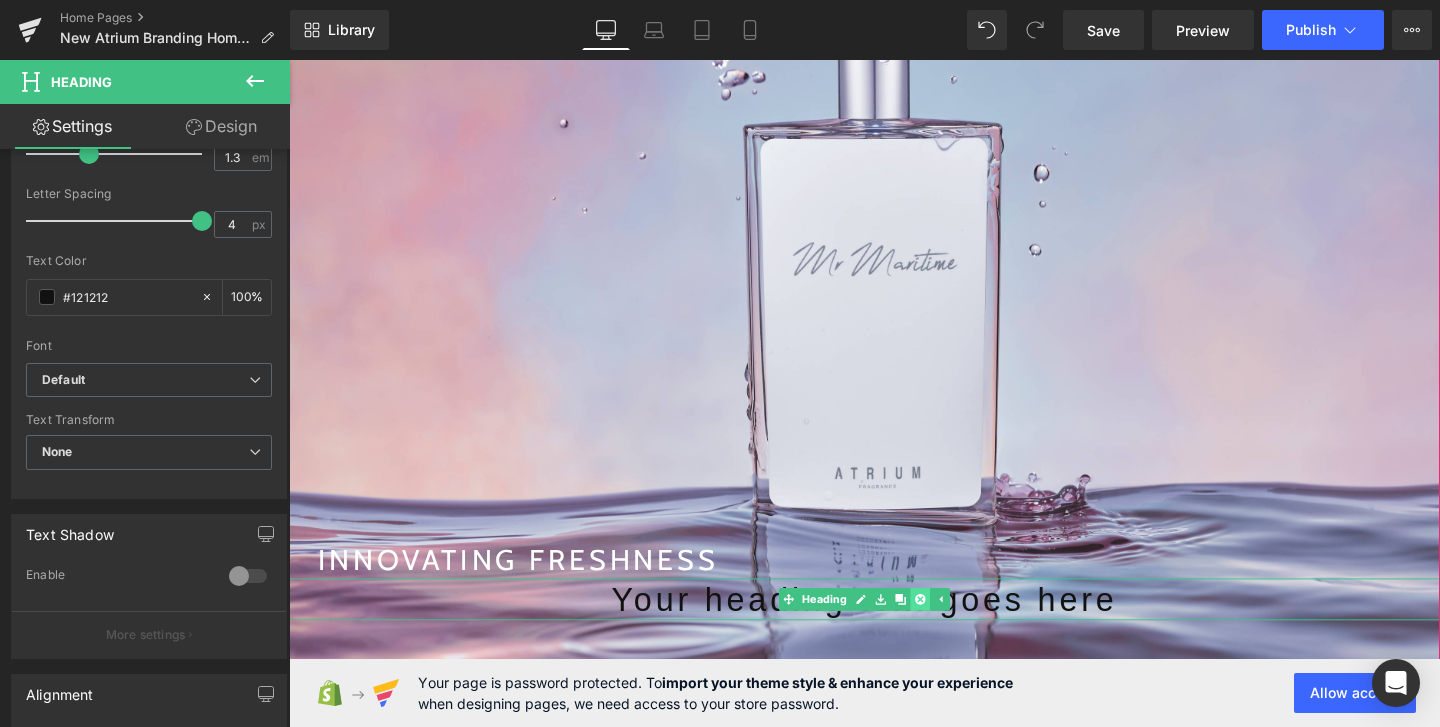 click 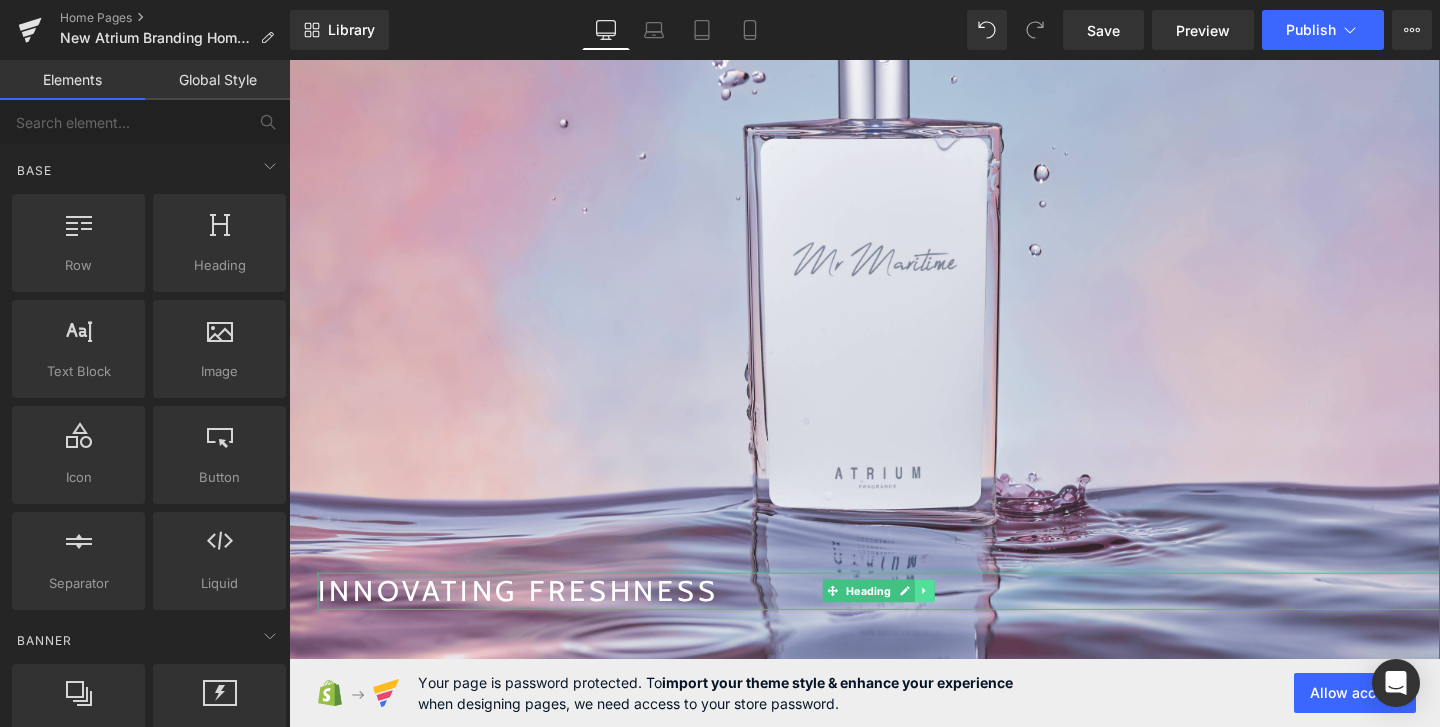 click 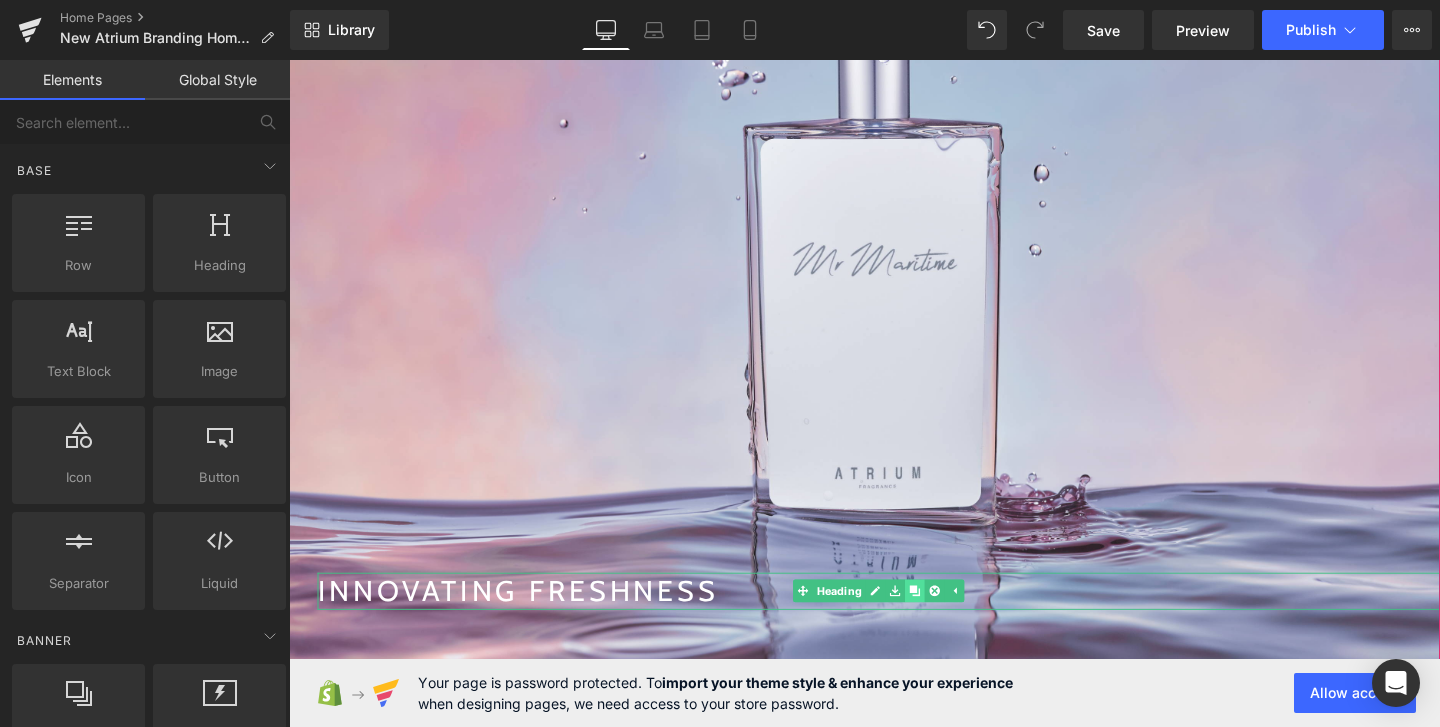 click at bounding box center (947, 618) 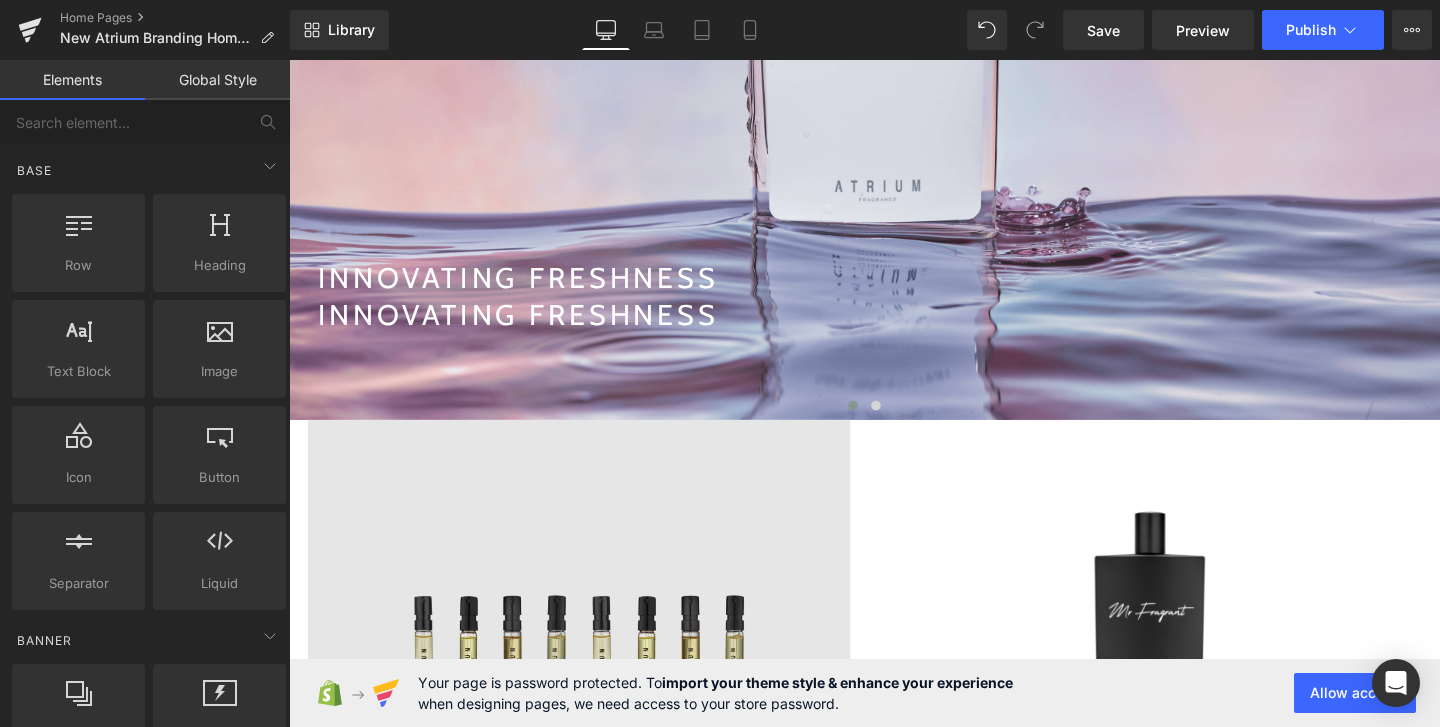 scroll, scrollTop: 654, scrollLeft: 0, axis: vertical 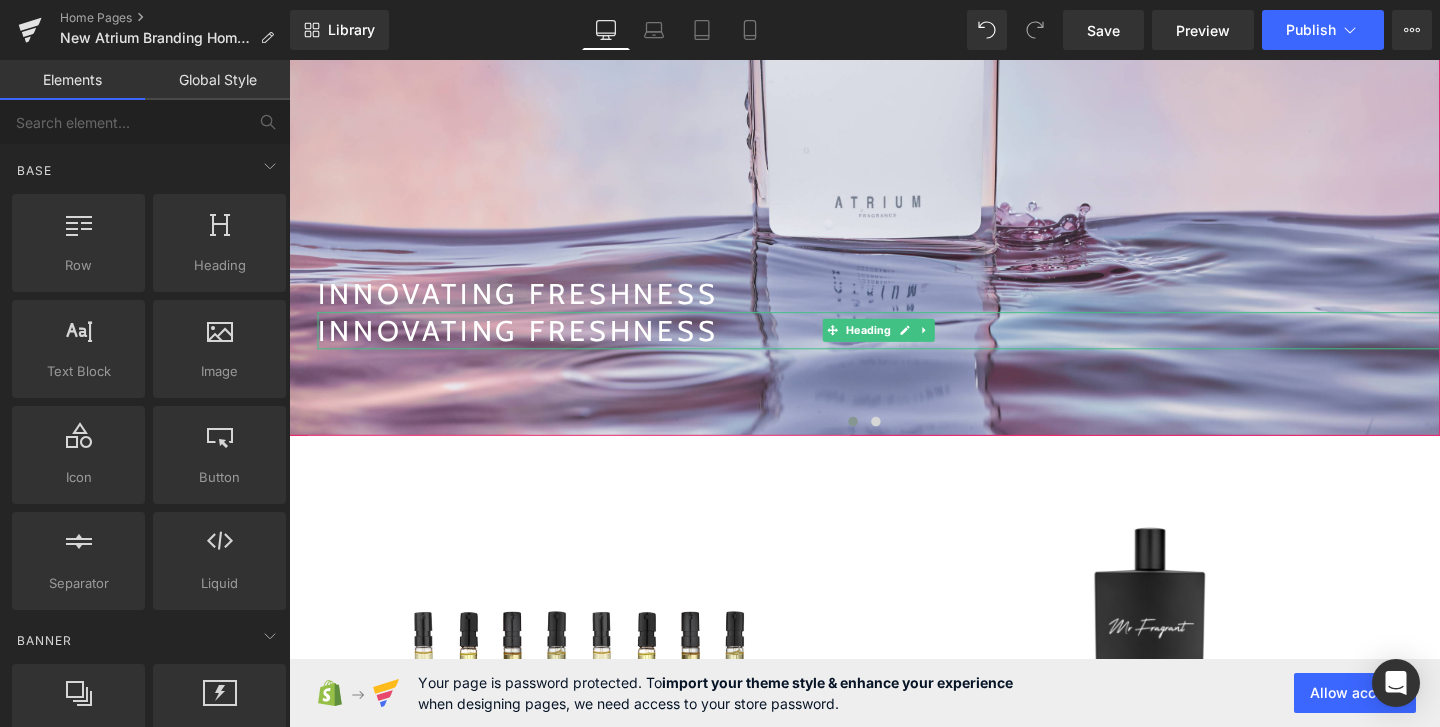 click on "INNOVATING FRESHNESS" at bounding box center [909, 344] 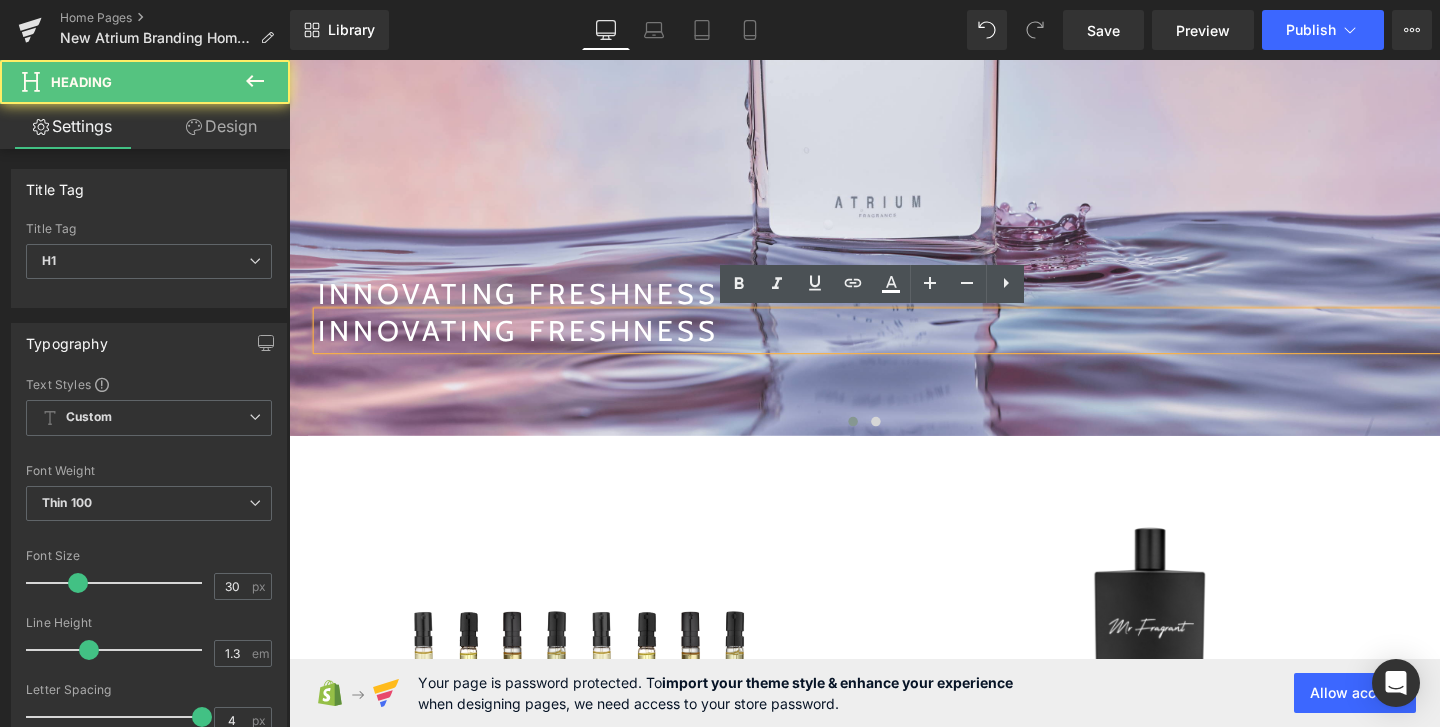 click on "INNOVATING FRESHNESS" at bounding box center (909, 344) 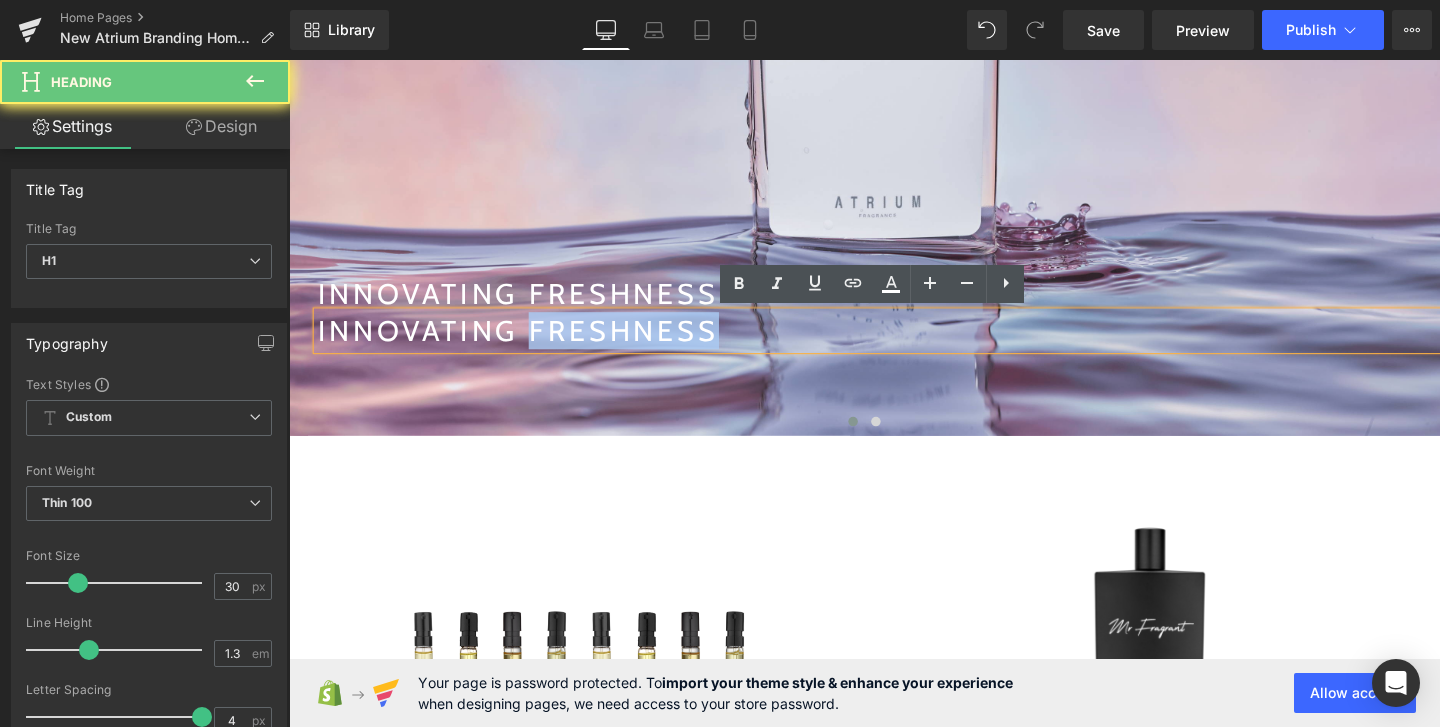 click on "INNOVATING FRESHNESS" at bounding box center (909, 344) 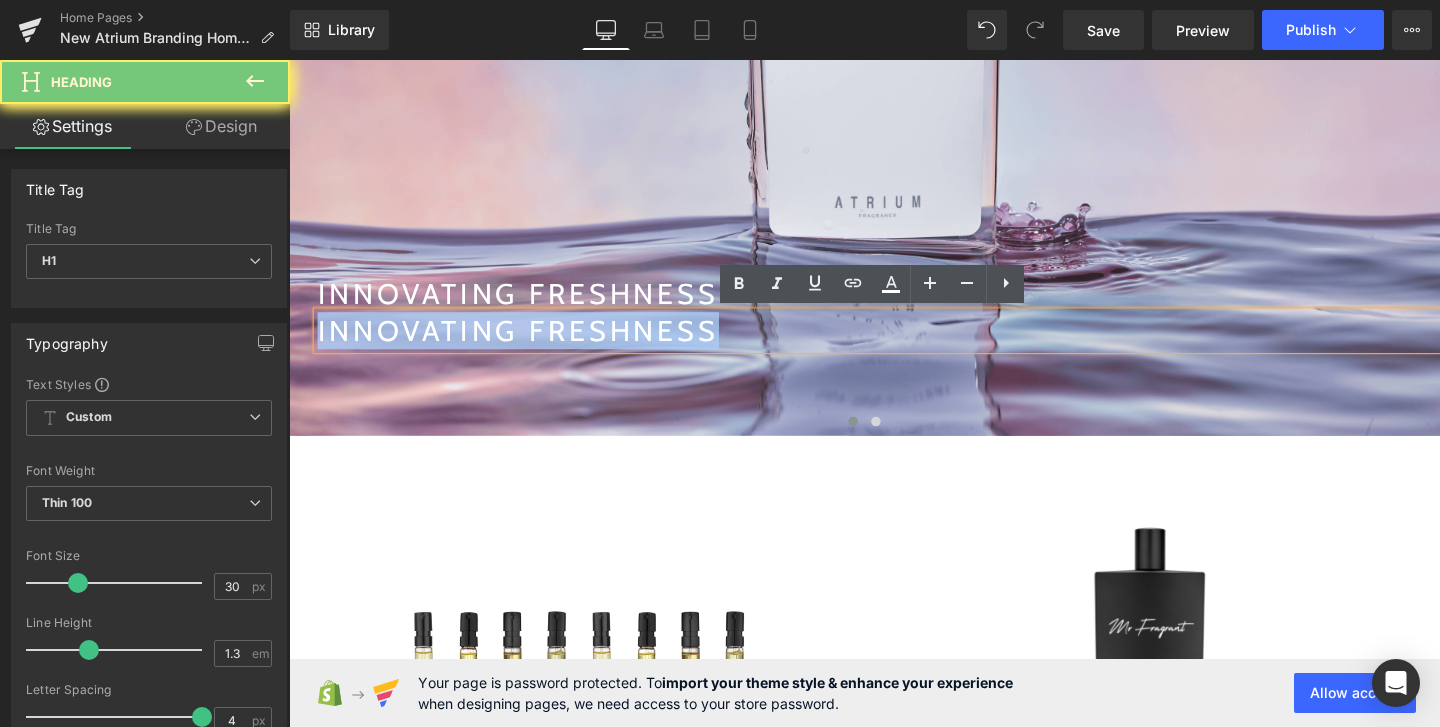 click on "INNOVATING FRESHNESS" at bounding box center [909, 344] 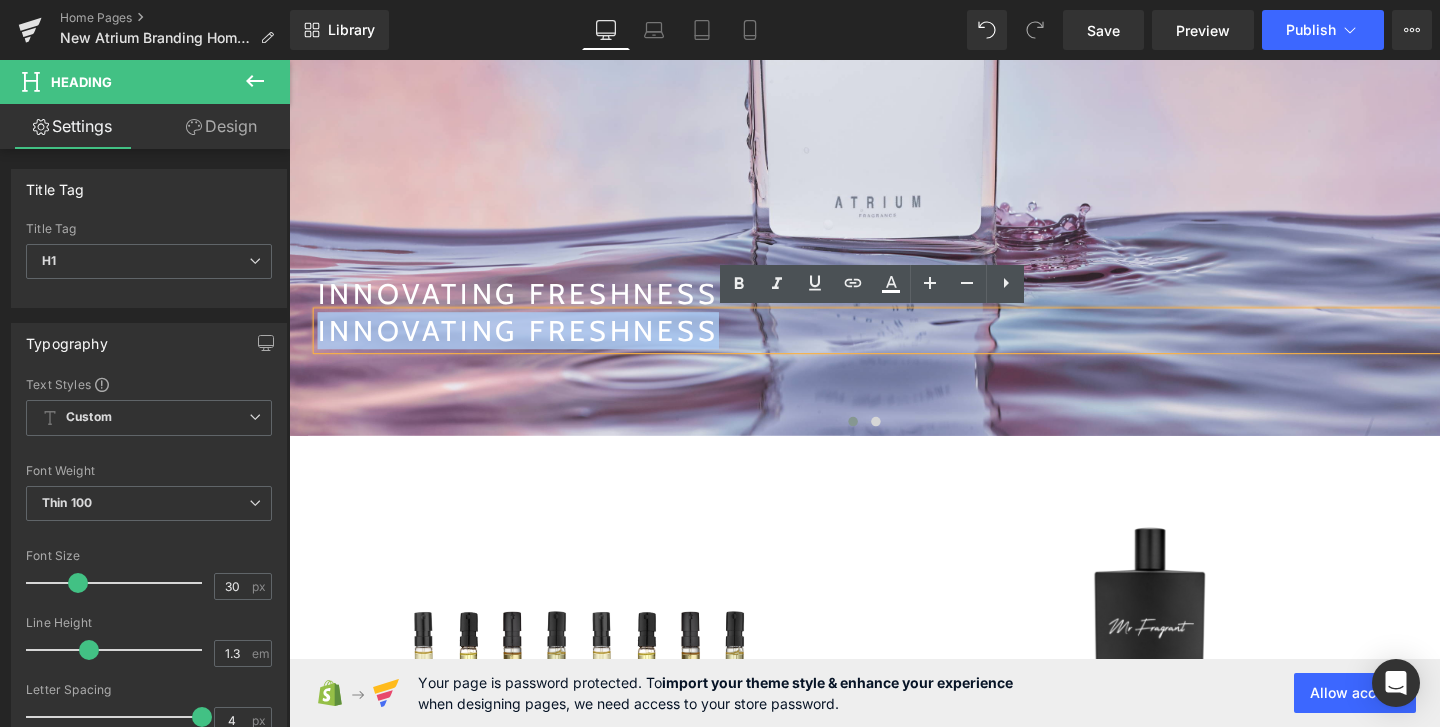type 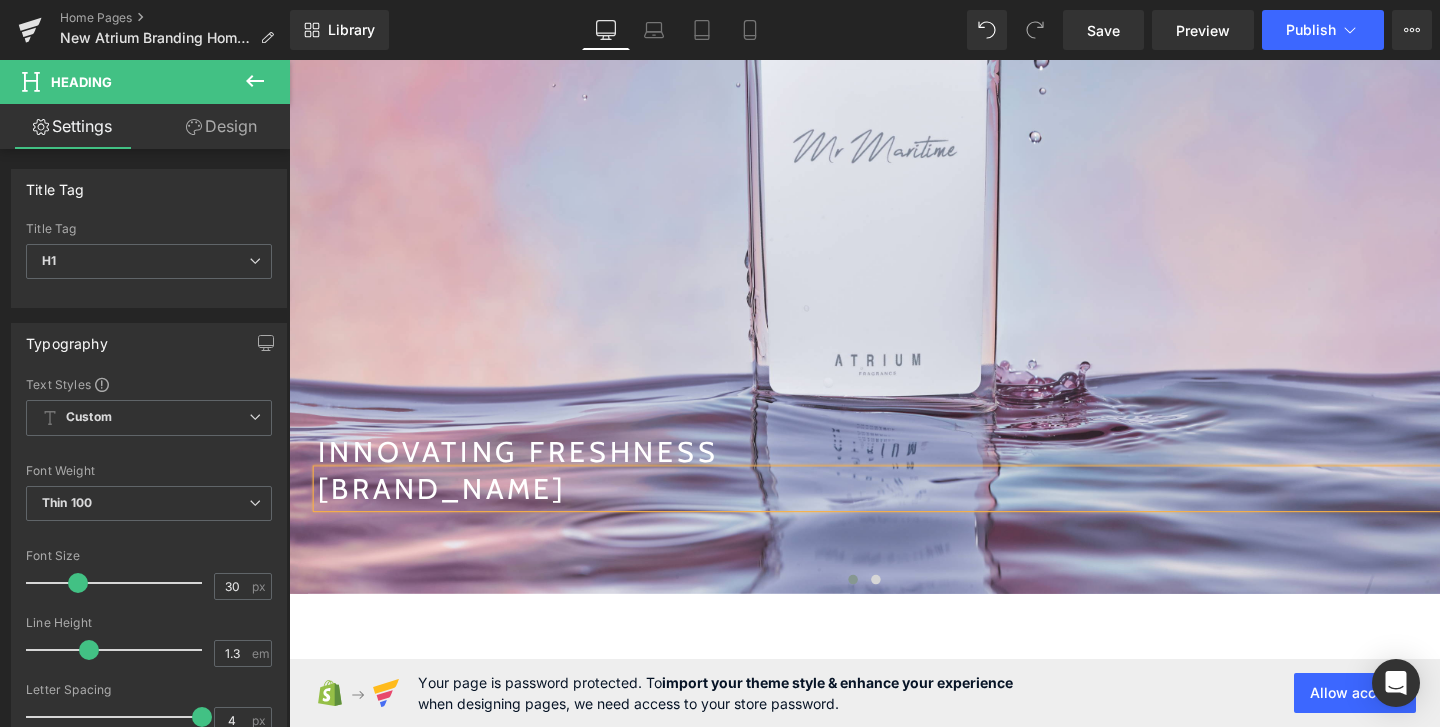 scroll, scrollTop: 487, scrollLeft: 0, axis: vertical 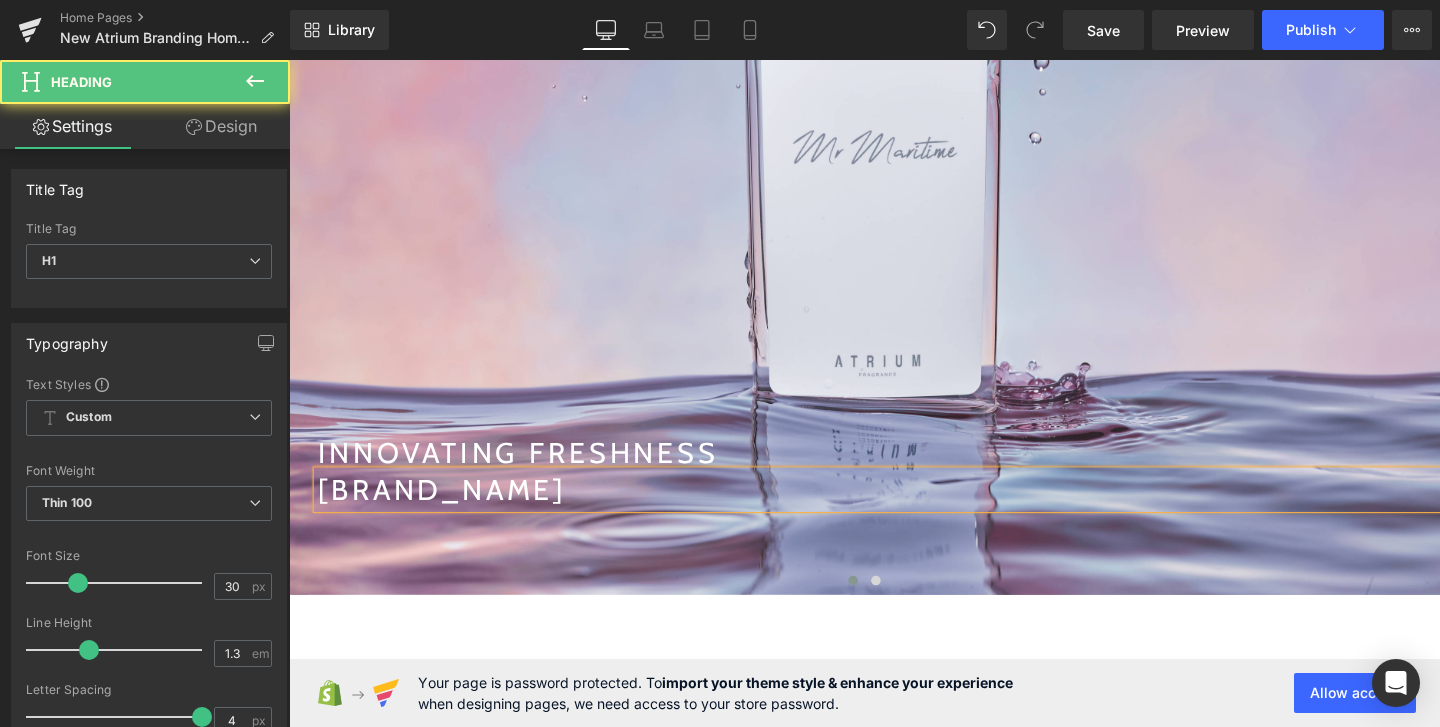 drag, startPoint x: 589, startPoint y: 518, endPoint x: 294, endPoint y: 519, distance: 295.0017 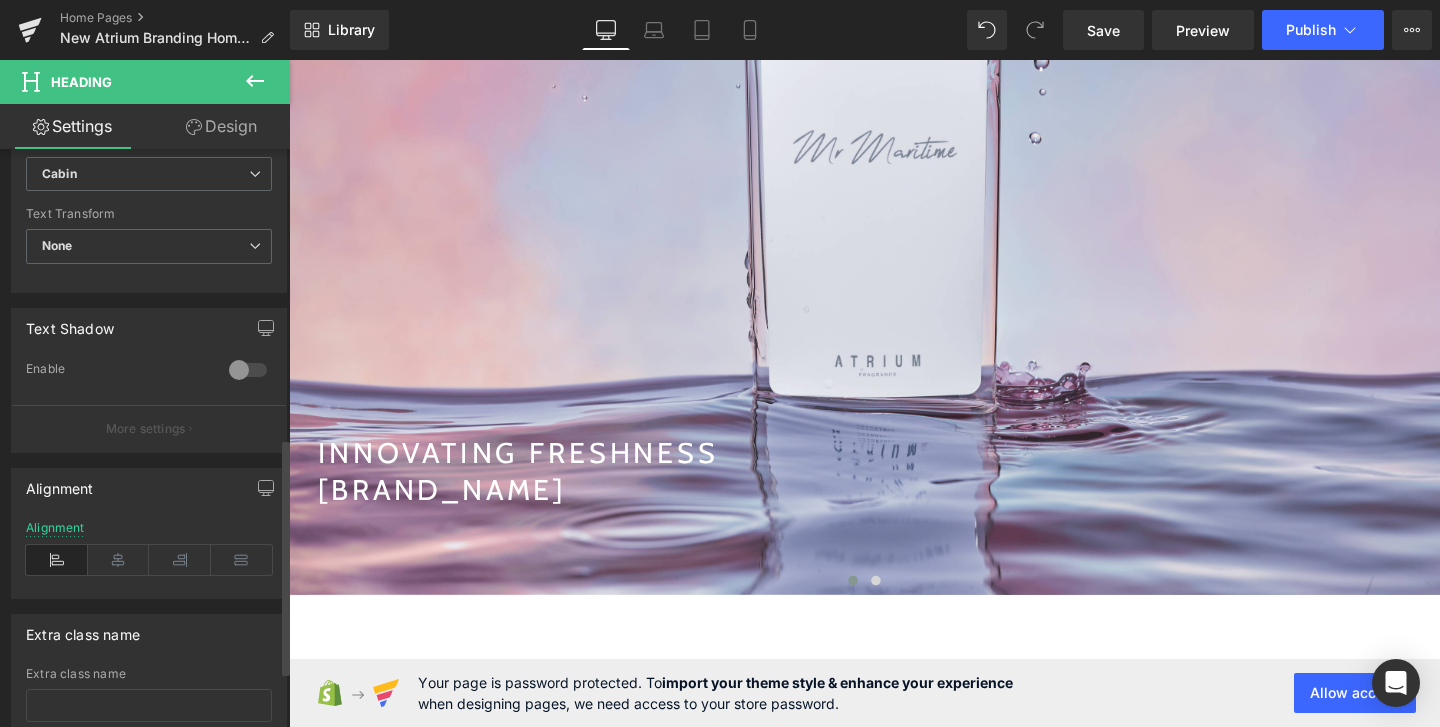 scroll, scrollTop: 709, scrollLeft: 0, axis: vertical 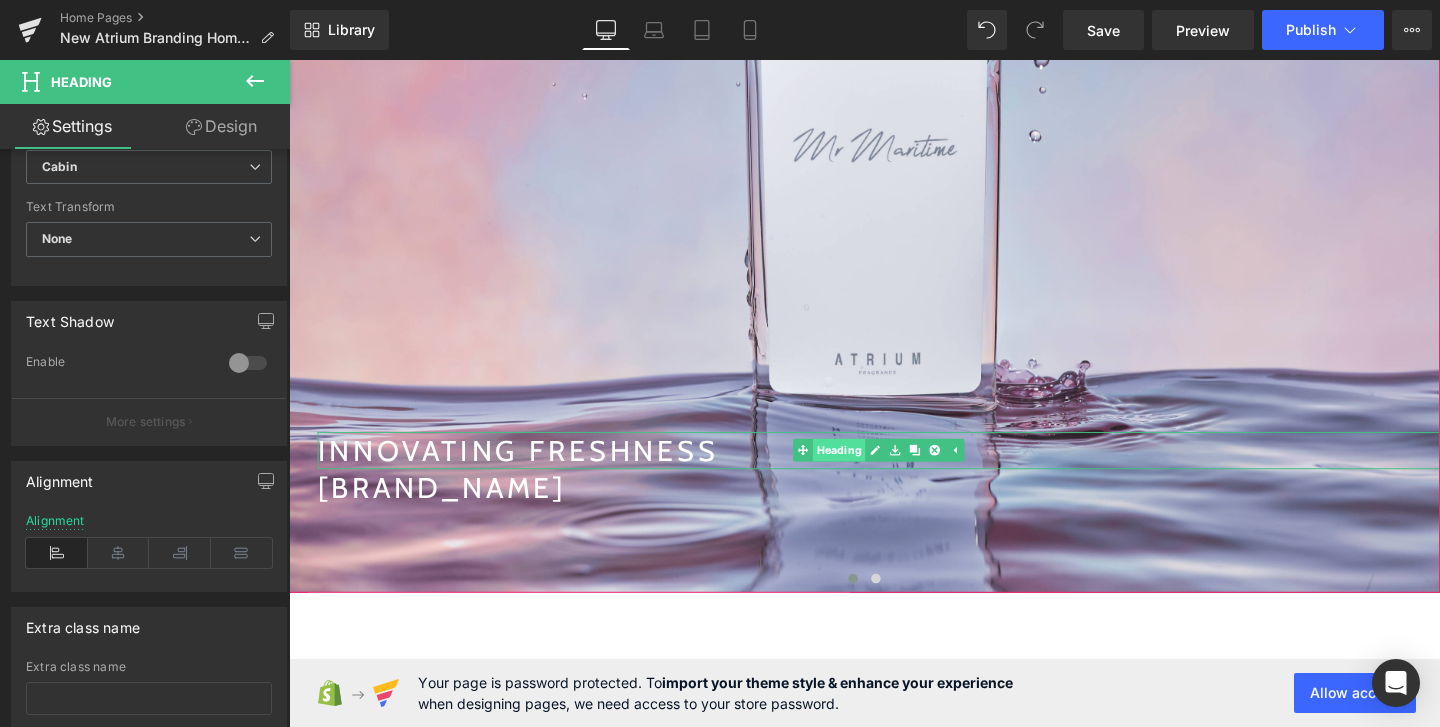 click on "Heading" at bounding box center (857, 470) 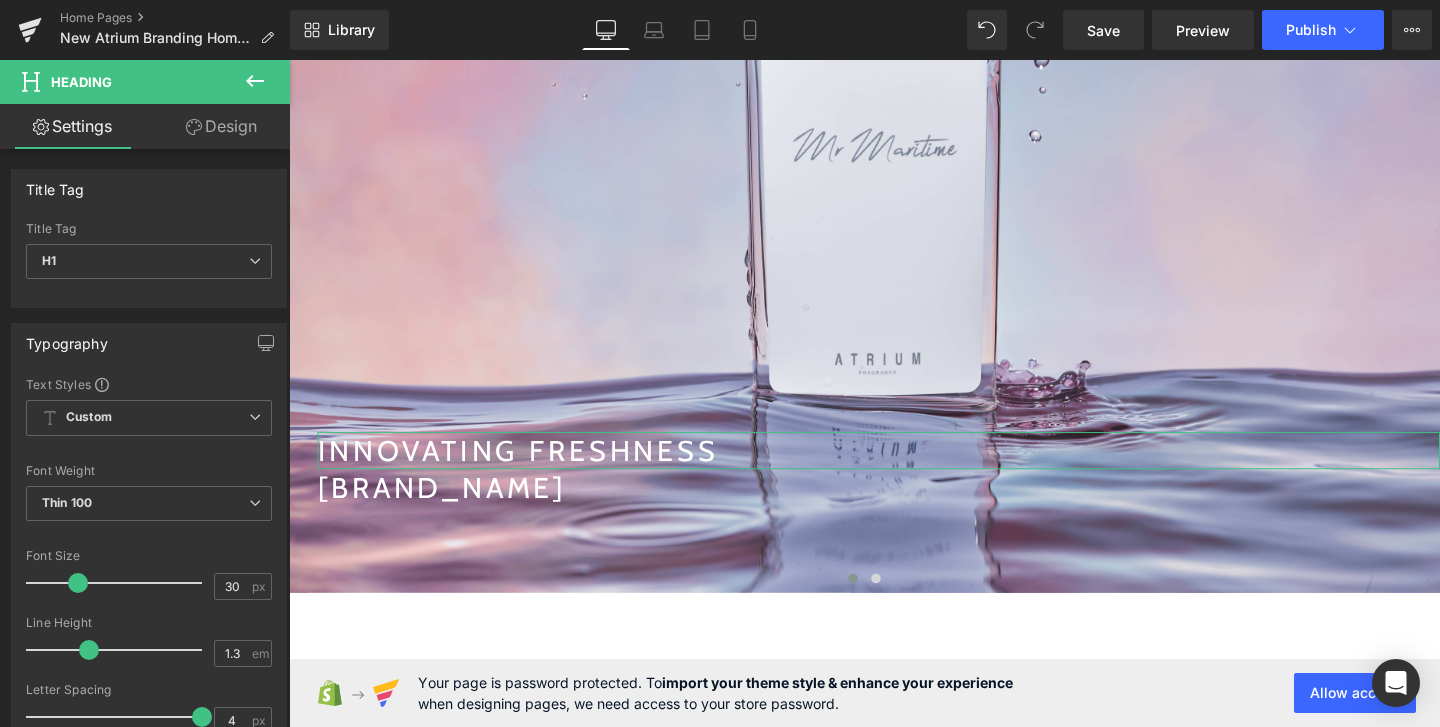 click on "INNOVATING FRESHNESS
Heading         For the collector Heading" at bounding box center (894, 165) 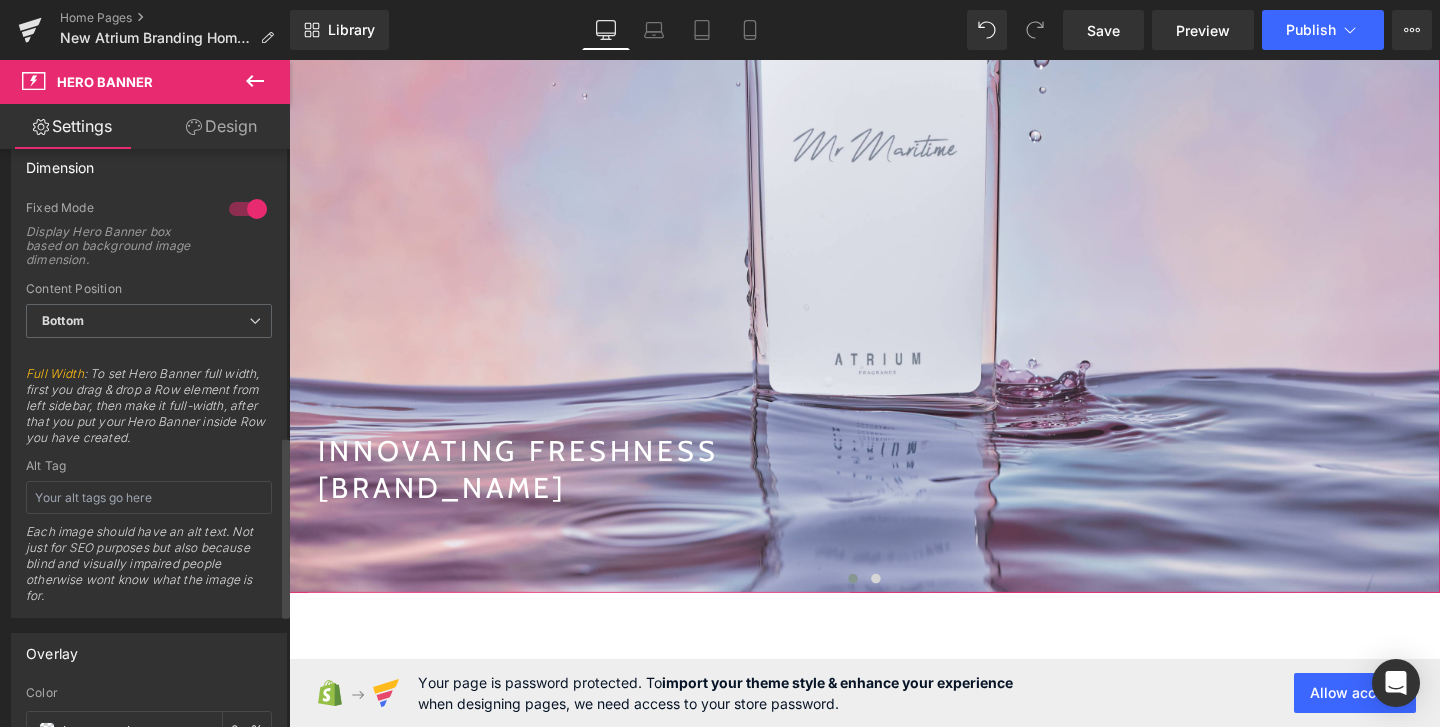 scroll, scrollTop: 923, scrollLeft: 0, axis: vertical 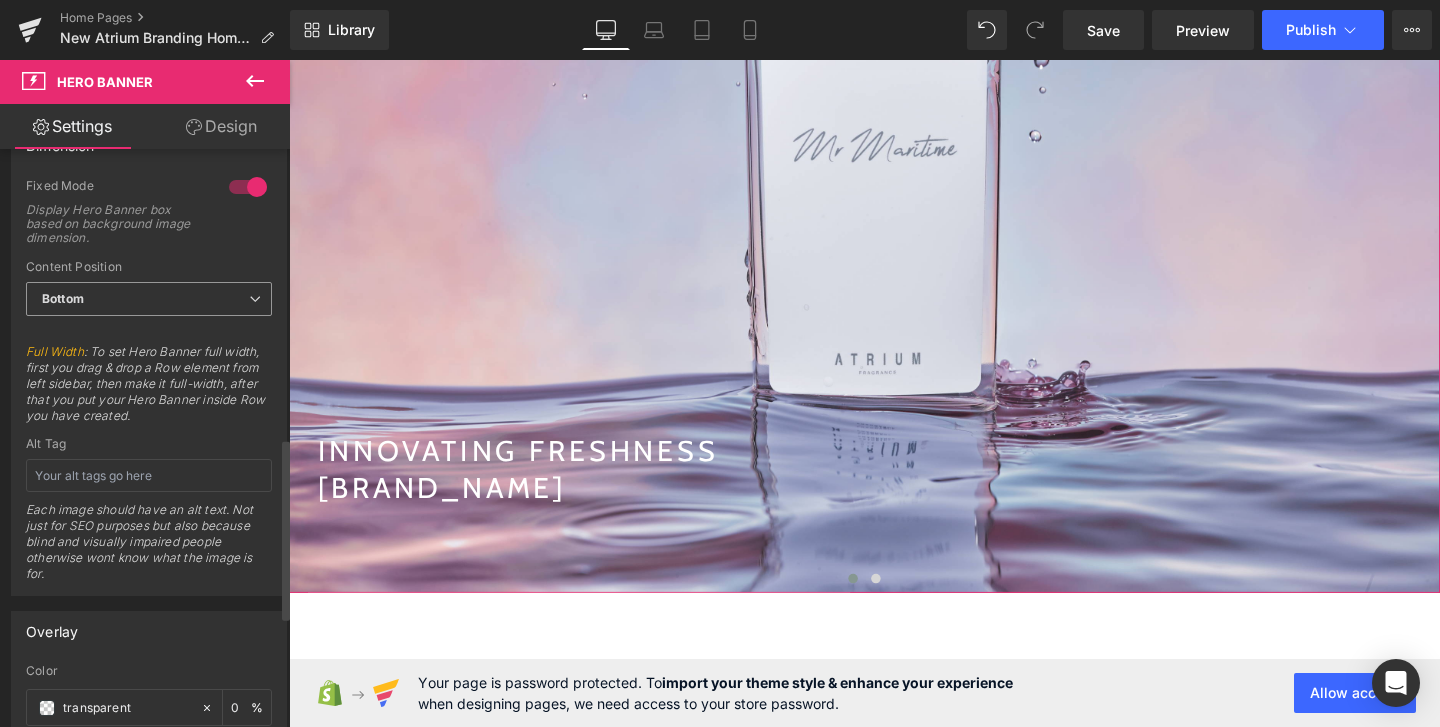 click on "Bottom" at bounding box center (149, 299) 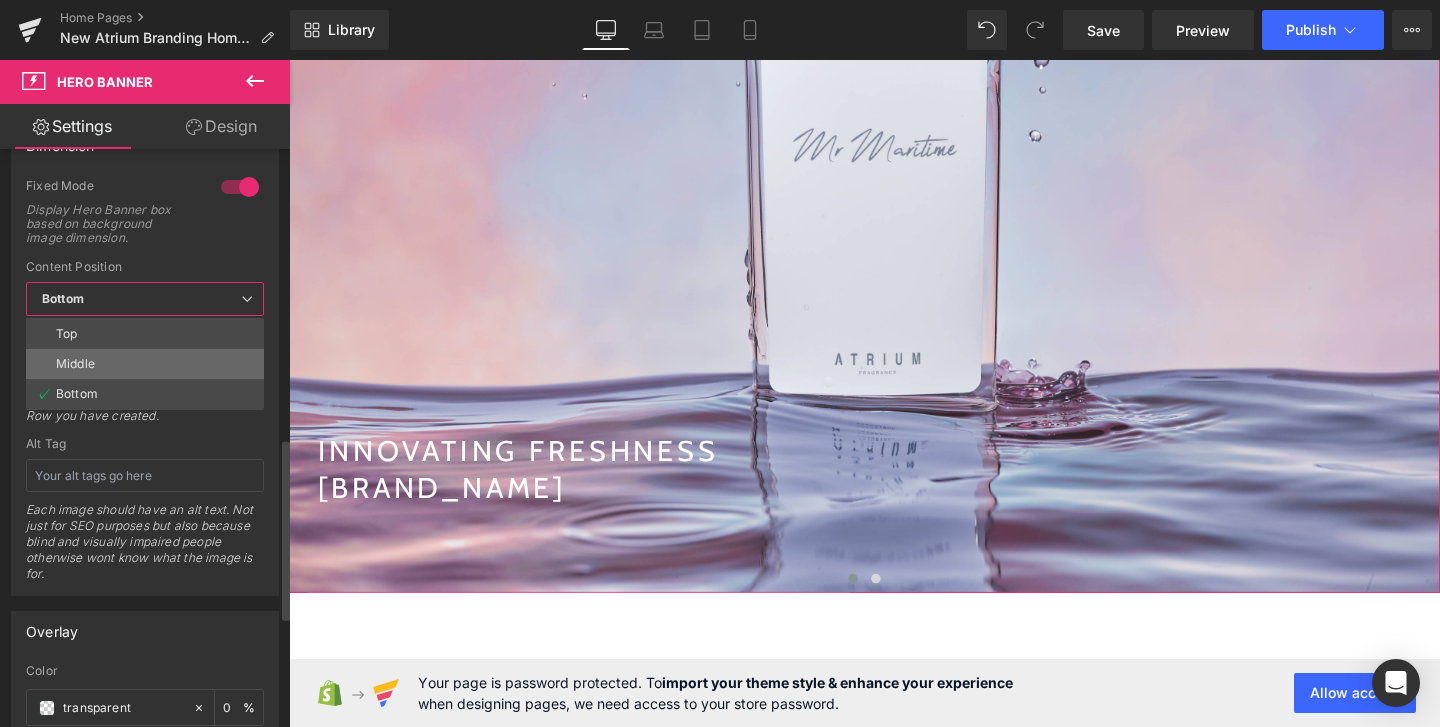 click on "Middle" at bounding box center [145, 364] 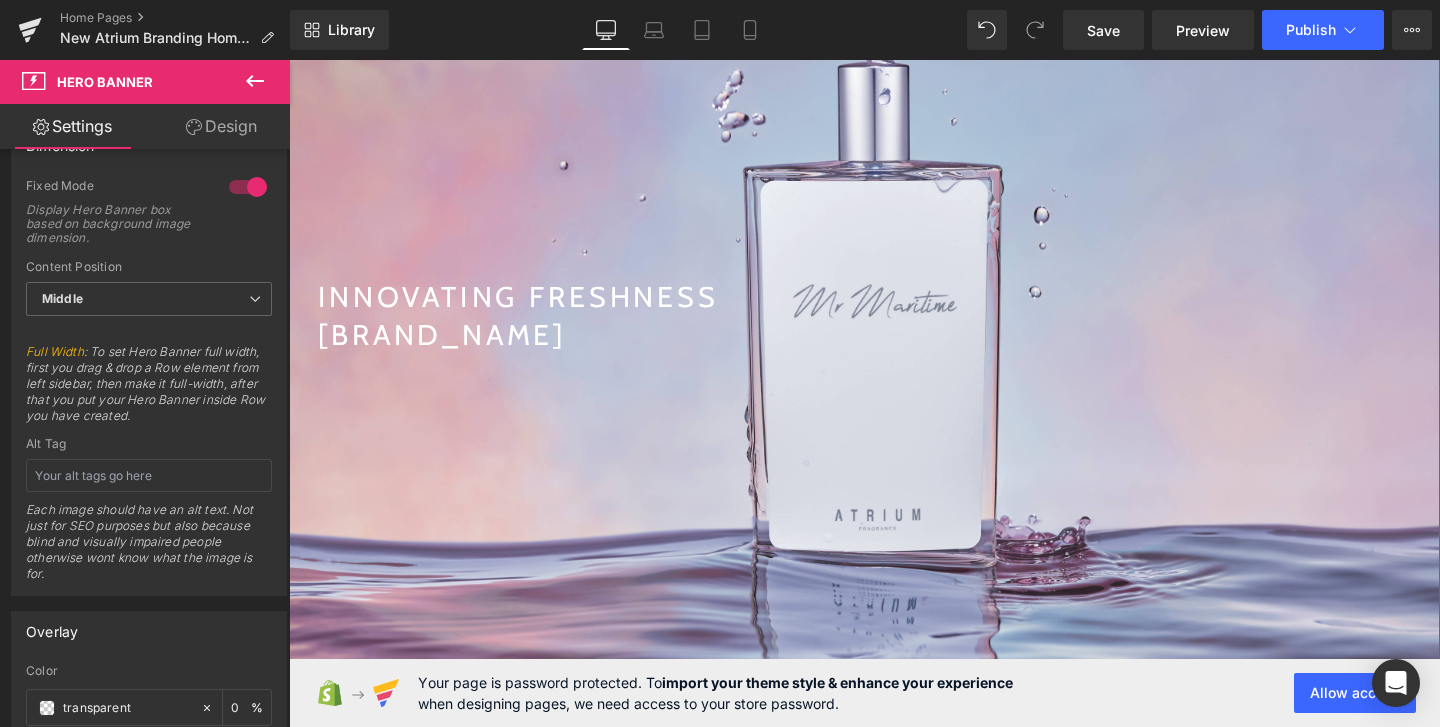scroll, scrollTop: 327, scrollLeft: 0, axis: vertical 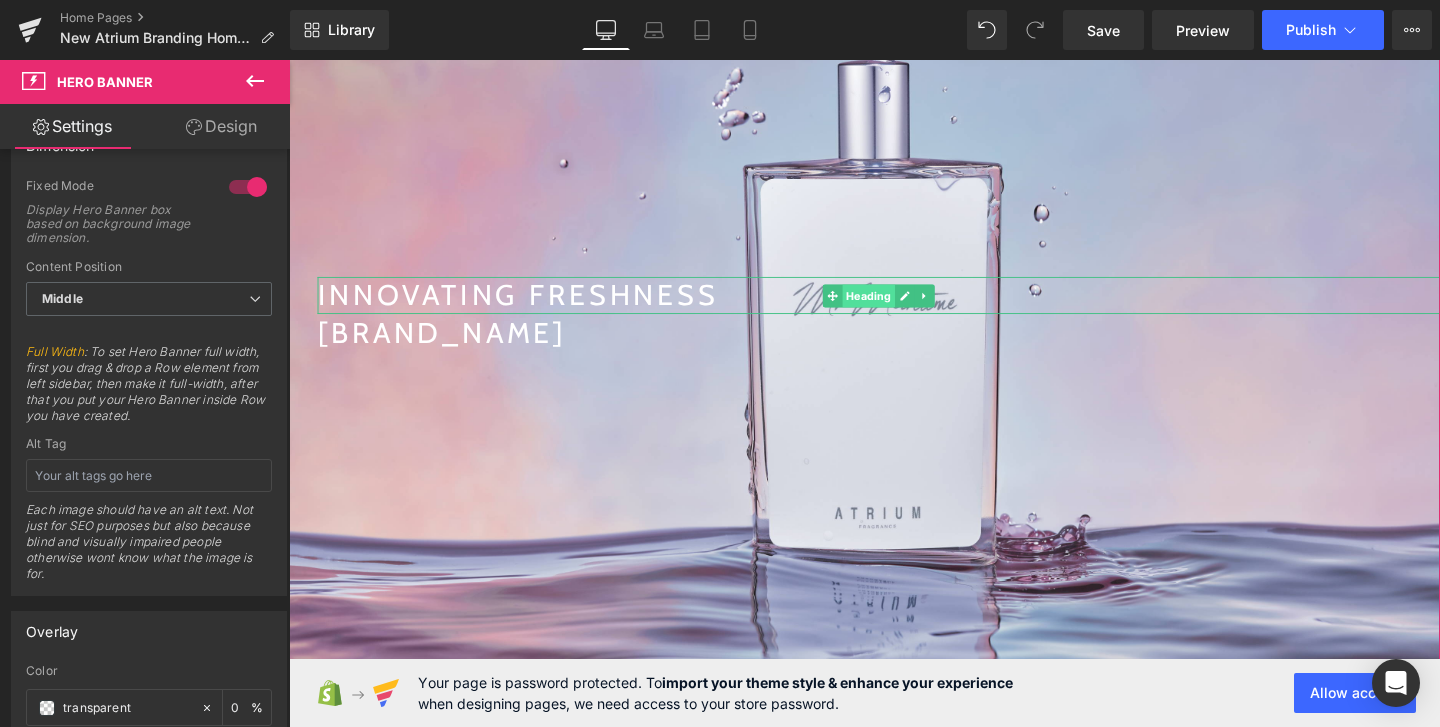 click on "Heading" at bounding box center (898, 308) 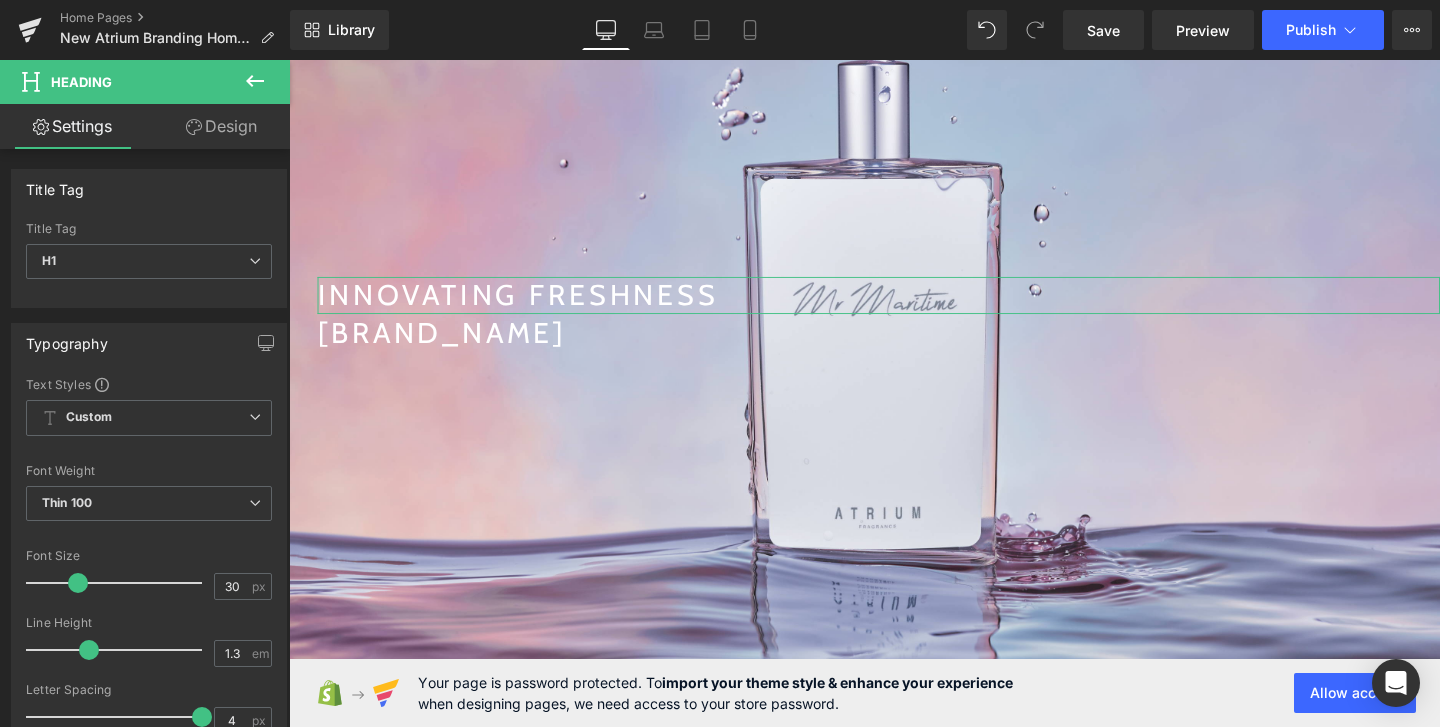 click on "Design" at bounding box center [221, 126] 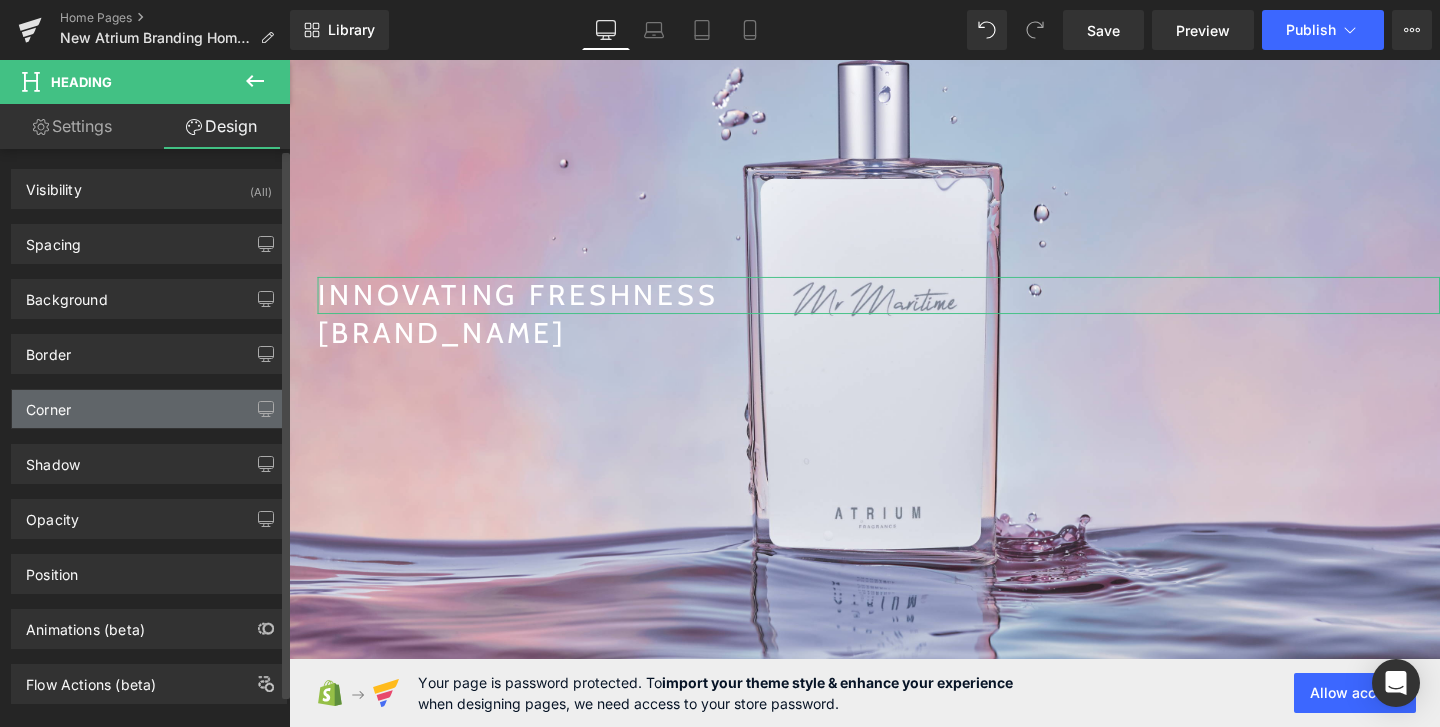 type on "0" 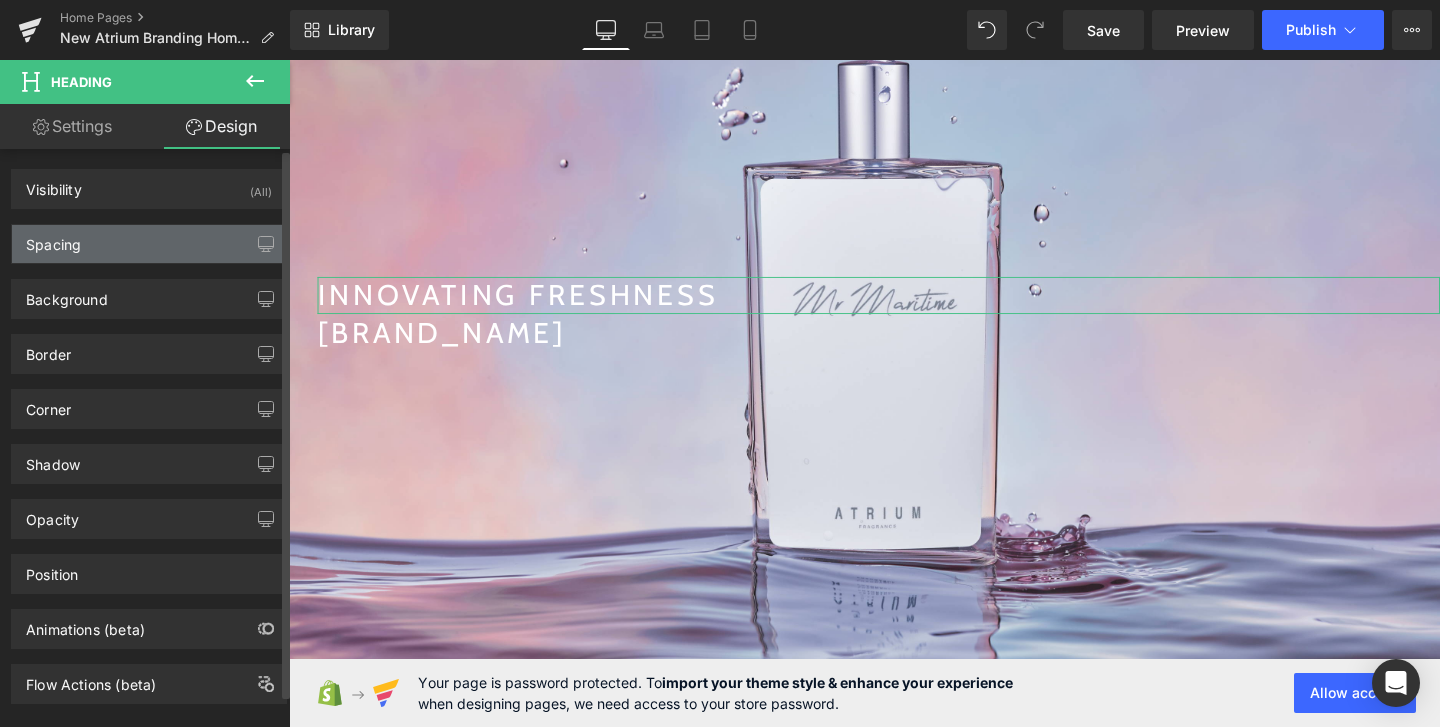 click on "Spacing" at bounding box center (149, 244) 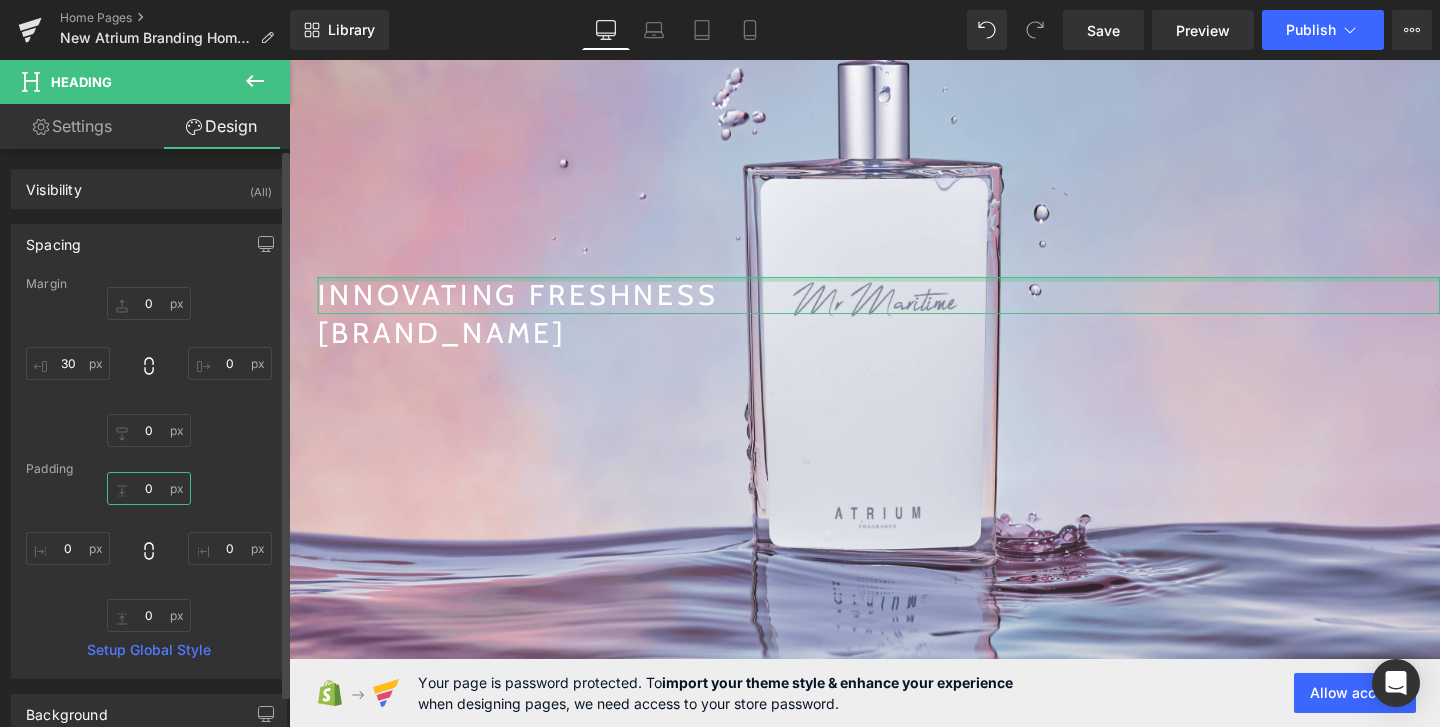 click on "0" at bounding box center [149, 488] 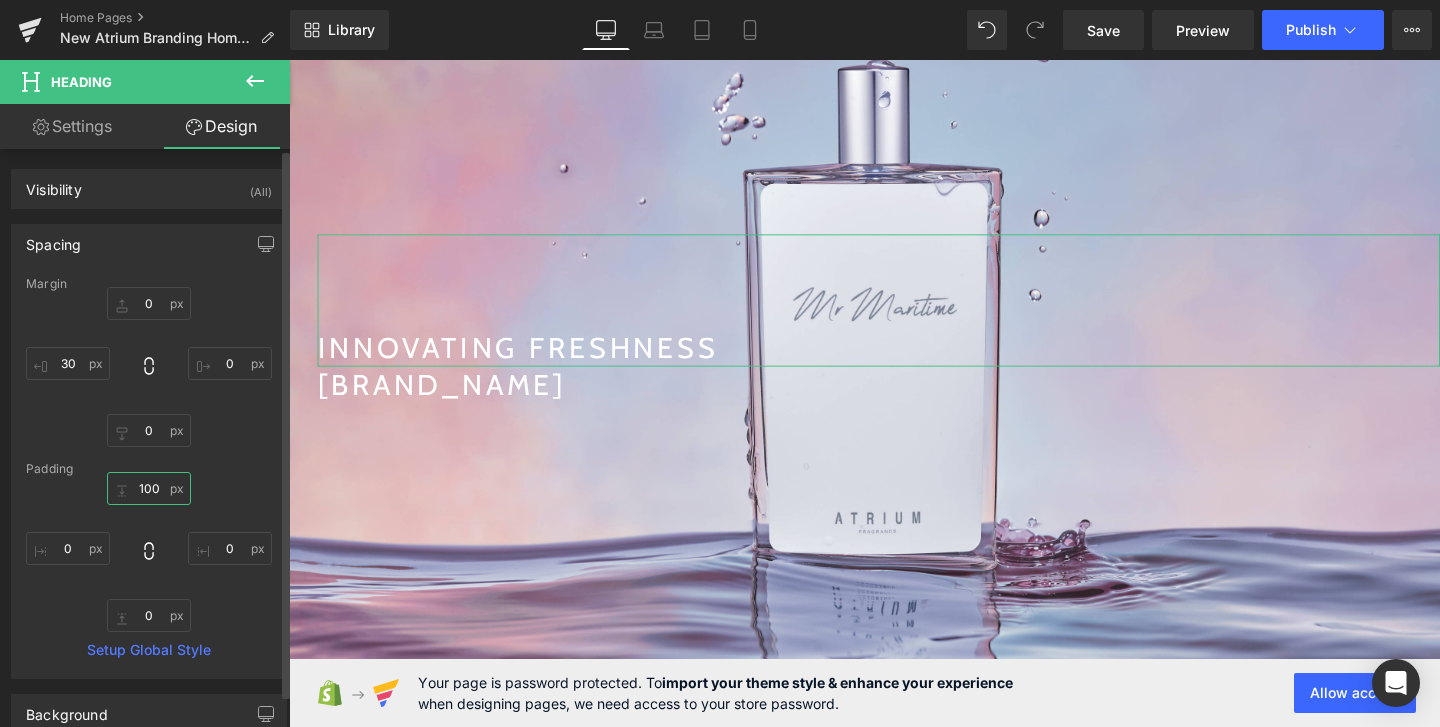 scroll, scrollTop: 277, scrollLeft: 0, axis: vertical 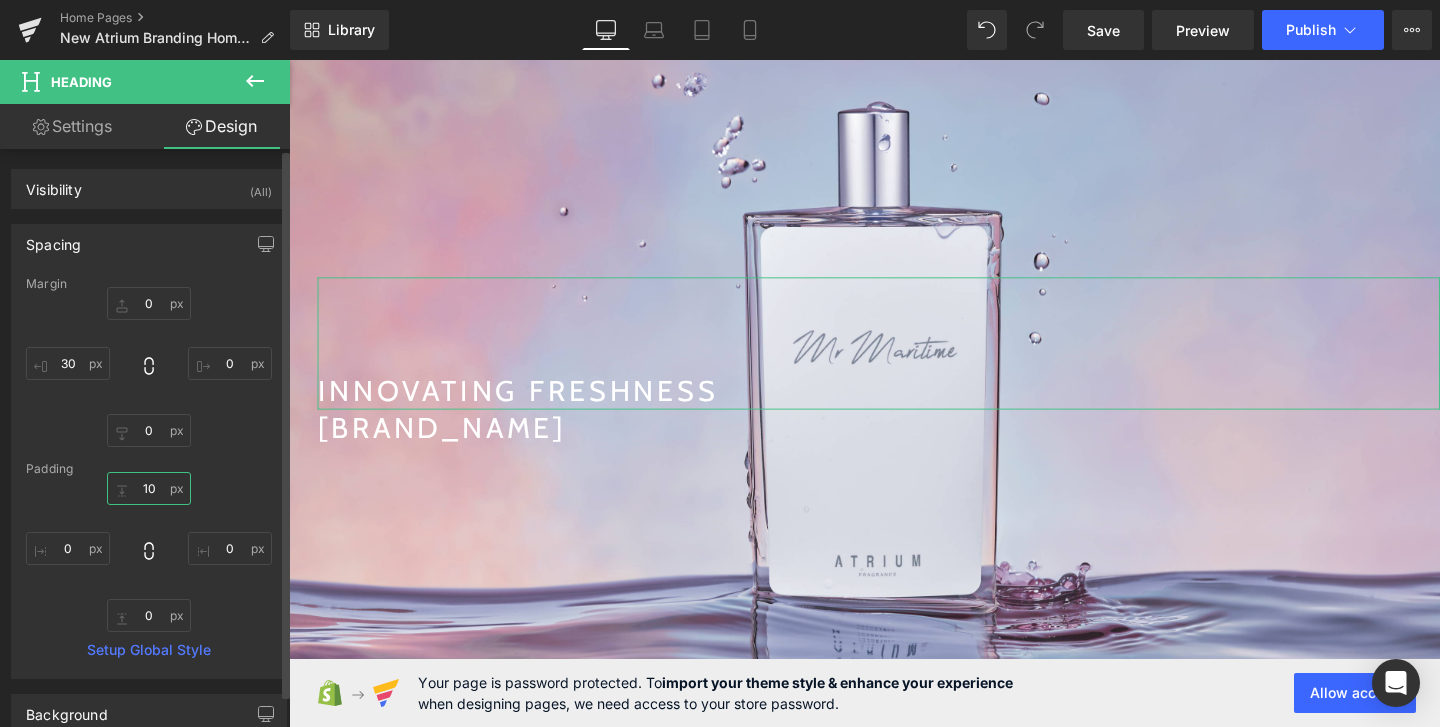 type on "1" 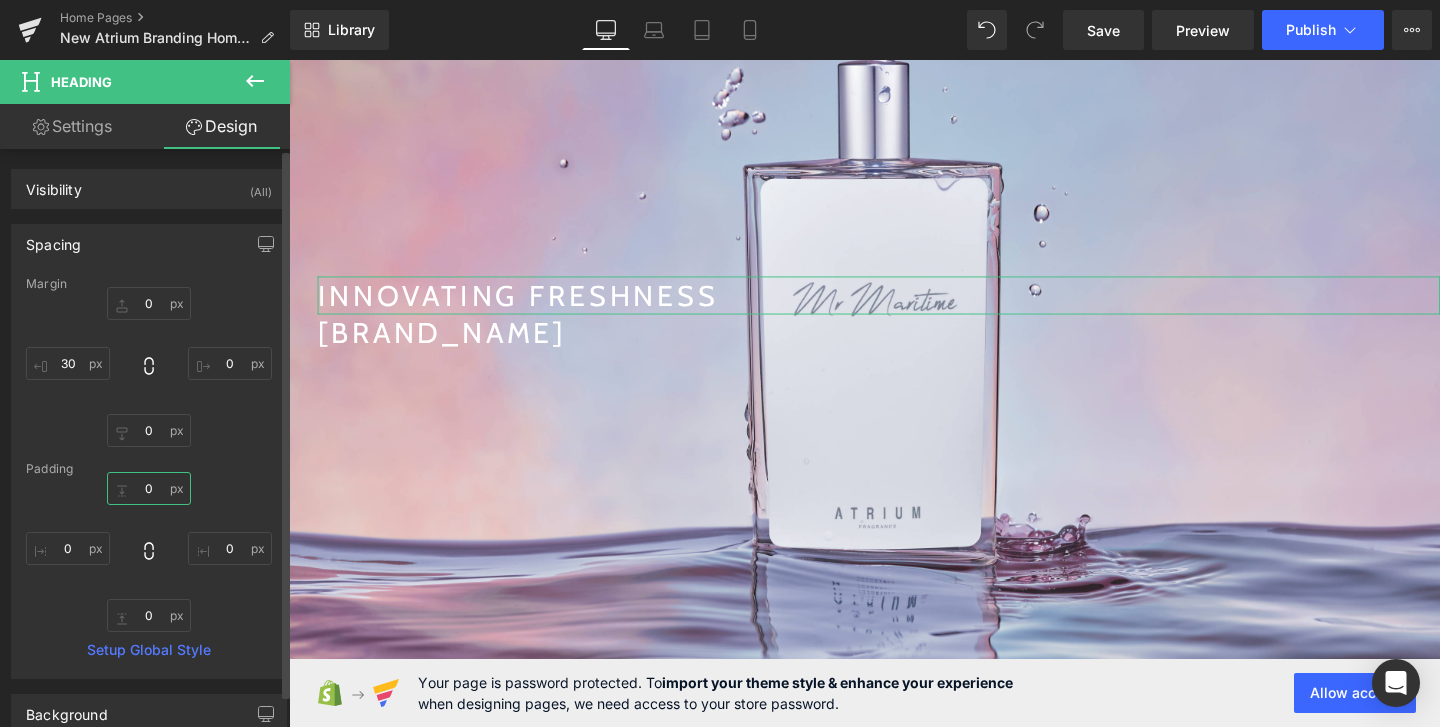 scroll, scrollTop: 327, scrollLeft: 0, axis: vertical 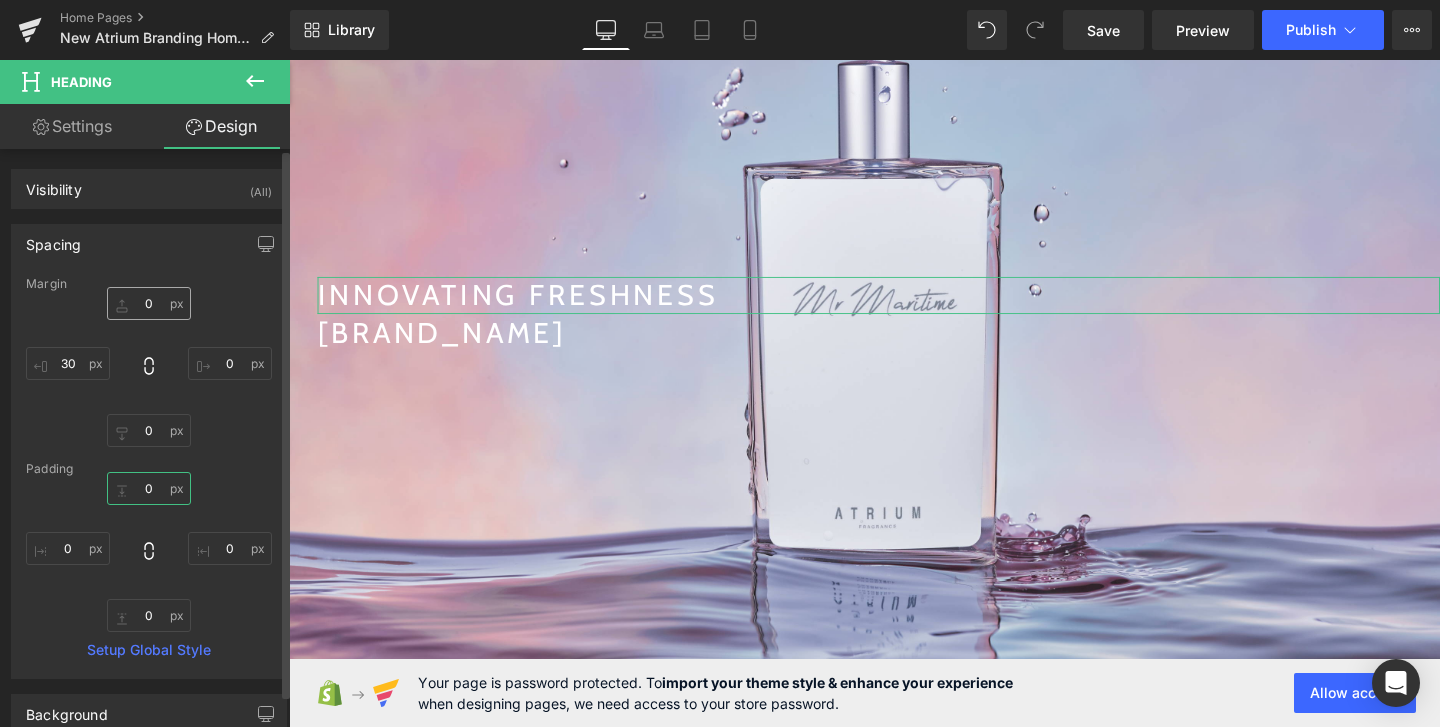 type 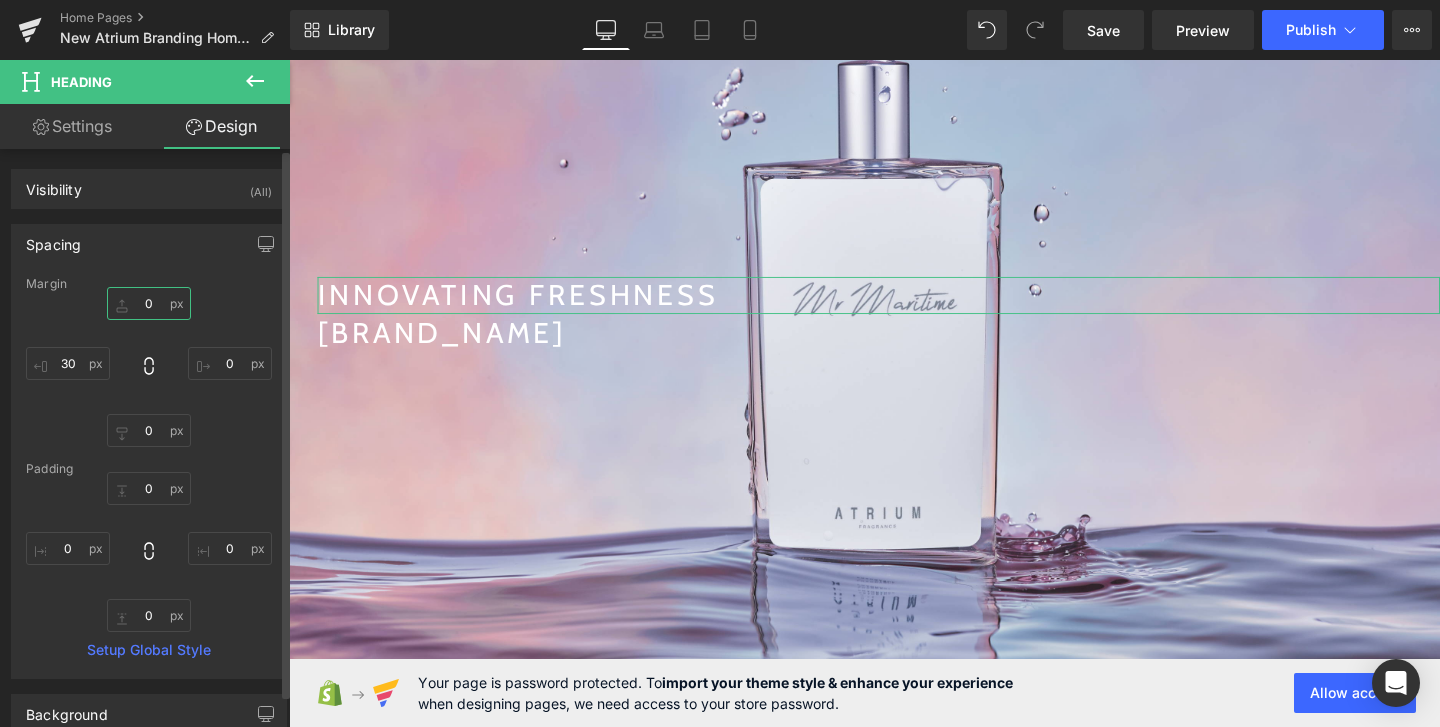 click on "0" at bounding box center (149, 303) 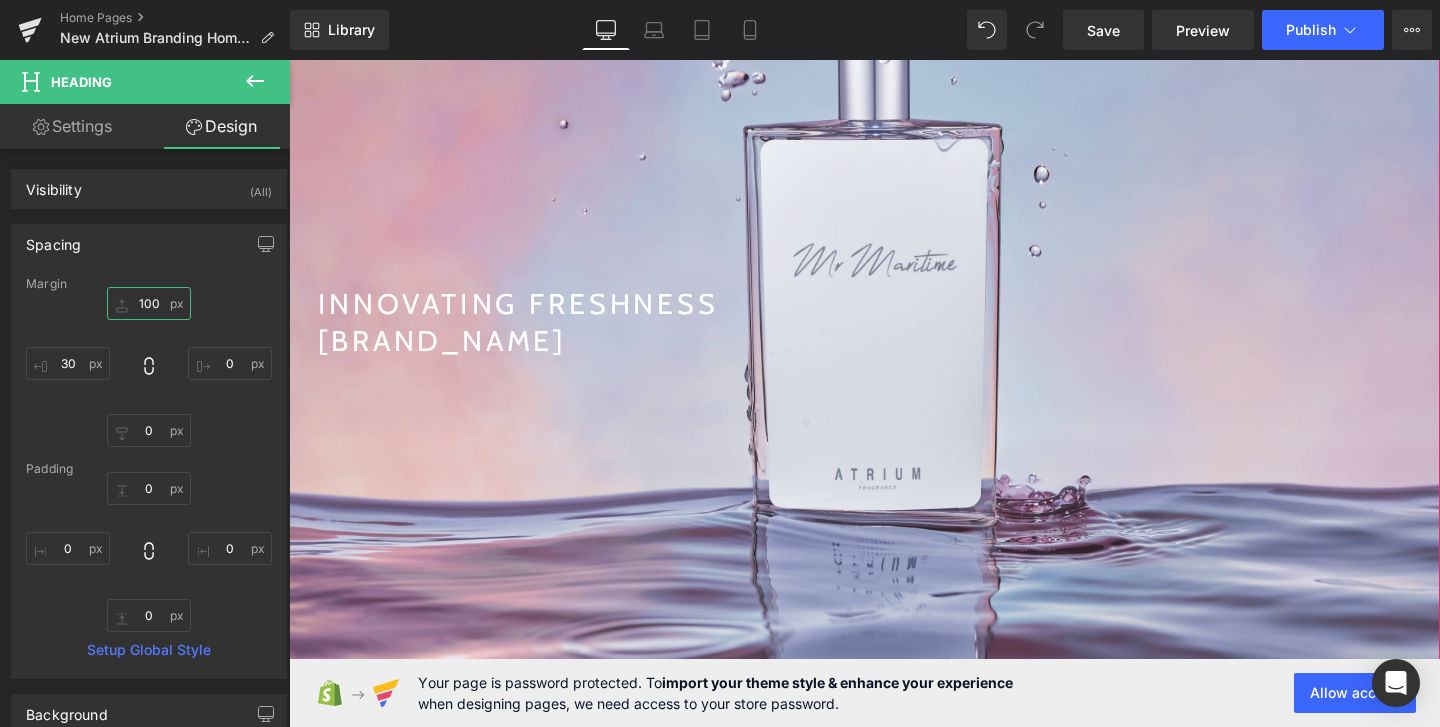 scroll, scrollTop: 627, scrollLeft: 0, axis: vertical 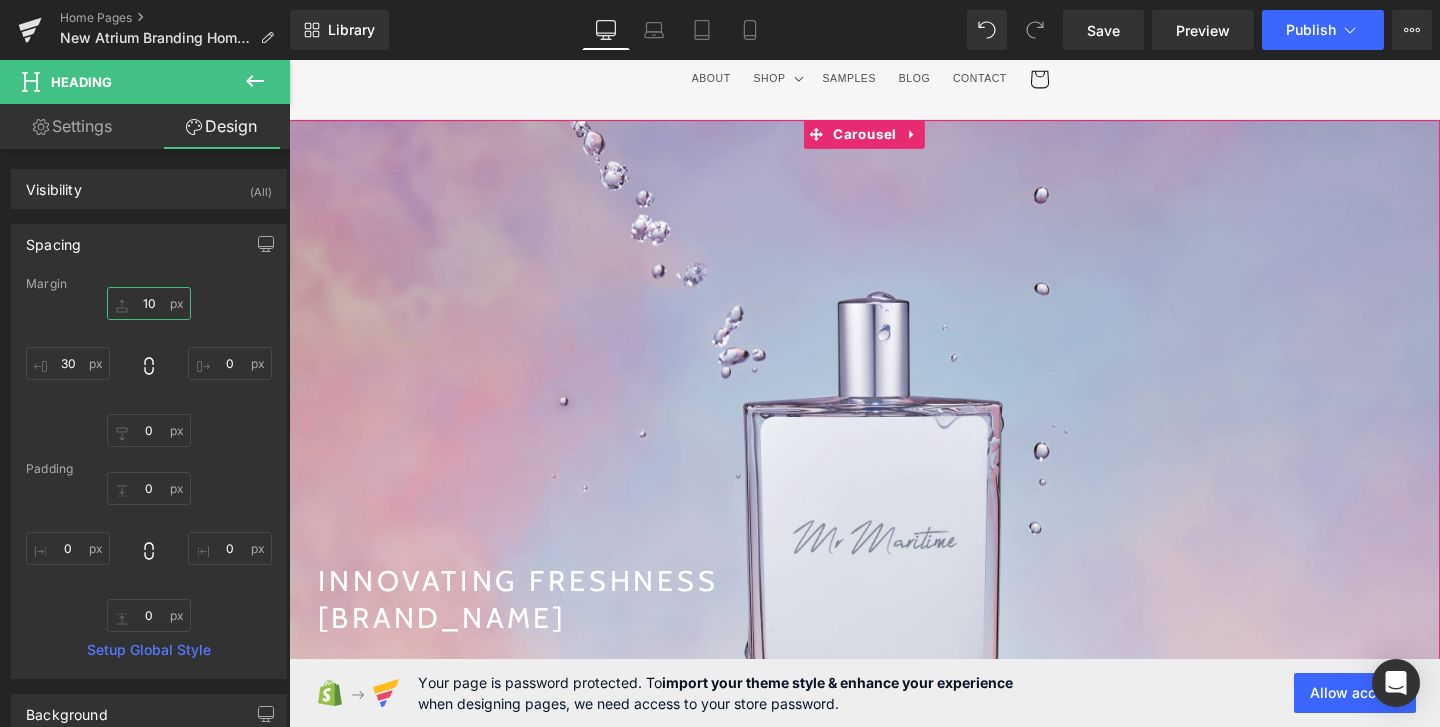 type on "1" 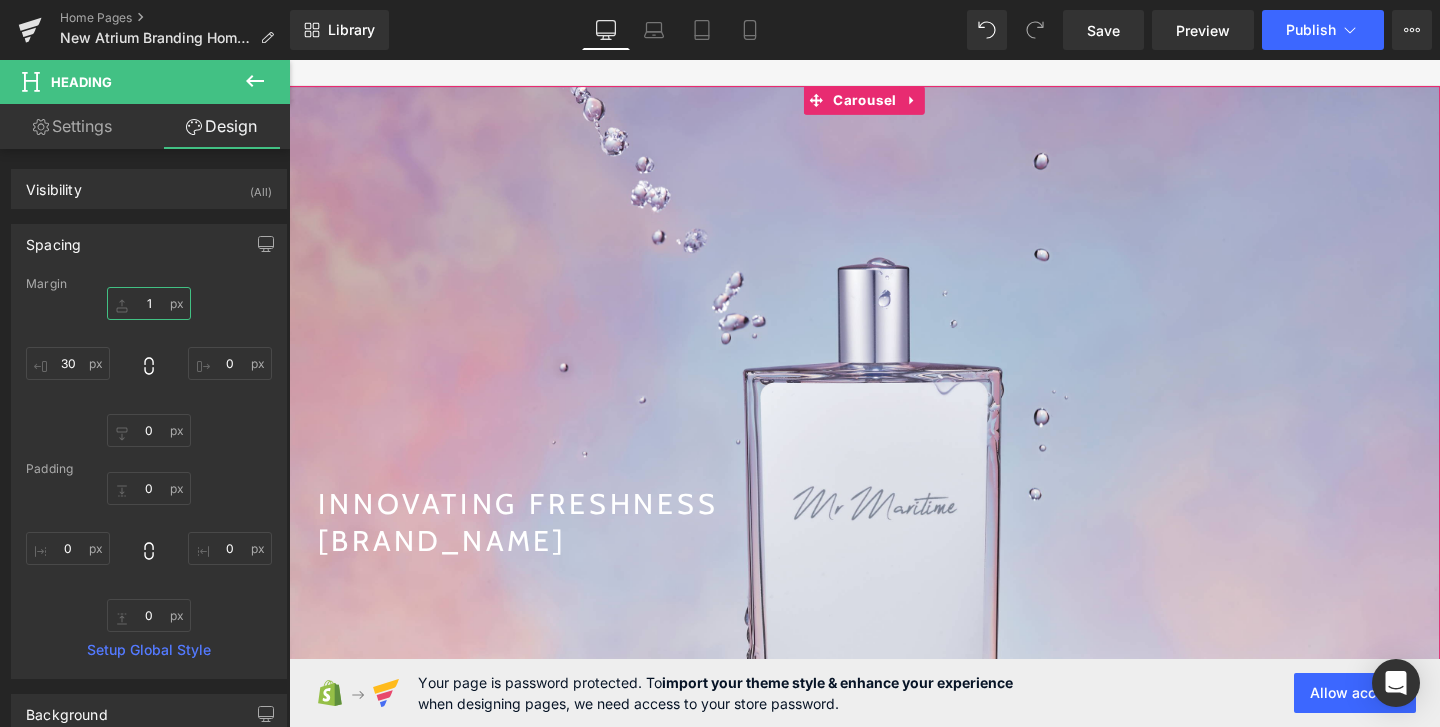 type 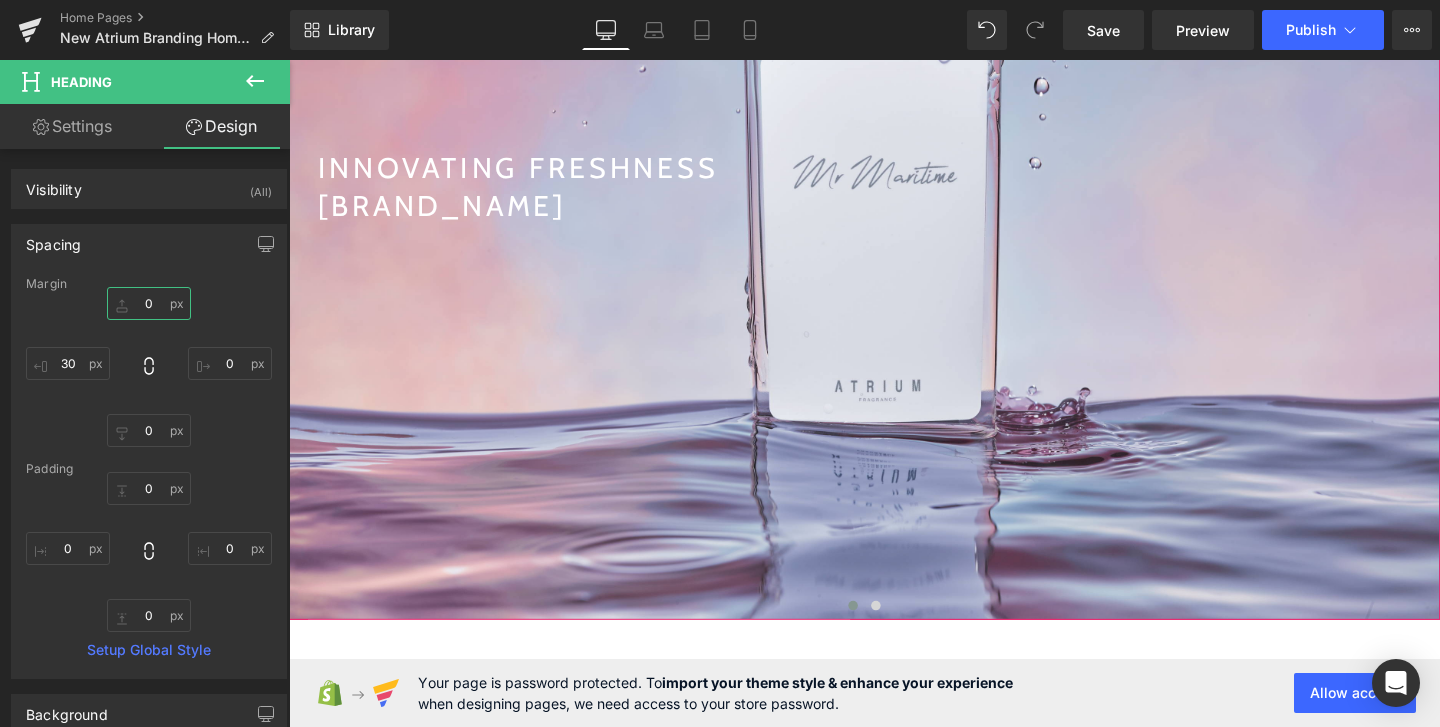 scroll, scrollTop: 464, scrollLeft: 0, axis: vertical 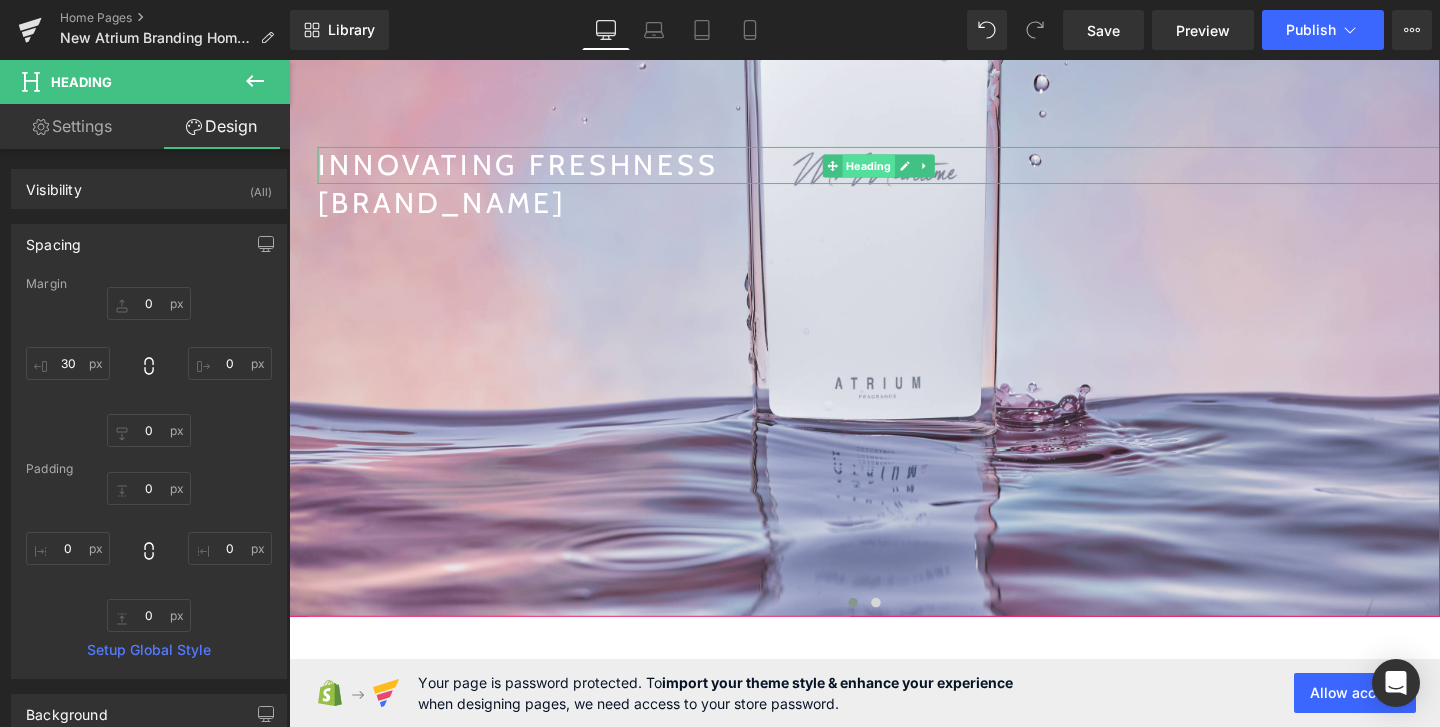 click on "Heading" at bounding box center [898, 171] 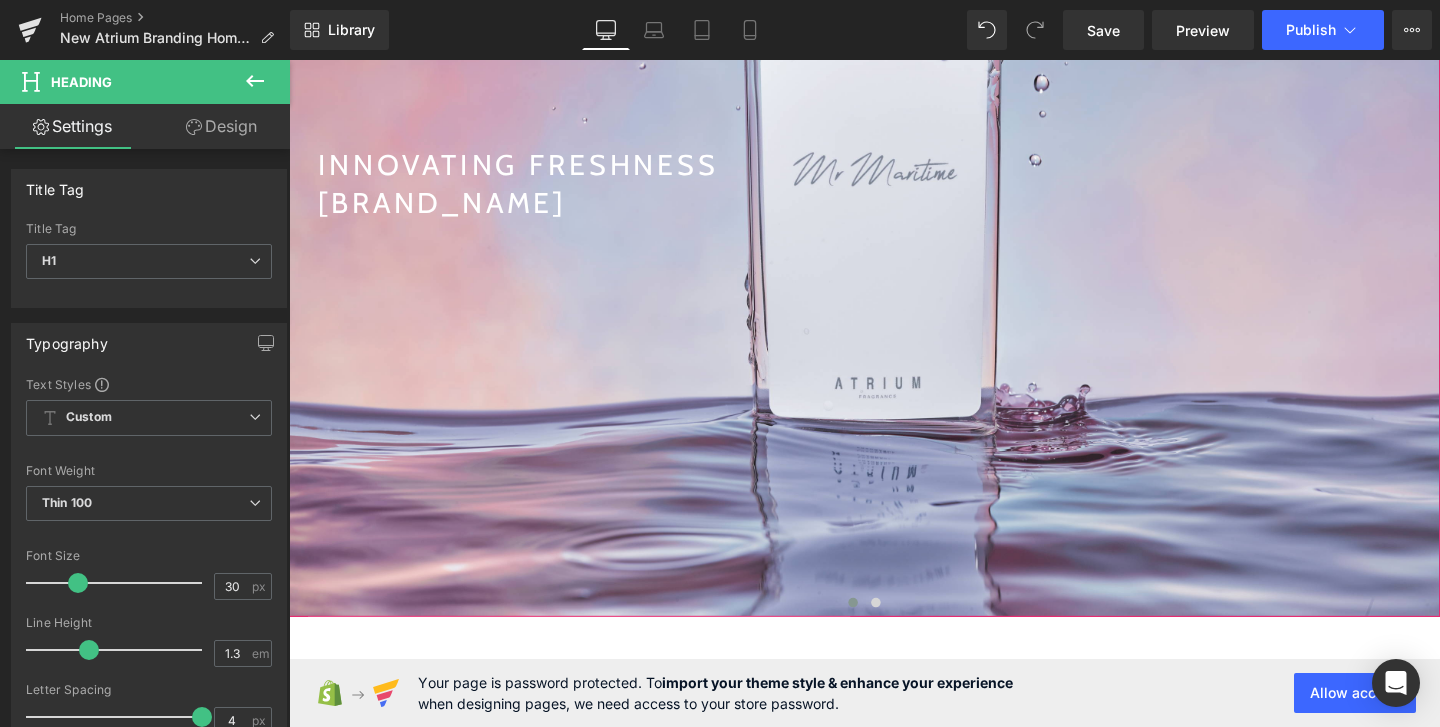 click on "INNOVATING FRESHNESS
Heading   NaNpx       For the collector Heading" at bounding box center [894, 190] 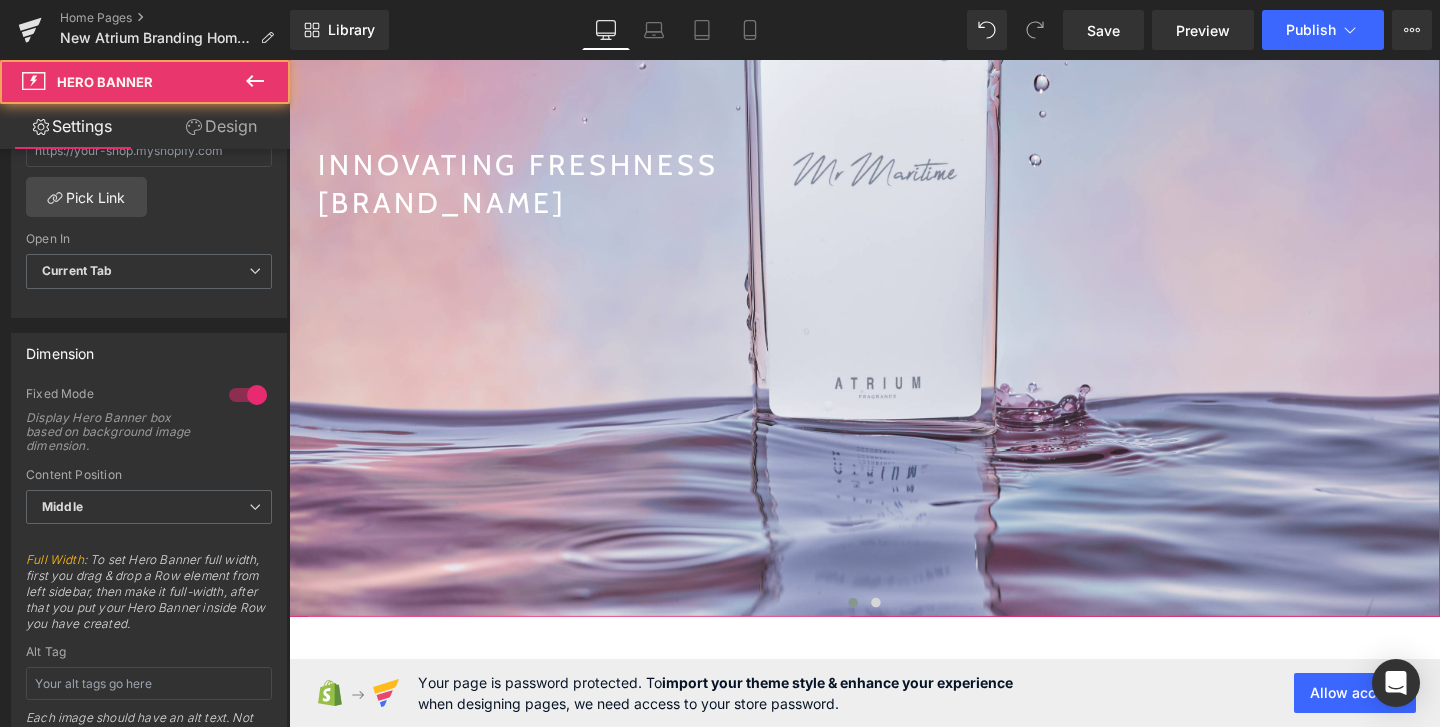 scroll, scrollTop: 717, scrollLeft: 0, axis: vertical 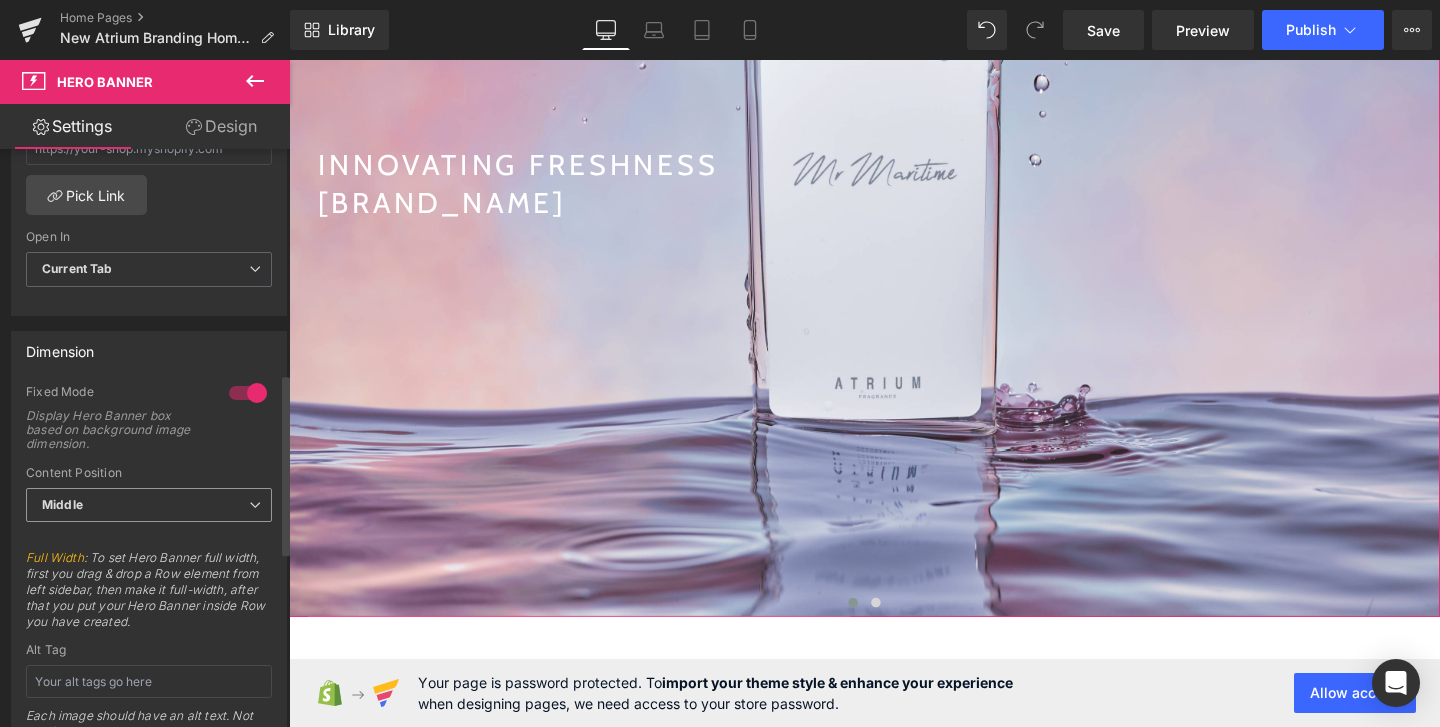 click on "Middle" at bounding box center [149, 505] 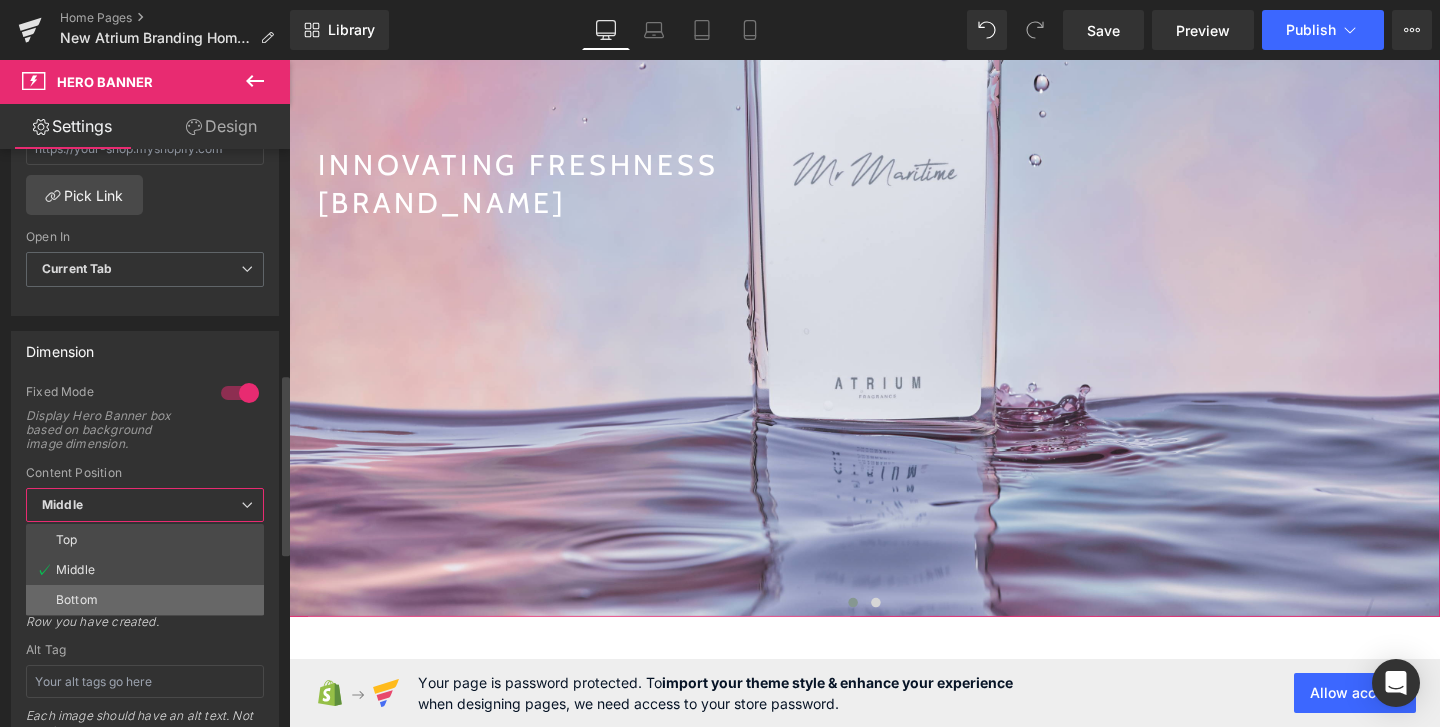 click on "Bottom" at bounding box center (145, 600) 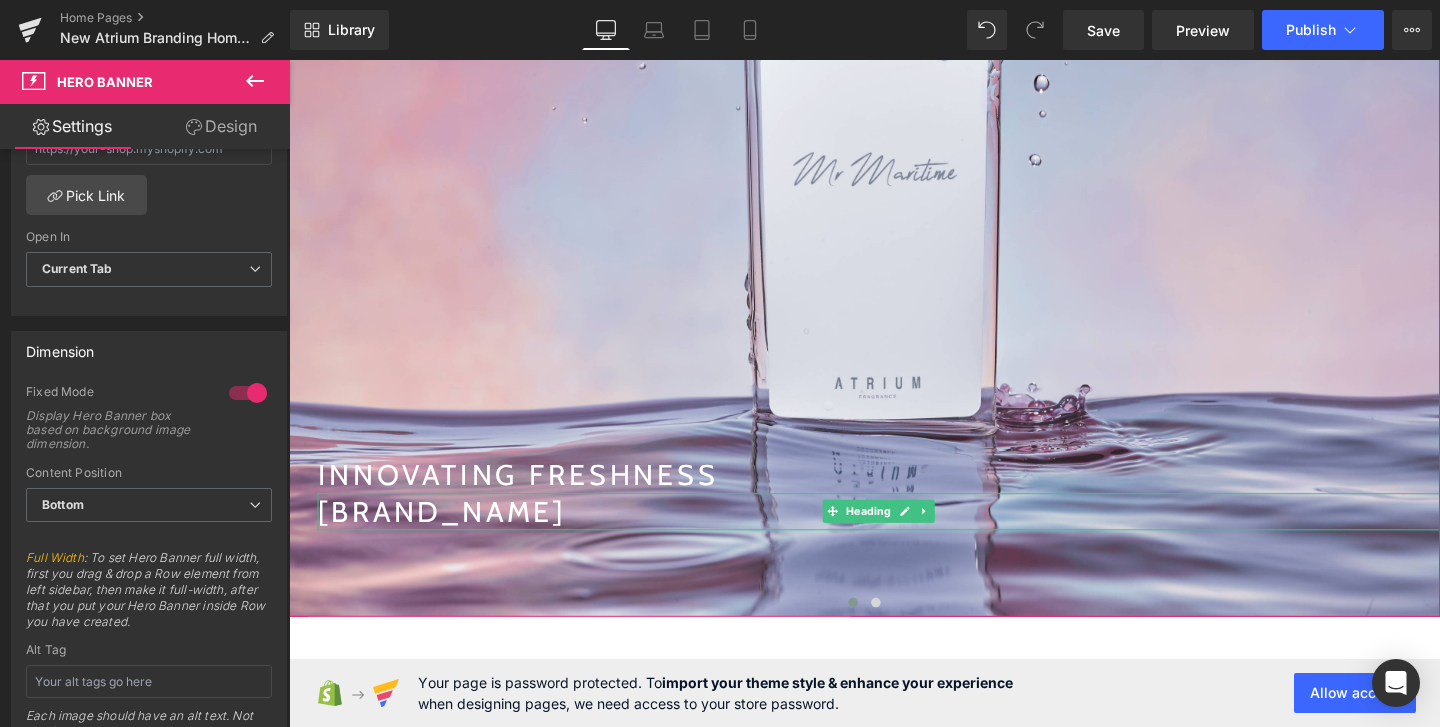 click on "For the collector" at bounding box center (909, 534) 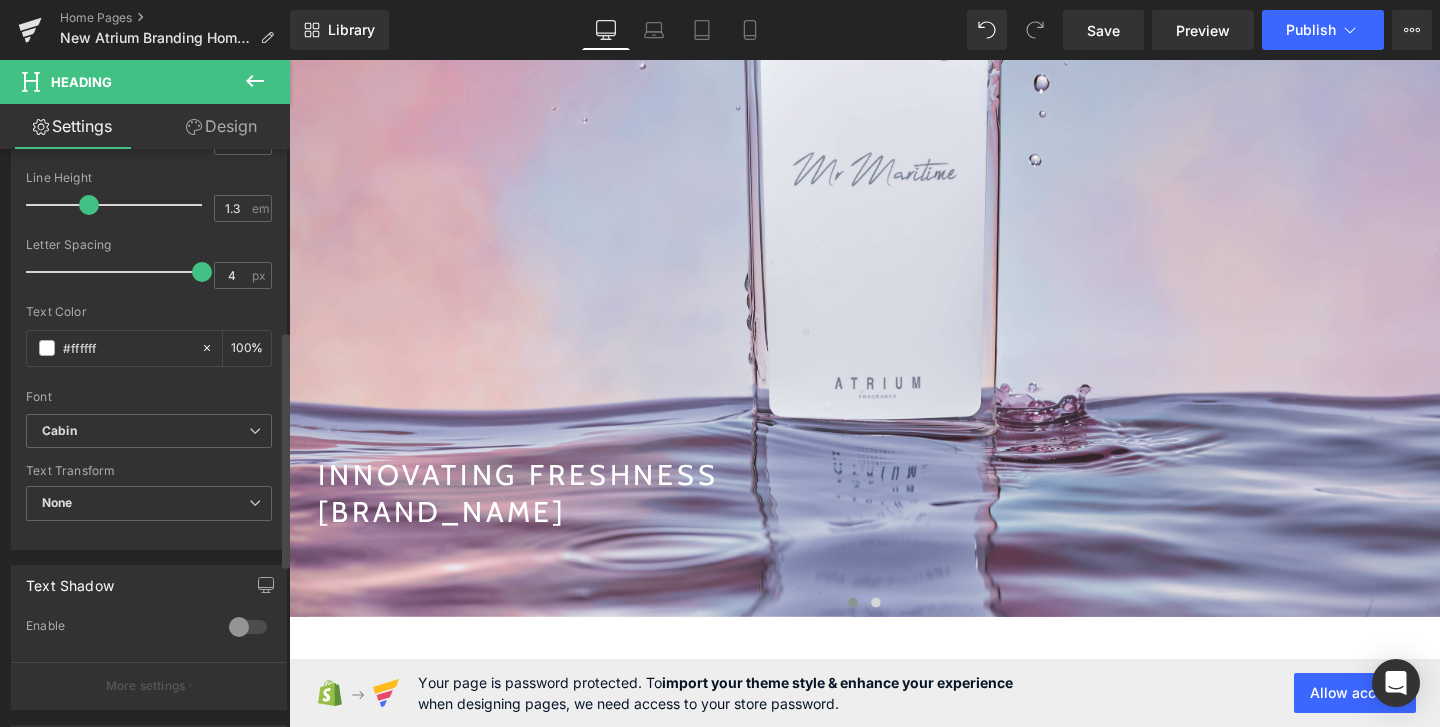 scroll, scrollTop: 448, scrollLeft: 0, axis: vertical 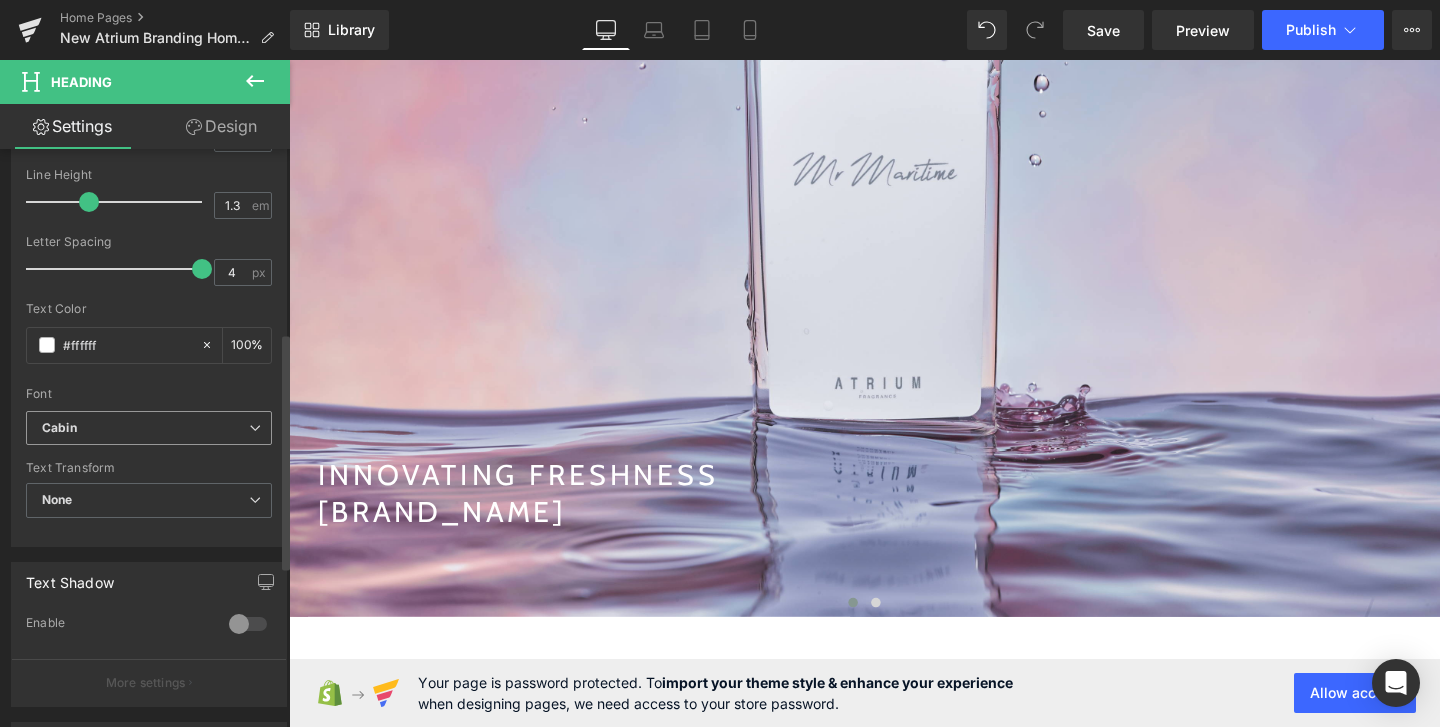 click on "Cabin" at bounding box center (145, 428) 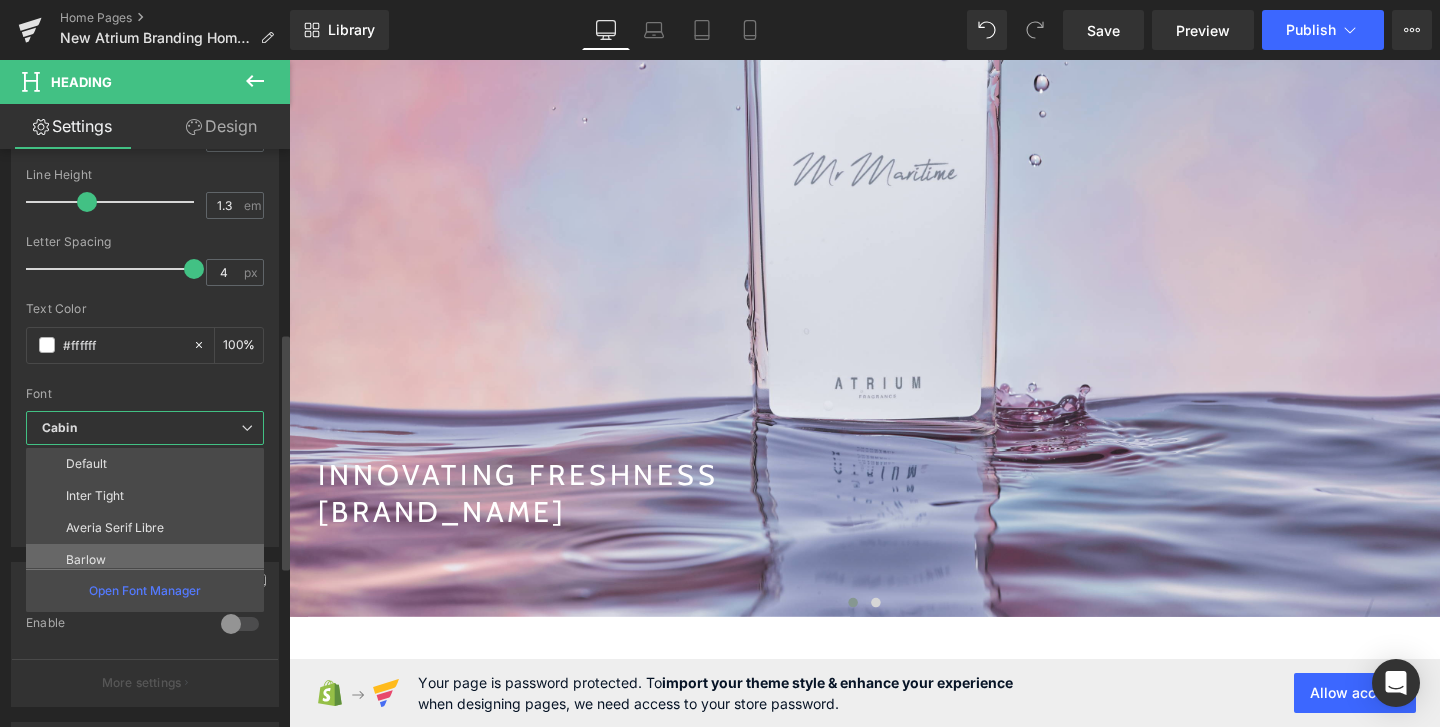scroll, scrollTop: 104, scrollLeft: 0, axis: vertical 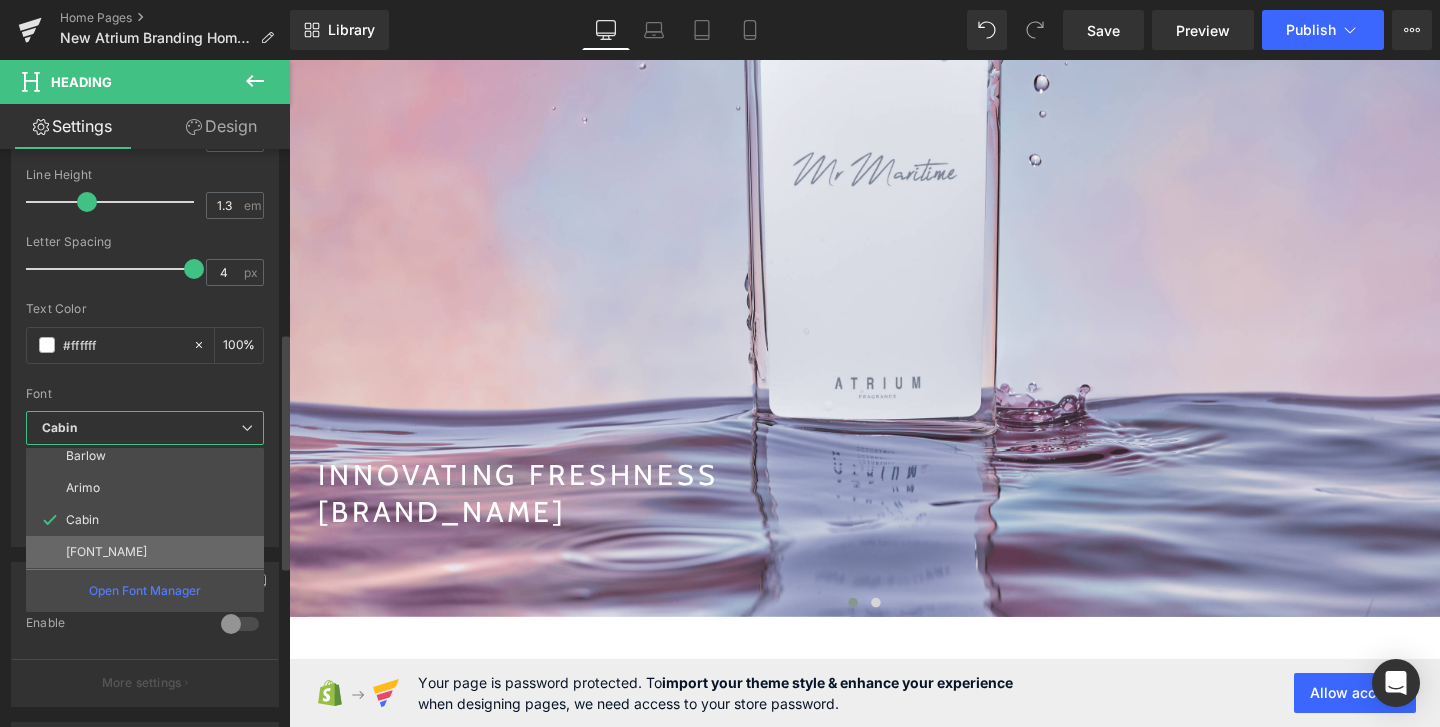 click on "Petrona" at bounding box center (149, 552) 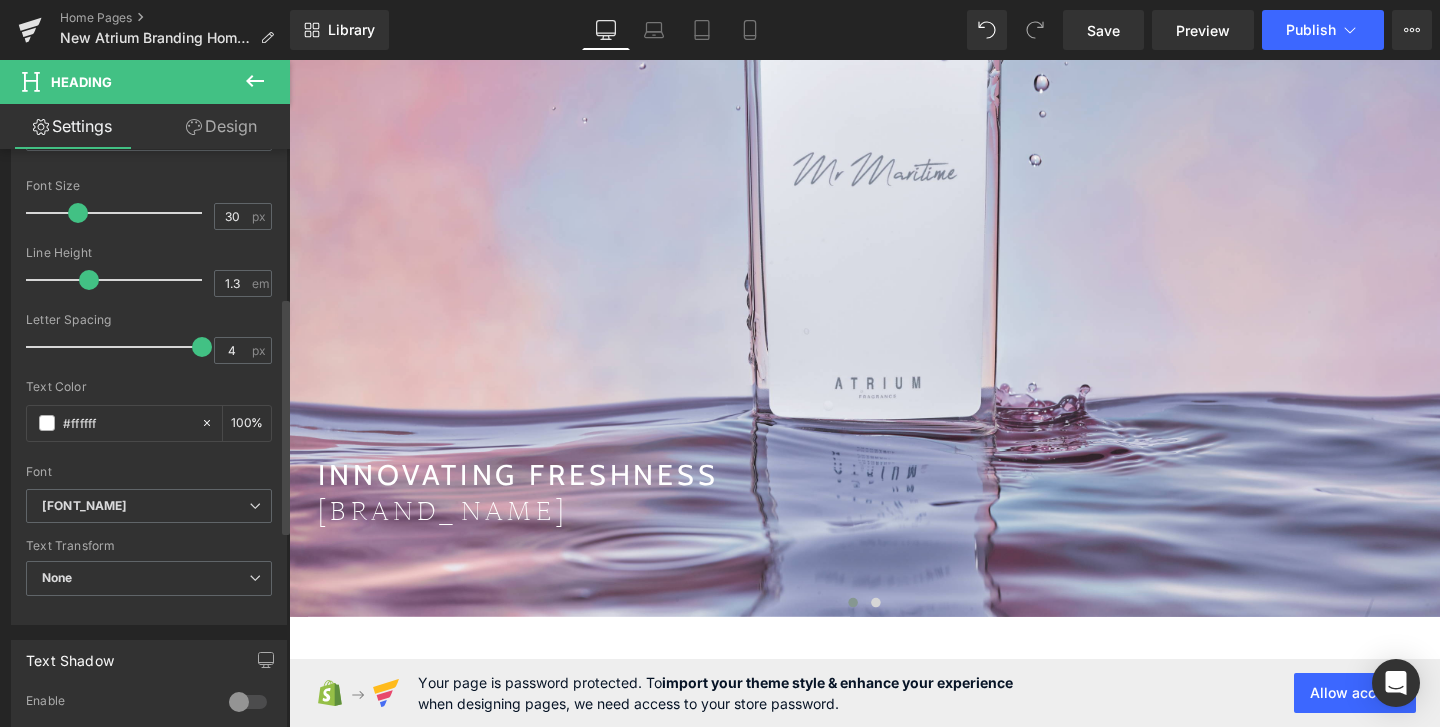 scroll, scrollTop: 221, scrollLeft: 0, axis: vertical 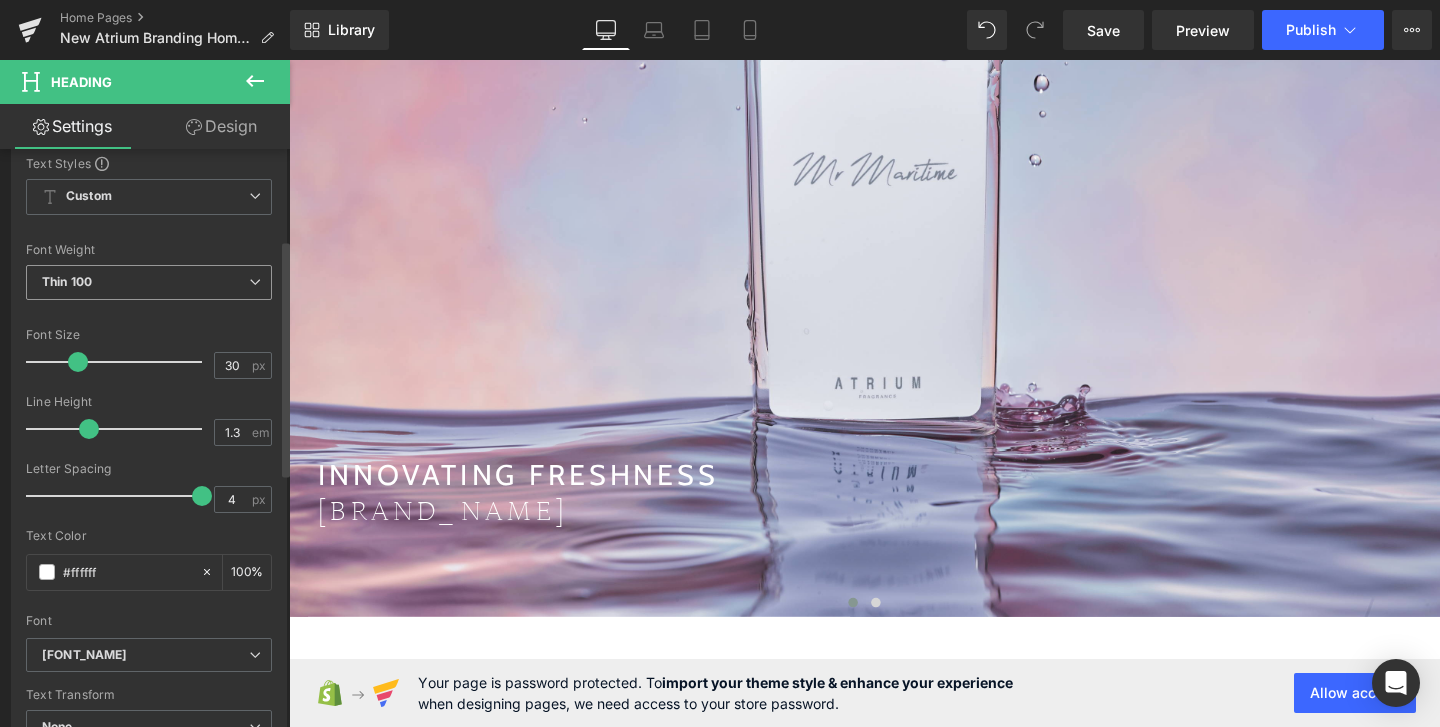 click on "Thin 100" at bounding box center (149, 282) 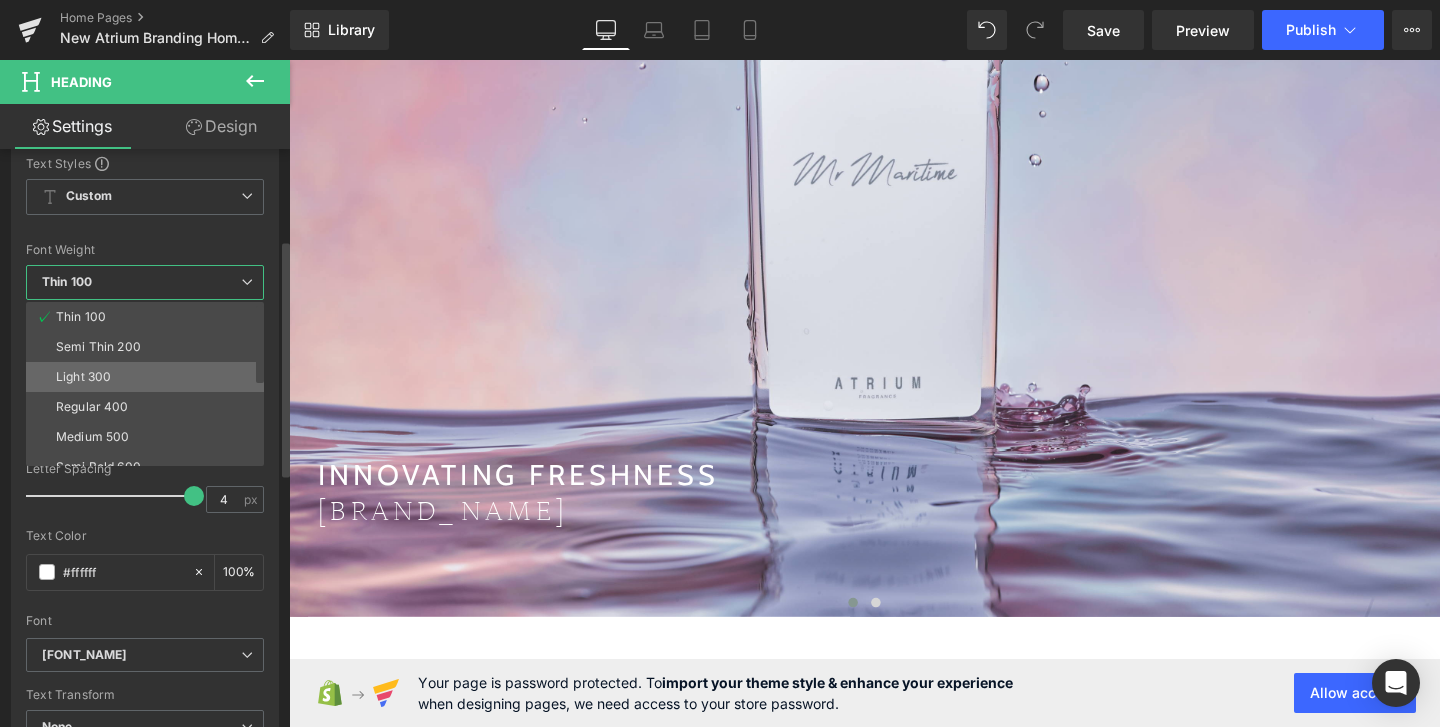 scroll, scrollTop: 166, scrollLeft: 0, axis: vertical 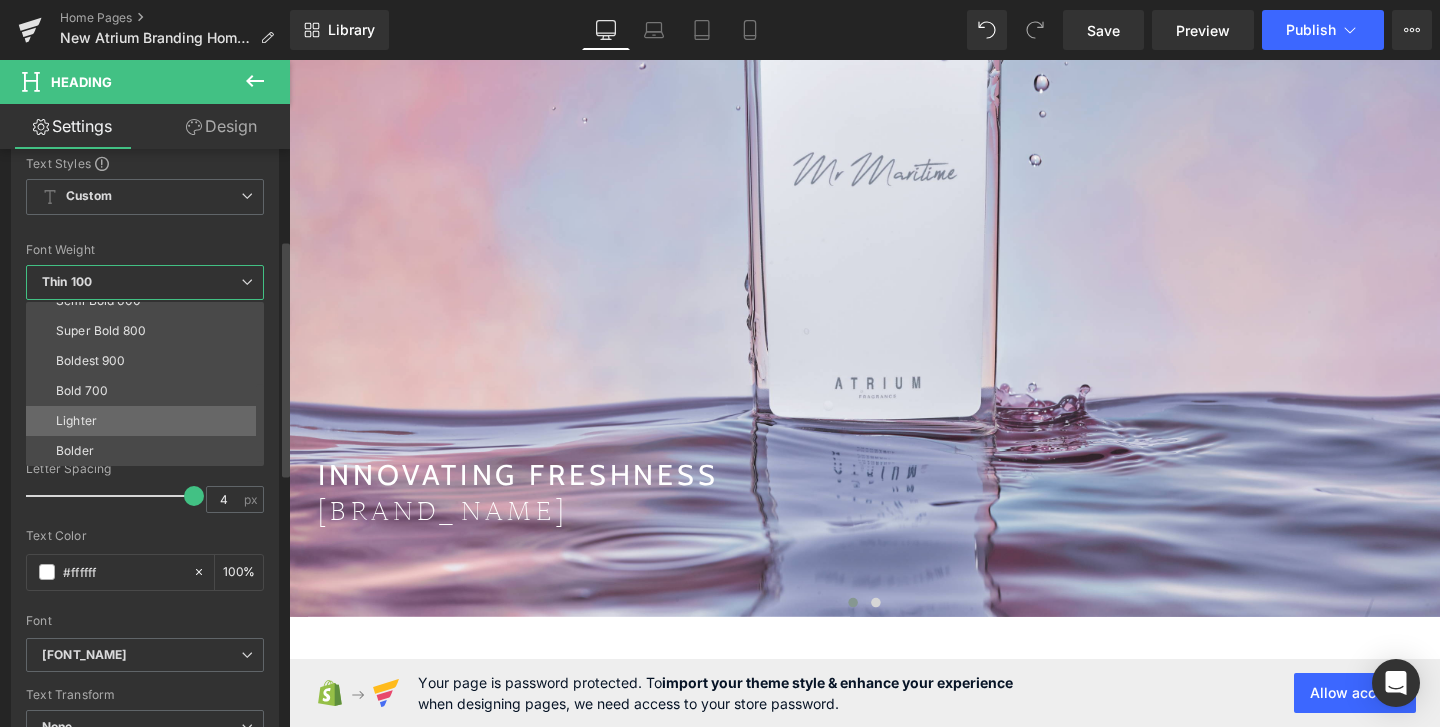 click on "Lighter" at bounding box center (149, 421) 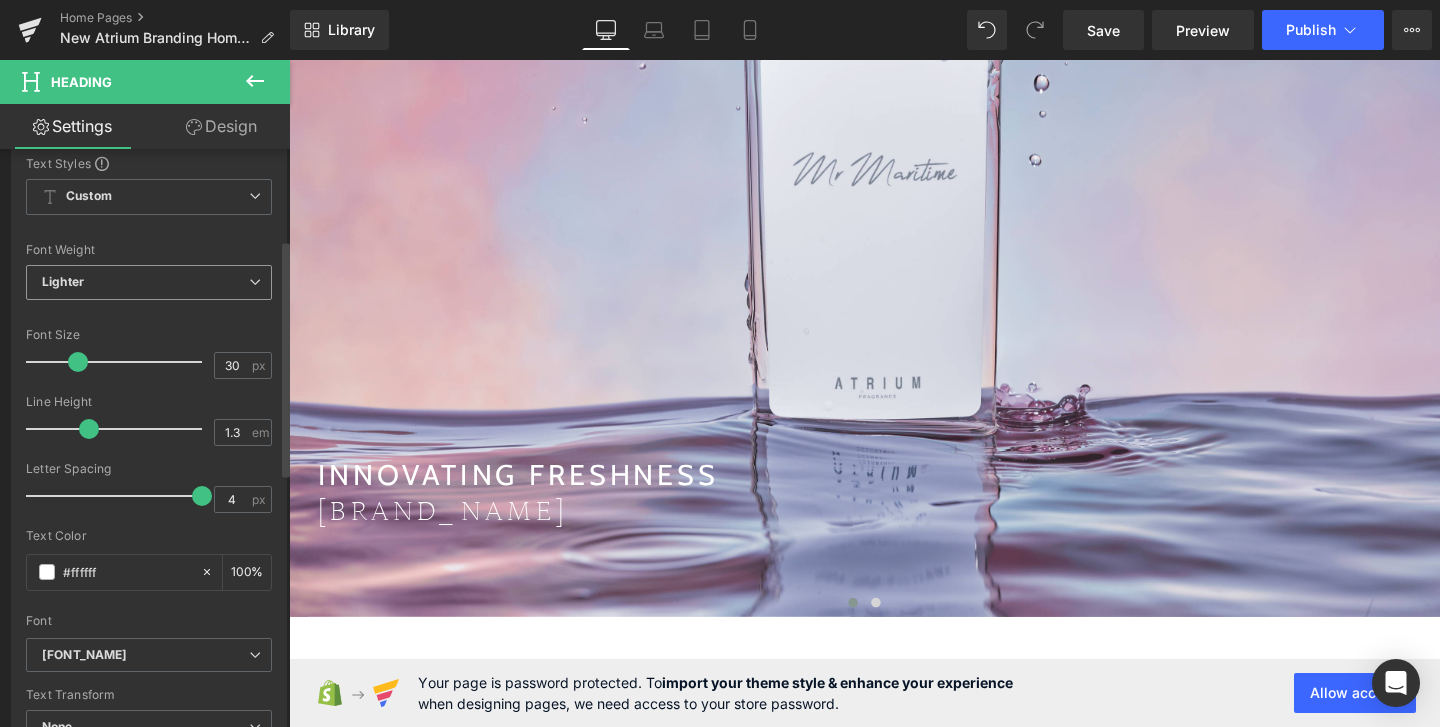 click on "Lighter" at bounding box center [149, 282] 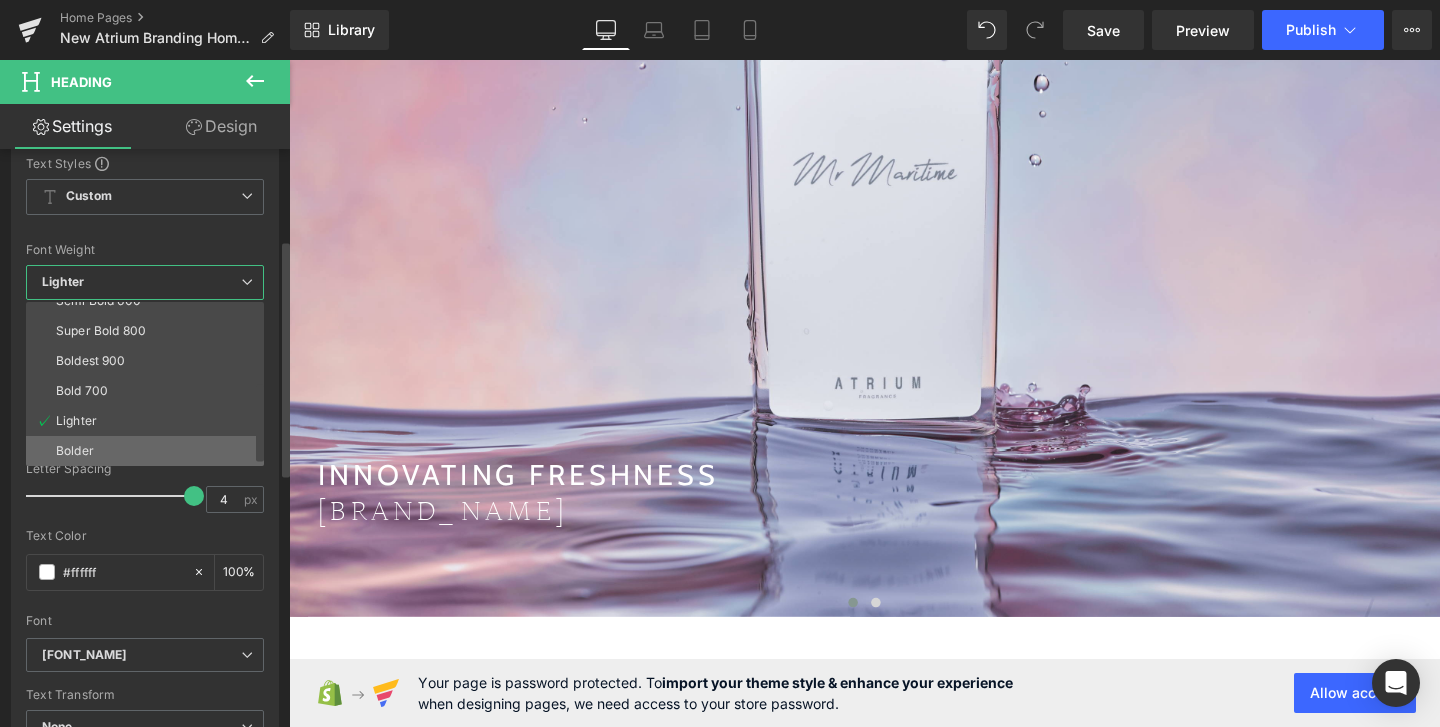 click on "Bolder" at bounding box center [75, 451] 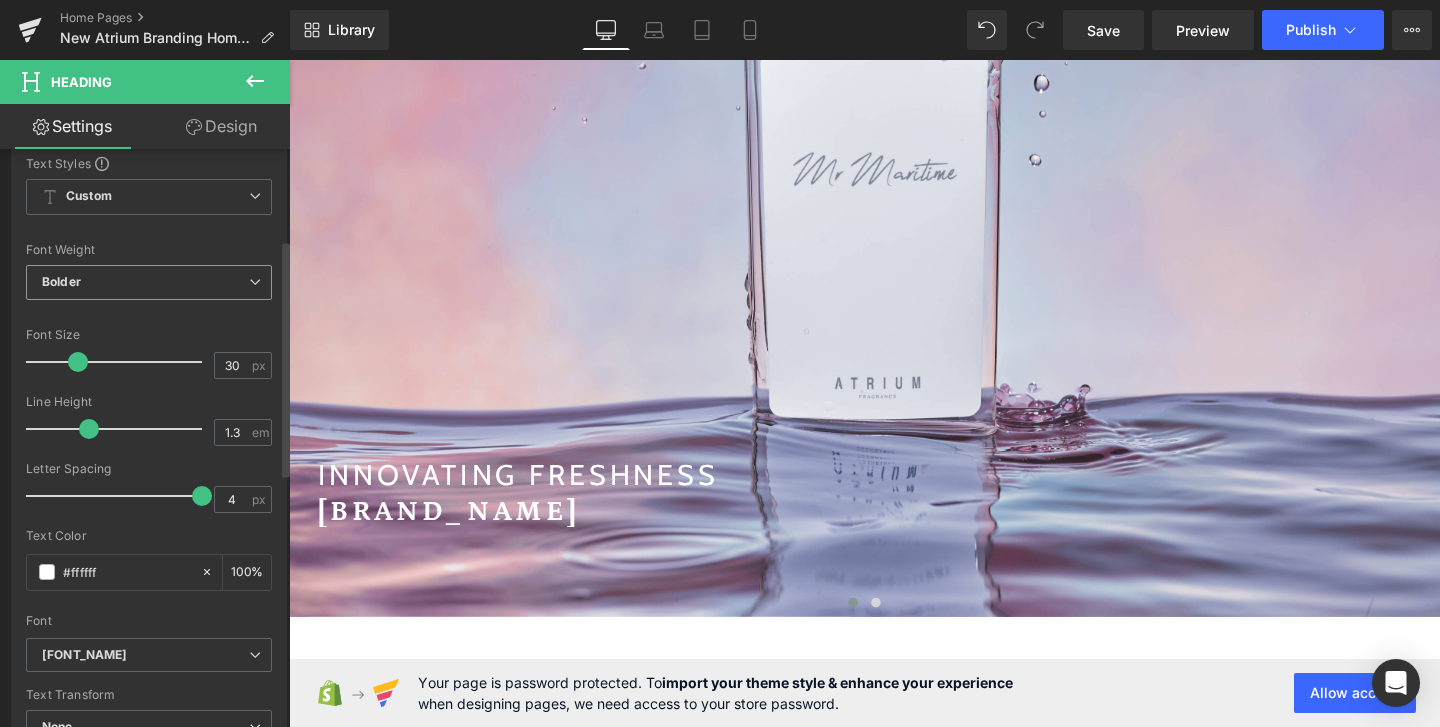 click on "Bolder" at bounding box center [149, 282] 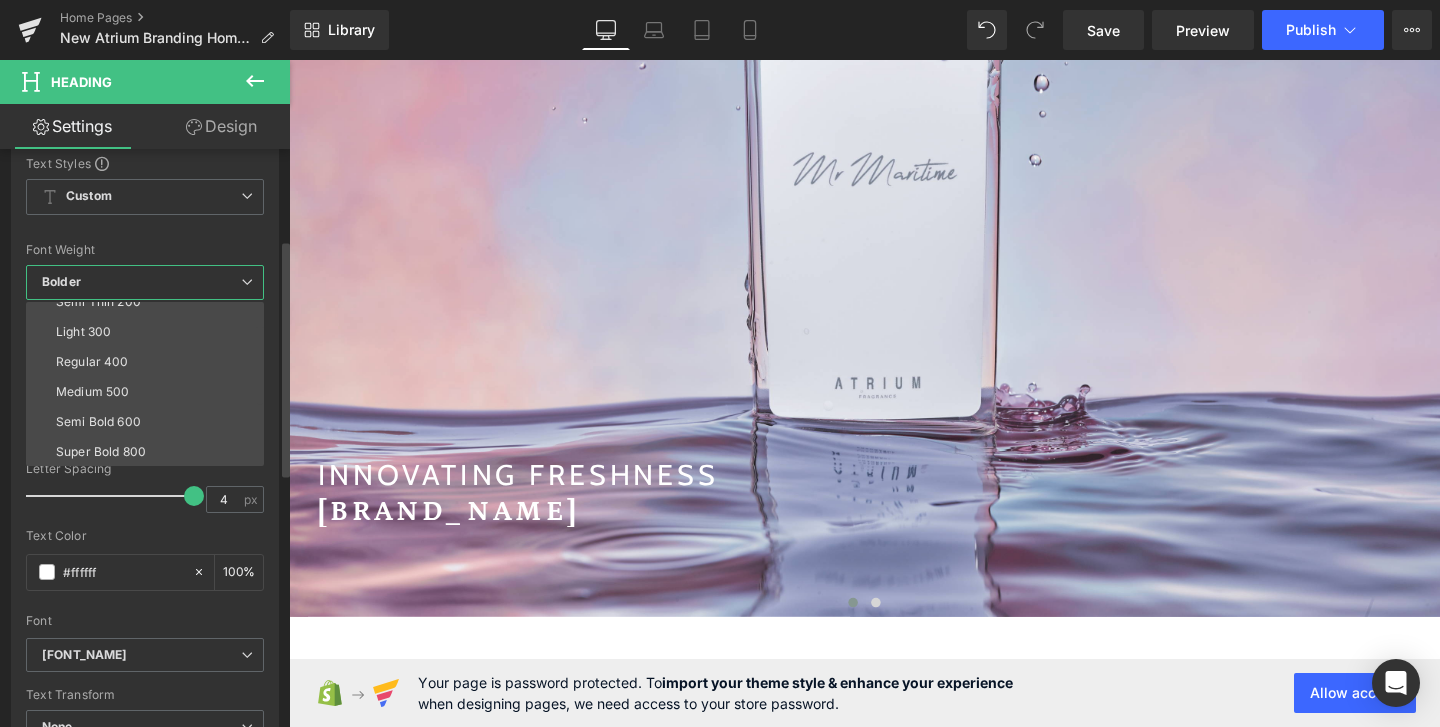 scroll, scrollTop: 0, scrollLeft: 0, axis: both 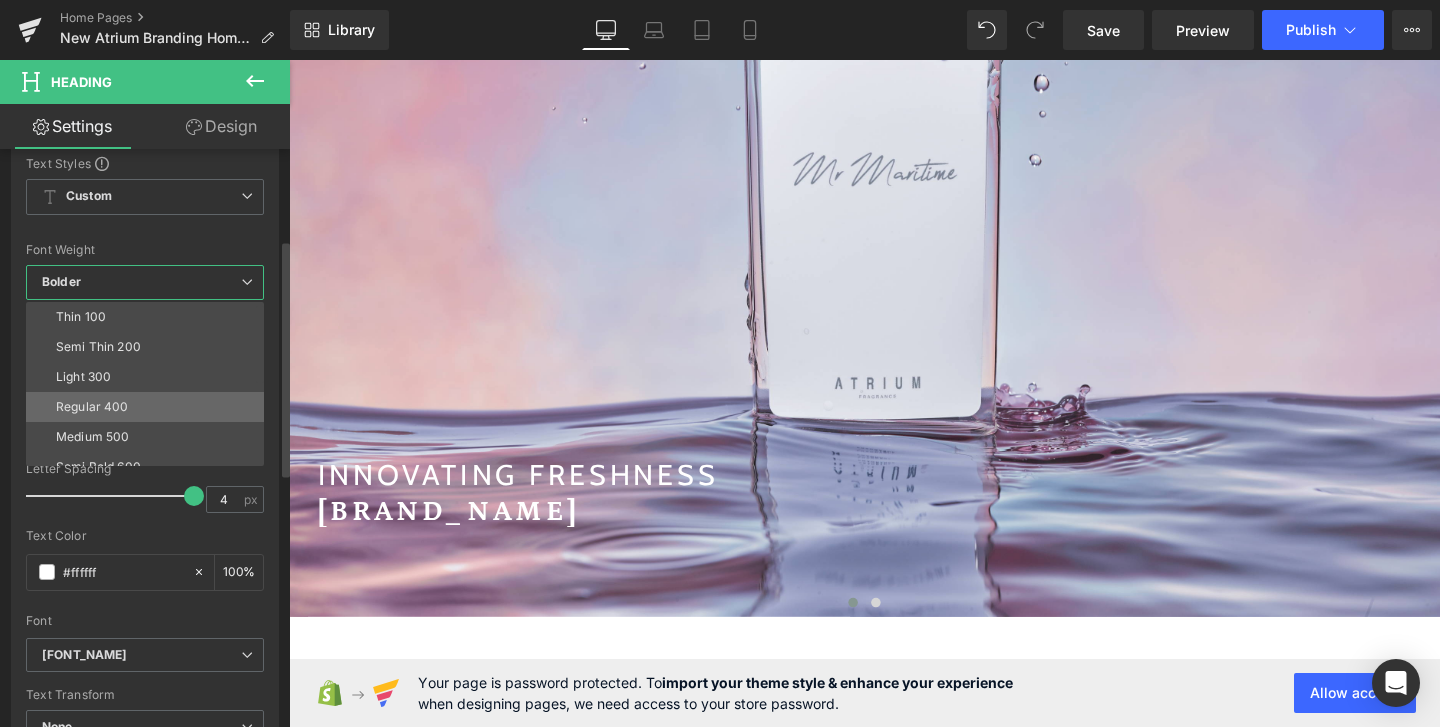 click on "Regular 400" at bounding box center [92, 407] 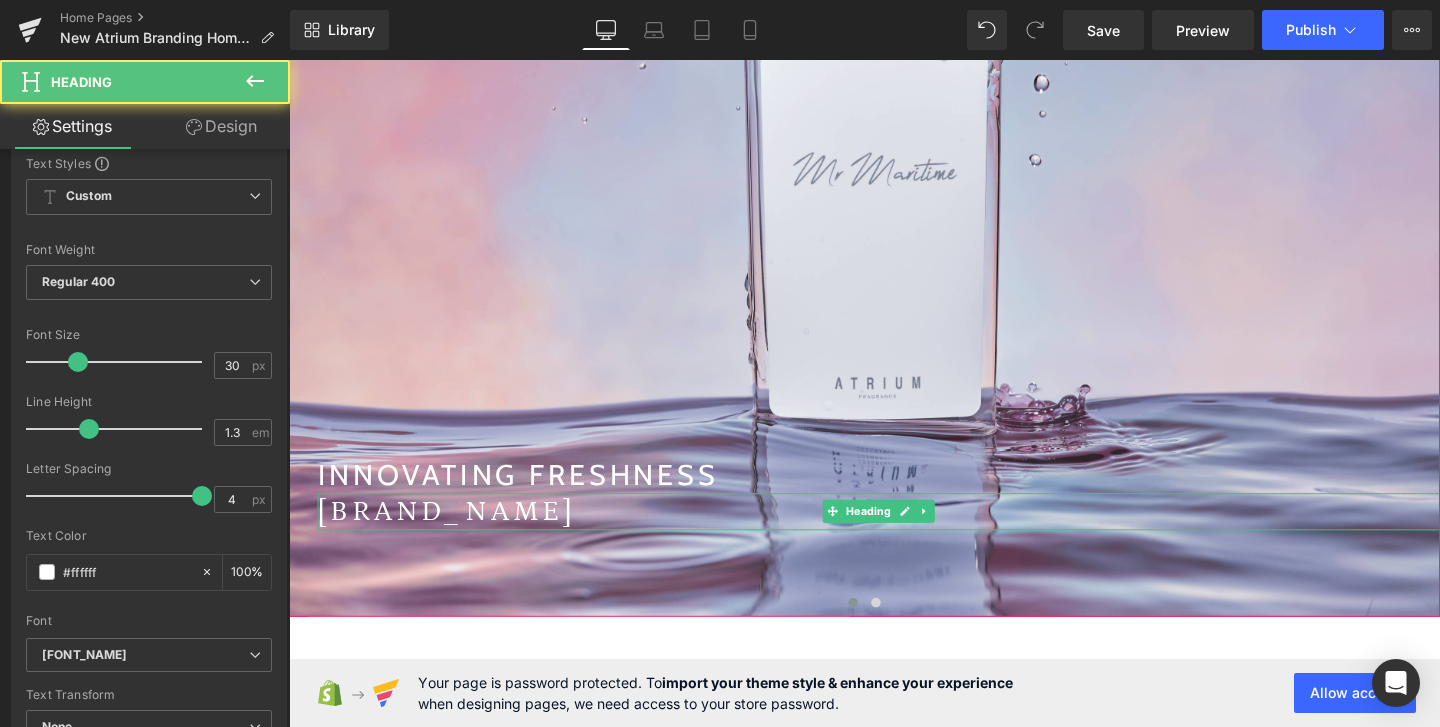 click on "For the collector" at bounding box center [909, 534] 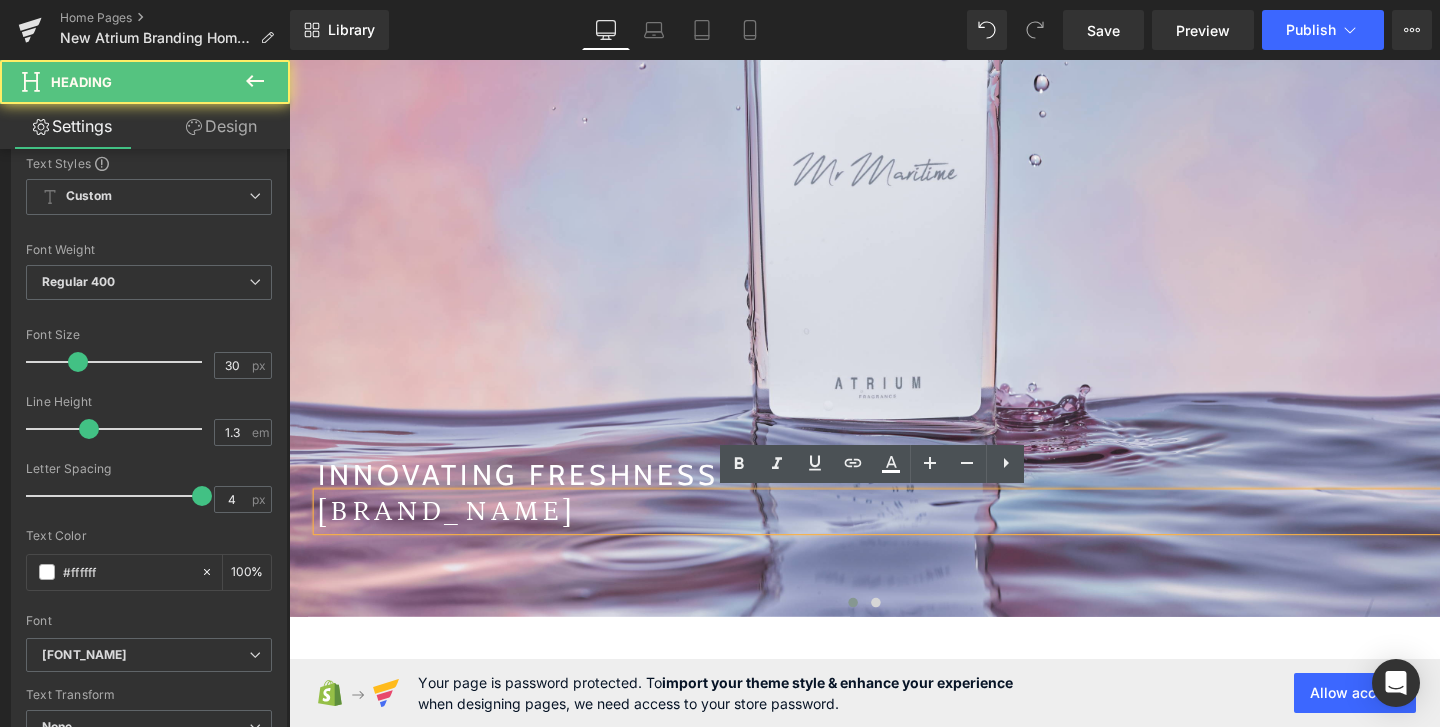 type 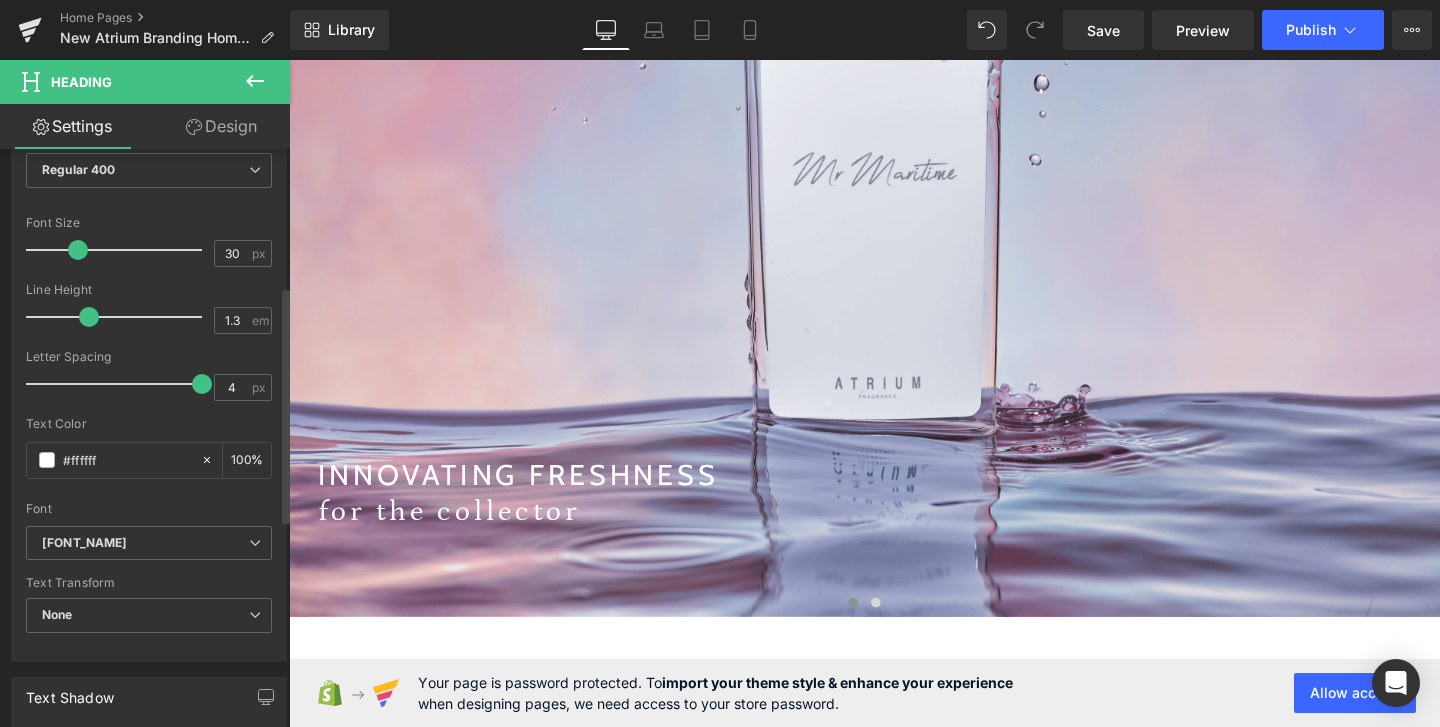 scroll, scrollTop: 335, scrollLeft: 0, axis: vertical 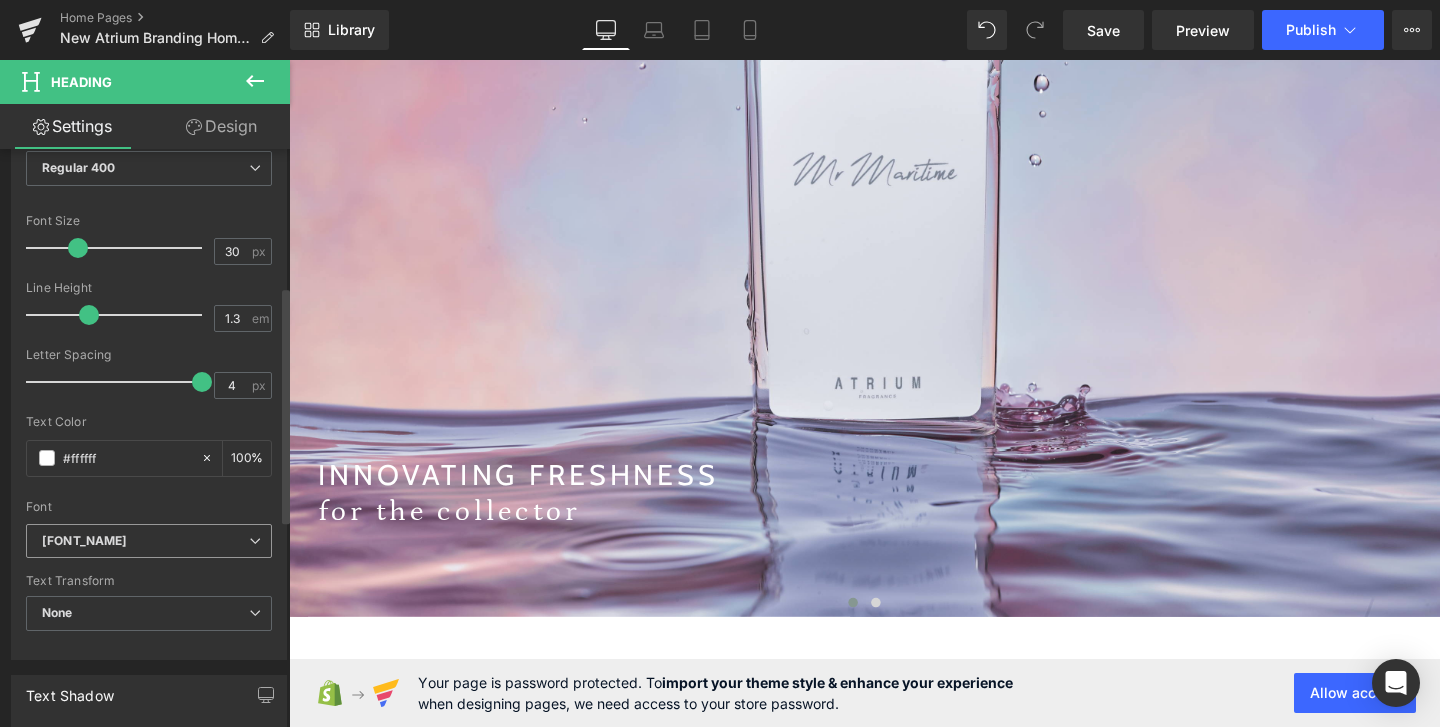 click on "Petrona" at bounding box center (149, 541) 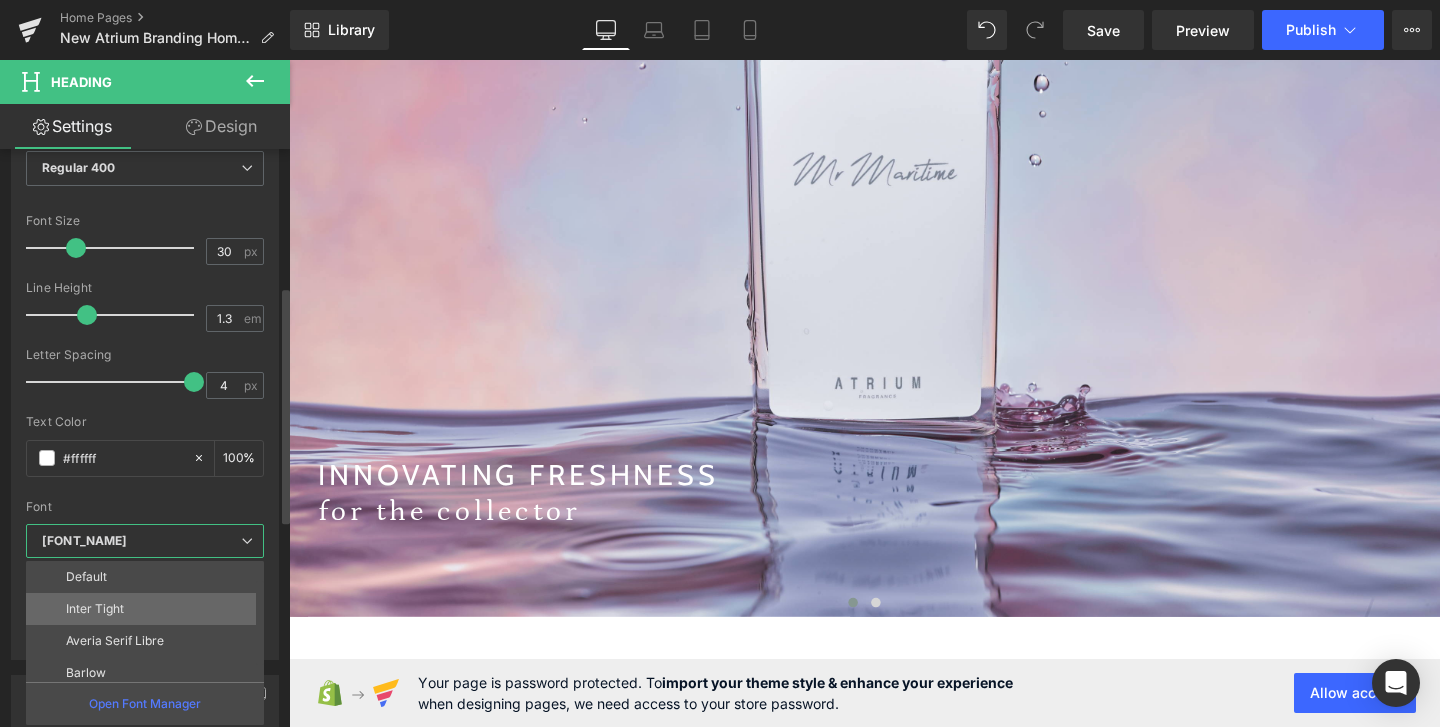 scroll, scrollTop: 28, scrollLeft: 0, axis: vertical 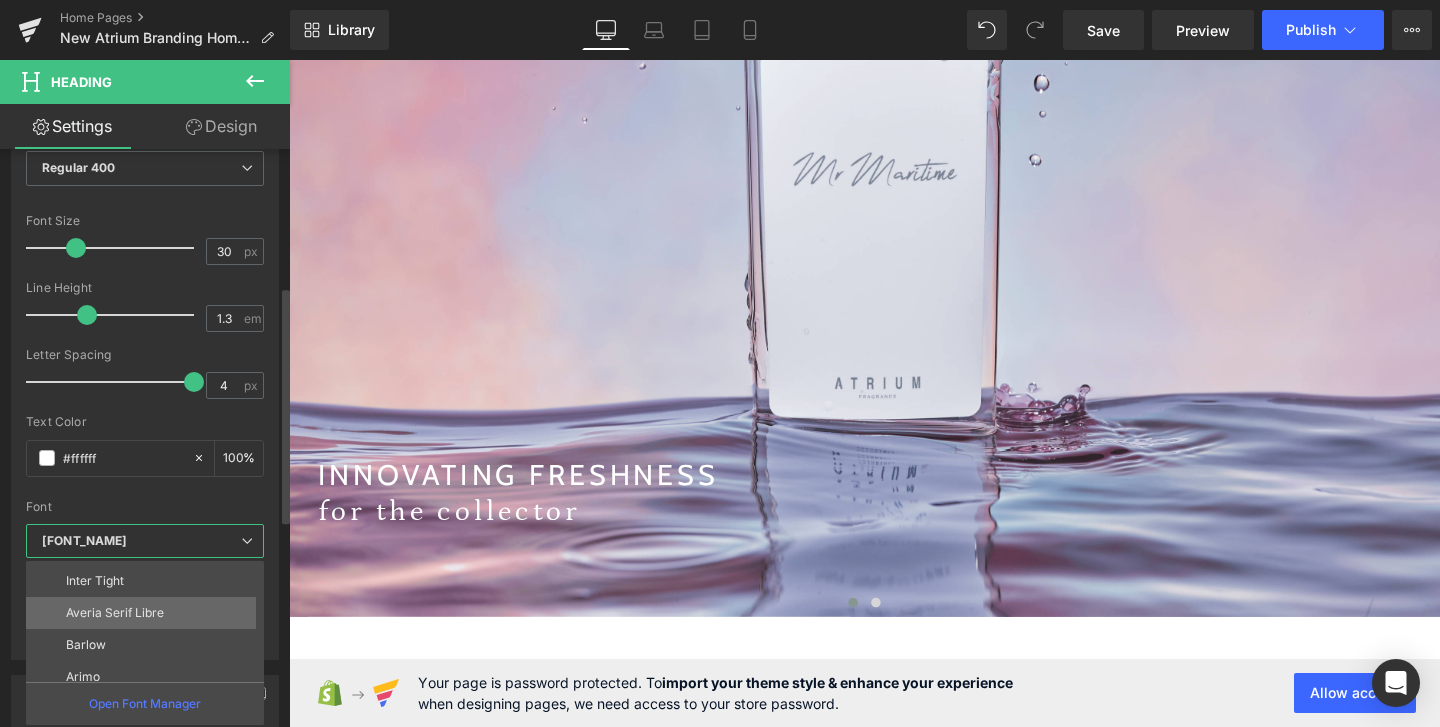click on "Averia Serif Libre" at bounding box center (115, 613) 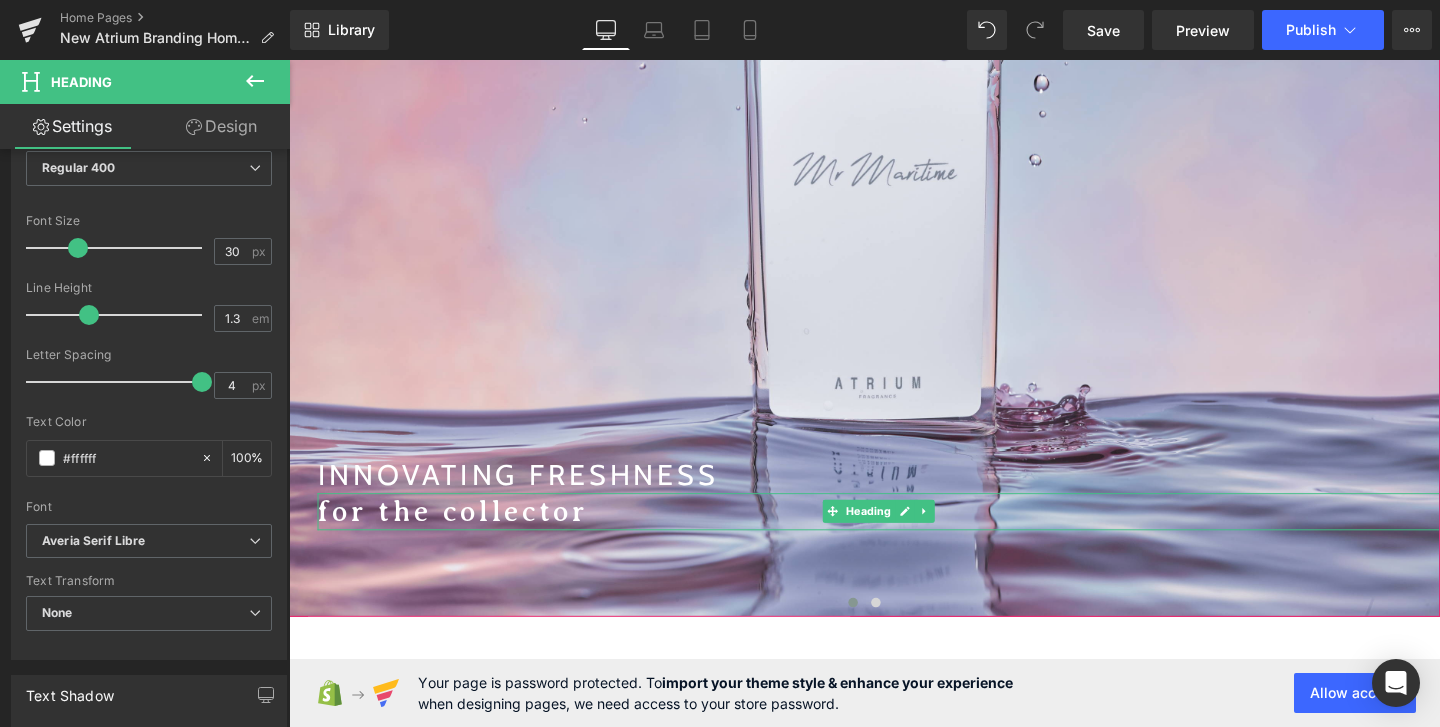 click on "for the collector" at bounding box center [909, 534] 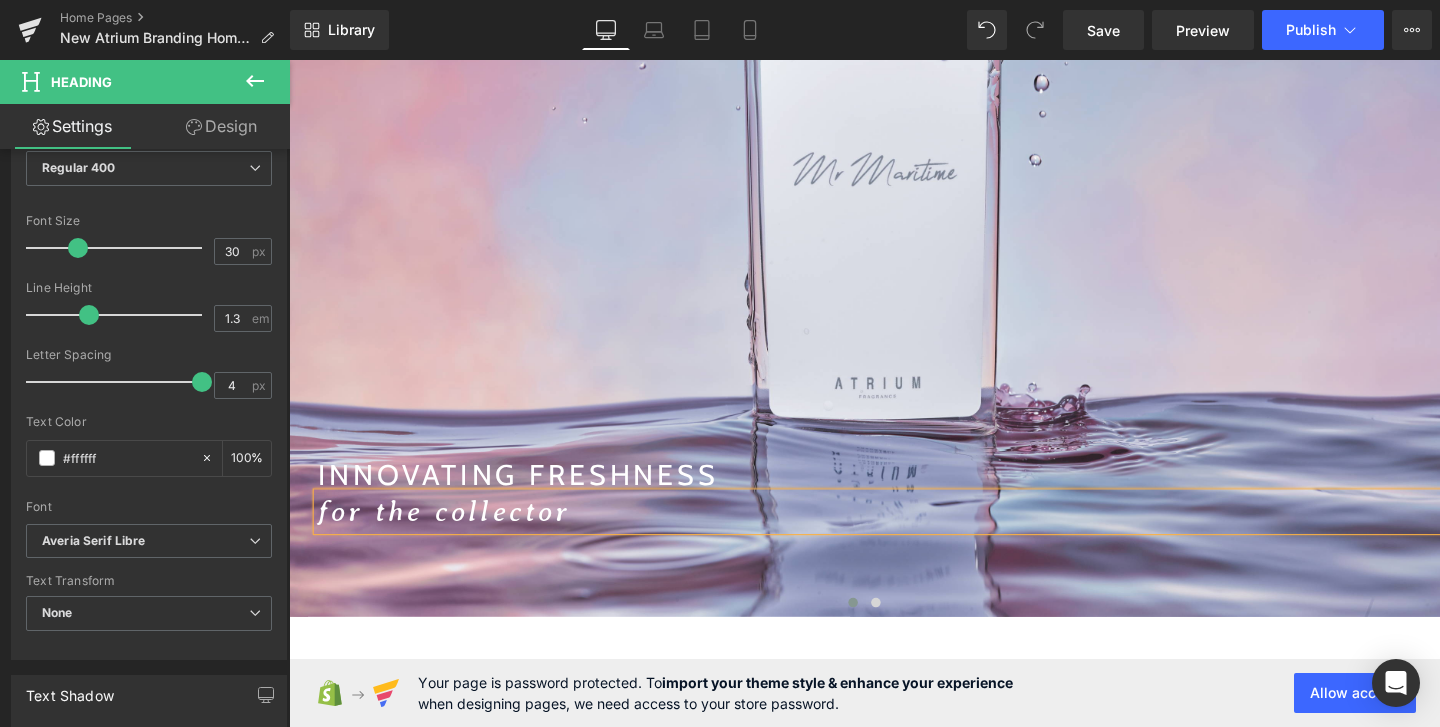 scroll, scrollTop: 465, scrollLeft: 0, axis: vertical 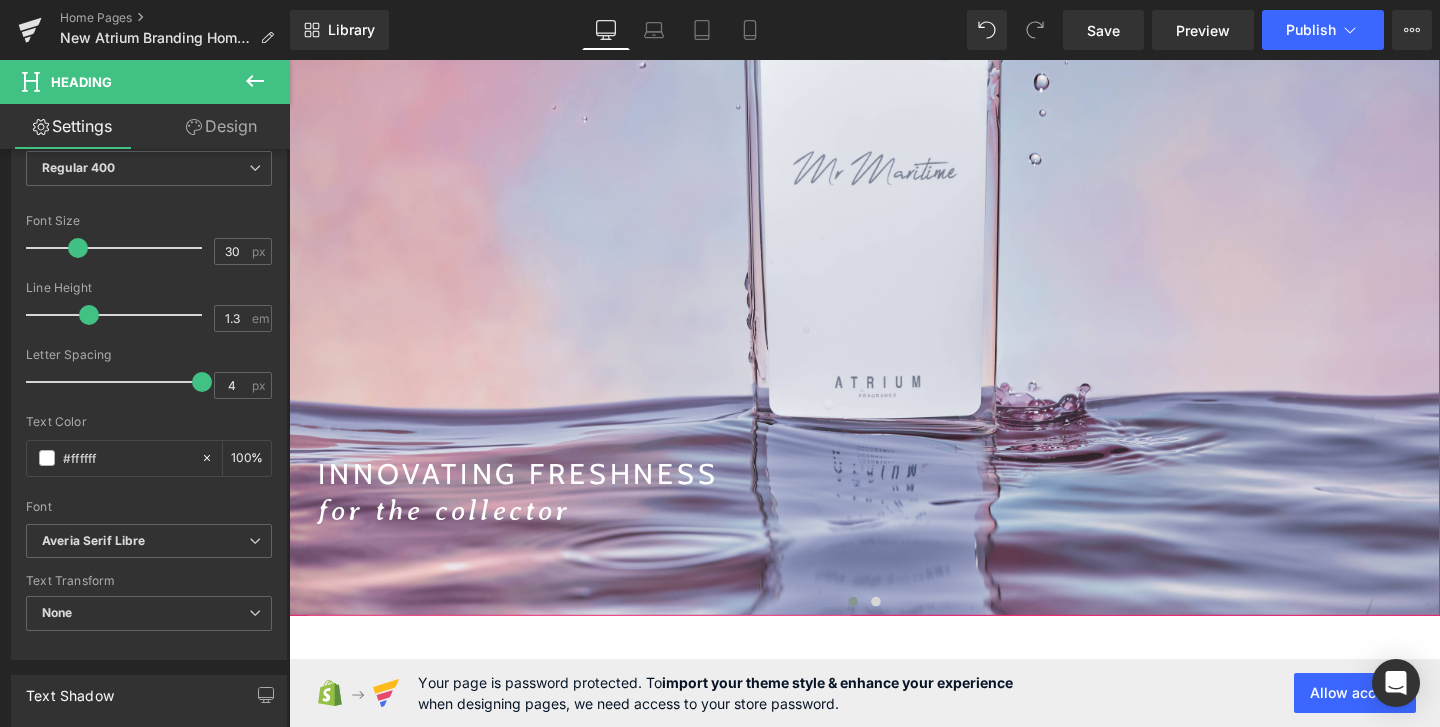click on "INNOVATING FRESHNESS
Heading         for the collector Heading" at bounding box center (894, 189) 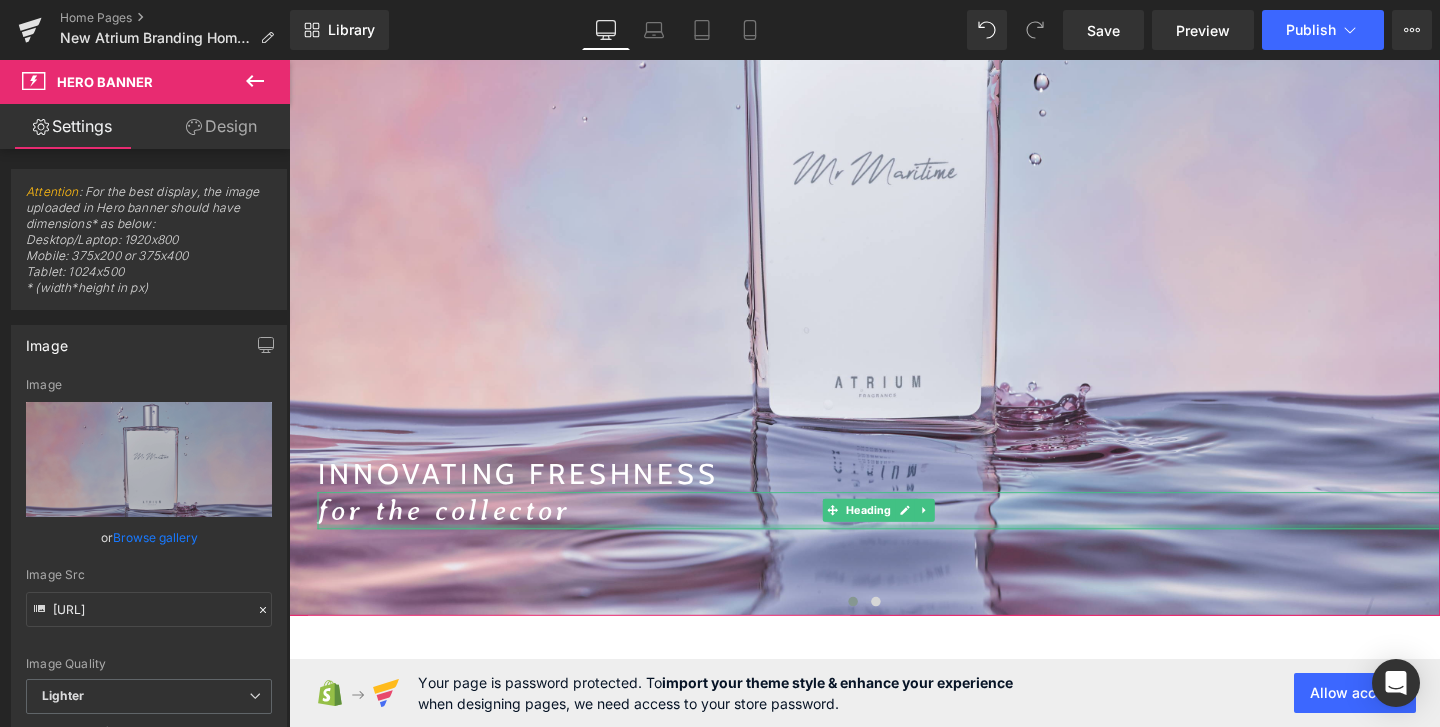 click at bounding box center [909, 550] 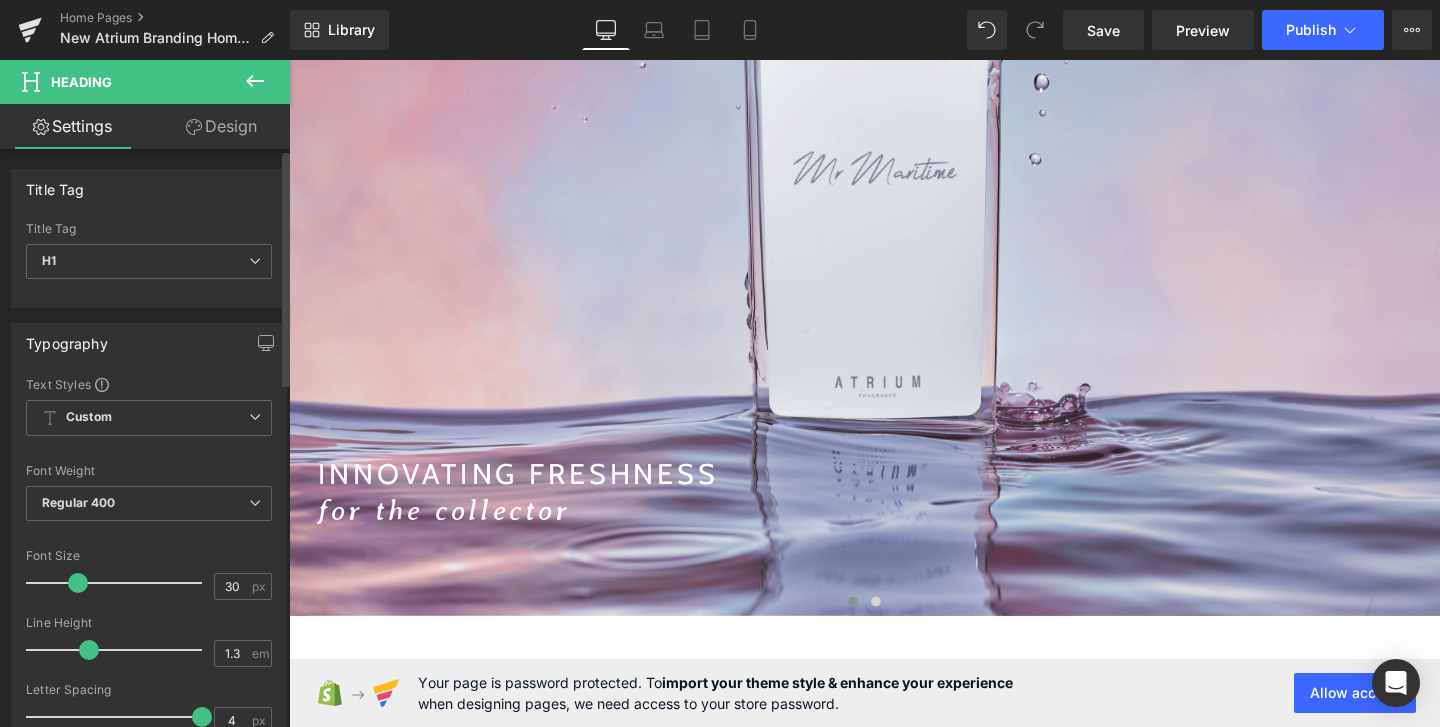 scroll, scrollTop: 126, scrollLeft: 0, axis: vertical 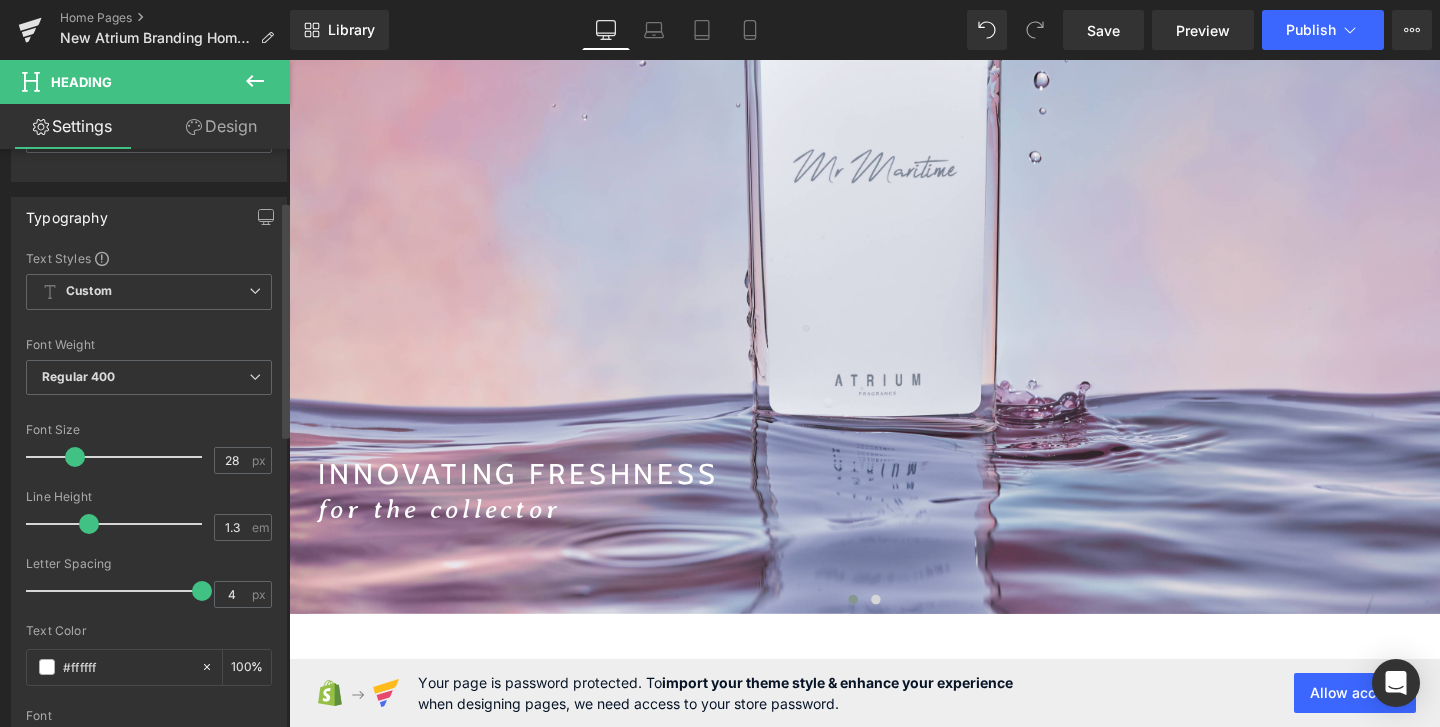 type on "27" 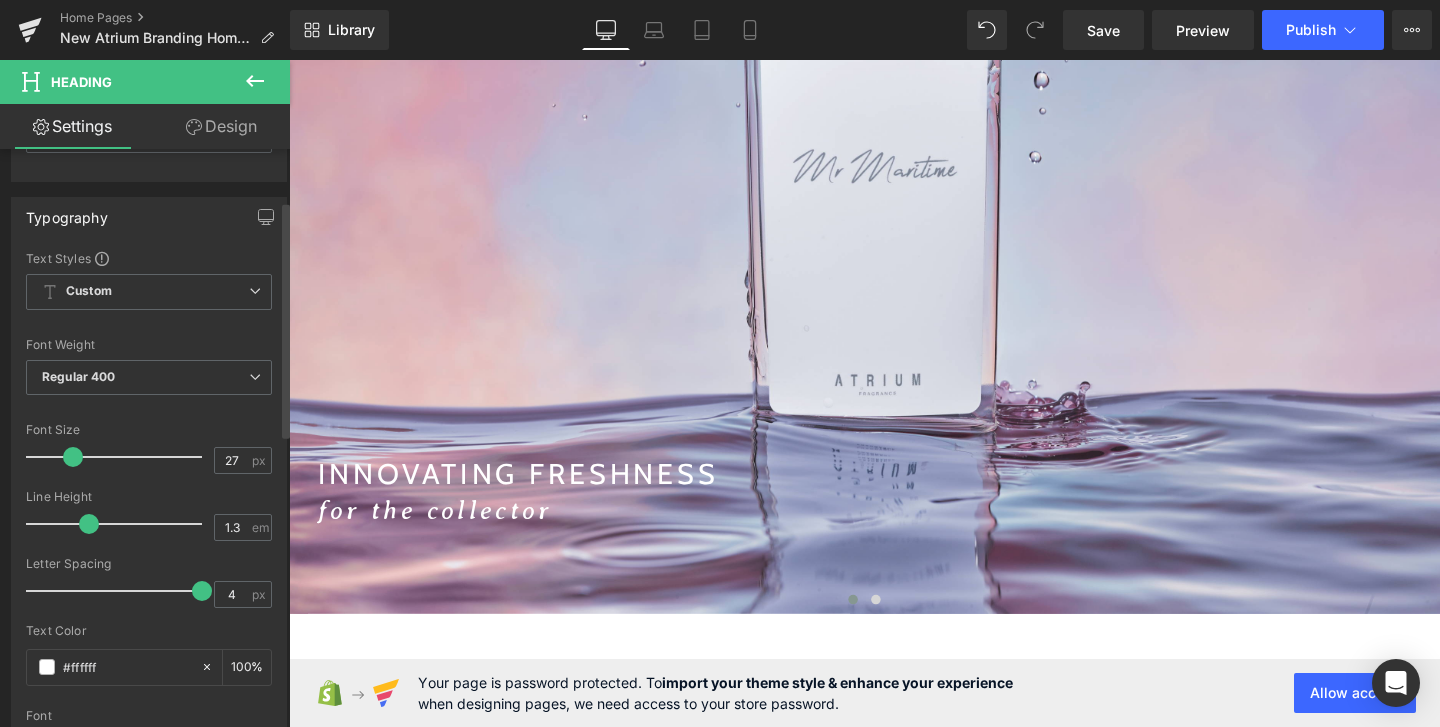 scroll, scrollTop: 469, scrollLeft: 0, axis: vertical 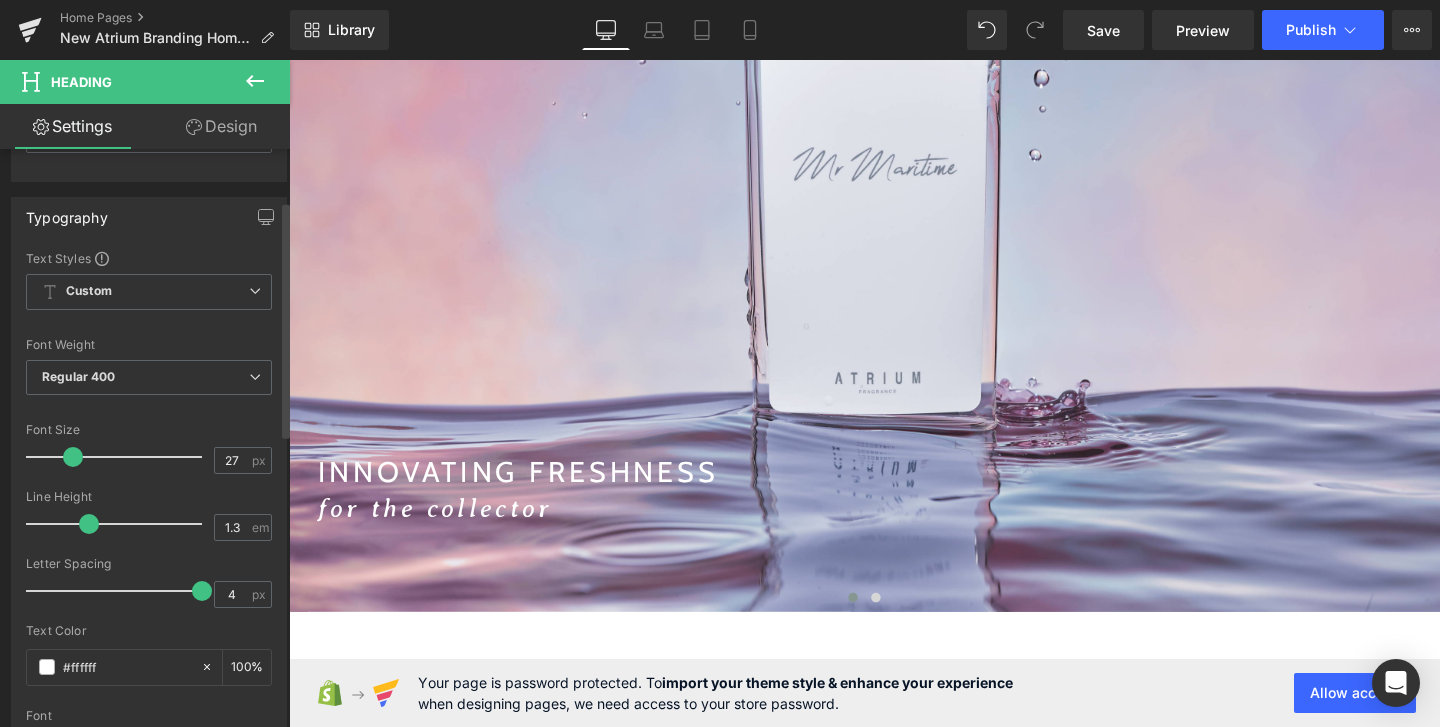click at bounding box center [73, 457] 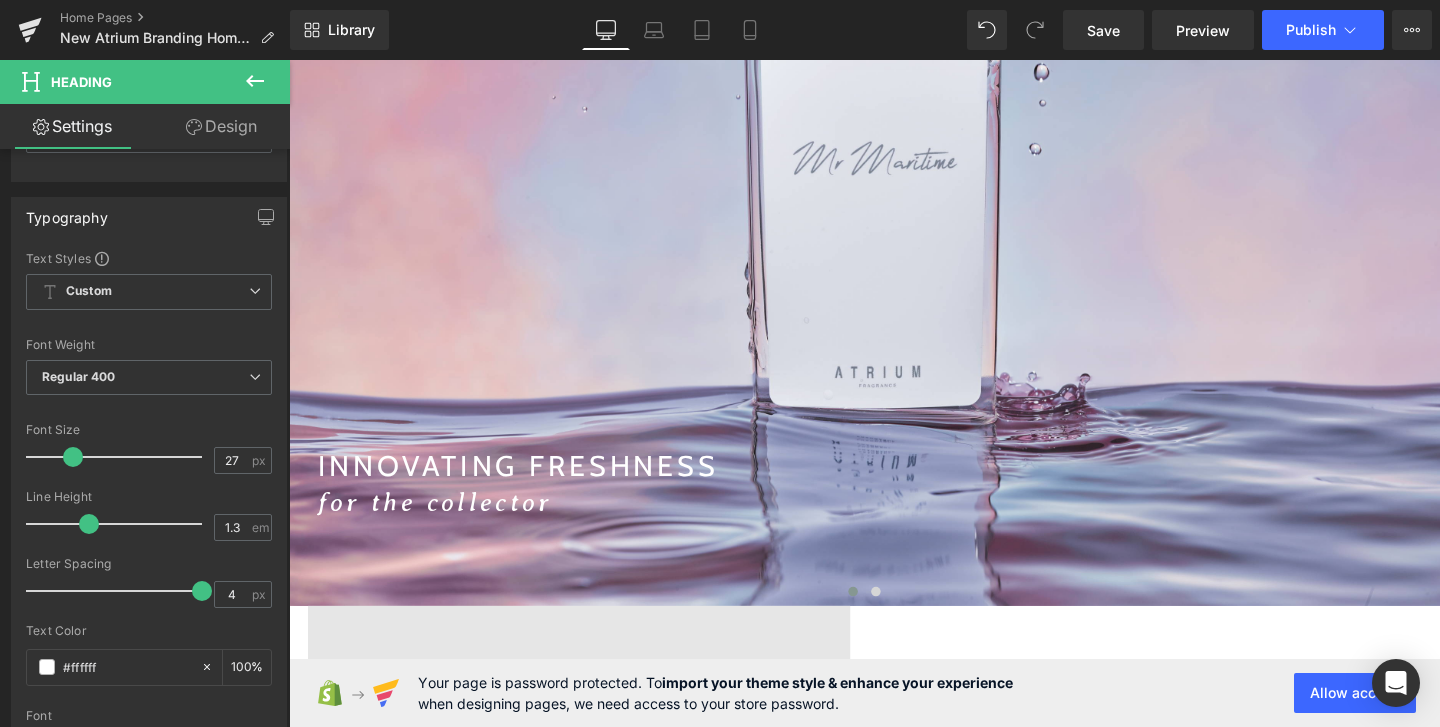 scroll, scrollTop: 453, scrollLeft: 0, axis: vertical 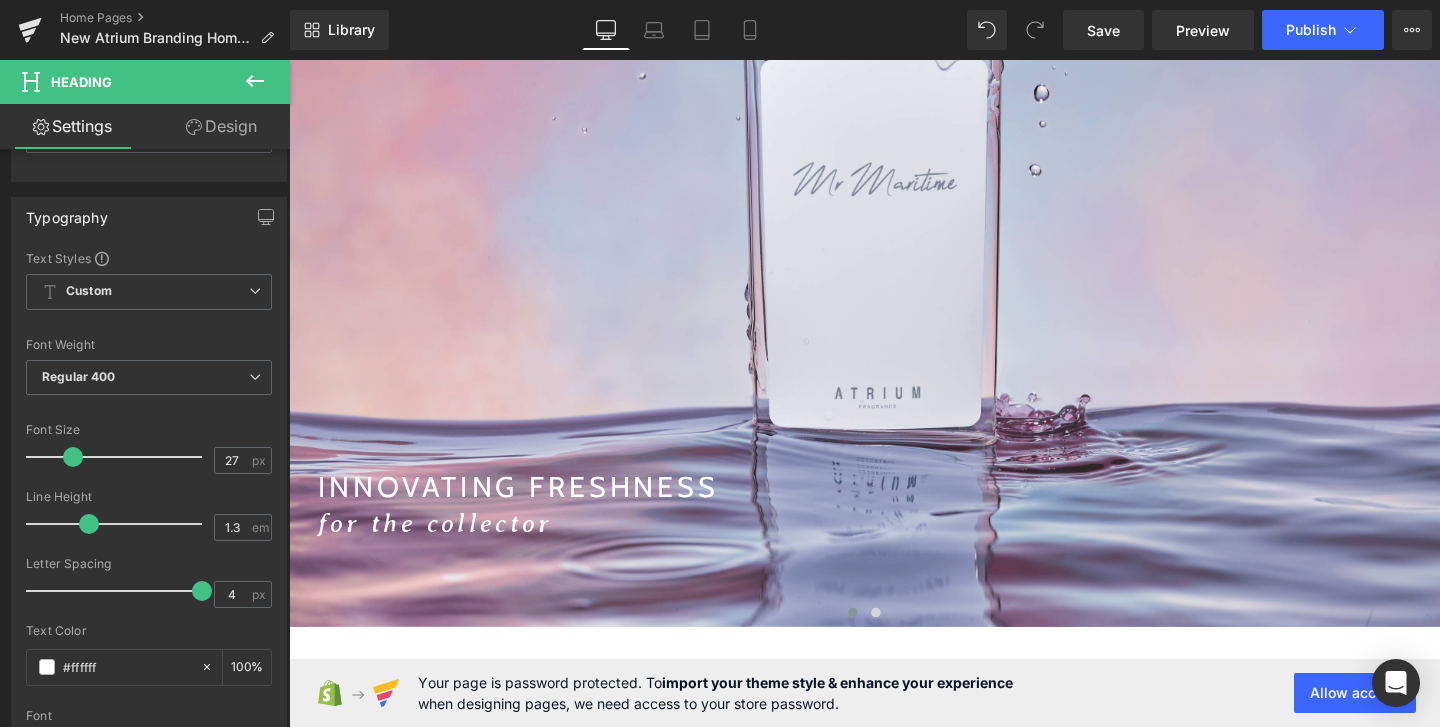 click 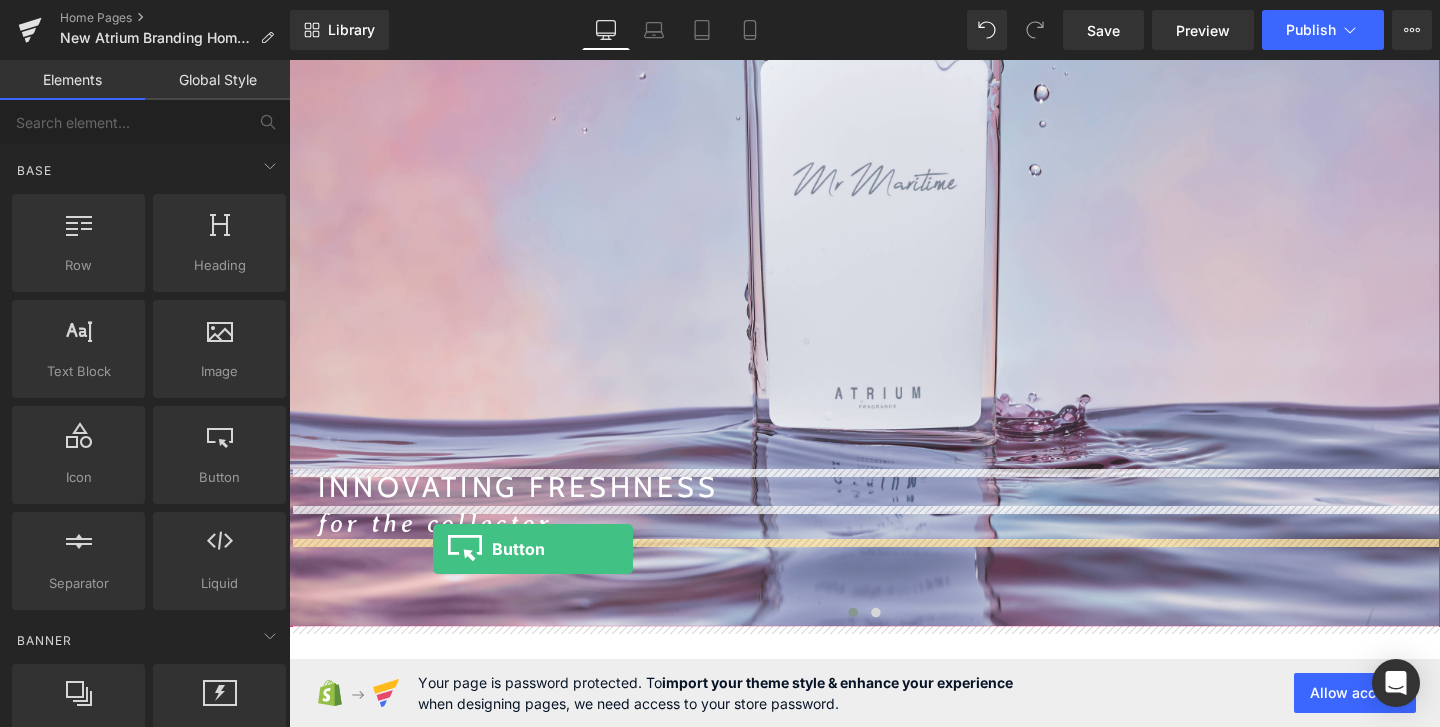 drag, startPoint x: 506, startPoint y: 509, endPoint x: 440, endPoint y: 574, distance: 92.63369 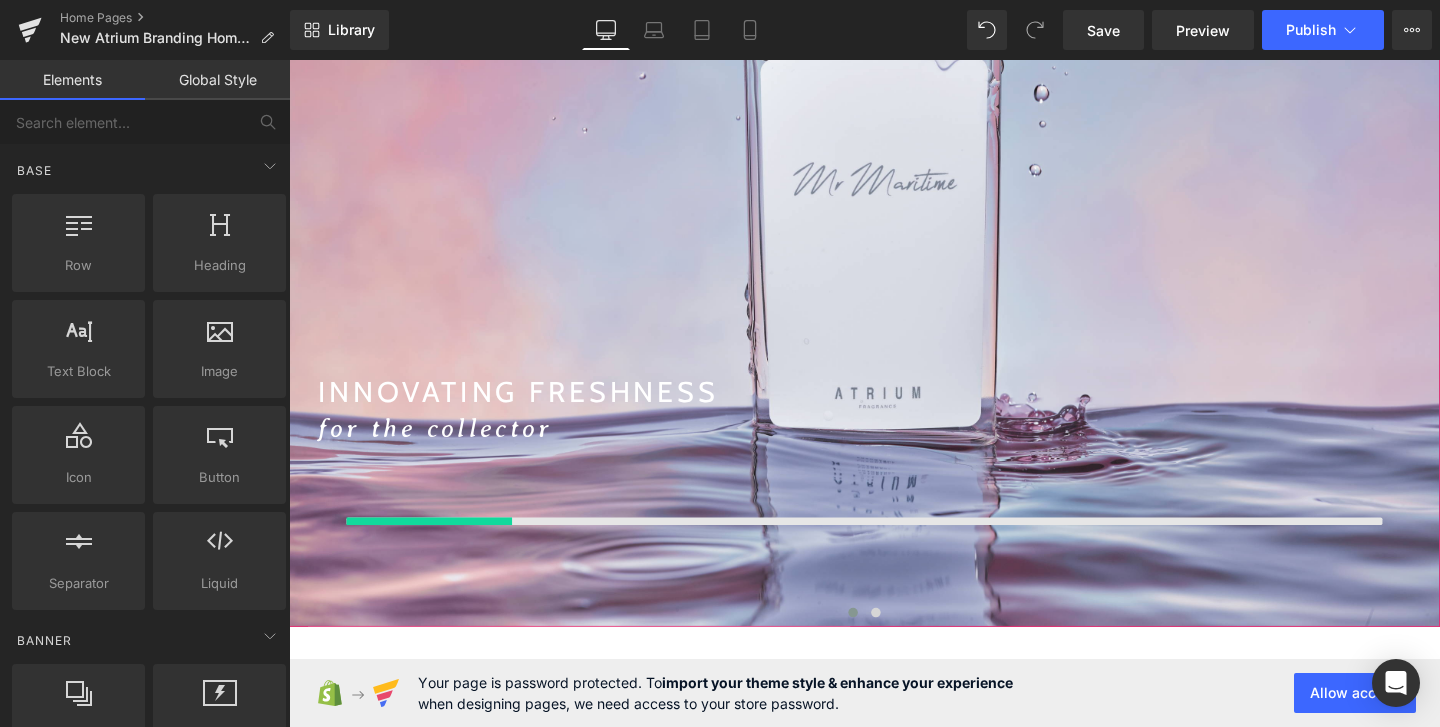 scroll, scrollTop: 353, scrollLeft: 0, axis: vertical 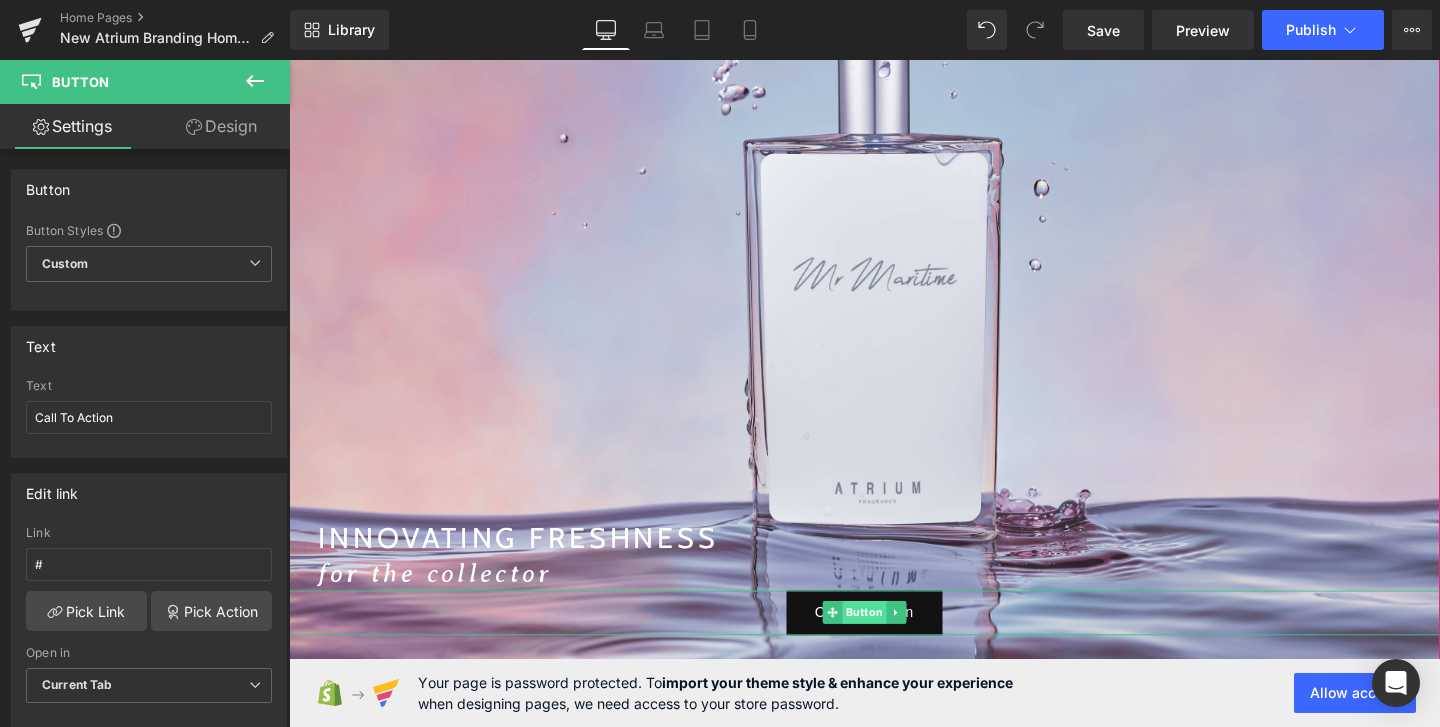 click on "Button" at bounding box center [894, 641] 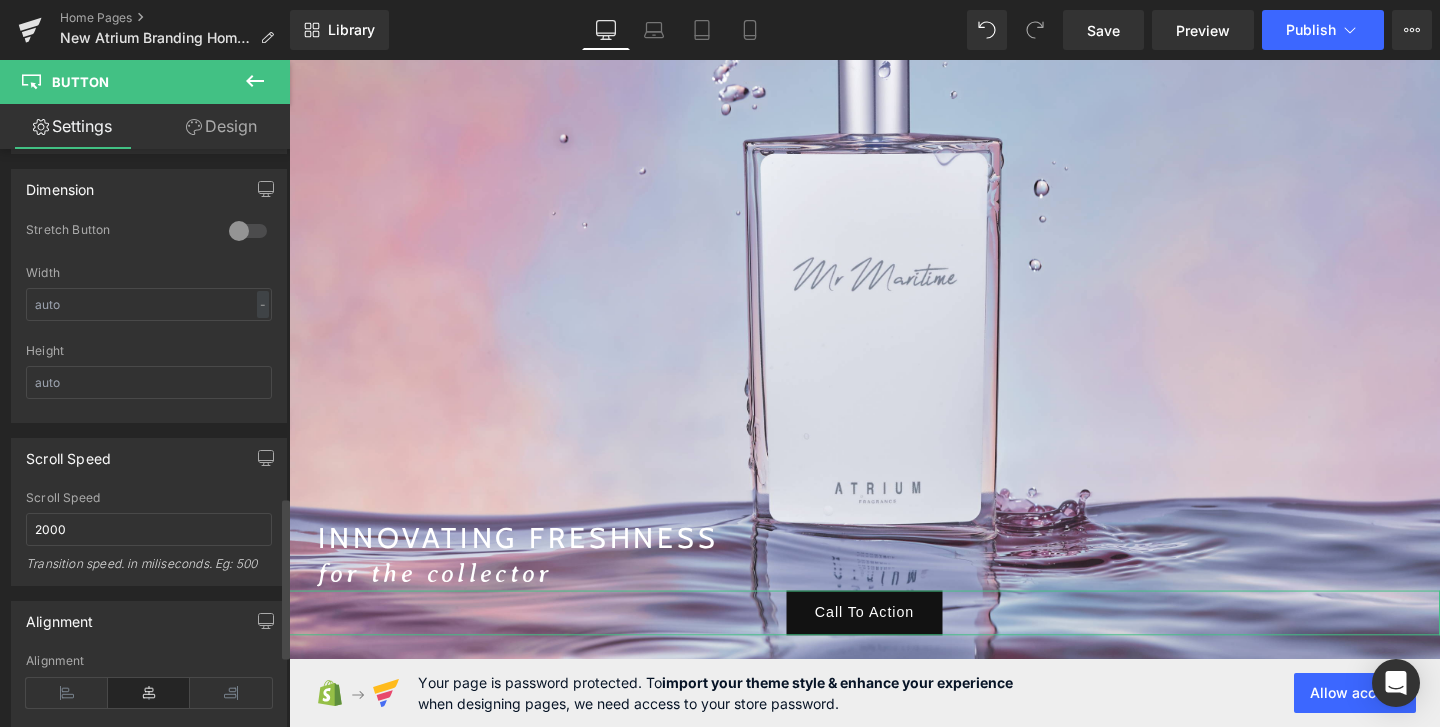 scroll, scrollTop: 1511, scrollLeft: 0, axis: vertical 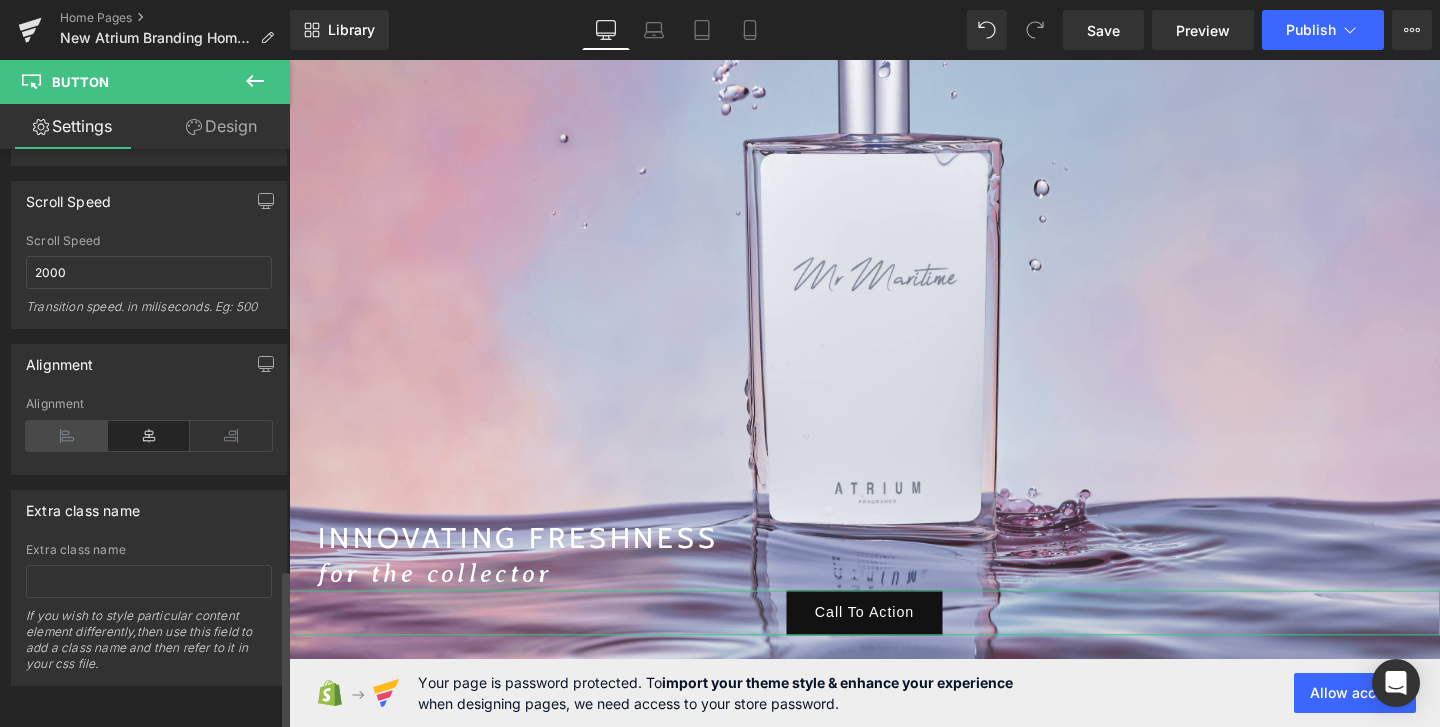 click at bounding box center (67, 436) 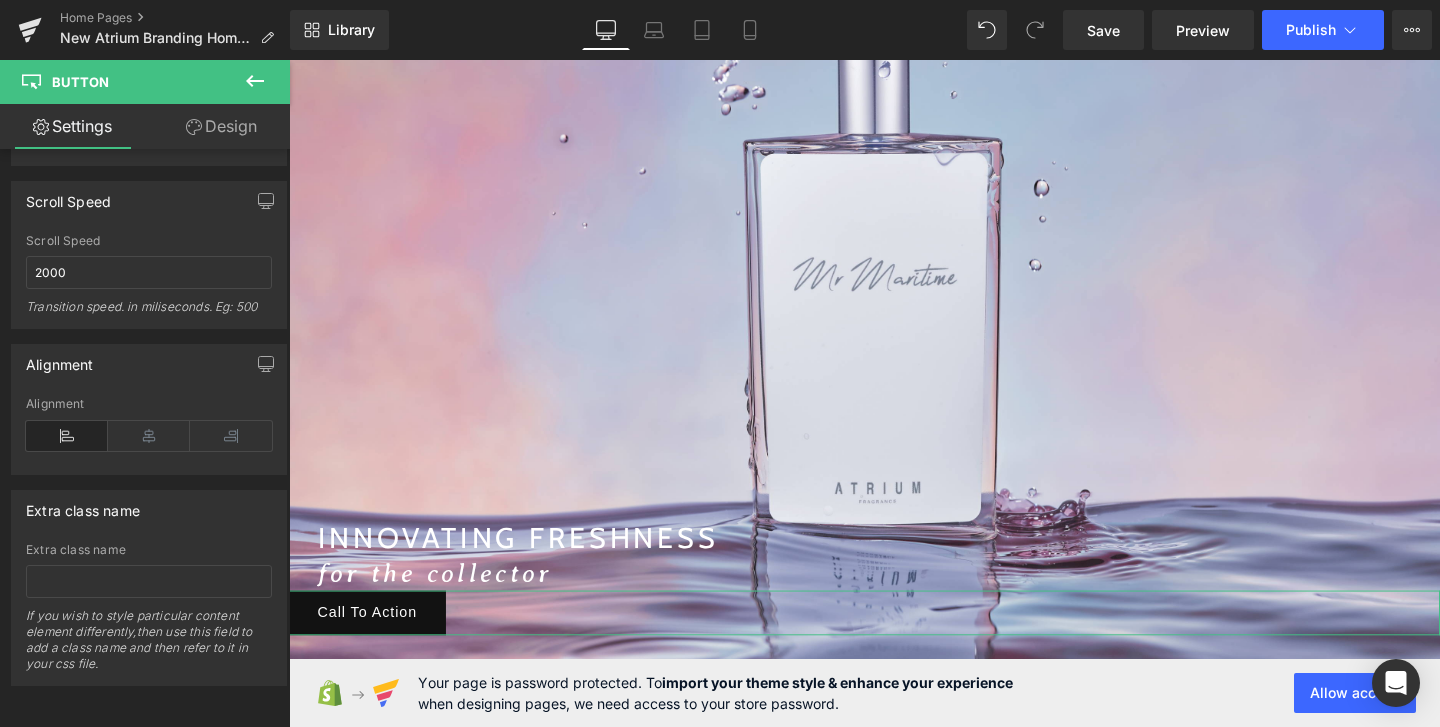 click on "Design" at bounding box center (221, 126) 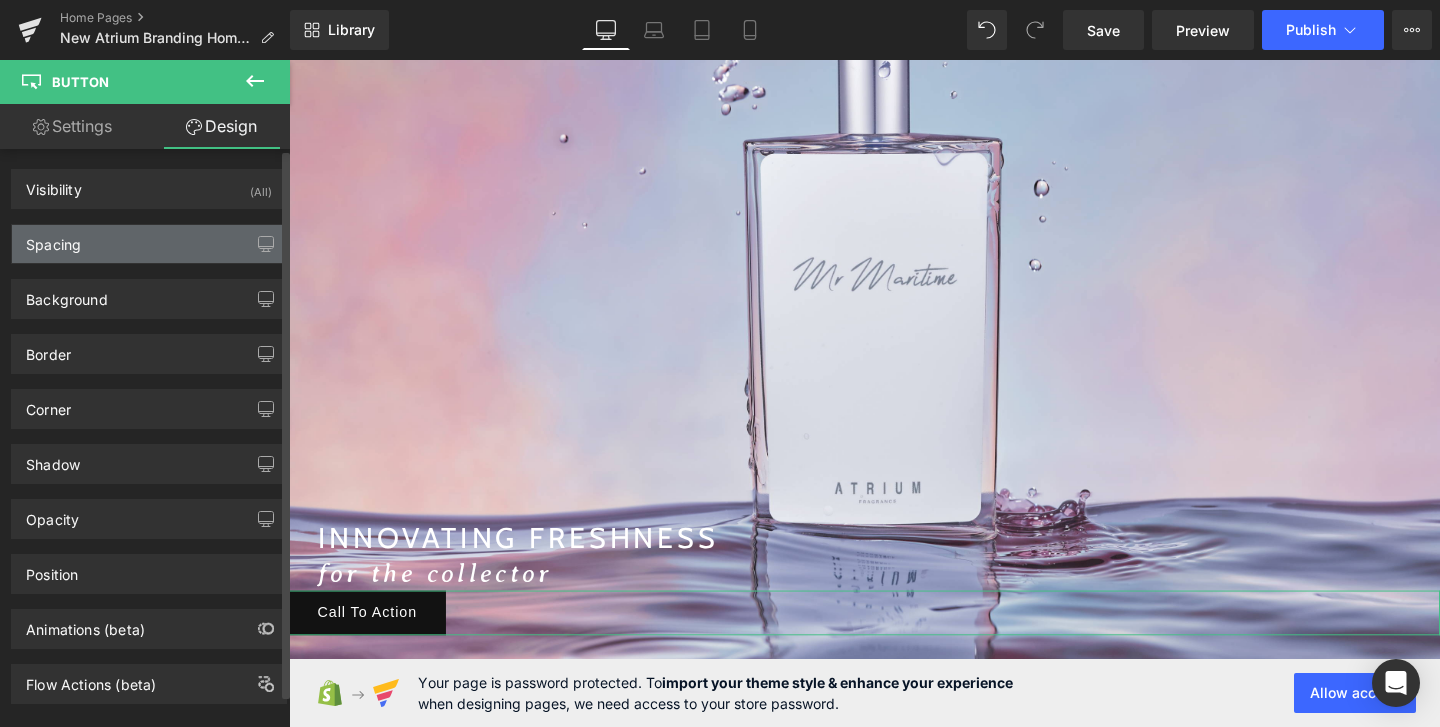 click on "Spacing" at bounding box center (149, 244) 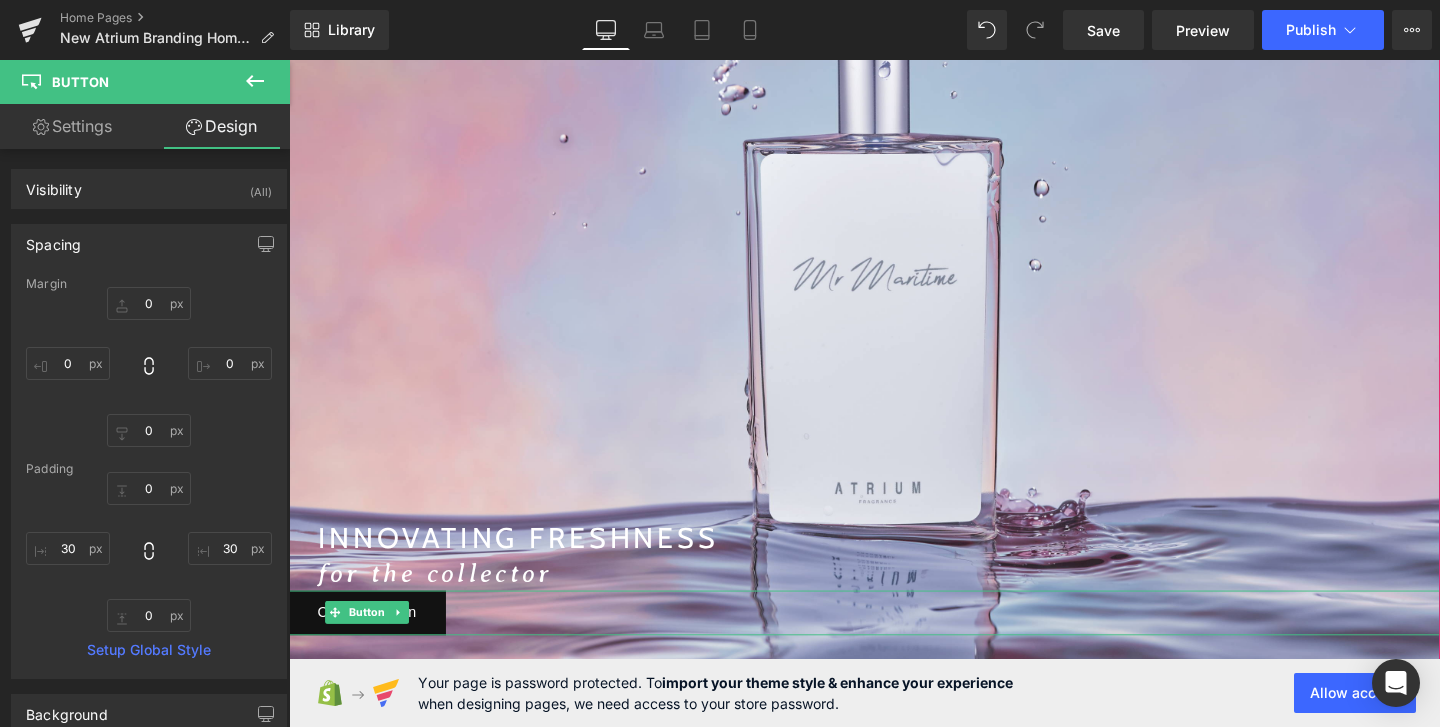 click on "Call To Action" at bounding box center (894, 641) 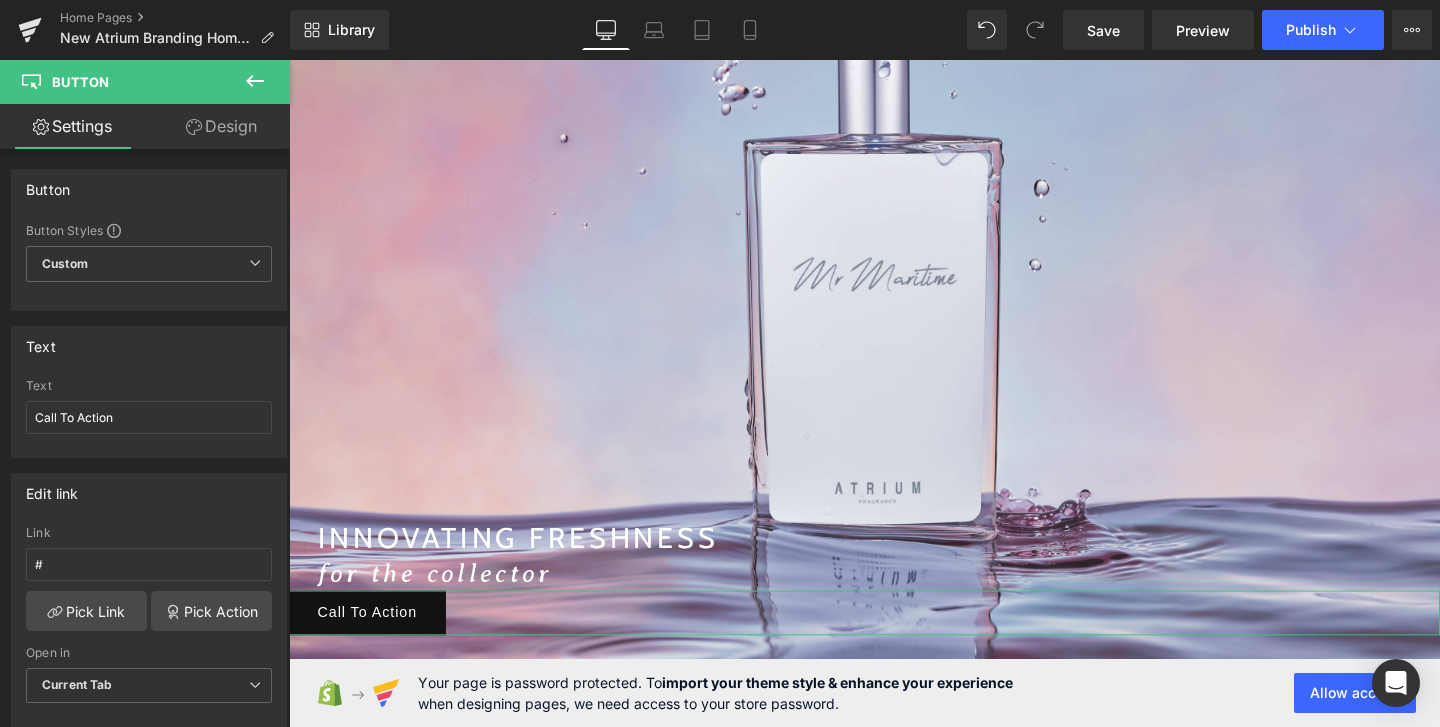 click on "Design" at bounding box center [221, 126] 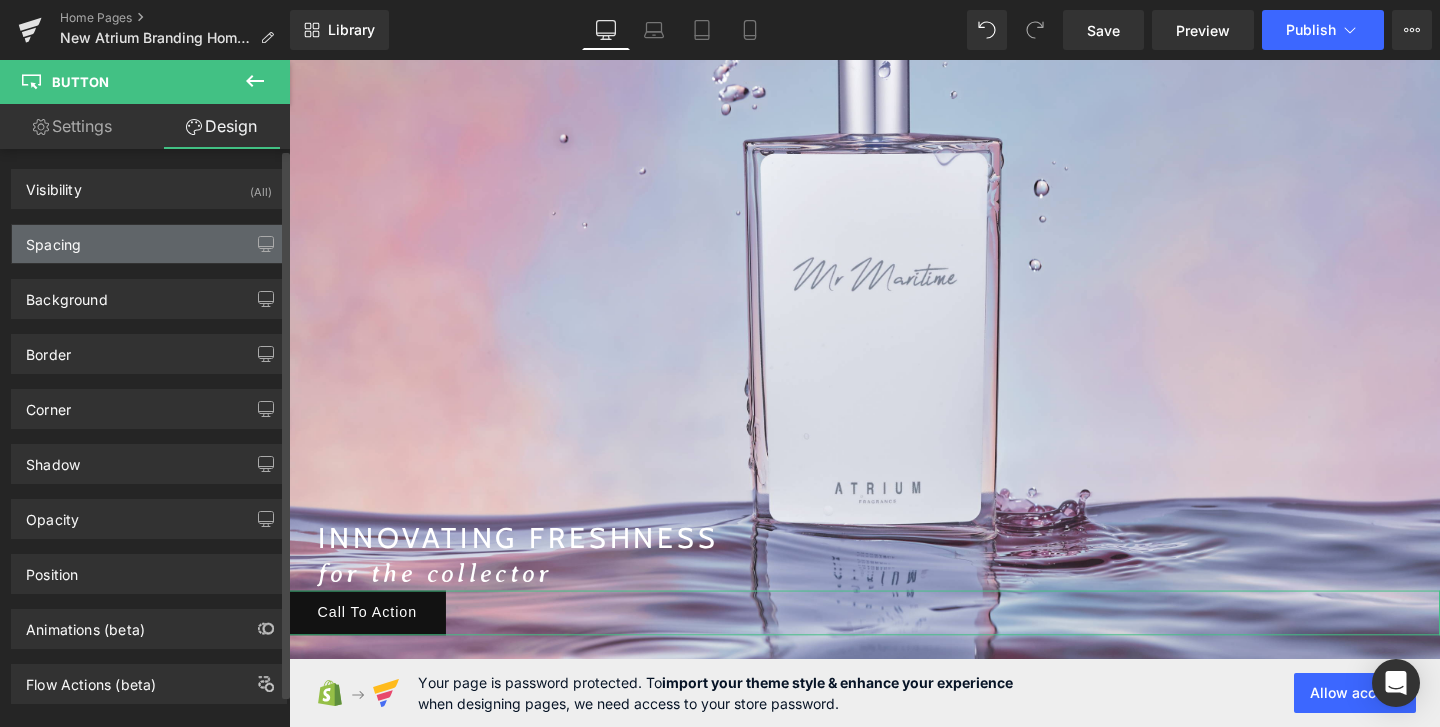 type on "0" 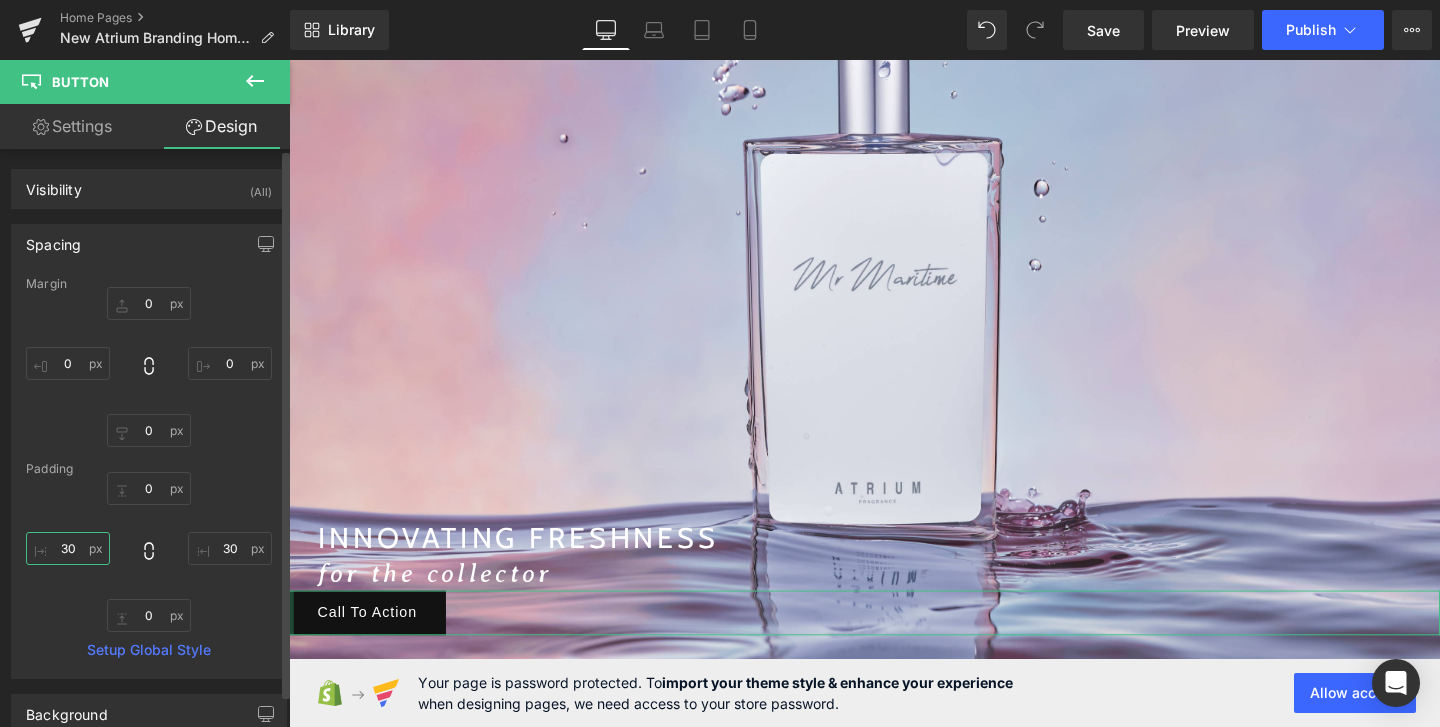 click on "30" at bounding box center [68, 548] 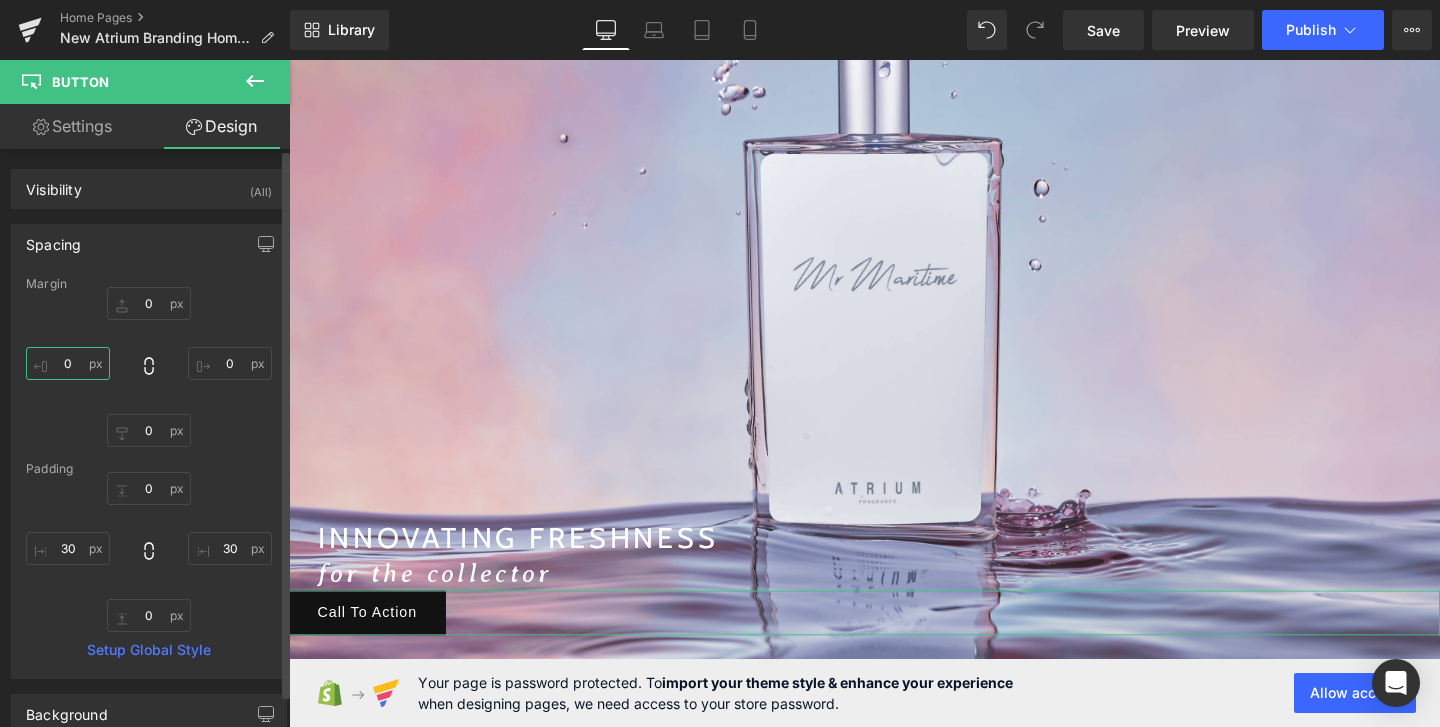 click on "0" at bounding box center (68, 363) 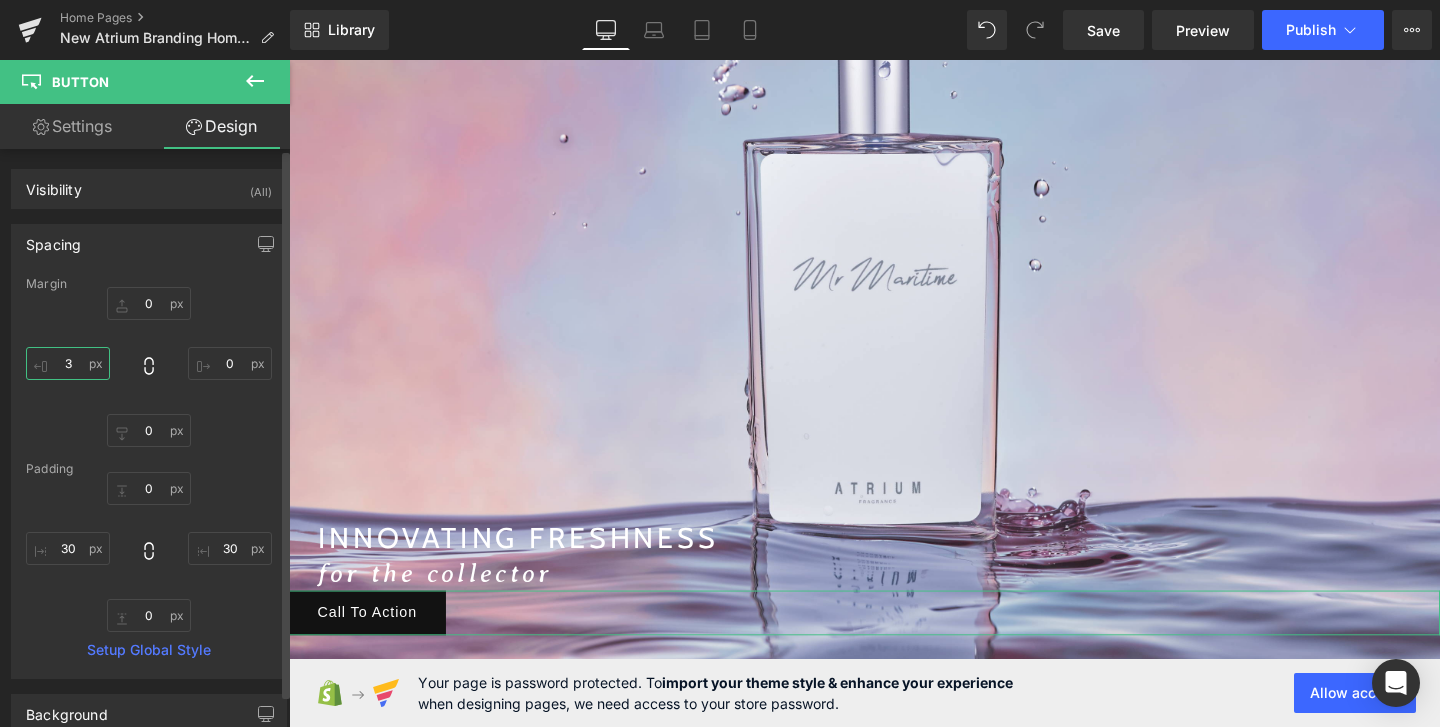 type on "30" 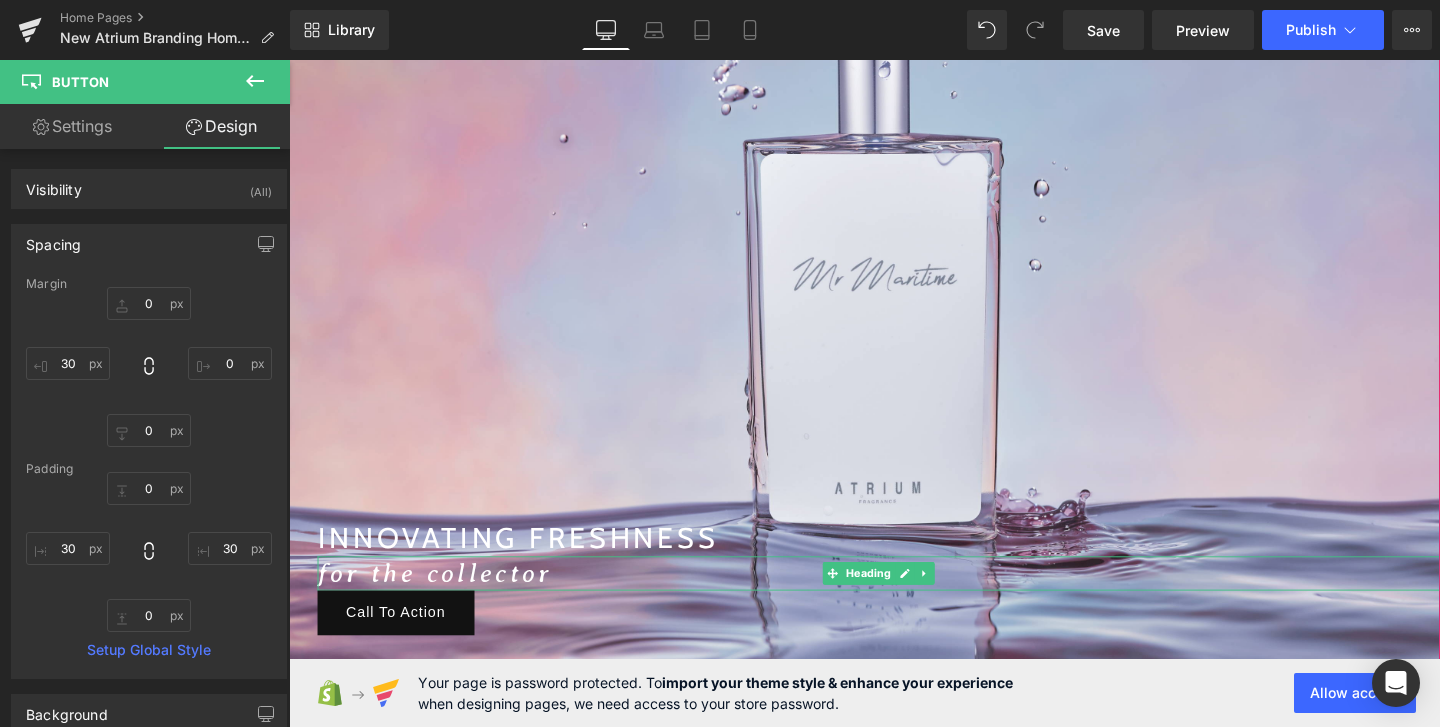 click on "for the collector" at bounding box center (442, 599) 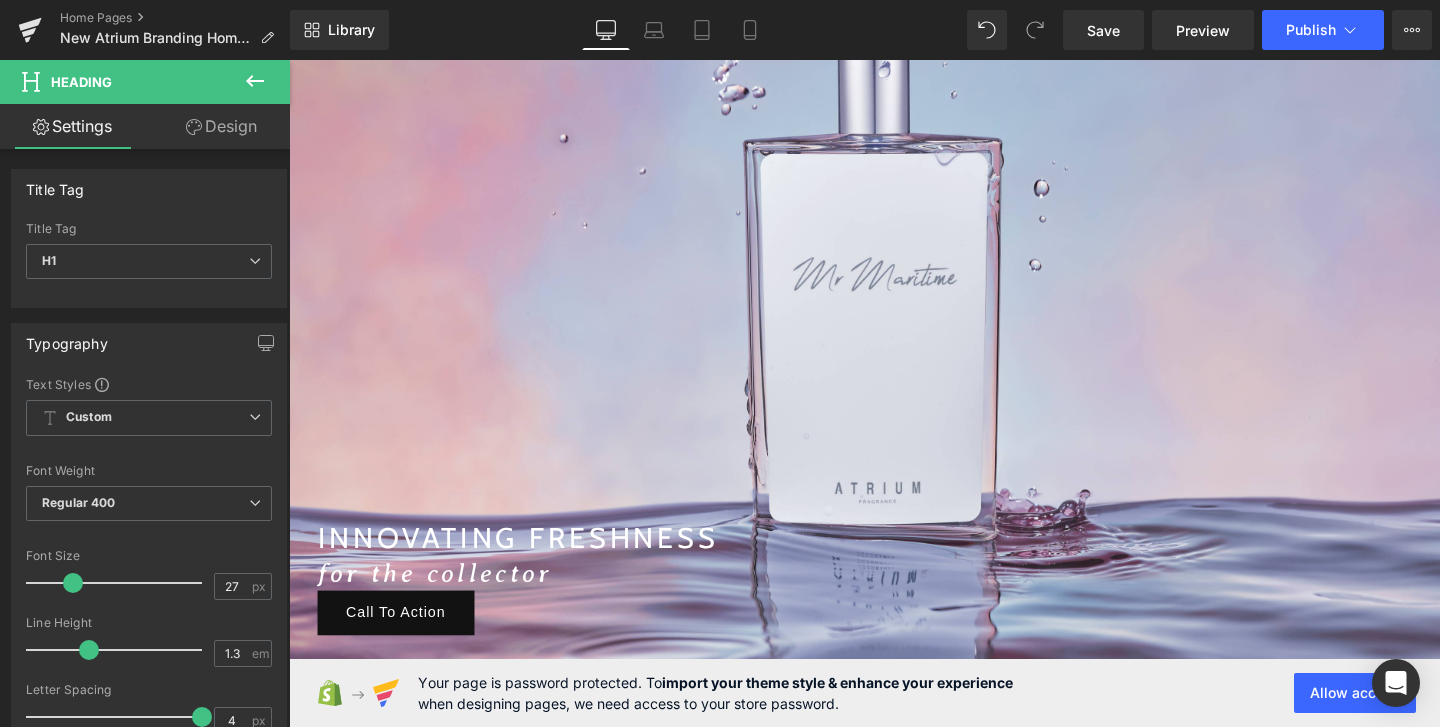 click on "Design" at bounding box center (221, 126) 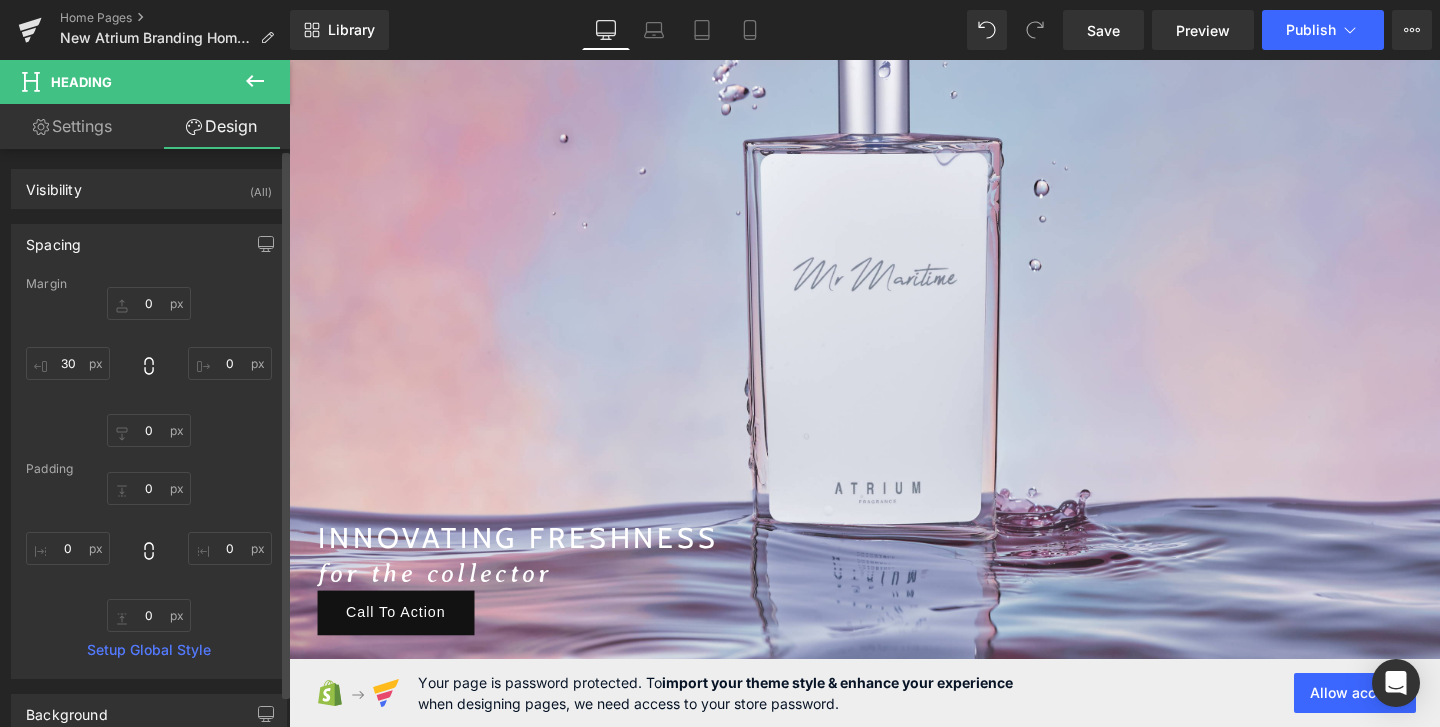 type on "0" 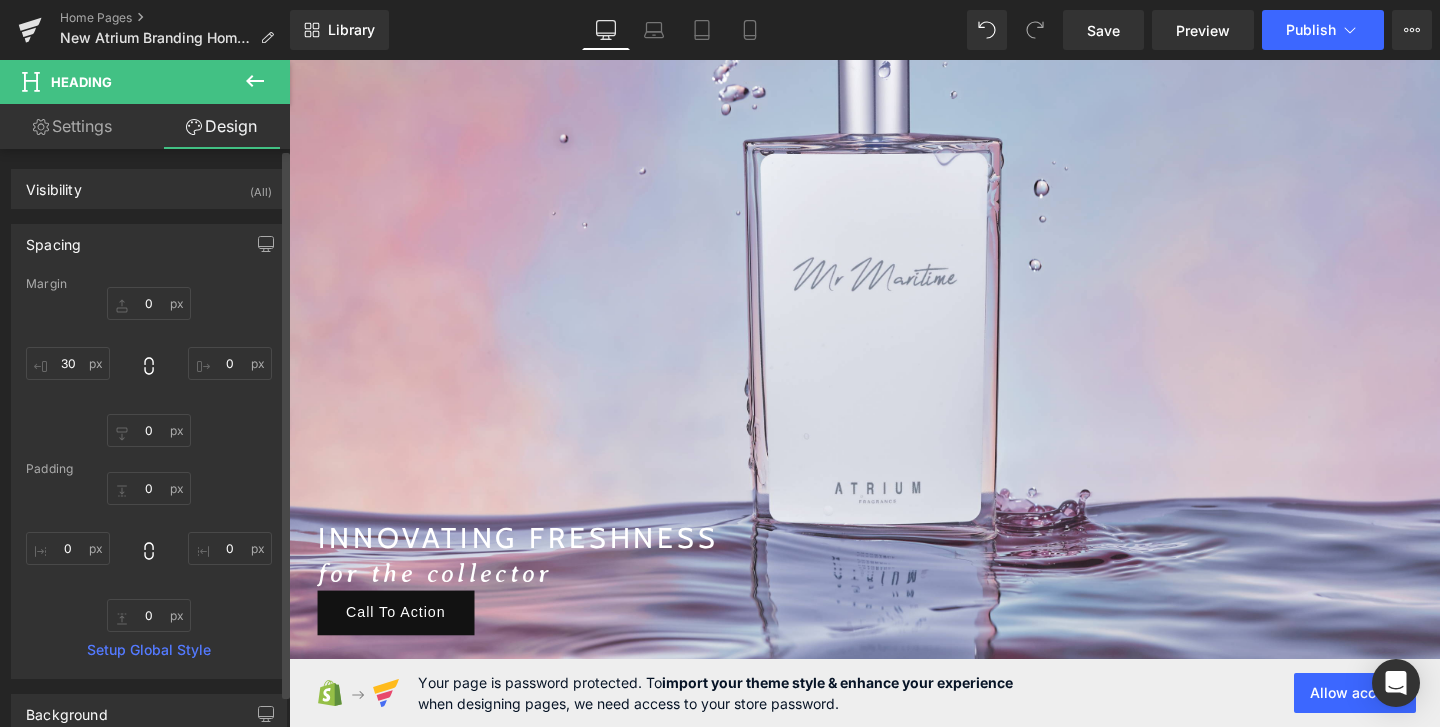 type on "0" 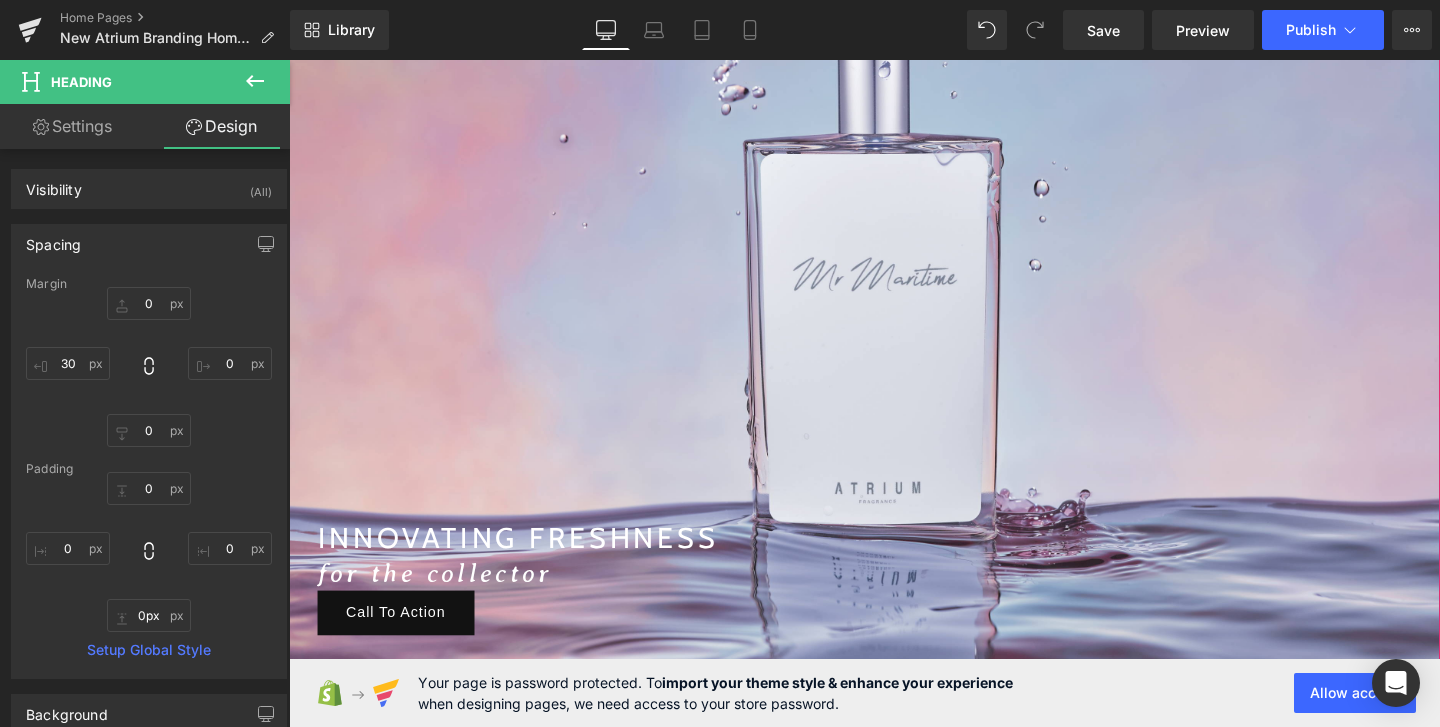 drag, startPoint x: 491, startPoint y: 613, endPoint x: 482, endPoint y: 672, distance: 59.682495 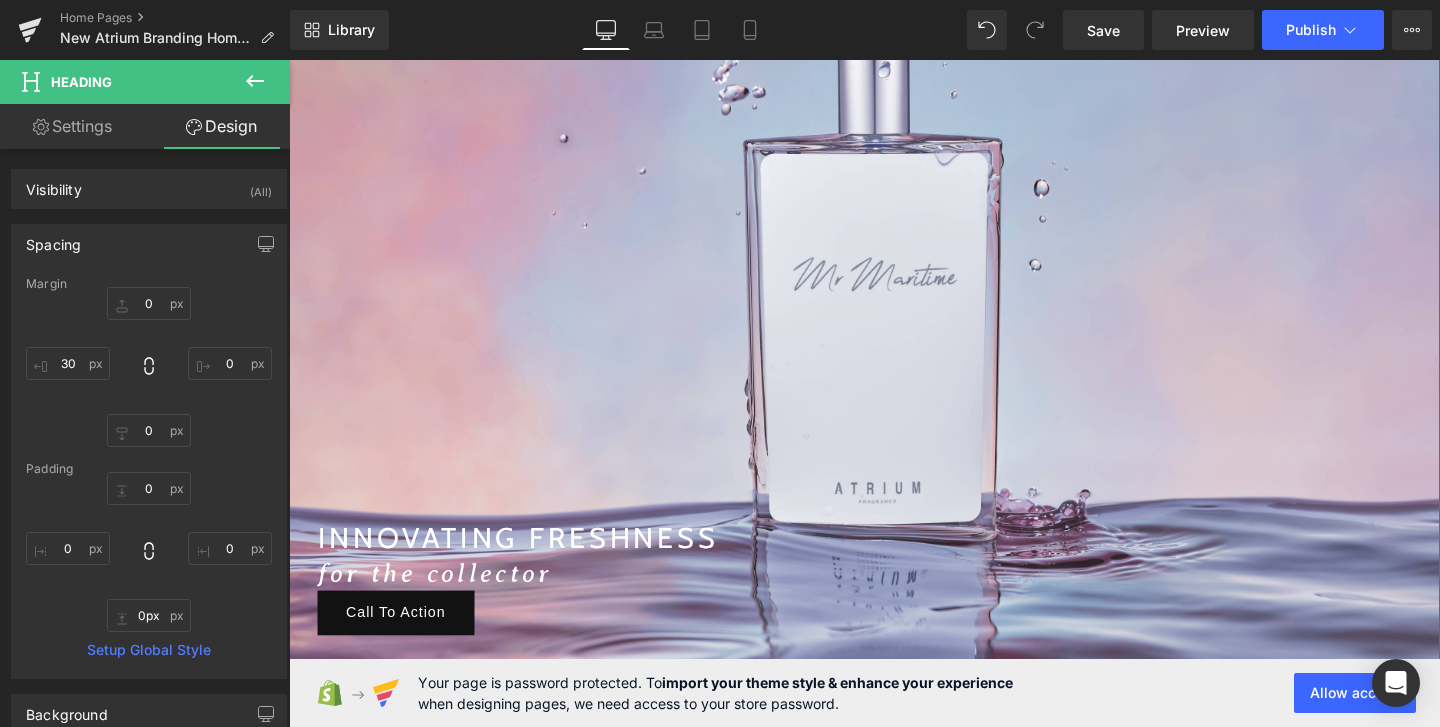 click on "INNOVATING FRESHNESS
Heading         for the collector Heading
Call To Action
Button" at bounding box center [894, 301] 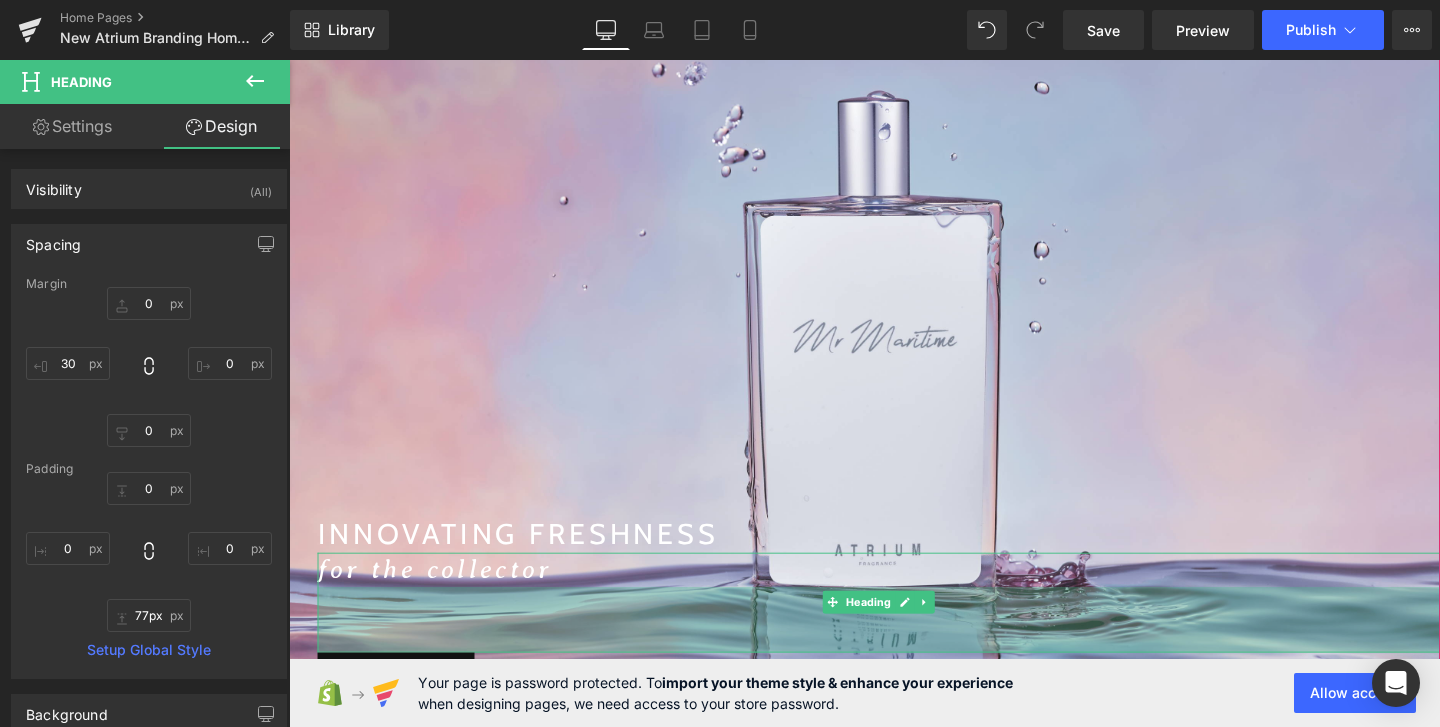 scroll, scrollTop: 276, scrollLeft: 0, axis: vertical 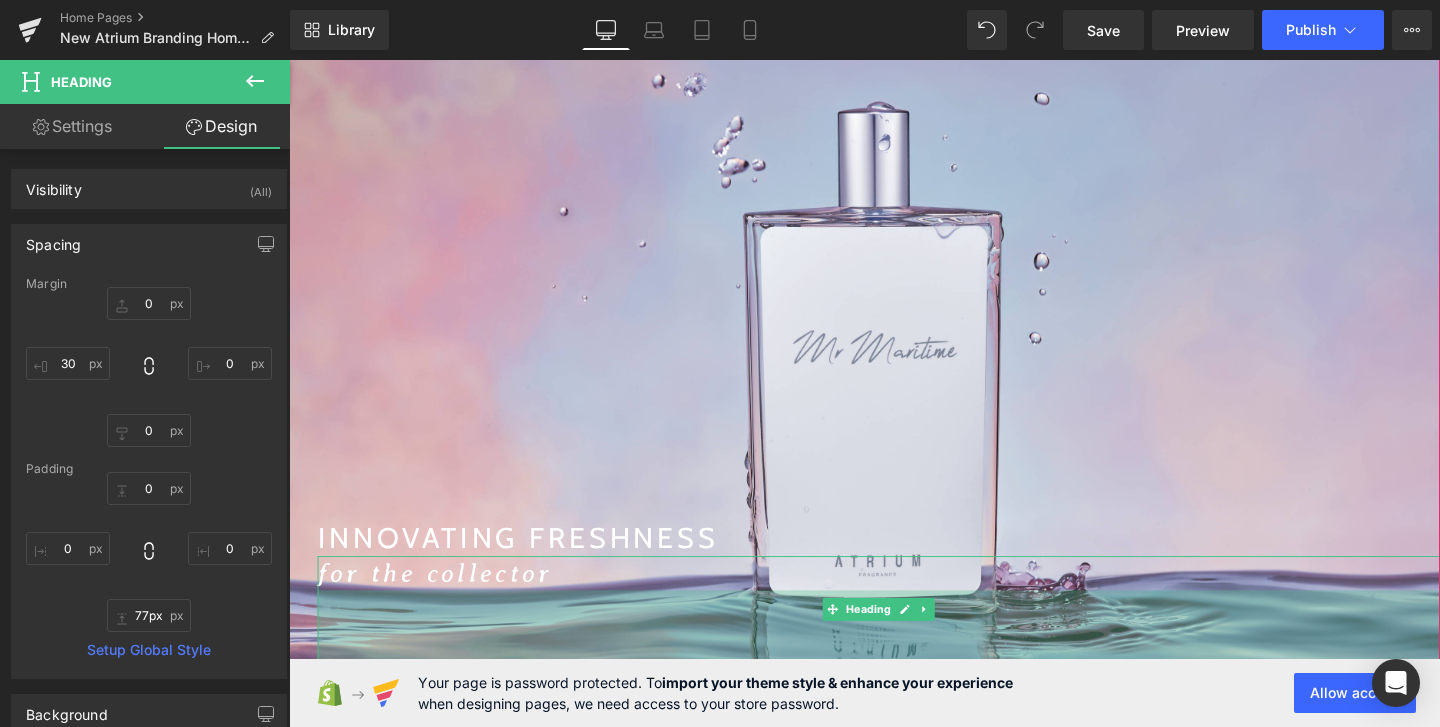 drag, startPoint x: 498, startPoint y: 615, endPoint x: 494, endPoint y: 802, distance: 187.04277 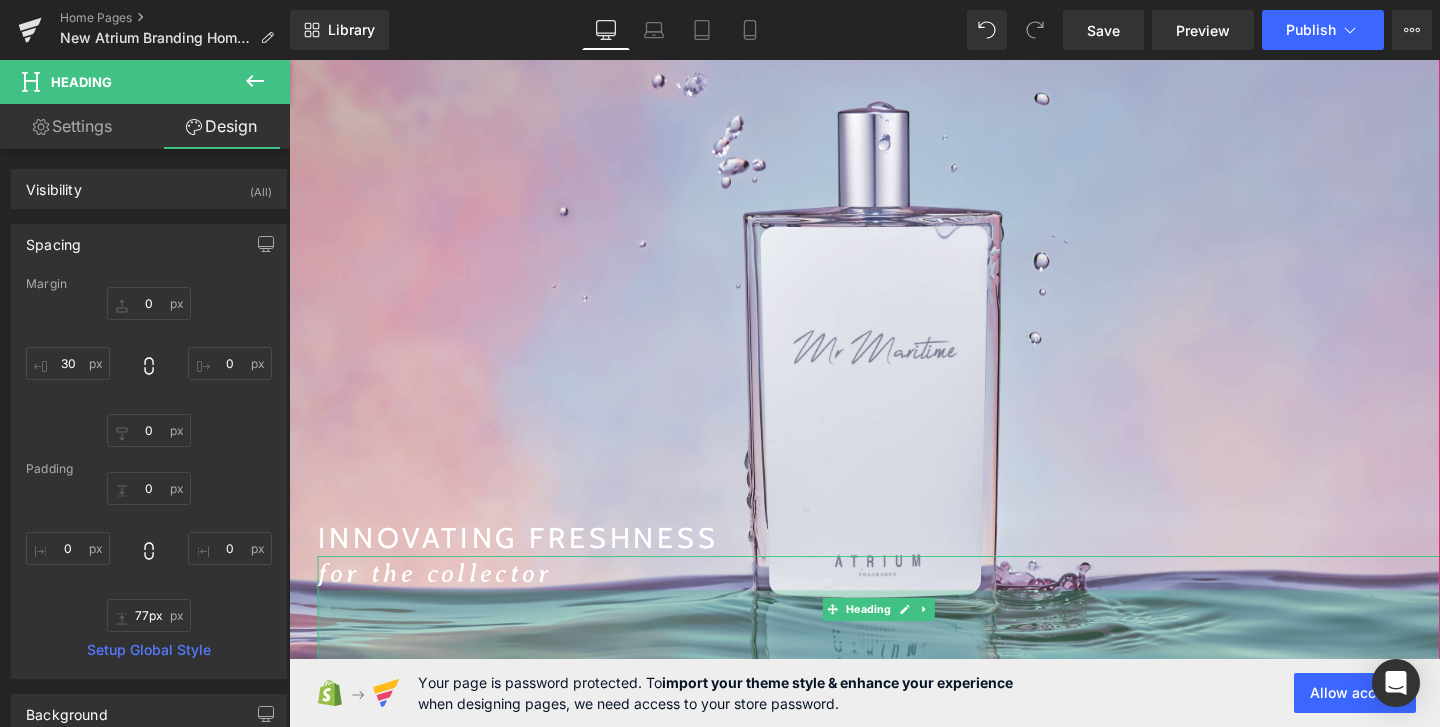 click on "Skip to content
About
Shop
Shop
Best Sellers
Curiosity Collection" at bounding box center (894, 134) 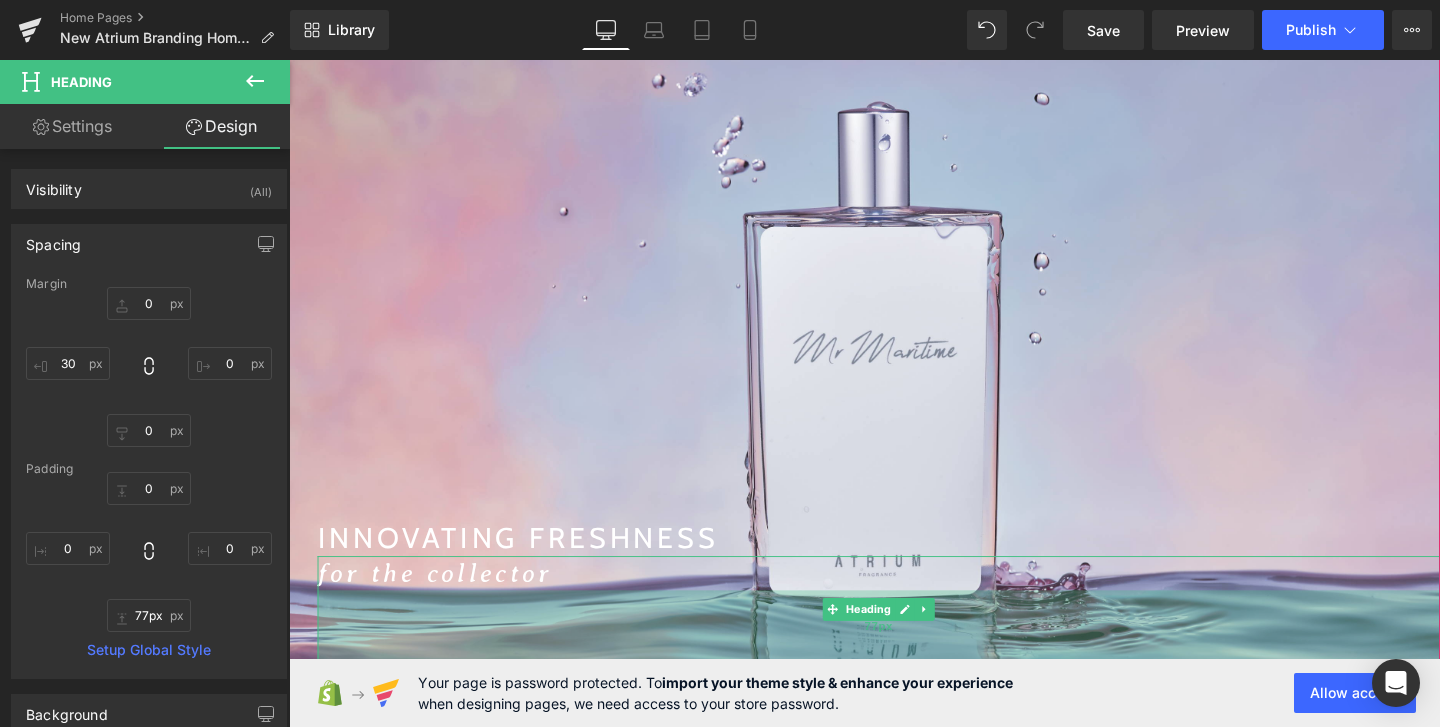 type on "0px" 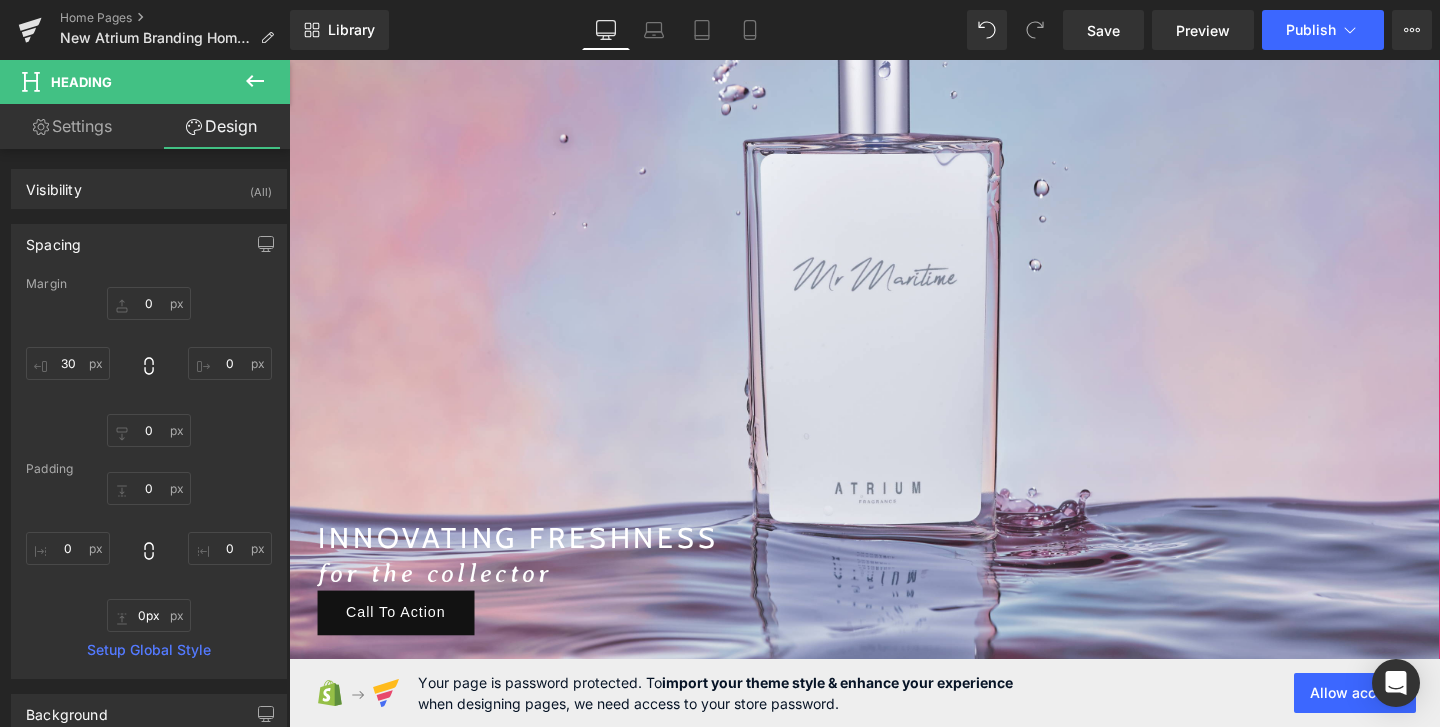 scroll, scrollTop: 510, scrollLeft: 0, axis: vertical 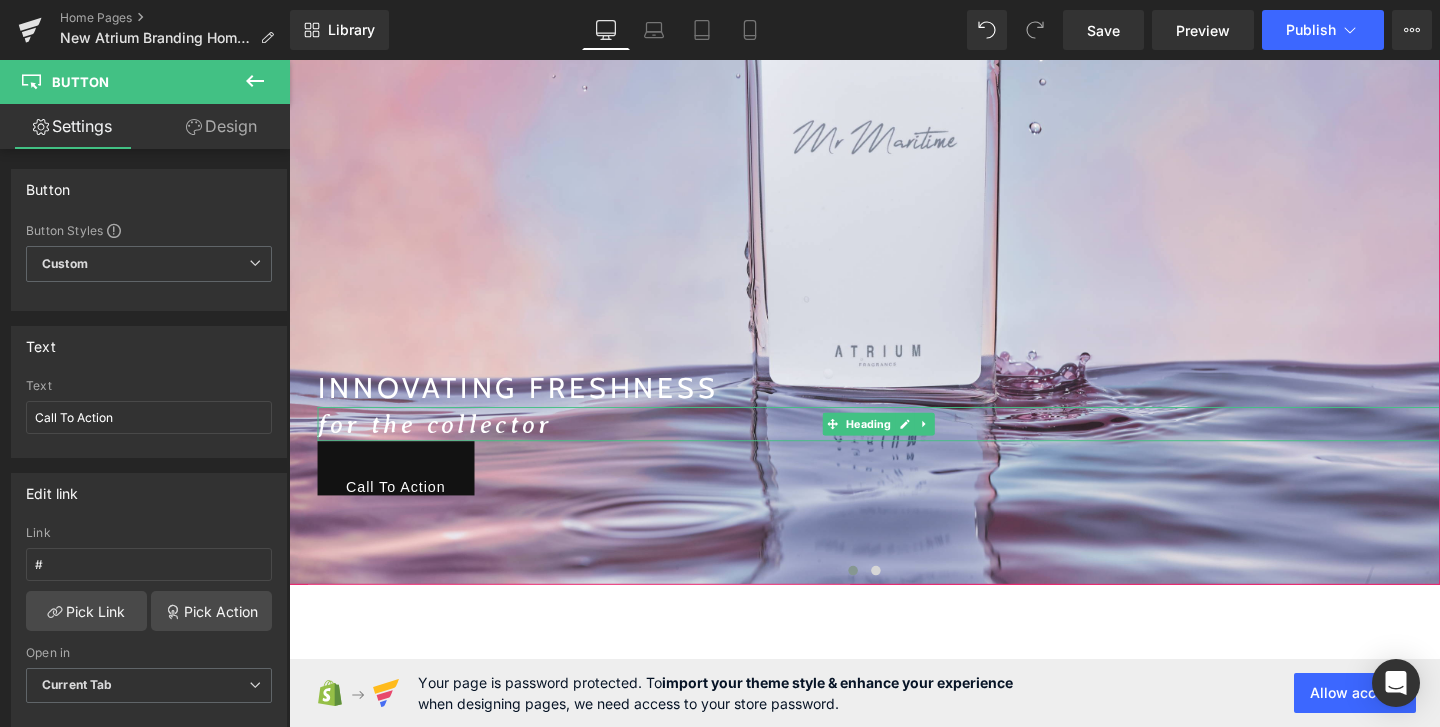 drag, startPoint x: 500, startPoint y: 462, endPoint x: 1220, endPoint y: 95, distance: 808.1392 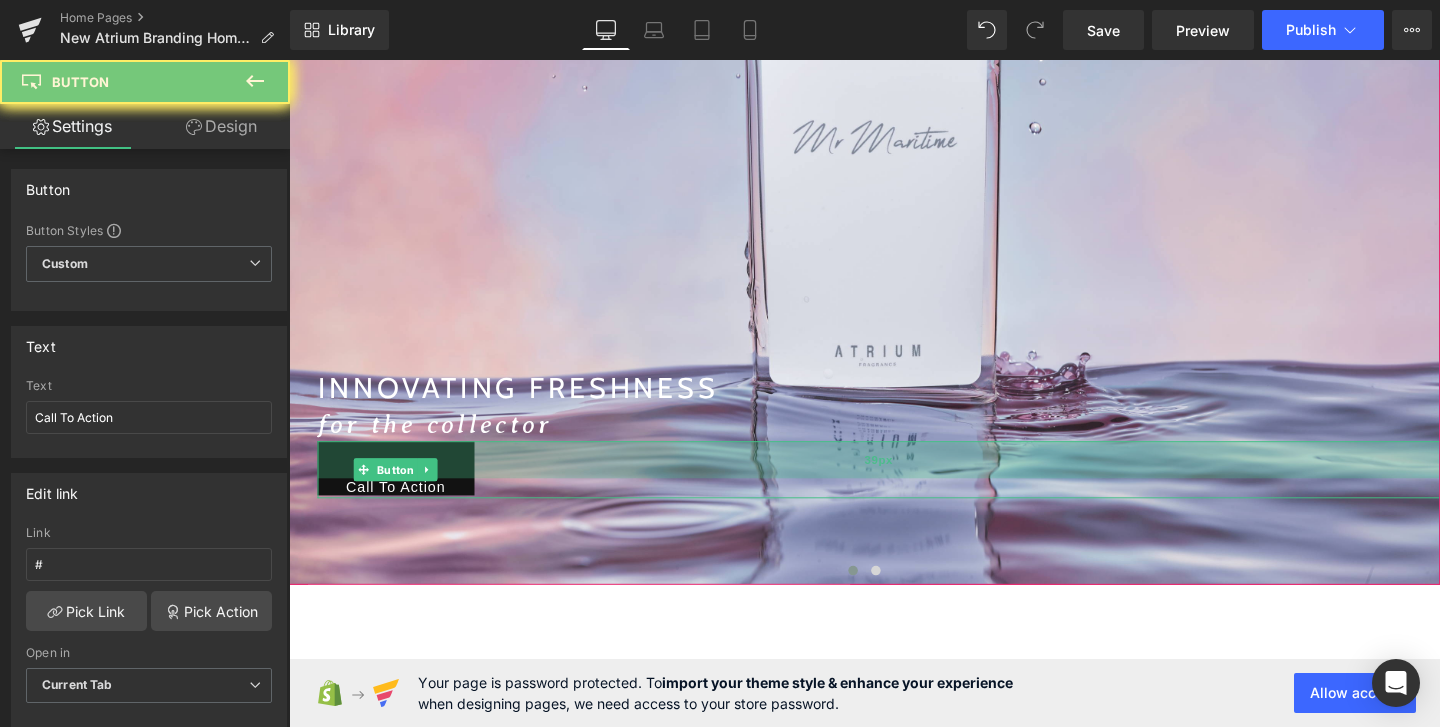 click on "Call To Action
Button   39px" at bounding box center [909, 491] 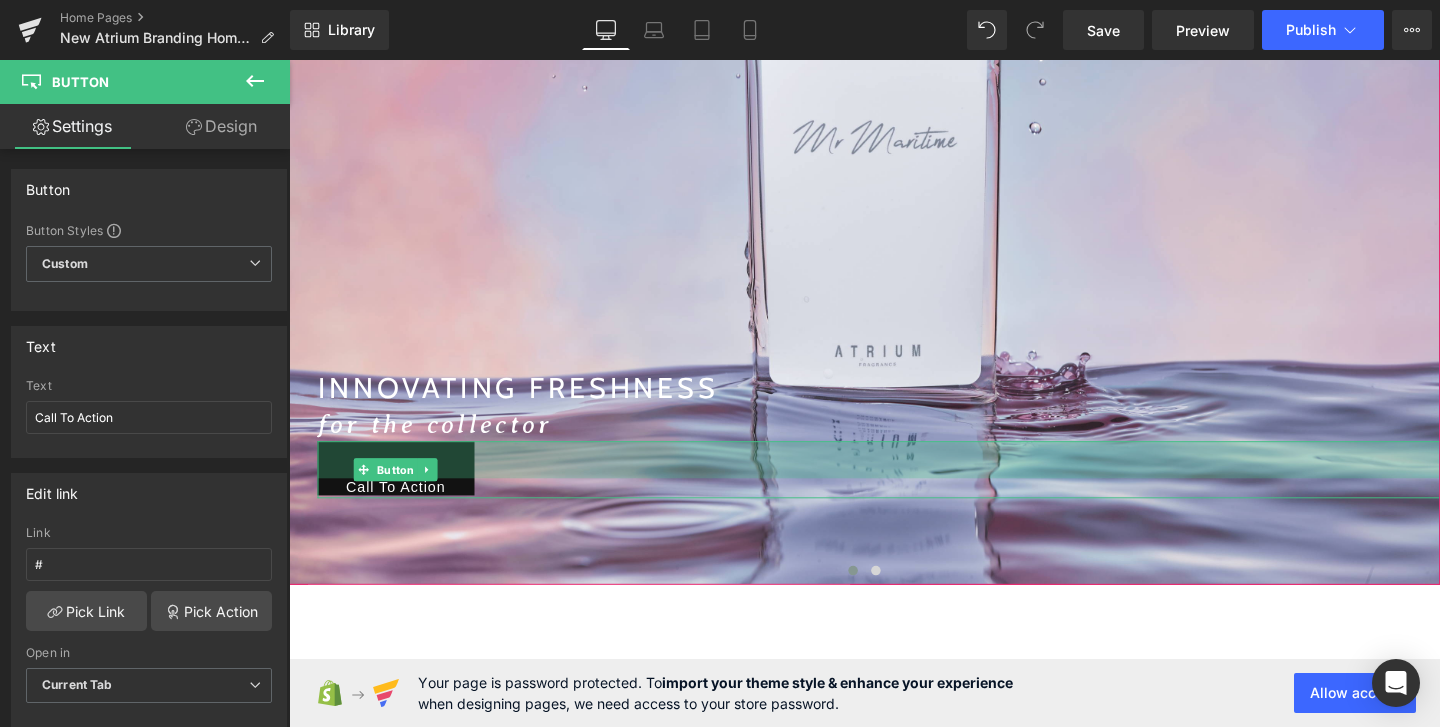 scroll, scrollTop: 510, scrollLeft: 0, axis: vertical 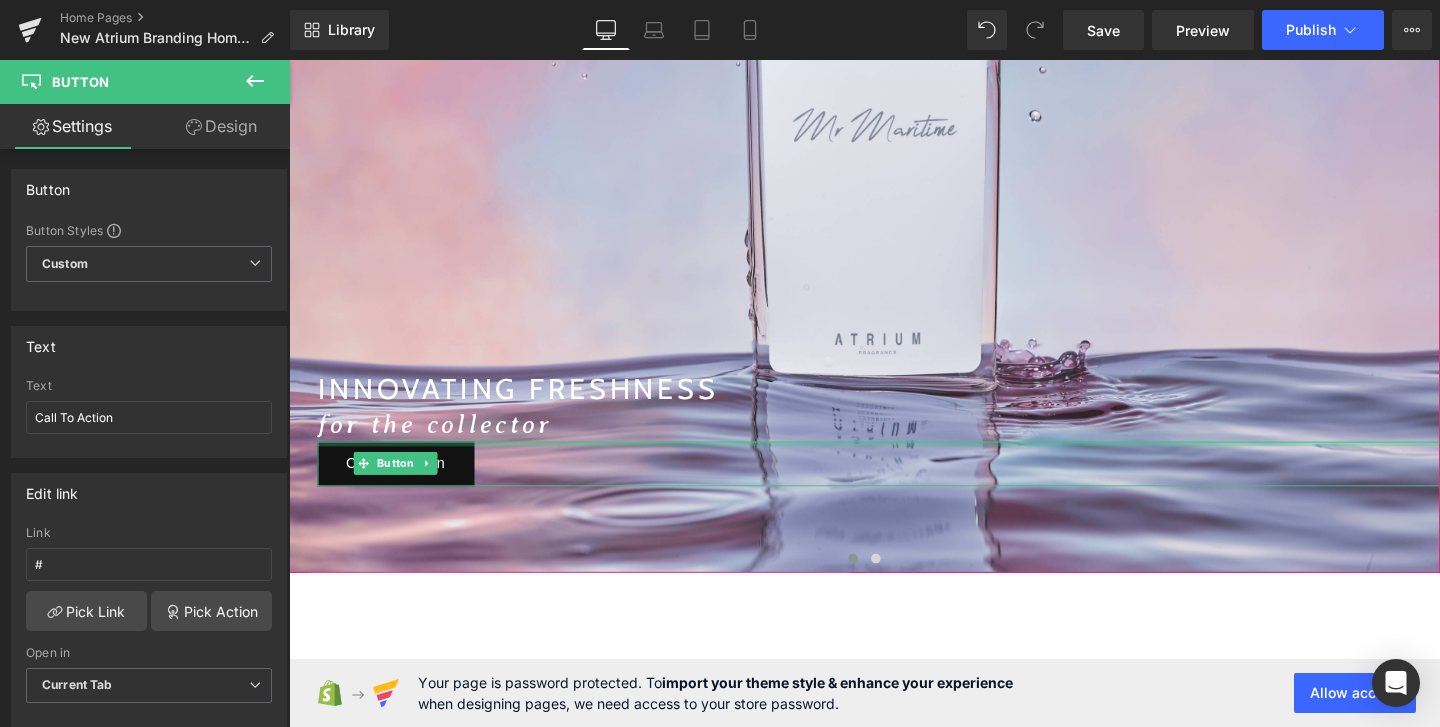 drag, startPoint x: 520, startPoint y: 481, endPoint x: 509, endPoint y: 464, distance: 20.248457 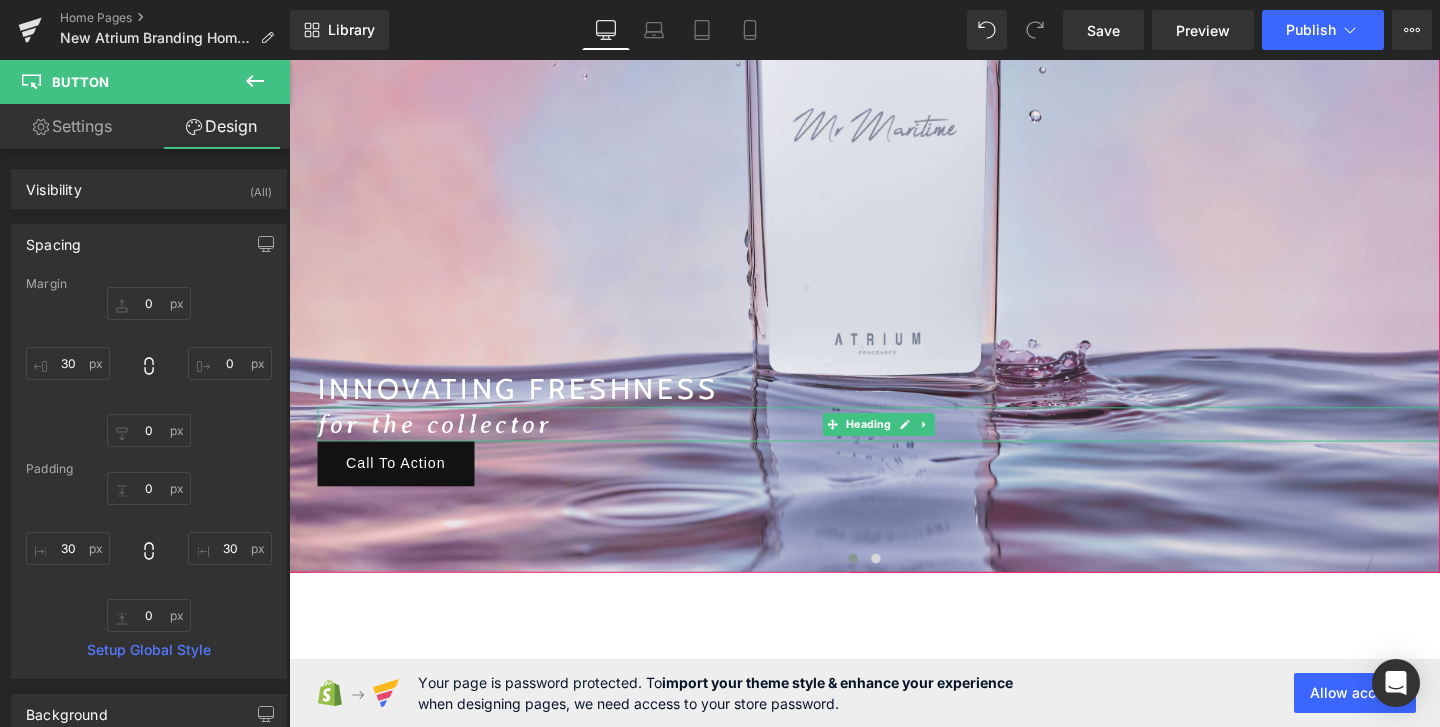click on "Heading" at bounding box center (898, 443) 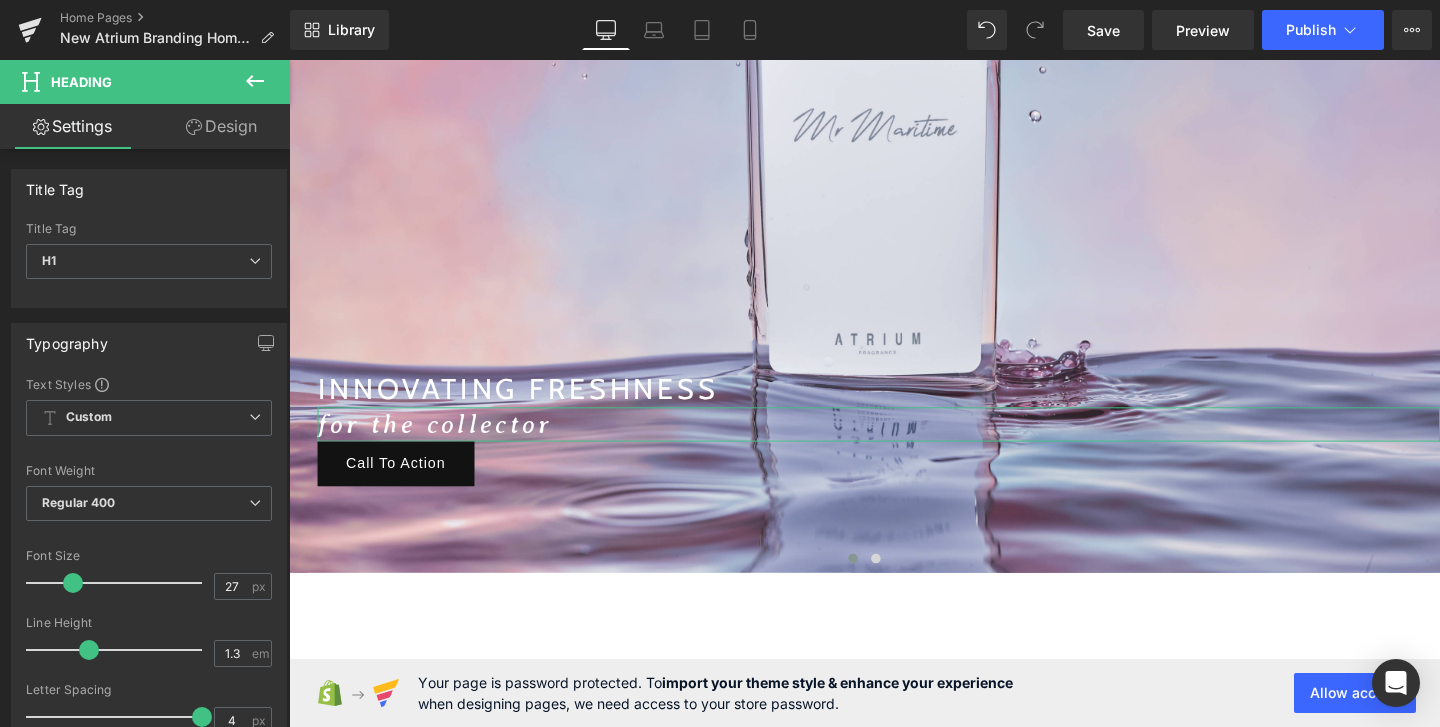 click on "Design" at bounding box center (221, 126) 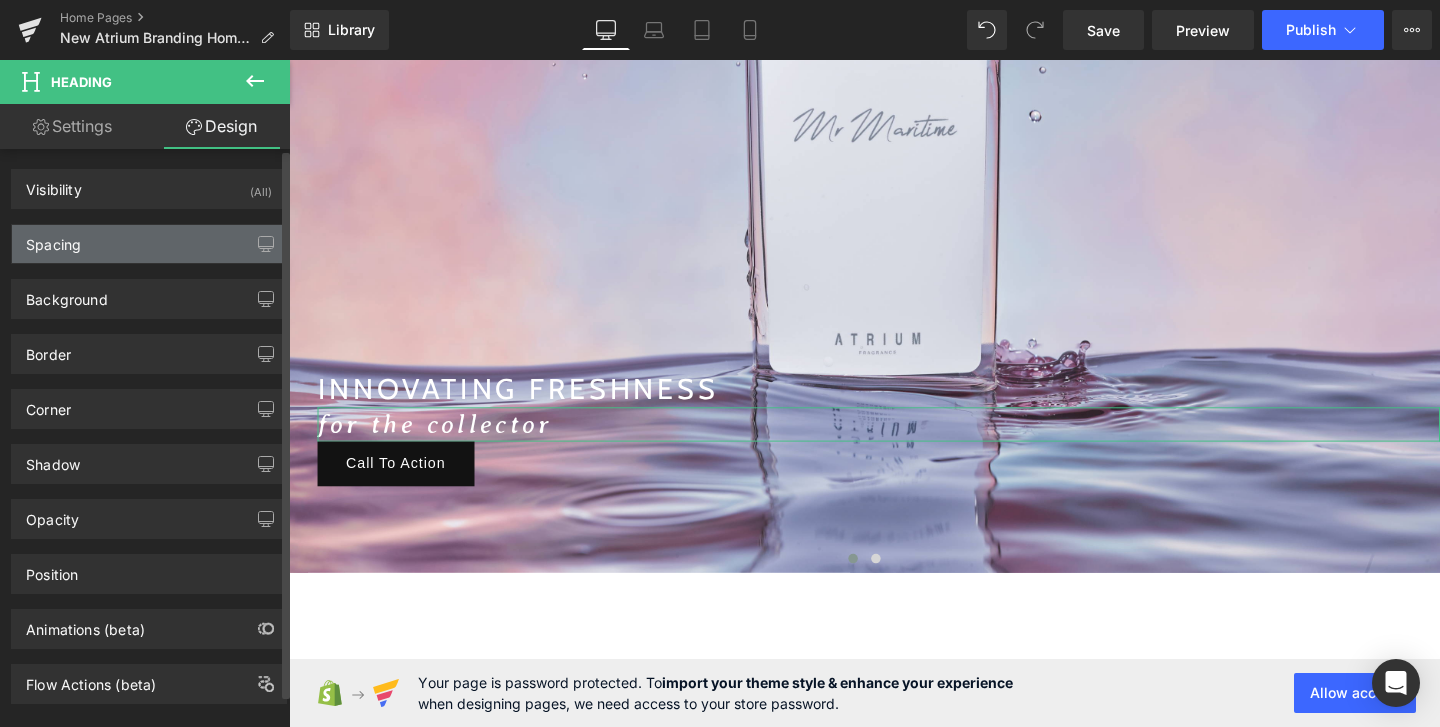 click on "Spacing" at bounding box center (149, 244) 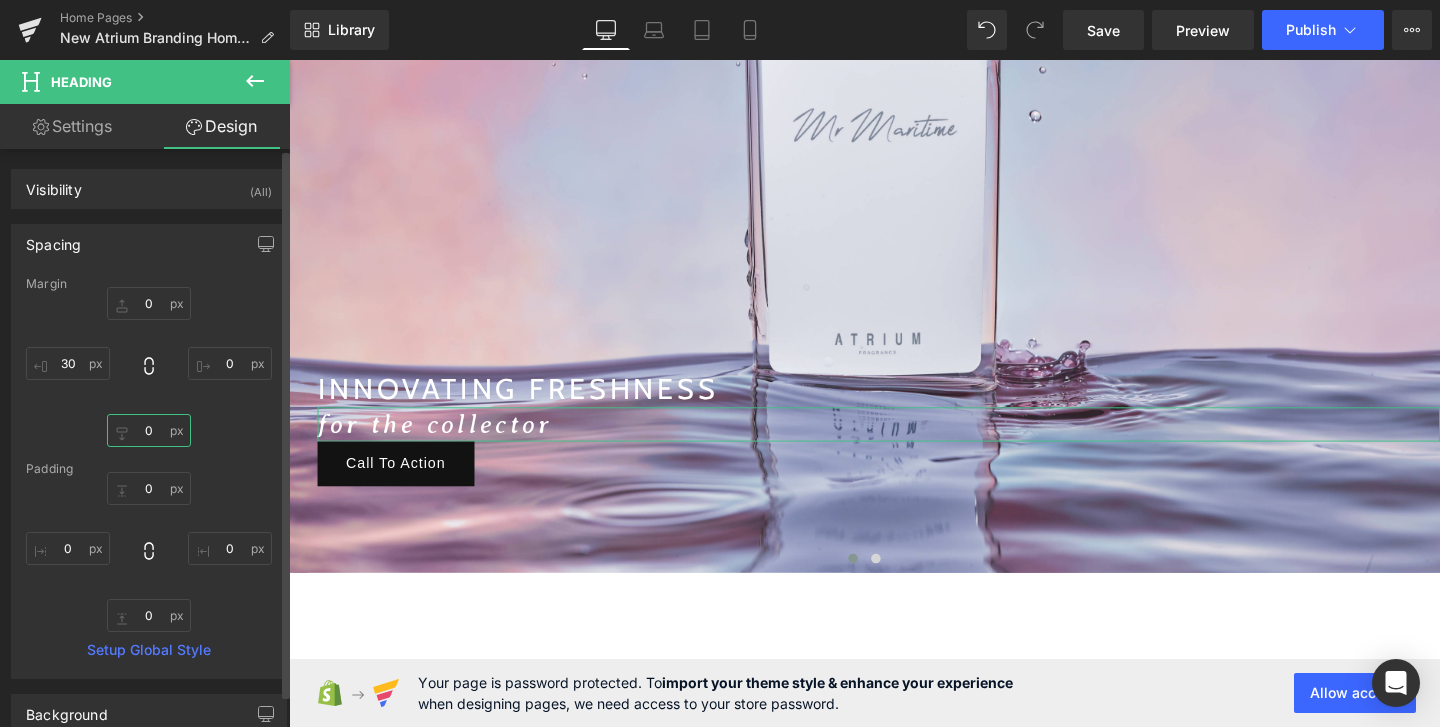 click on "0" at bounding box center (149, 430) 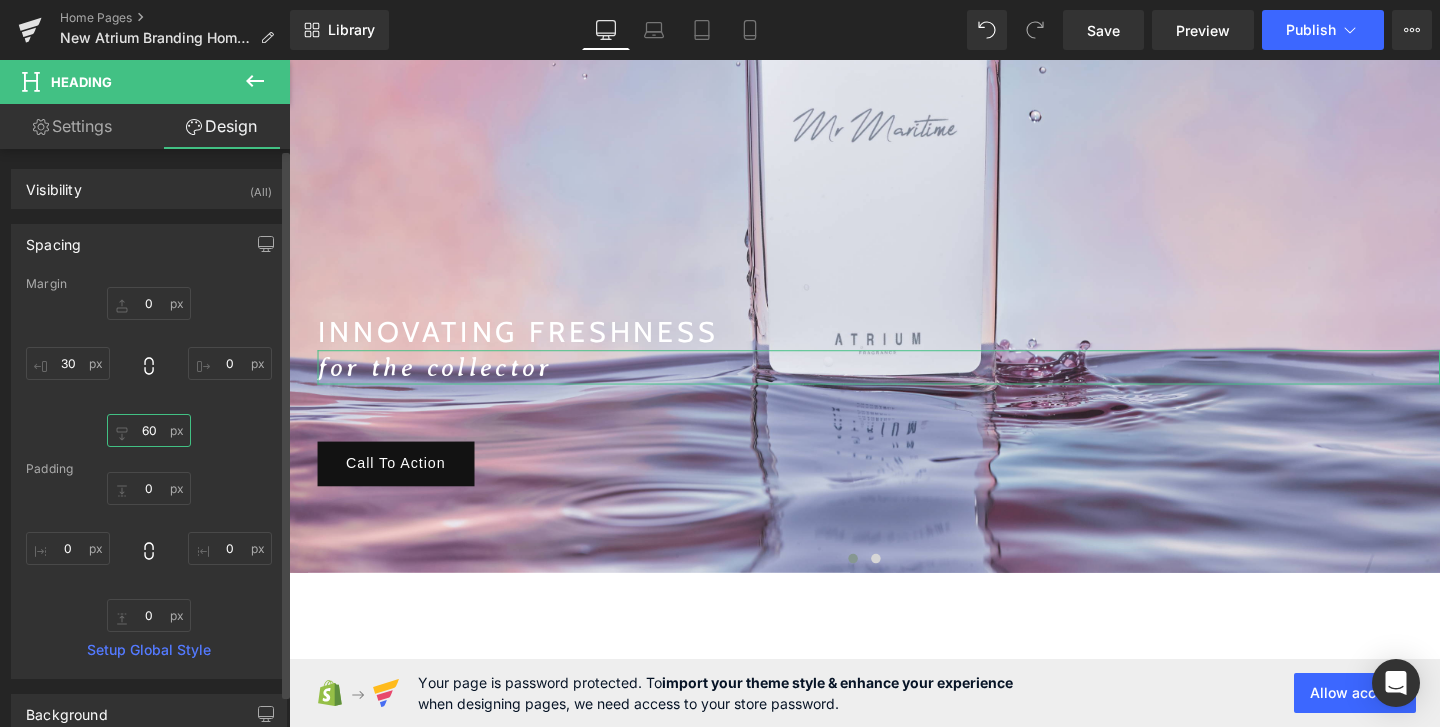 scroll, scrollTop: 450, scrollLeft: 0, axis: vertical 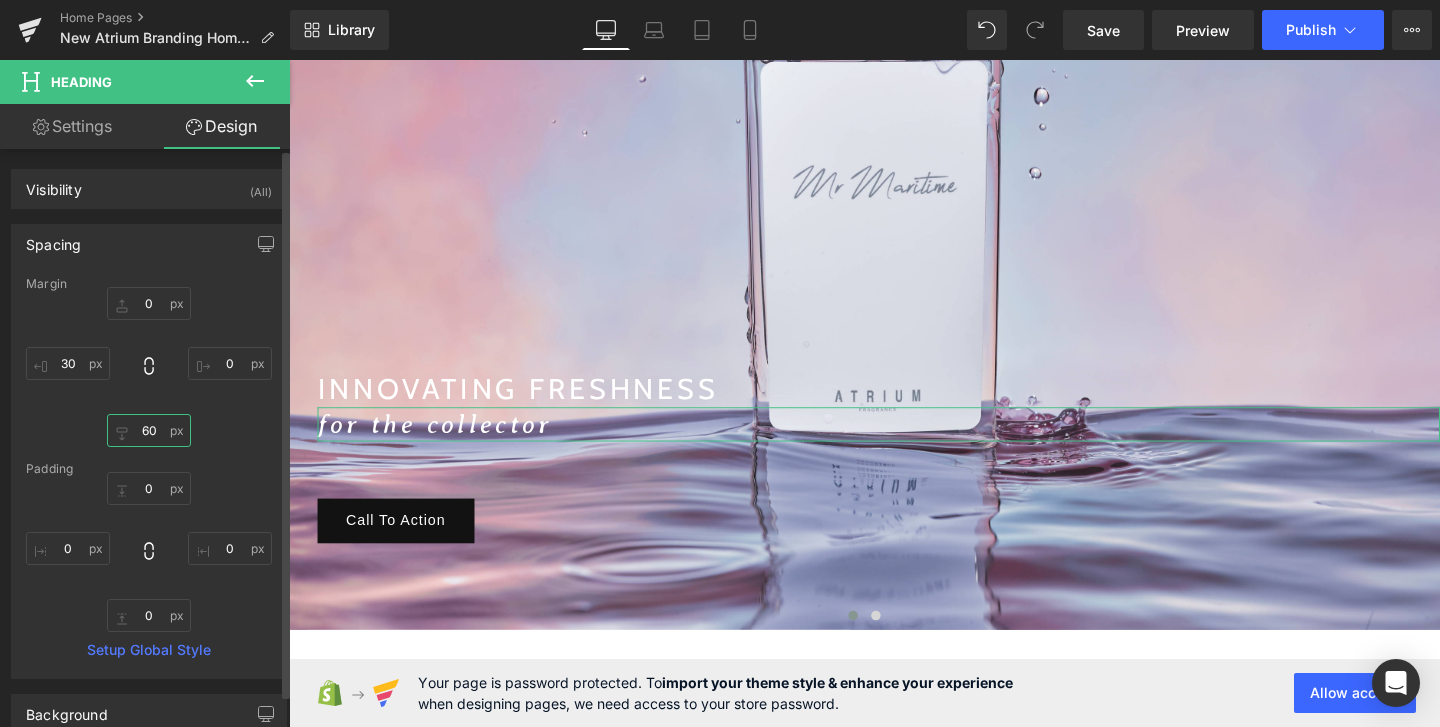 type on "6" 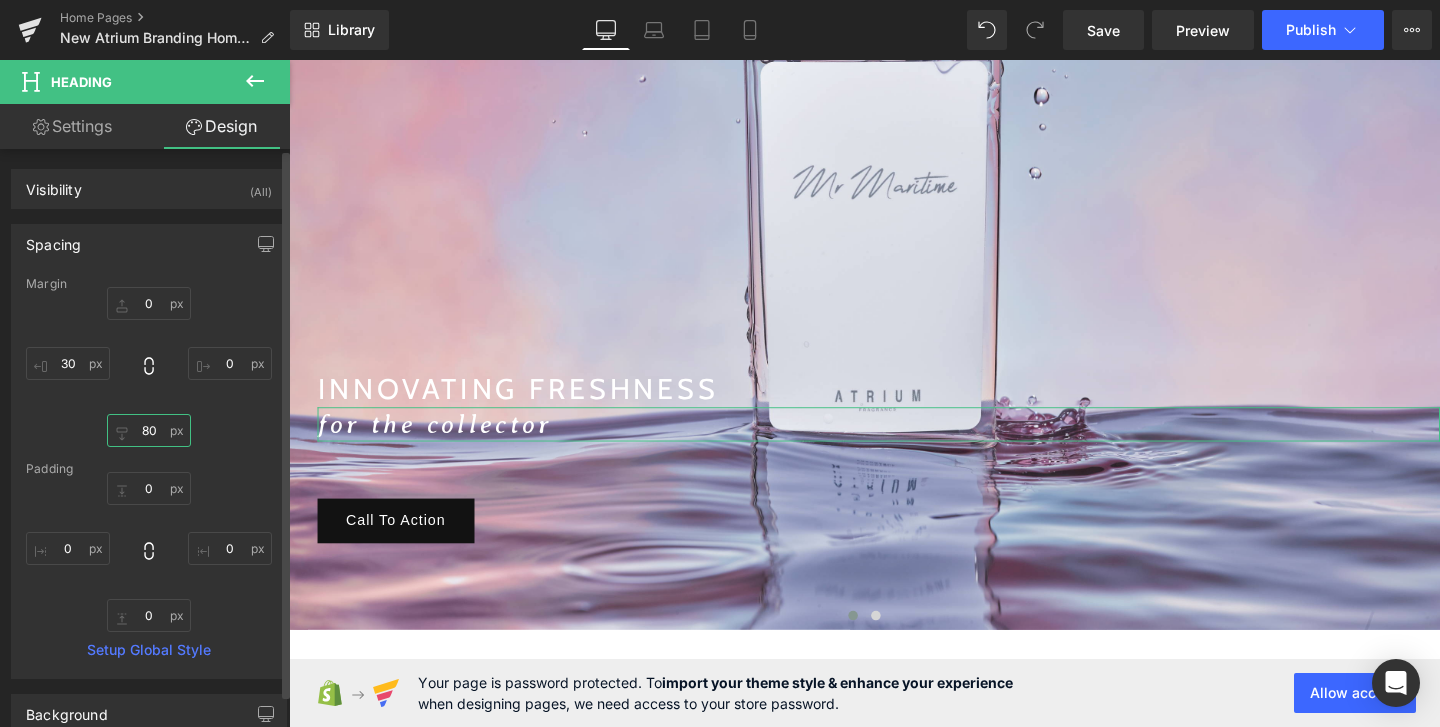 scroll, scrollTop: 430, scrollLeft: 0, axis: vertical 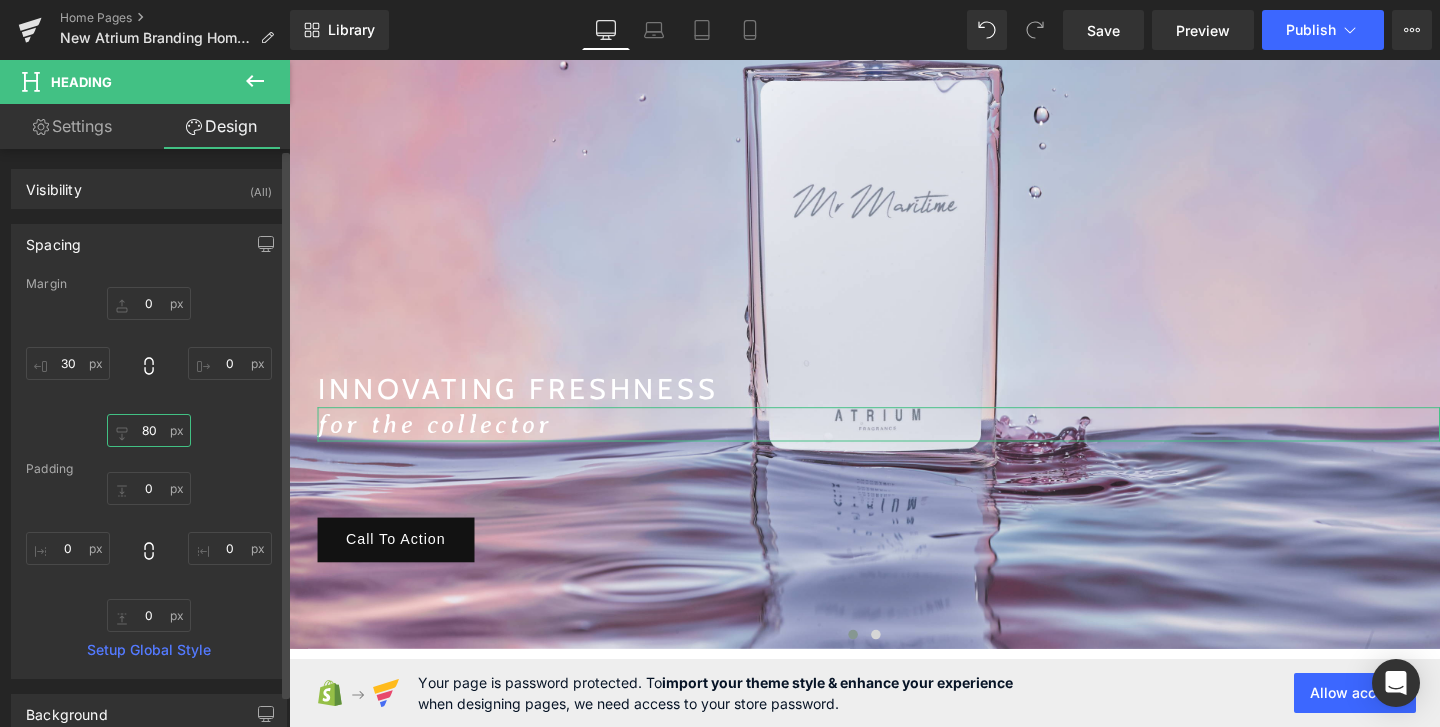type on "8" 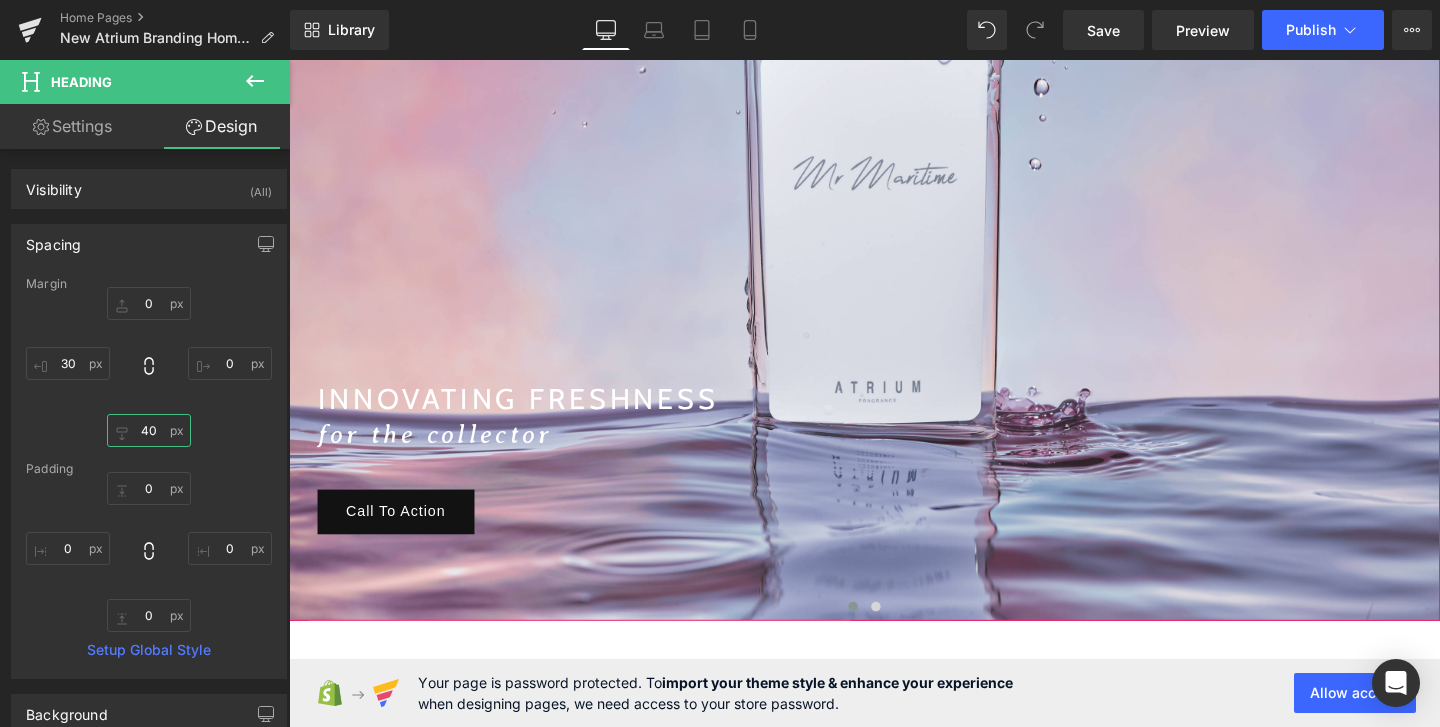 scroll, scrollTop: 466, scrollLeft: 0, axis: vertical 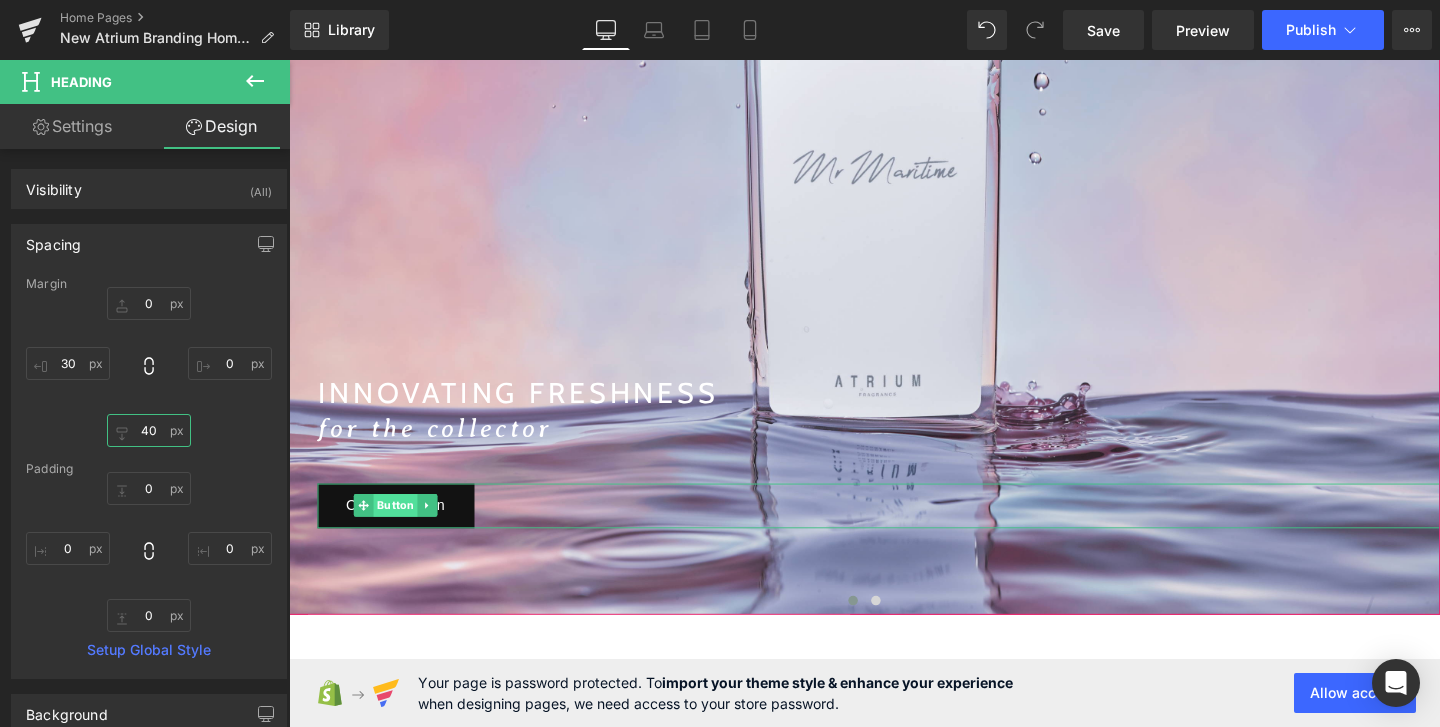 type on "4" 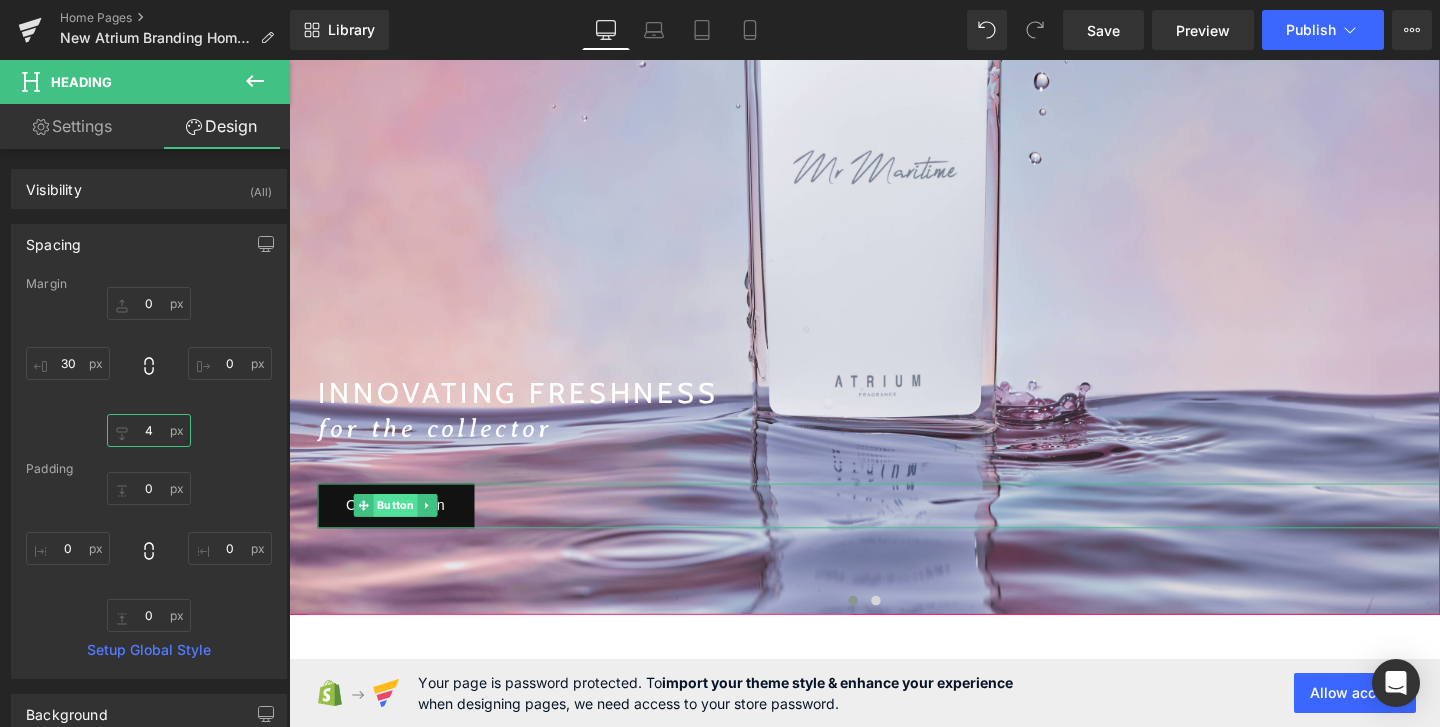 type 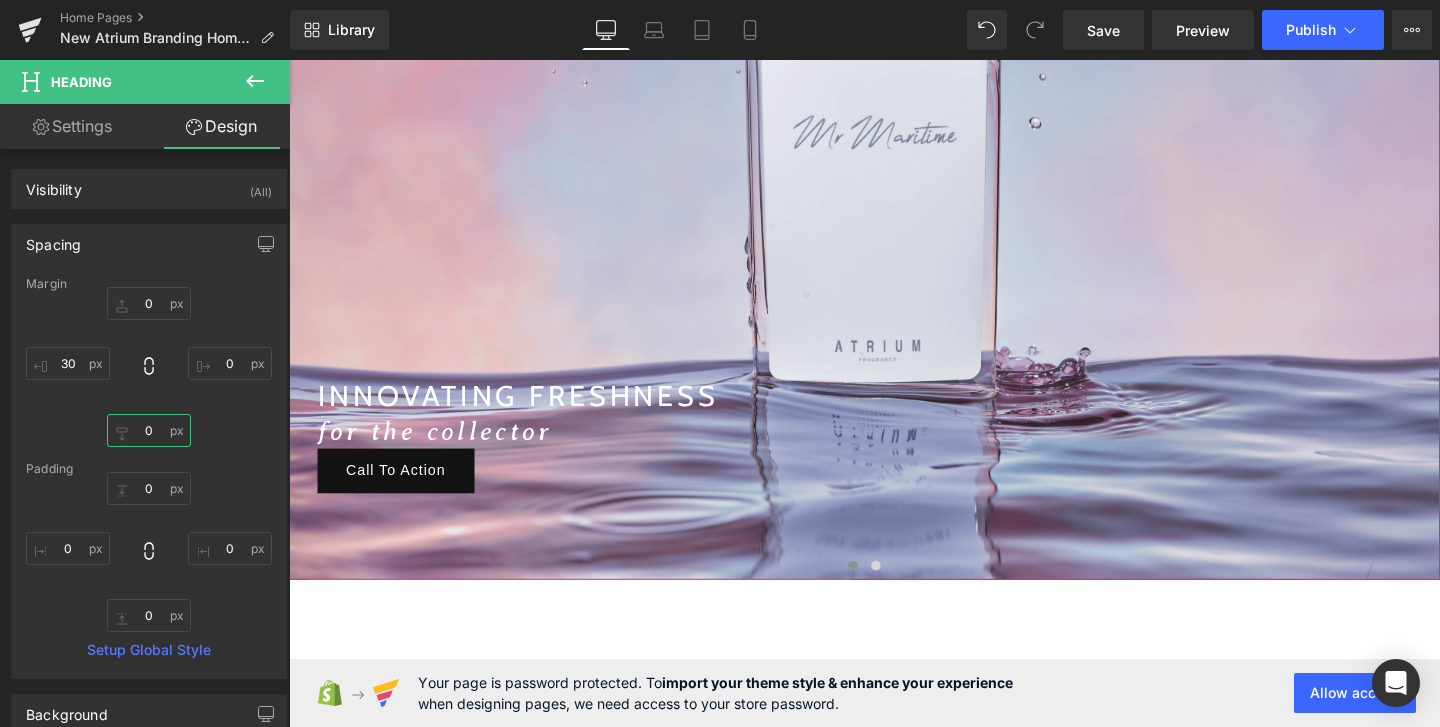 scroll, scrollTop: 506, scrollLeft: 0, axis: vertical 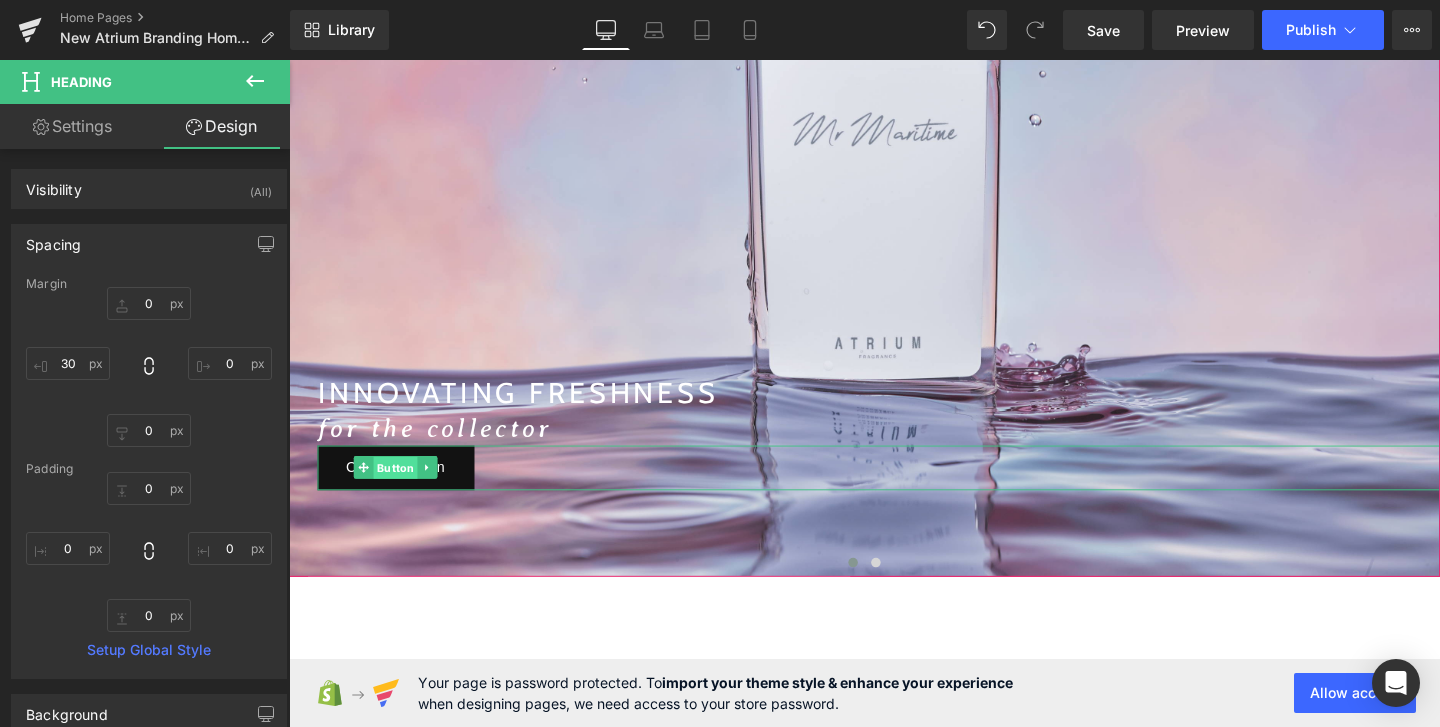click on "Button" at bounding box center (401, 489) 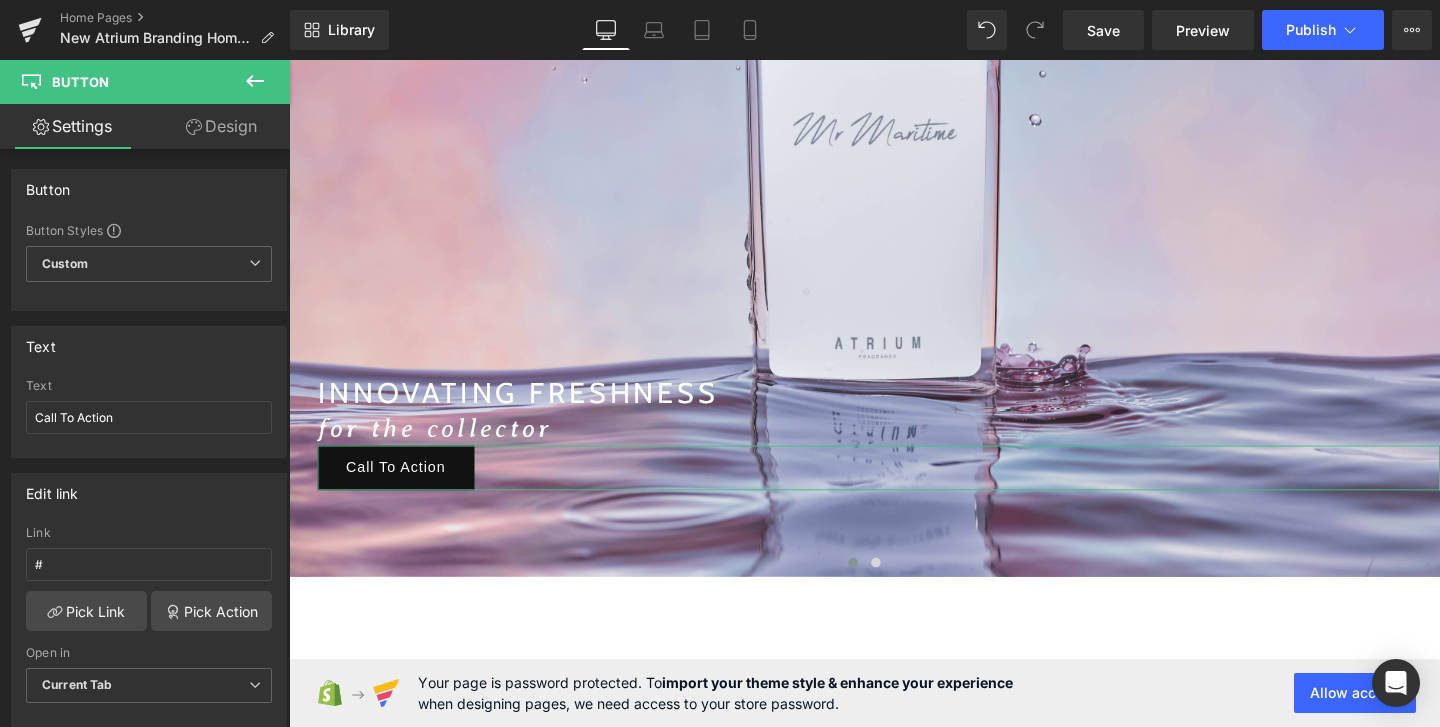 click on "Design" at bounding box center [221, 126] 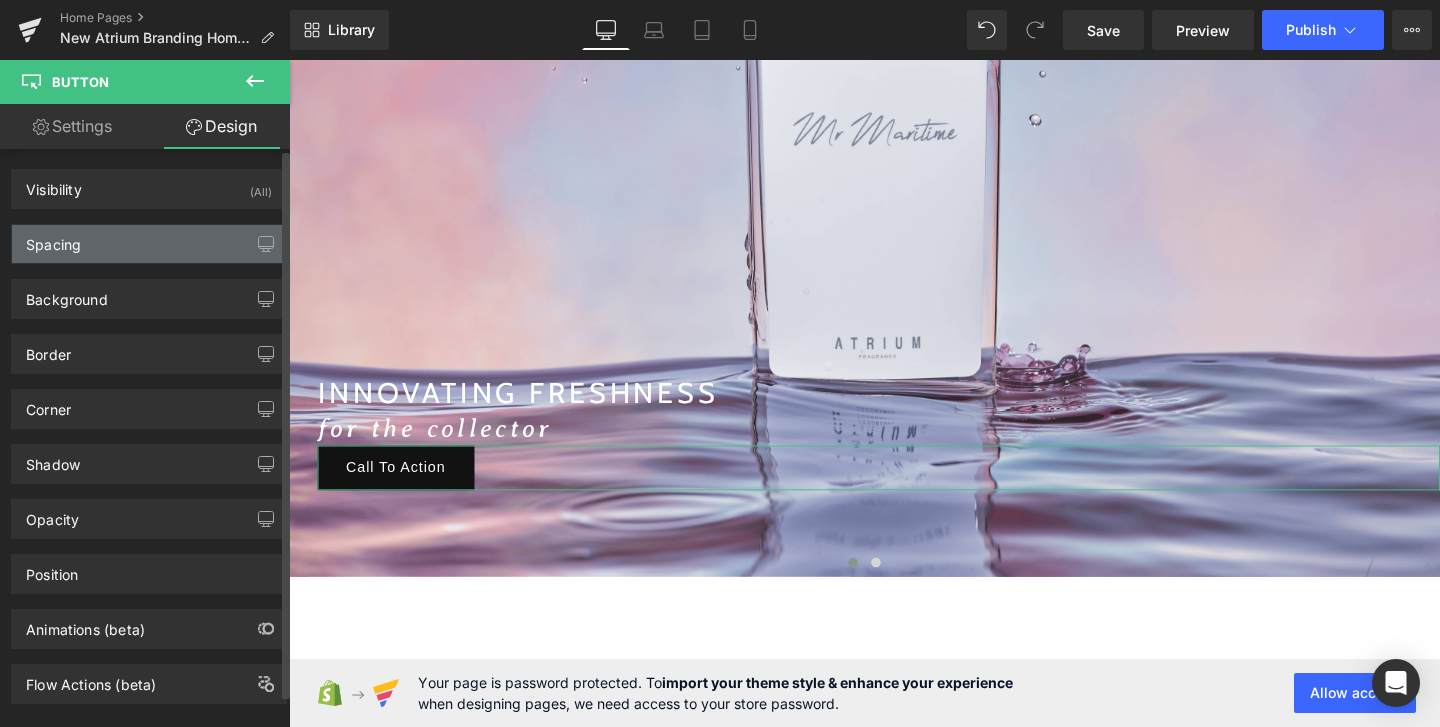 click on "Spacing" at bounding box center (149, 244) 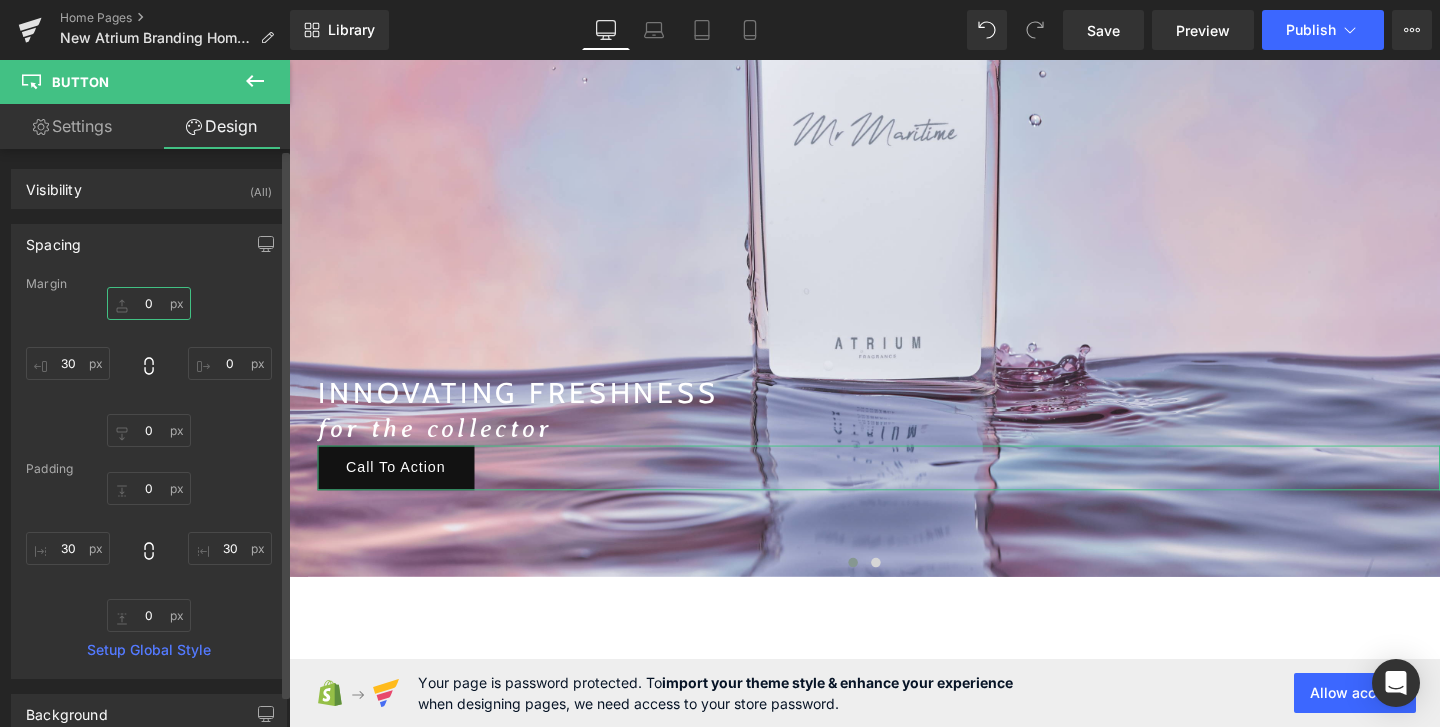 click on "0" at bounding box center [149, 303] 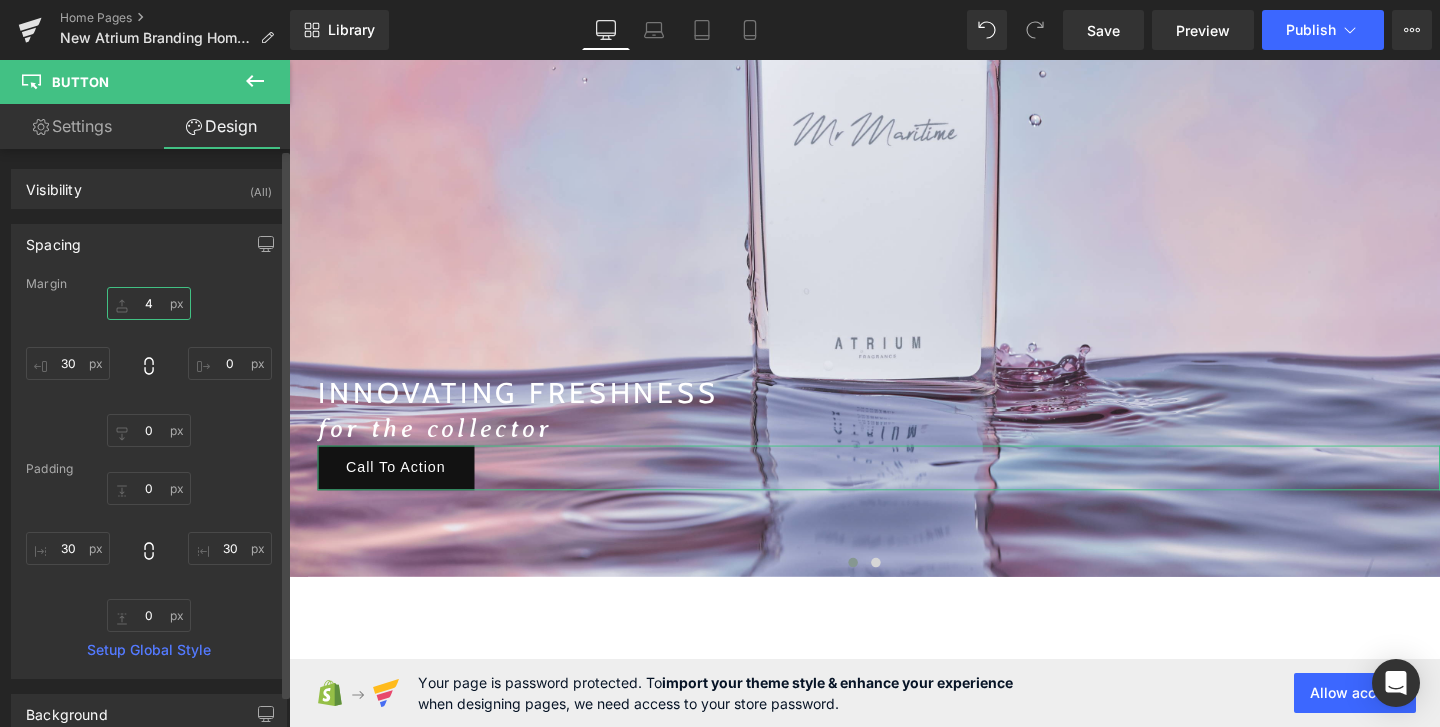 type on "40" 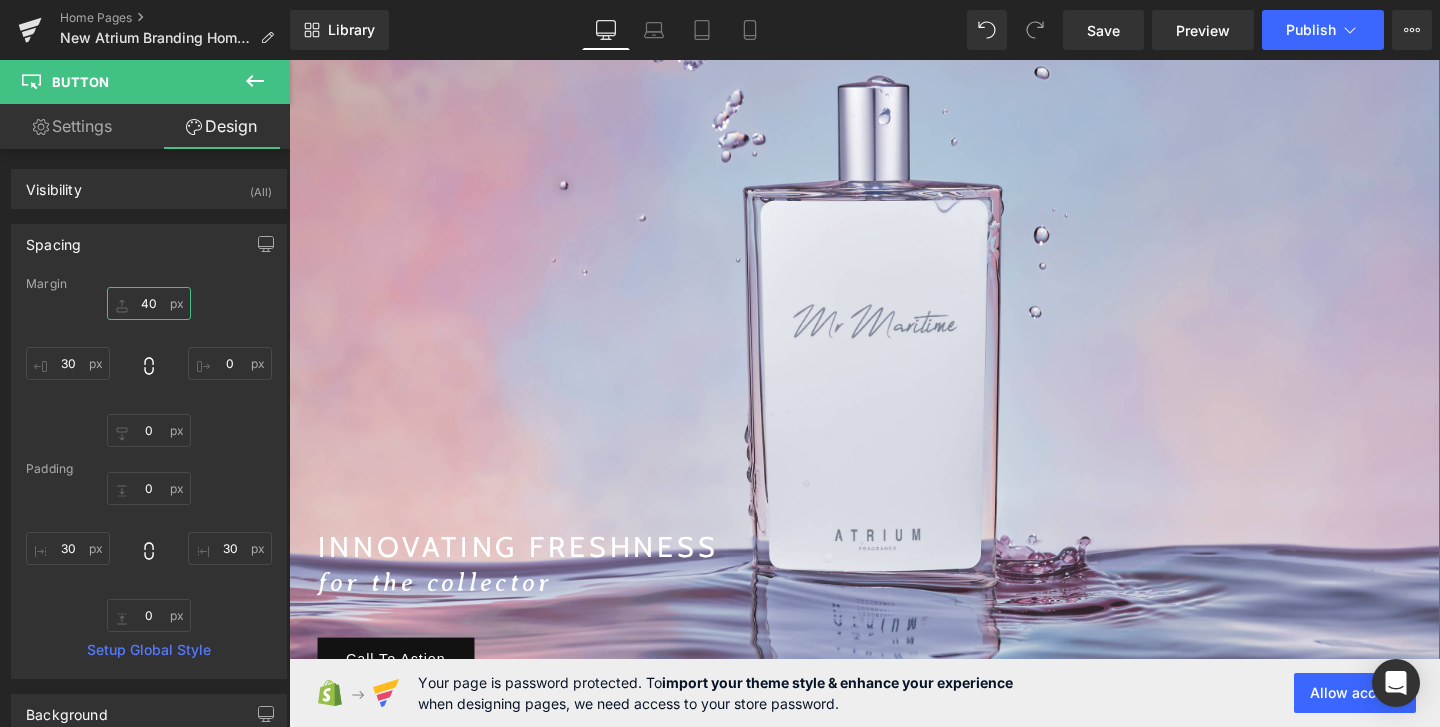scroll, scrollTop: 259, scrollLeft: 0, axis: vertical 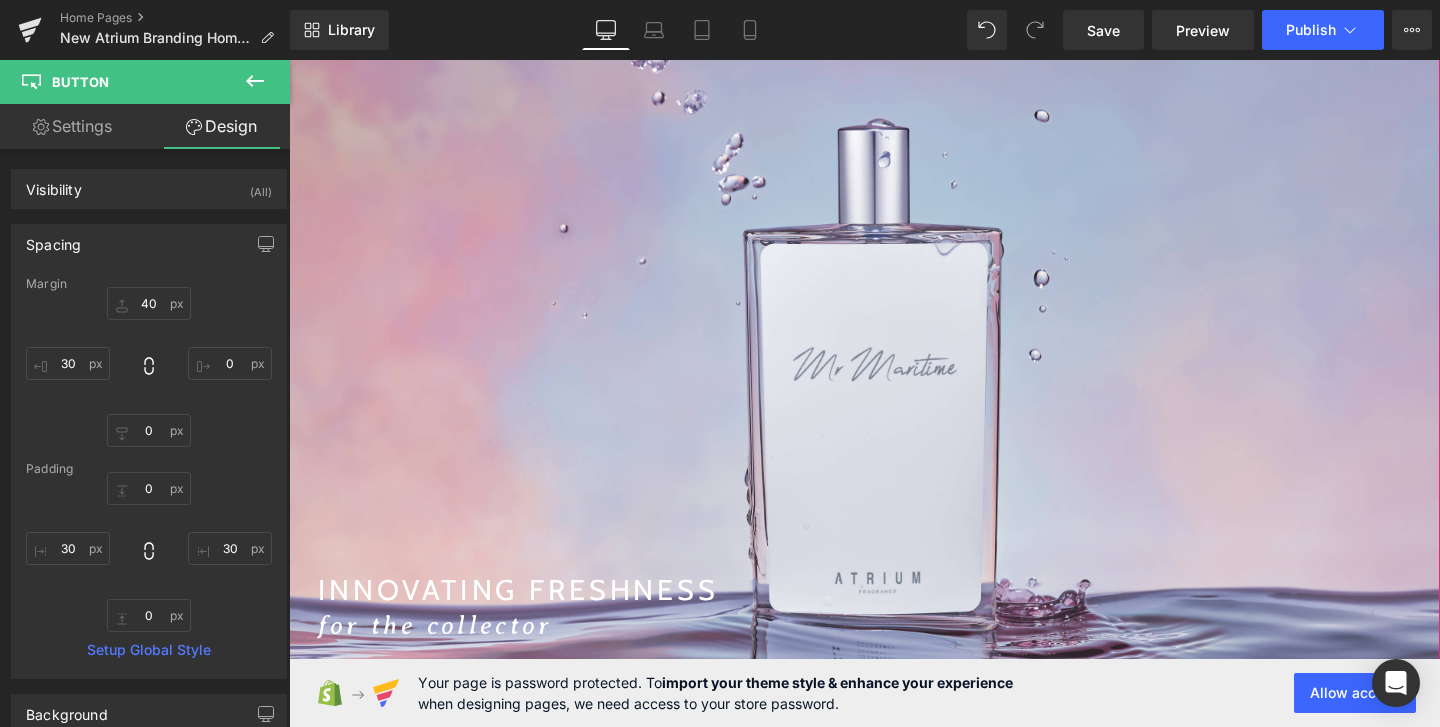click on "INNOVATING FRESHNESS
Heading         for the collector Heading
Call To Action
Button" at bounding box center (894, 395) 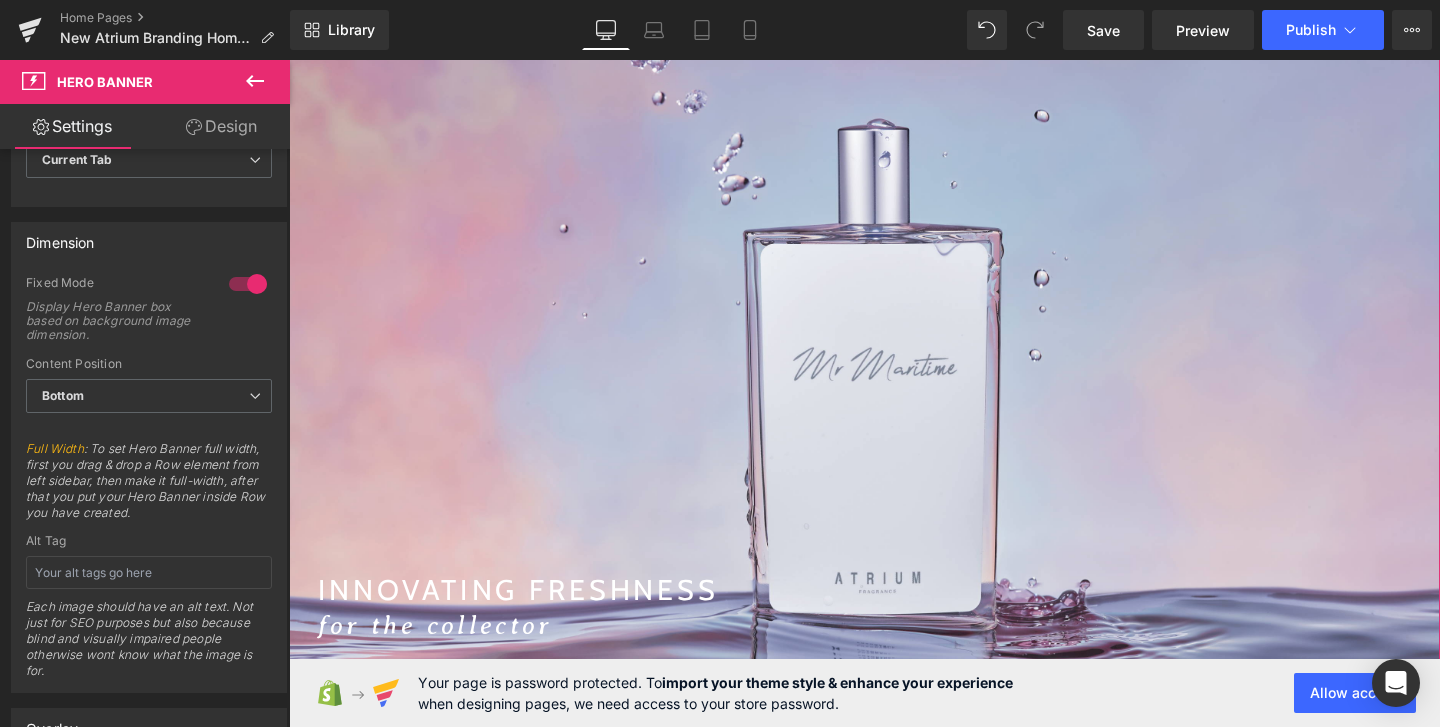 scroll, scrollTop: 824, scrollLeft: 0, axis: vertical 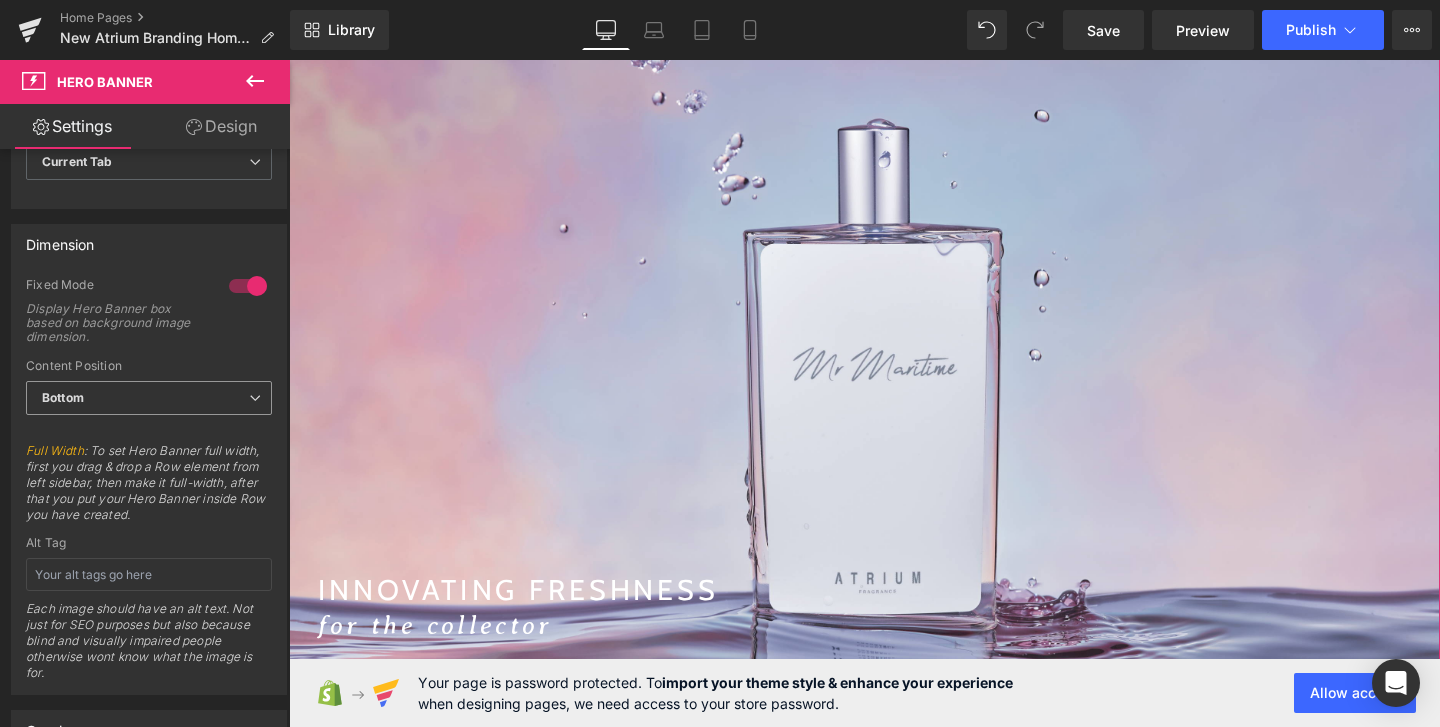click on "Bottom" at bounding box center [149, 398] 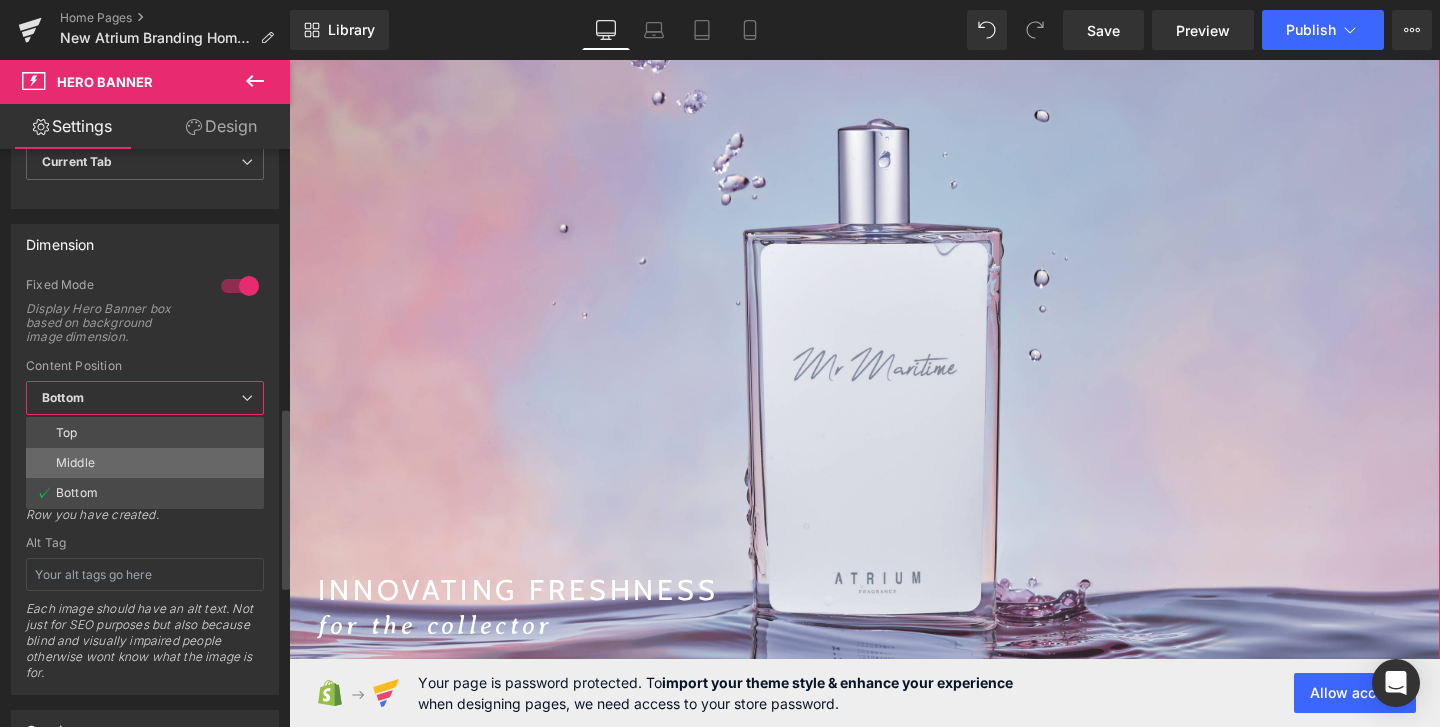 drag, startPoint x: 126, startPoint y: 465, endPoint x: 101, endPoint y: 459, distance: 25.70992 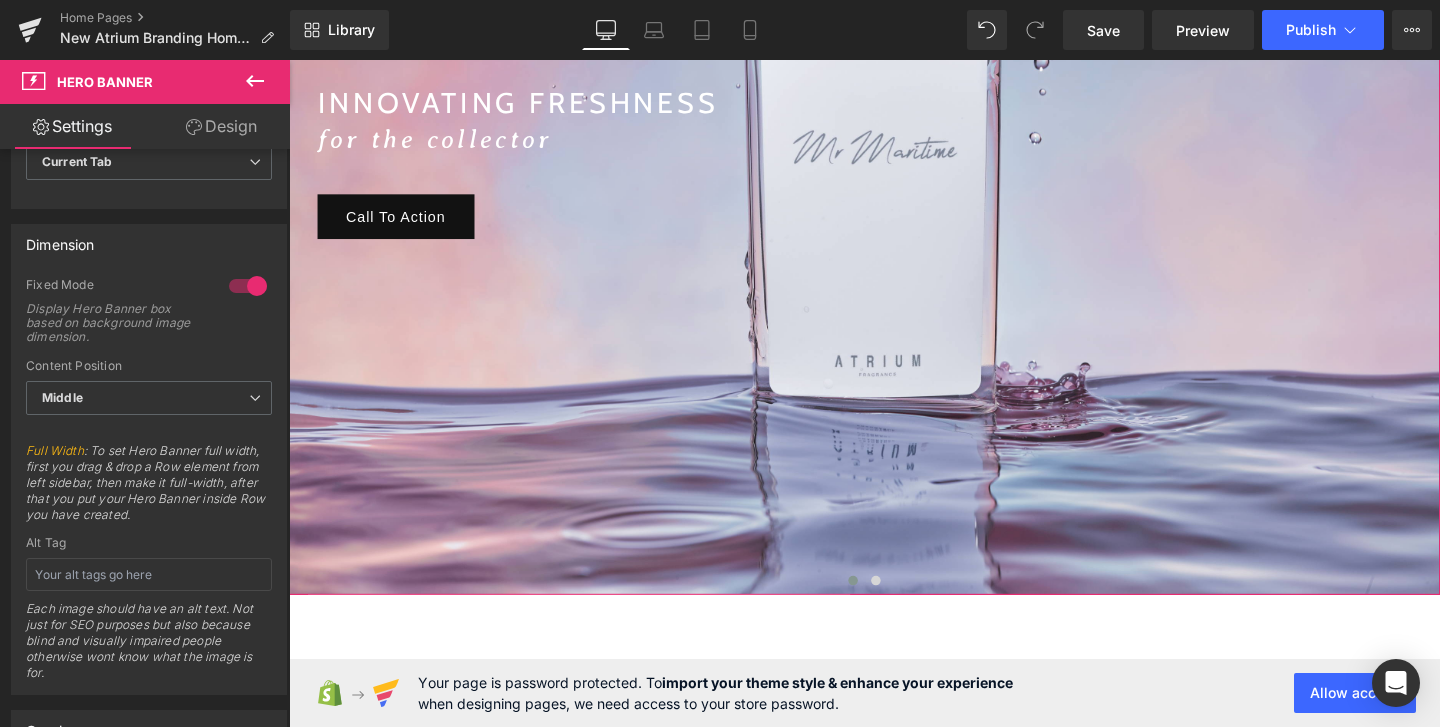scroll, scrollTop: 298, scrollLeft: 0, axis: vertical 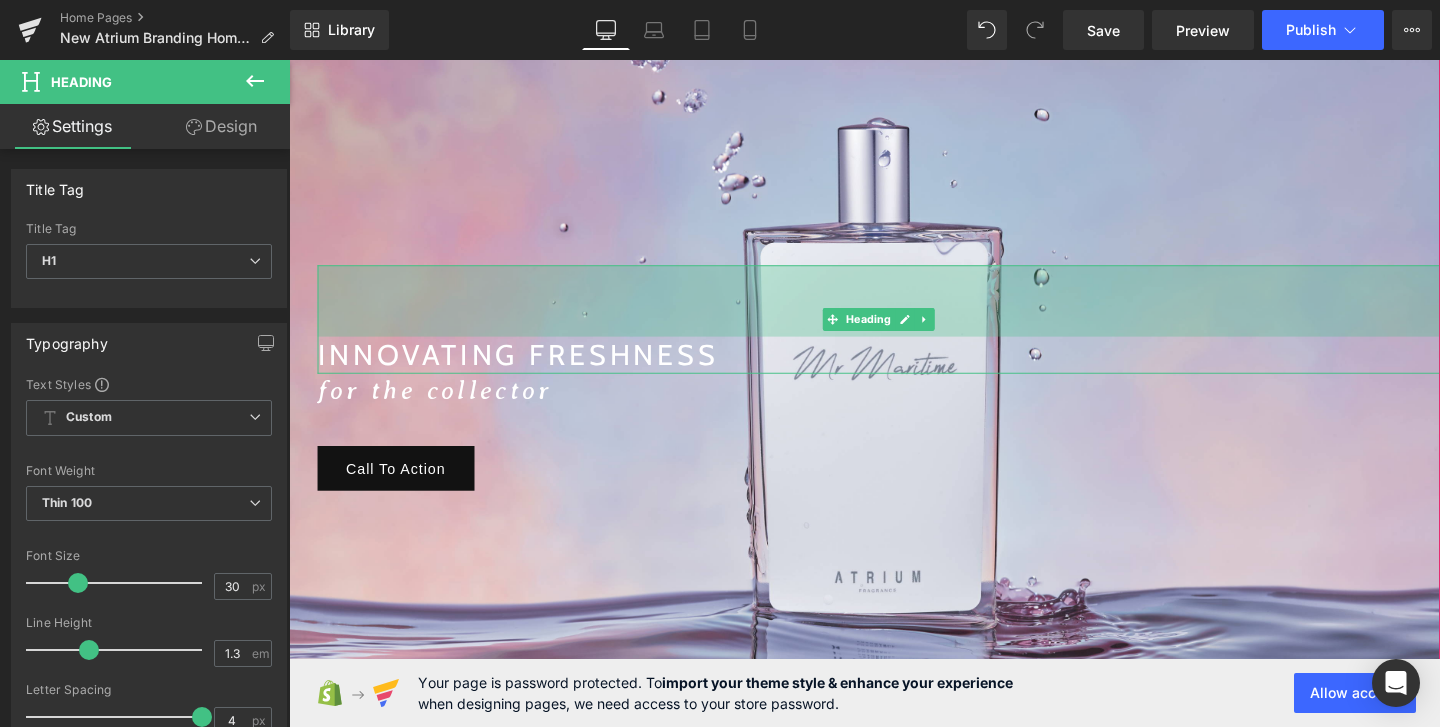 drag, startPoint x: 545, startPoint y: 277, endPoint x: 545, endPoint y: 390, distance: 113 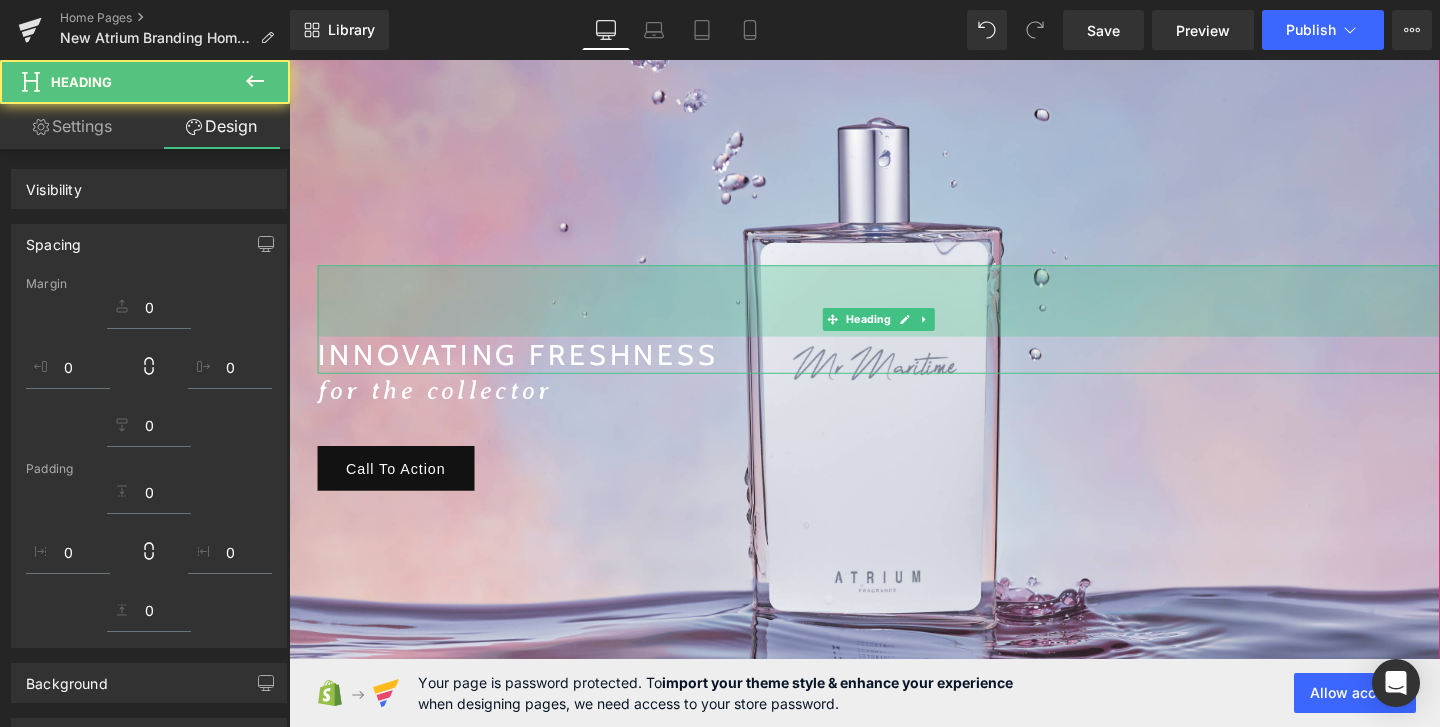 click on "INNOVATING FRESHNESS
Heading   75px       for the collector Heading
Call To Action
Button" at bounding box center (894, 394) 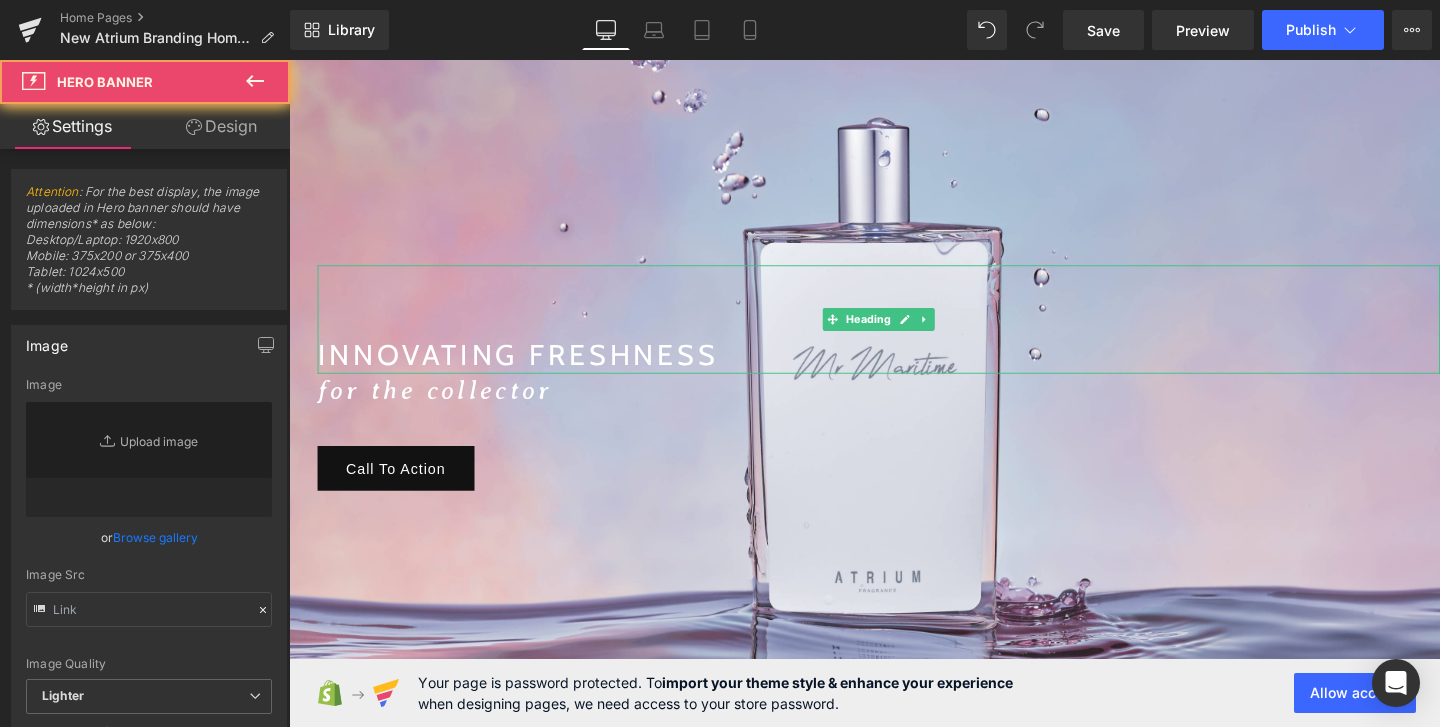 type on "https://ucarecdn.com/74b7a5e9-0571-4bed-a77c-b3f10b0fe9f0/-/format/auto/-/preview/3000x3000/-/quality/lighter/23-07-28%20ATRIUM71348.jpg" 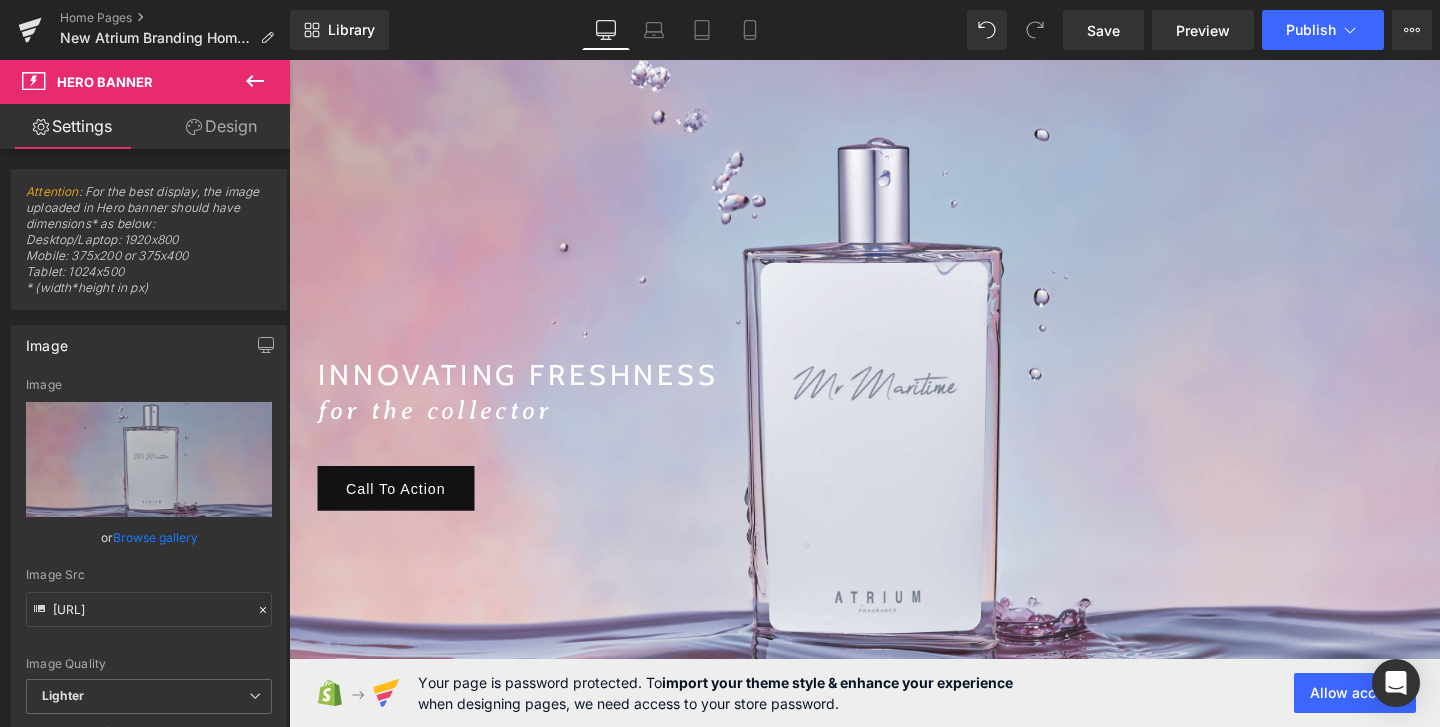 scroll, scrollTop: 240, scrollLeft: 0, axis: vertical 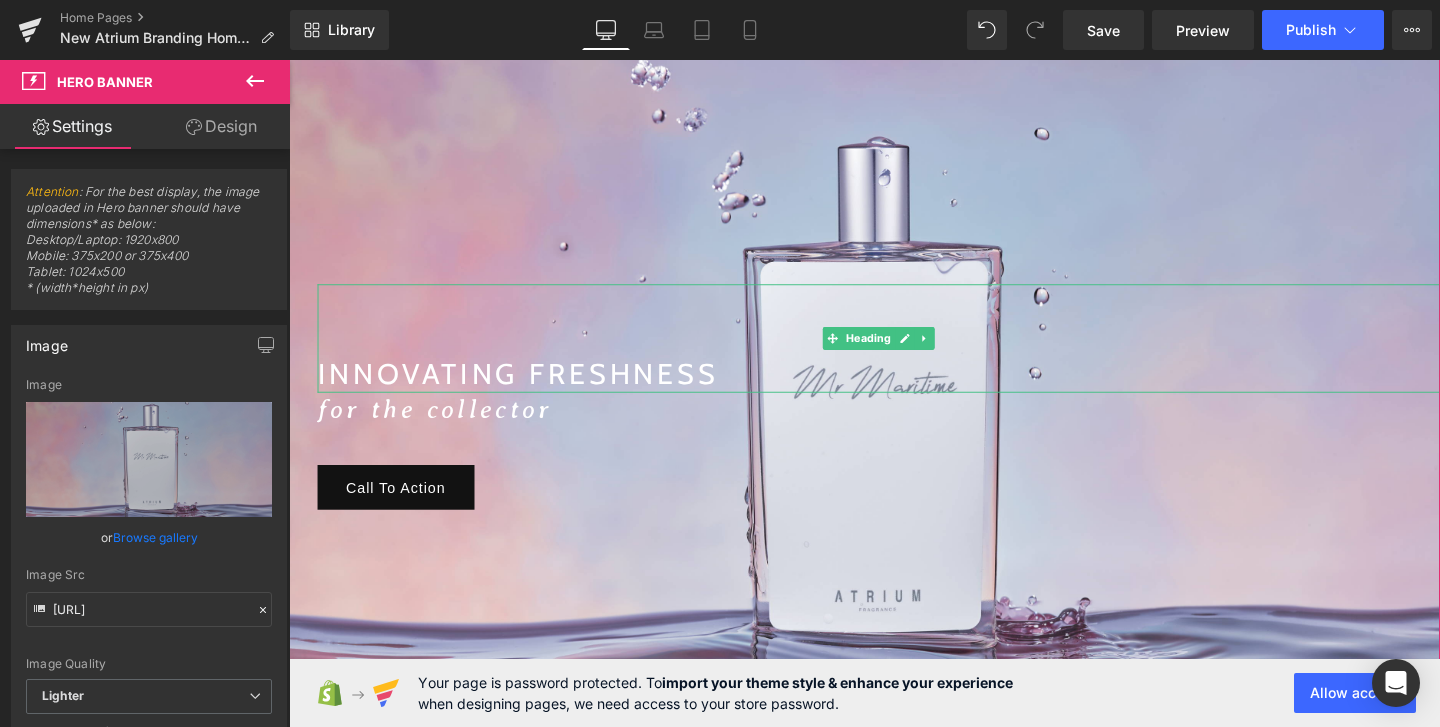 click on "INNOVATING FRESHNESS" at bounding box center (909, 390) 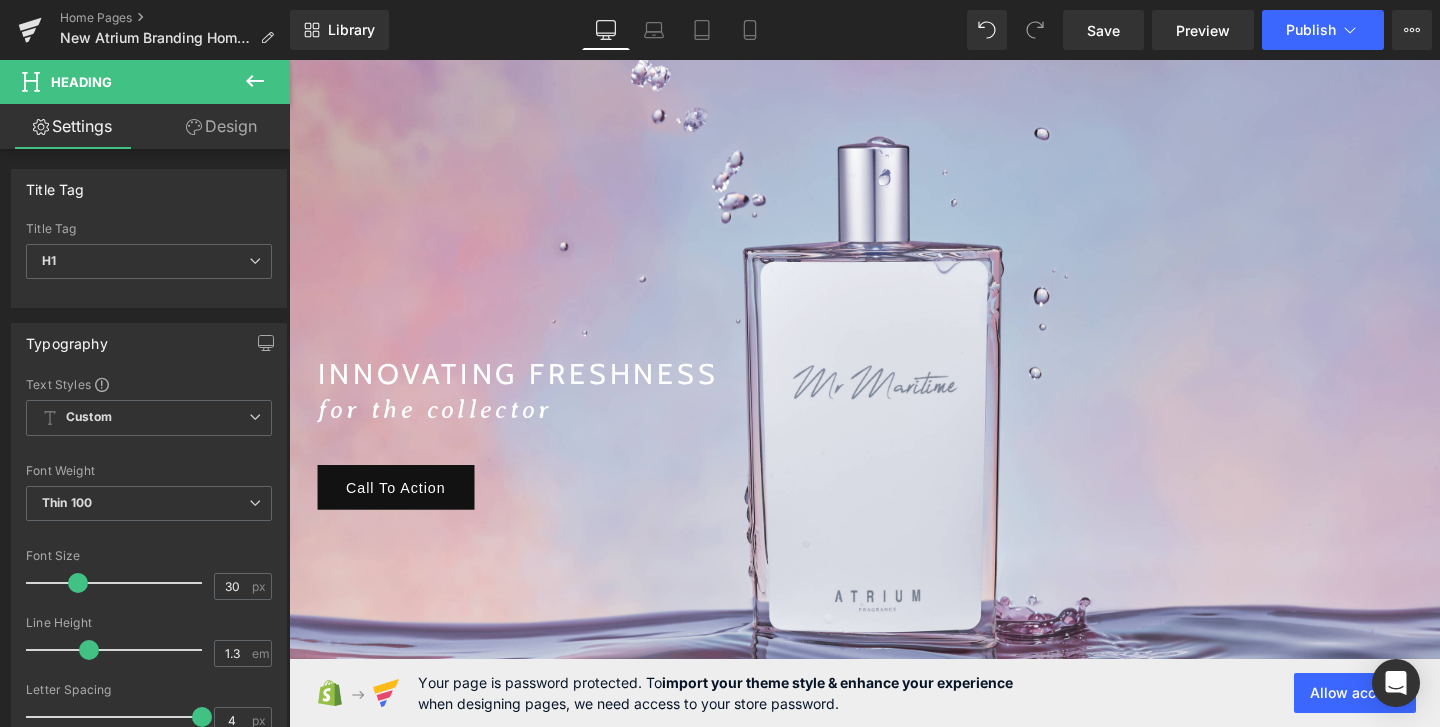 click on "Design" at bounding box center (221, 126) 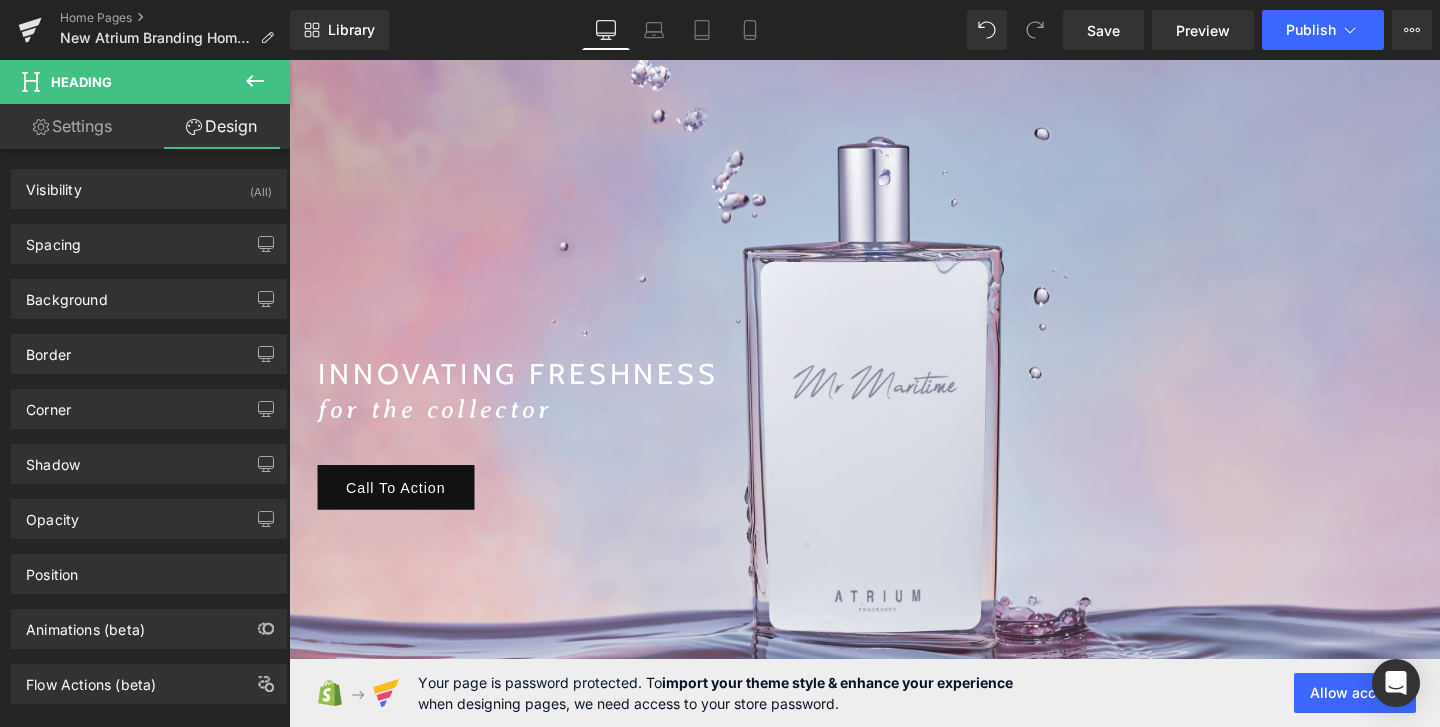 click on "Settings" at bounding box center (72, 126) 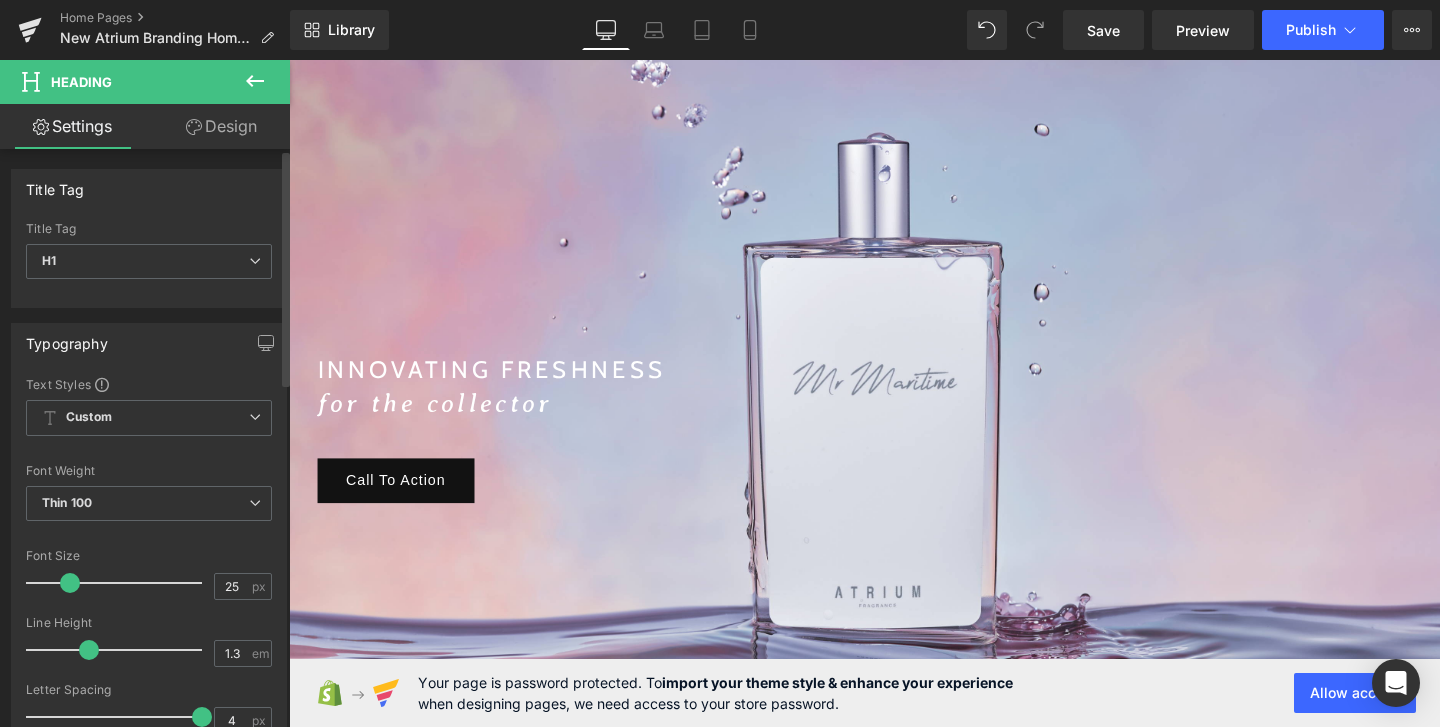 type on "26" 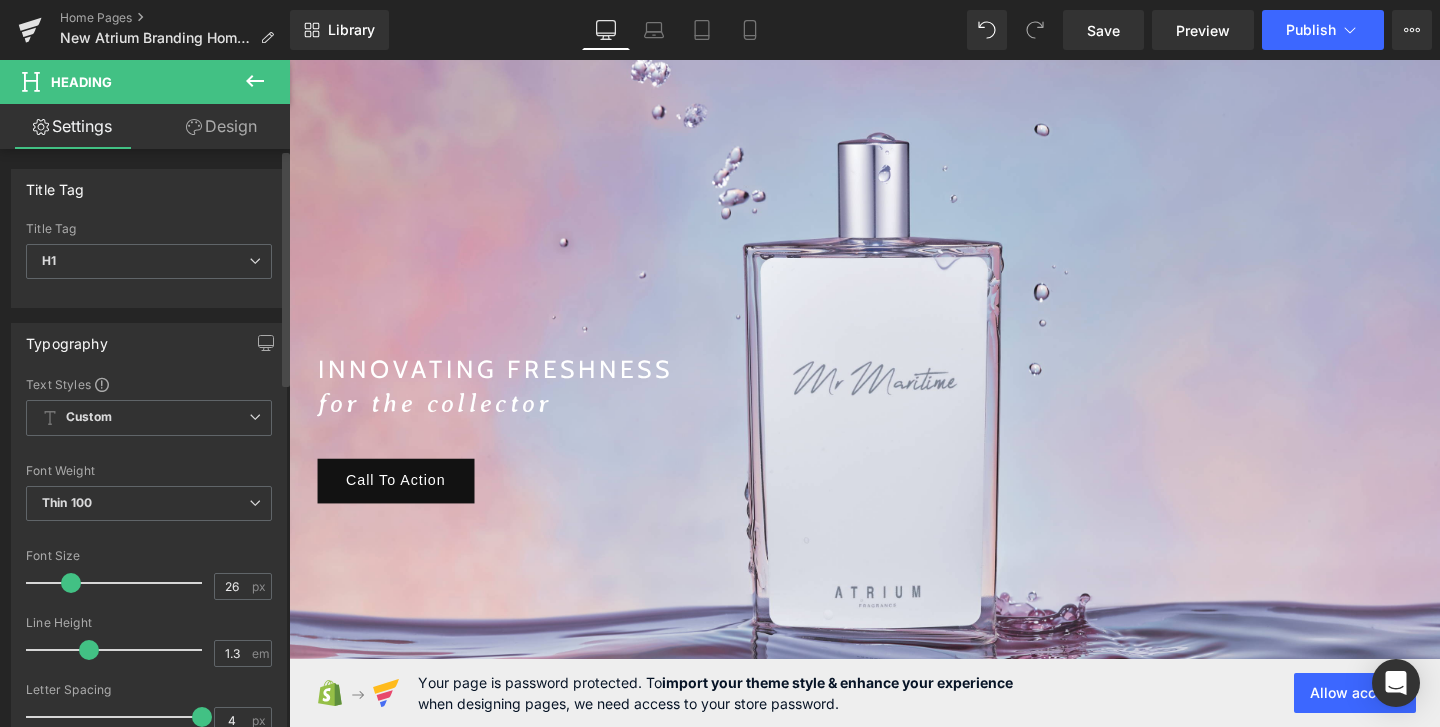 scroll, scrollTop: 243, scrollLeft: 0, axis: vertical 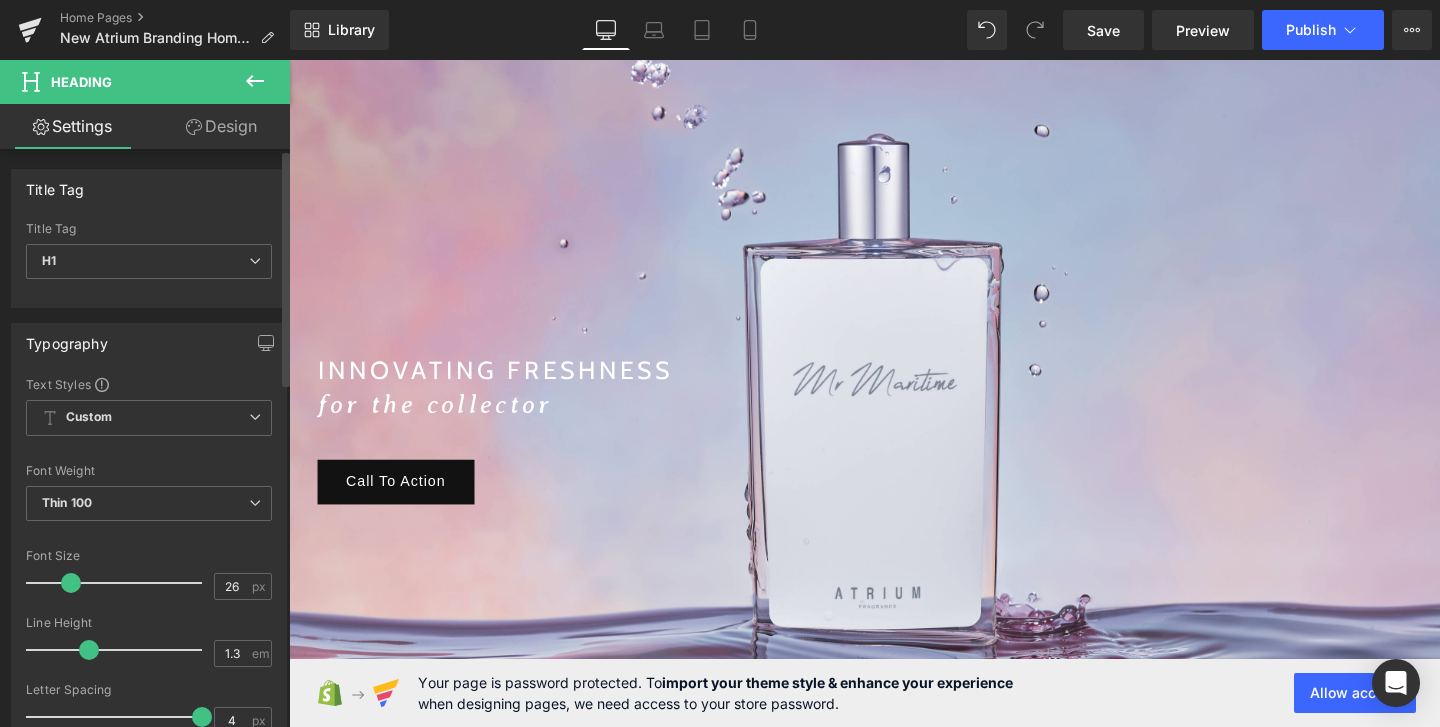 click at bounding box center (71, 583) 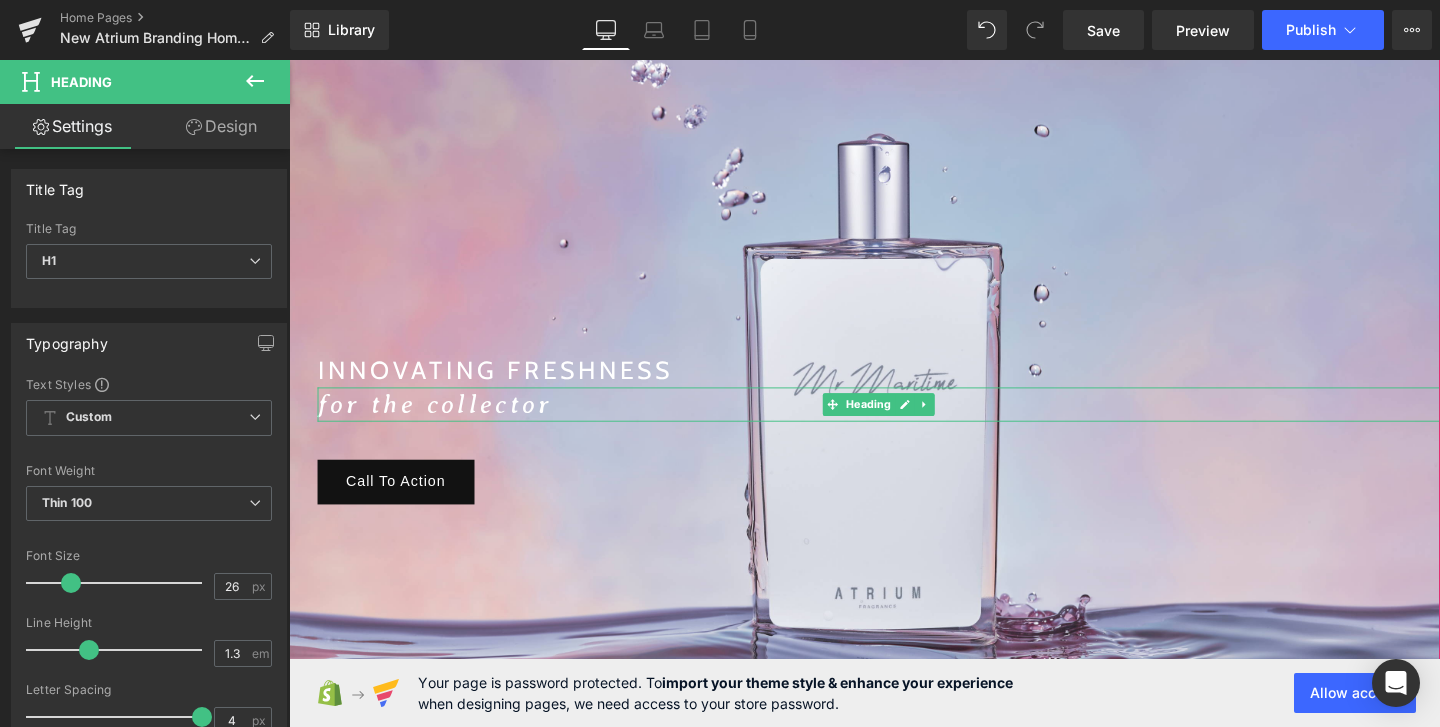 click on "for the collector" at bounding box center [442, 421] 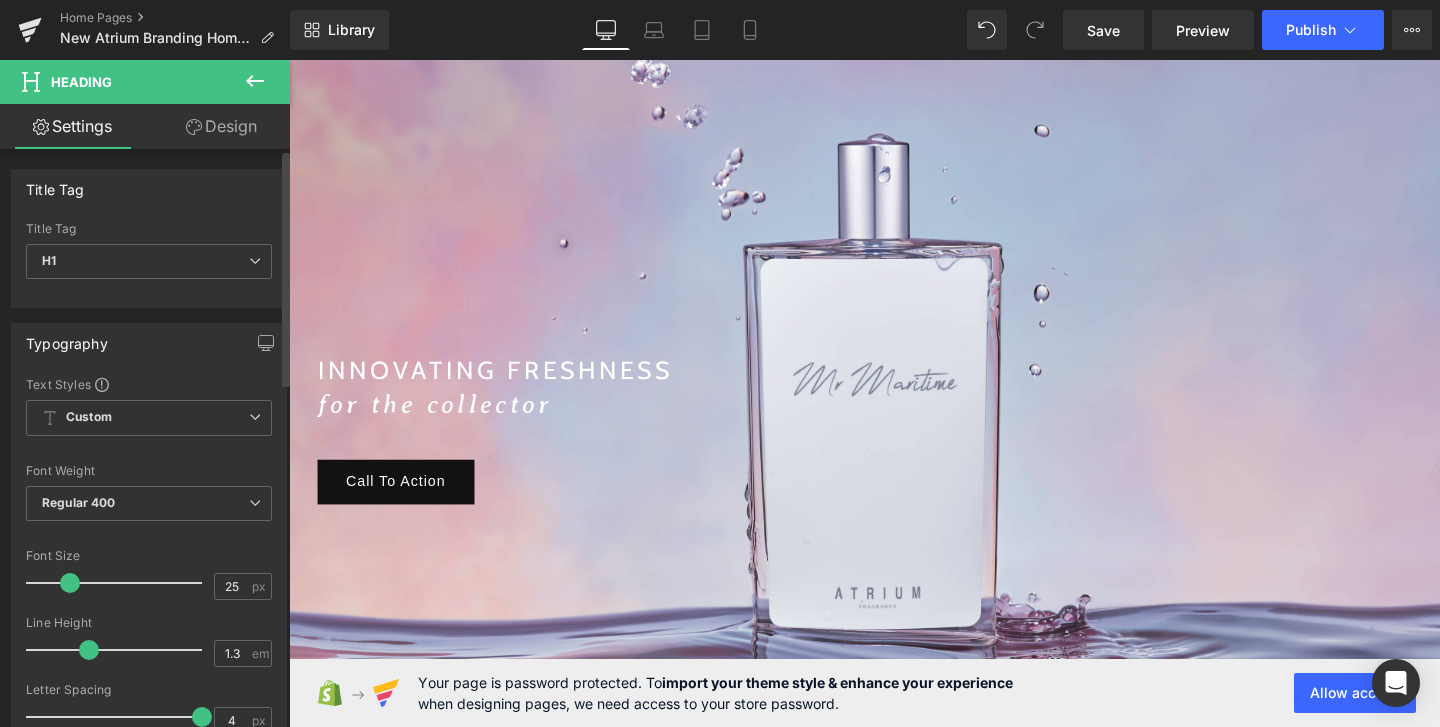 scroll, scrollTop: 244, scrollLeft: 0, axis: vertical 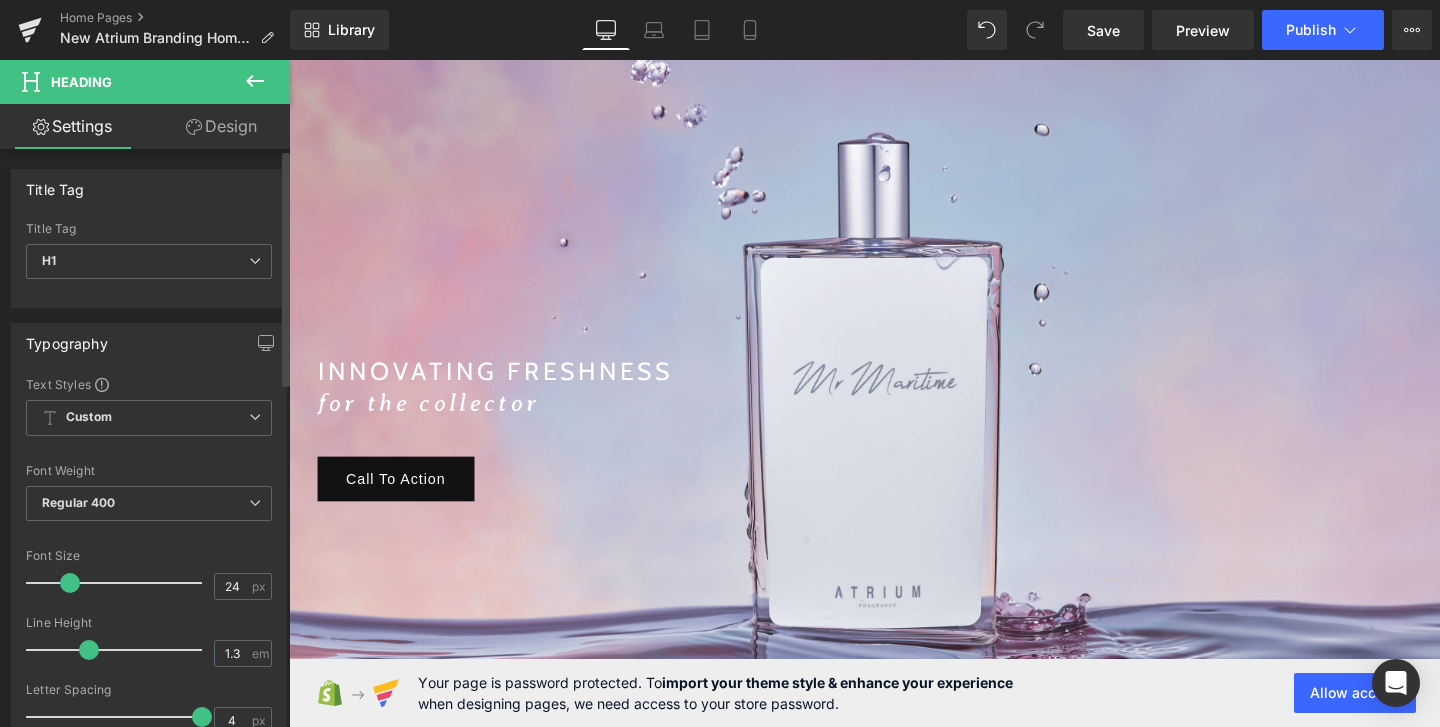 type on "23" 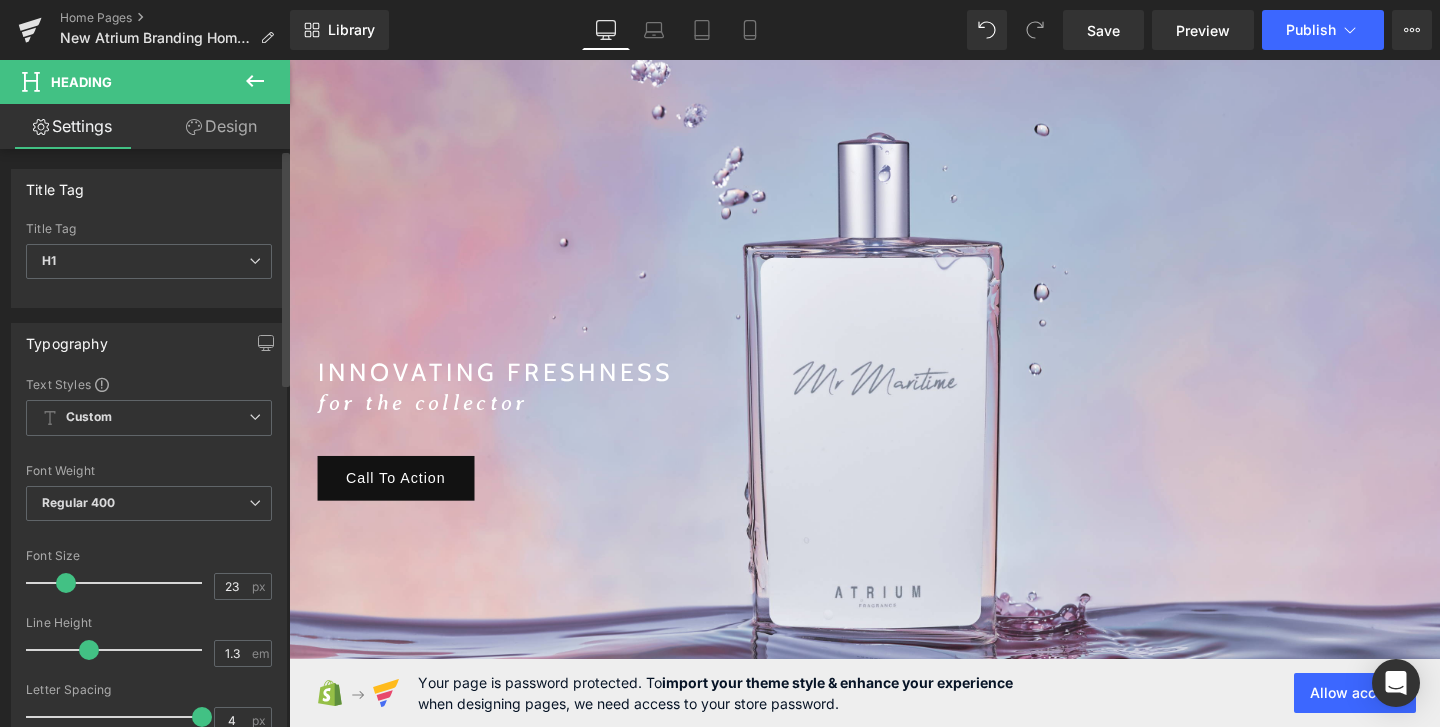 scroll, scrollTop: 245, scrollLeft: 0, axis: vertical 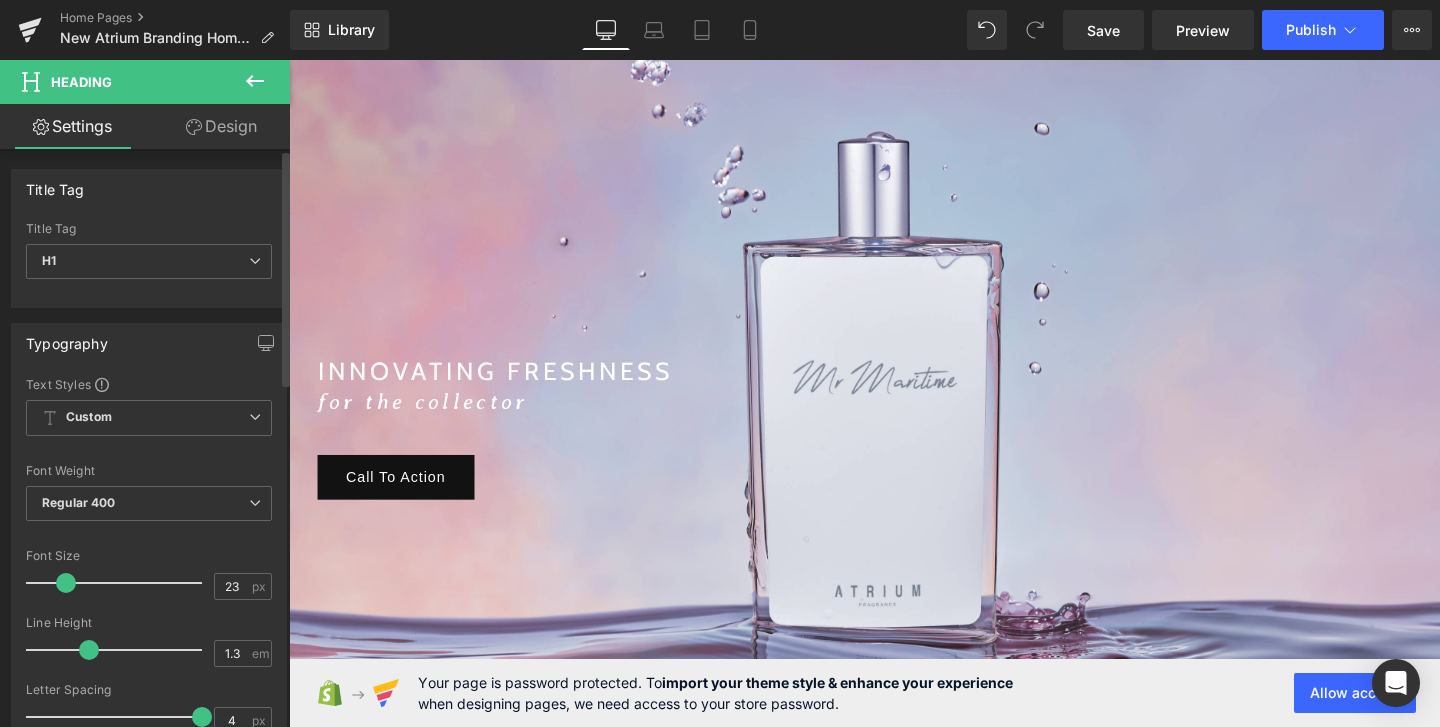 click at bounding box center (66, 583) 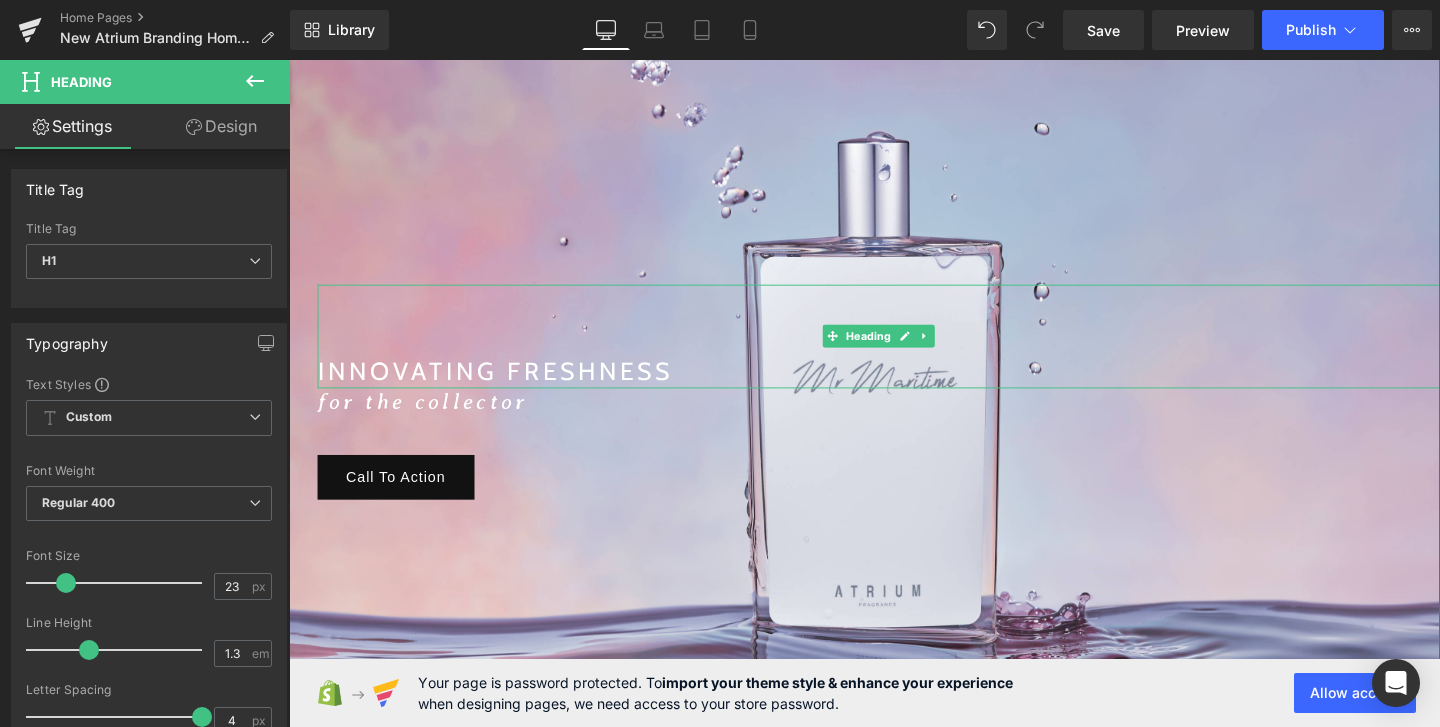 click on "INNOVATING FRESHNESS" at bounding box center (909, 388) 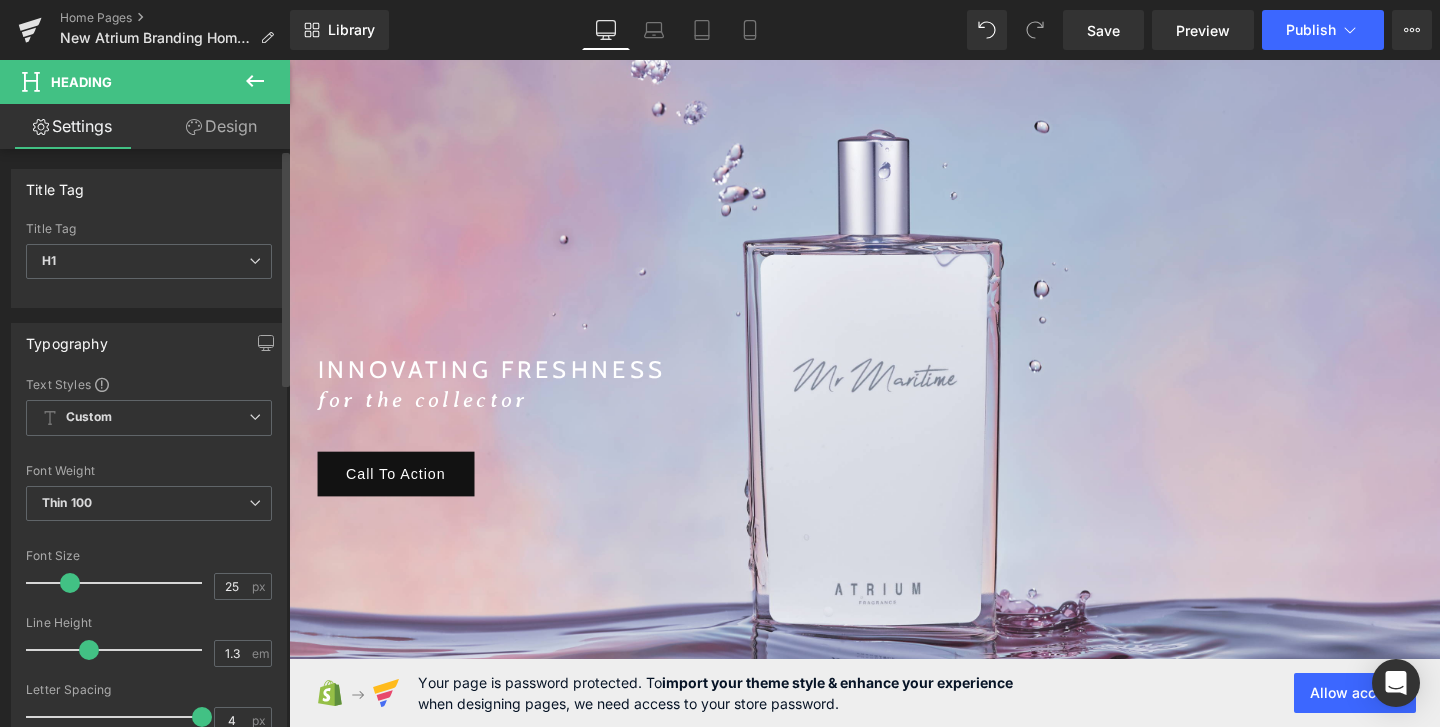 scroll, scrollTop: 246, scrollLeft: 0, axis: vertical 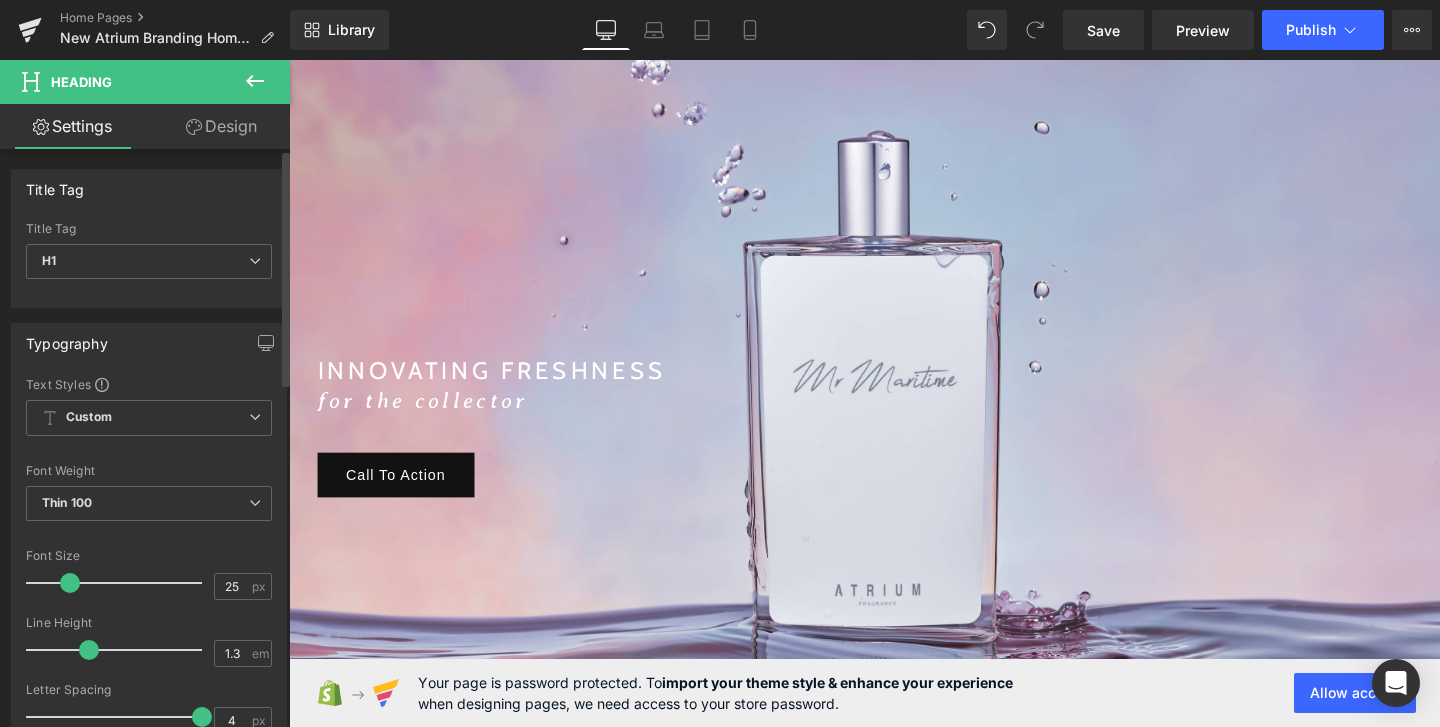 type on "24" 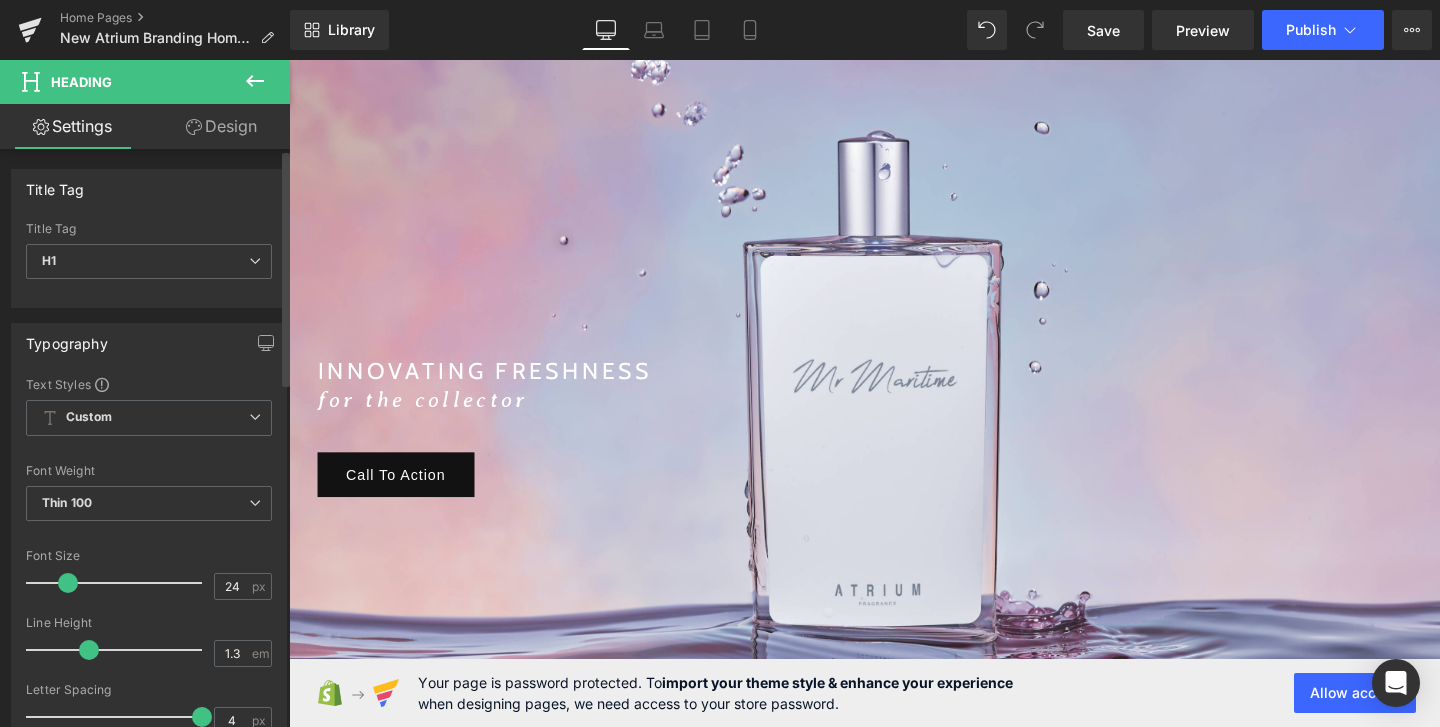 scroll, scrollTop: 247, scrollLeft: 0, axis: vertical 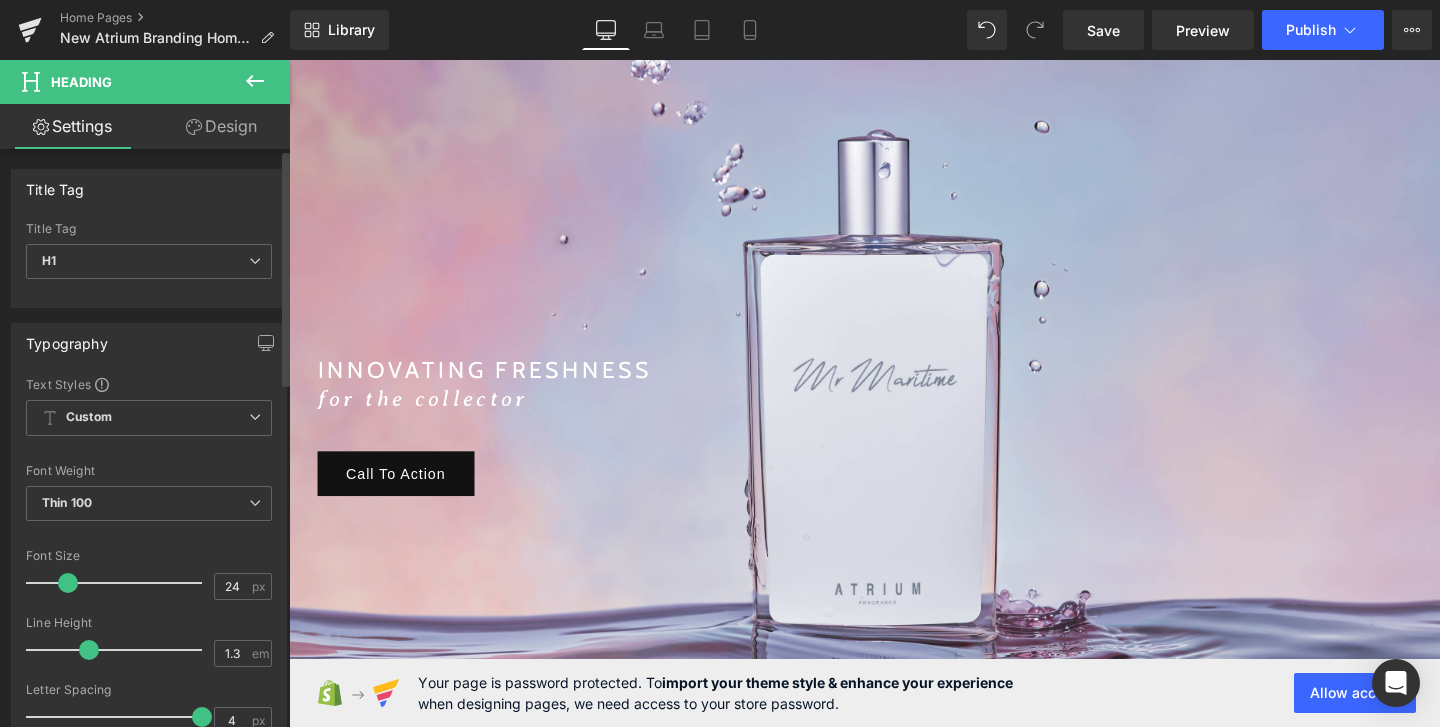 click at bounding box center (68, 583) 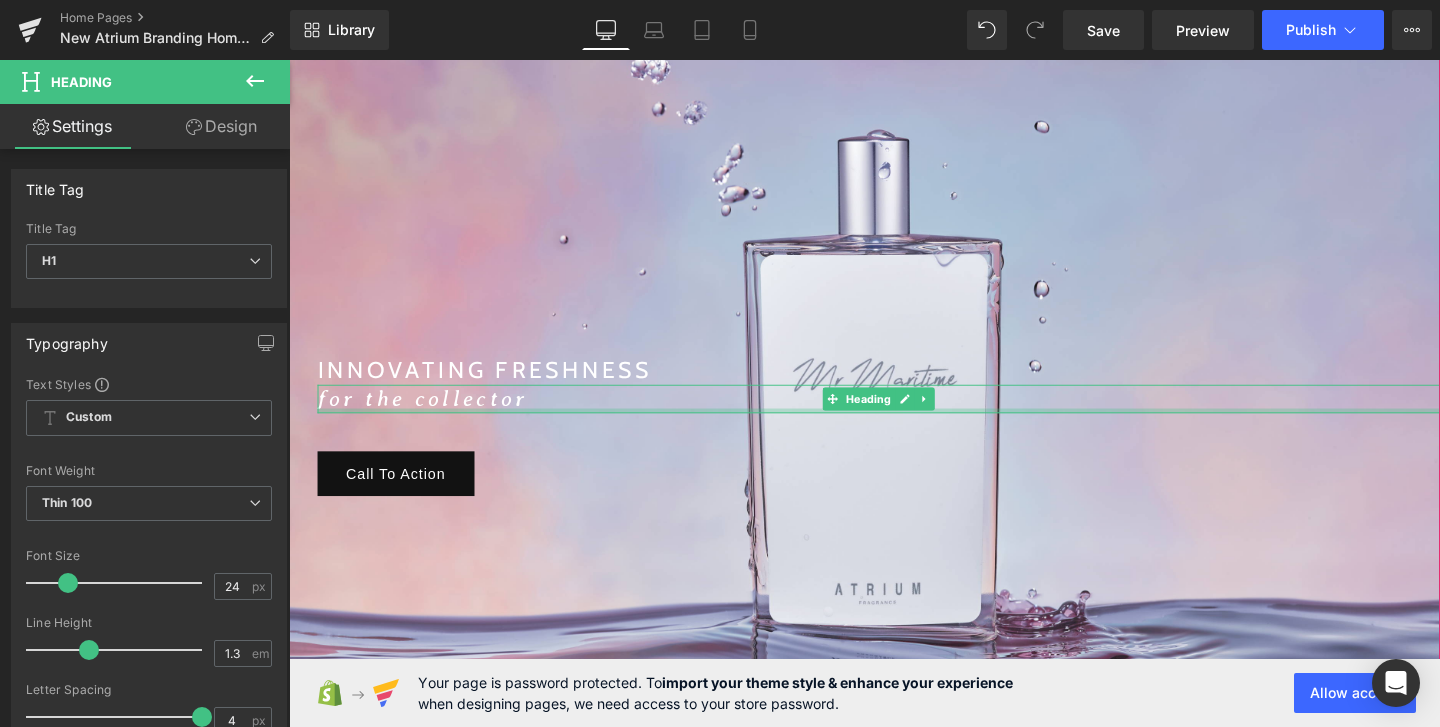 click on "for the collector" at bounding box center (909, 417) 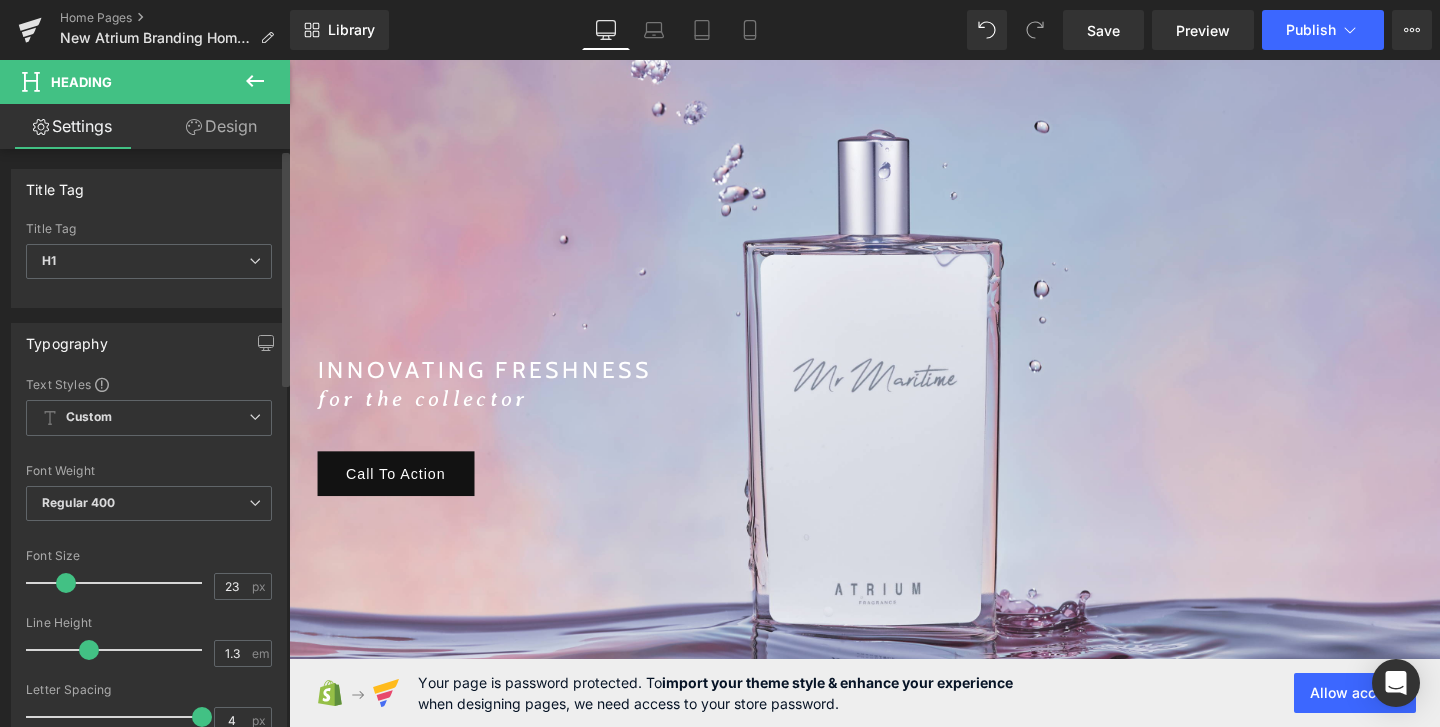 type on "22" 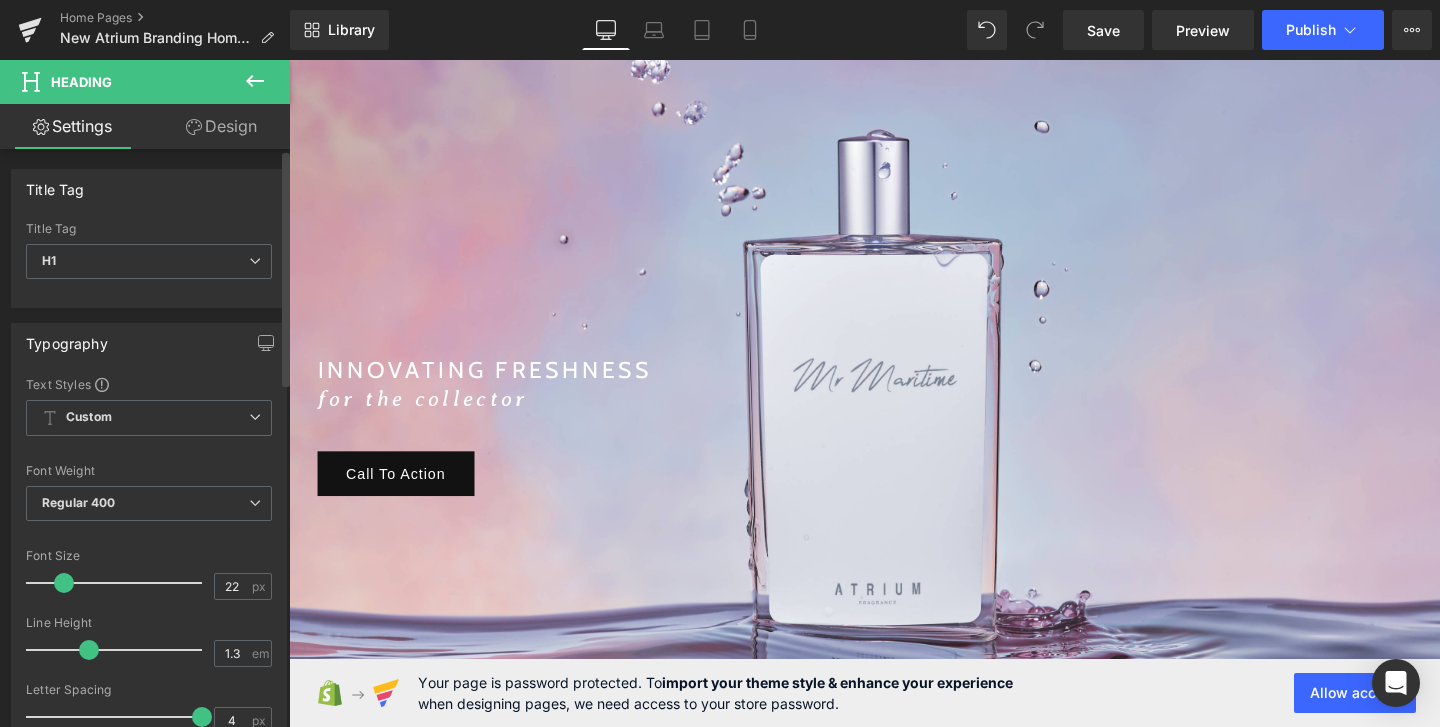 scroll, scrollTop: 247, scrollLeft: 0, axis: vertical 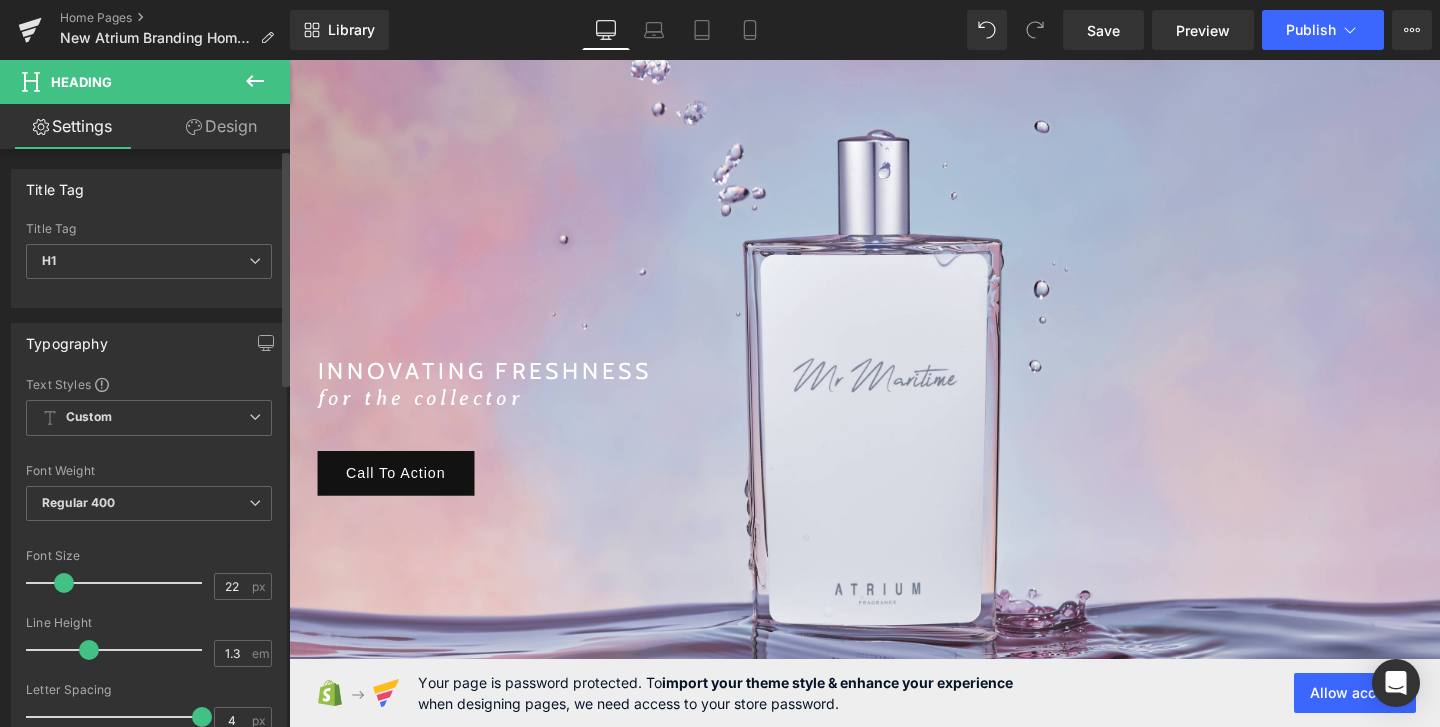 click at bounding box center (64, 583) 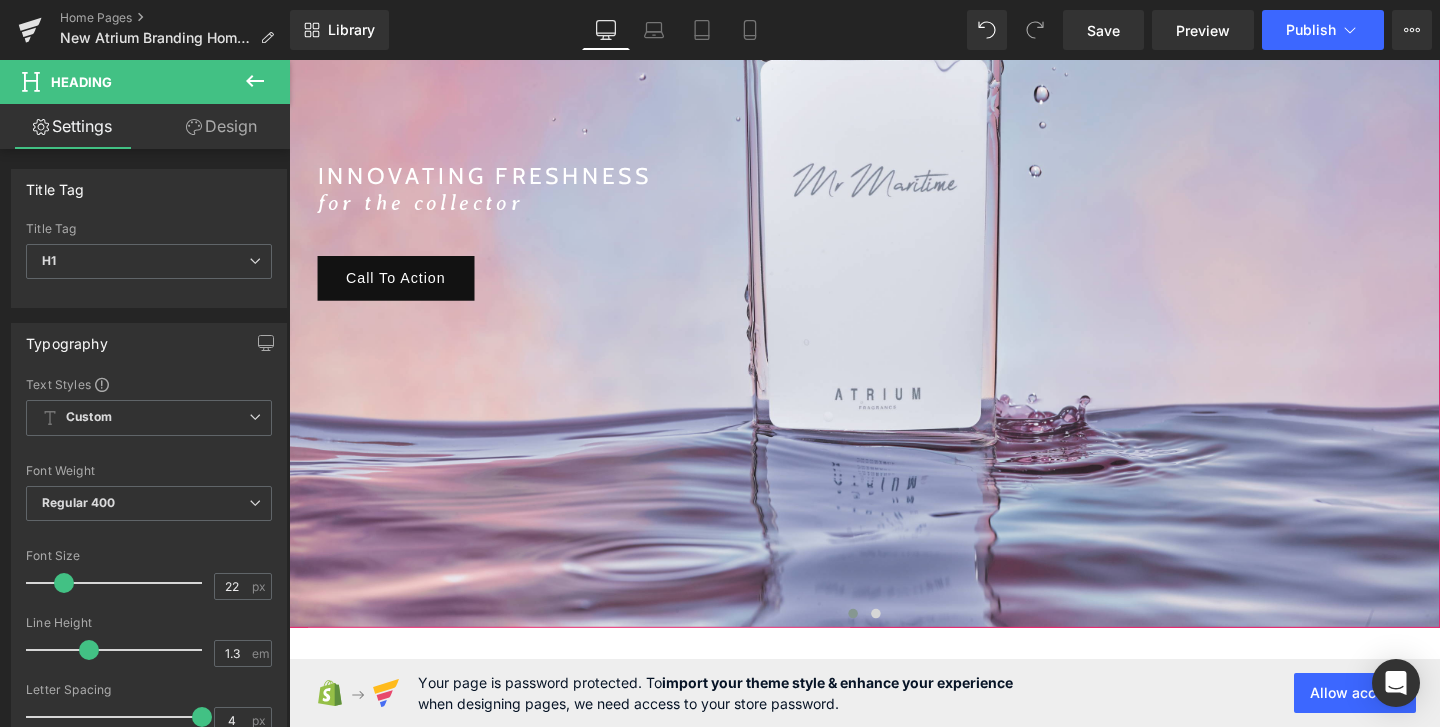 scroll, scrollTop: 455, scrollLeft: 0, axis: vertical 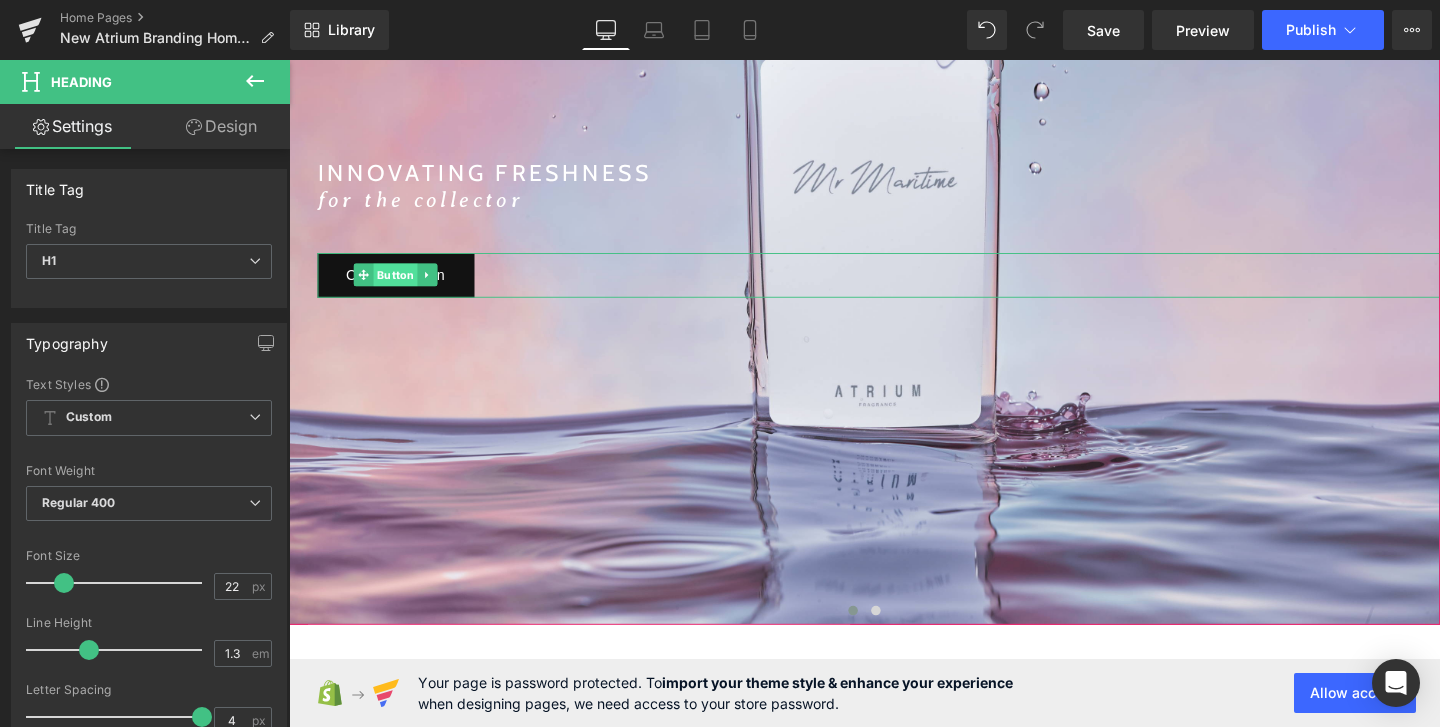 click on "Button" at bounding box center [401, 286] 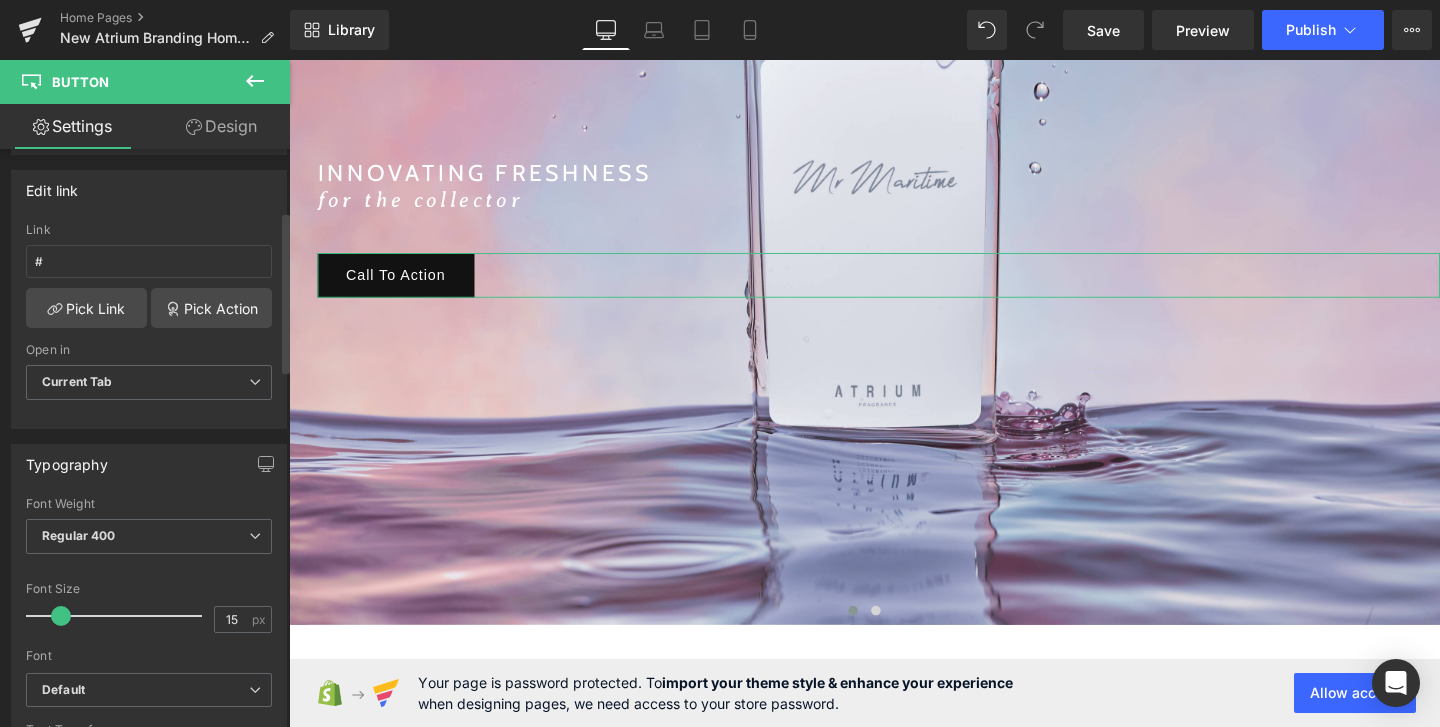 scroll, scrollTop: 305, scrollLeft: 0, axis: vertical 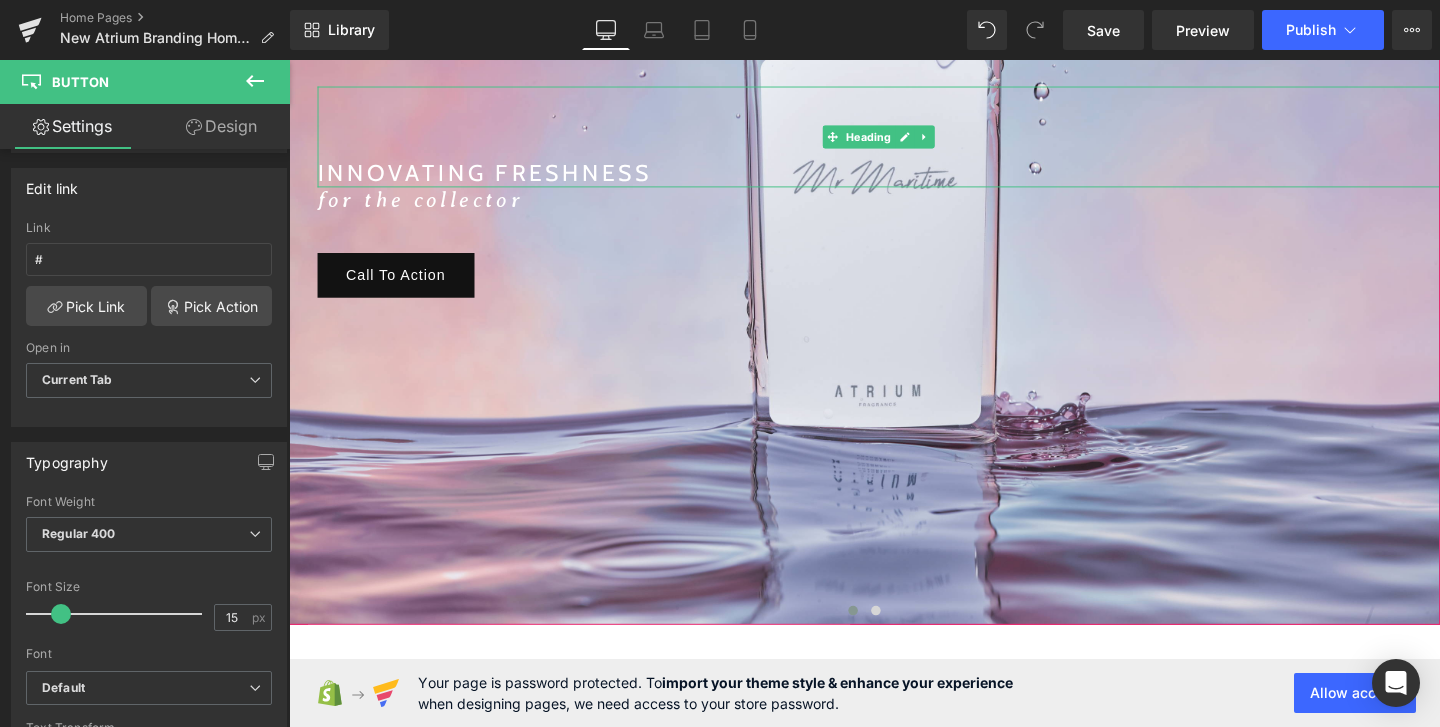 click on "INNOVATING FRESHNESS" at bounding box center (909, 178) 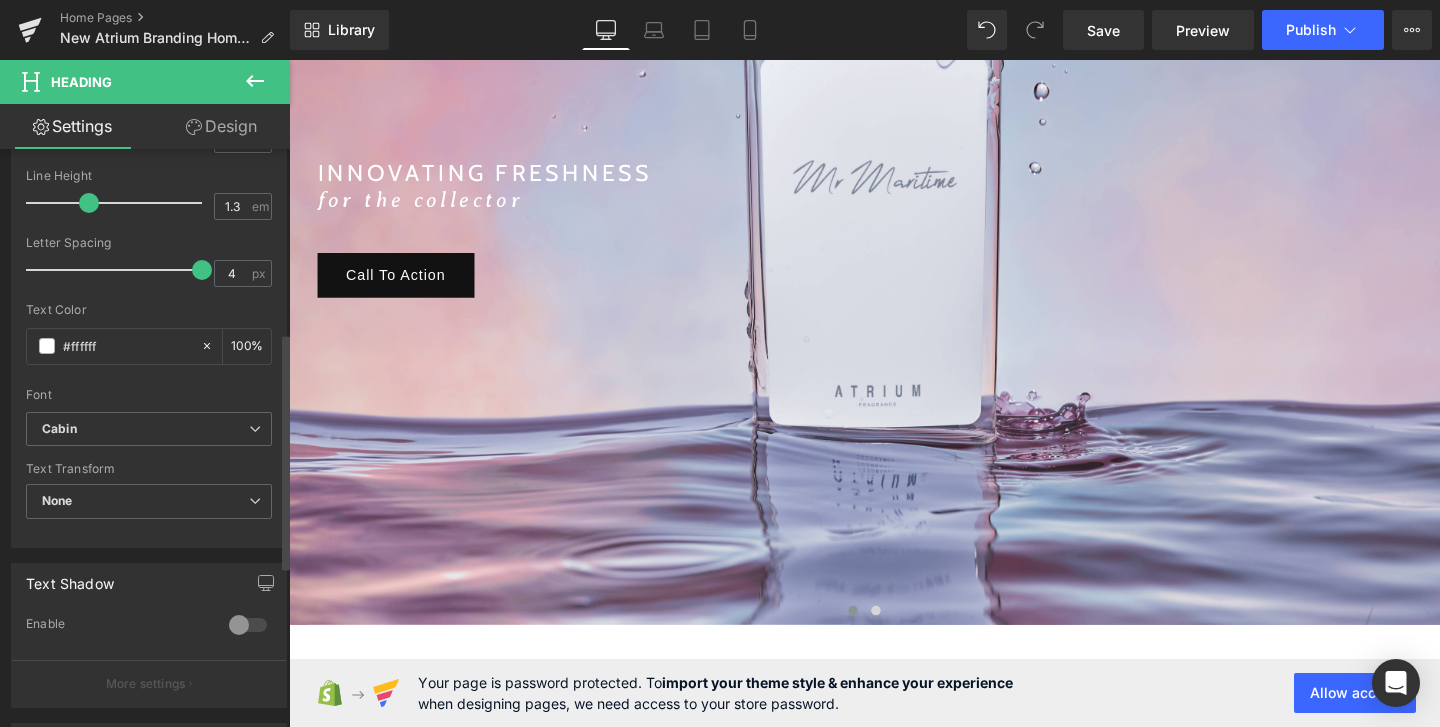 scroll, scrollTop: 448, scrollLeft: 0, axis: vertical 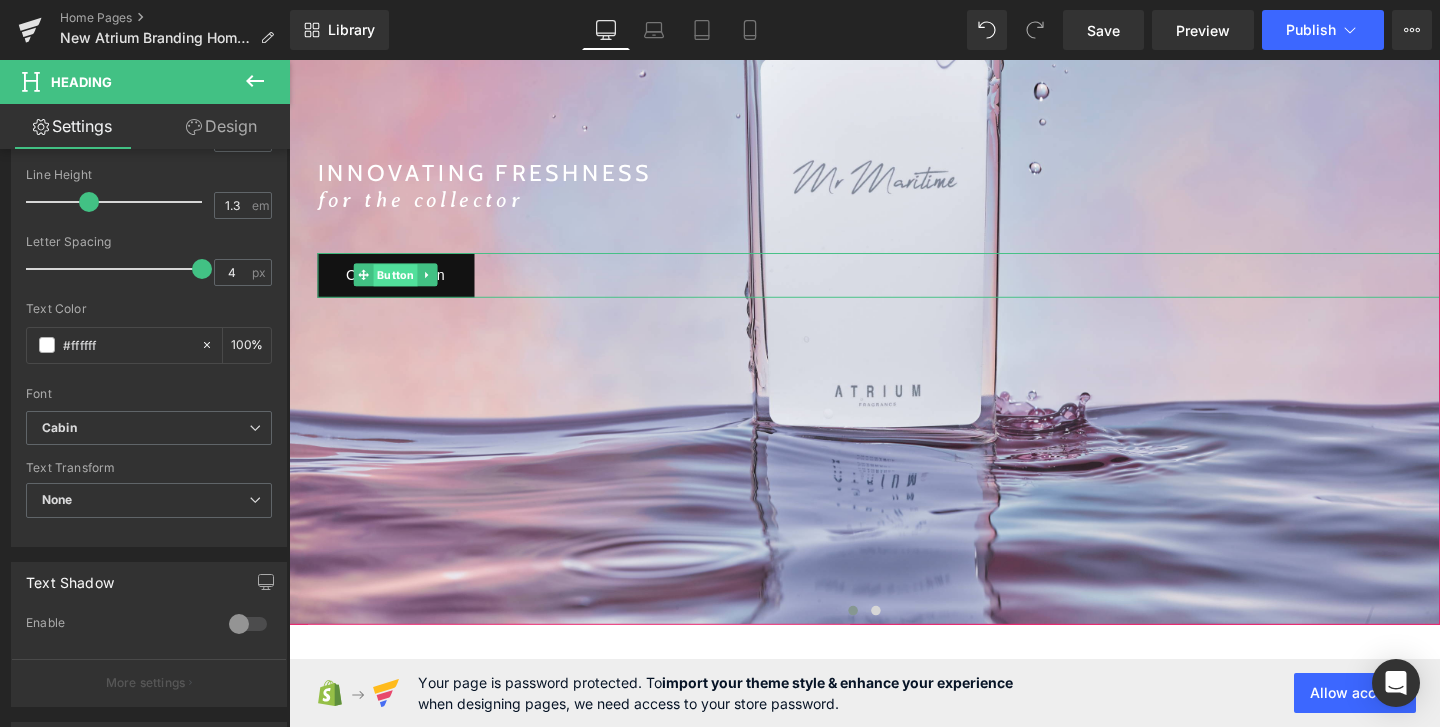 click on "Button" at bounding box center [401, 287] 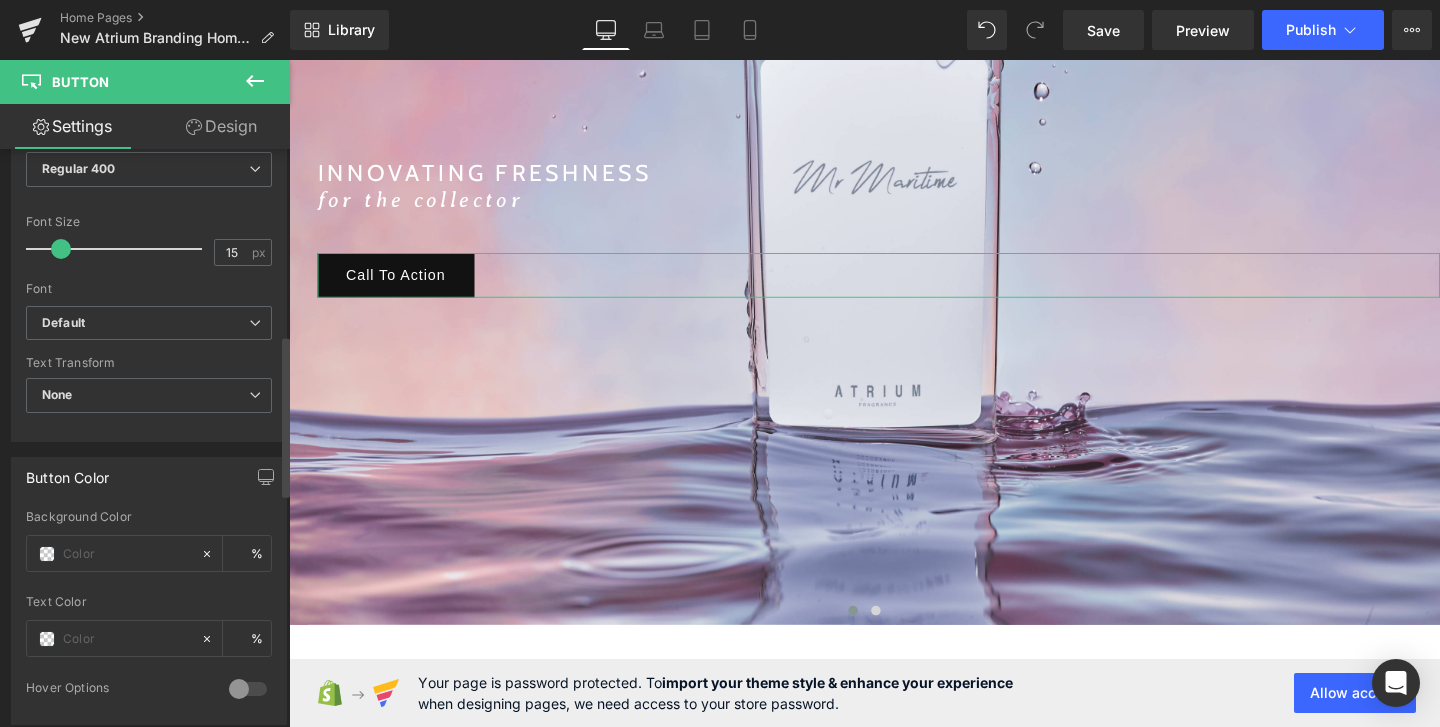 scroll, scrollTop: 668, scrollLeft: 0, axis: vertical 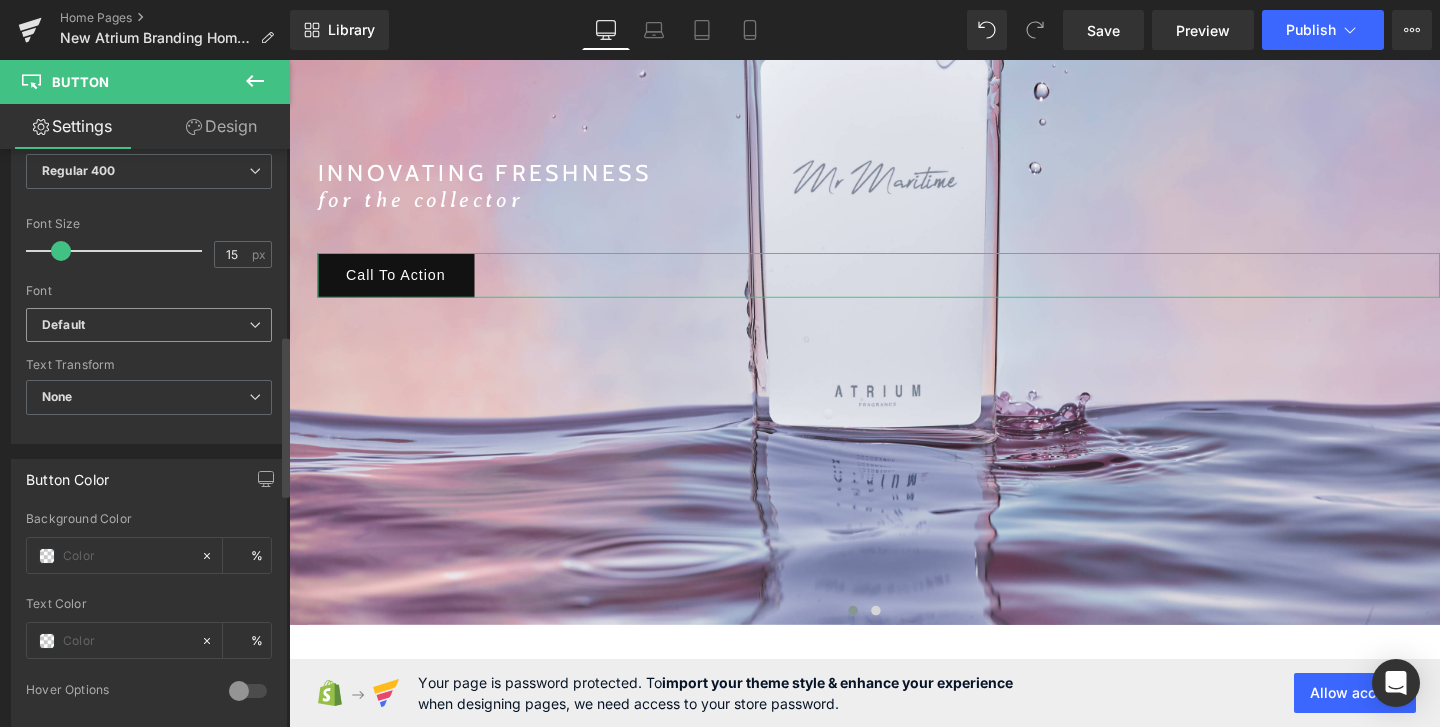 click on "Default" at bounding box center [145, 325] 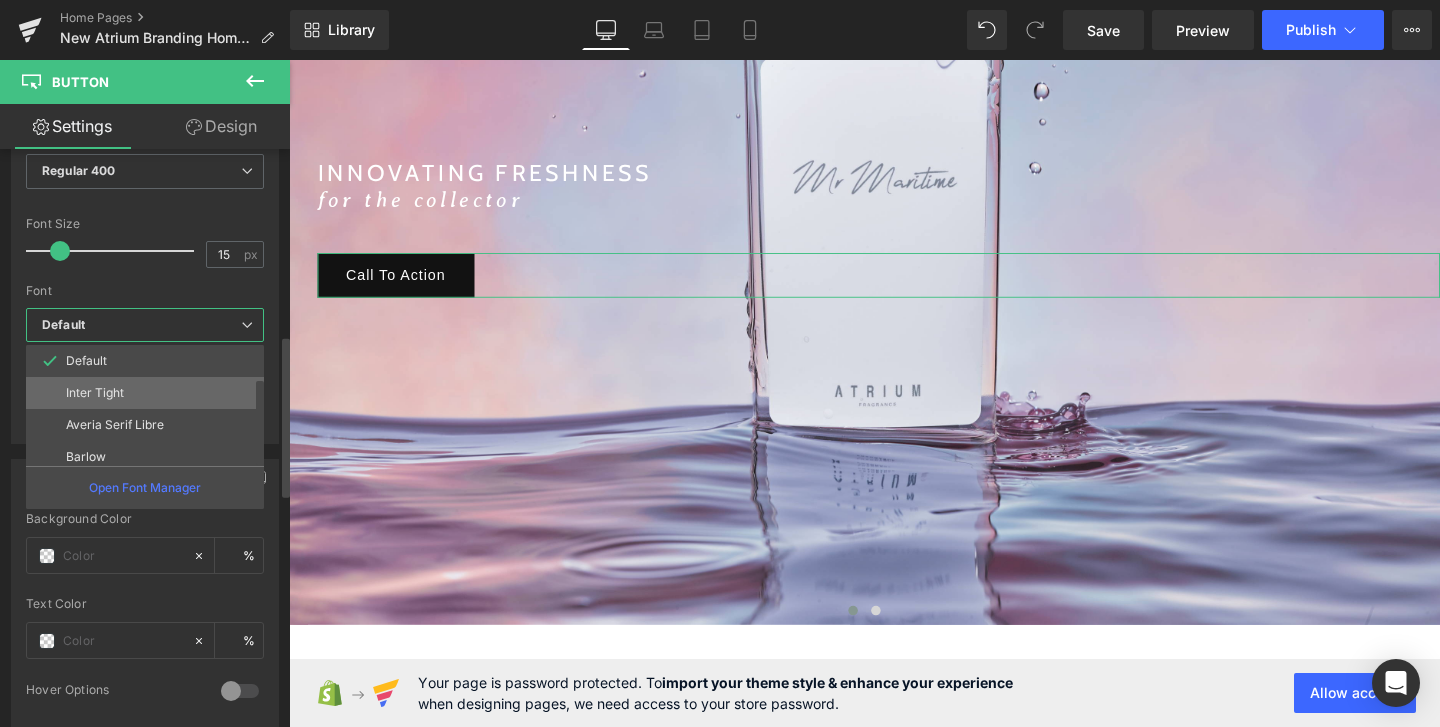 scroll, scrollTop: 103, scrollLeft: 0, axis: vertical 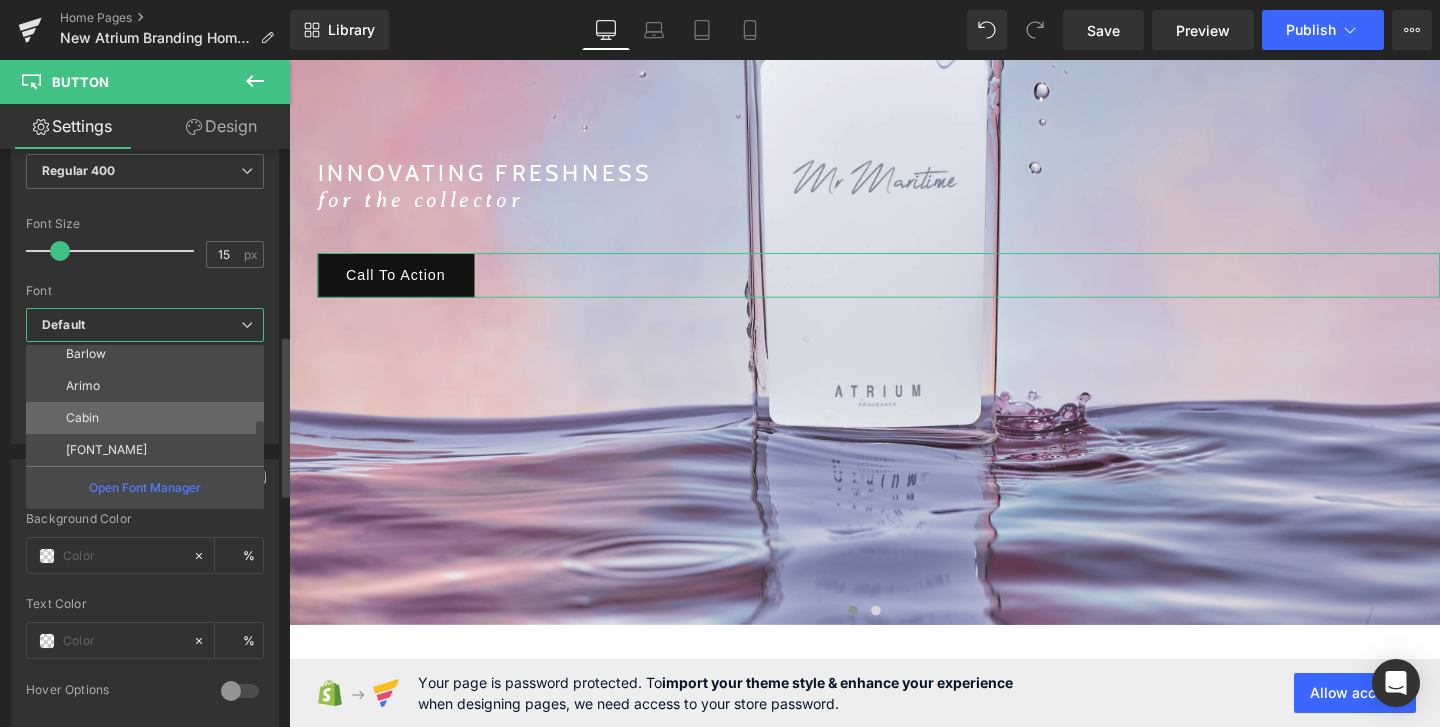click on "Cabin" at bounding box center (149, 418) 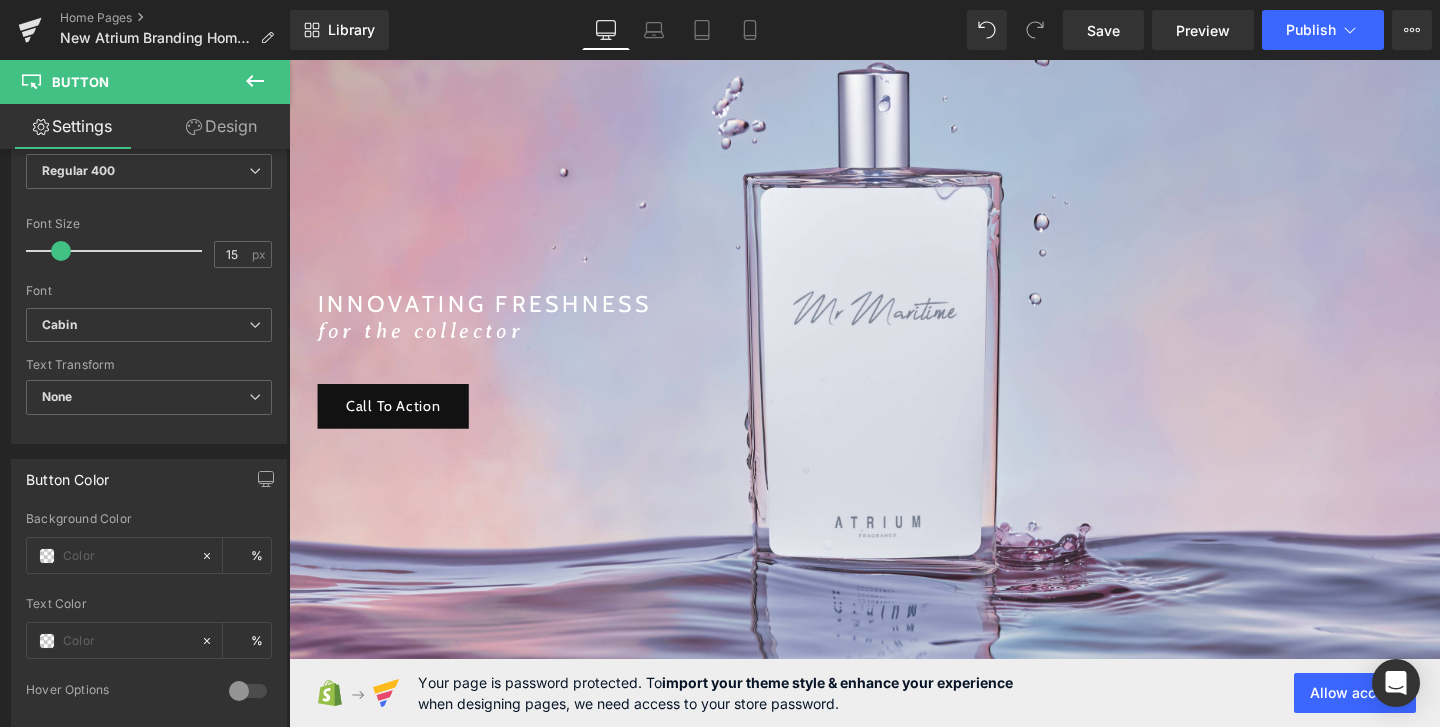 scroll, scrollTop: 371, scrollLeft: 0, axis: vertical 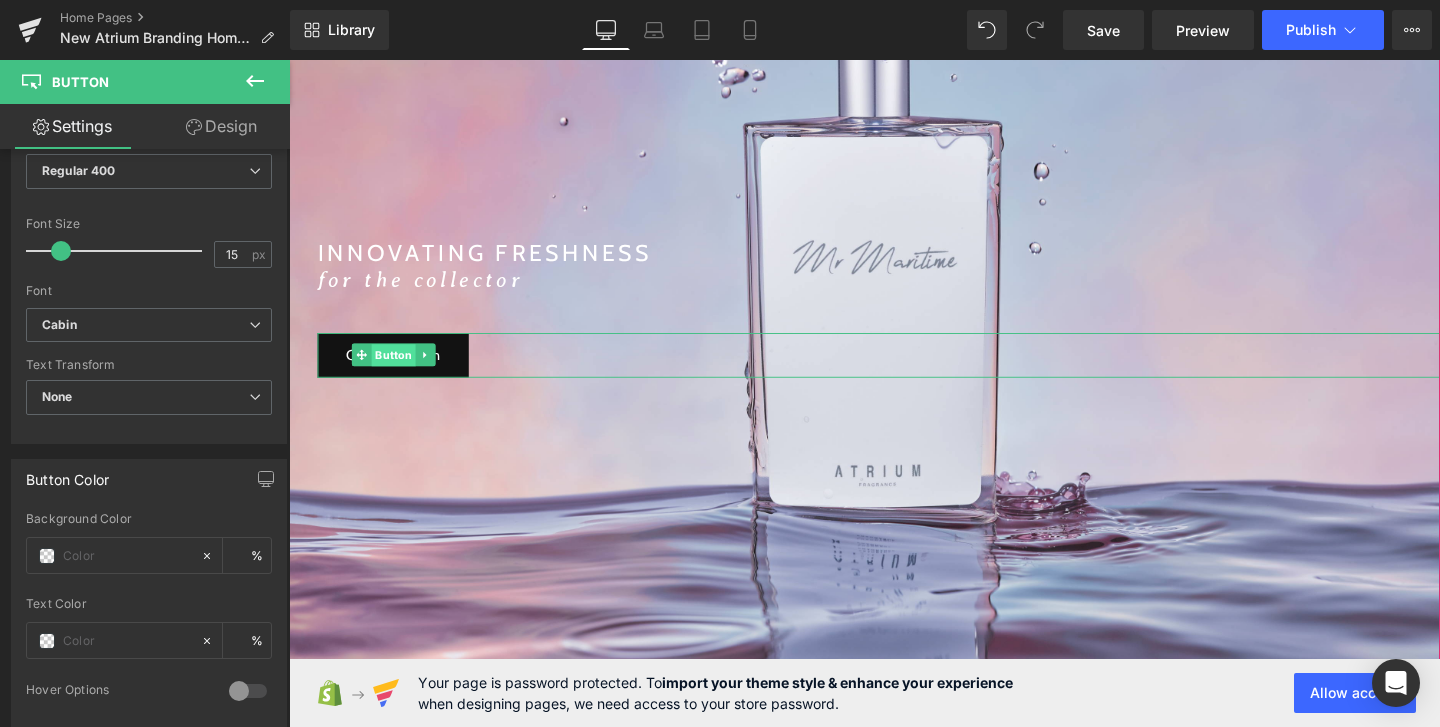 click on "Button" at bounding box center (399, 371) 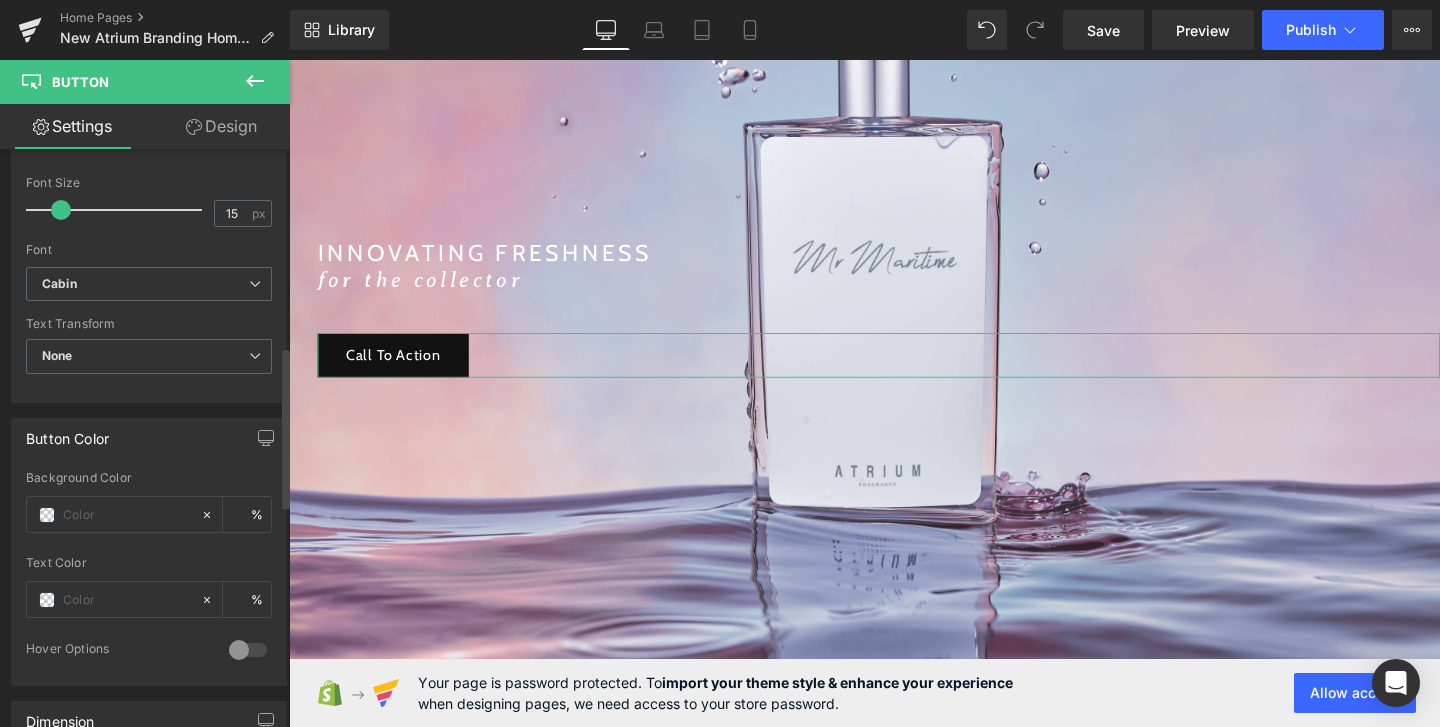 scroll, scrollTop: 712, scrollLeft: 0, axis: vertical 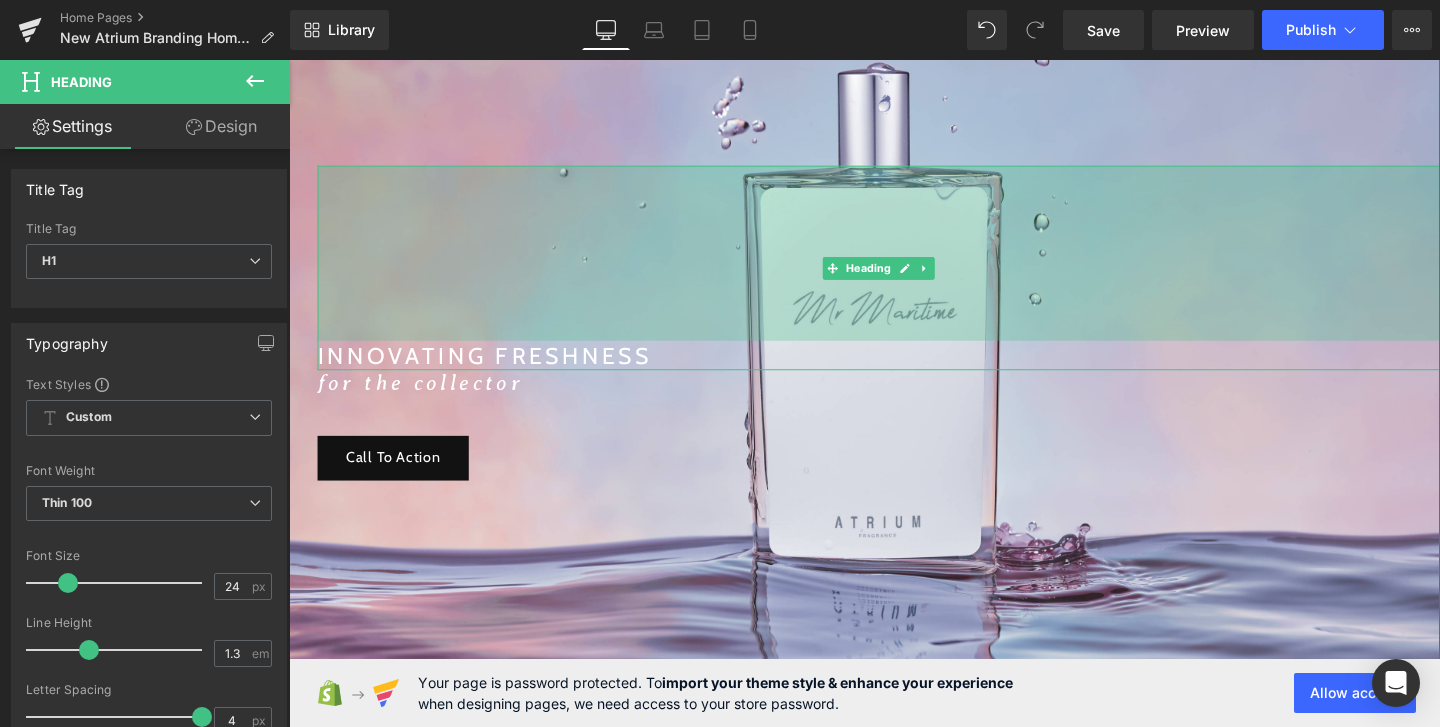 drag, startPoint x: 488, startPoint y: 314, endPoint x: 499, endPoint y: 403, distance: 89.6772 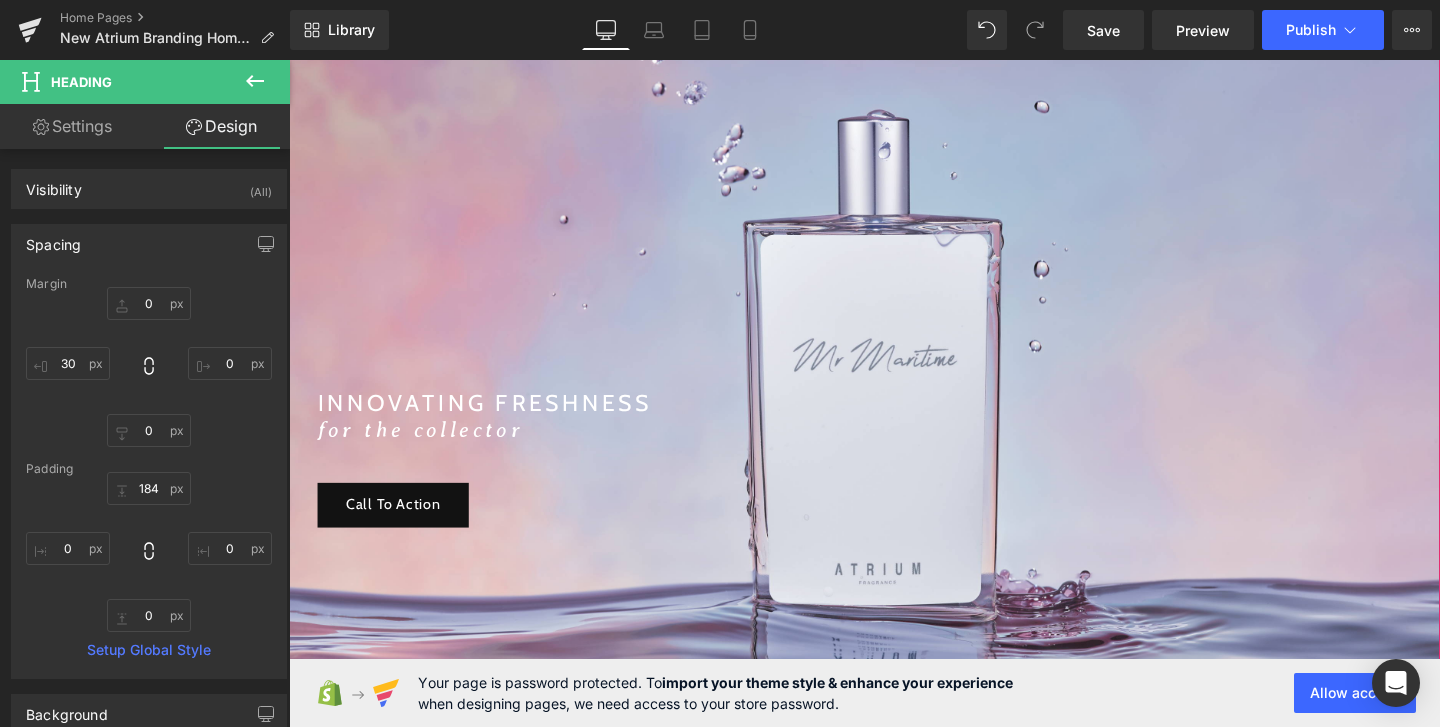 scroll, scrollTop: 250, scrollLeft: 0, axis: vertical 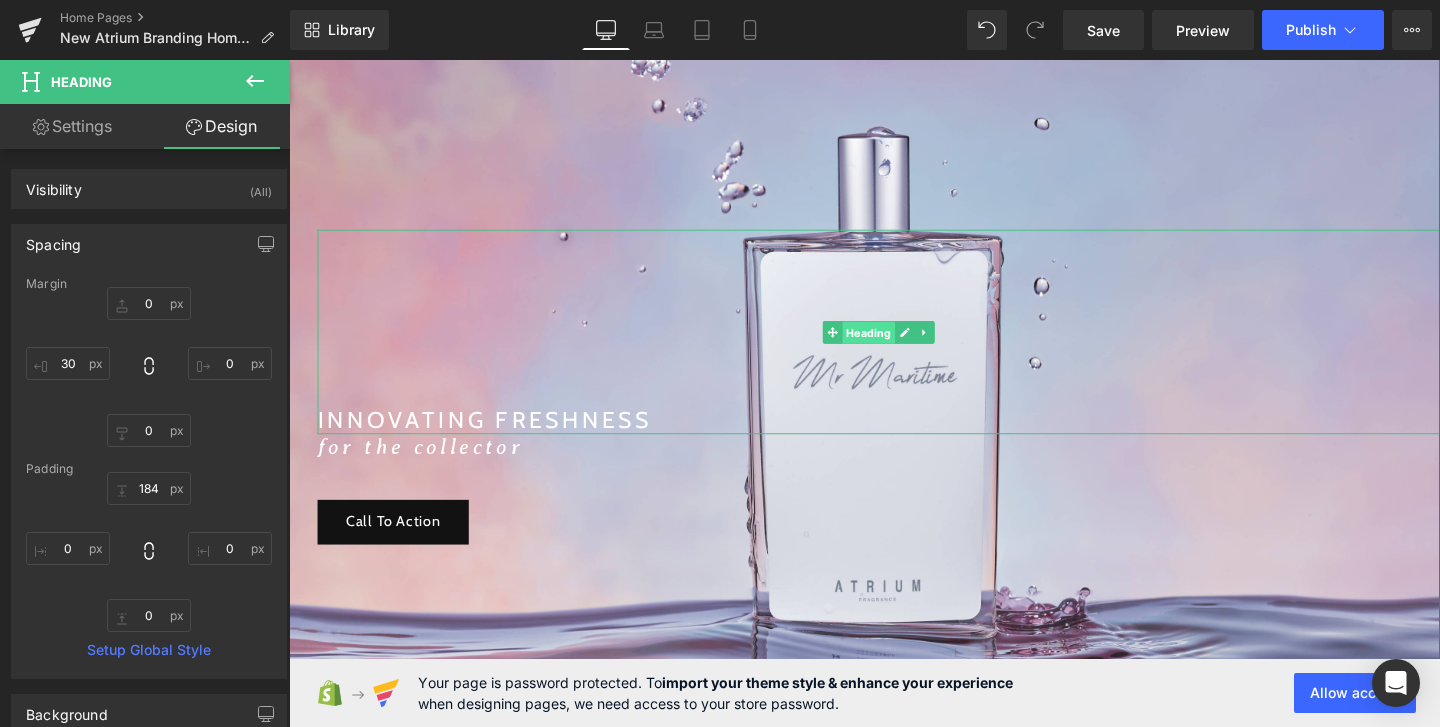 click on "Heading" at bounding box center (898, 347) 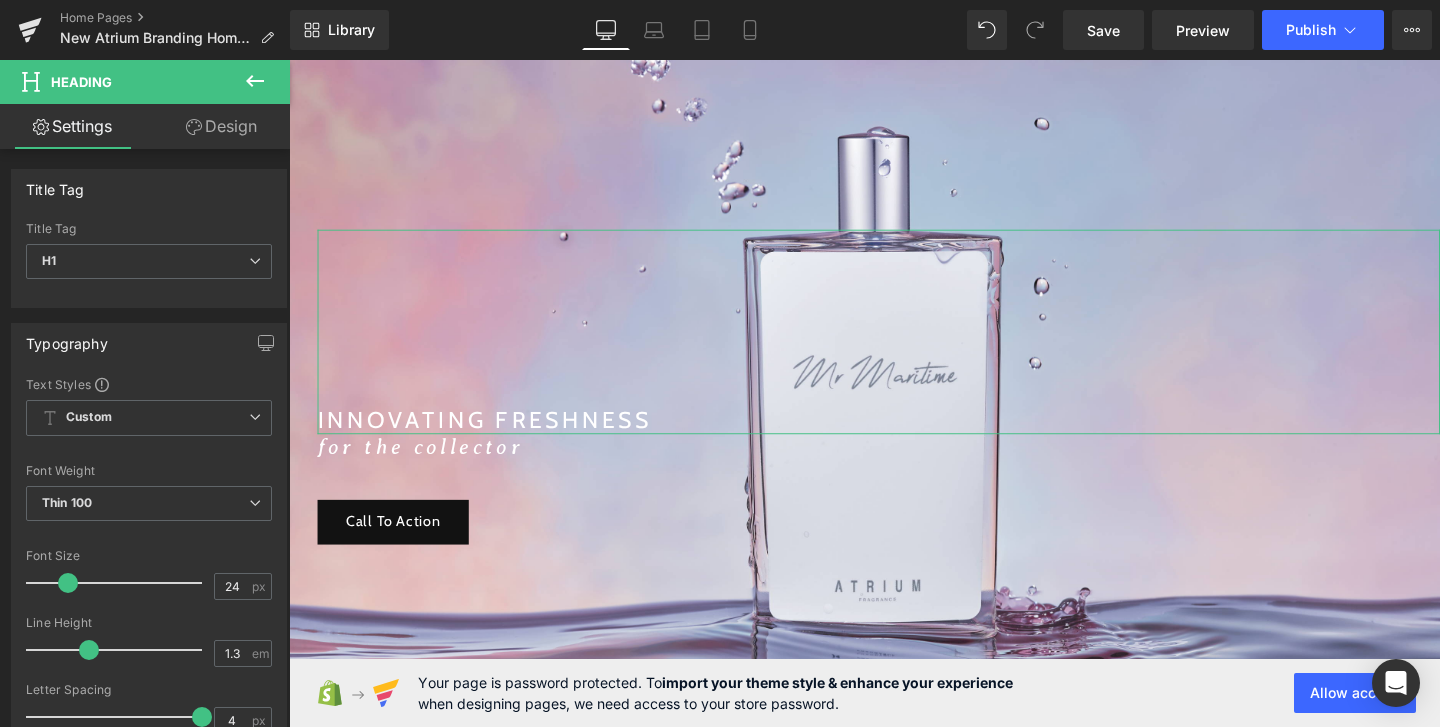 click on "Design" at bounding box center [221, 126] 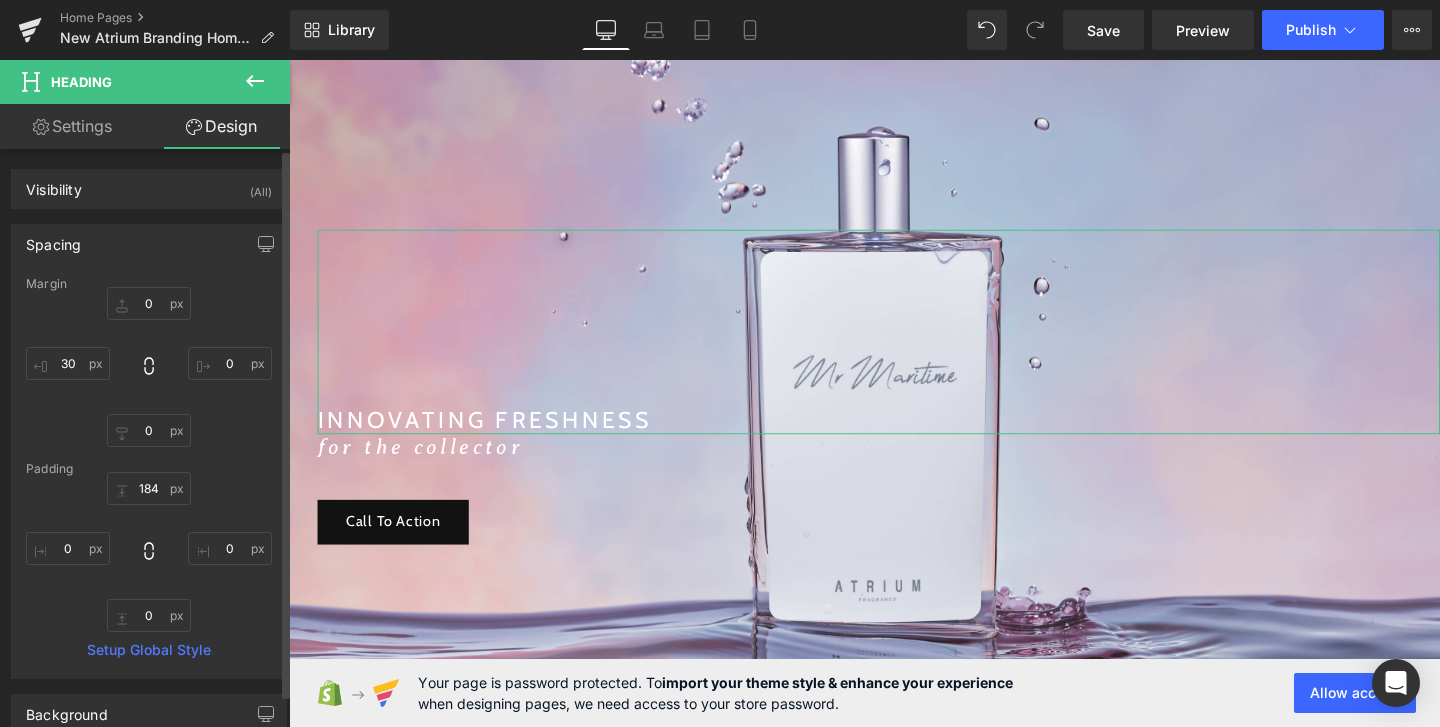 type on "0" 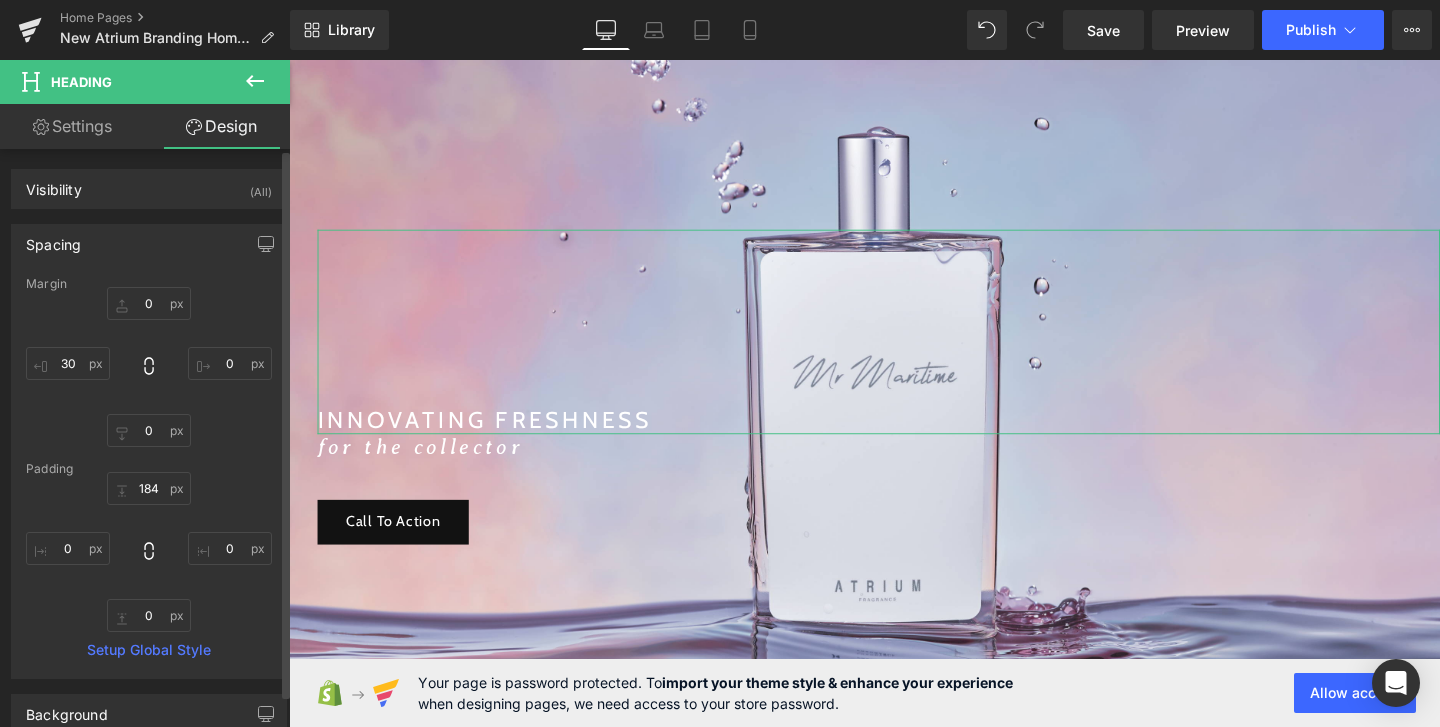 type on "0" 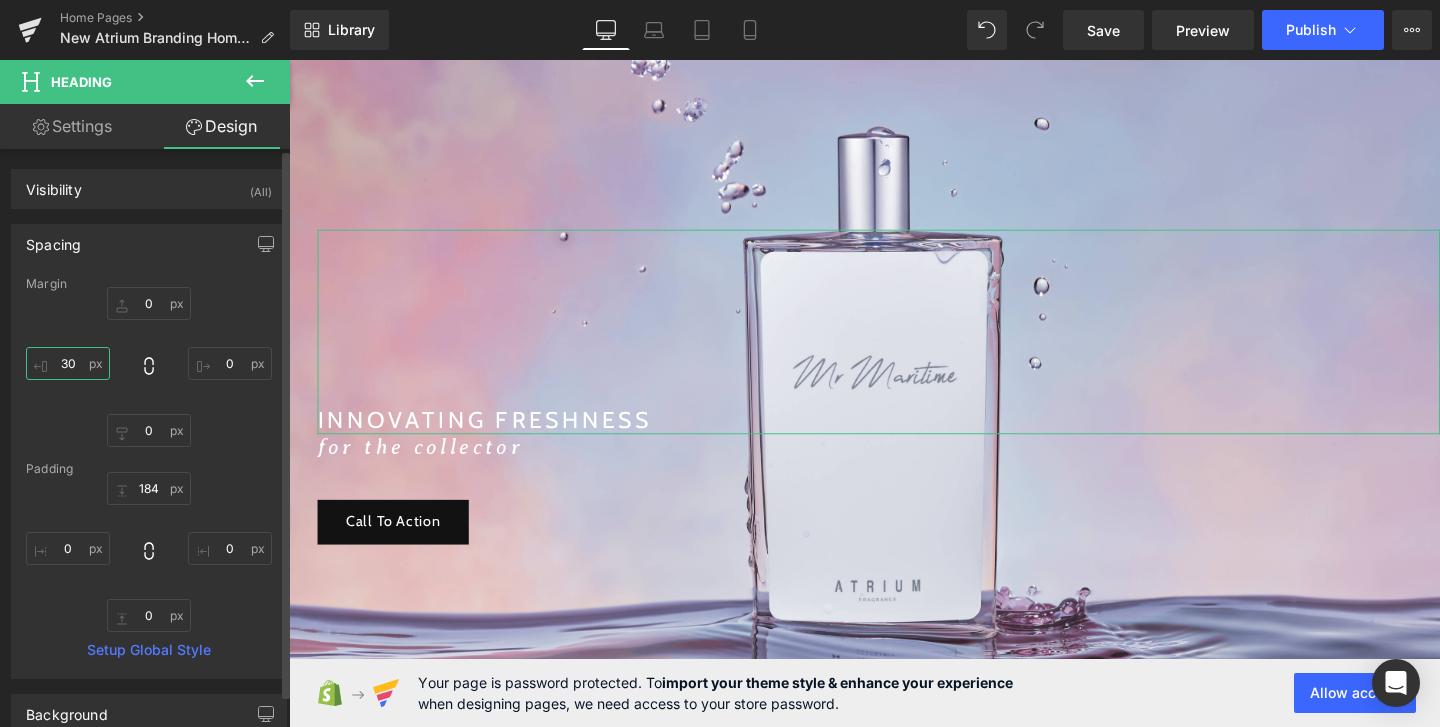 click on "30" at bounding box center [68, 363] 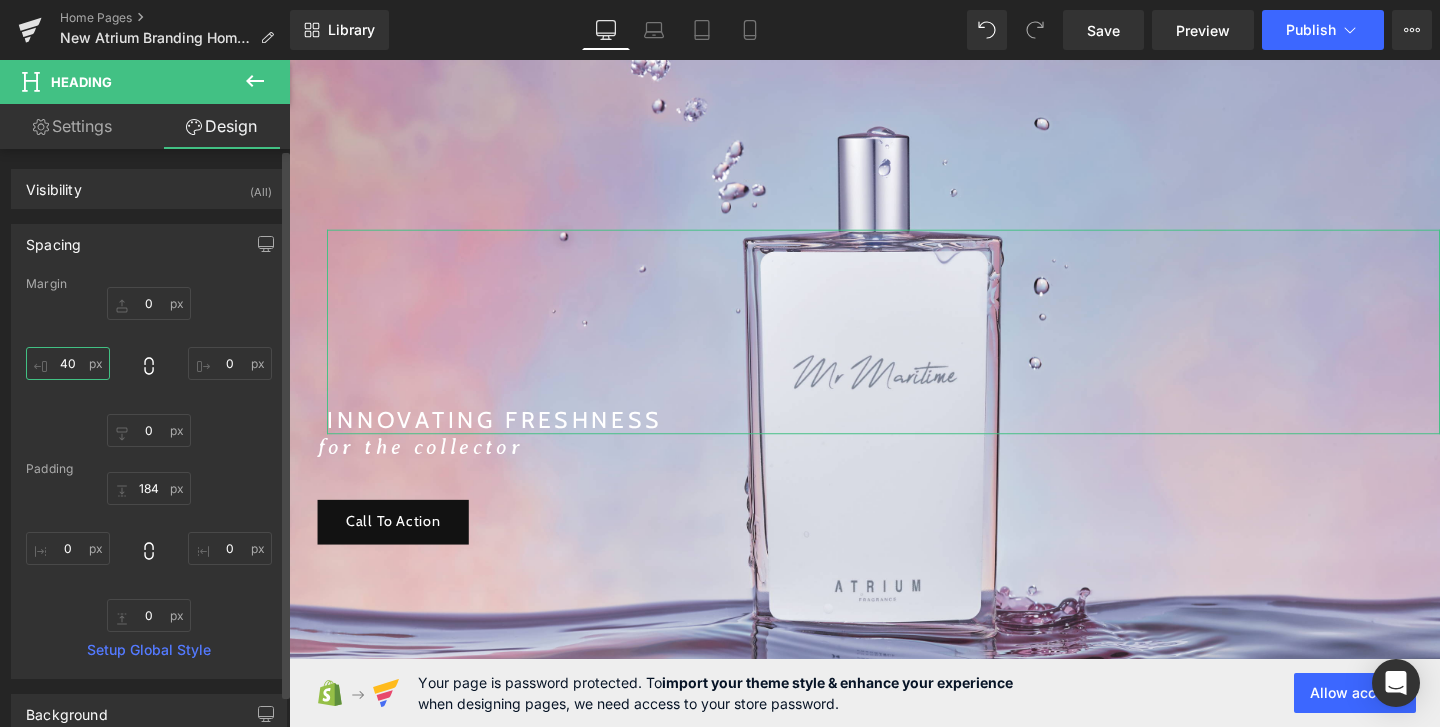 type on "4" 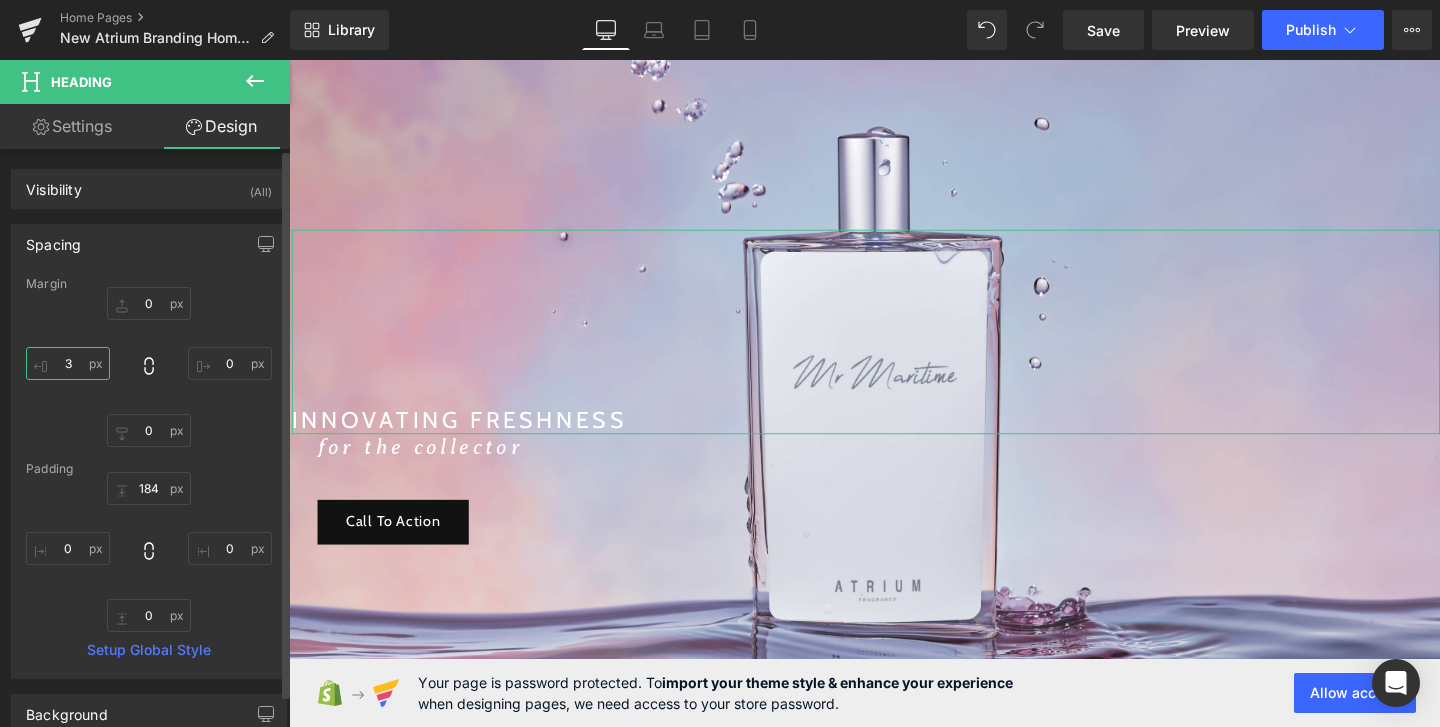 type on "35" 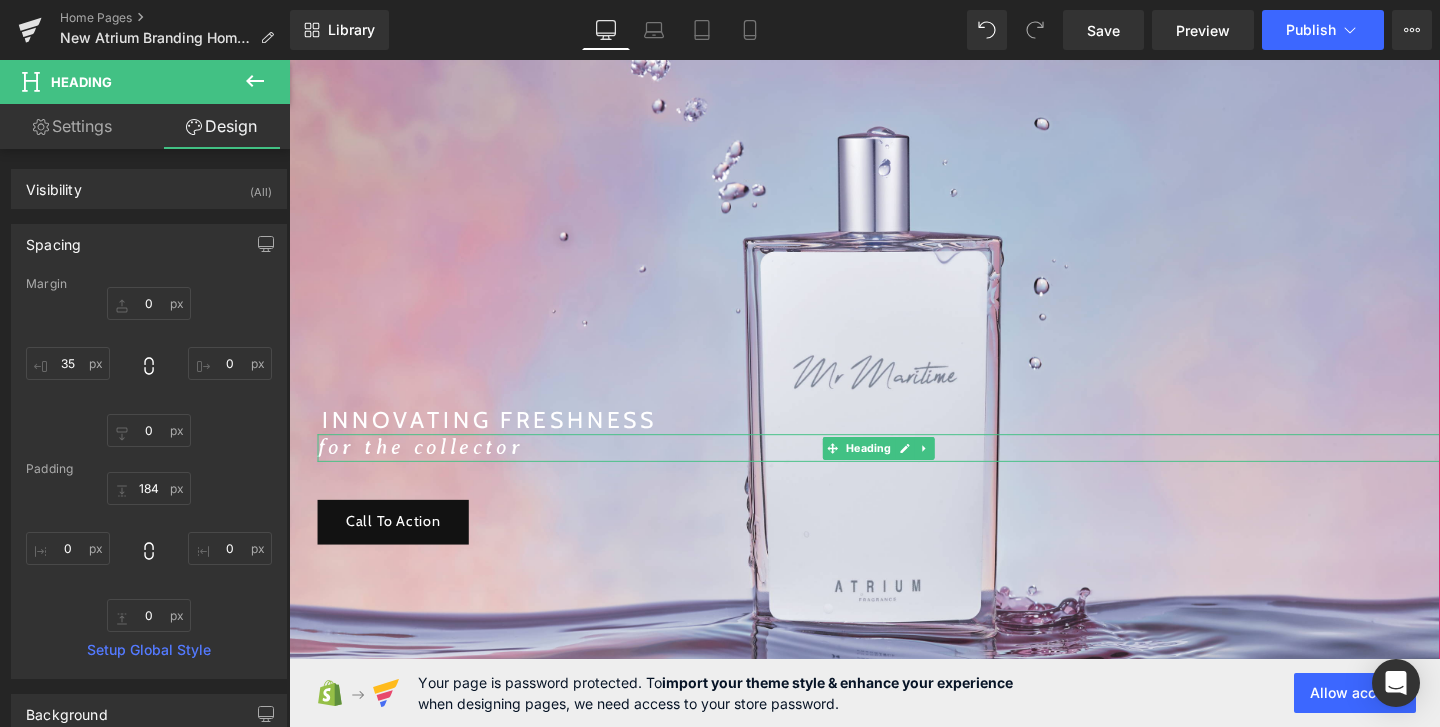 click on "for the collector" at bounding box center [427, 467] 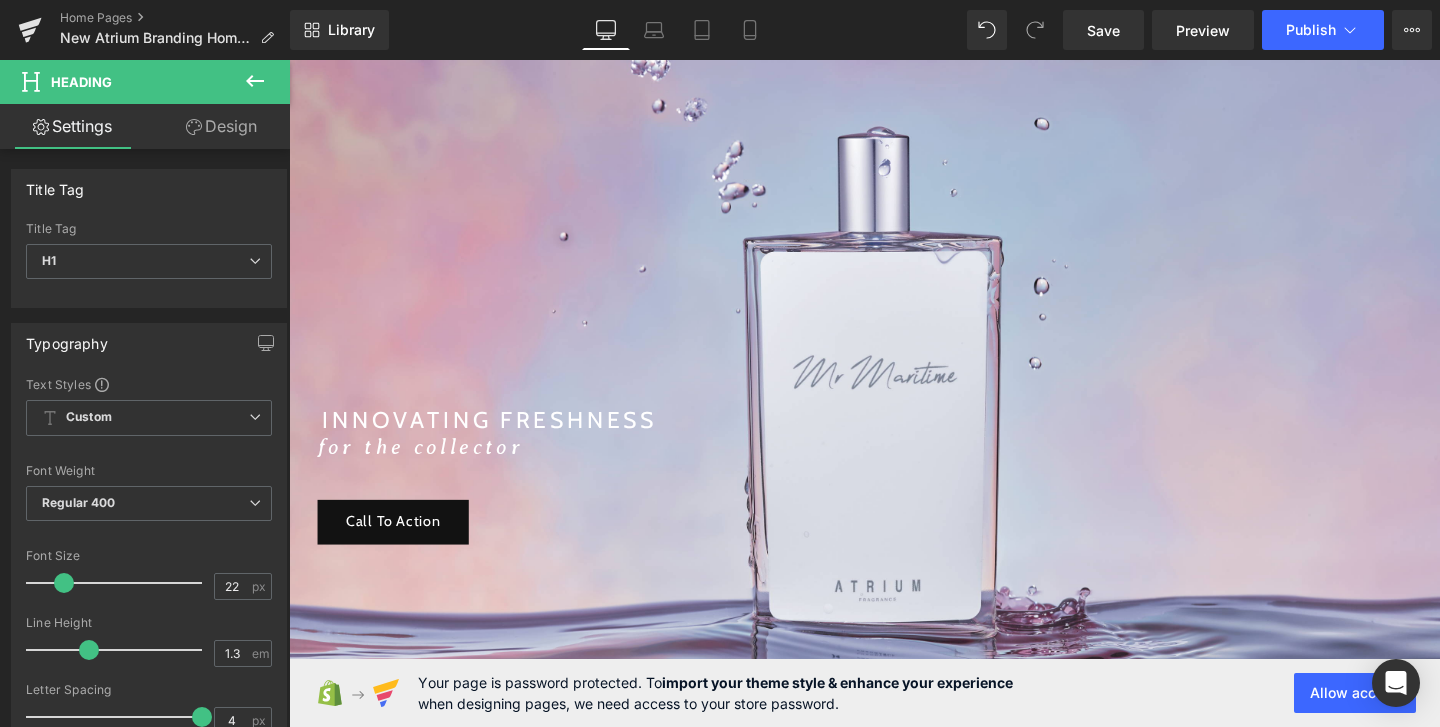 click 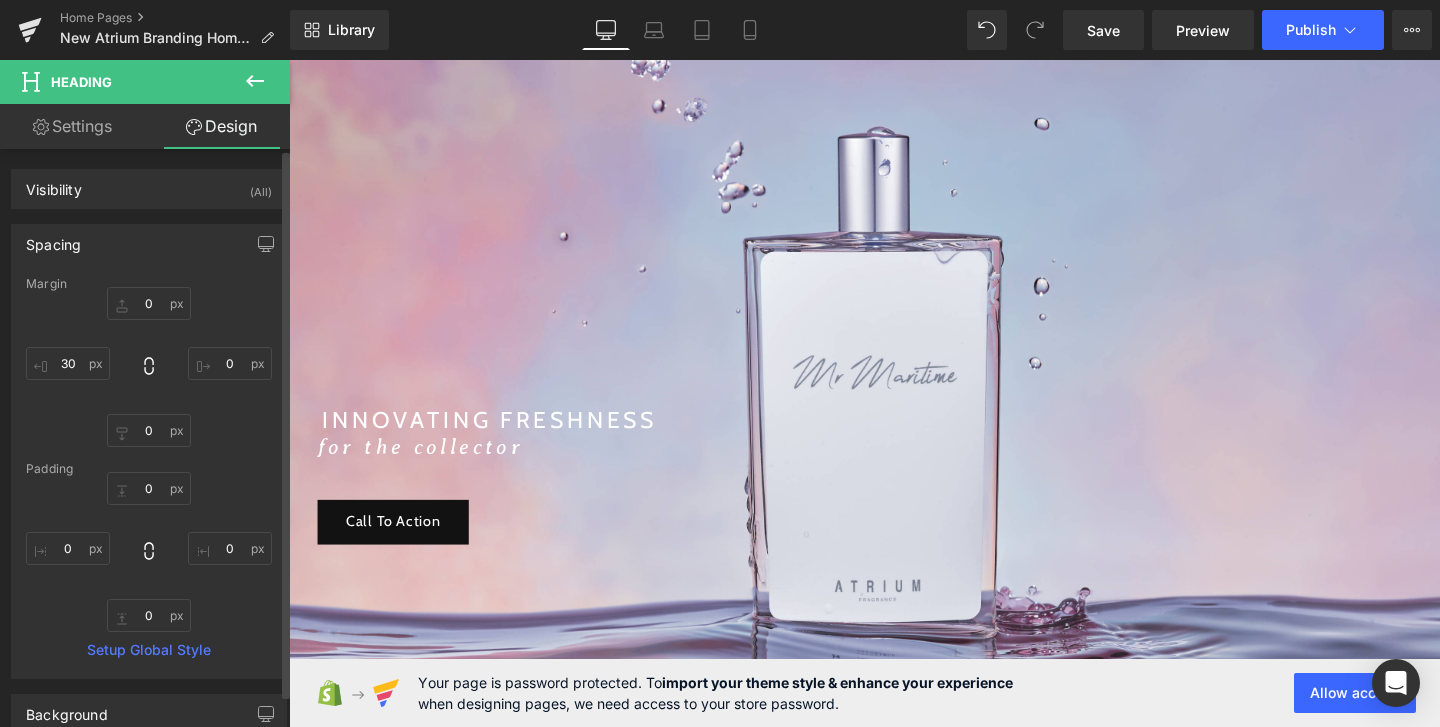 type on "0" 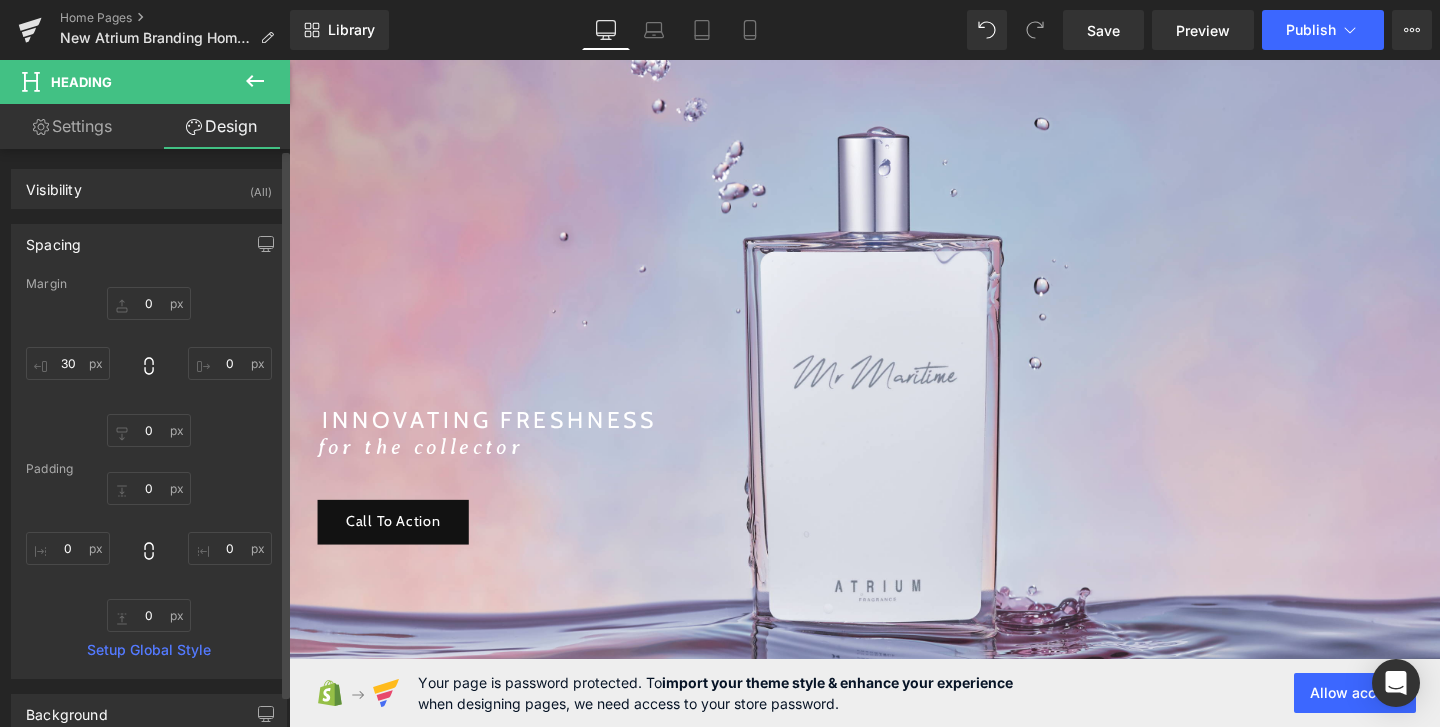 type on "0" 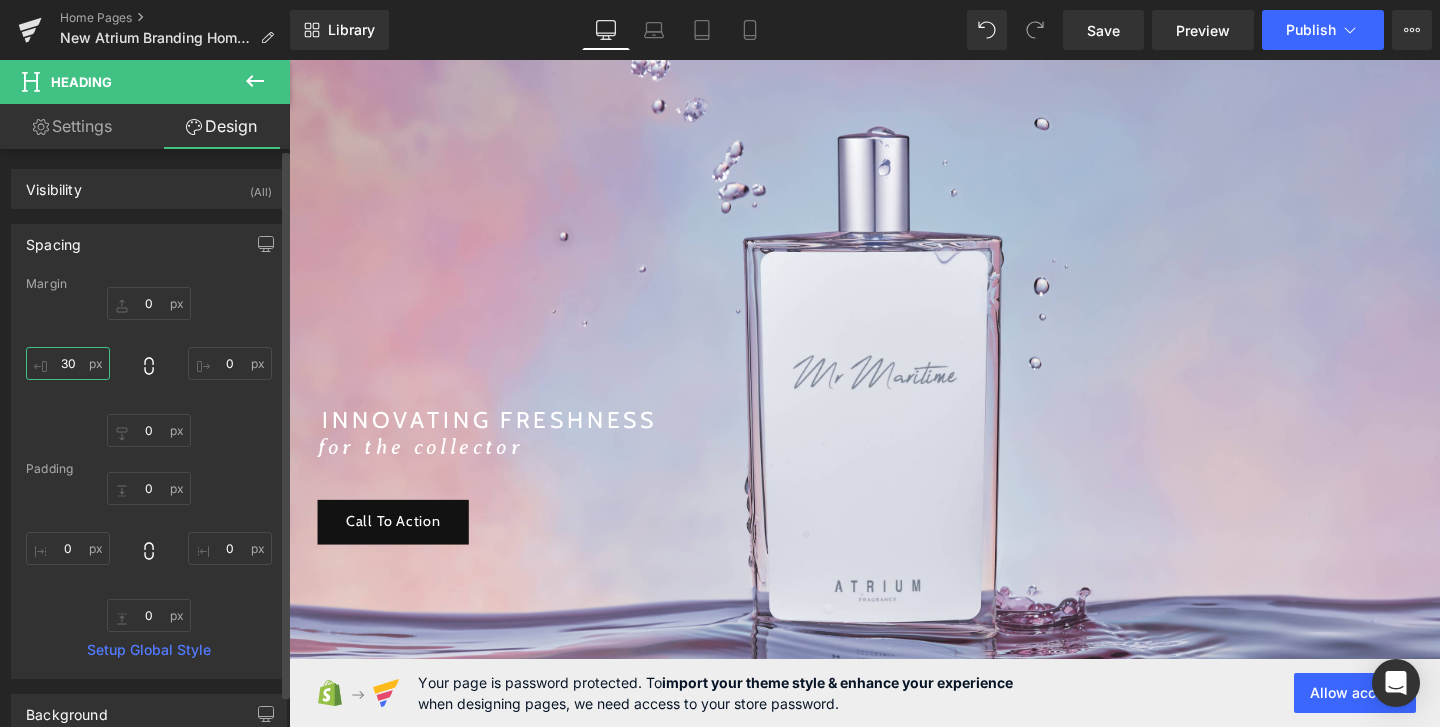 click on "30" at bounding box center [68, 363] 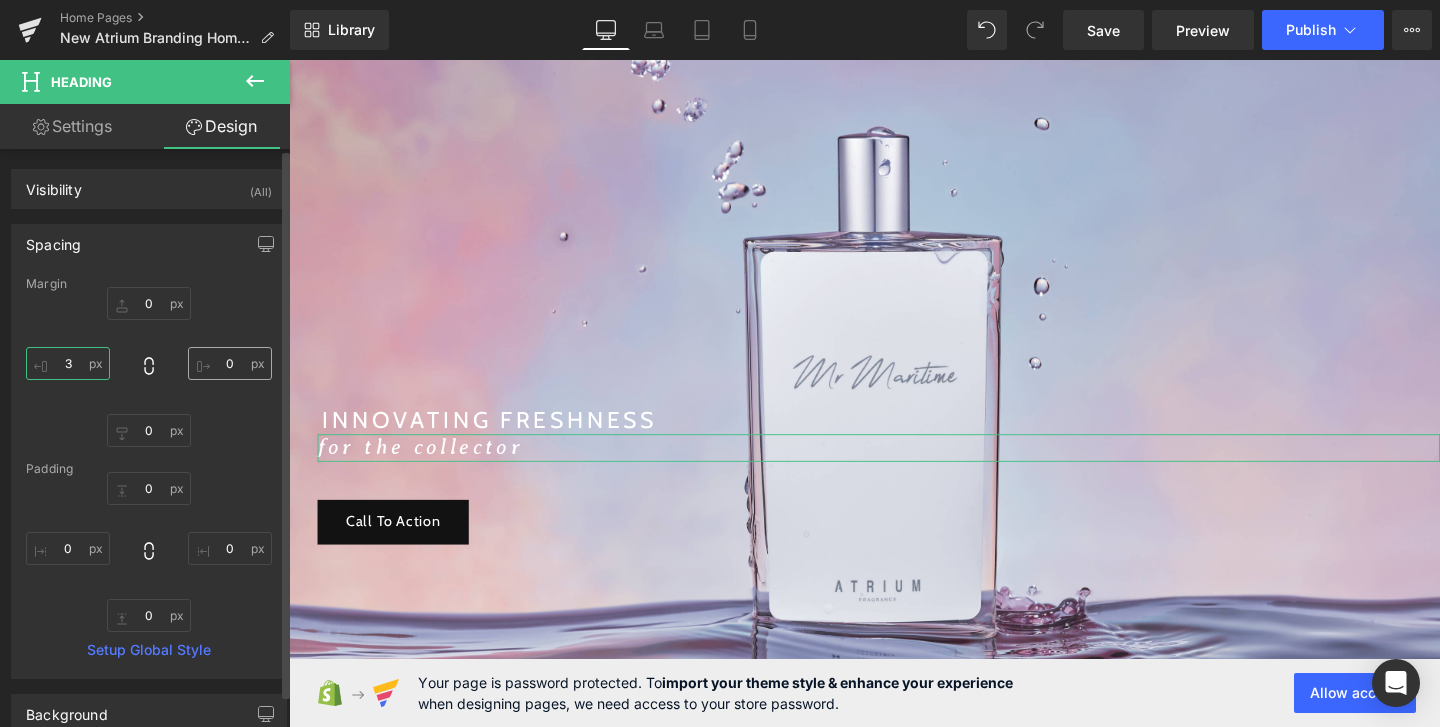 type on "35" 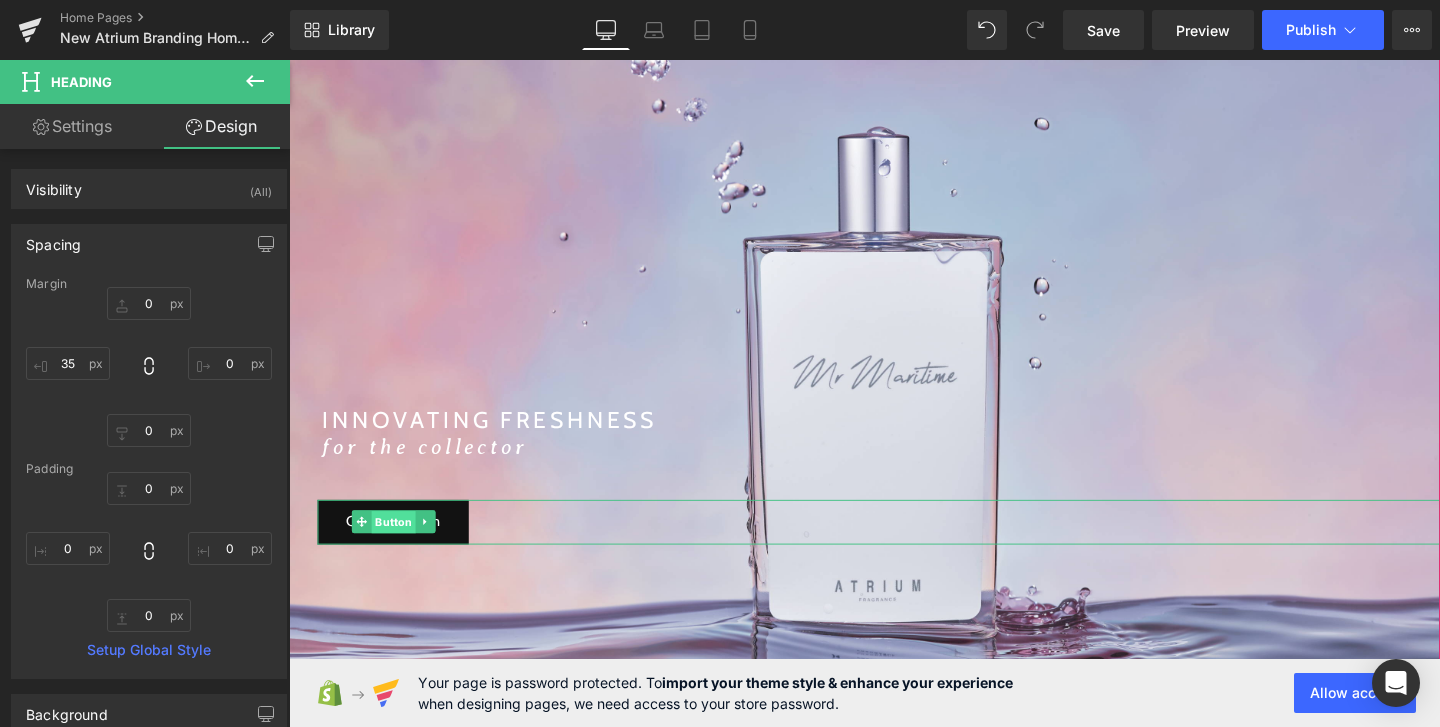 click on "Button" at bounding box center [399, 547] 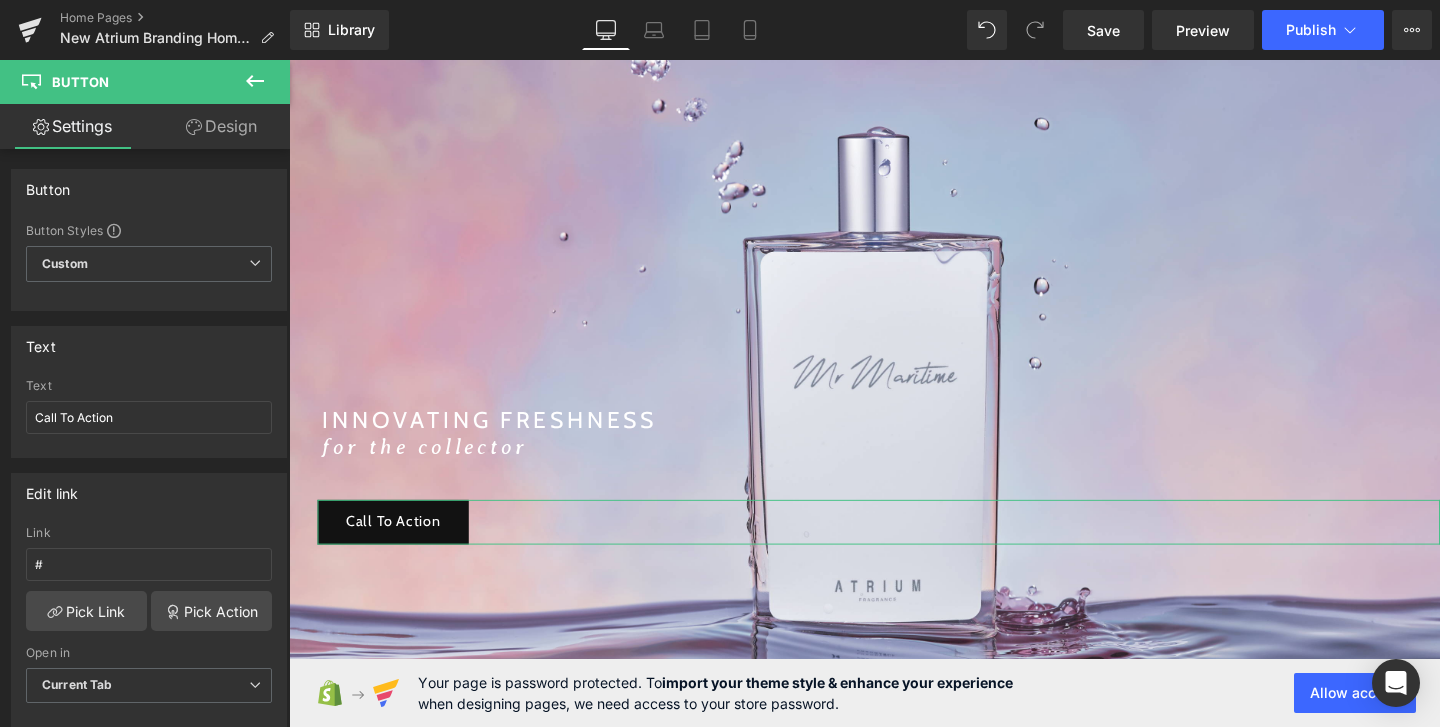 click on "Design" at bounding box center (221, 126) 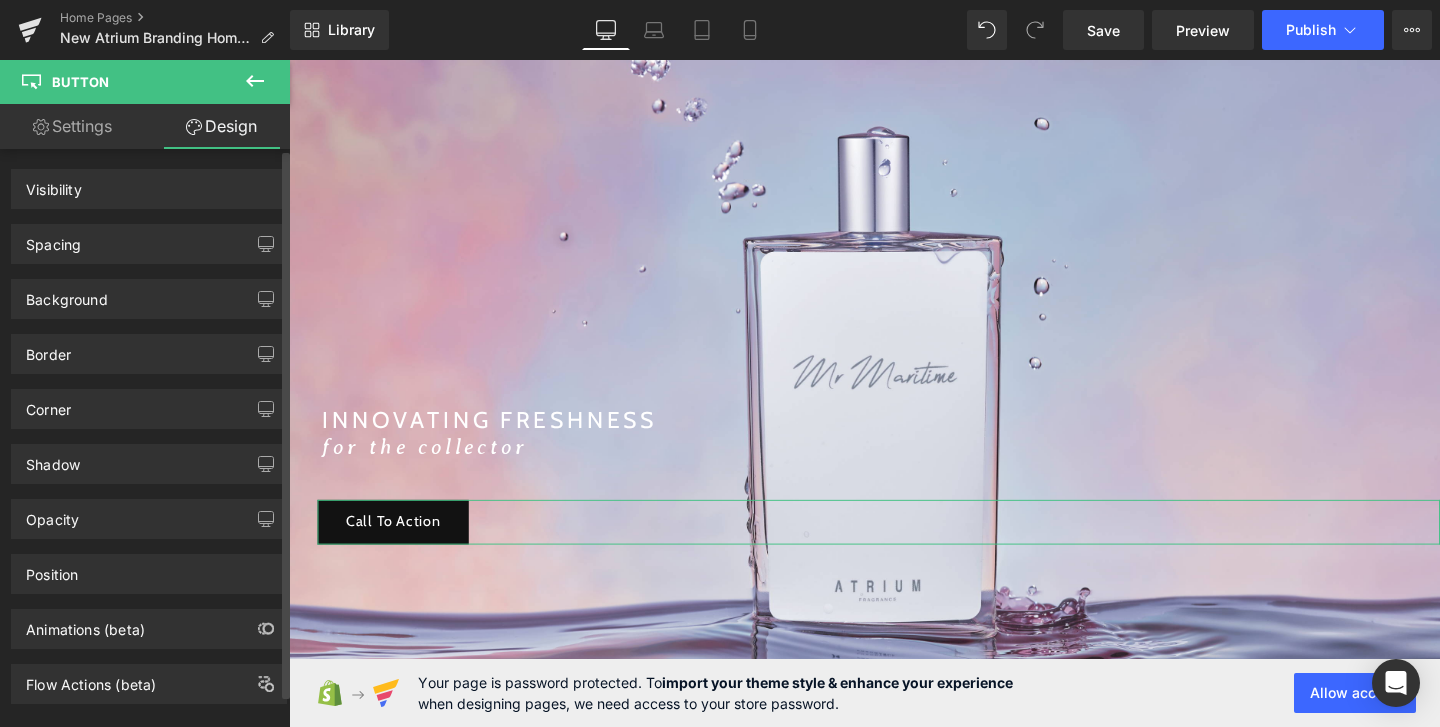 click on "Spacing" at bounding box center (149, 244) 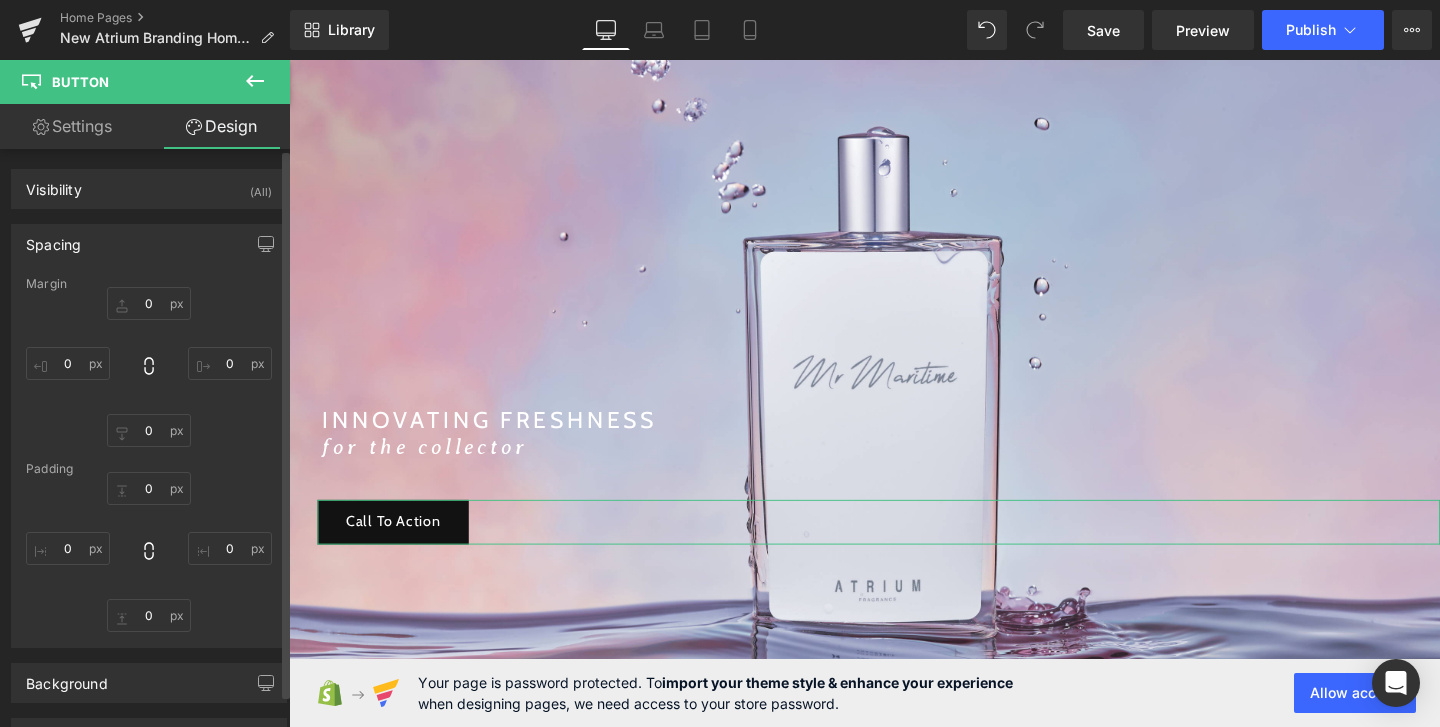 type on "40" 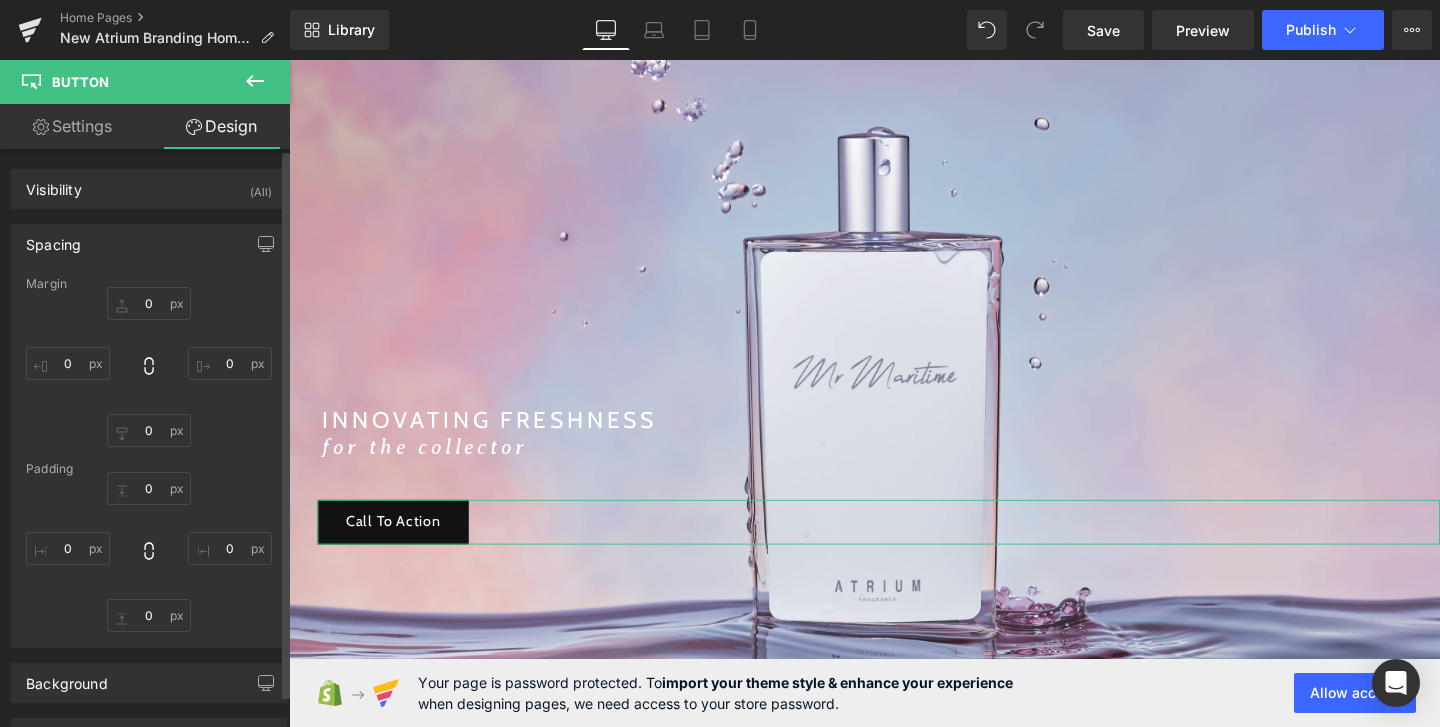 type on "0" 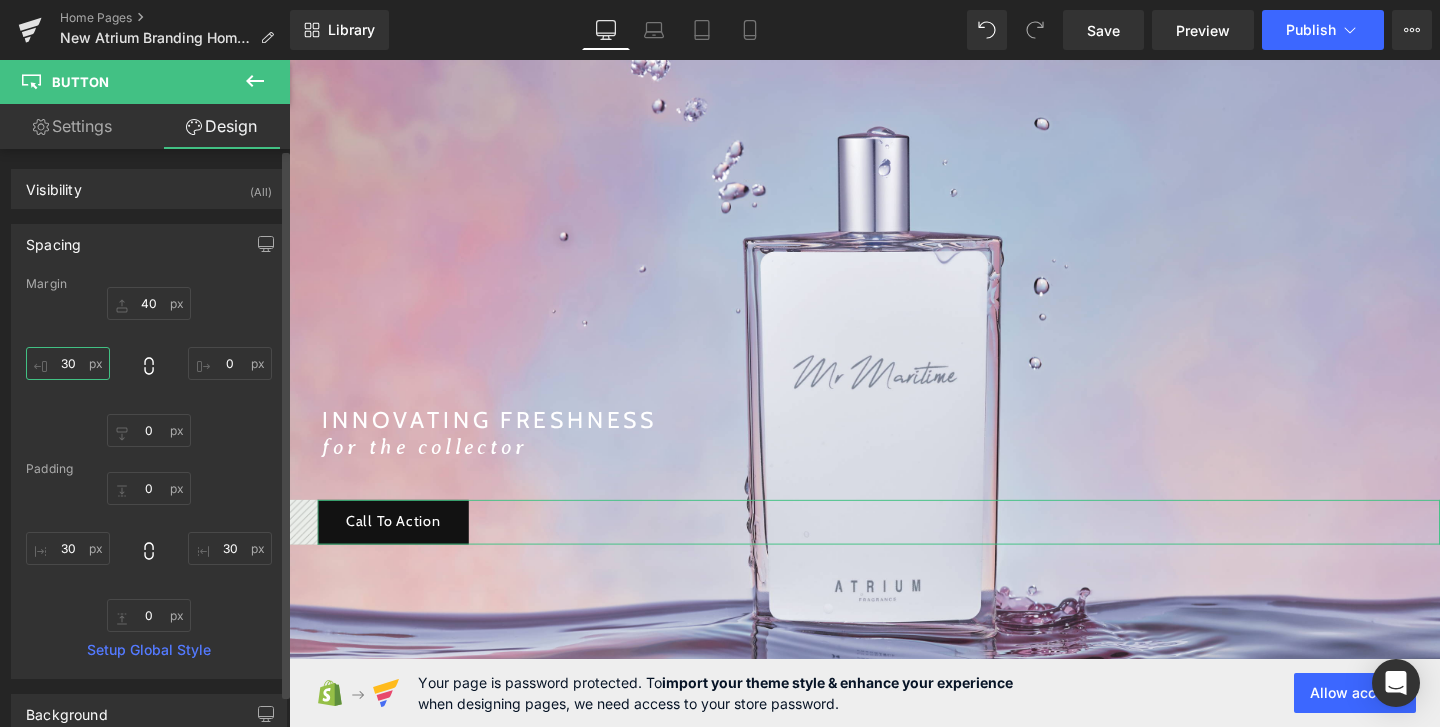click on "30" at bounding box center [68, 363] 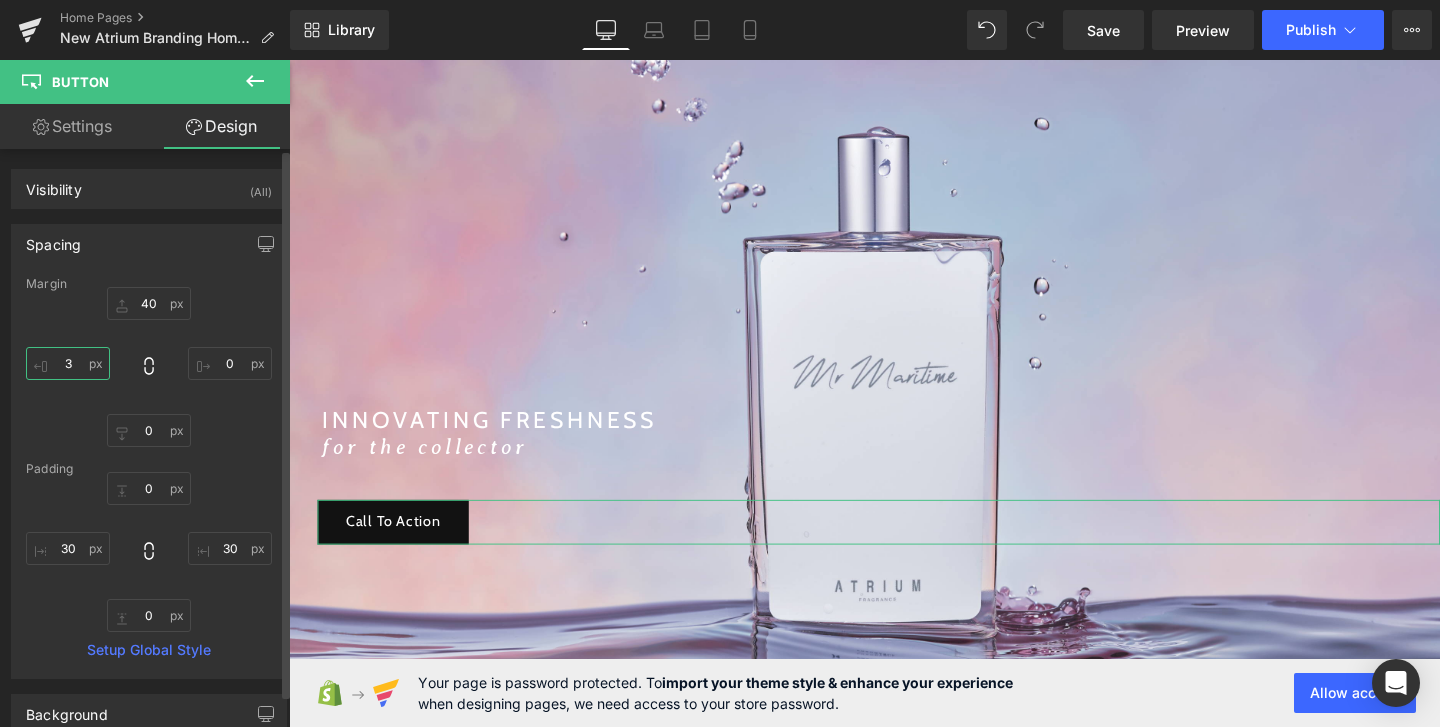type on "35" 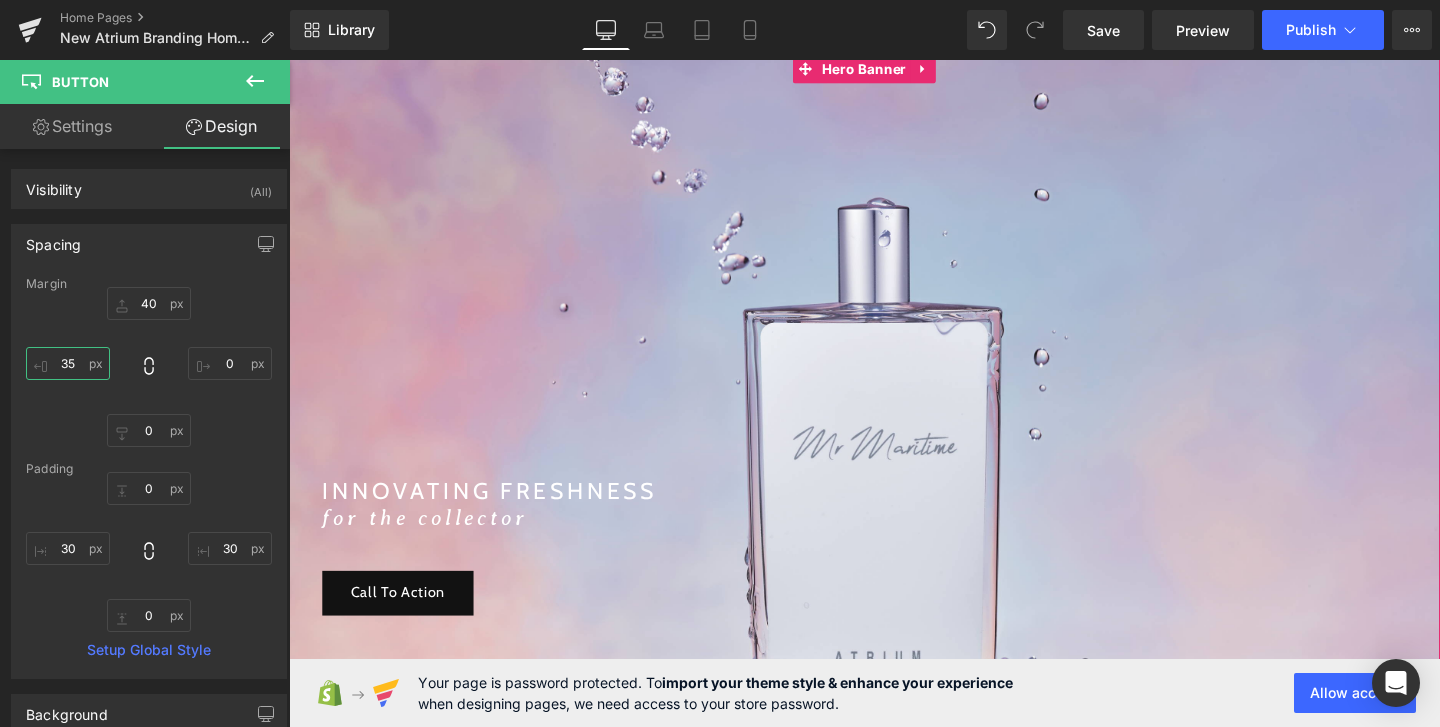 scroll, scrollTop: 173, scrollLeft: 0, axis: vertical 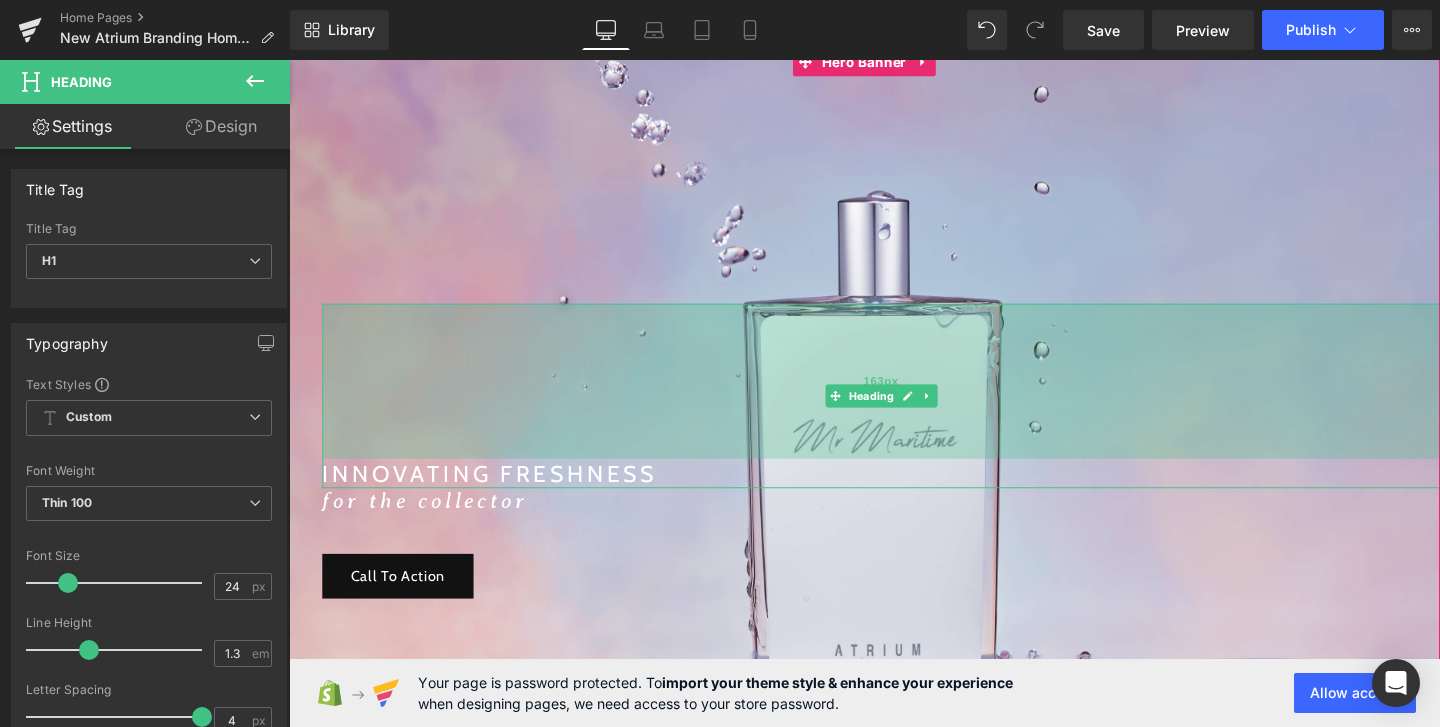 drag, startPoint x: 527, startPoint y: 480, endPoint x: 871, endPoint y: 774, distance: 452.5174 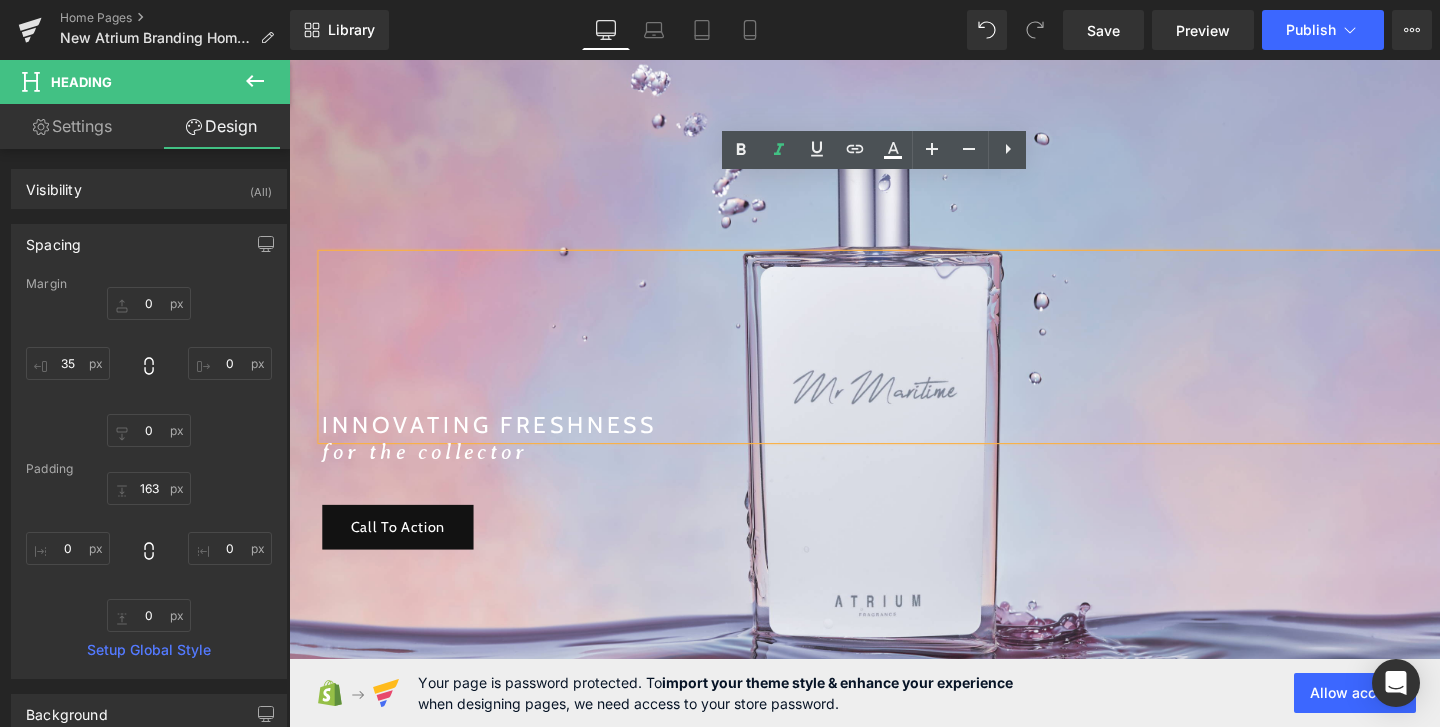 scroll, scrollTop: 220, scrollLeft: 0, axis: vertical 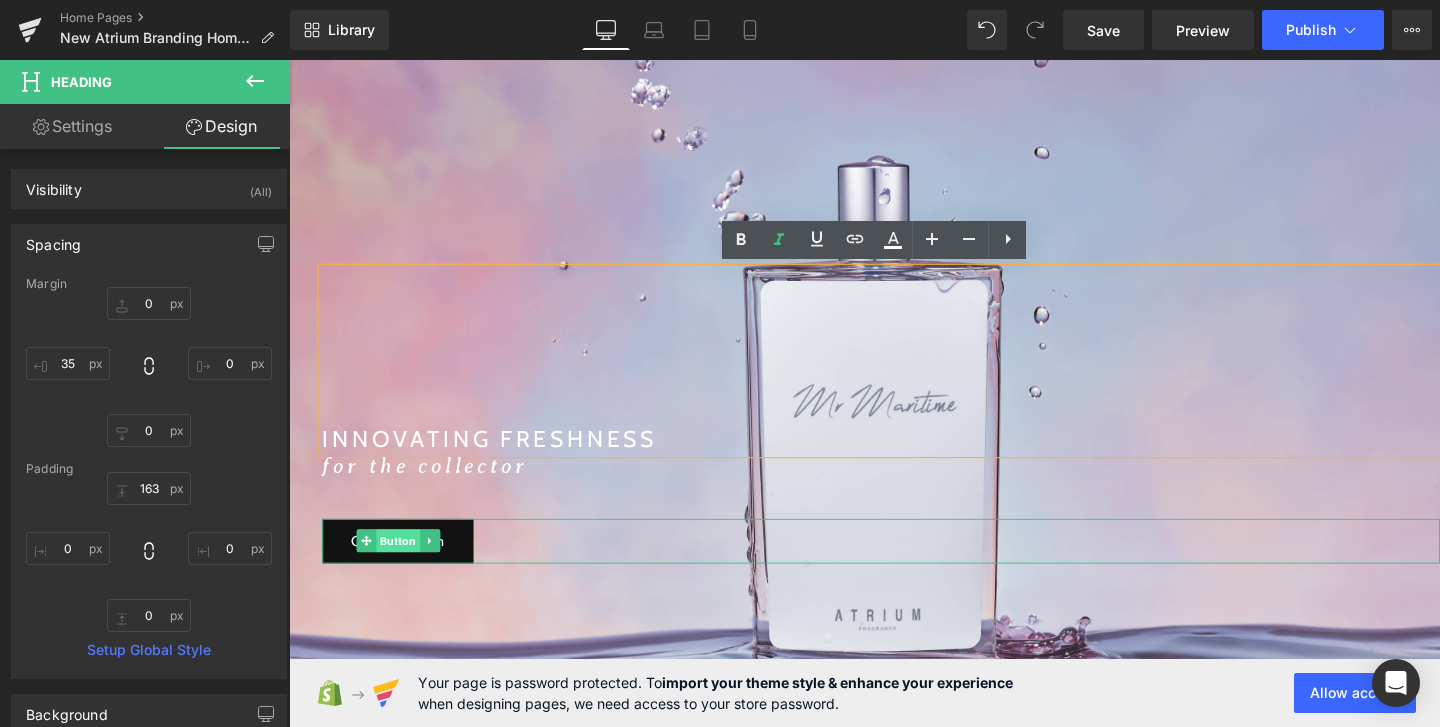click on "Button" at bounding box center [404, 565] 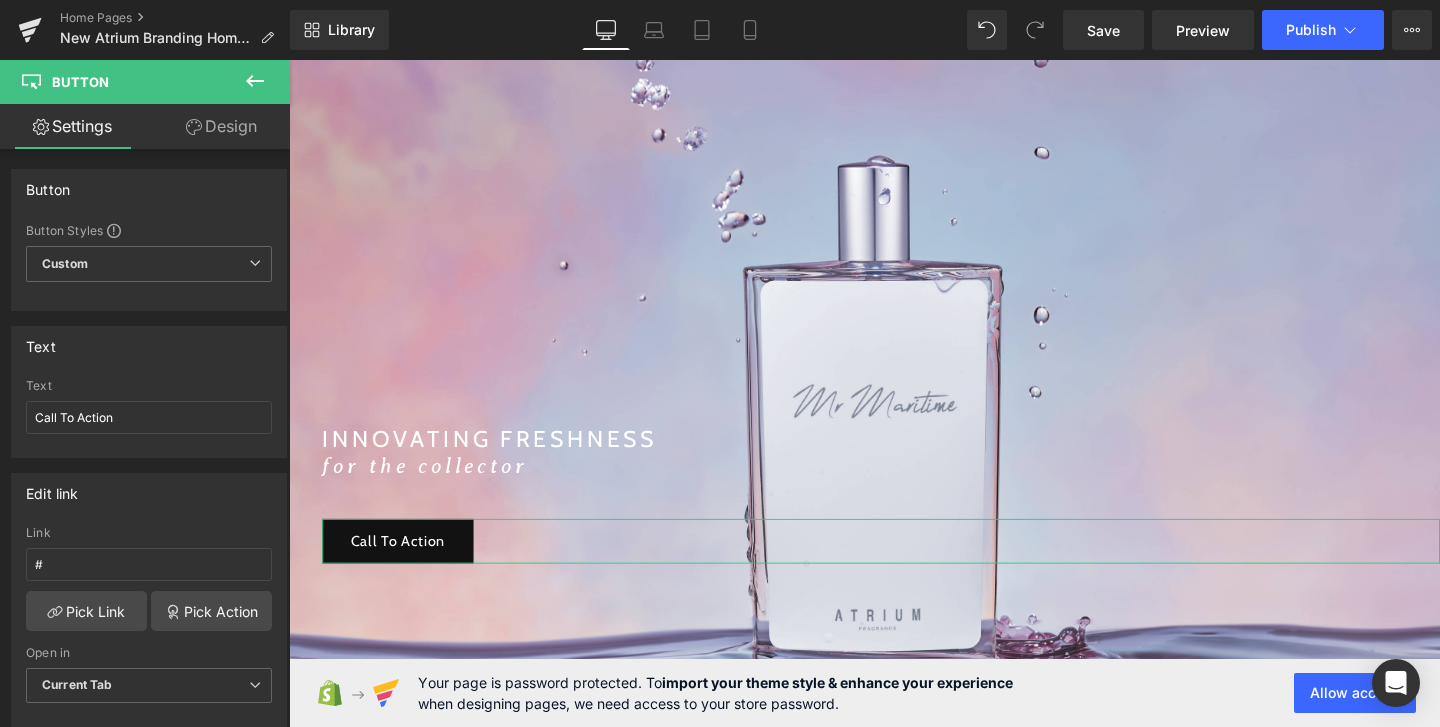 click on "Design" at bounding box center [221, 126] 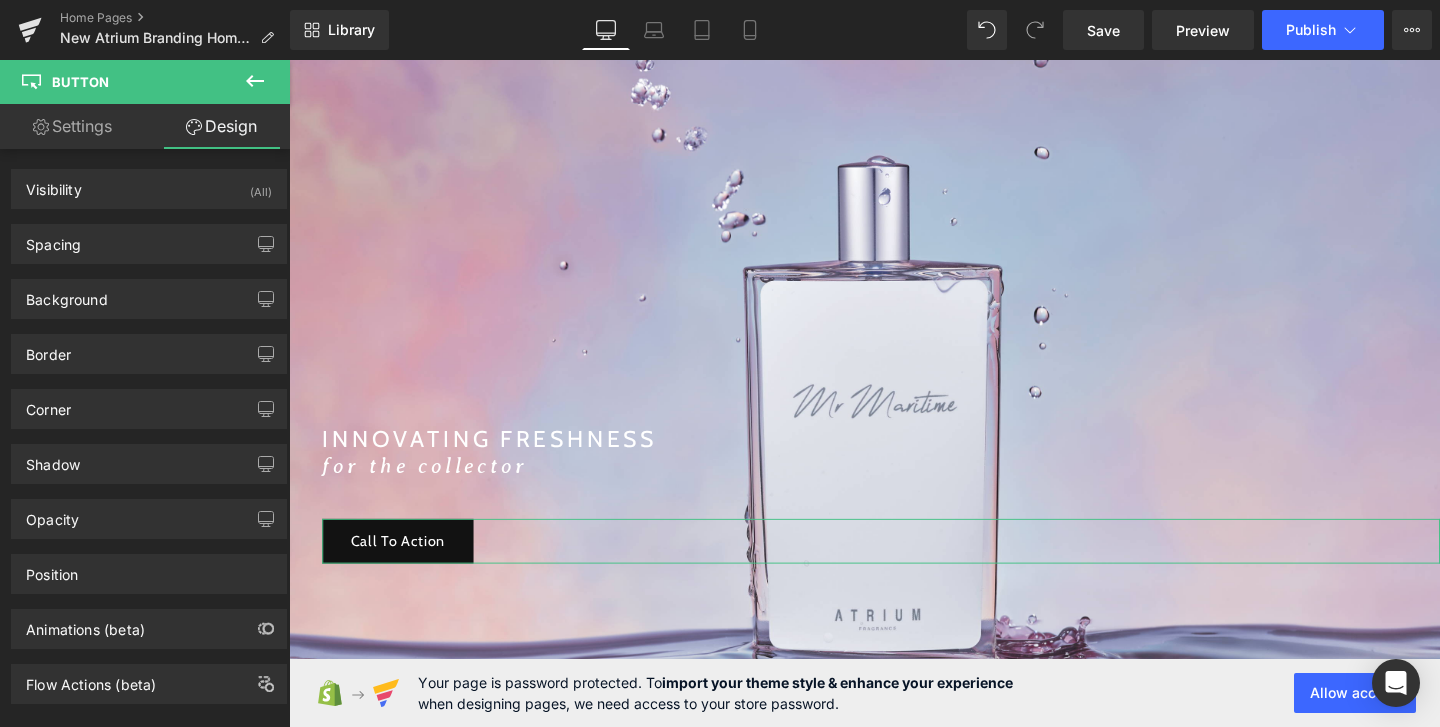 click on "Settings" at bounding box center (72, 126) 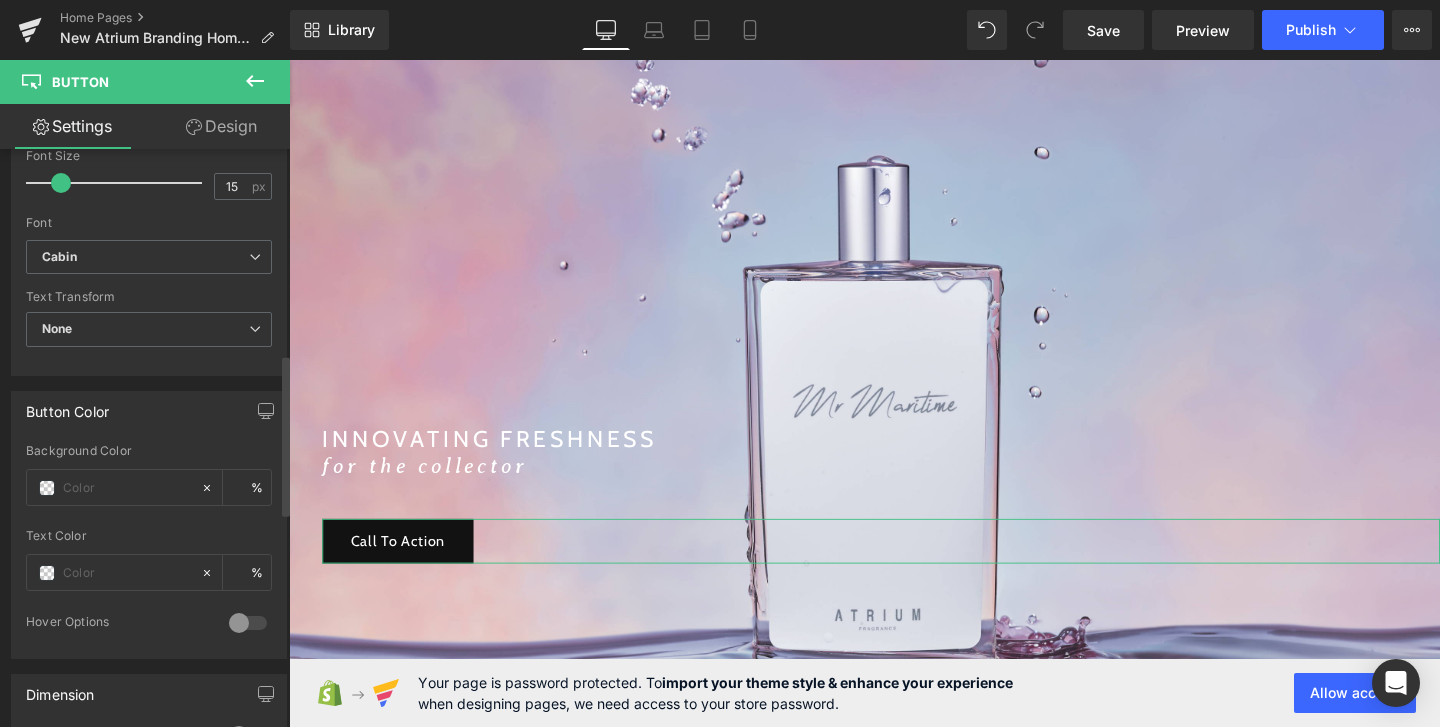 scroll, scrollTop: 840, scrollLeft: 0, axis: vertical 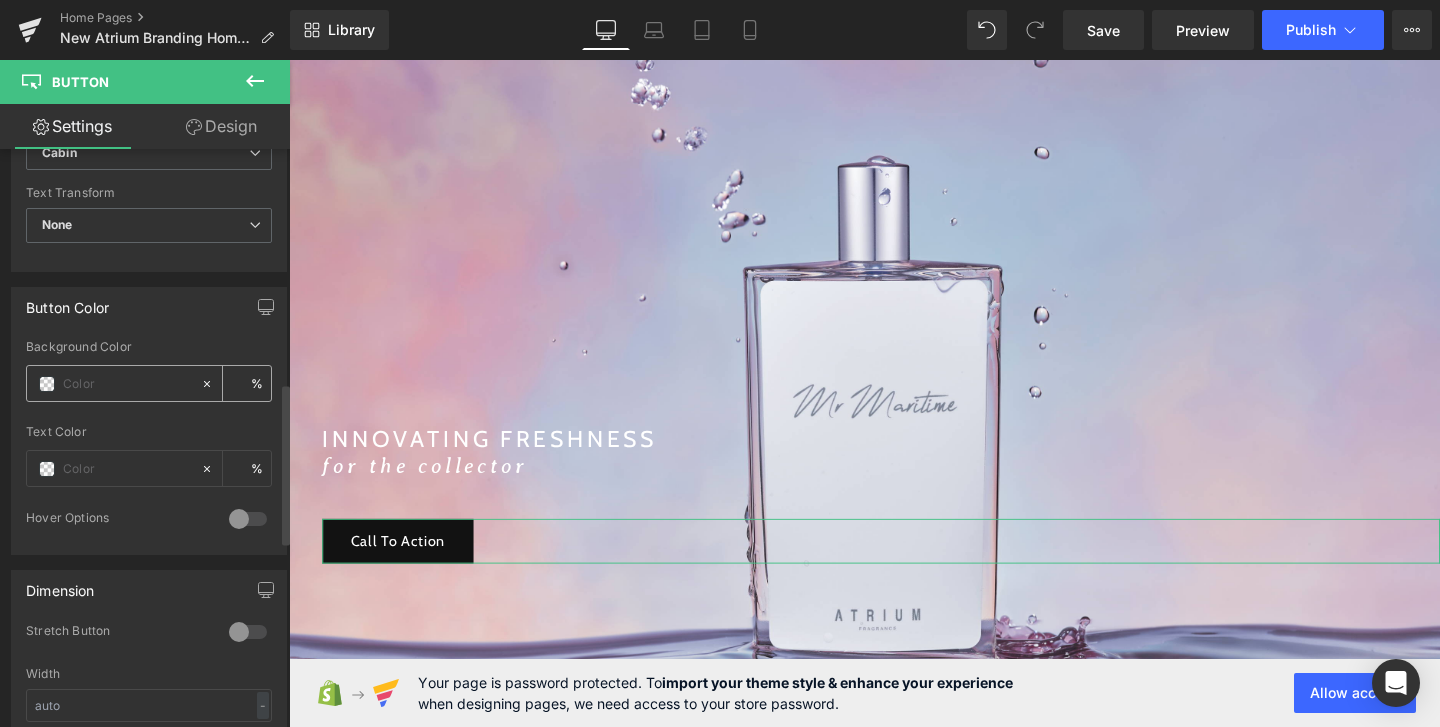 click at bounding box center [113, 383] 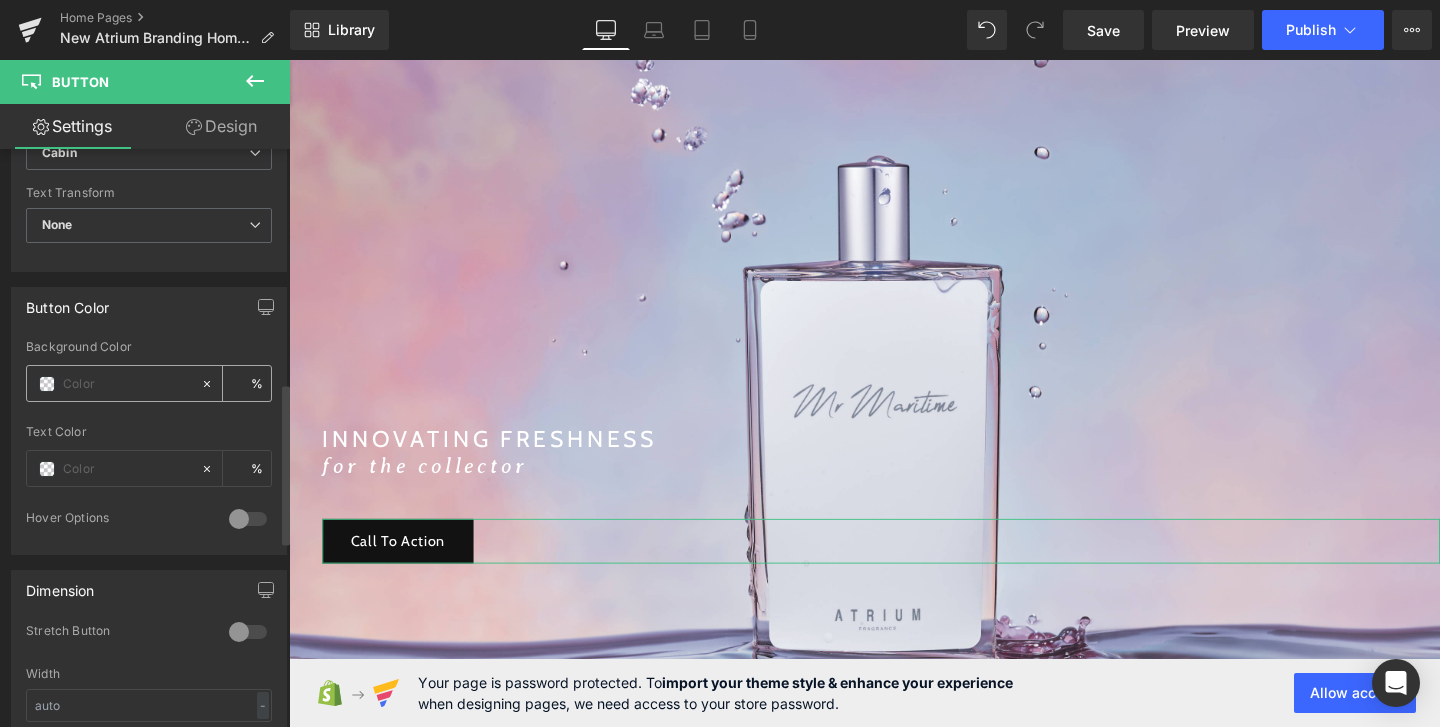 click at bounding box center (127, 384) 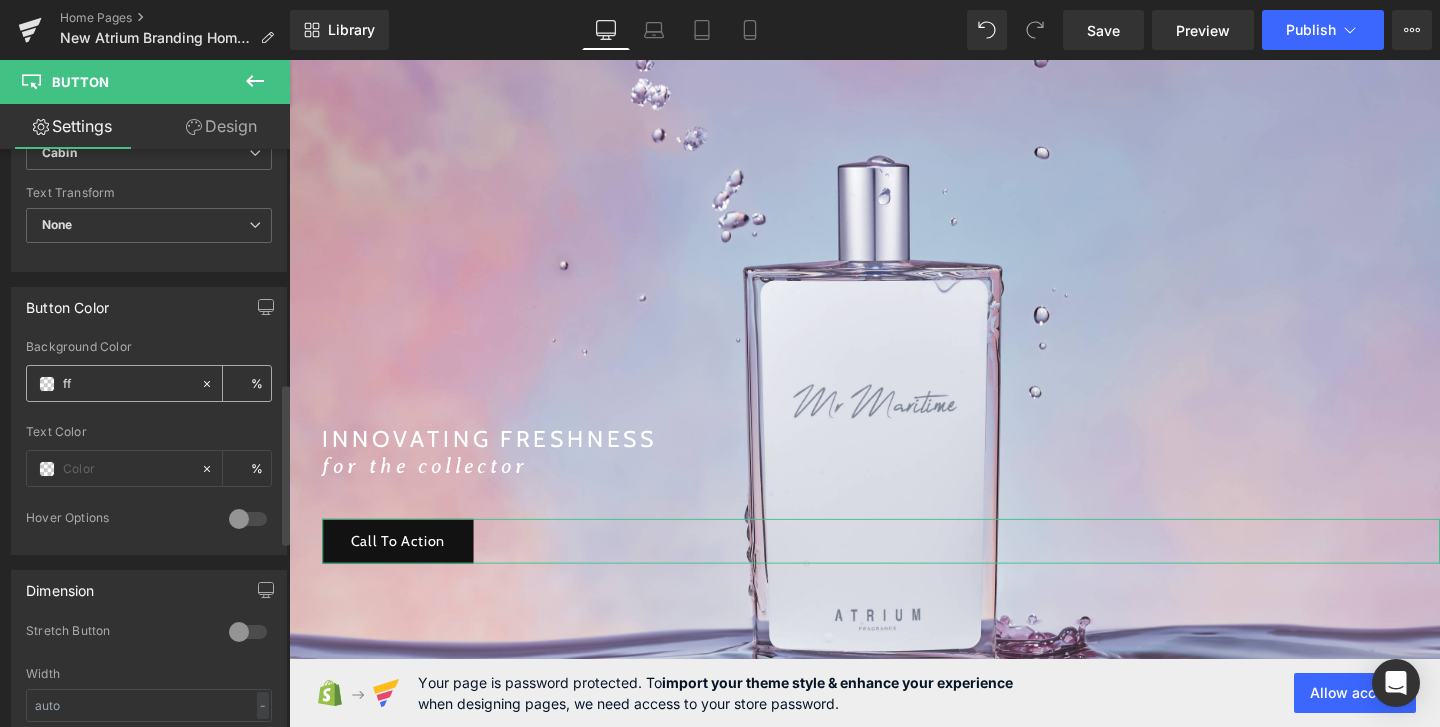type on "fff" 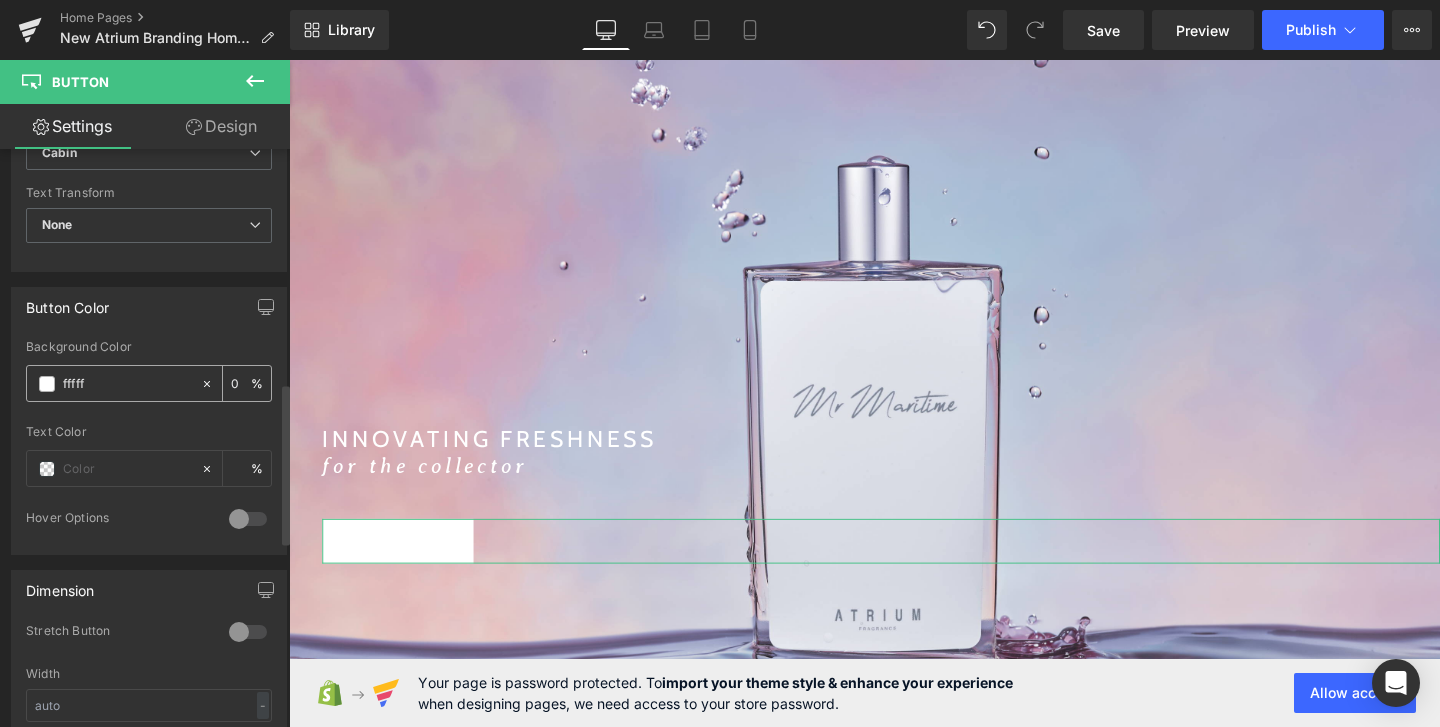 type on "ffffff" 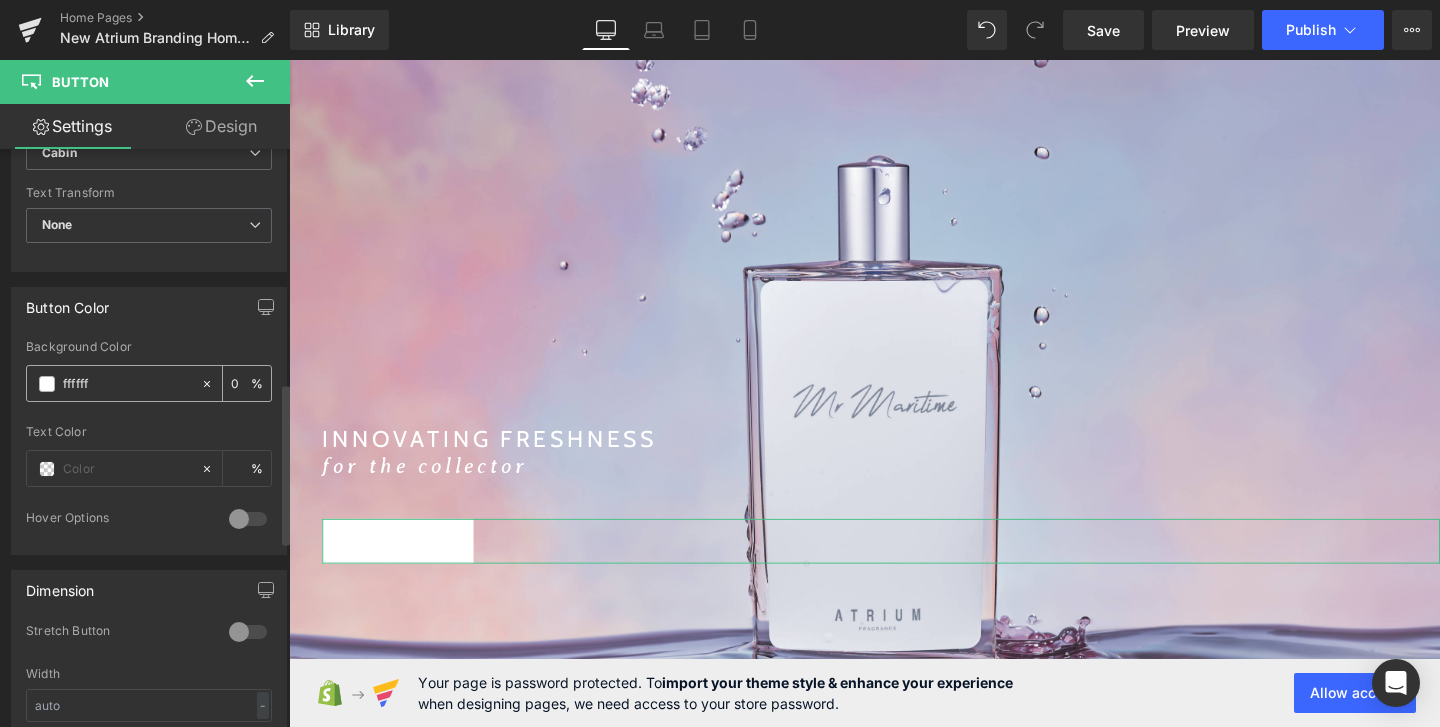 type on "100" 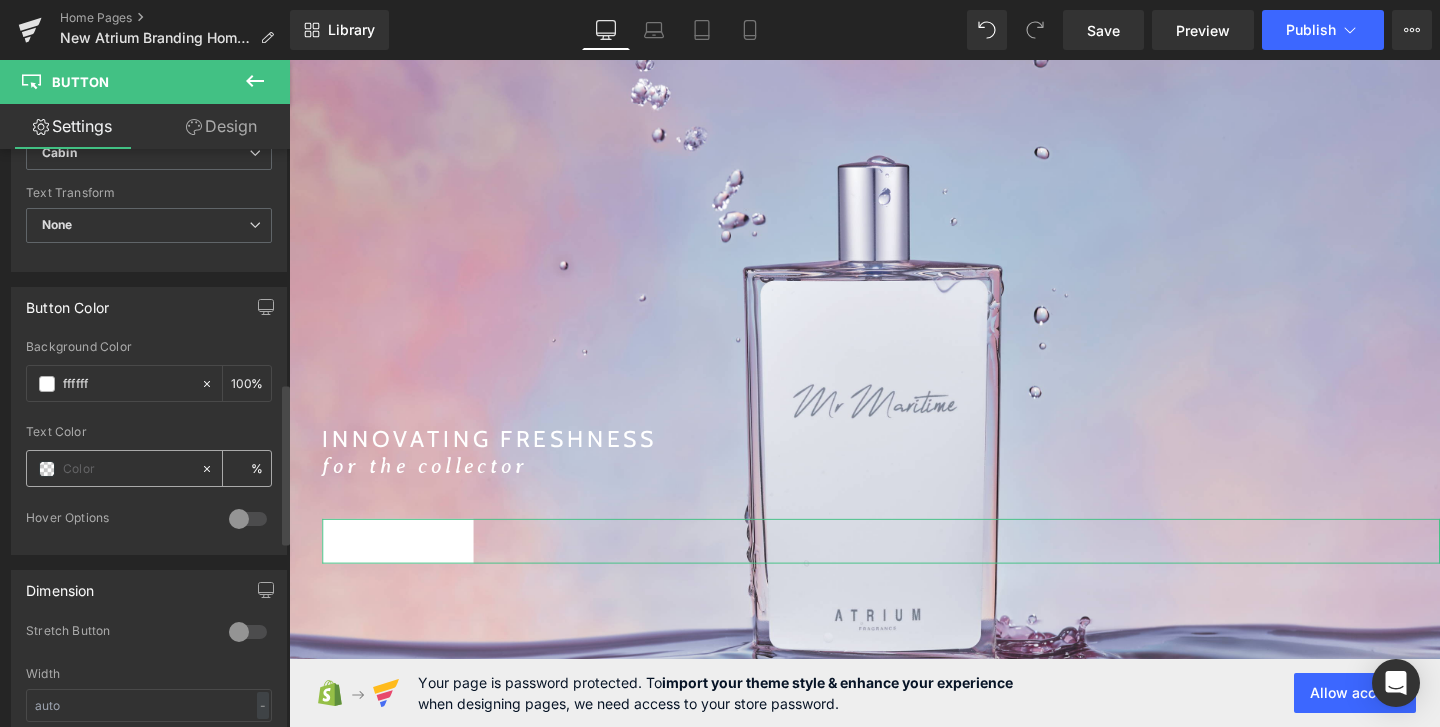 click at bounding box center (127, 469) 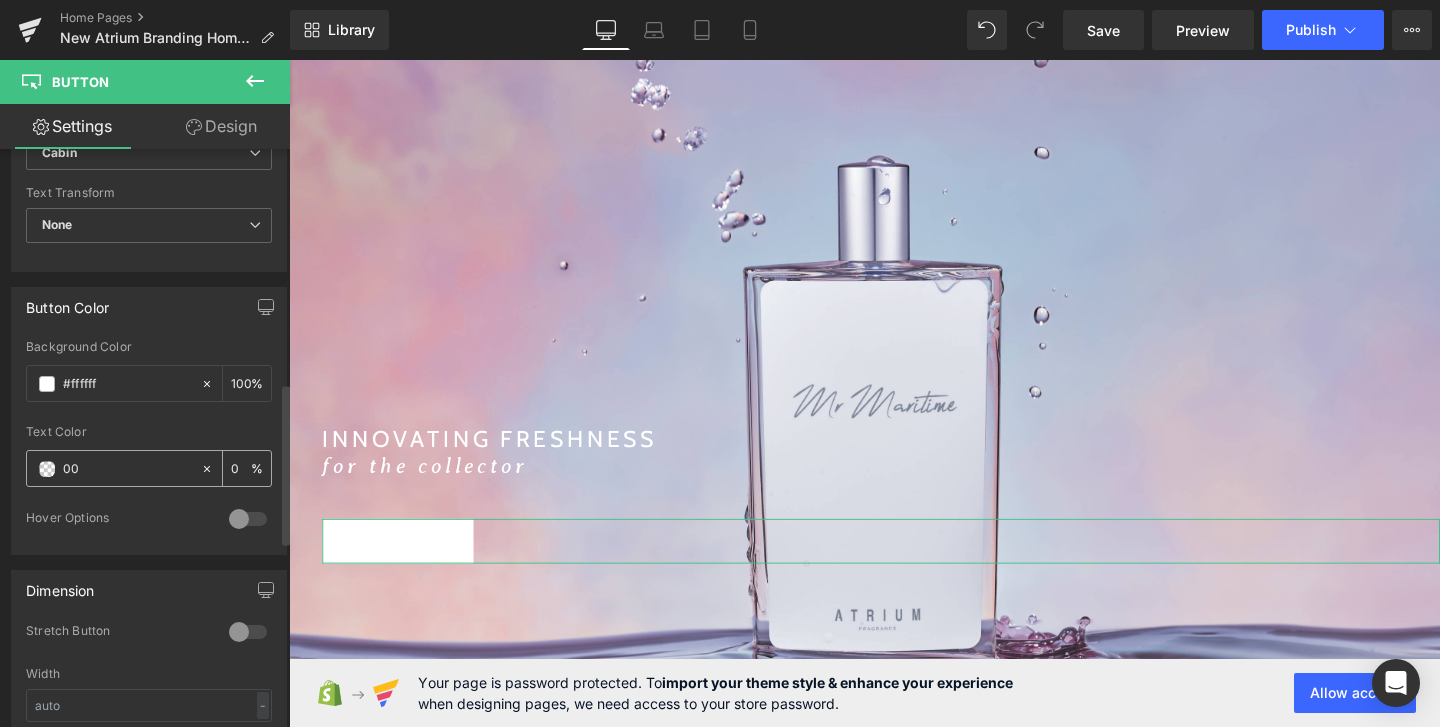 type on "000" 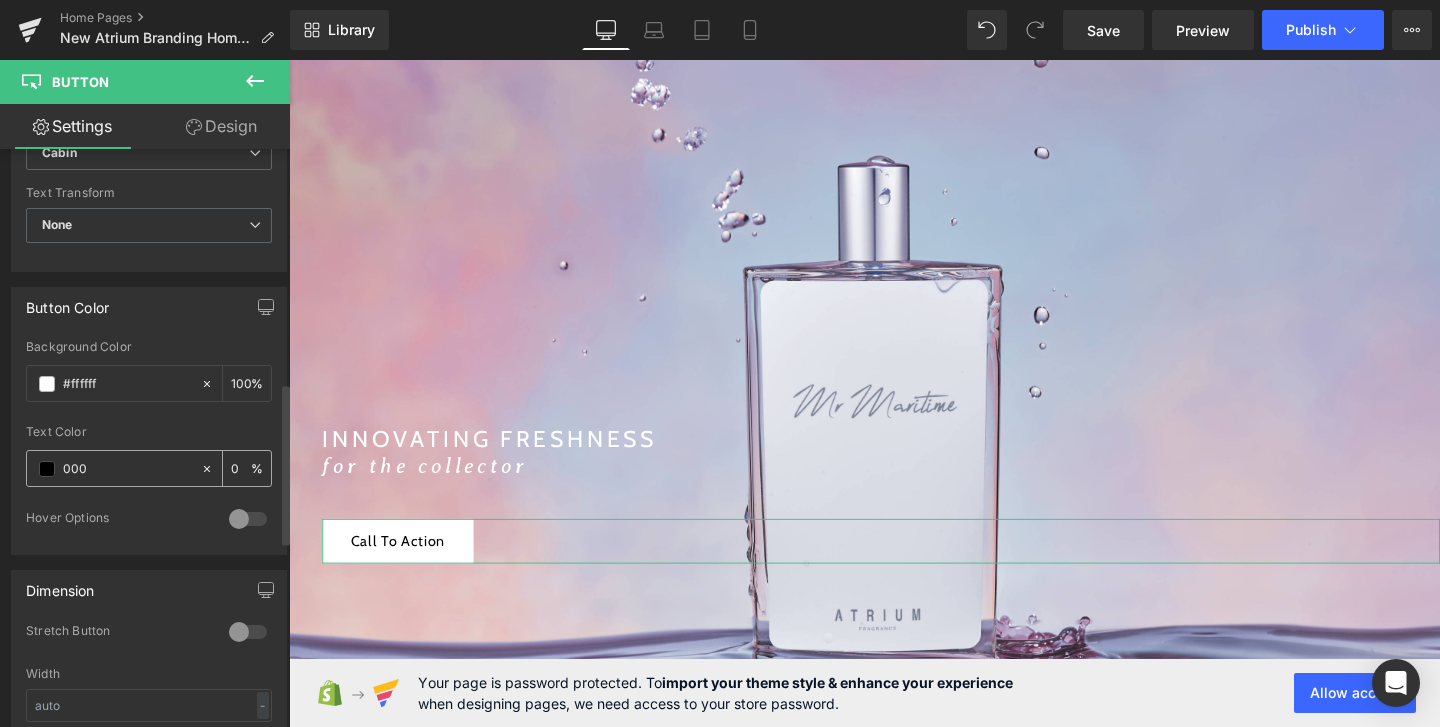 type on "100" 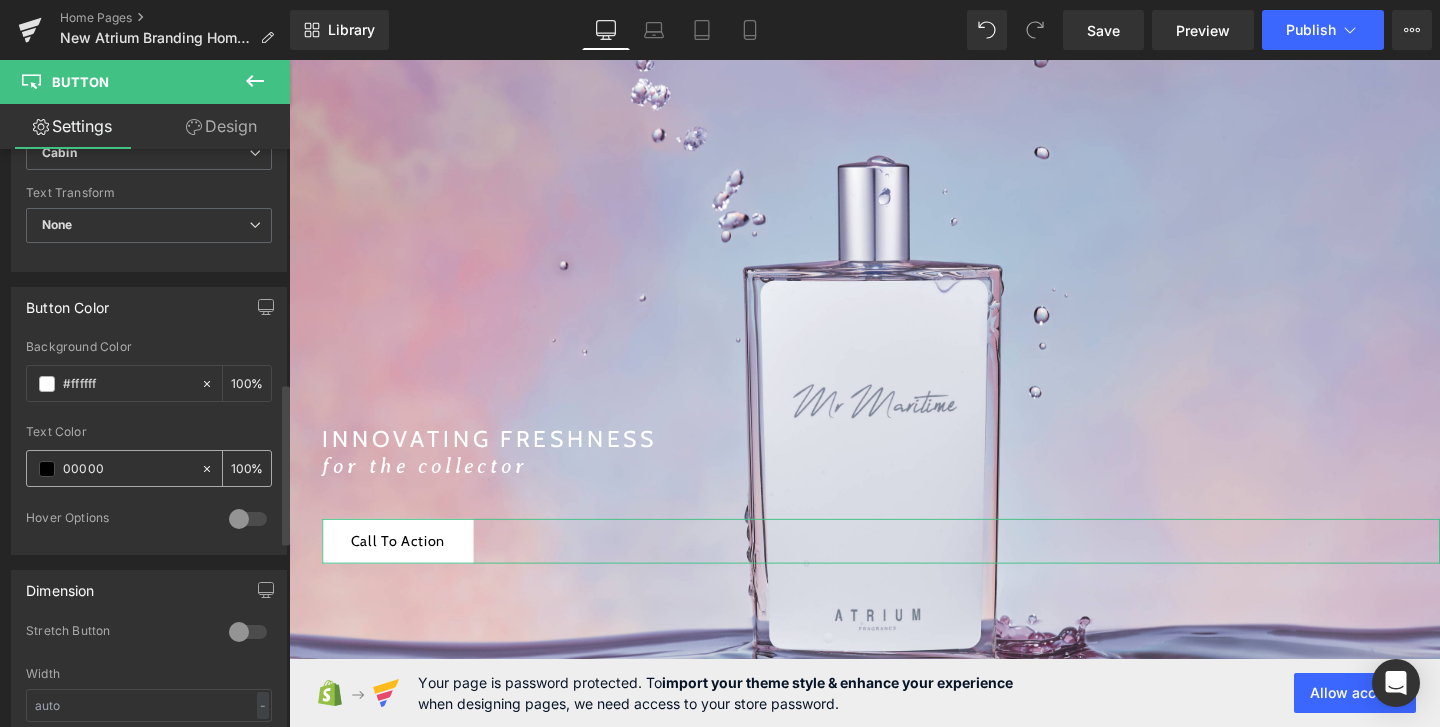 type on "000000" 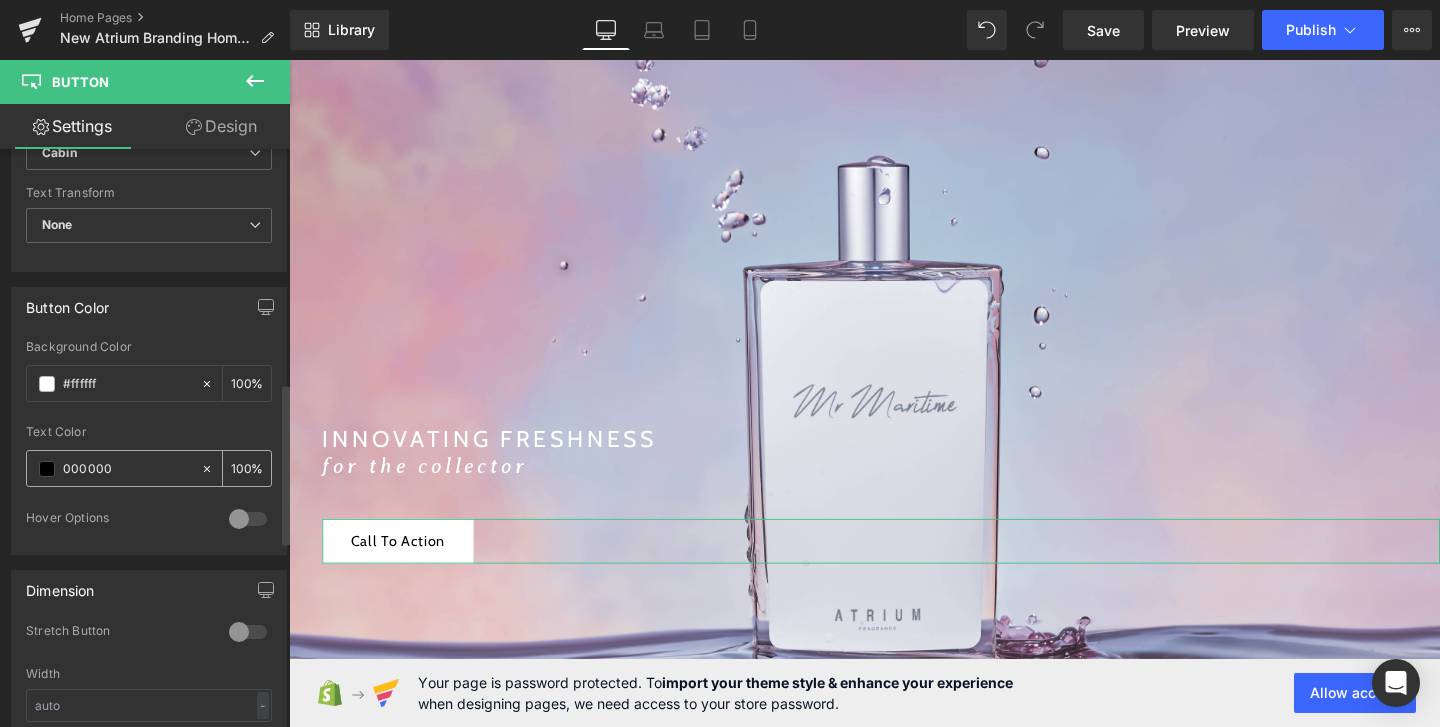 type on "100" 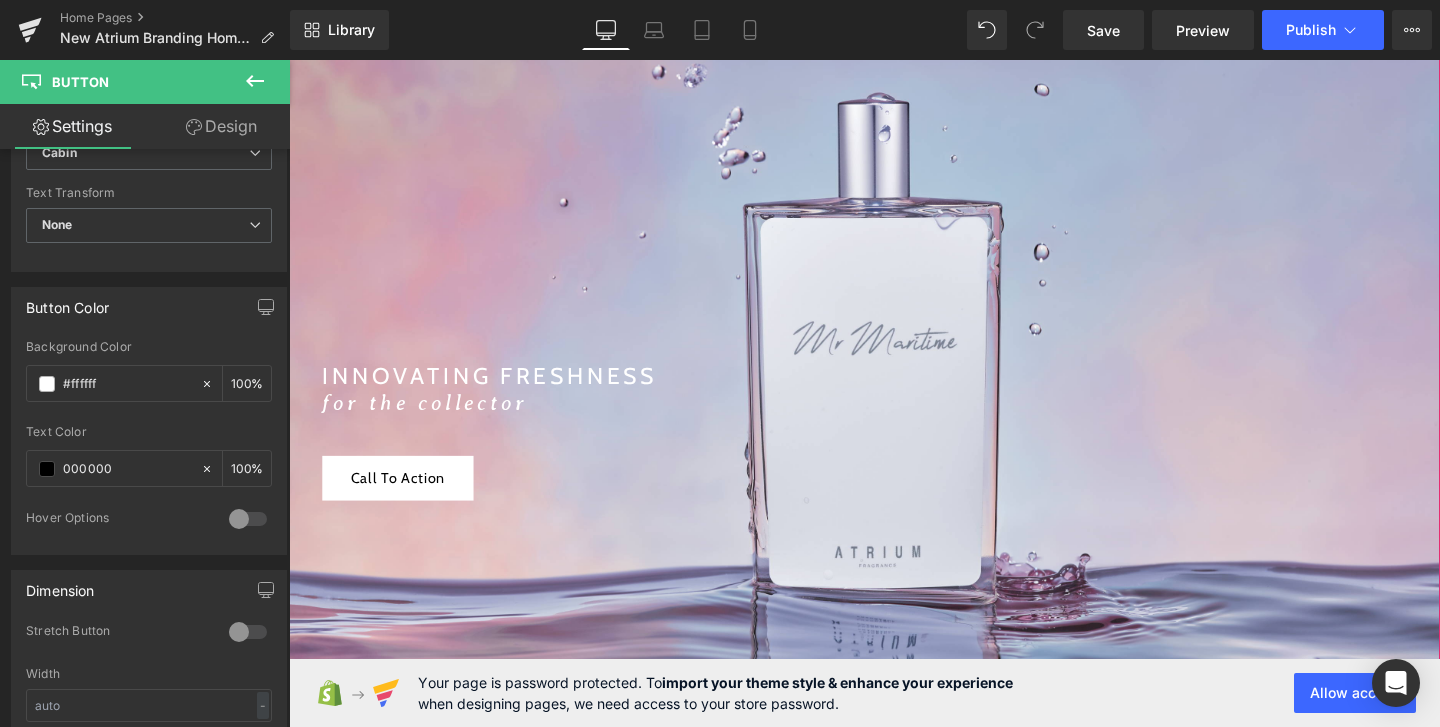 scroll, scrollTop: 316, scrollLeft: 0, axis: vertical 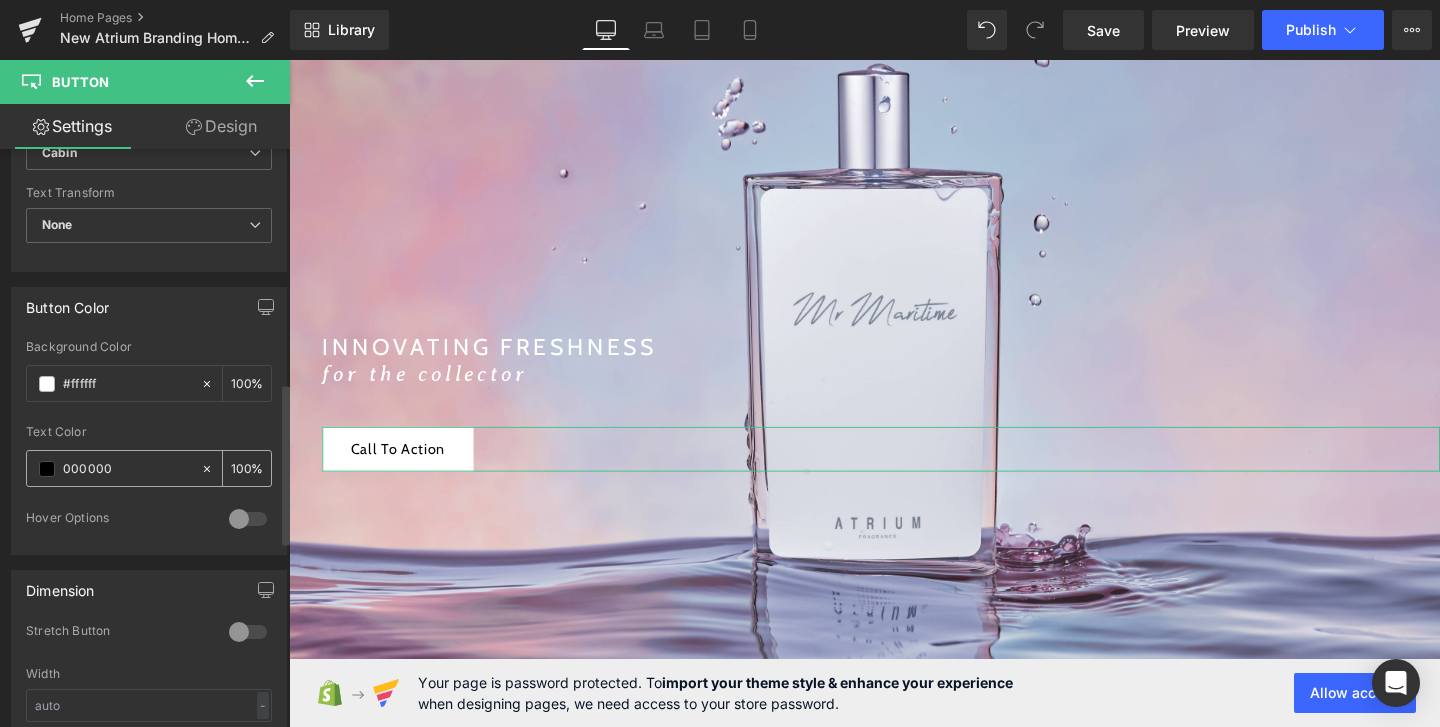 click at bounding box center (47, 469) 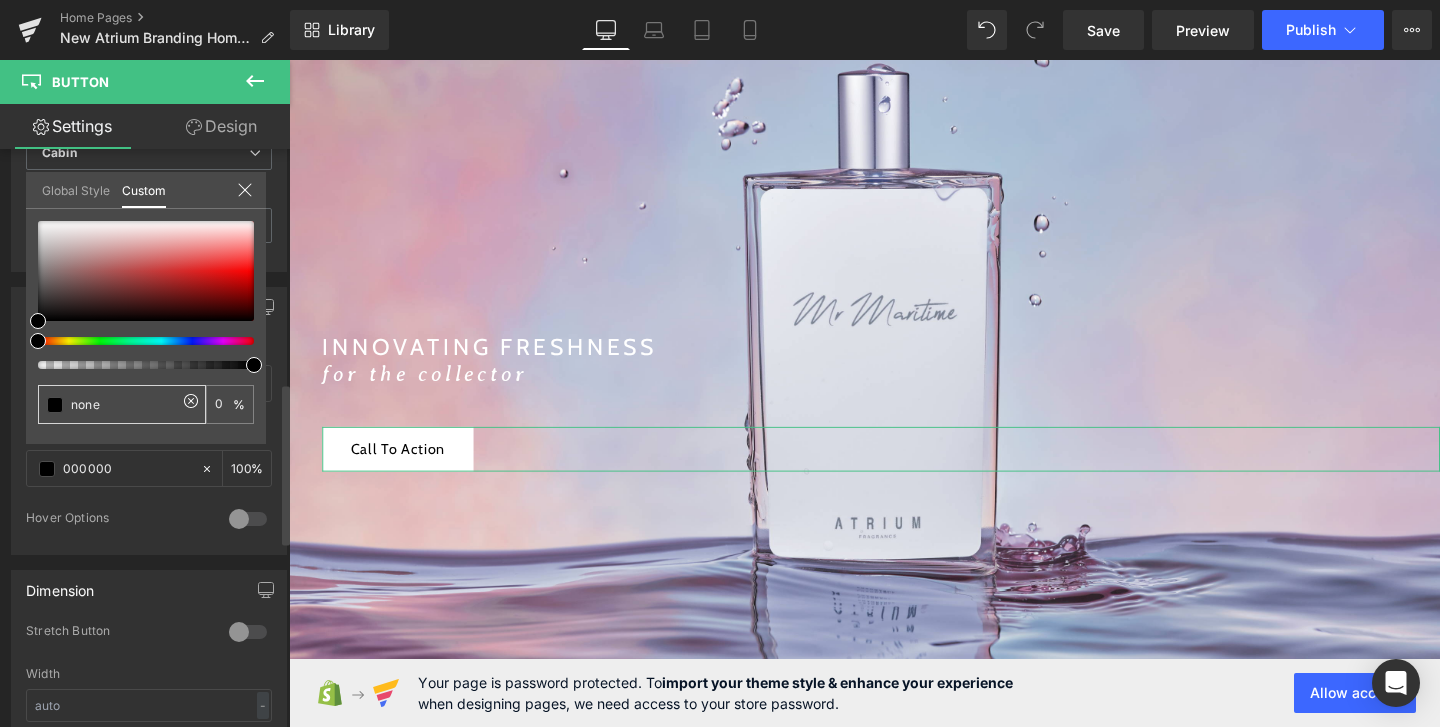 click on "none" at bounding box center [122, 404] 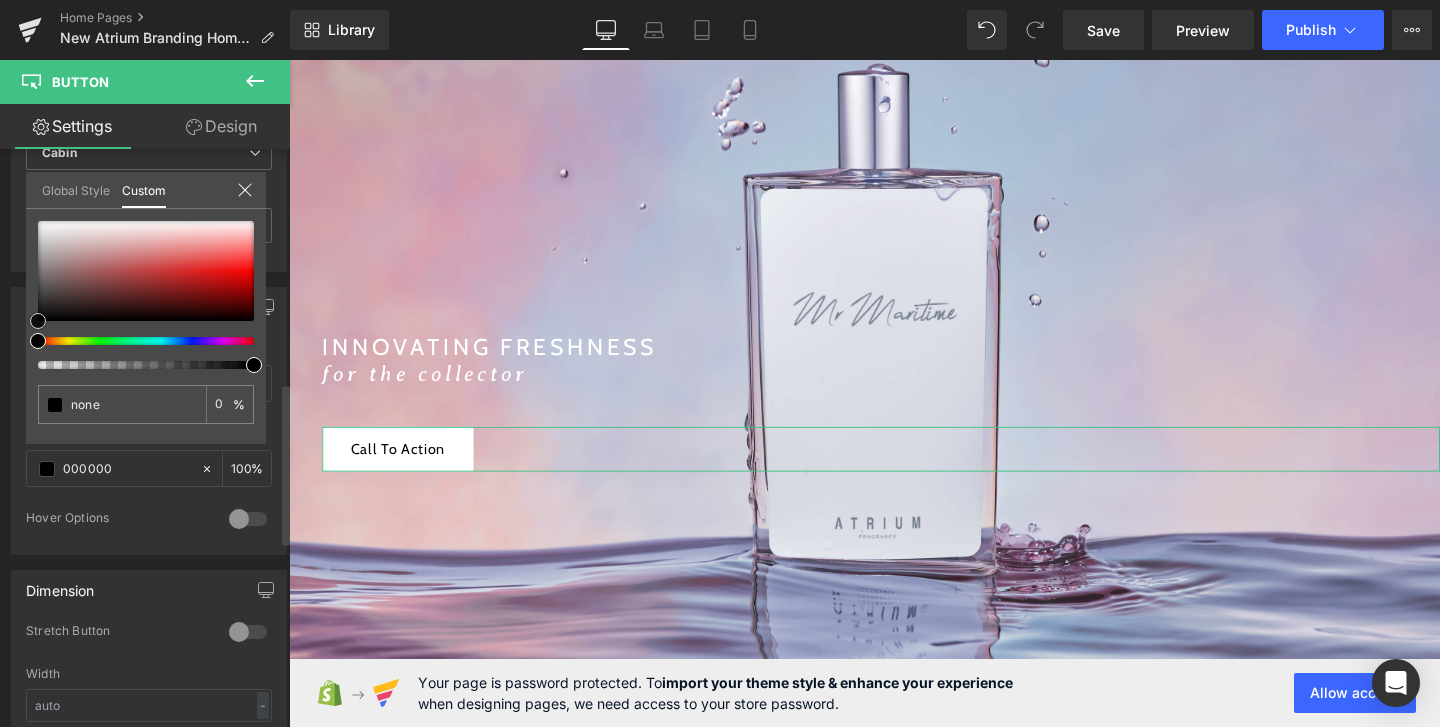type on "#020202" 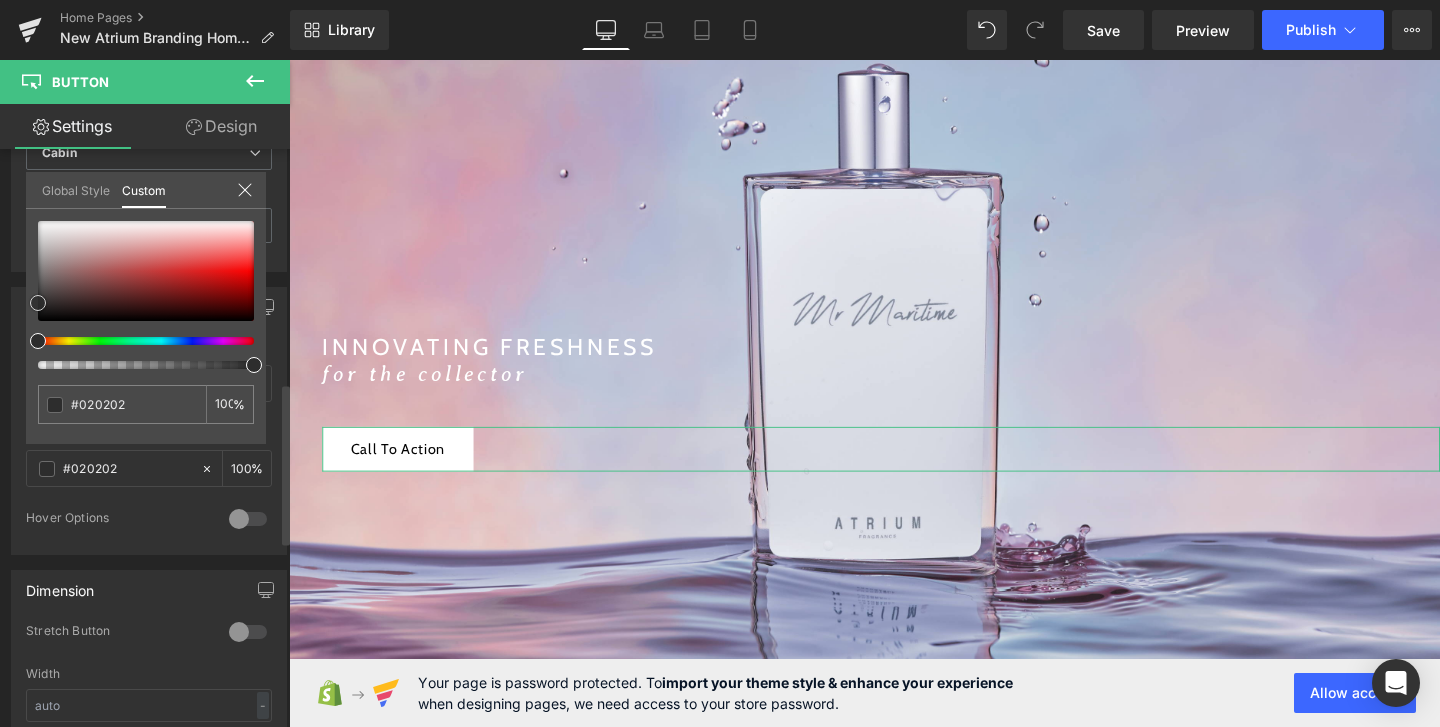 type on "#2d2d2d" 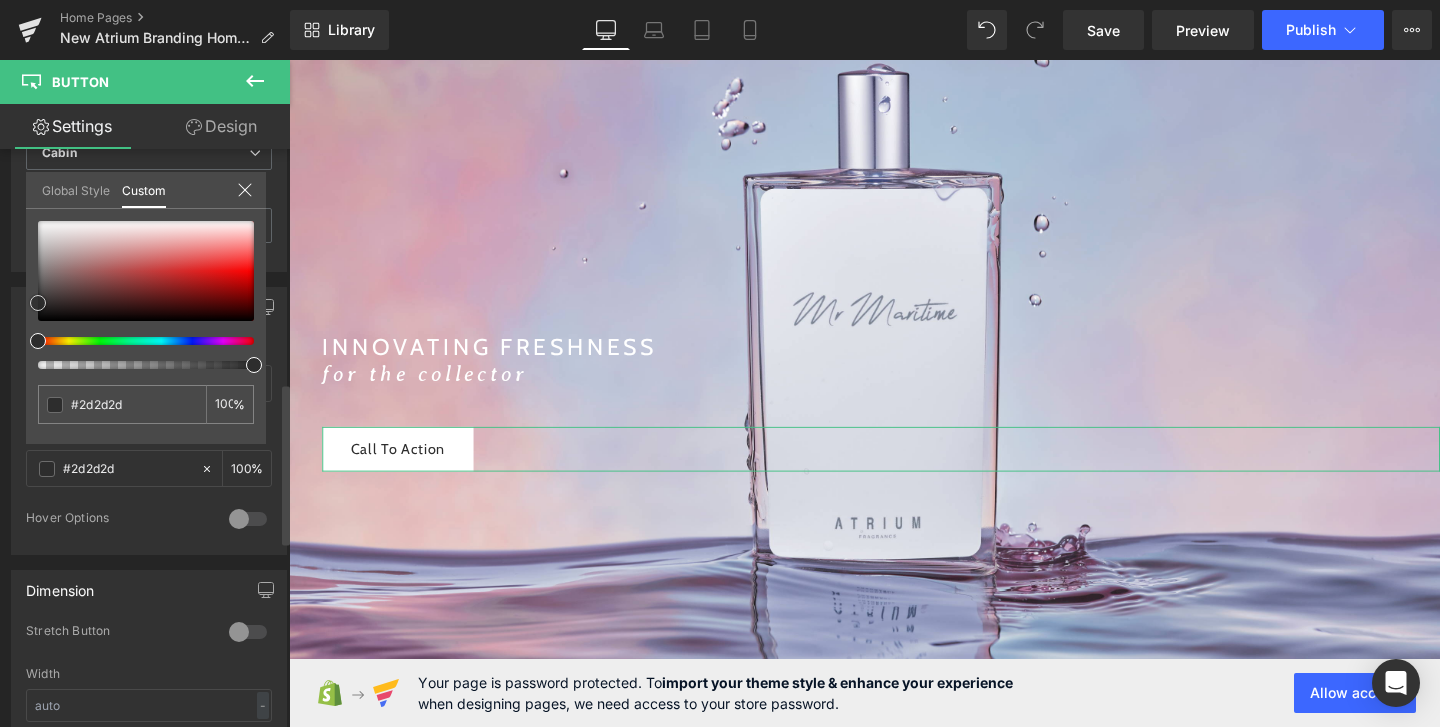 type on "#303030" 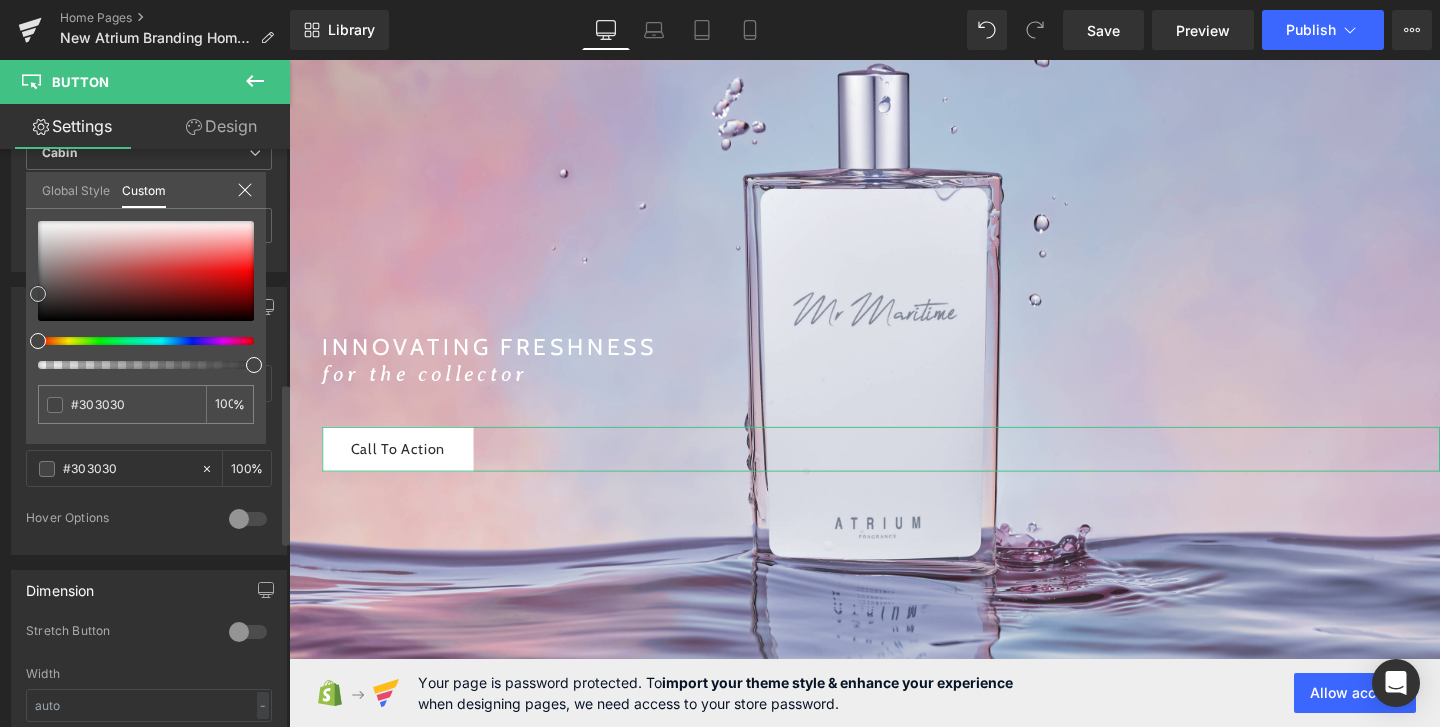 type on "#444444" 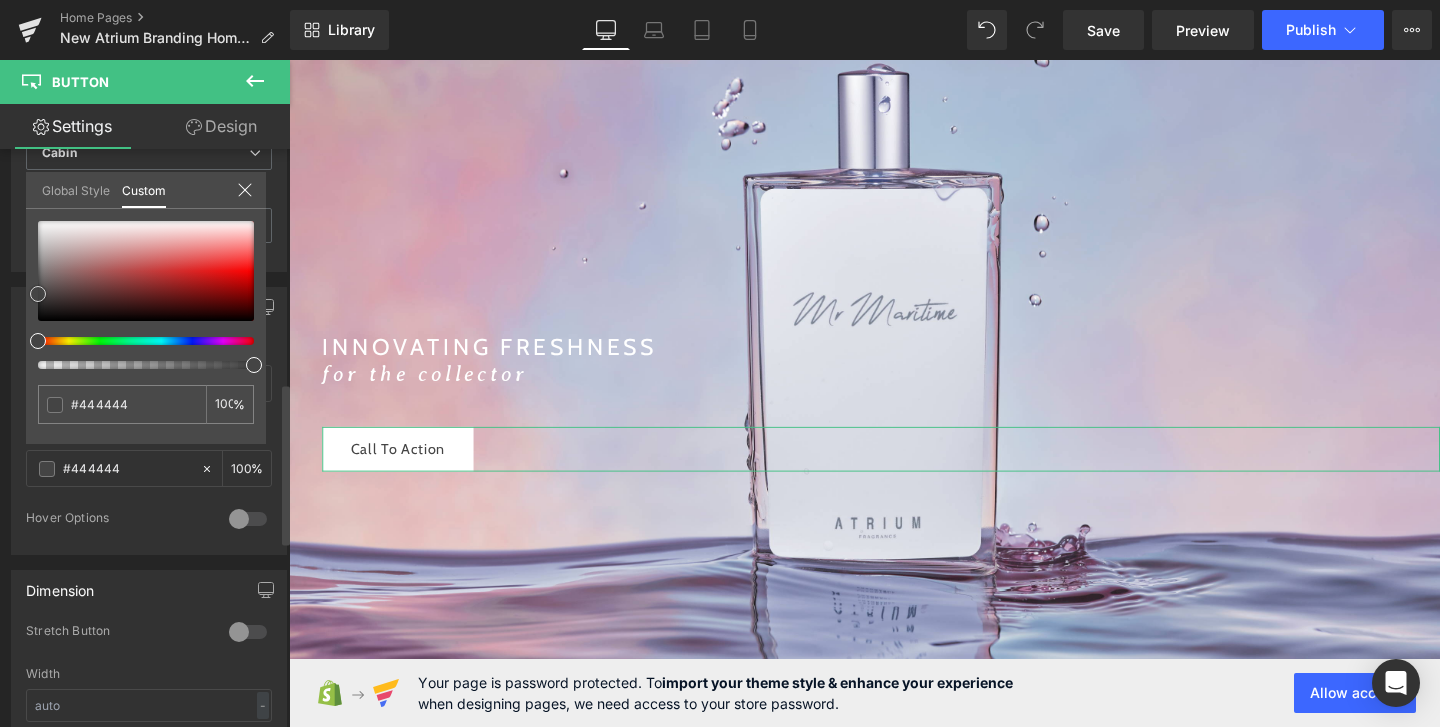 type on "#424242" 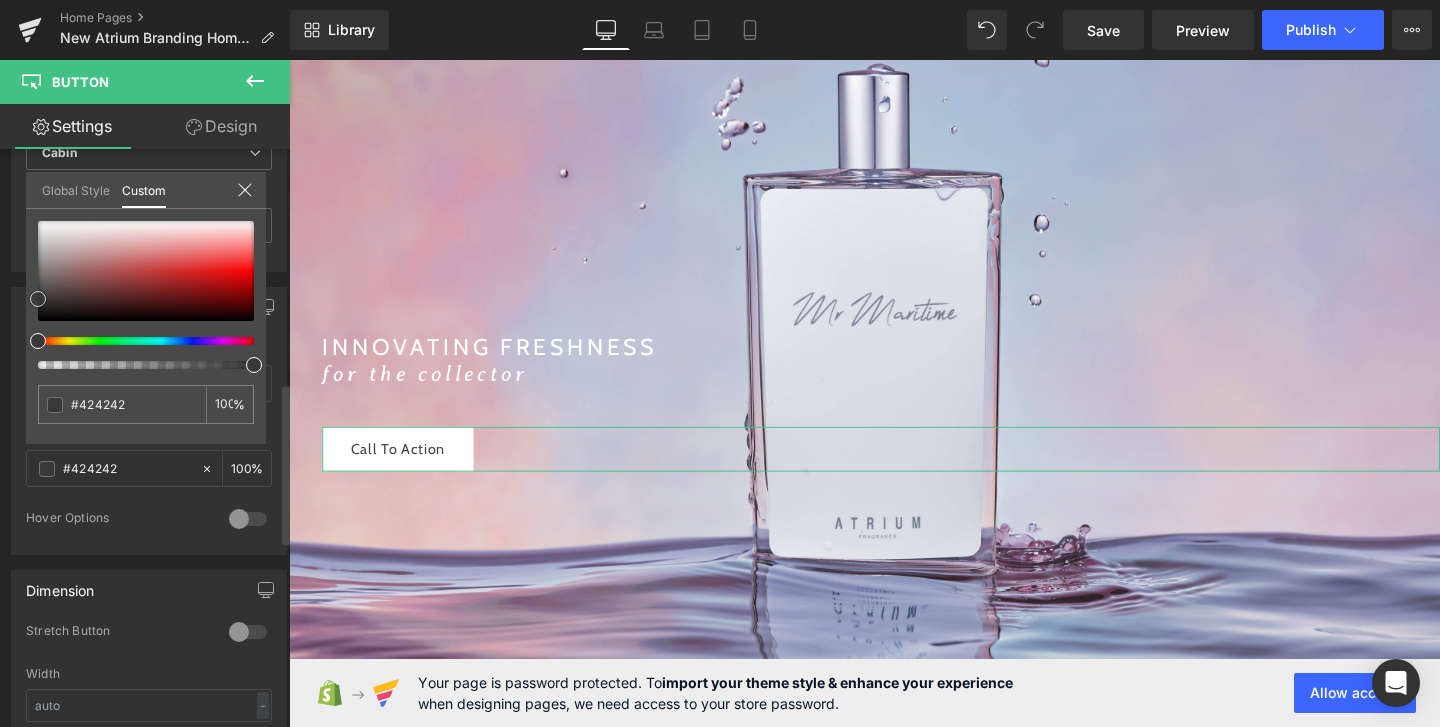 type on "#3a3a3a" 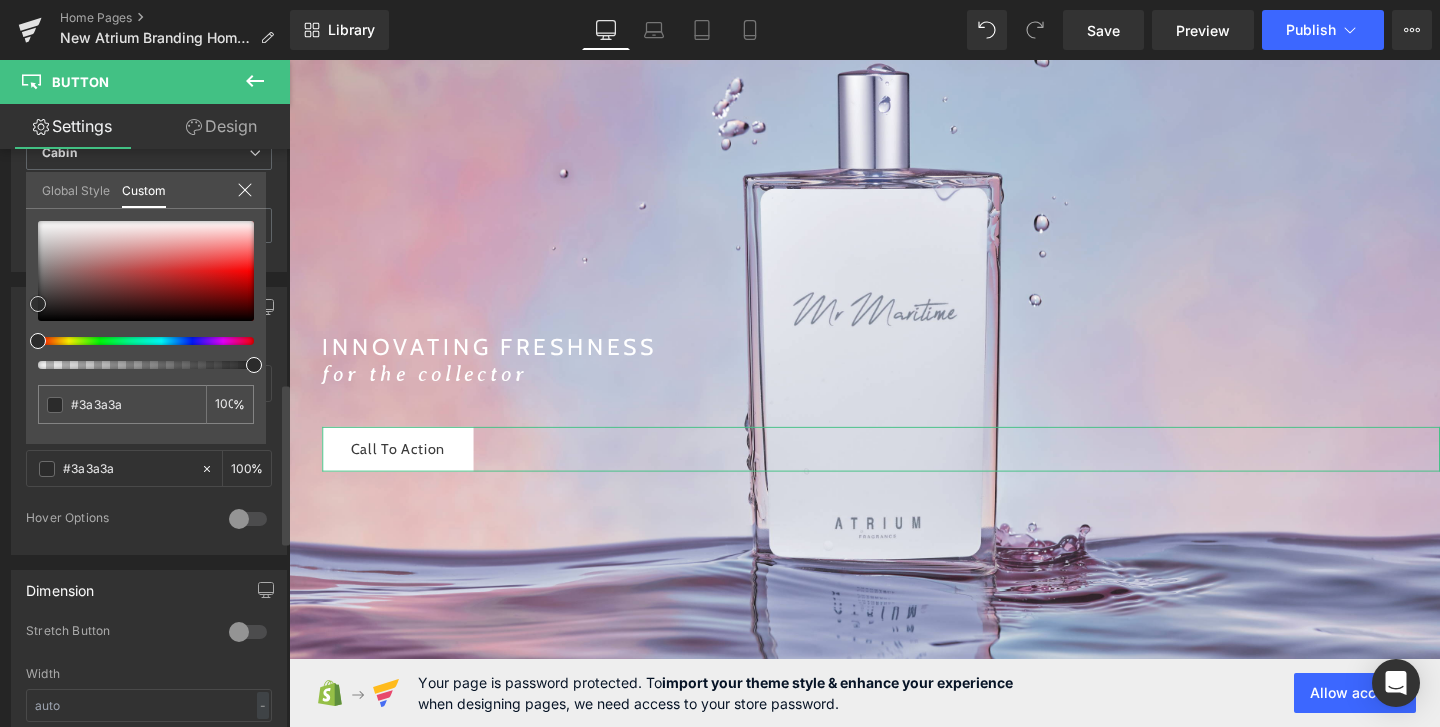 type on "#2d2d2d" 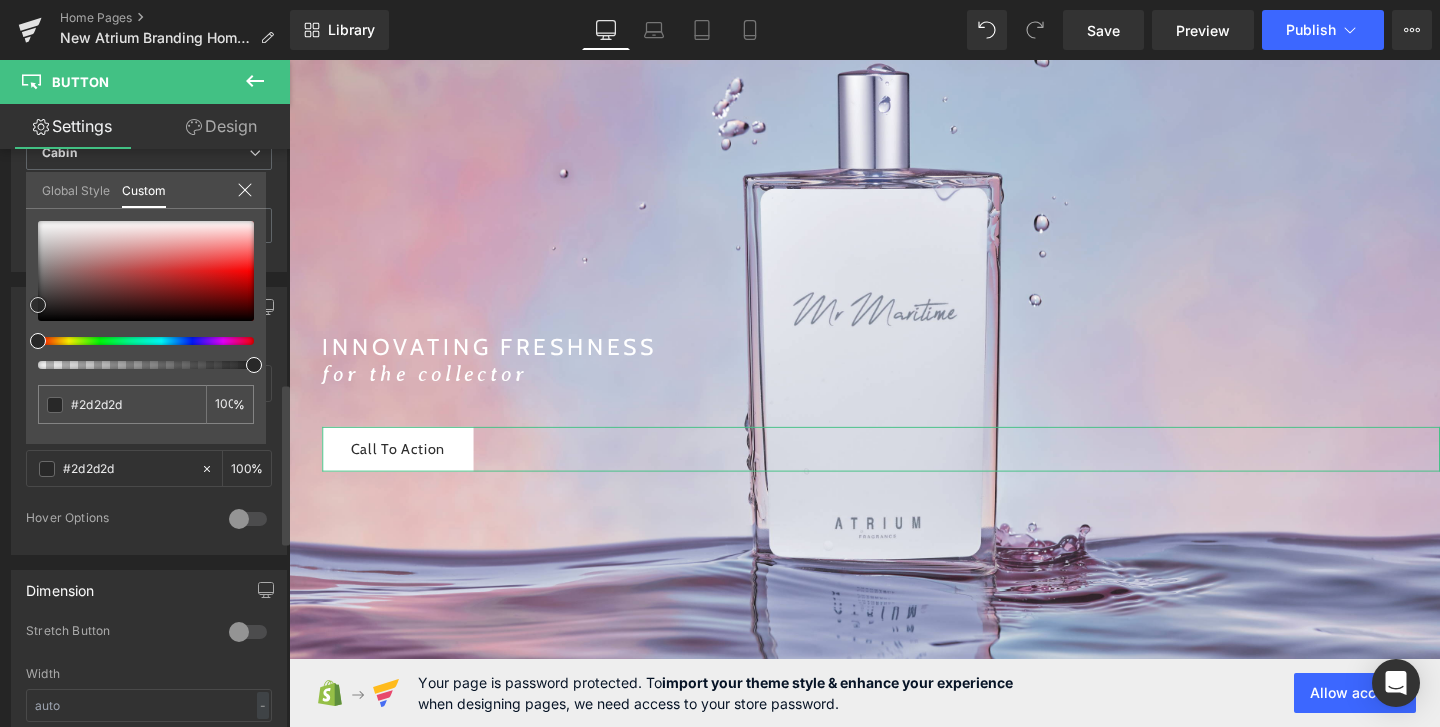 type on "#282828" 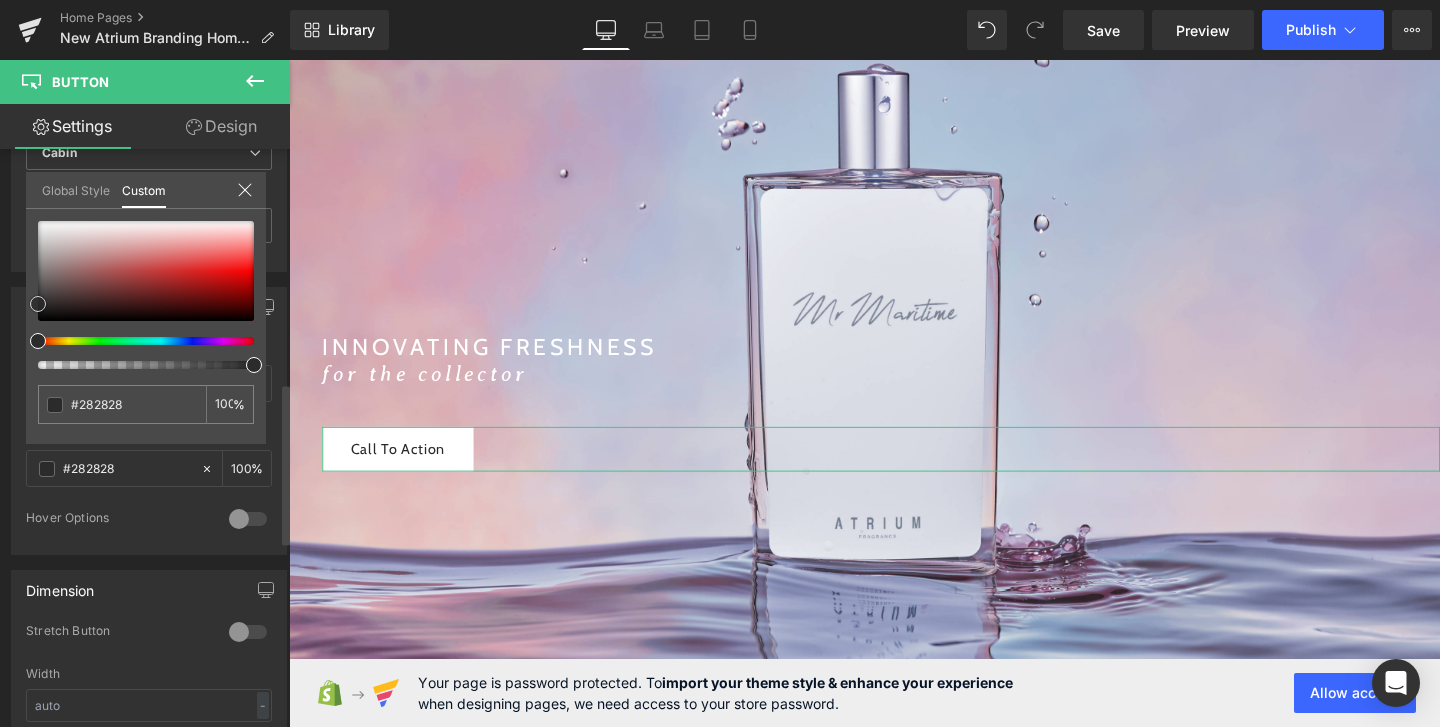 type on "#2b2b2b" 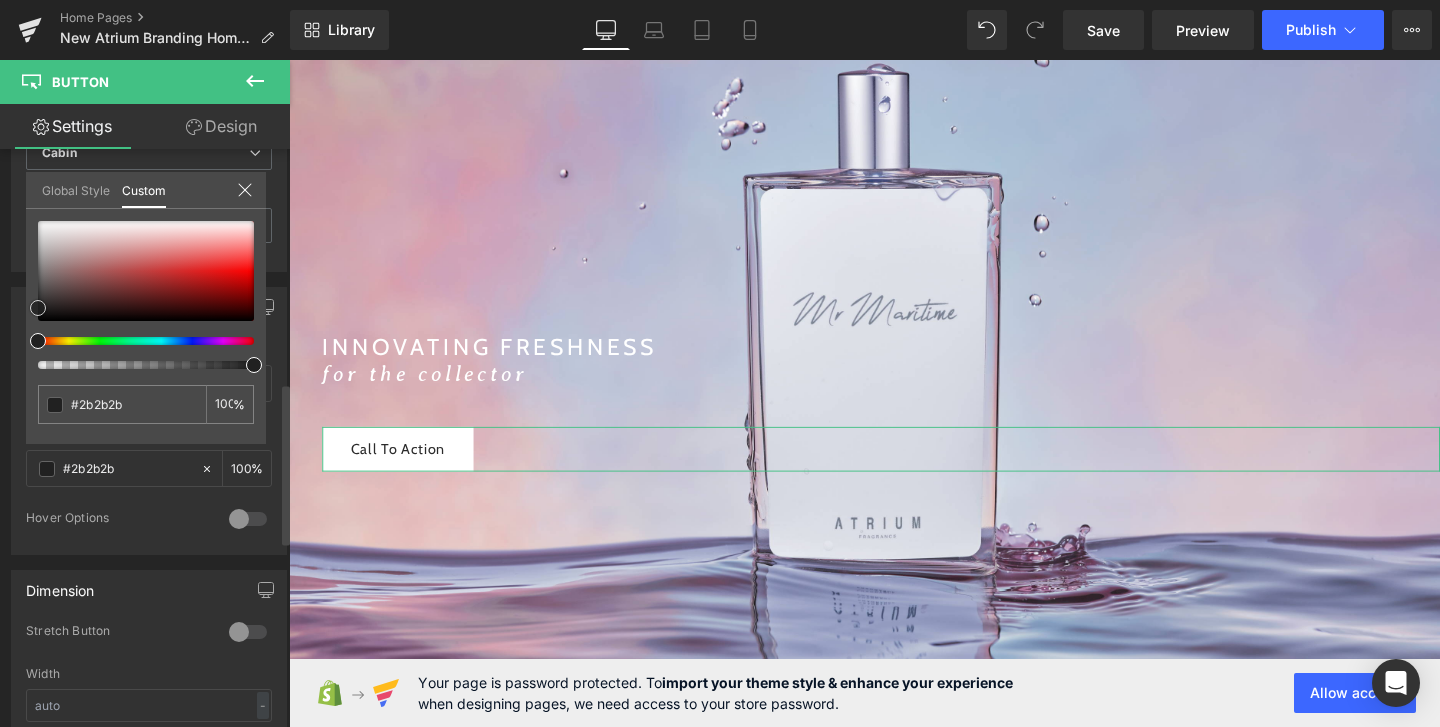 type on "#212121" 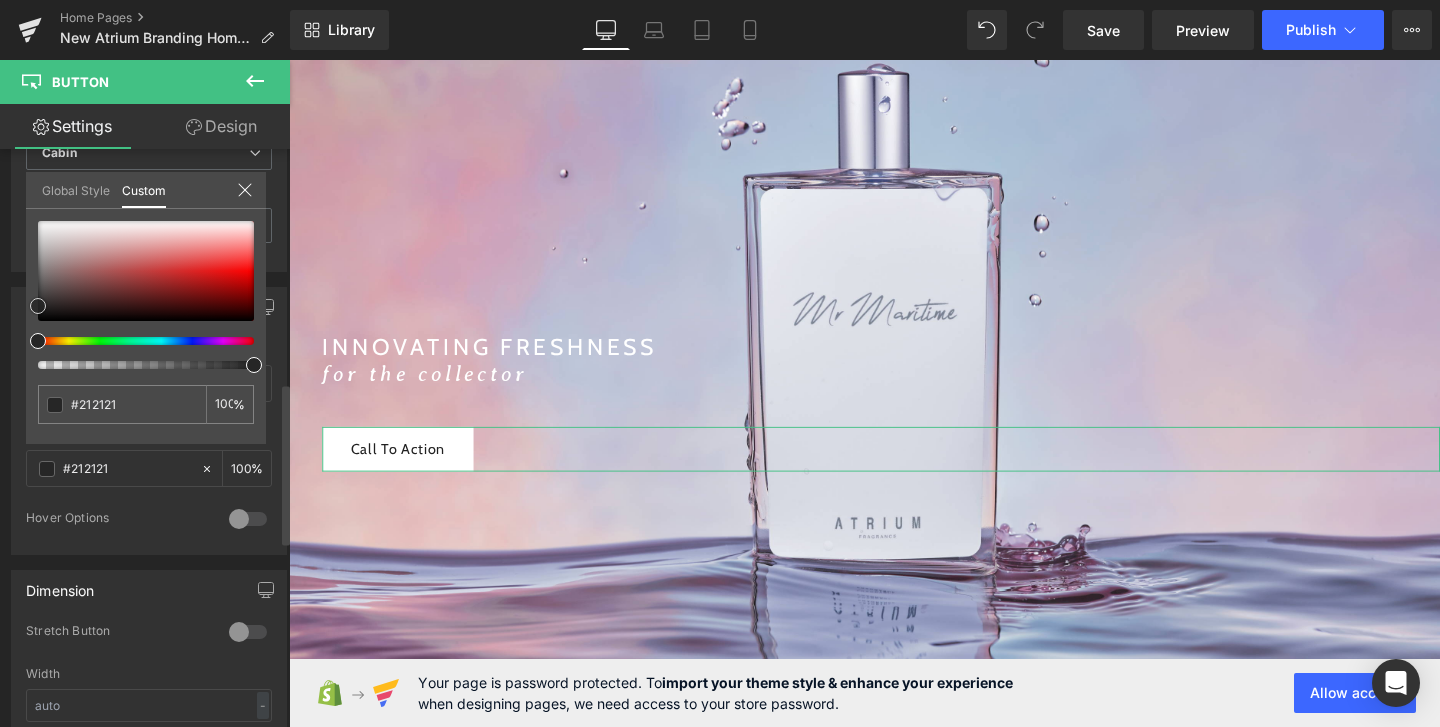 type on "#232323" 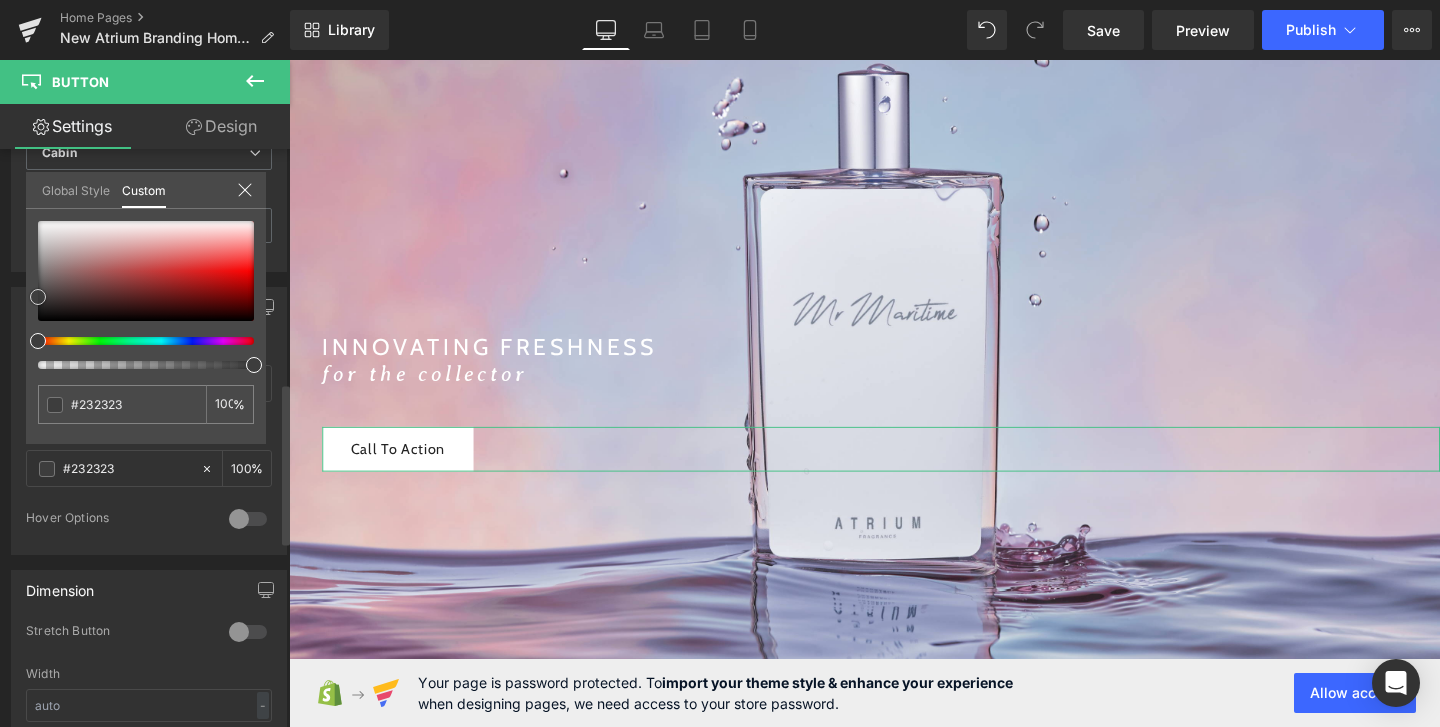 type on "#3d3d3d" 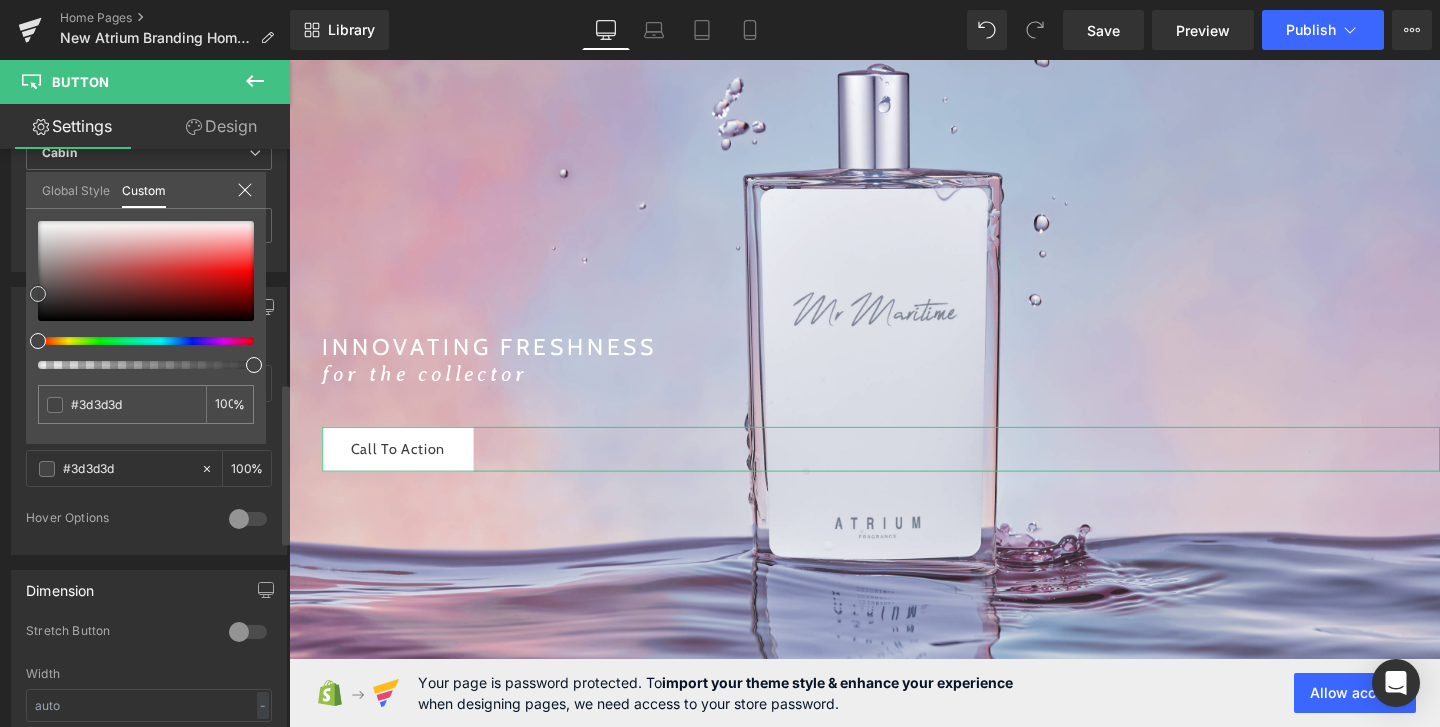 type on "#444444" 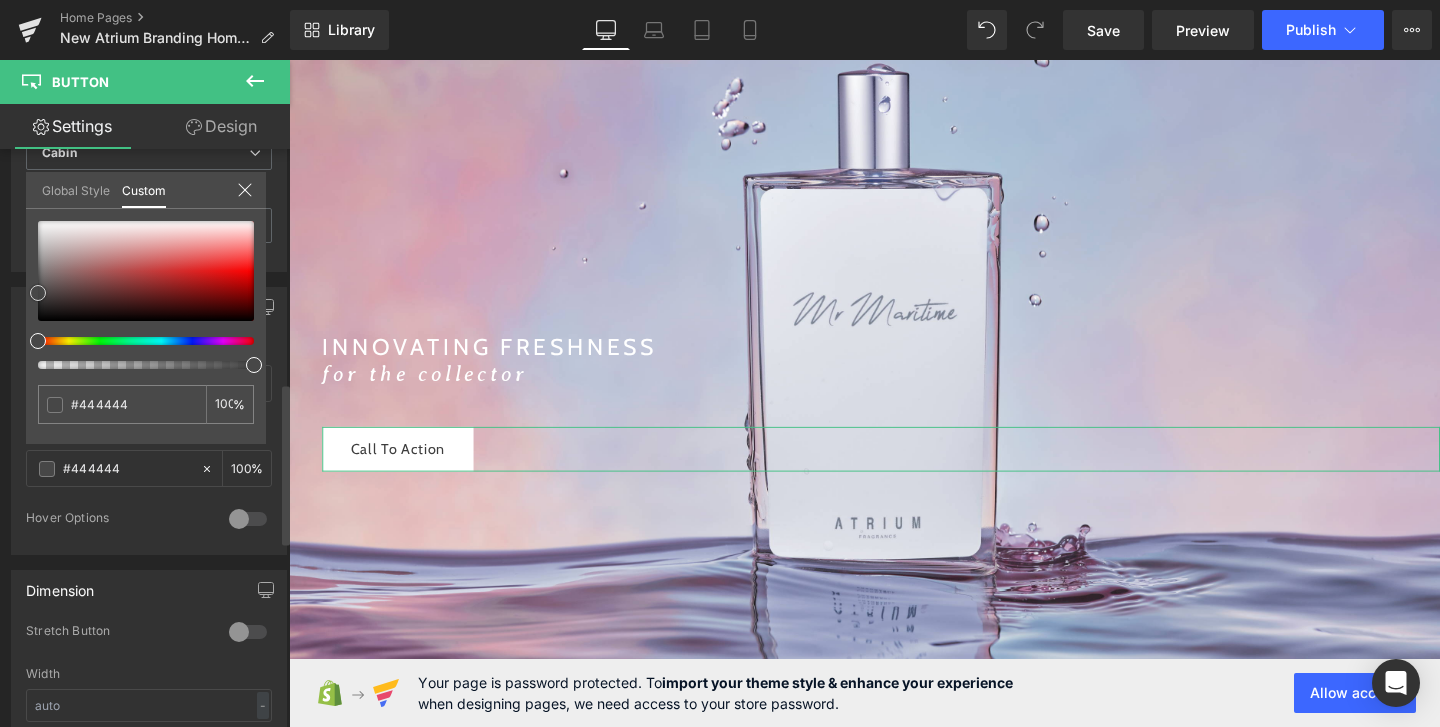 type on "#474747" 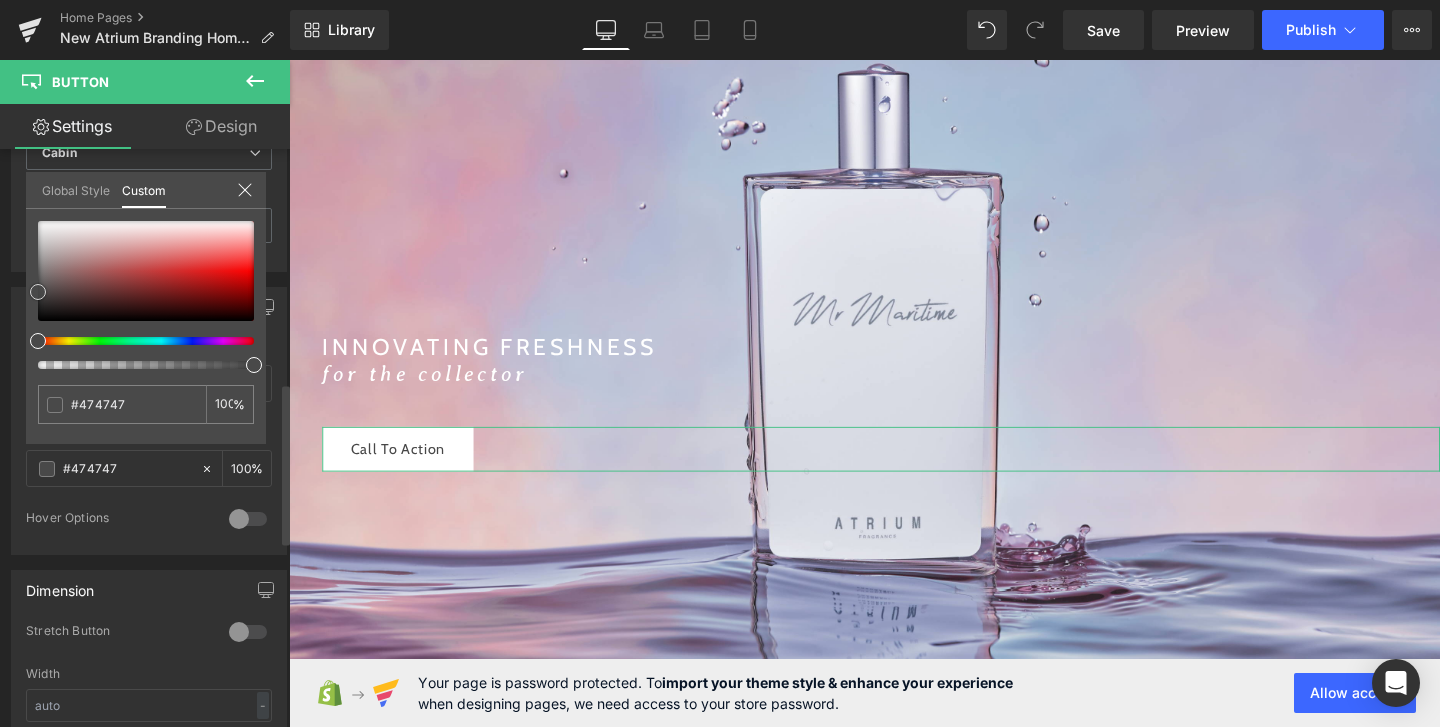 type on "#494949" 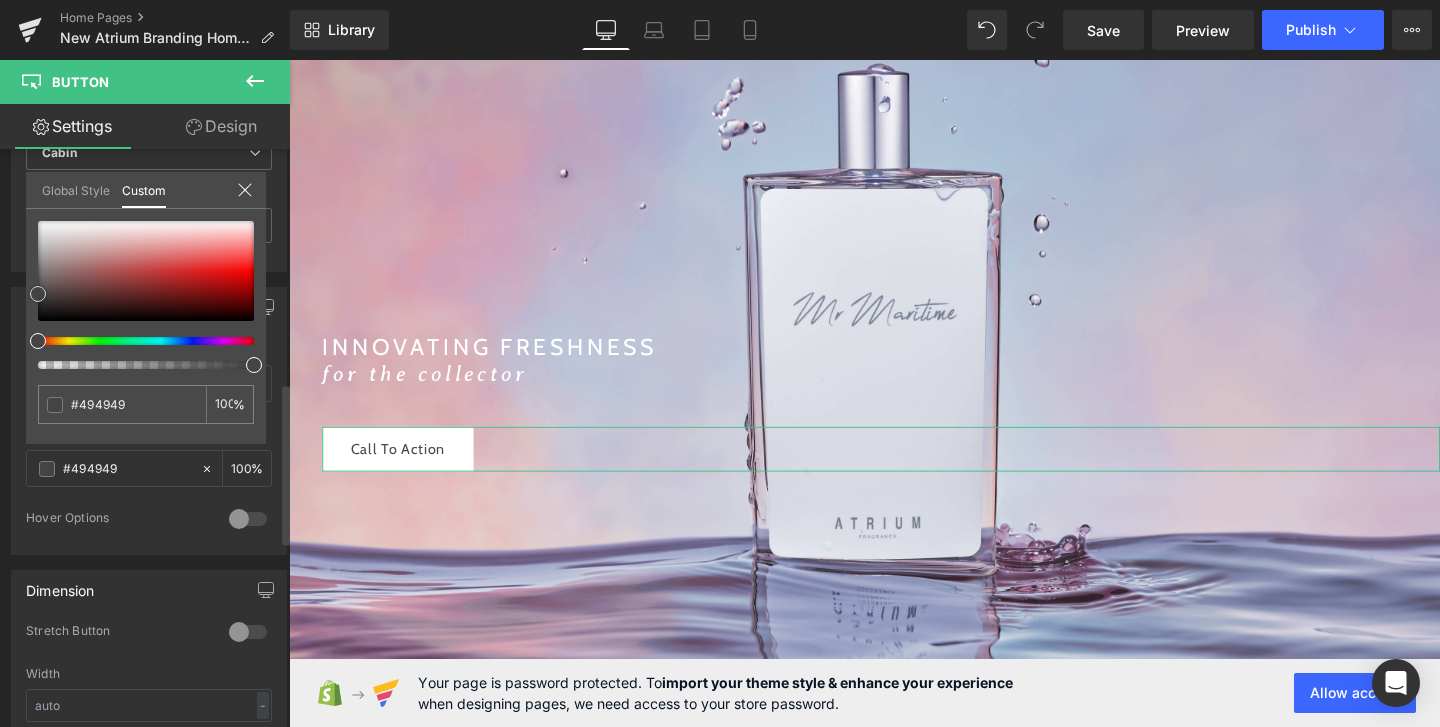 type on "#444444" 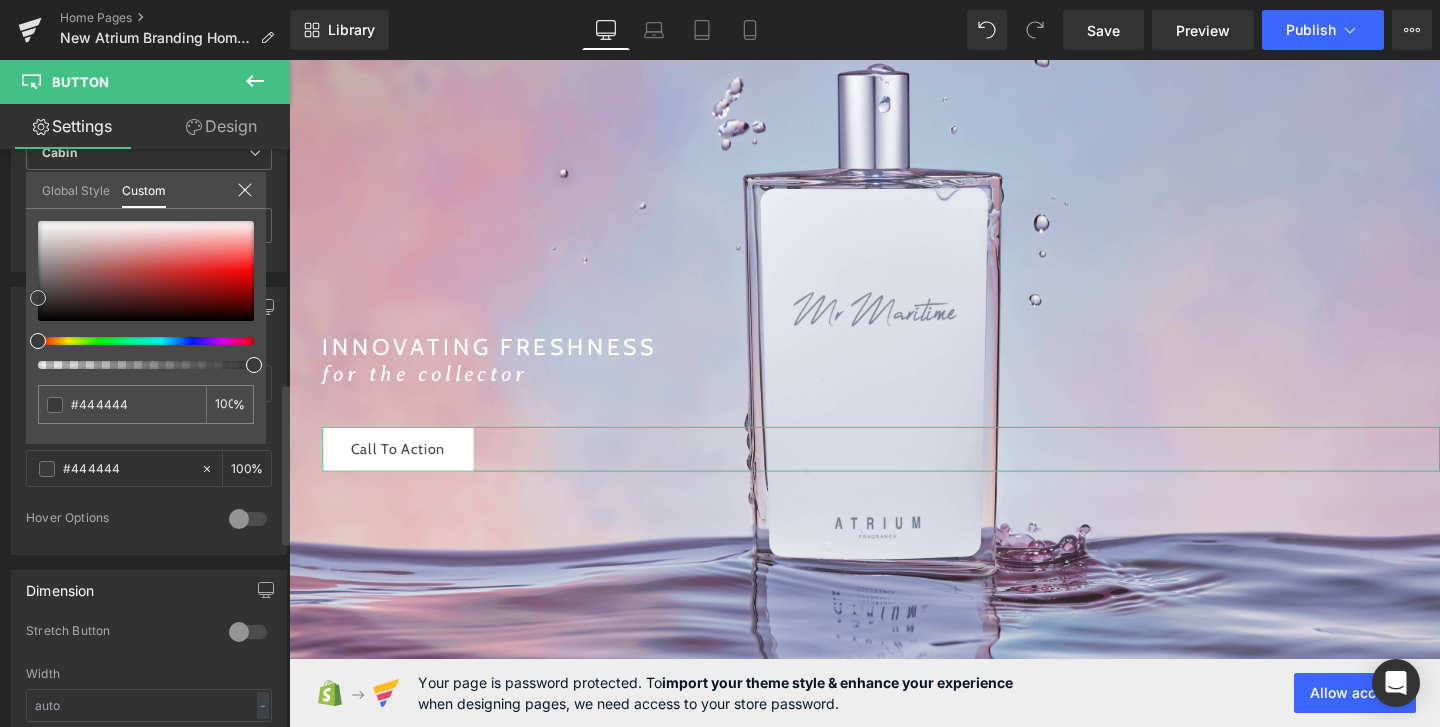 type on "#3a3a3a" 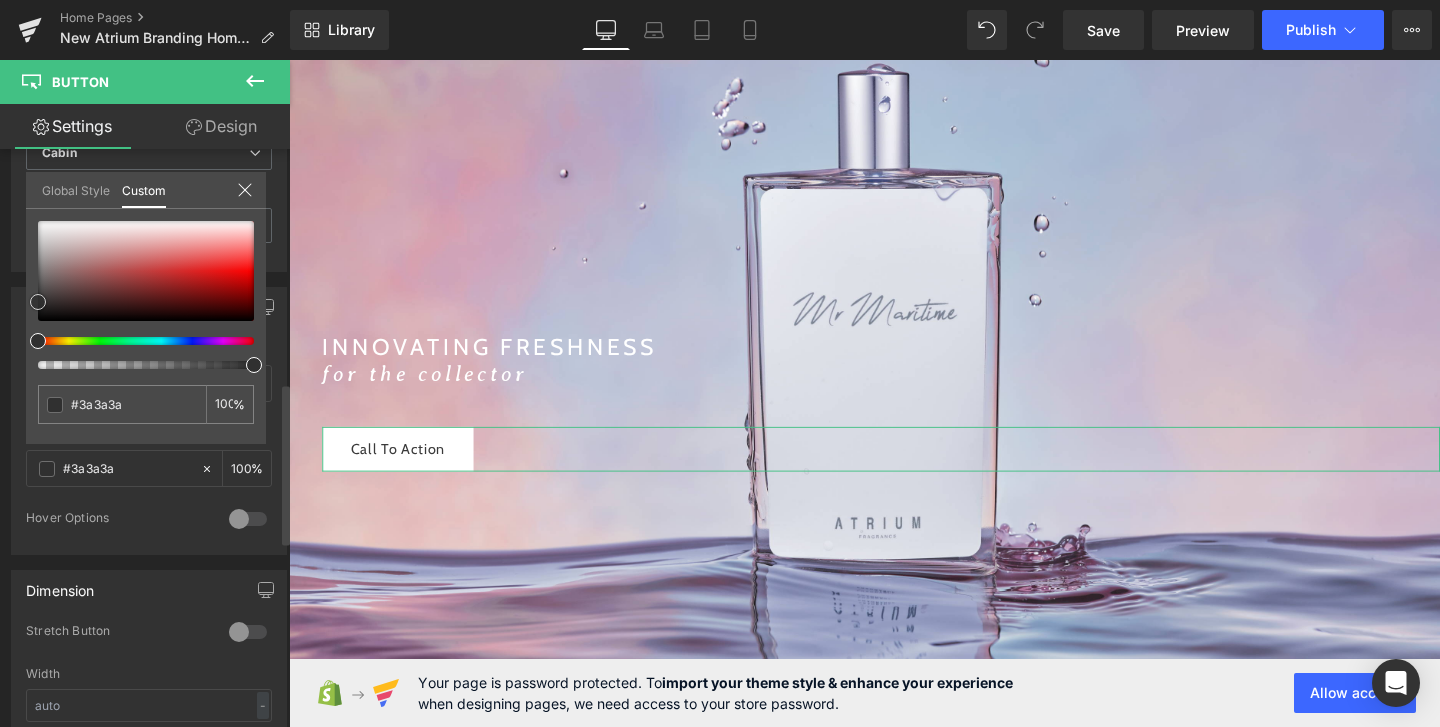 type on "#303030" 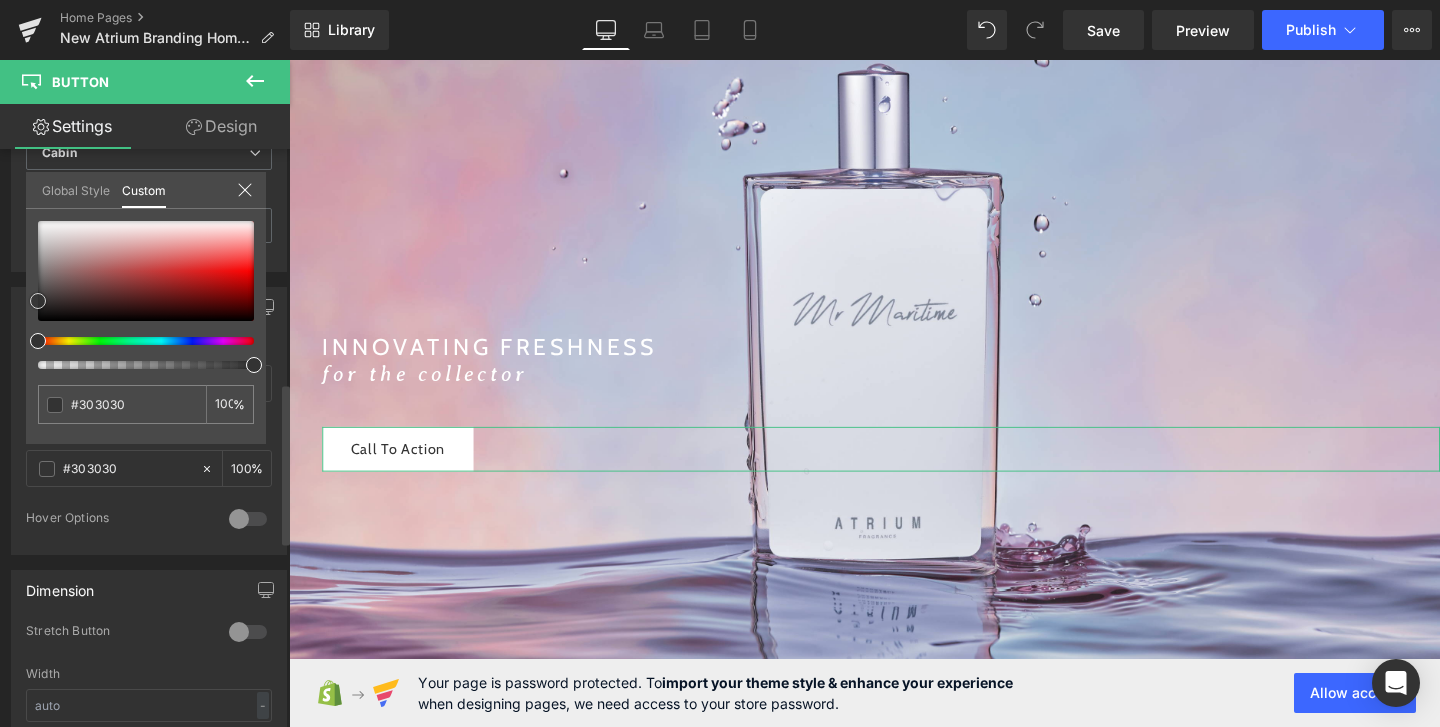 type on "#333333" 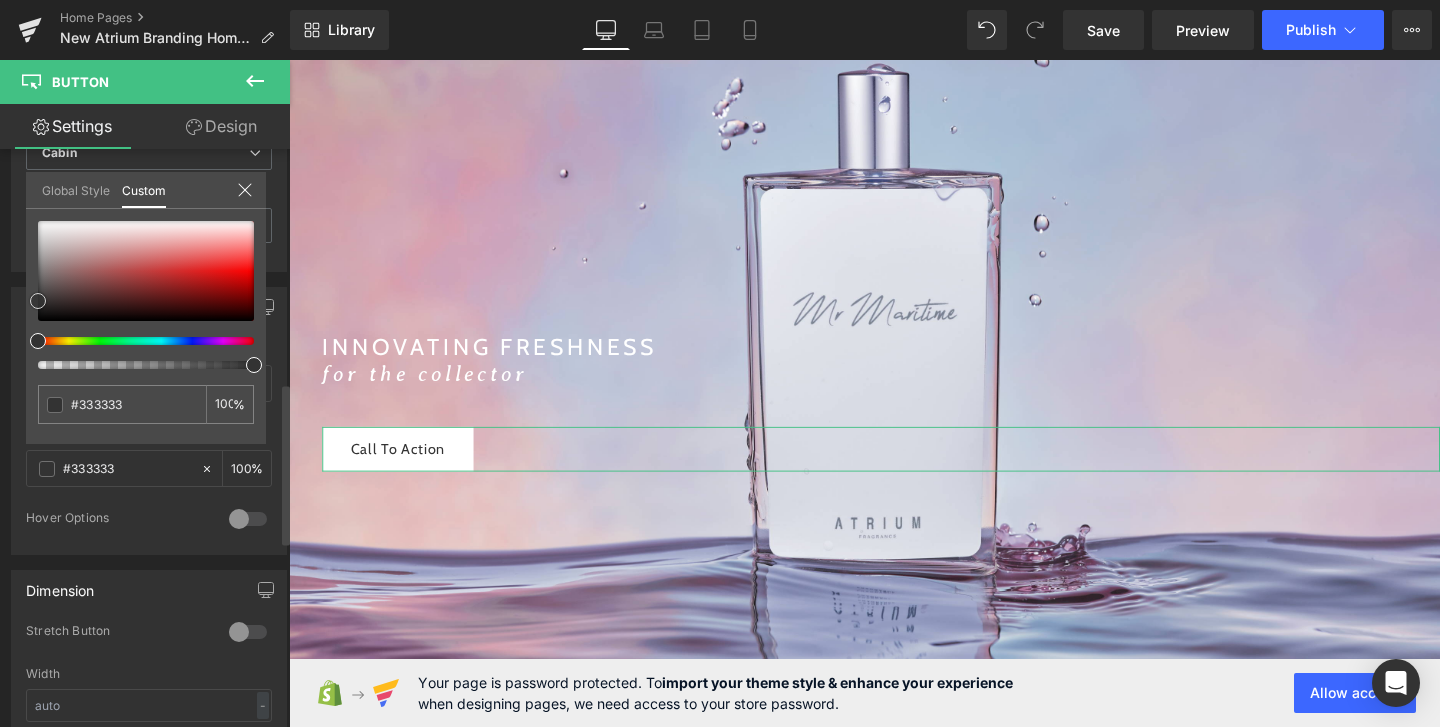 type on "#353535" 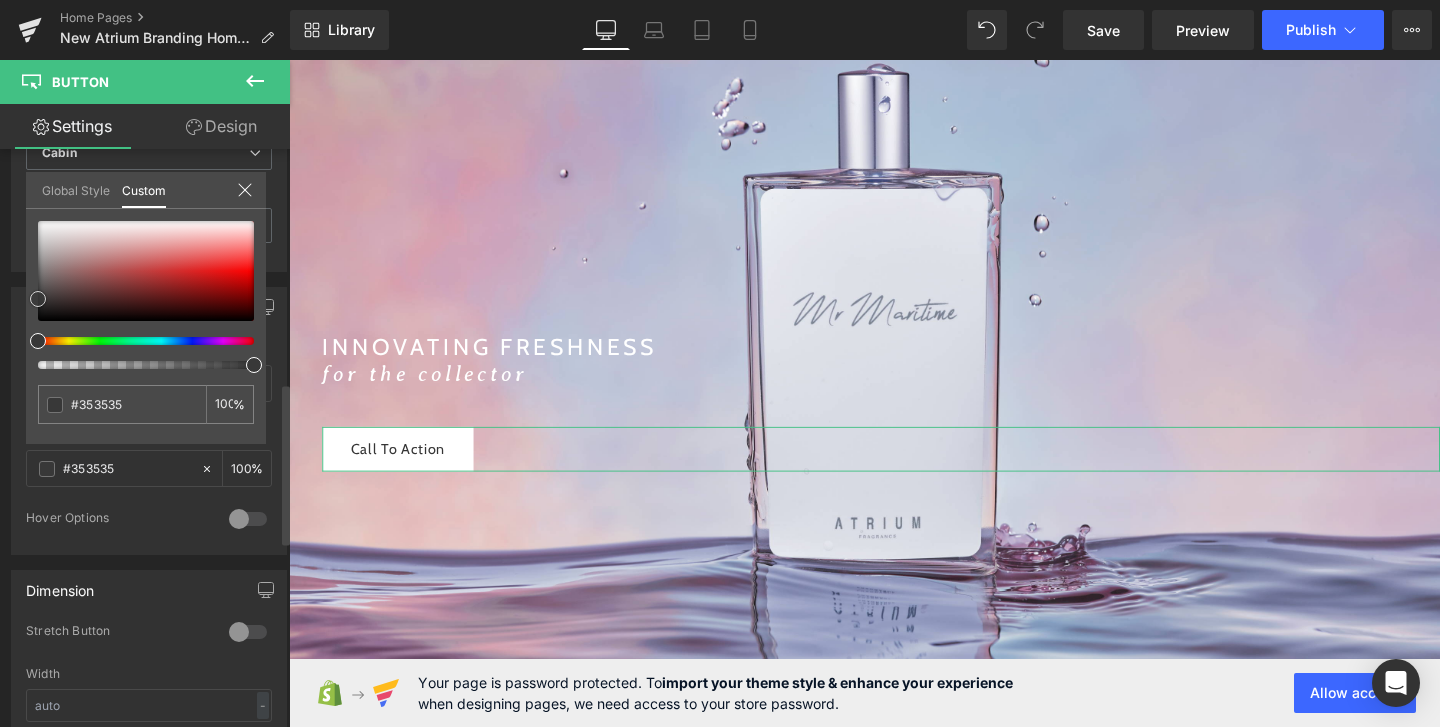 type on "#383838" 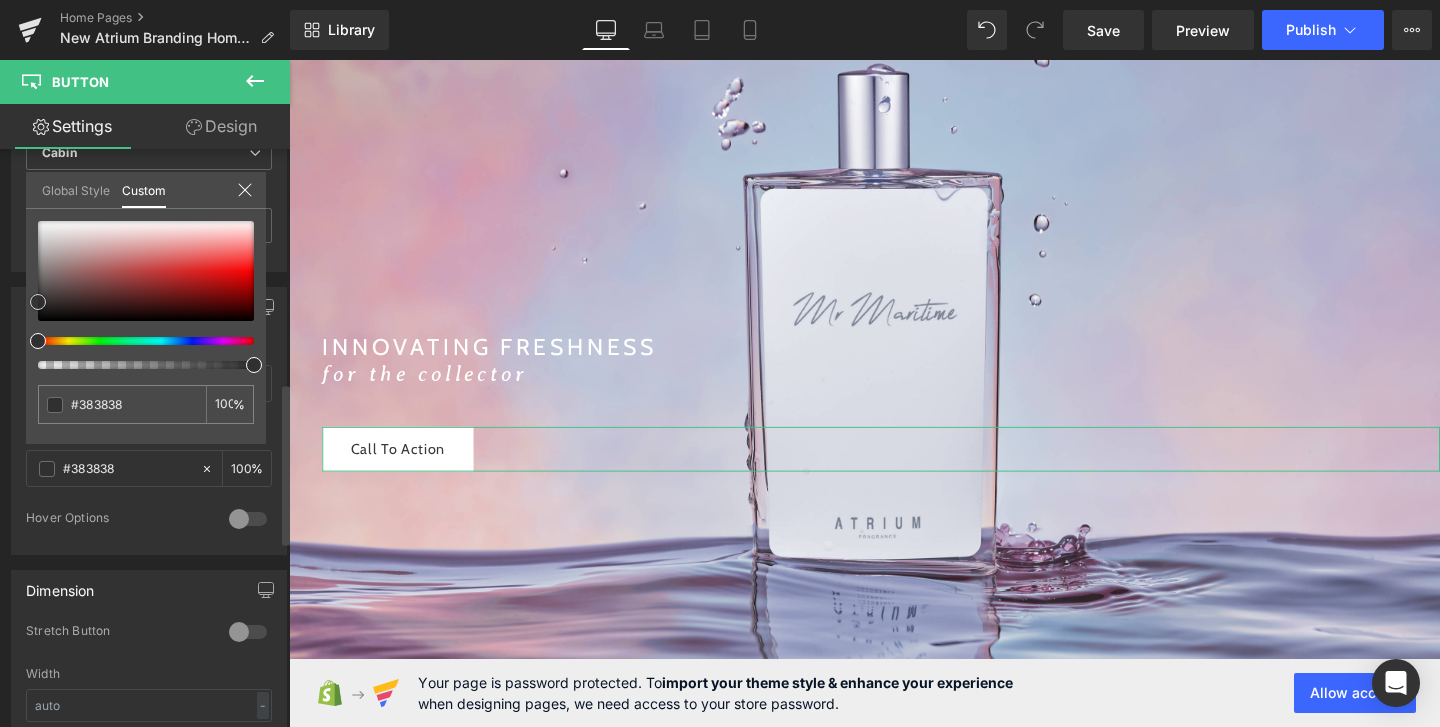 type on "#303030" 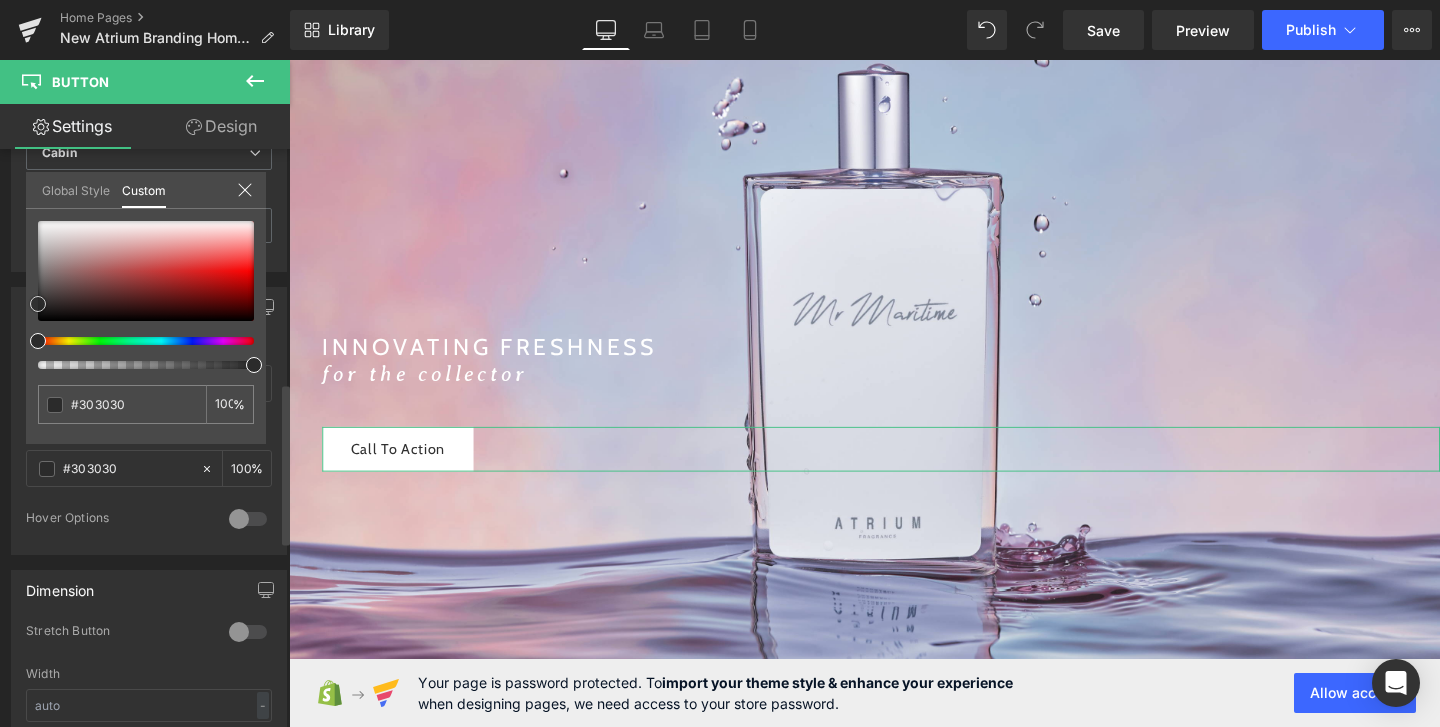 type on "#2b2b2b" 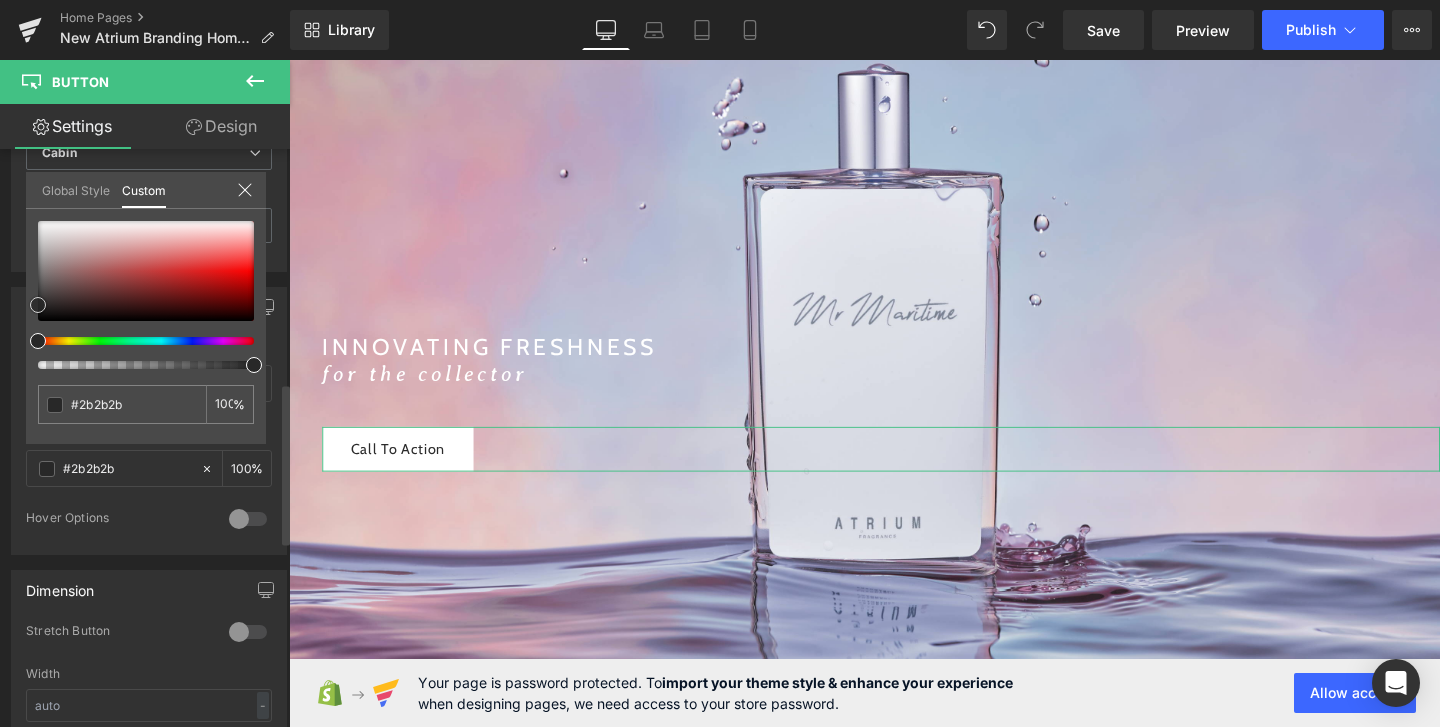 type on "#282828" 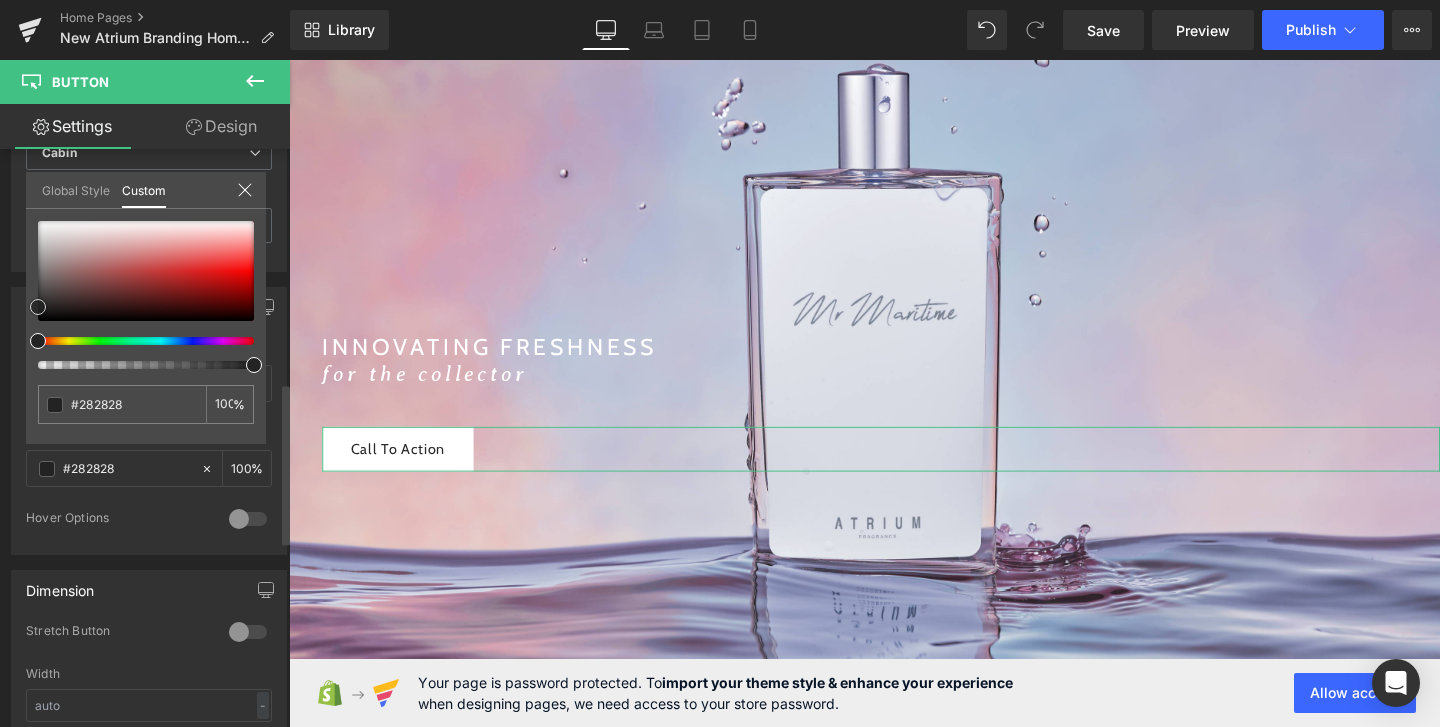 type on "#232323" 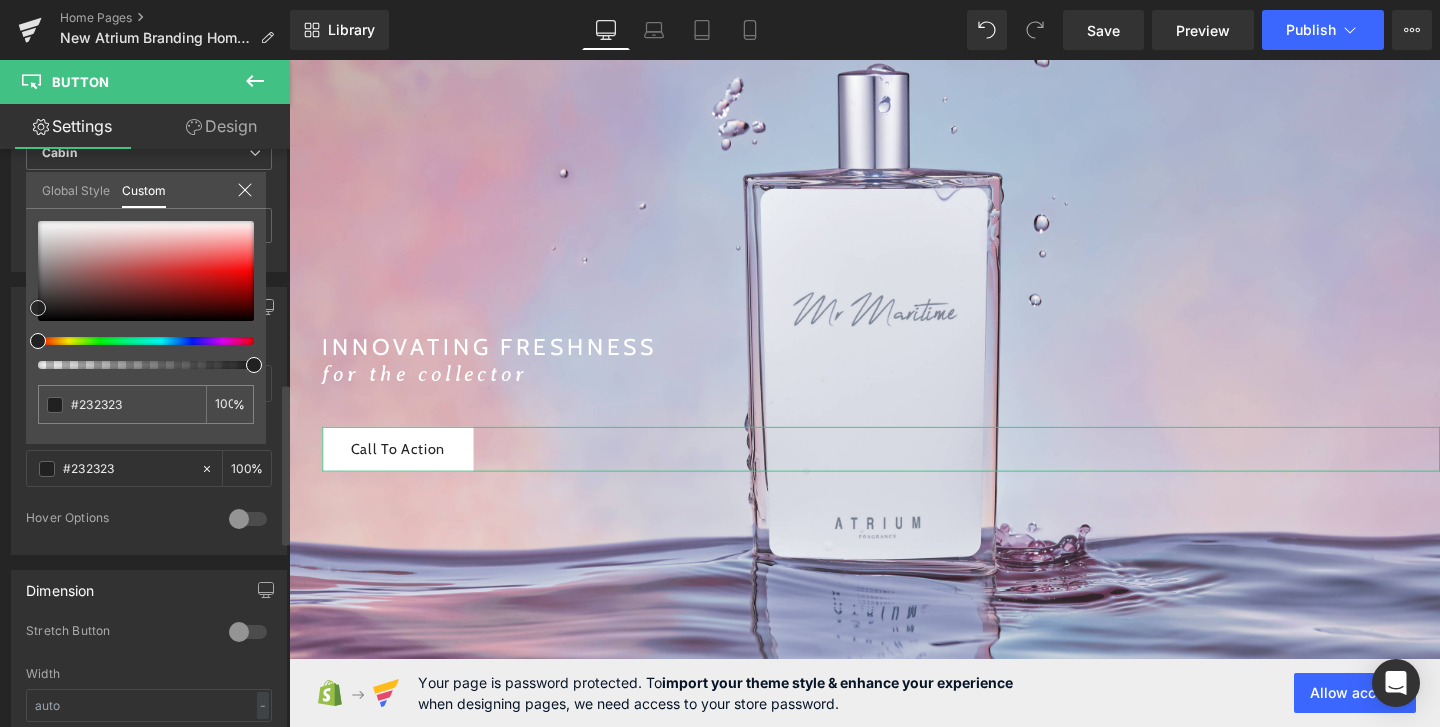 type on "#212121" 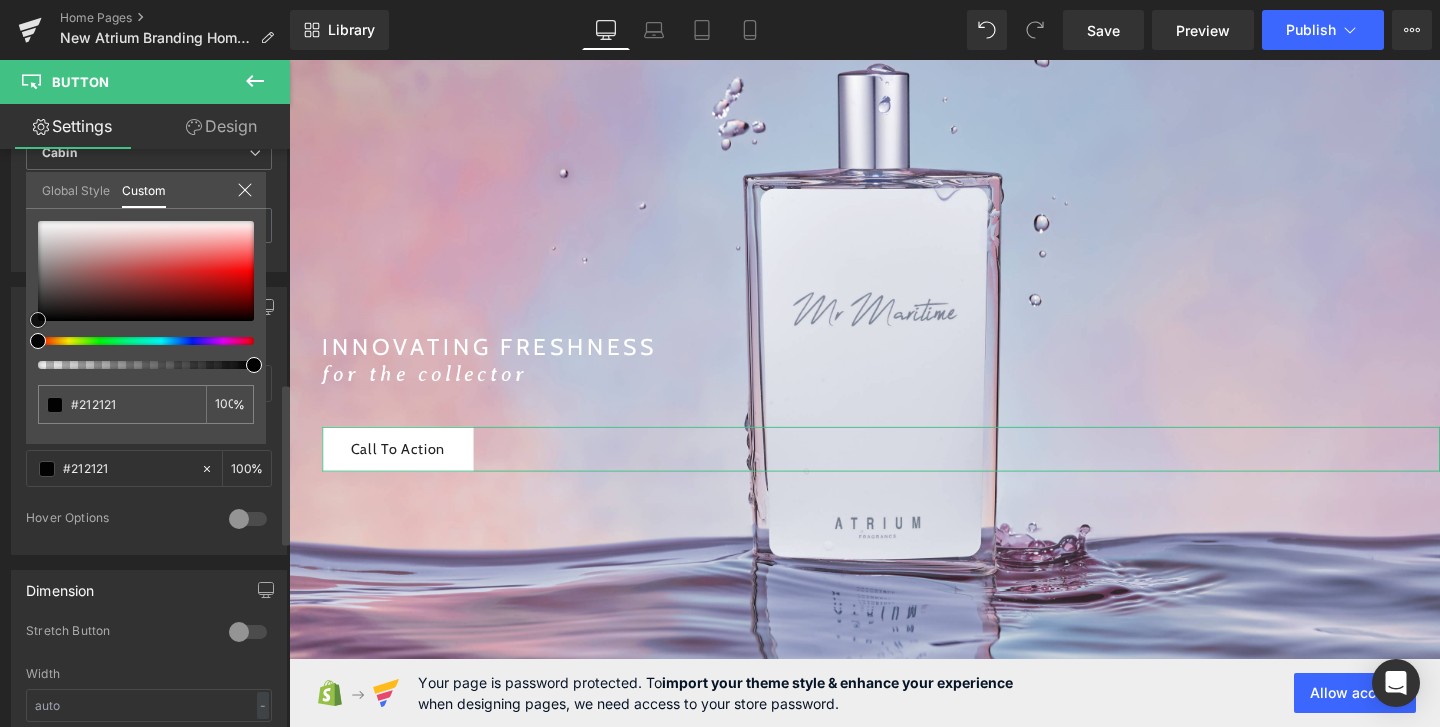 type on "#0a0a0a" 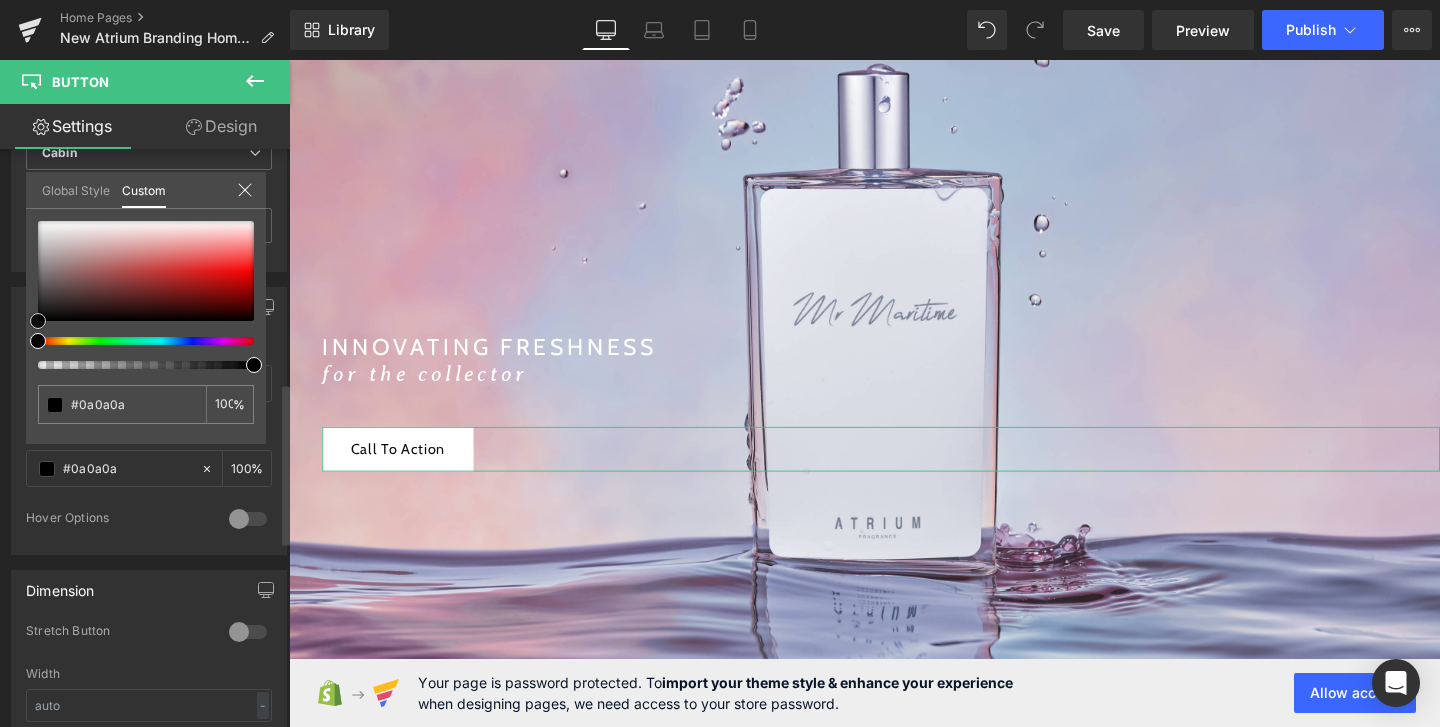 type on "#000000" 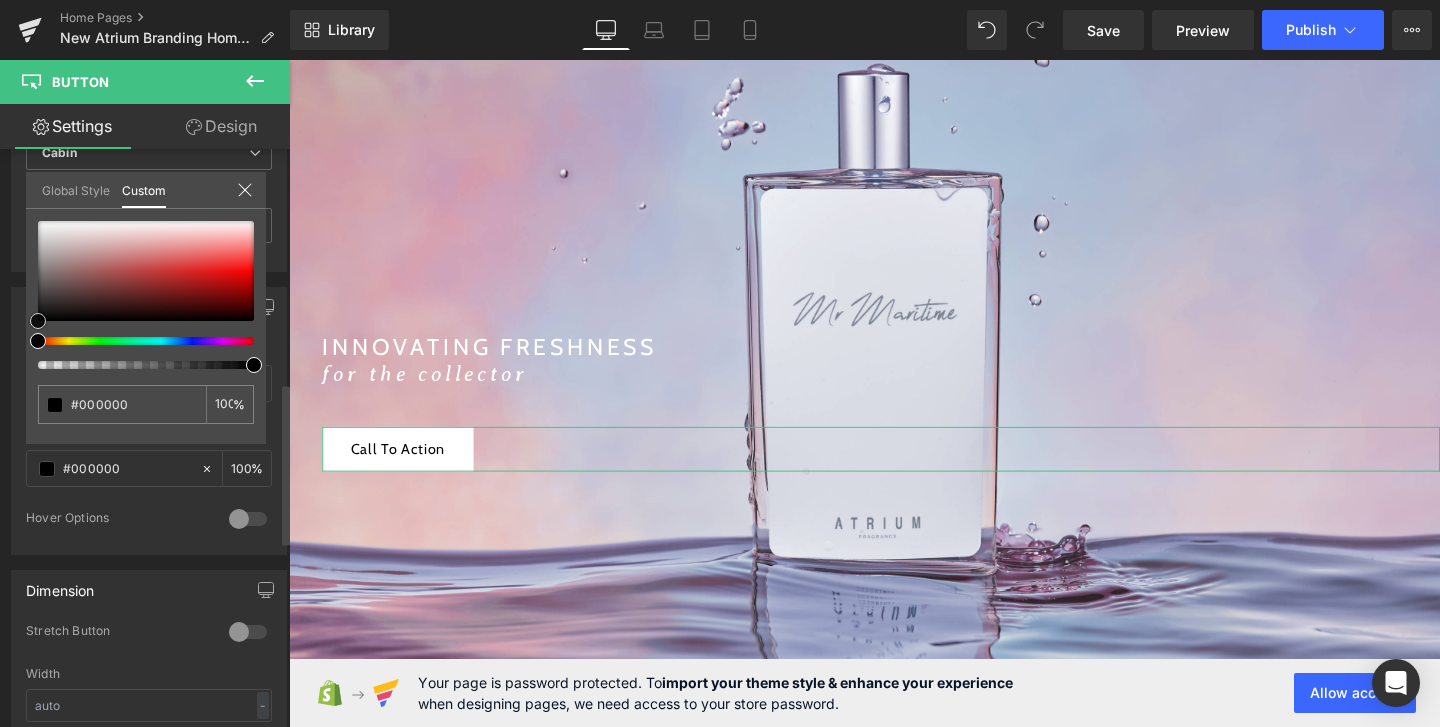 type on "#020202" 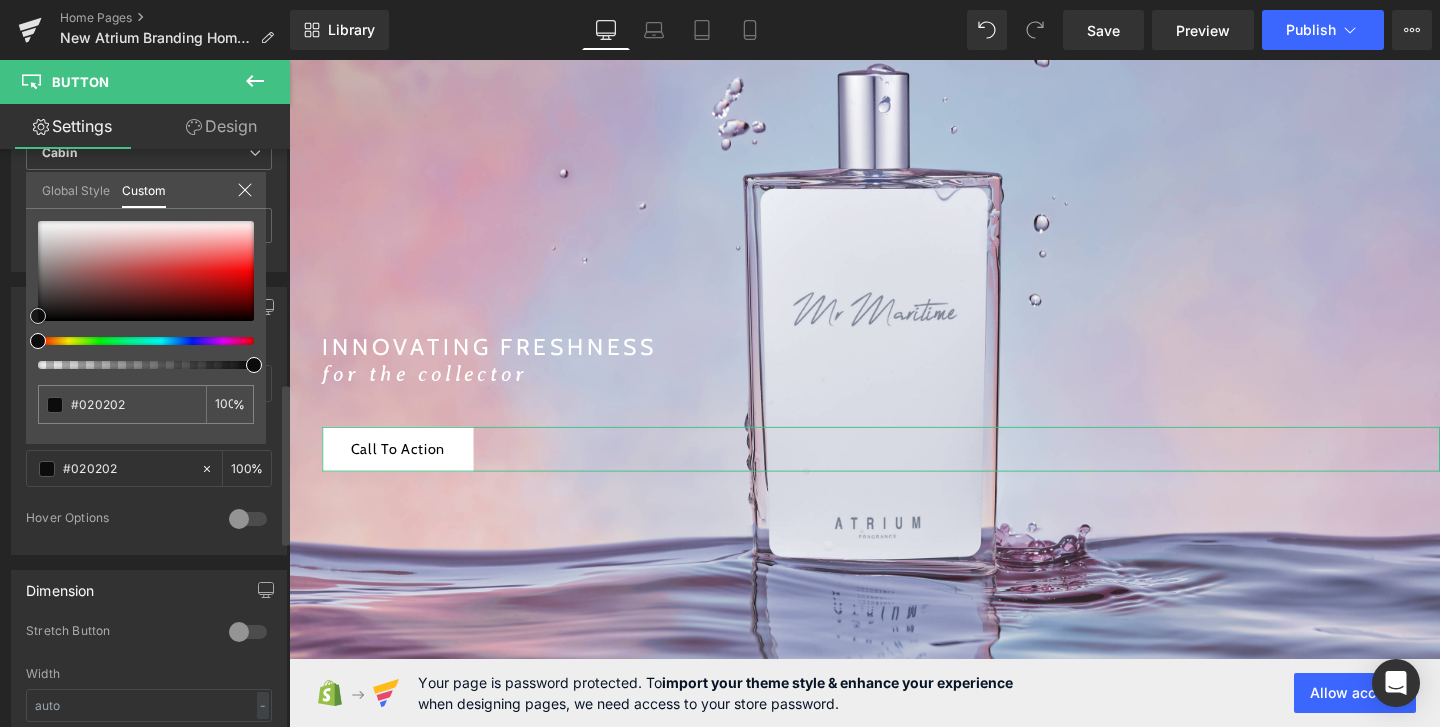 type on "#0c0c0c" 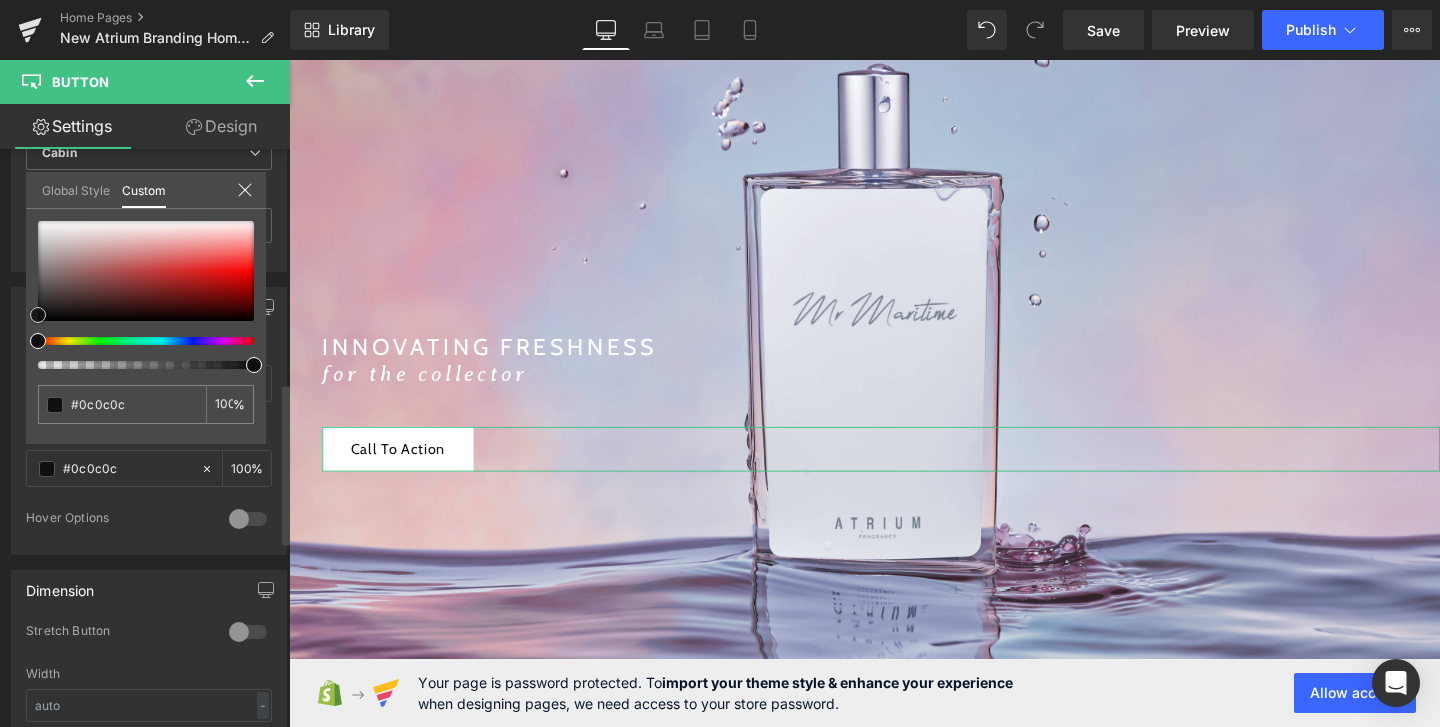 type on "#0f0f0f" 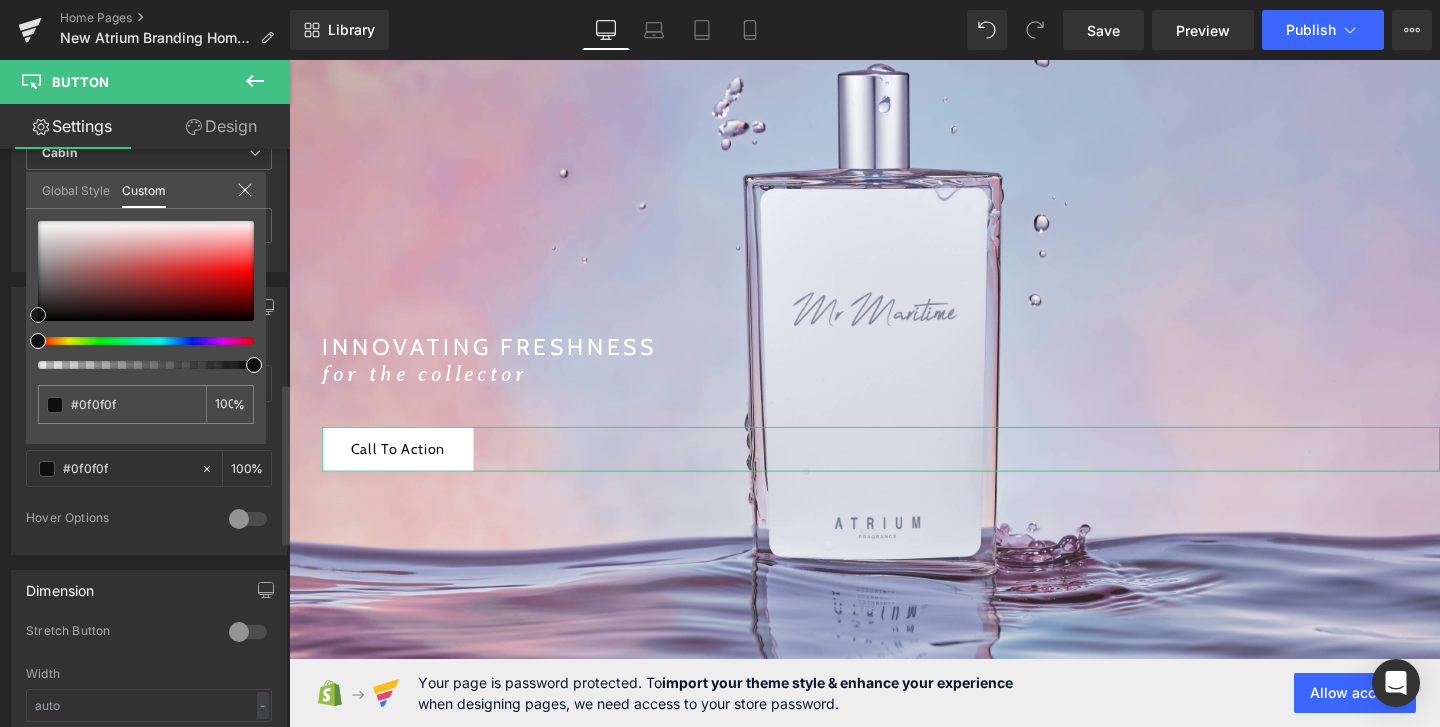 type on "#111111" 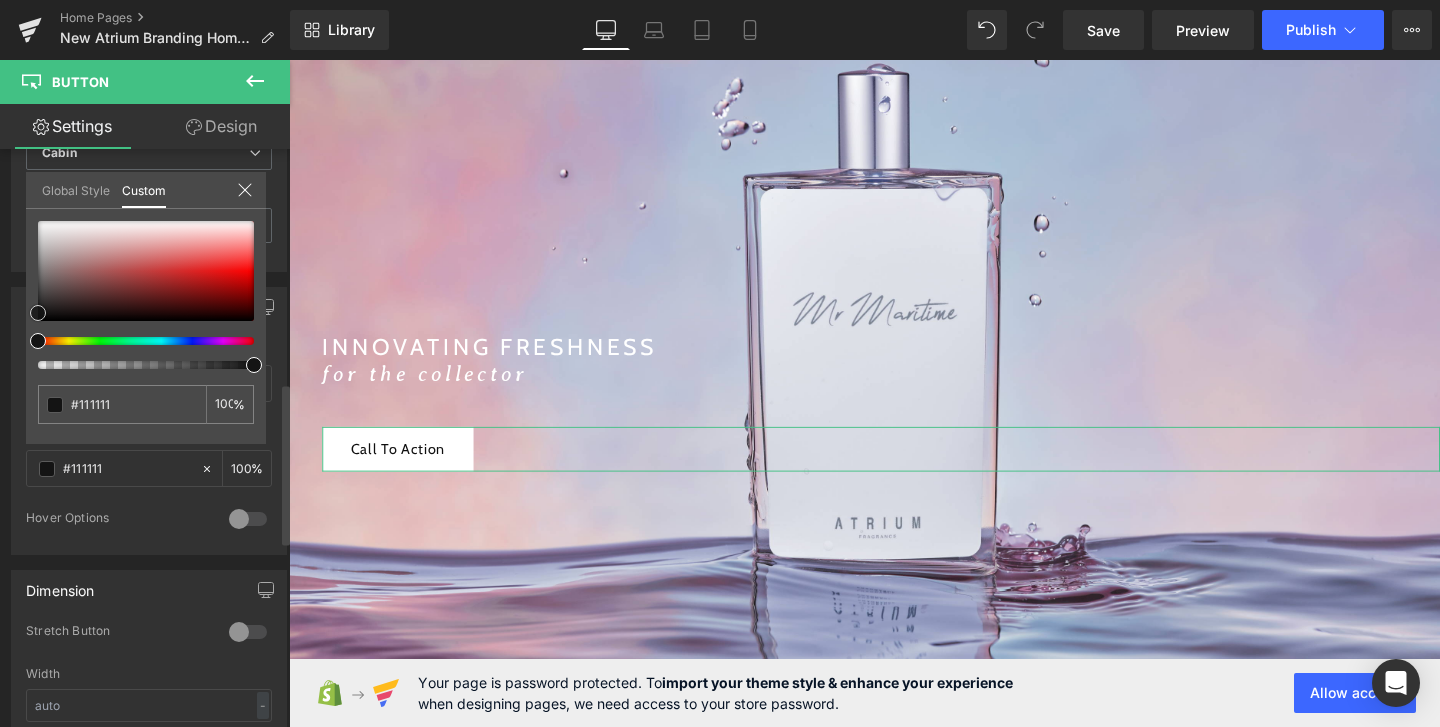 type 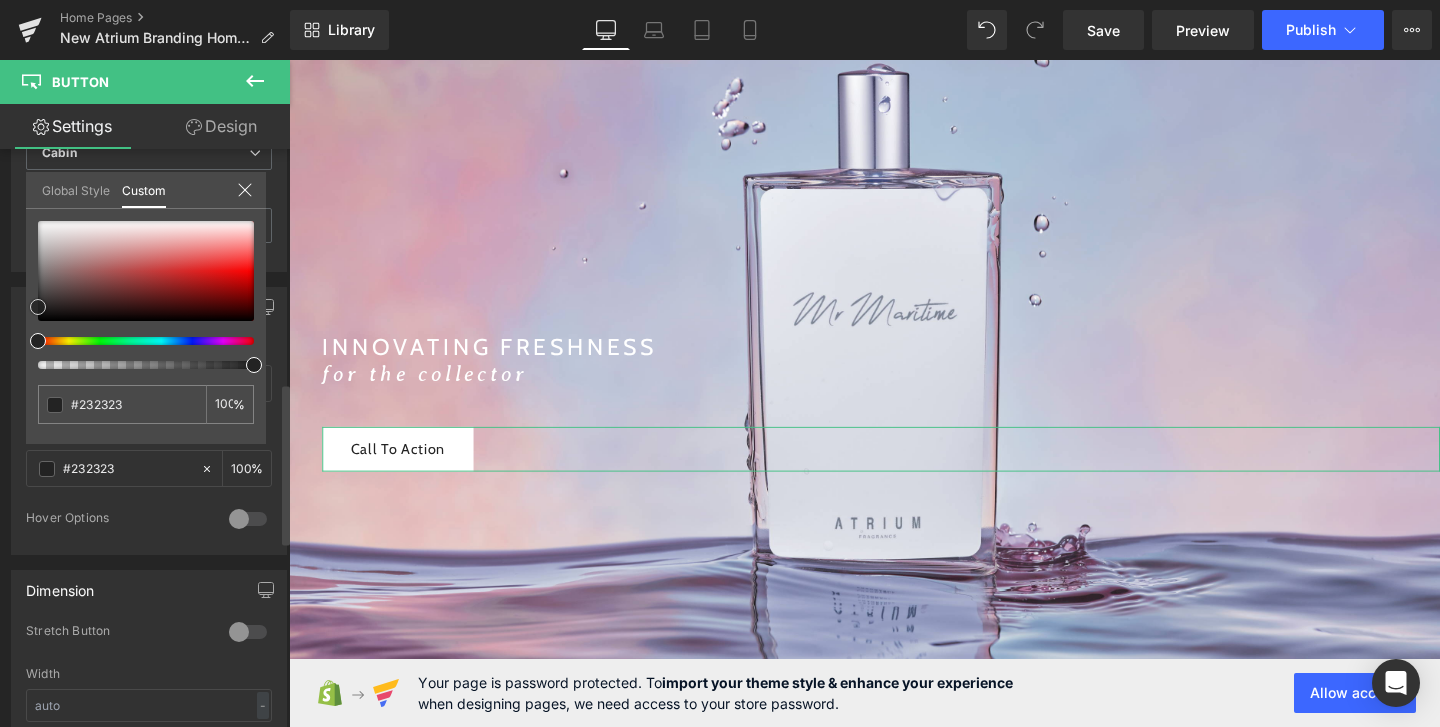 drag, startPoint x: 39, startPoint y: 321, endPoint x: 32, endPoint y: 307, distance: 15.652476 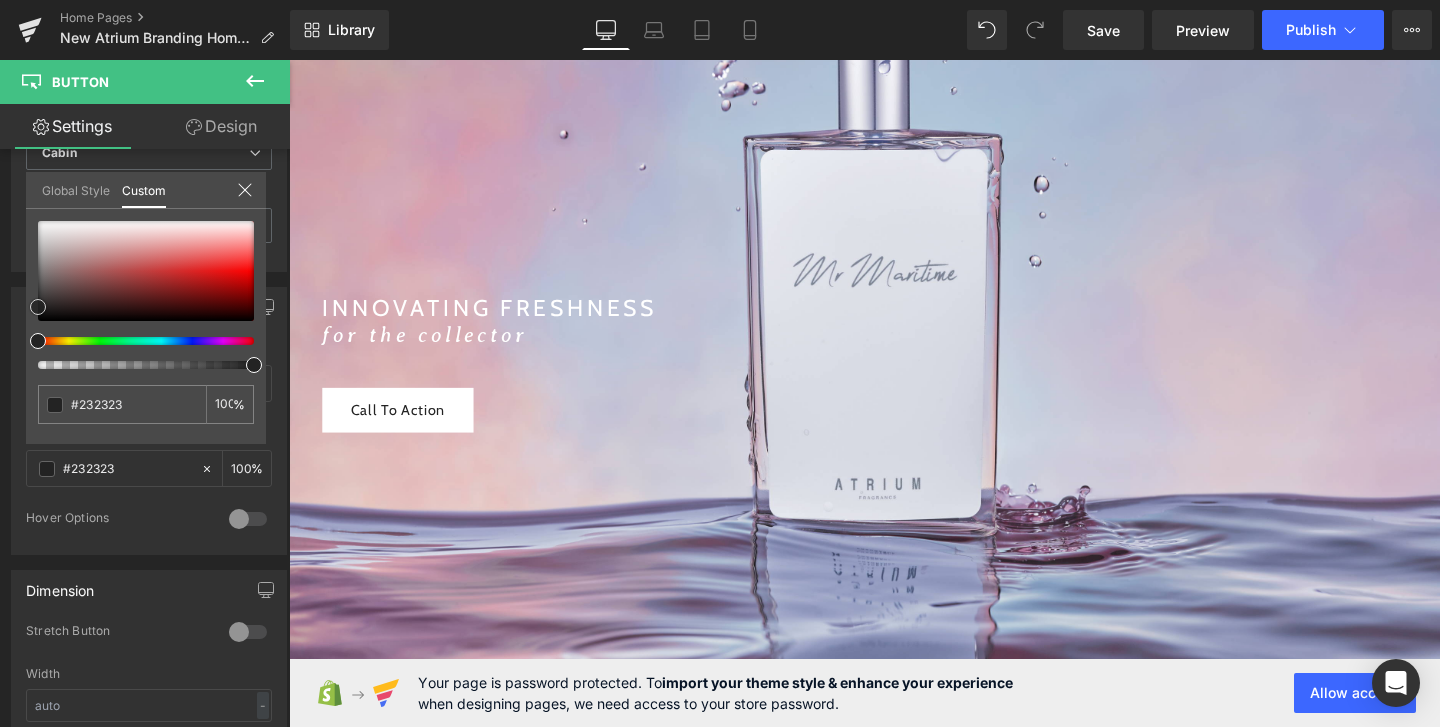 scroll, scrollTop: 387, scrollLeft: 0, axis: vertical 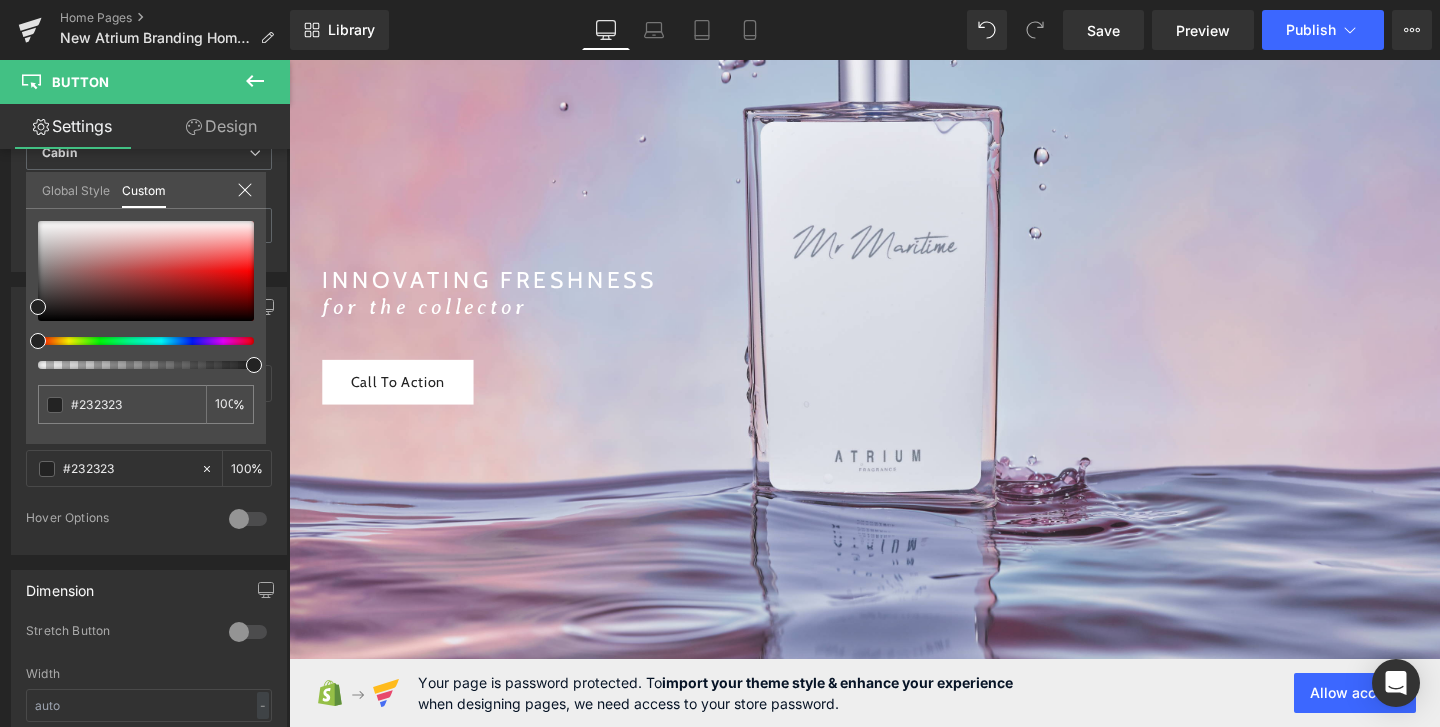 click at bounding box center [894, 410] 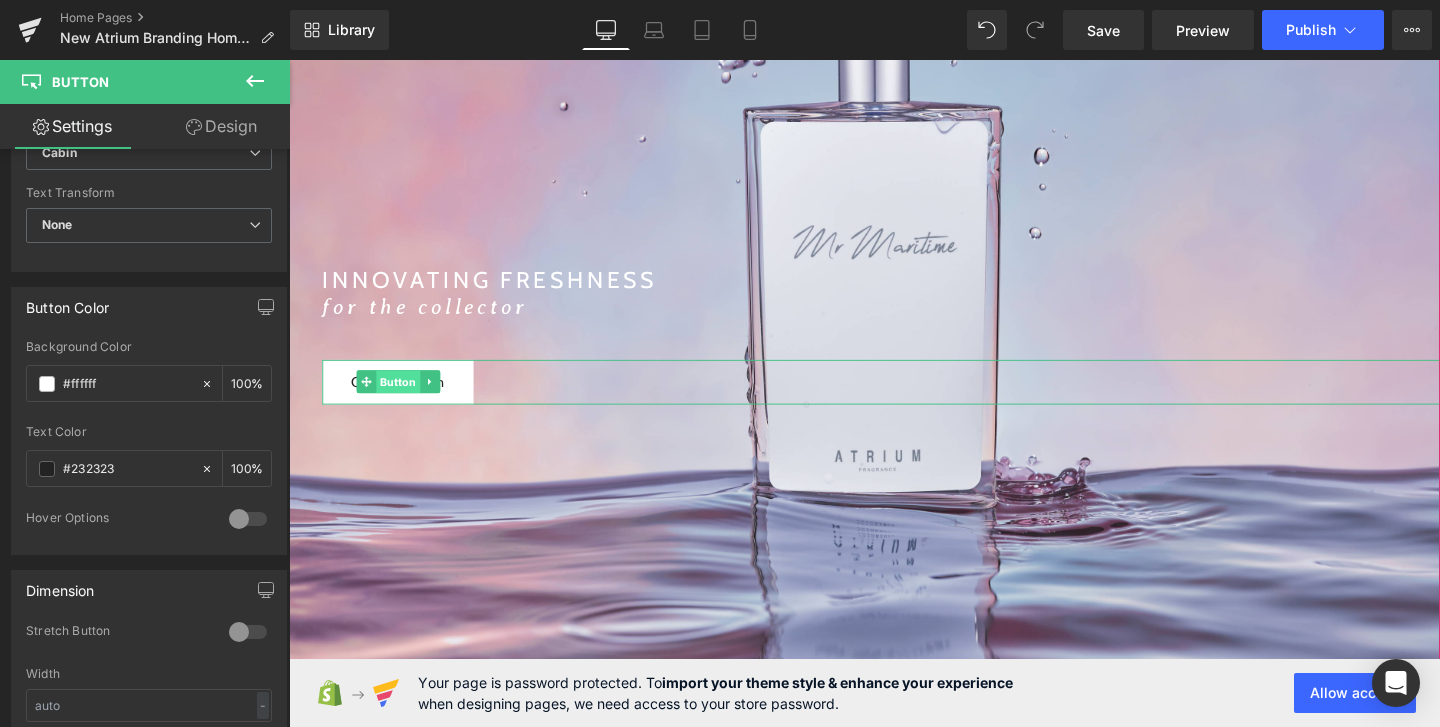 click on "Button" at bounding box center (404, 398) 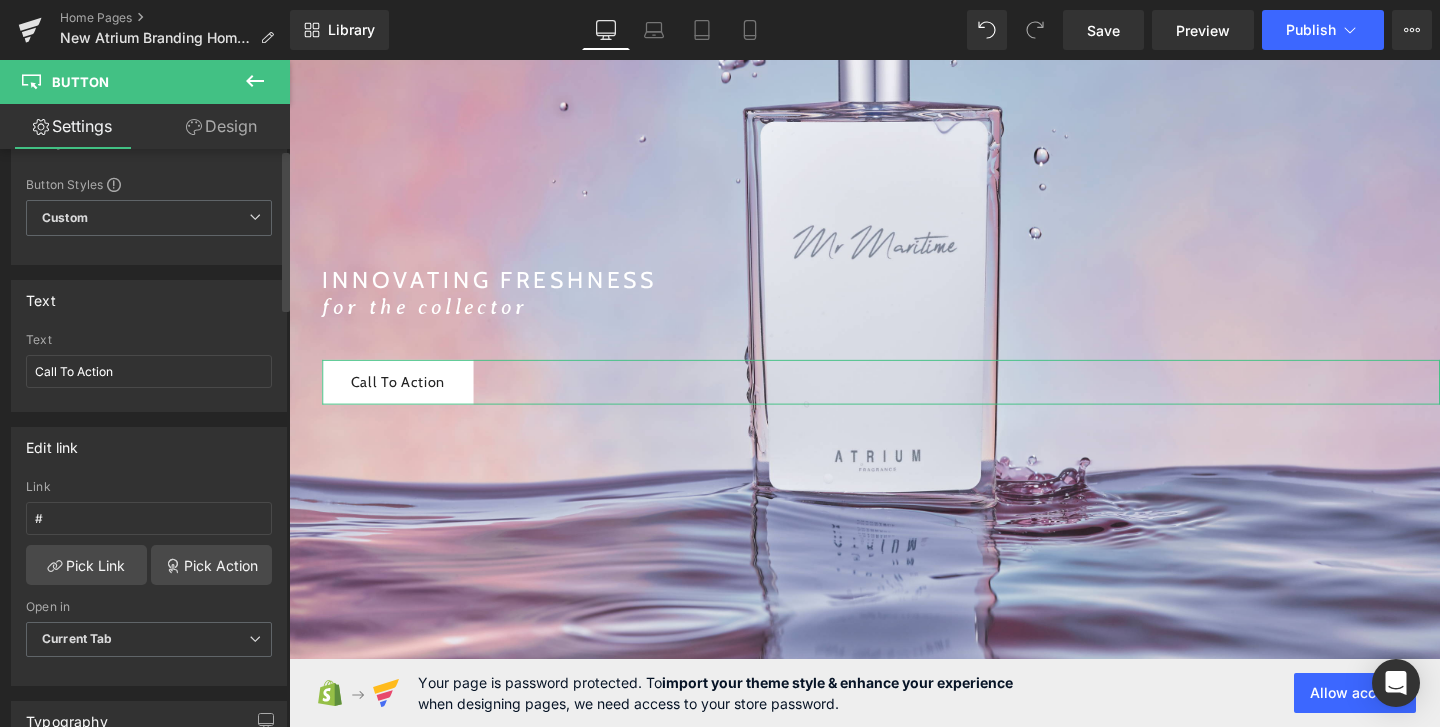scroll, scrollTop: 0, scrollLeft: 0, axis: both 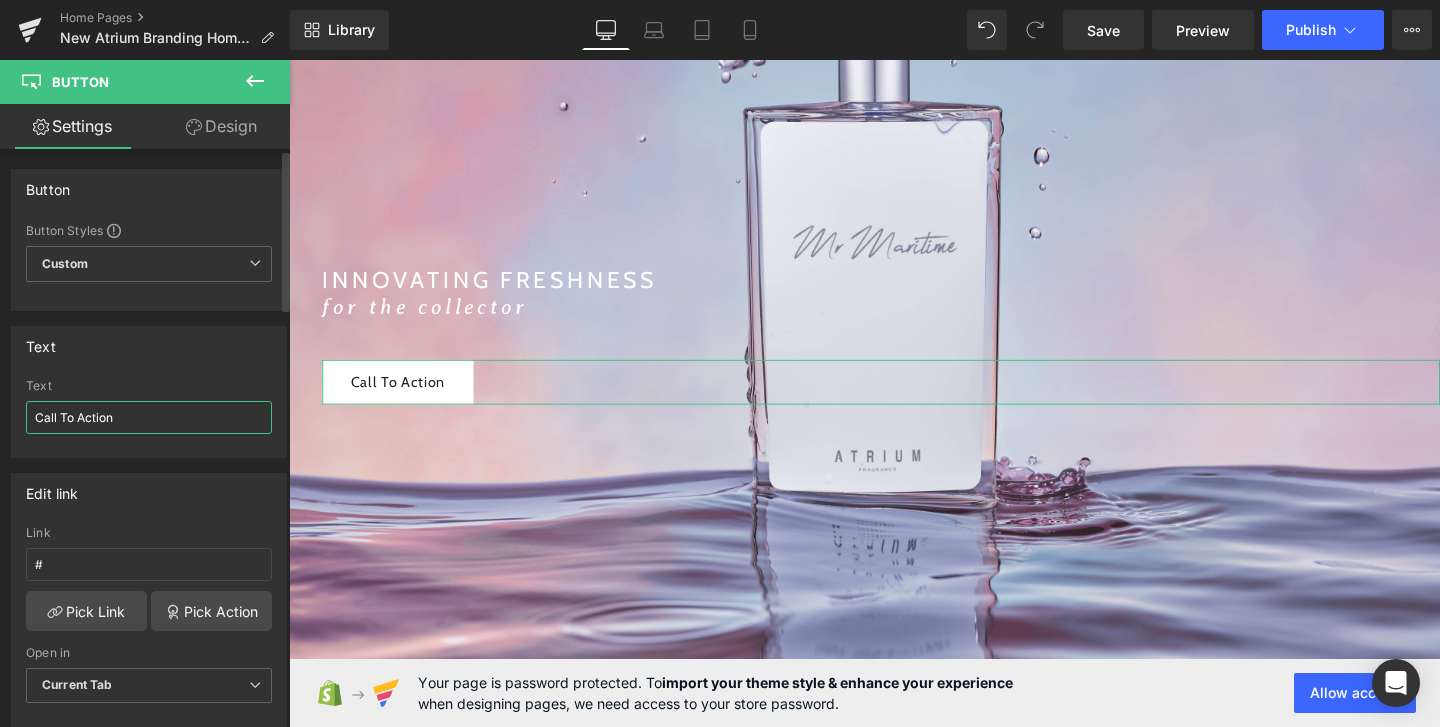 click on "Call To Action" at bounding box center (149, 417) 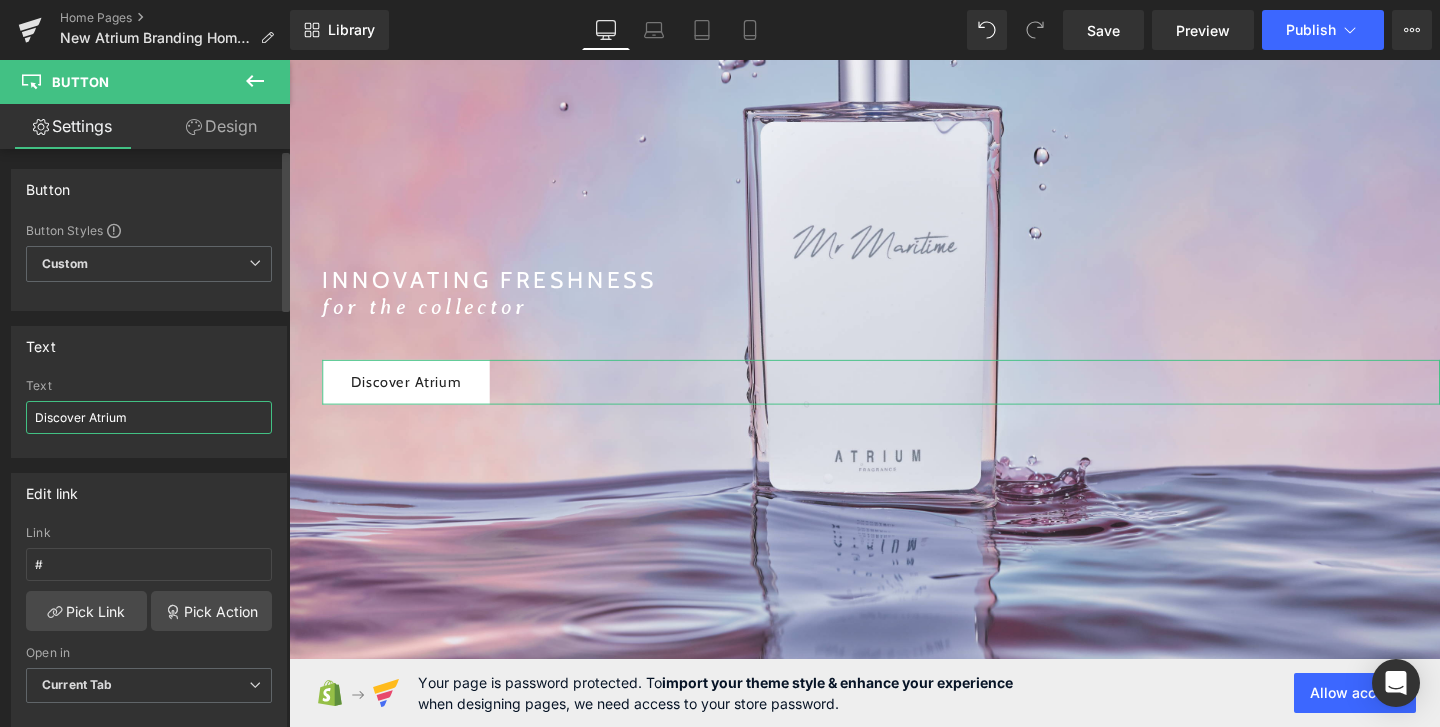 click on "Discover Atrium" at bounding box center [149, 417] 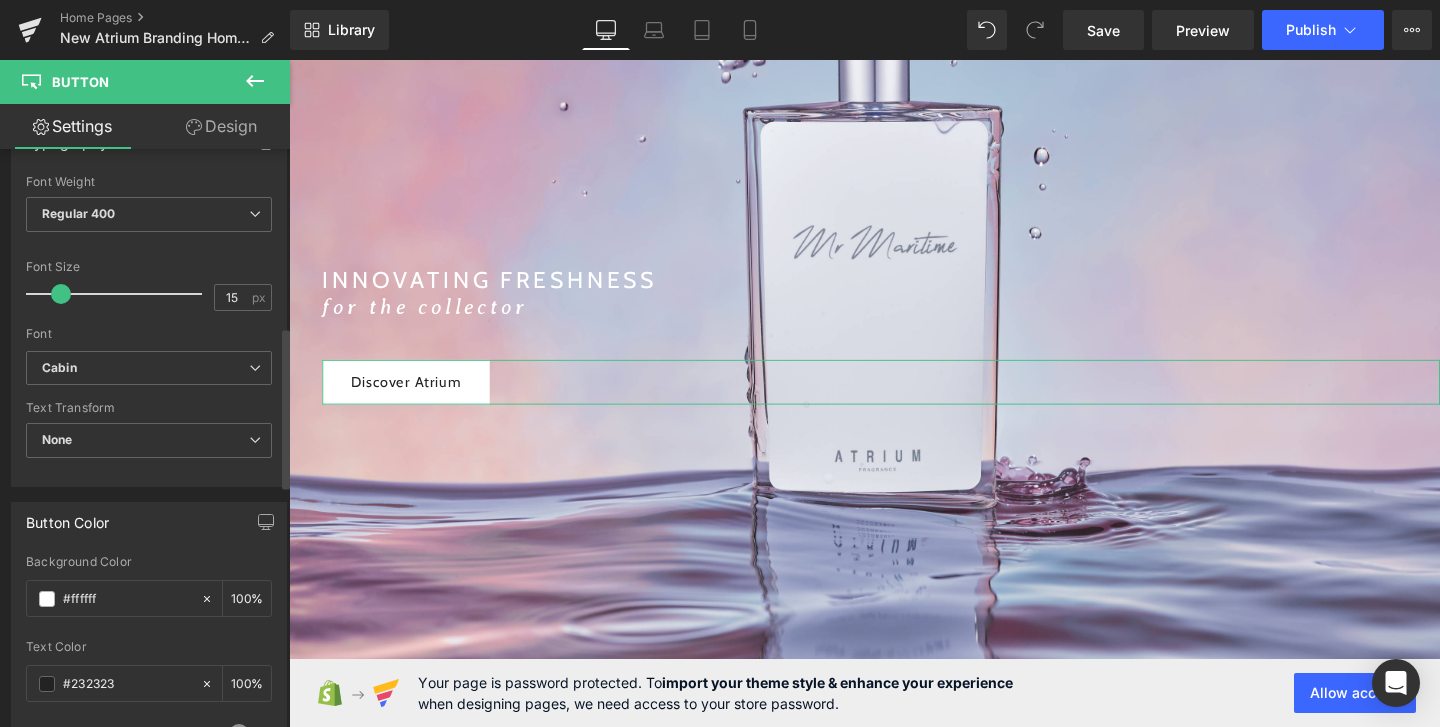 scroll, scrollTop: 654, scrollLeft: 0, axis: vertical 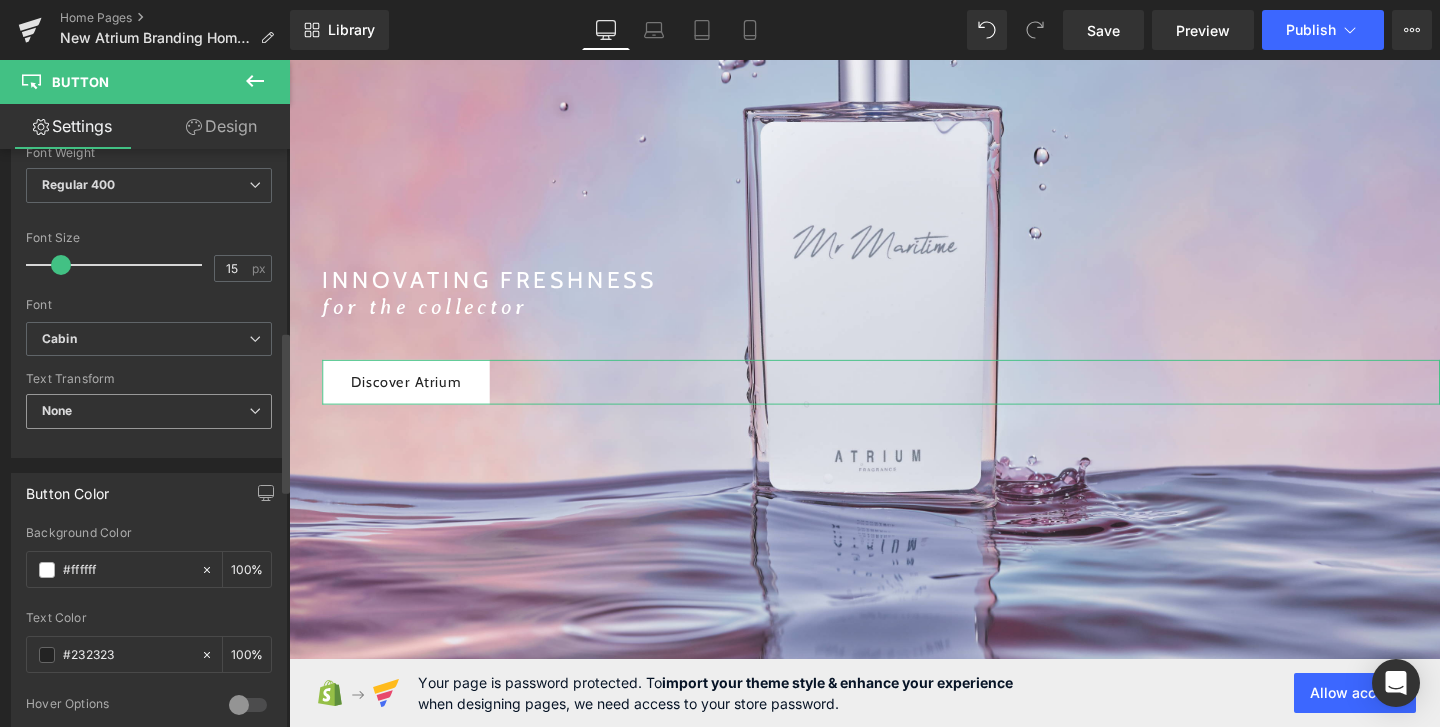 click on "None" at bounding box center [149, 411] 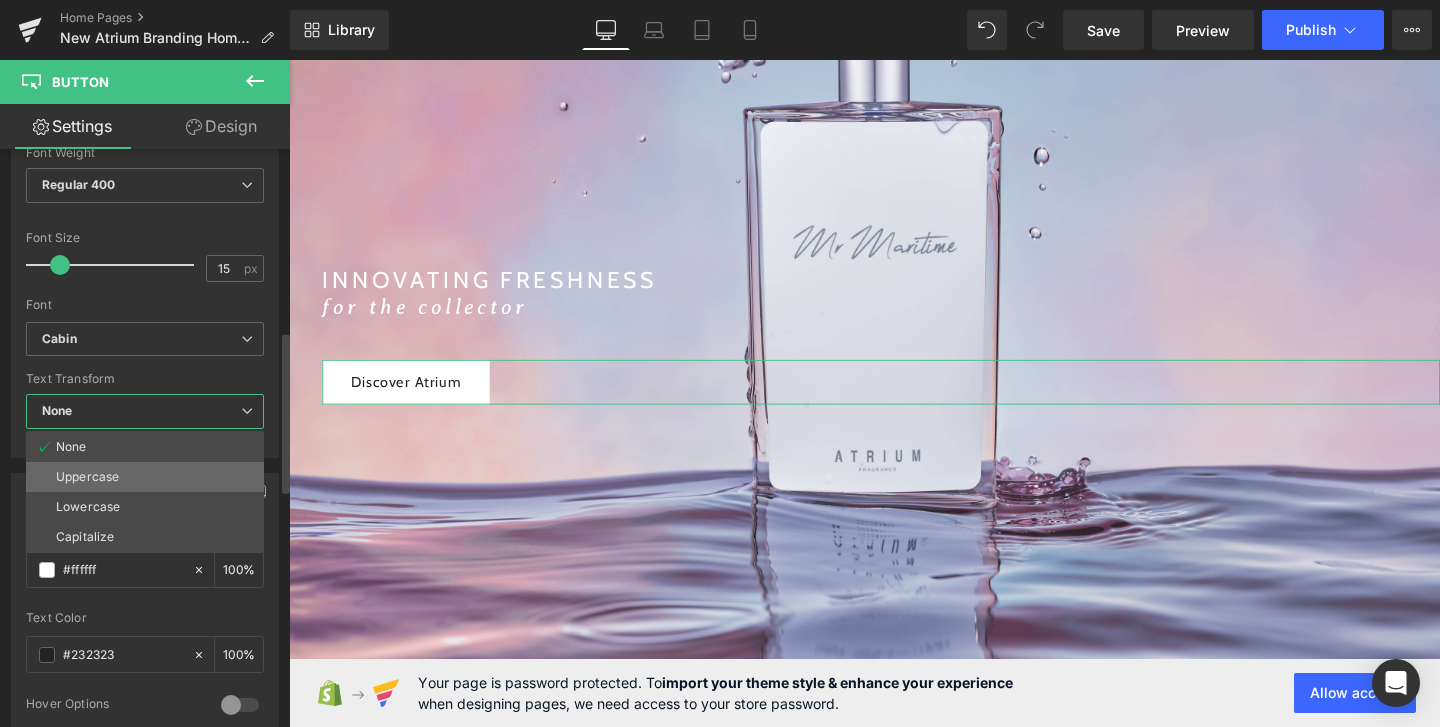 click on "Uppercase" at bounding box center (87, 477) 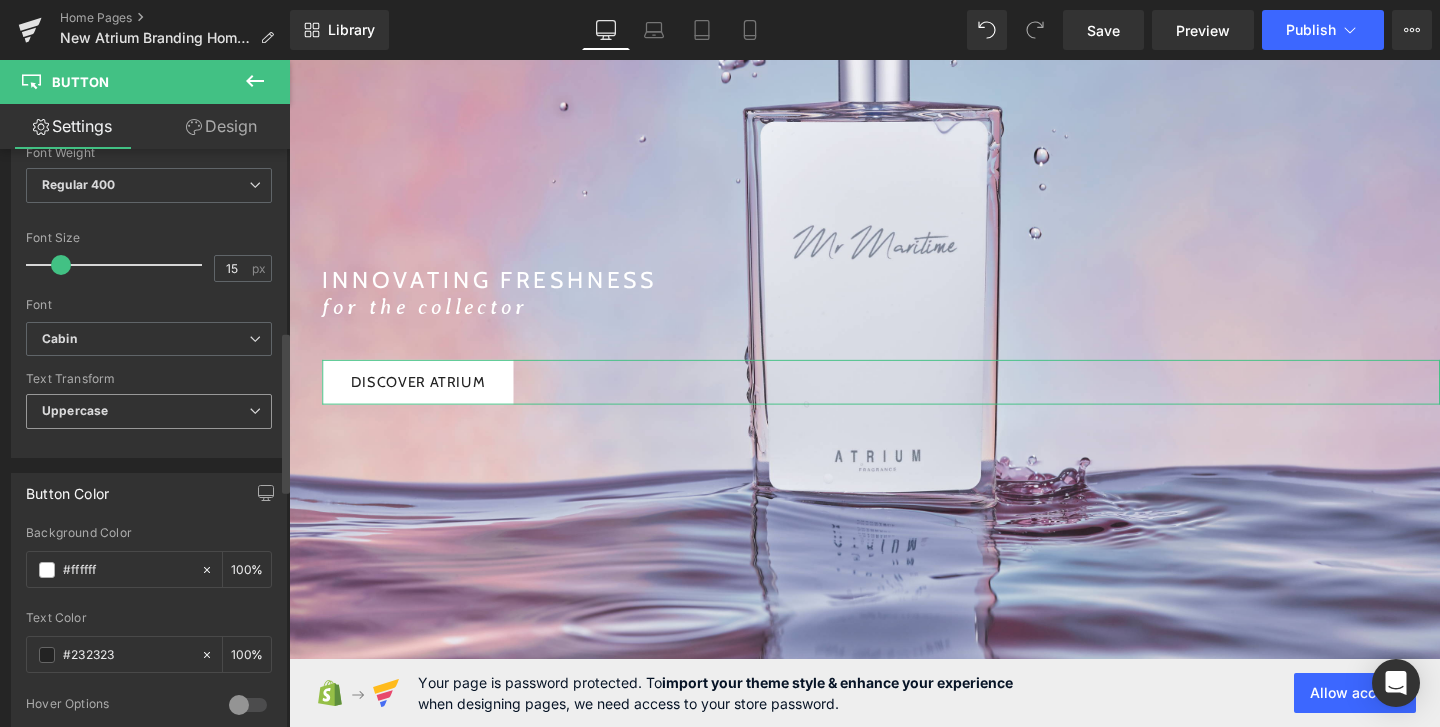 click on "Uppercase" at bounding box center [149, 411] 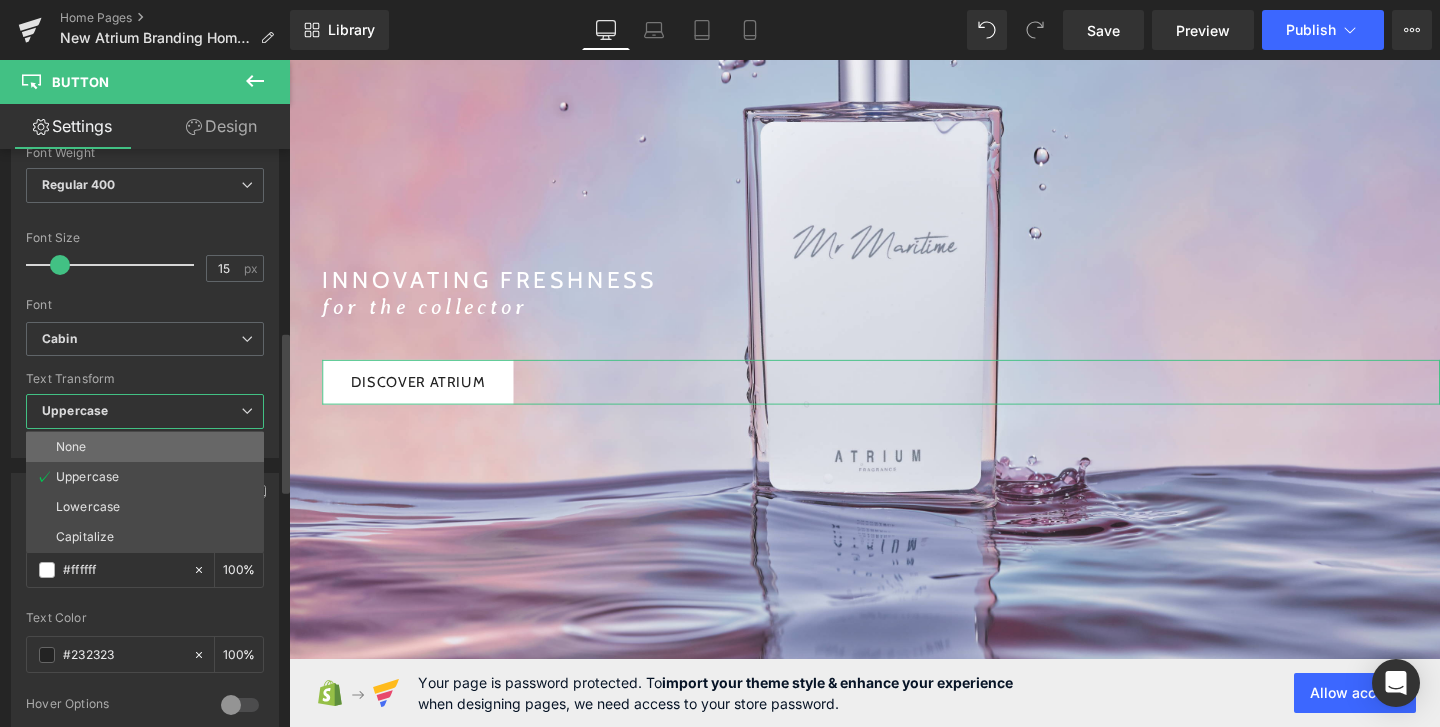 click on "None" at bounding box center [145, 447] 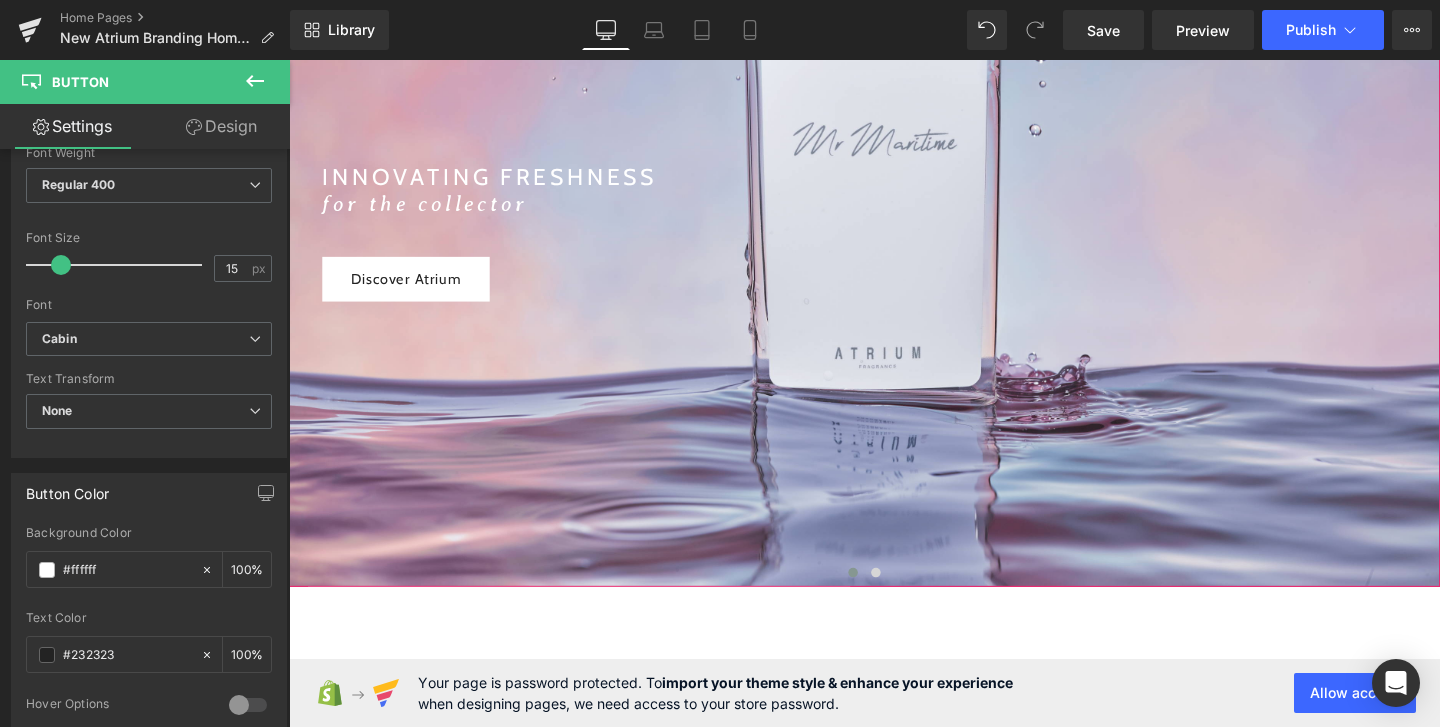 scroll, scrollTop: 509, scrollLeft: 0, axis: vertical 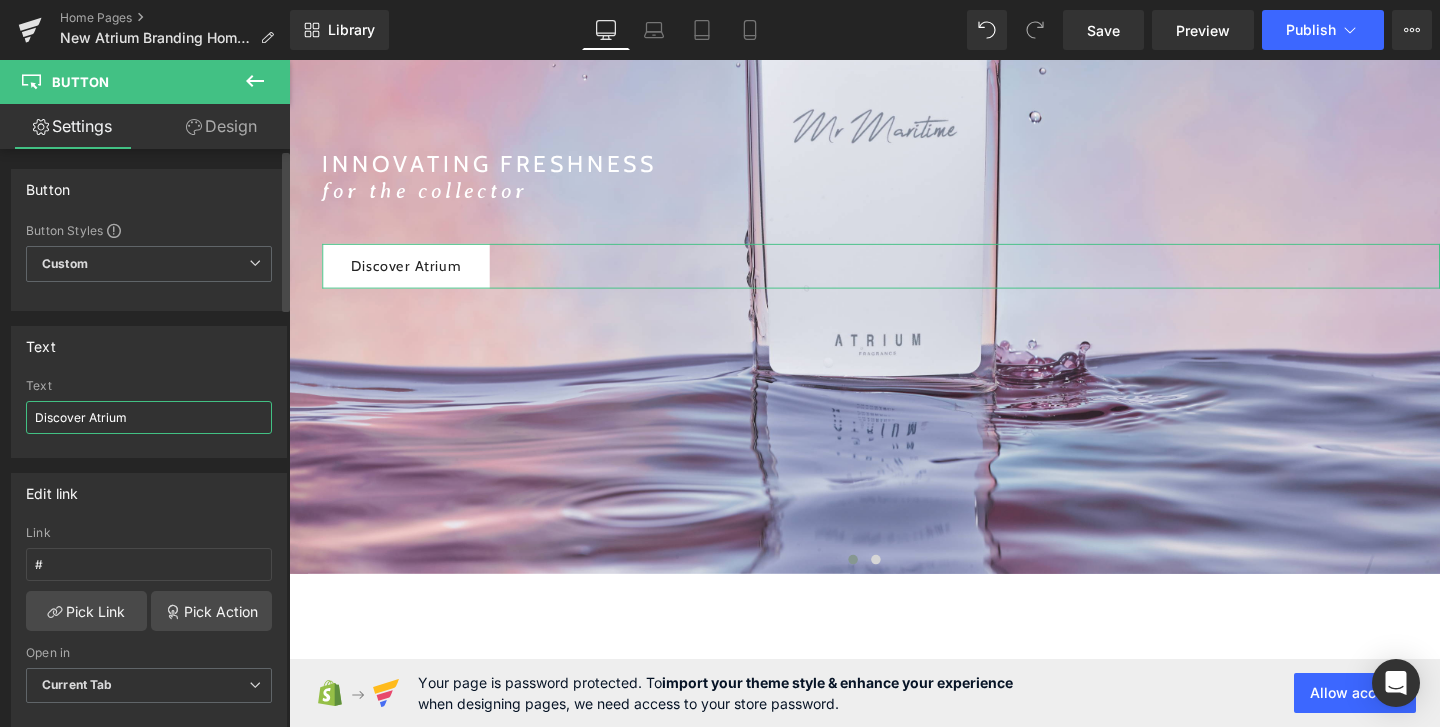 click on "Discover Atrium" at bounding box center [149, 417] 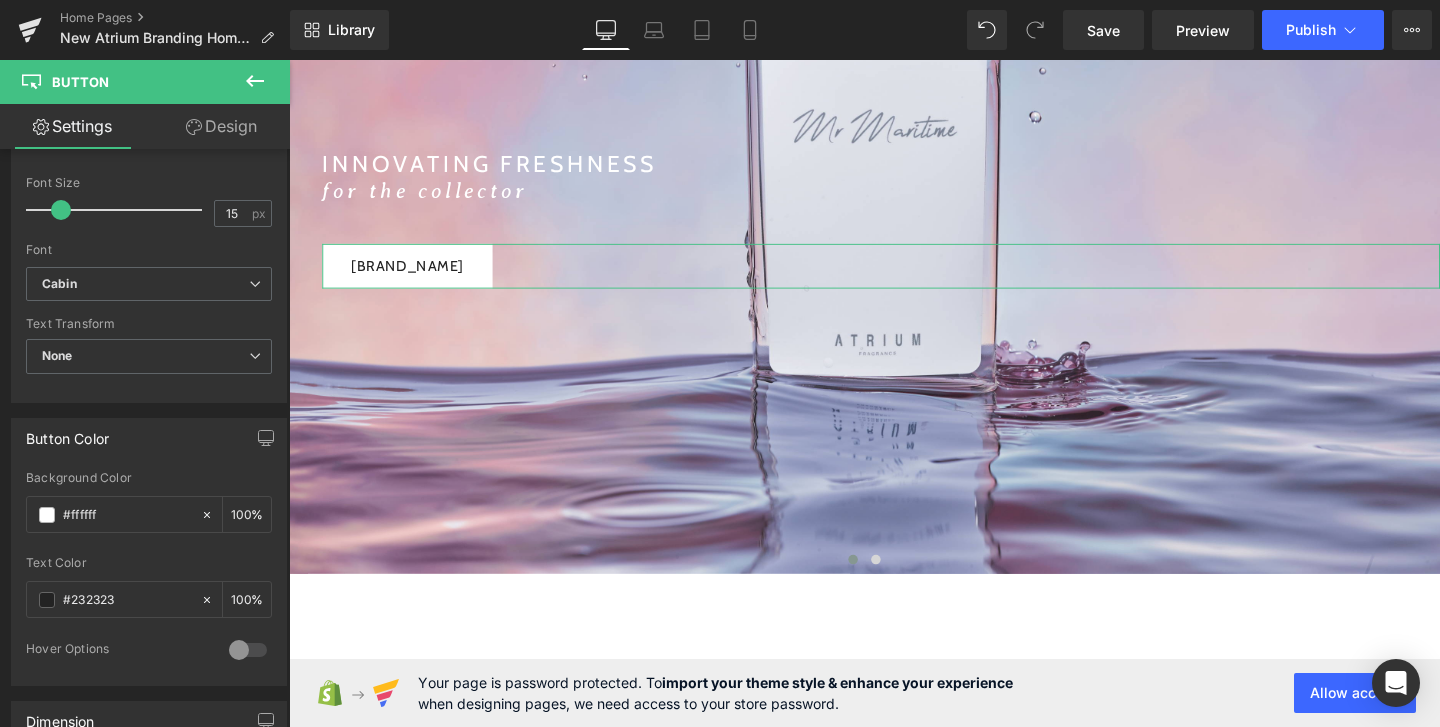 scroll, scrollTop: 719, scrollLeft: 0, axis: vertical 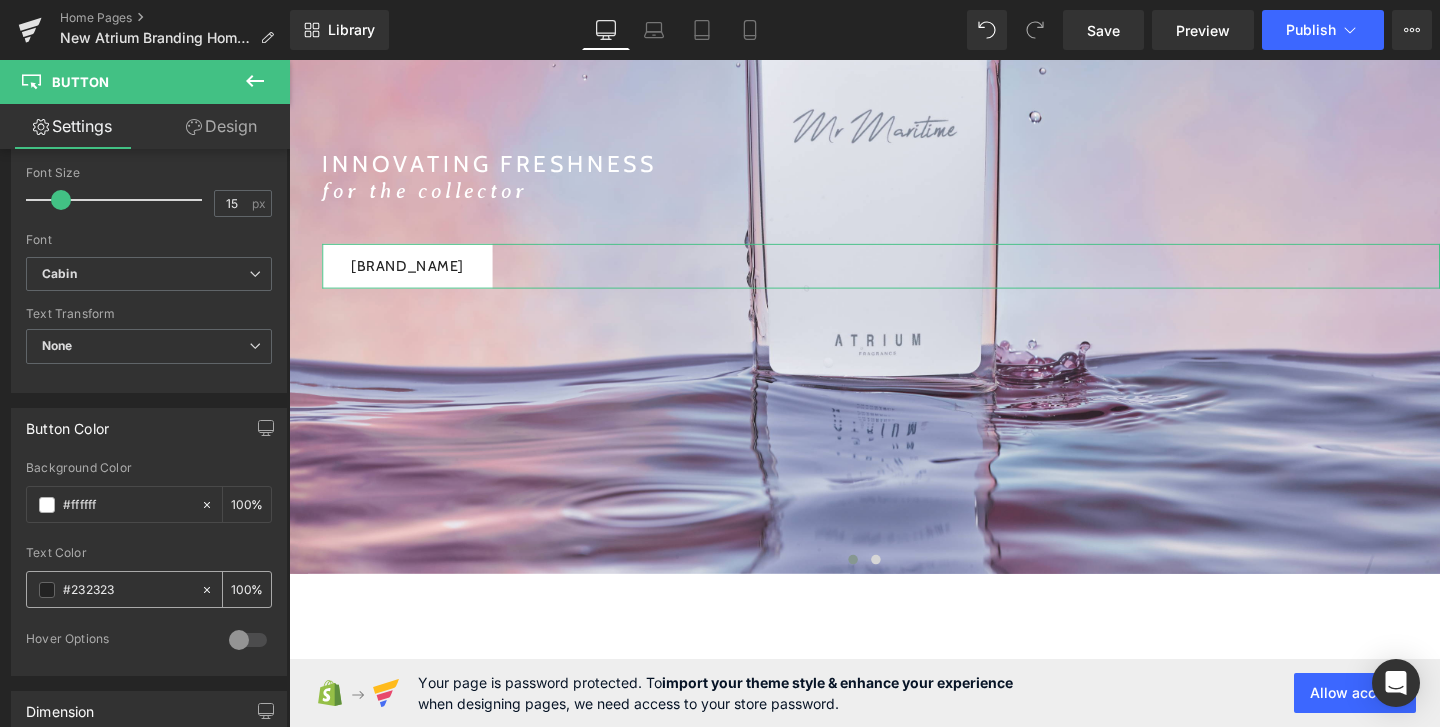 click at bounding box center (47, 590) 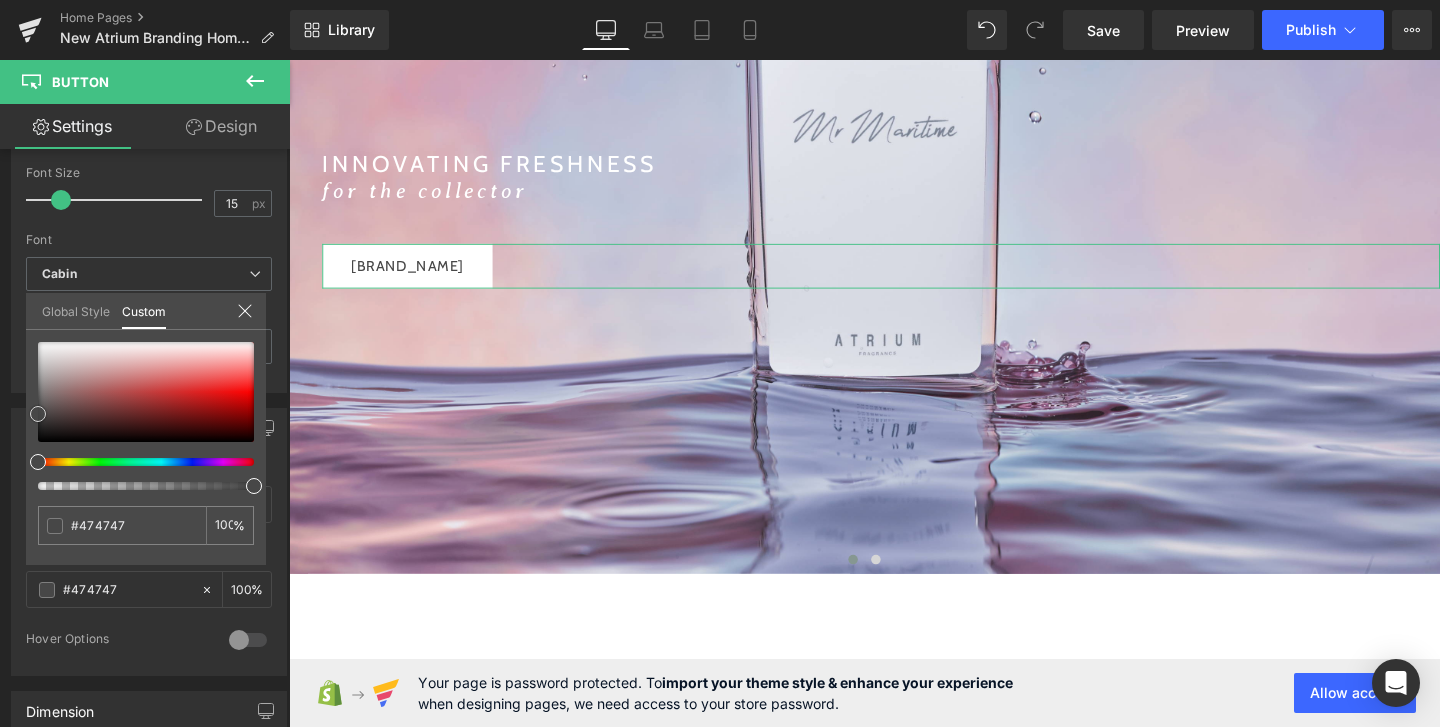 drag, startPoint x: 40, startPoint y: 427, endPoint x: 38, endPoint y: 414, distance: 13.152946 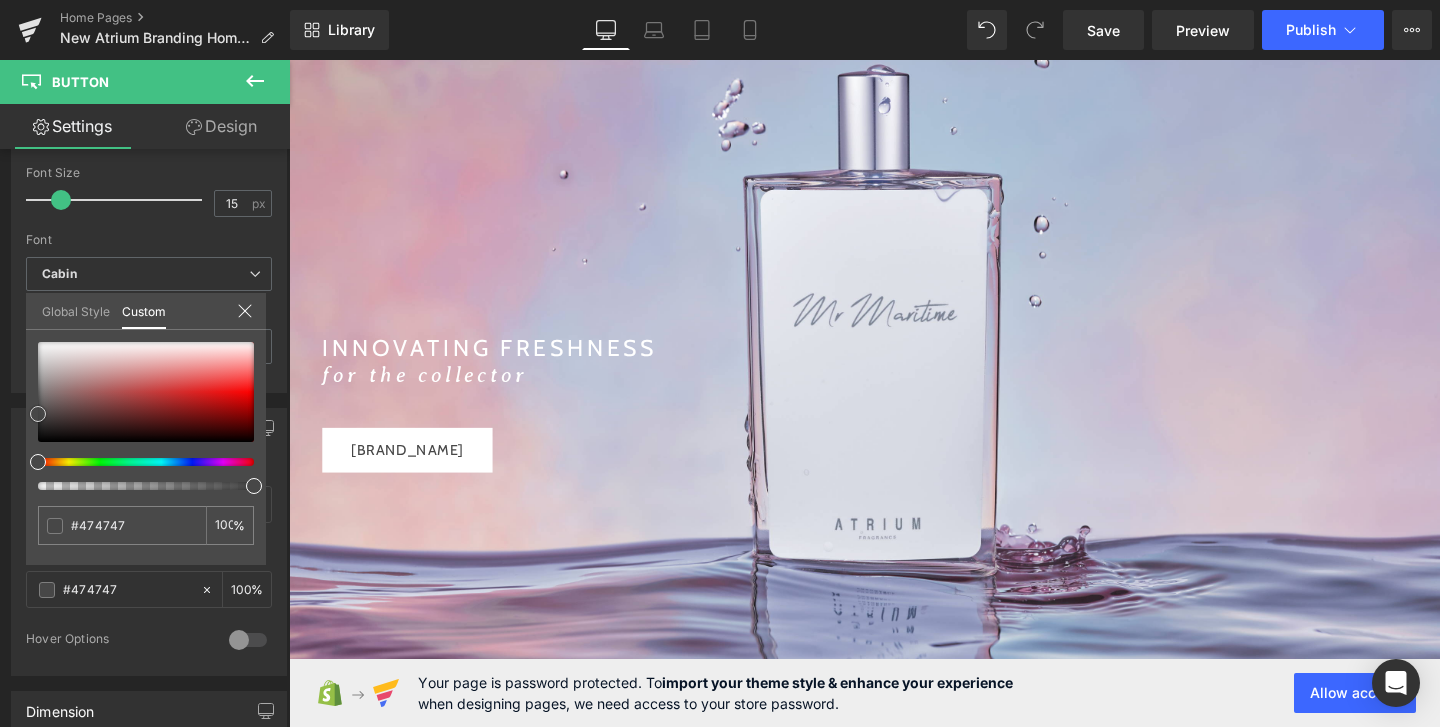 scroll, scrollTop: 508, scrollLeft: 0, axis: vertical 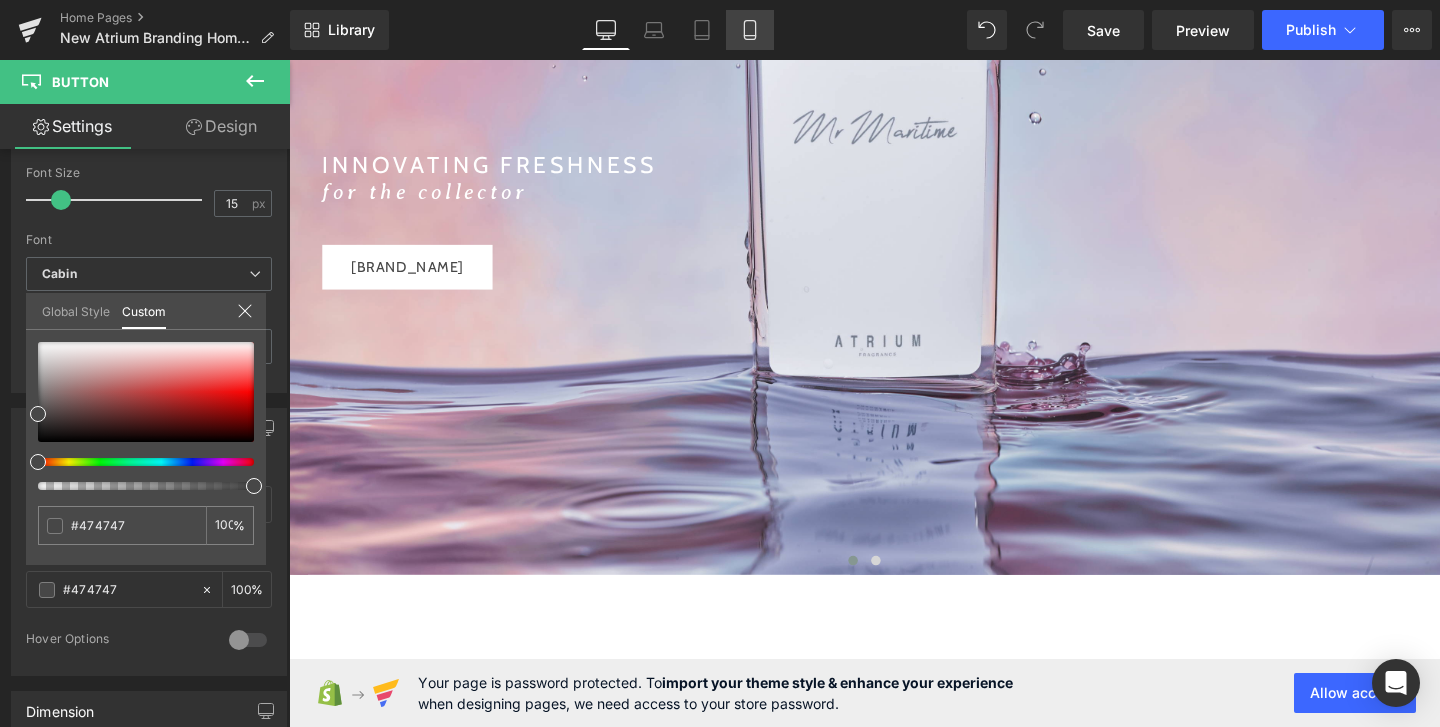 click 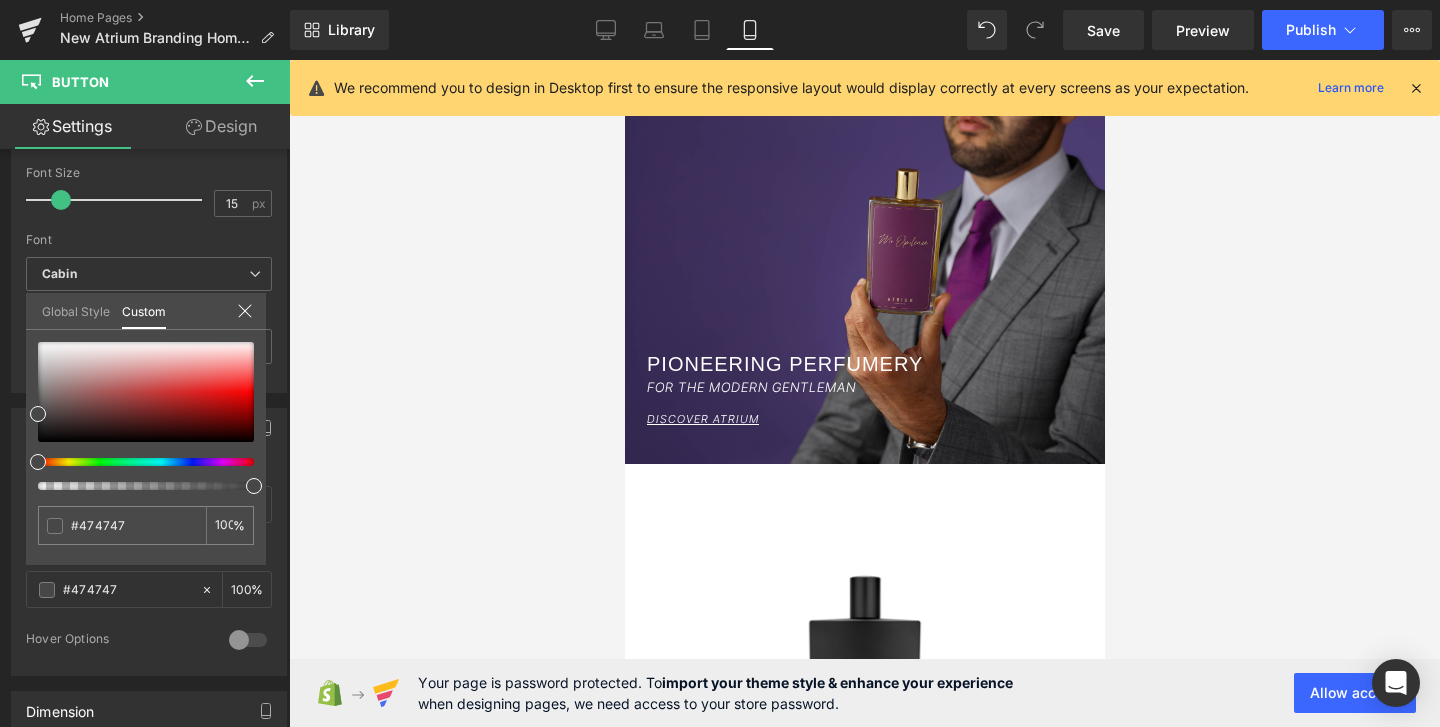 scroll, scrollTop: 0, scrollLeft: 0, axis: both 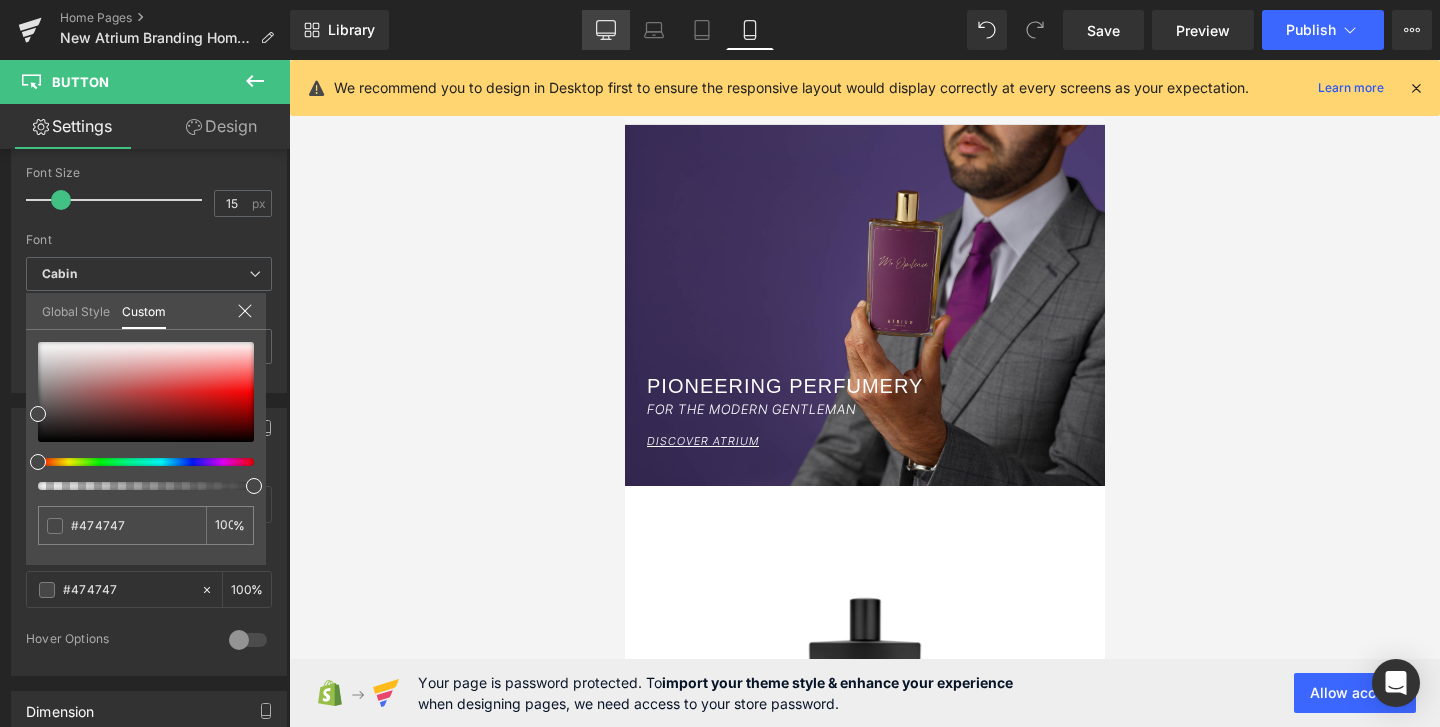 click 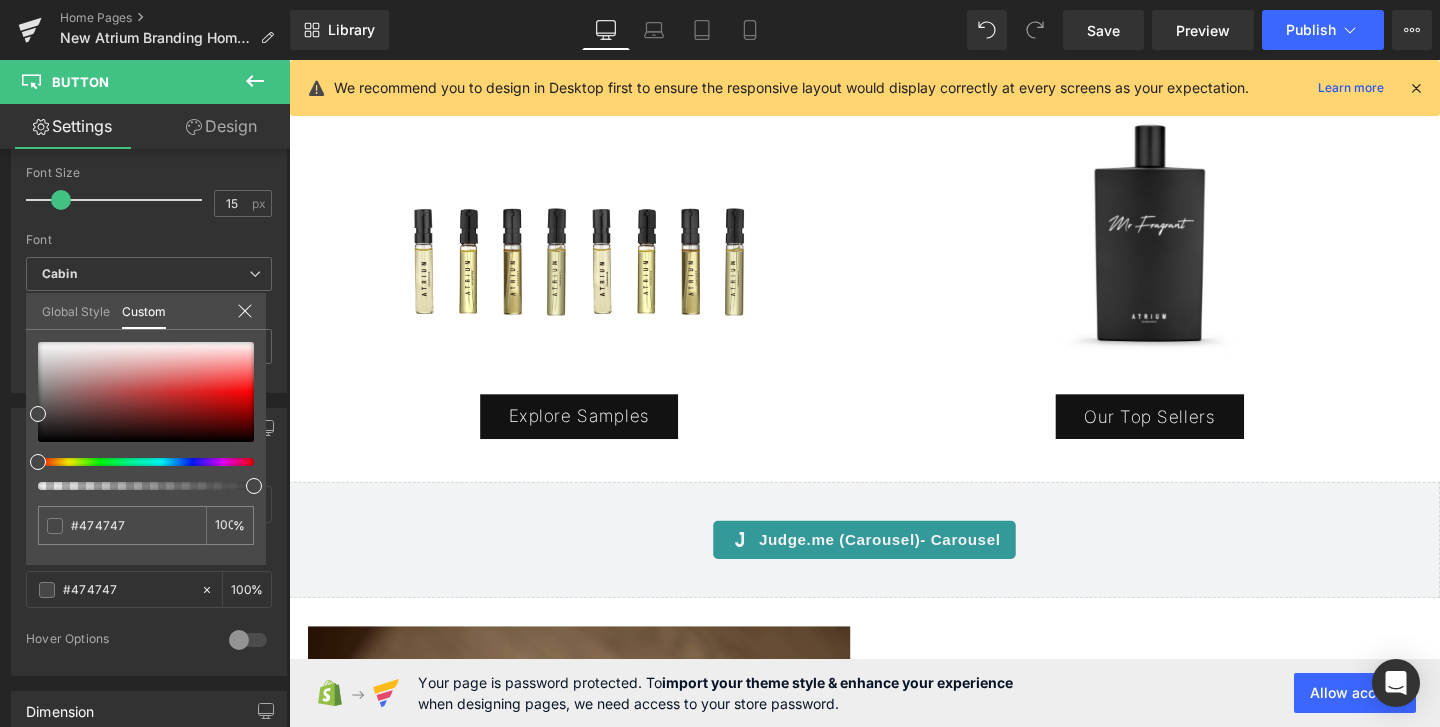 scroll, scrollTop: 1103, scrollLeft: 0, axis: vertical 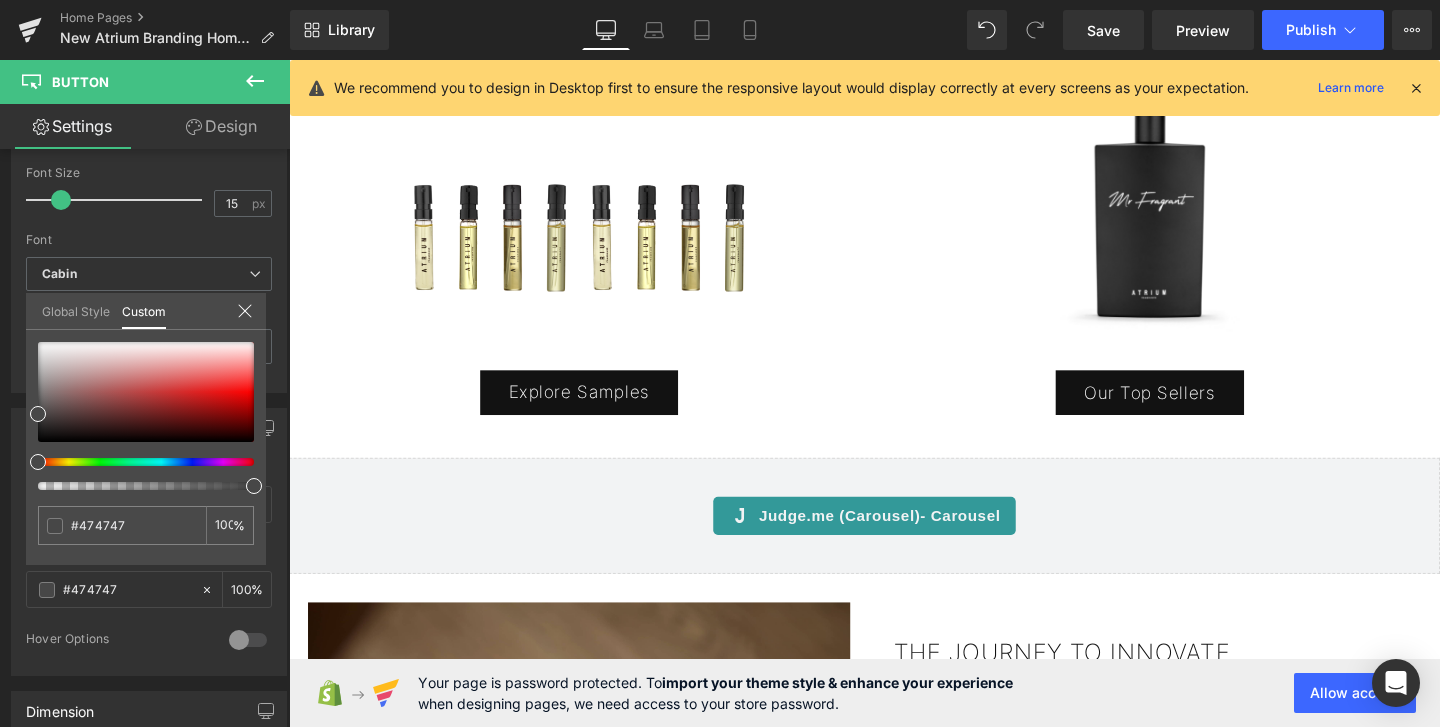 click at bounding box center [1416, 88] 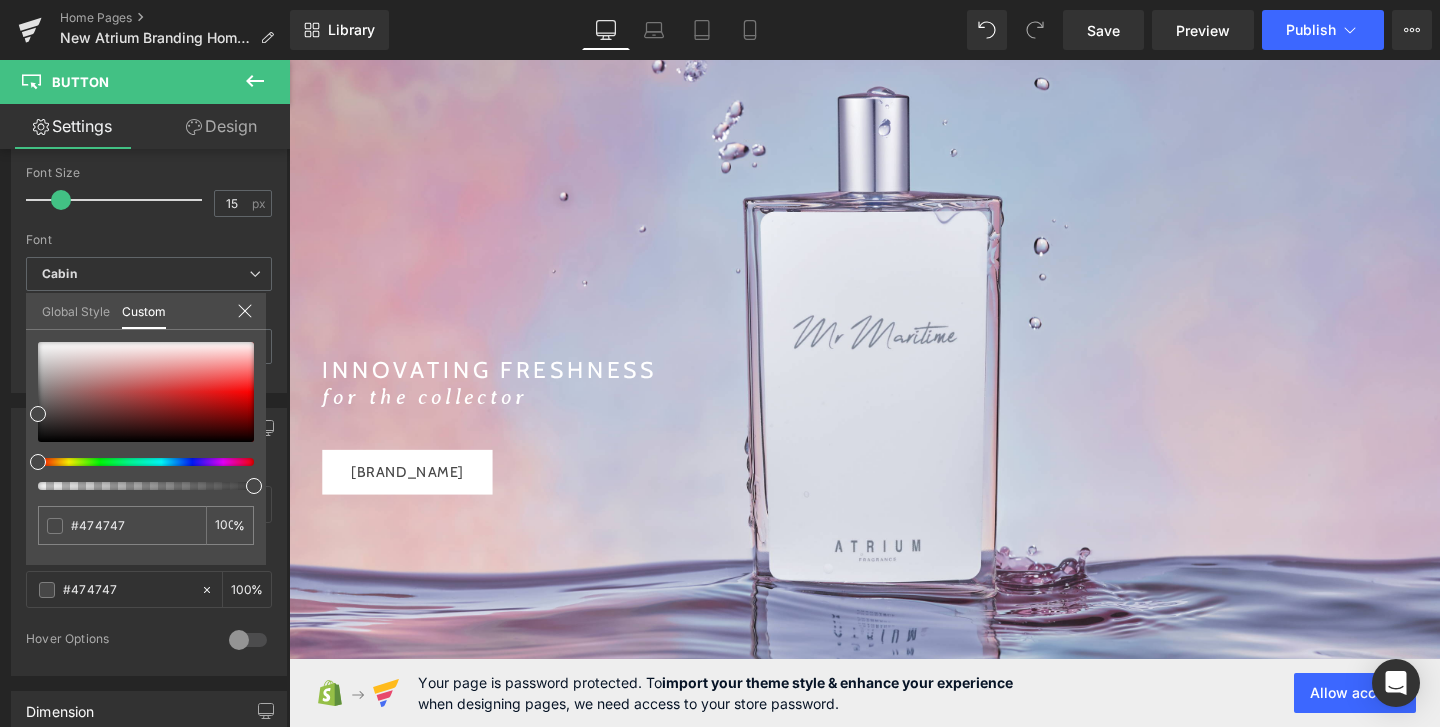 scroll, scrollTop: 351, scrollLeft: 0, axis: vertical 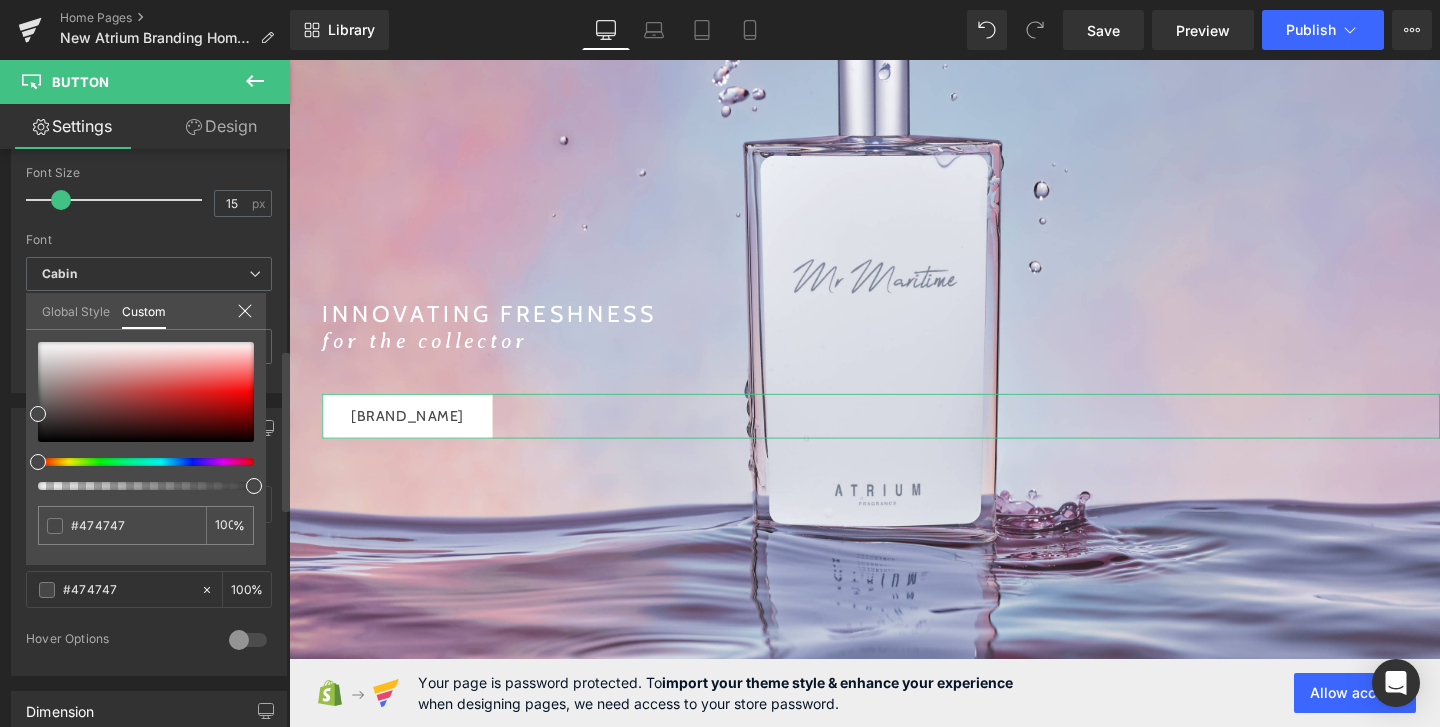 click 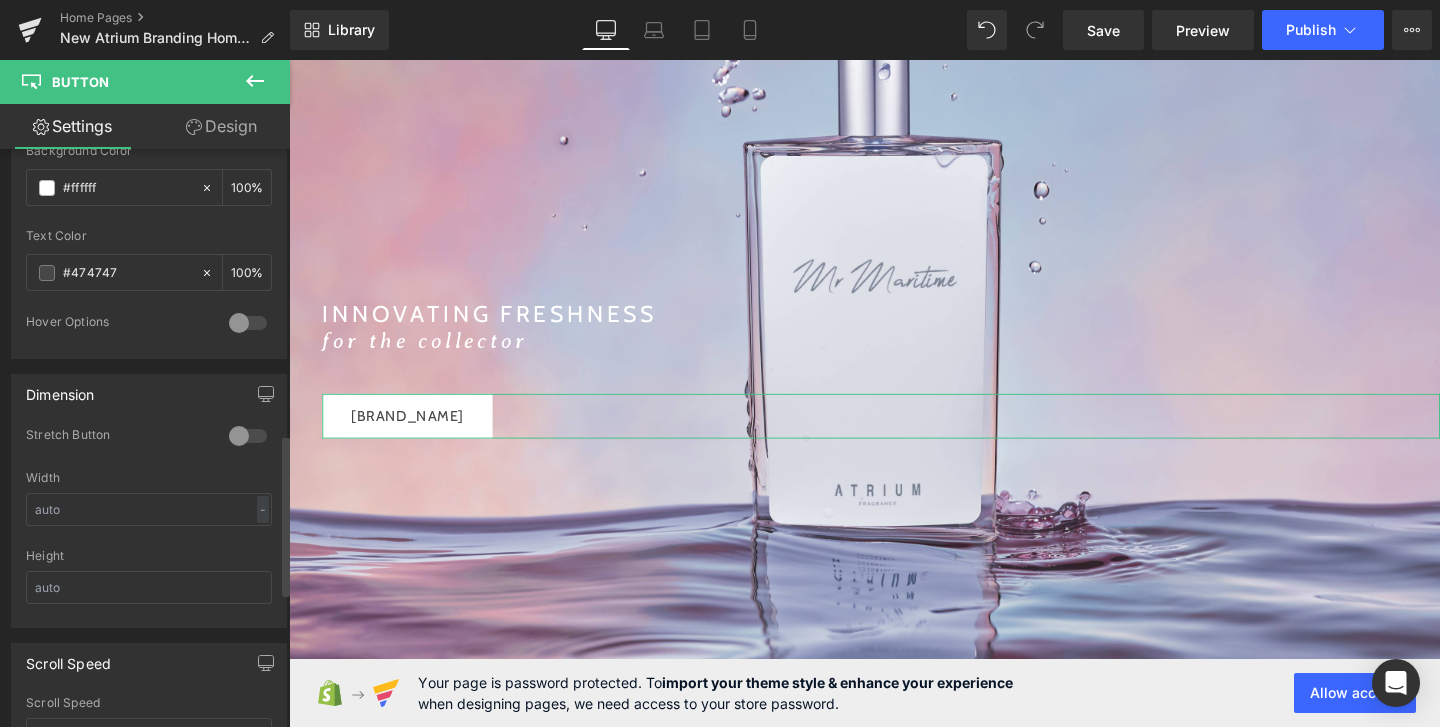 scroll, scrollTop: 1049, scrollLeft: 0, axis: vertical 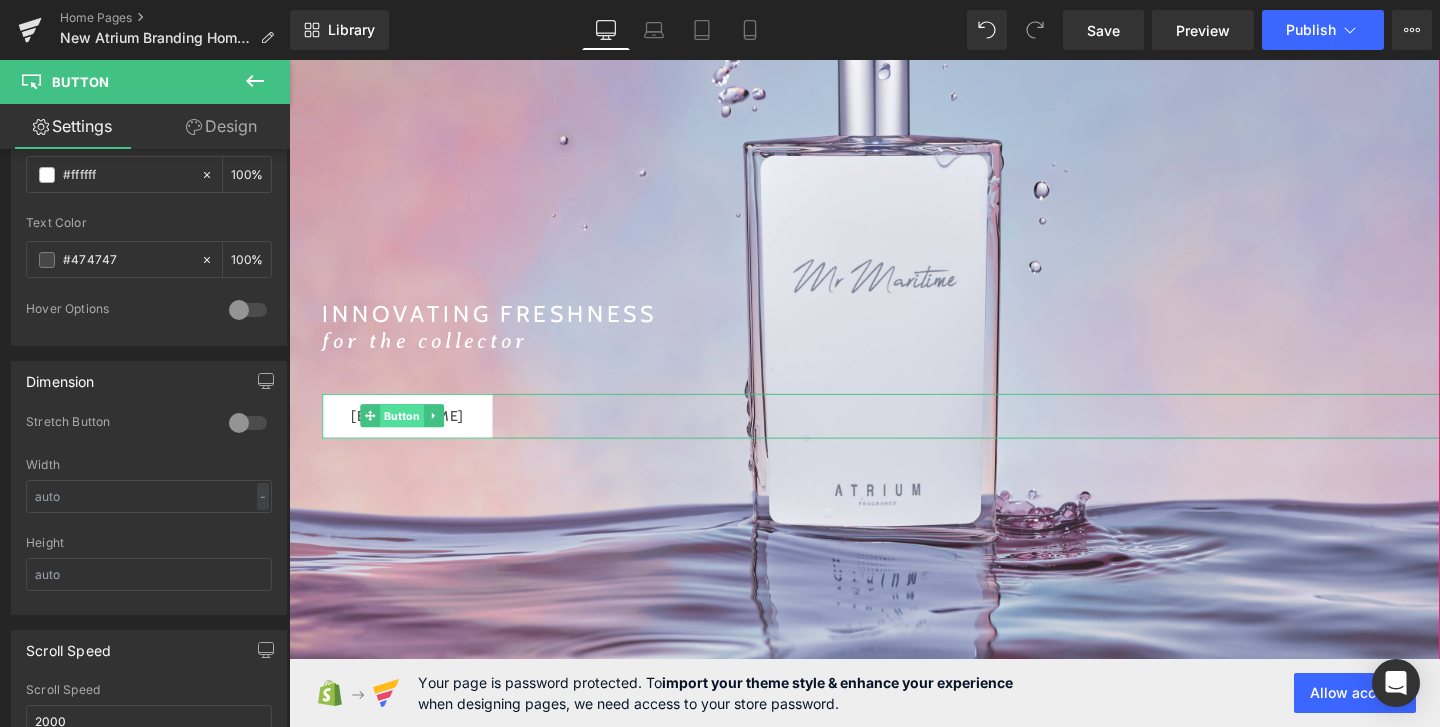 click on "Button" at bounding box center (408, 434) 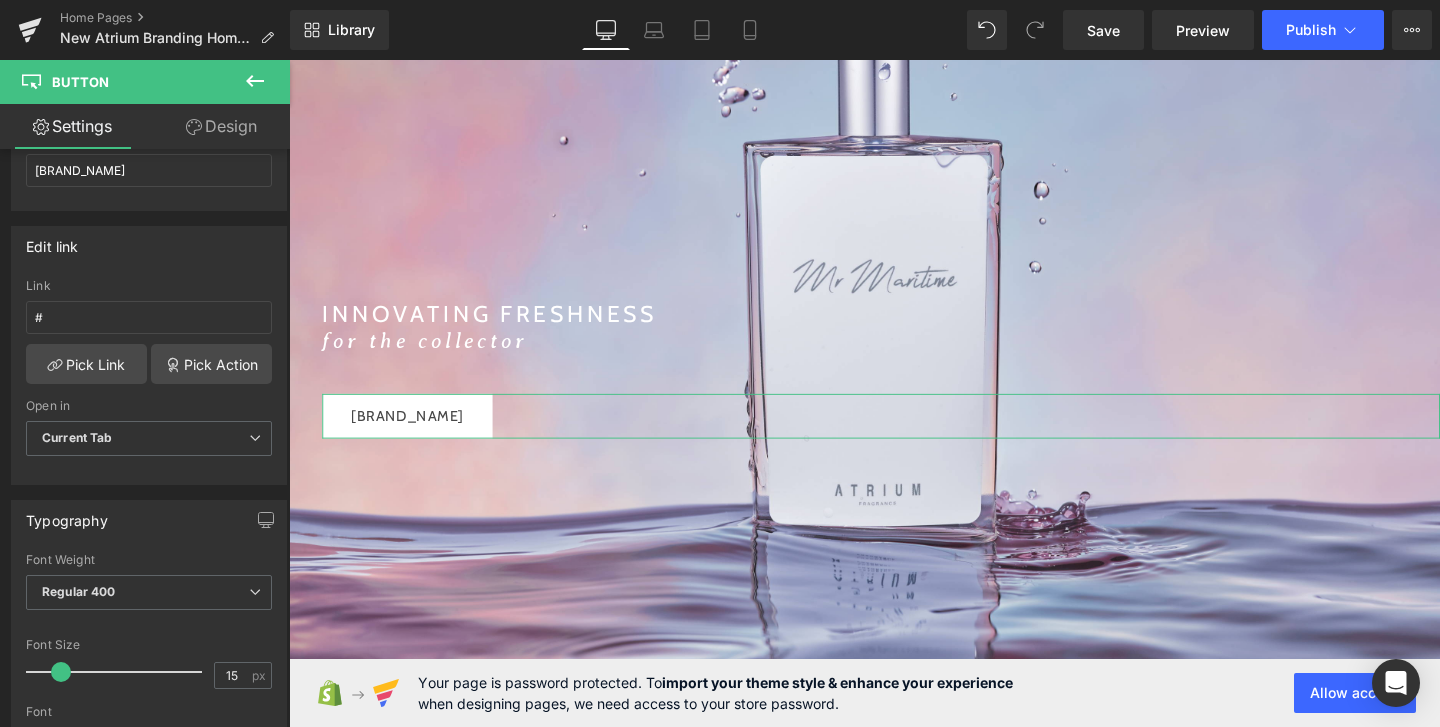 scroll, scrollTop: 0, scrollLeft: 0, axis: both 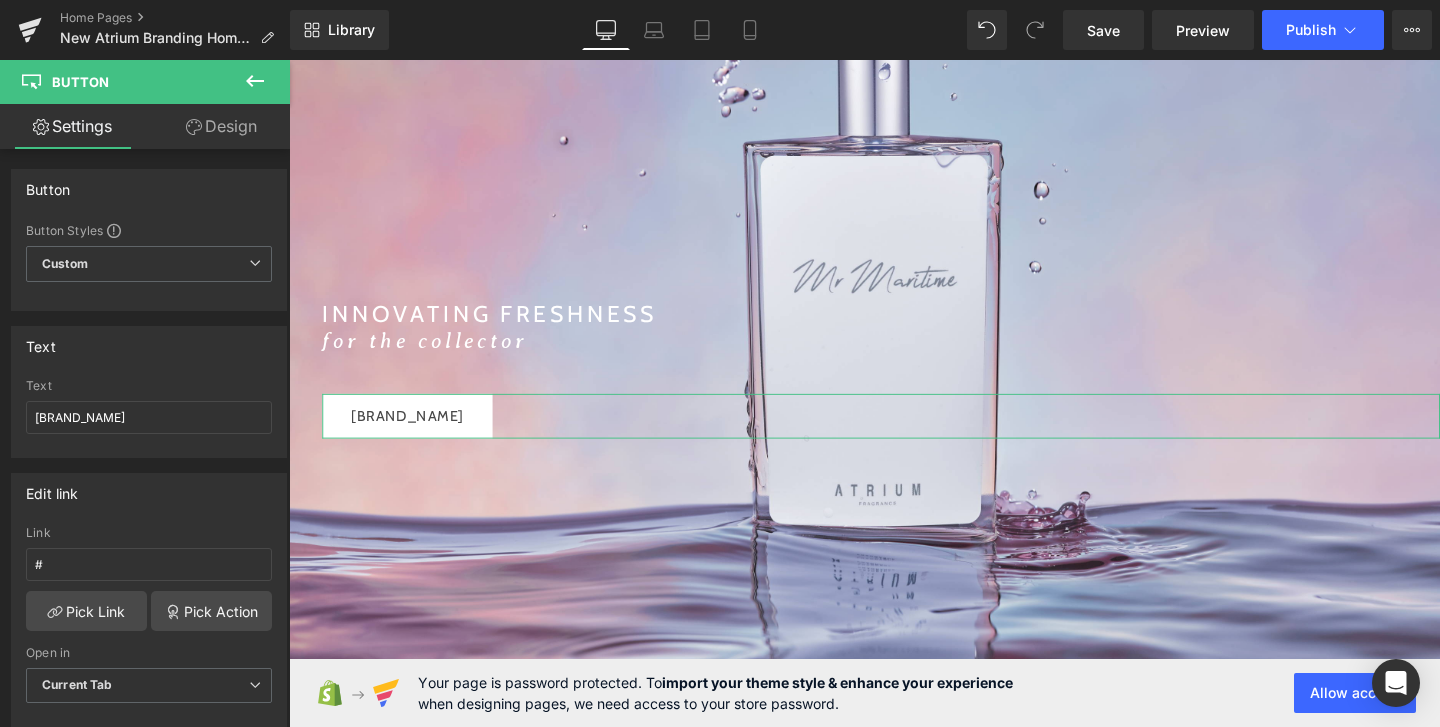 click on "Button
Button Styles Custom
Custom
Setup Global Style
Custom
Setup Global Style
Button Size Large Medium Small
Large
Large Medium Small
Text Explore Atrium Text Explore Atrium Edit link # Link #  Pick Link  Pick Action Current Tab New Tab Open in
Current Tab
Current Tab New Tab Typography Thin 100 Semi Thin 200 Light 300 Regular 400 Medium 500 Semi Bold 600 Super Bold 800 Boldest 900 Bold 700 Lighter Bolder Font Weight
Regular 400
Thin 100 Semi Thin 200 Light 300 Regular 400 Medium 500 Semi Bold 600 Super Bold 800 Bolder" at bounding box center (145, 442) 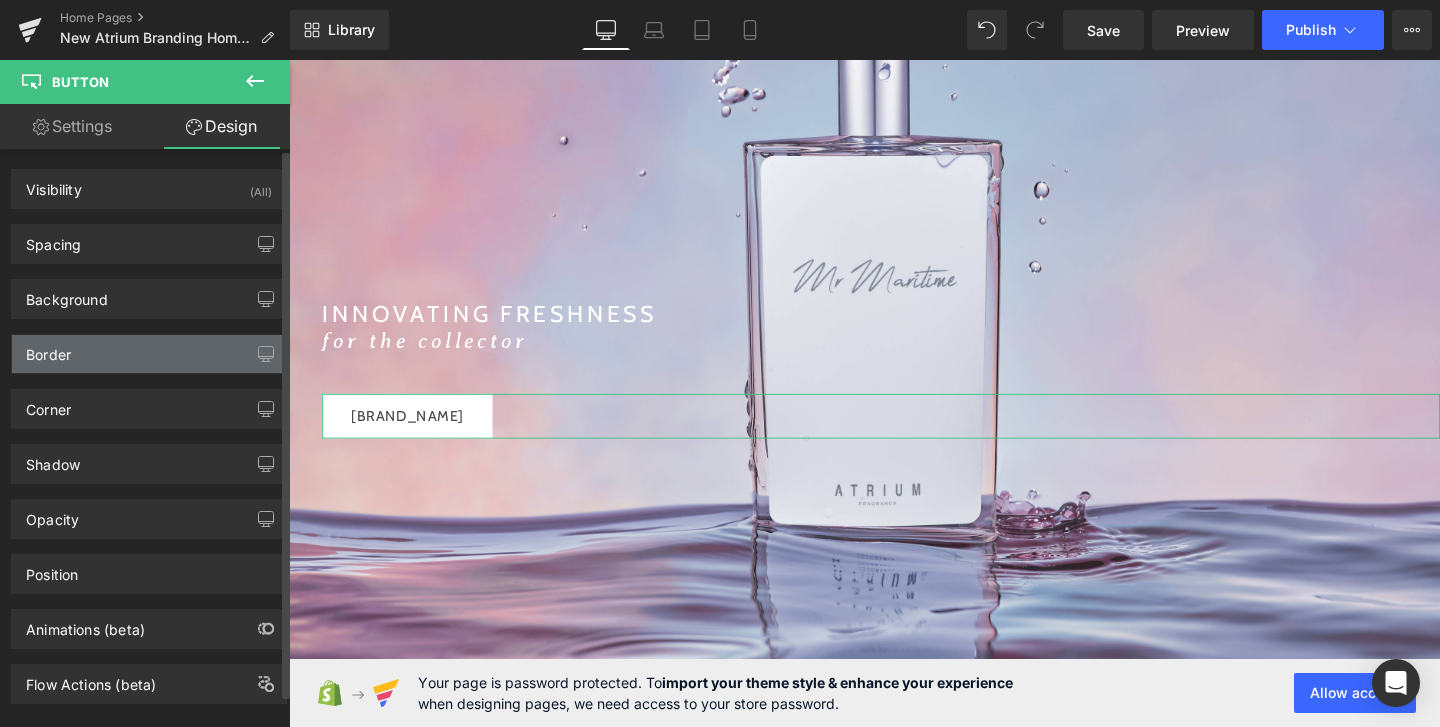 click on "Border" at bounding box center [149, 354] 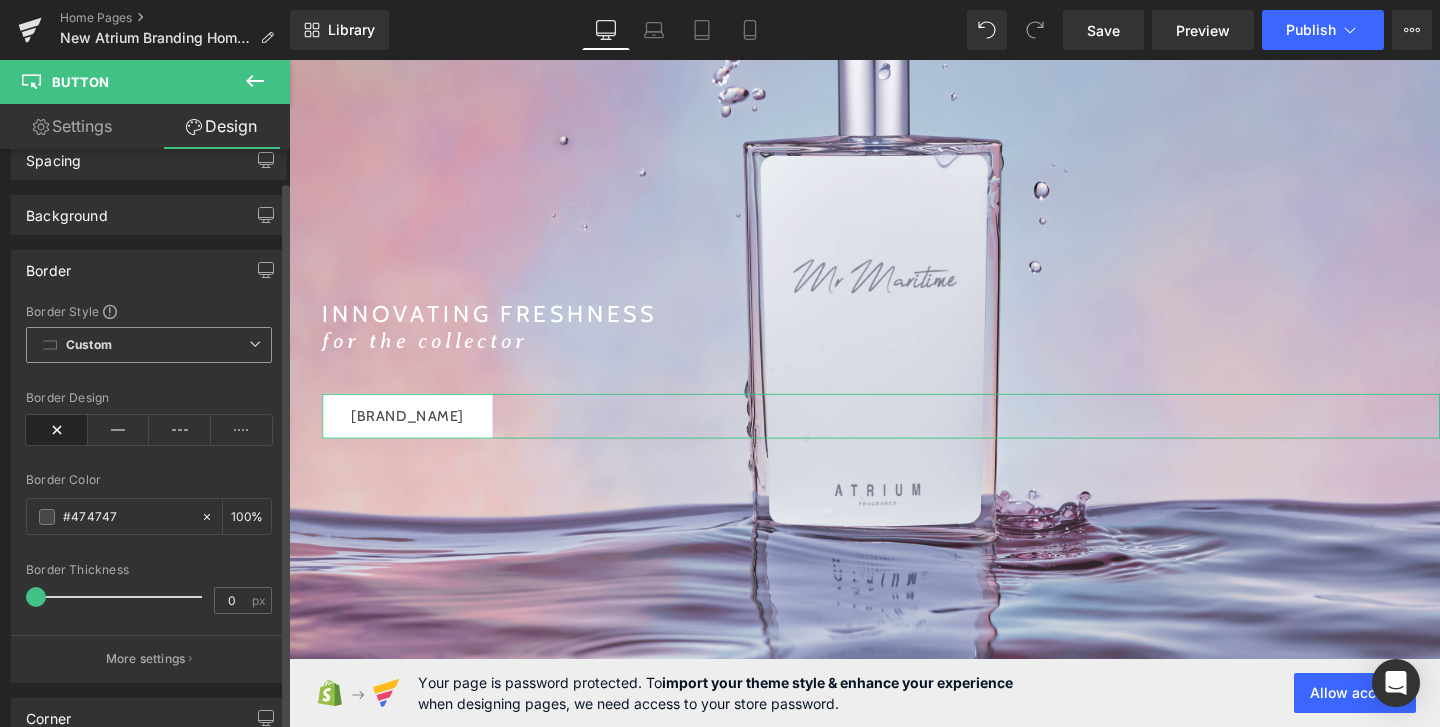 scroll, scrollTop: 86, scrollLeft: 0, axis: vertical 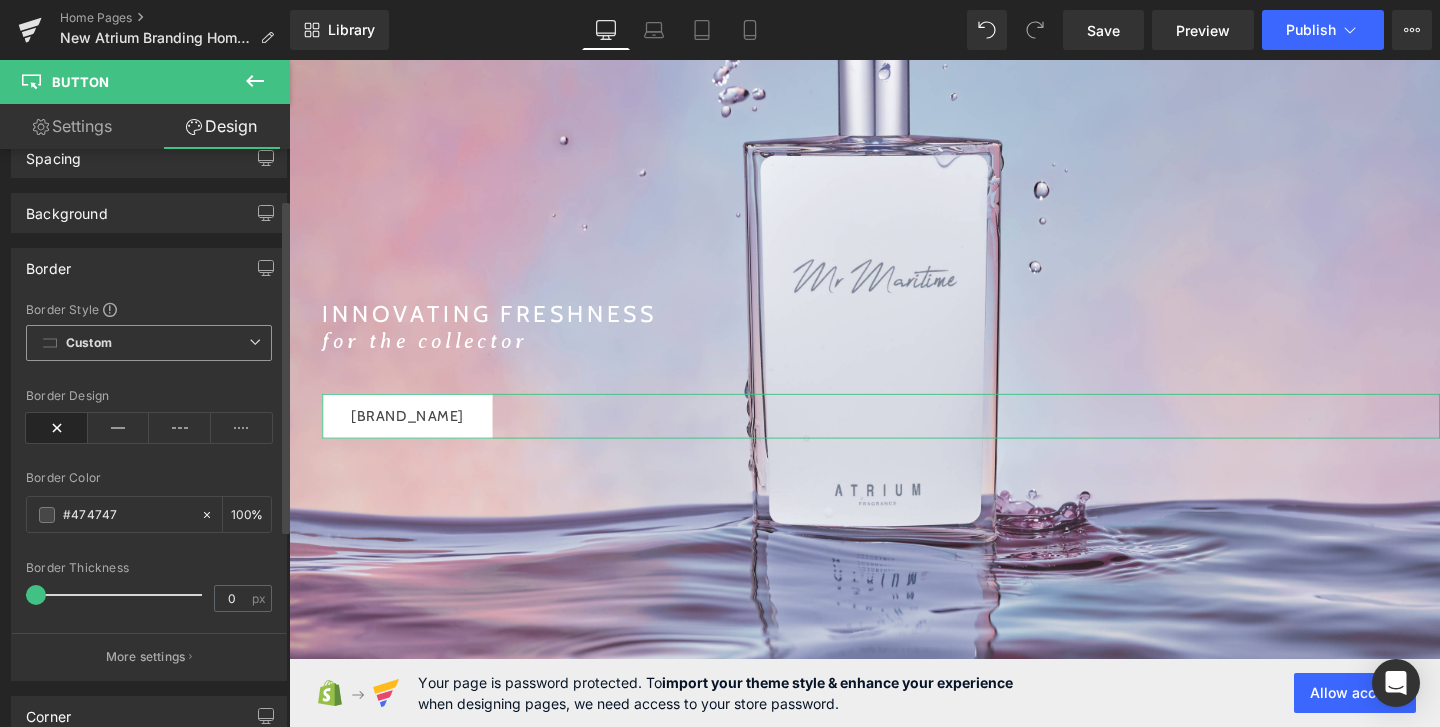 click on "Custom
Setup Global Style" at bounding box center [149, 343] 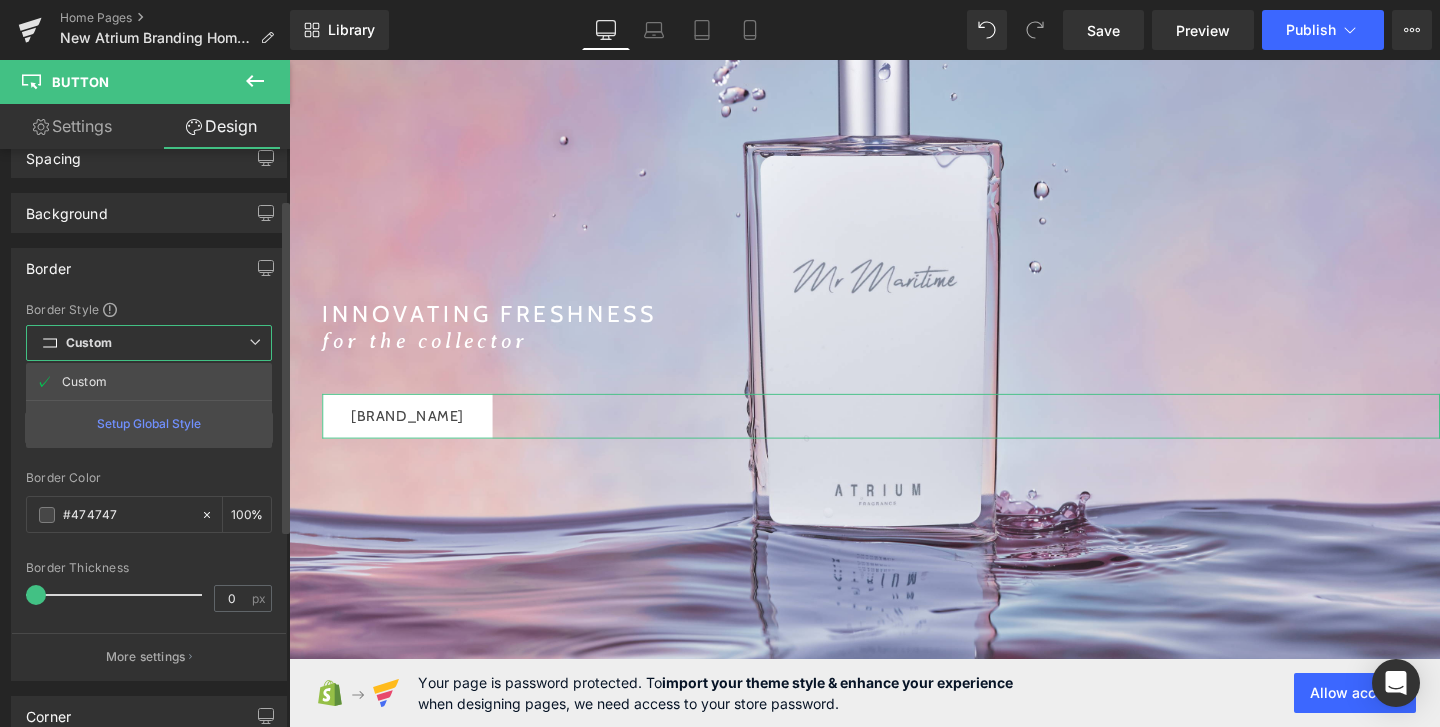click on "Custom
Setup Global Style" at bounding box center (149, 343) 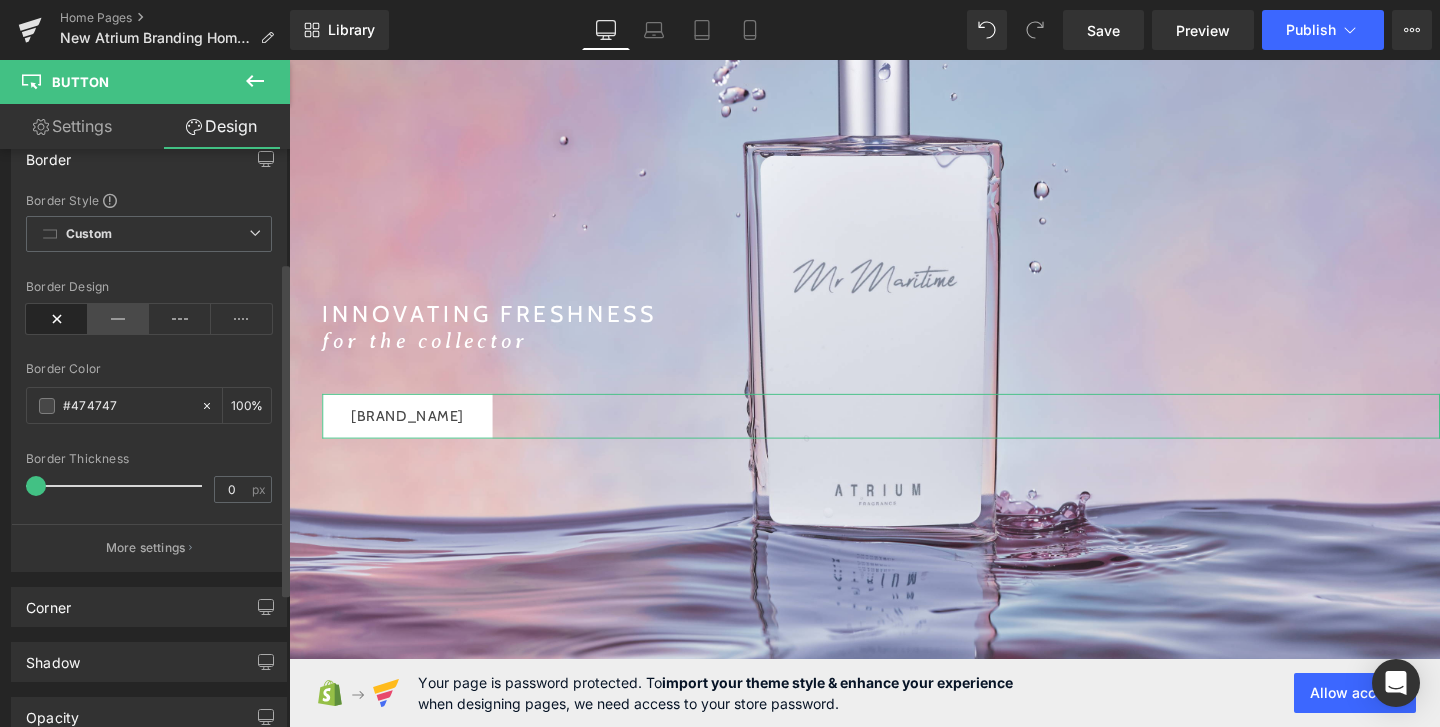 scroll, scrollTop: 254, scrollLeft: 0, axis: vertical 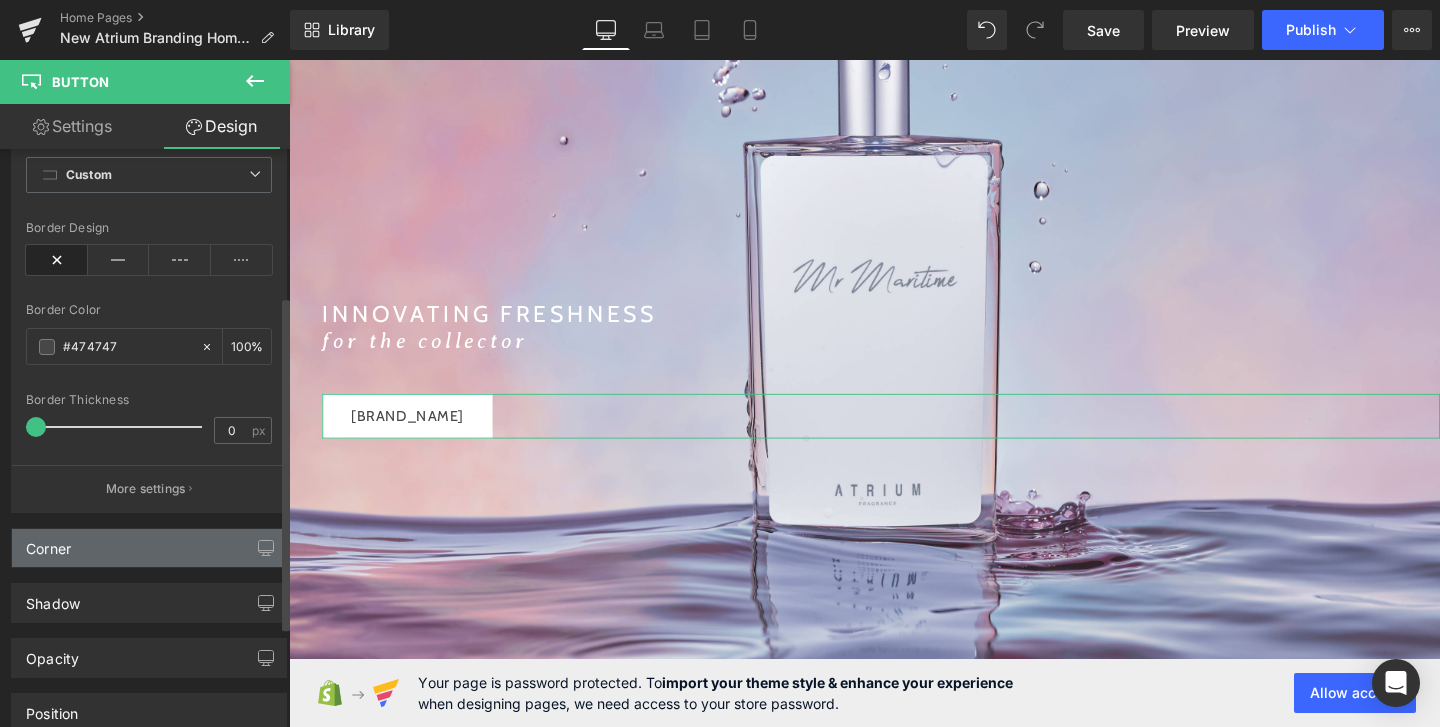 click on "Corner" at bounding box center (149, 548) 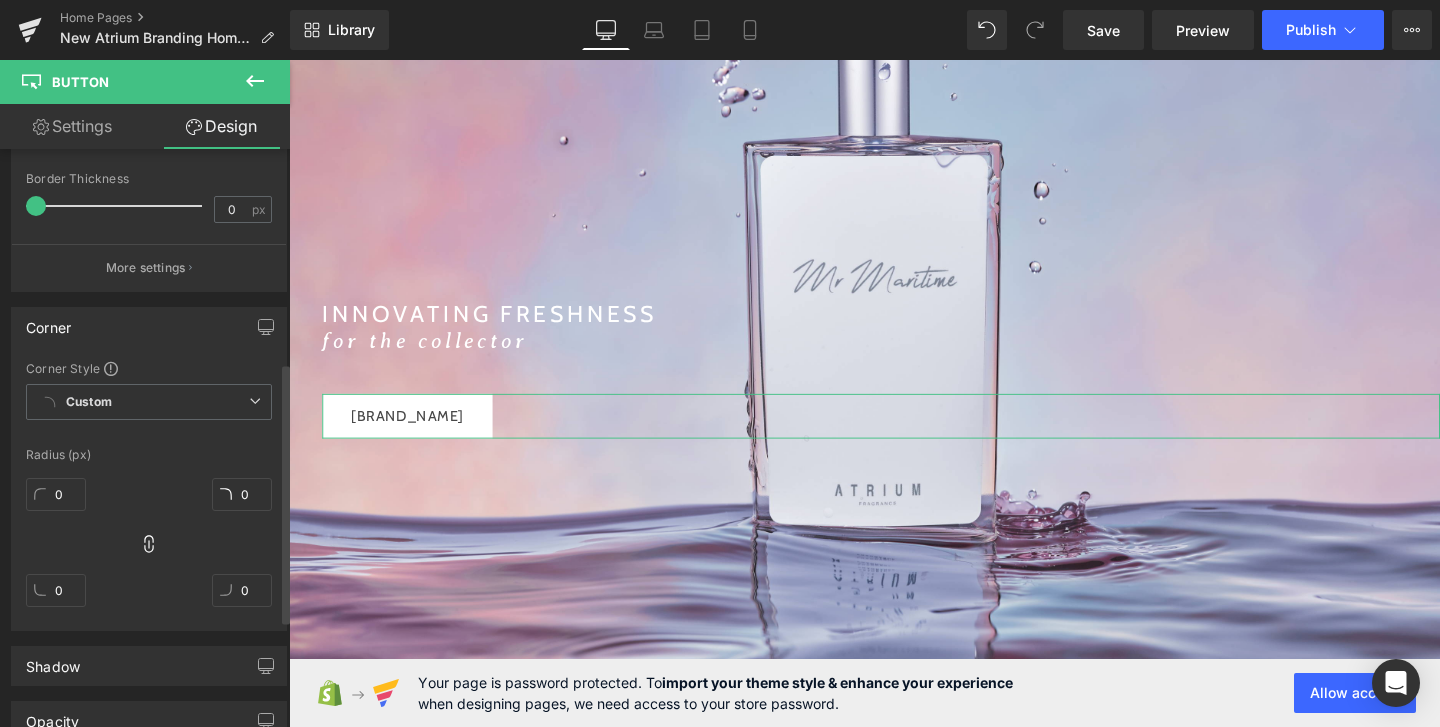 scroll, scrollTop: 476, scrollLeft: 0, axis: vertical 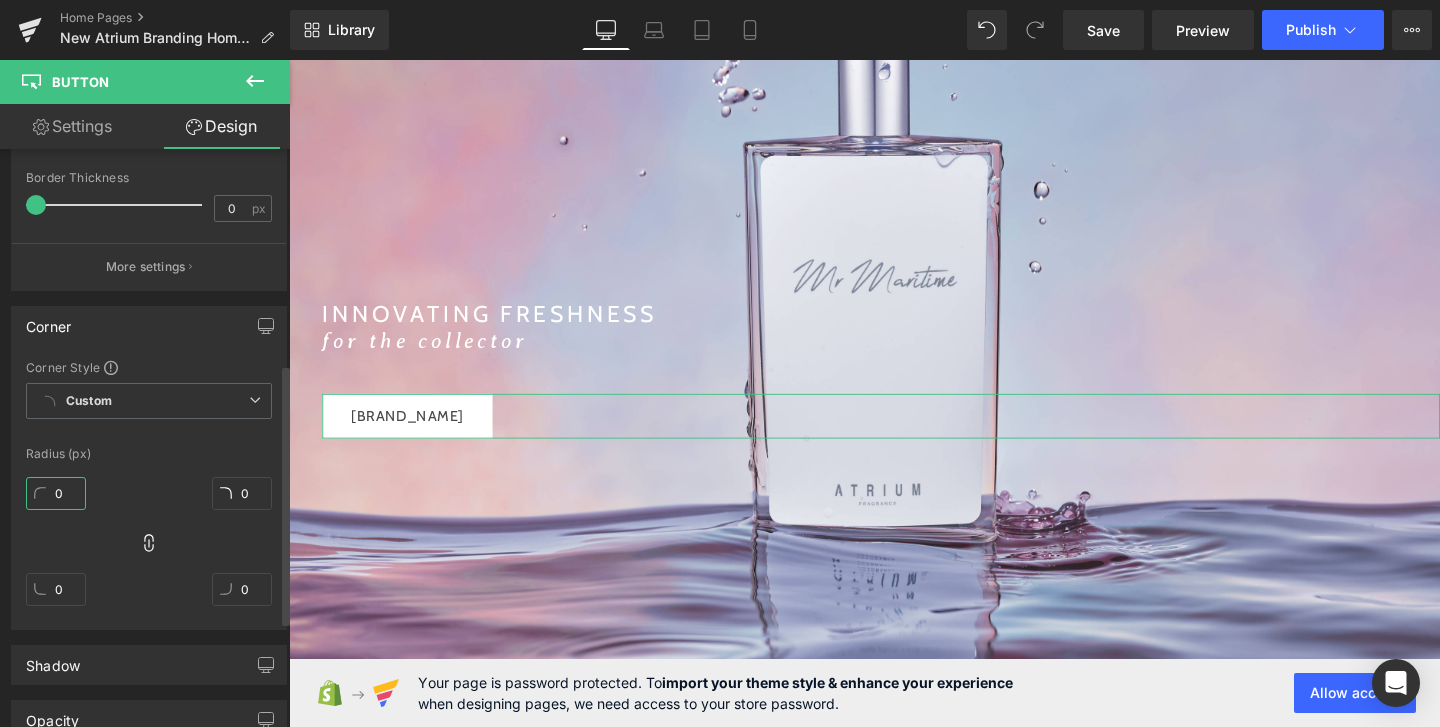 click on "0" at bounding box center (56, 493) 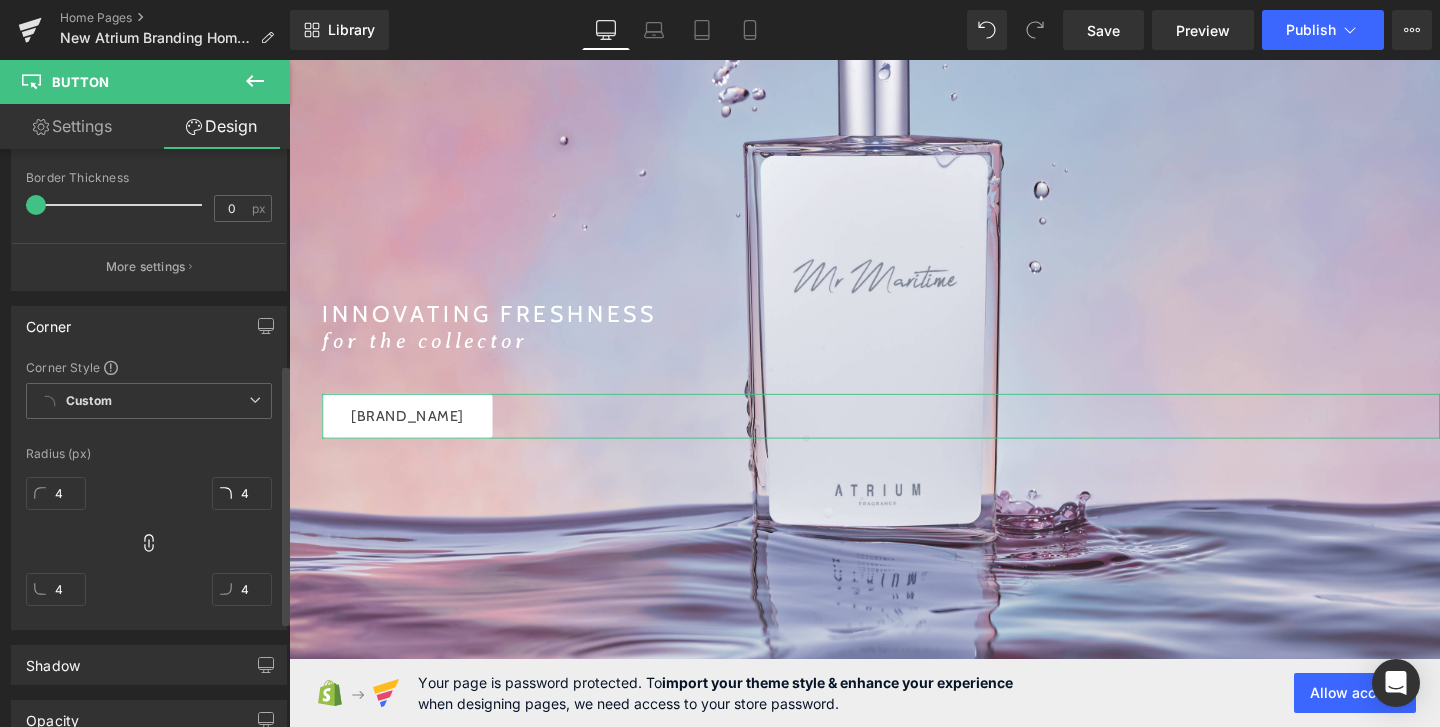 click on "Radius (px)" at bounding box center [149, 454] 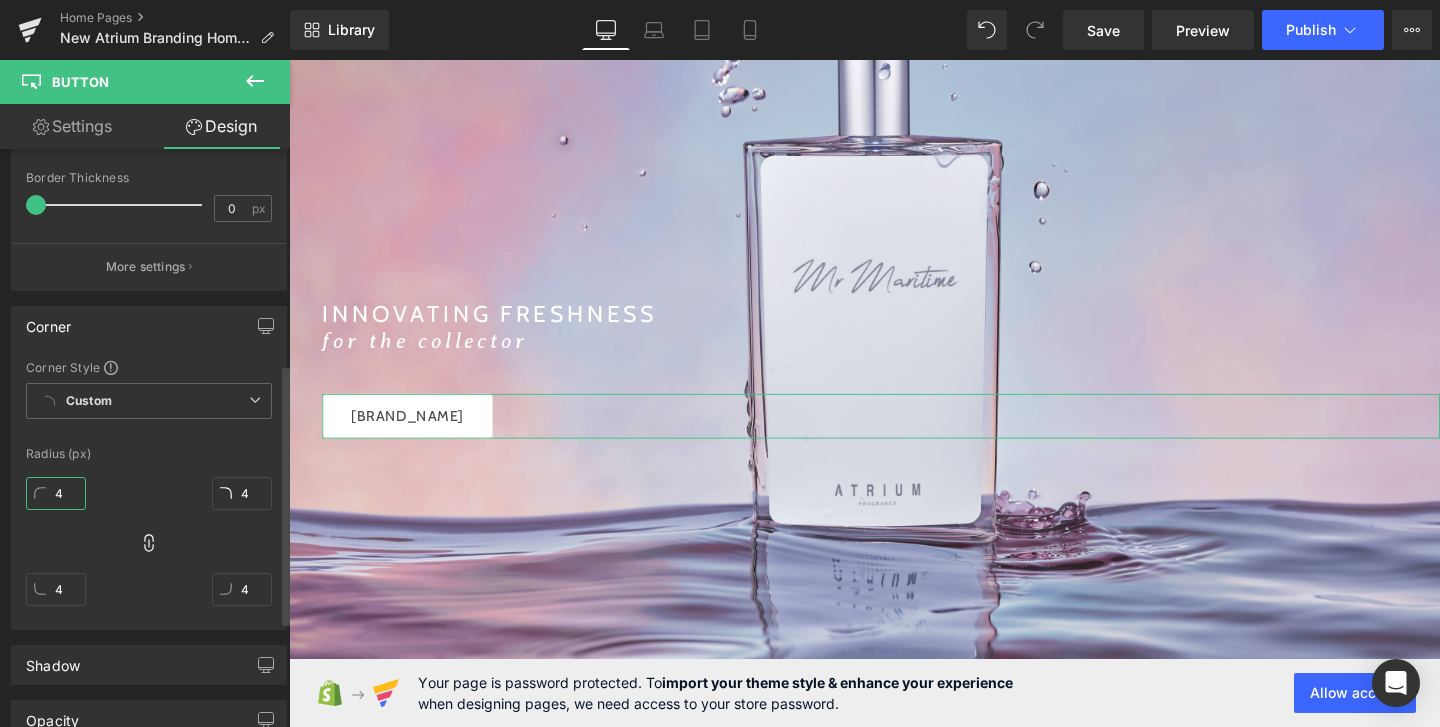click on "4" at bounding box center [56, 493] 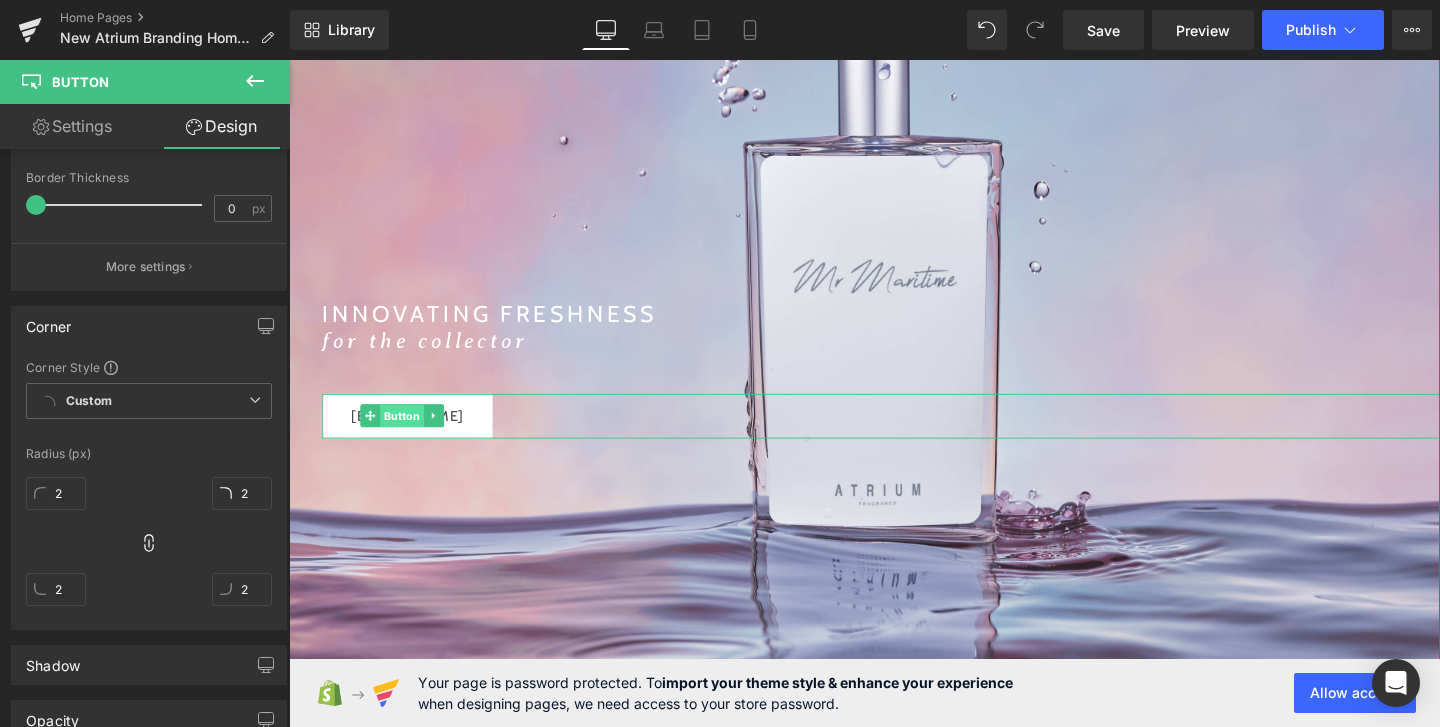 click on "Button" at bounding box center [408, 434] 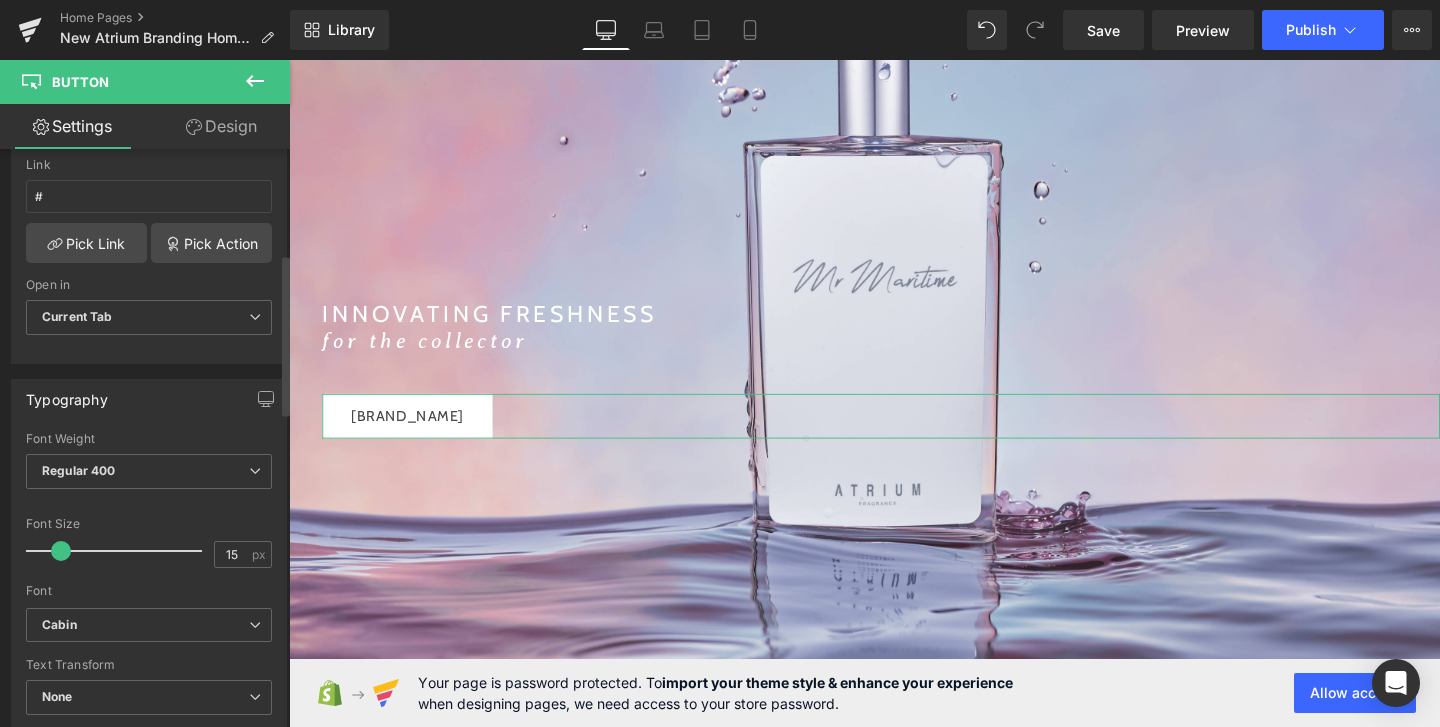 scroll, scrollTop: 375, scrollLeft: 0, axis: vertical 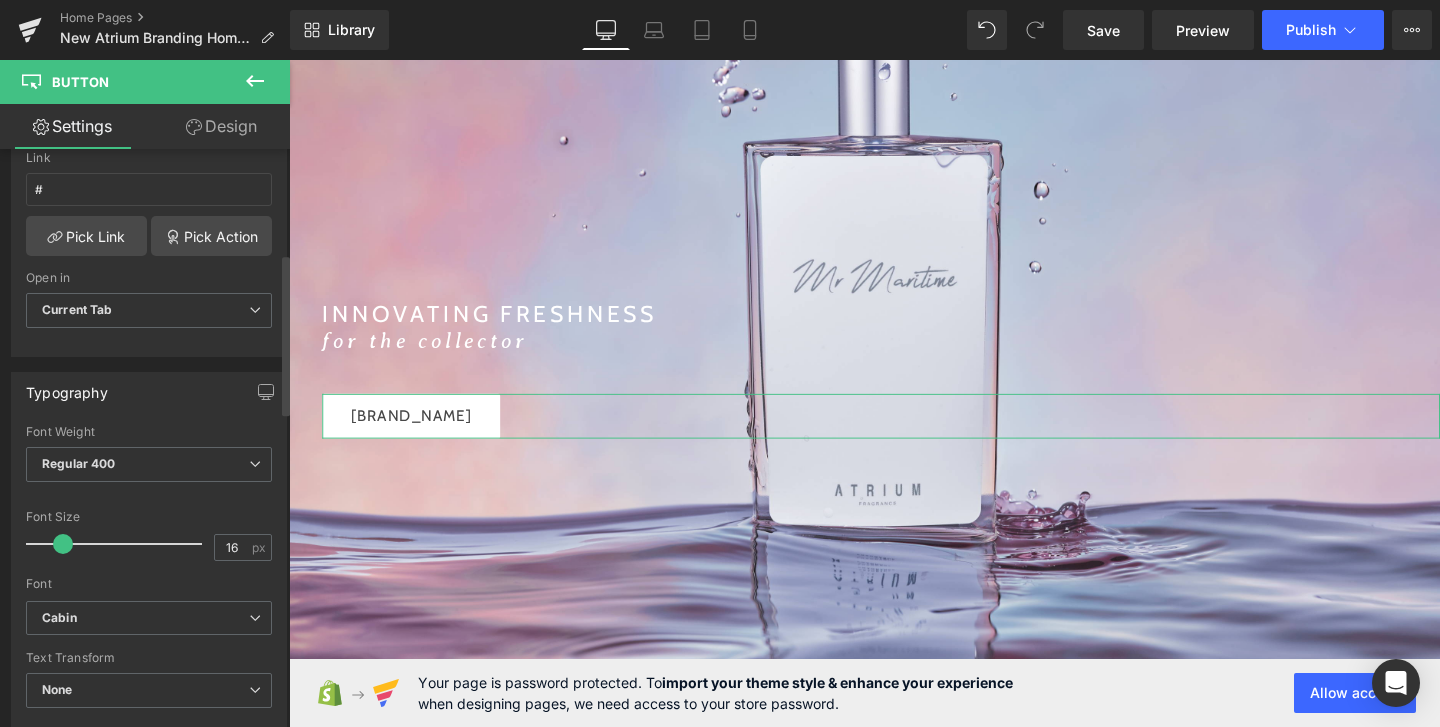 click at bounding box center (63, 544) 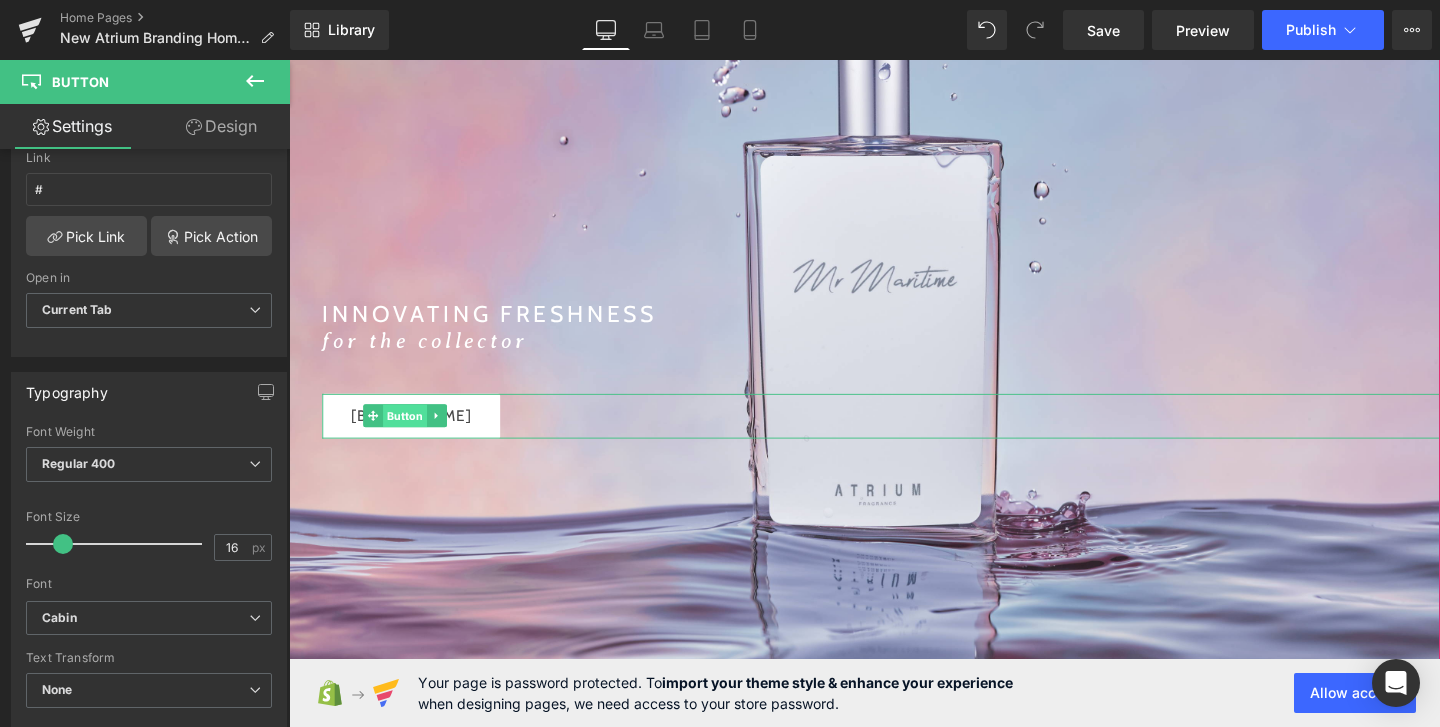 click on "Button" at bounding box center (411, 434) 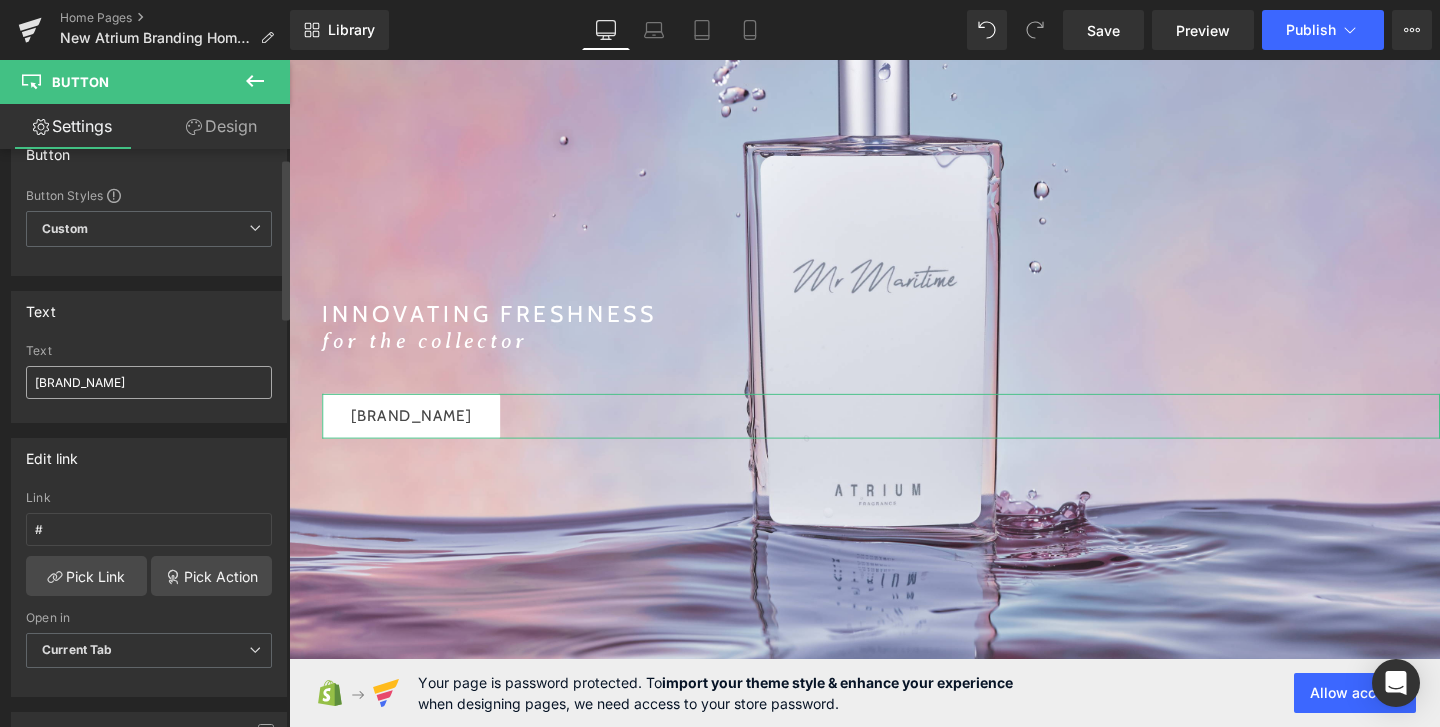 scroll, scrollTop: 22, scrollLeft: 0, axis: vertical 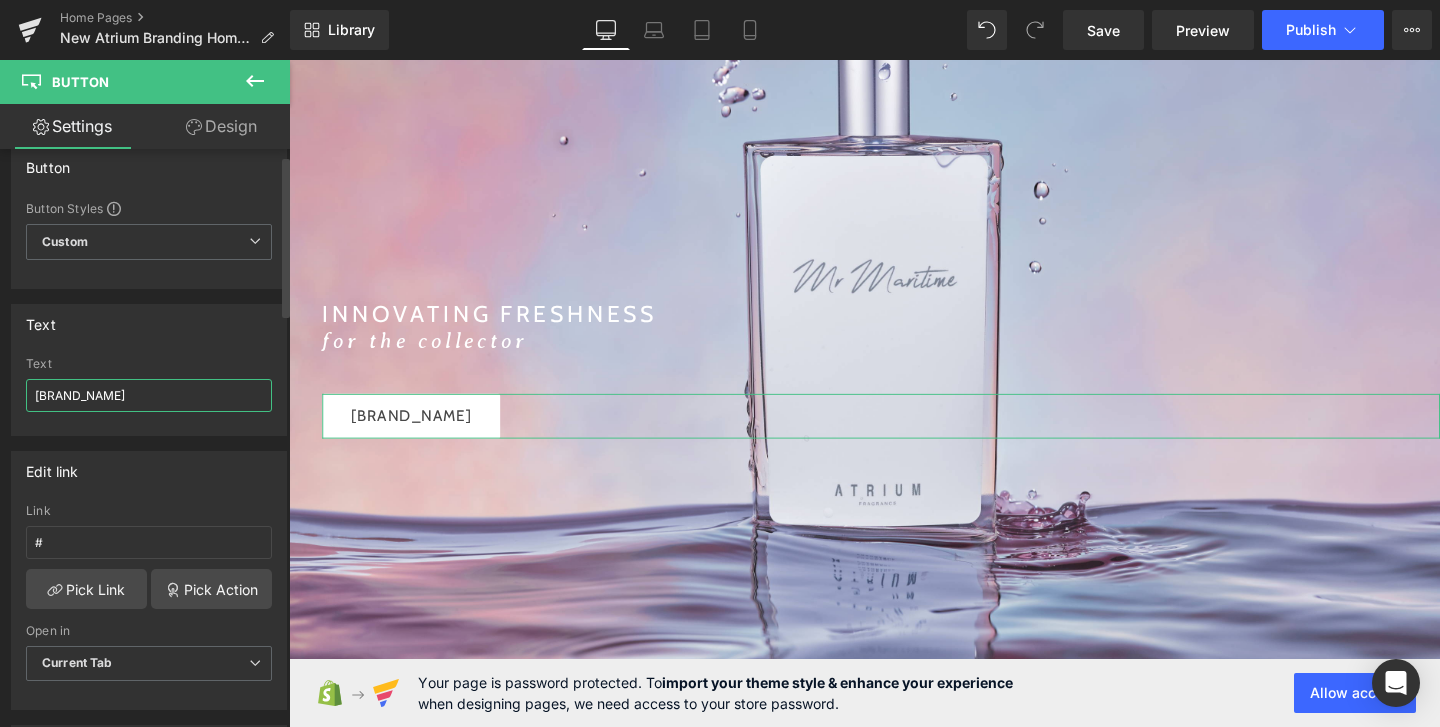 drag, startPoint x: 78, startPoint y: 394, endPoint x: 16, endPoint y: 394, distance: 62 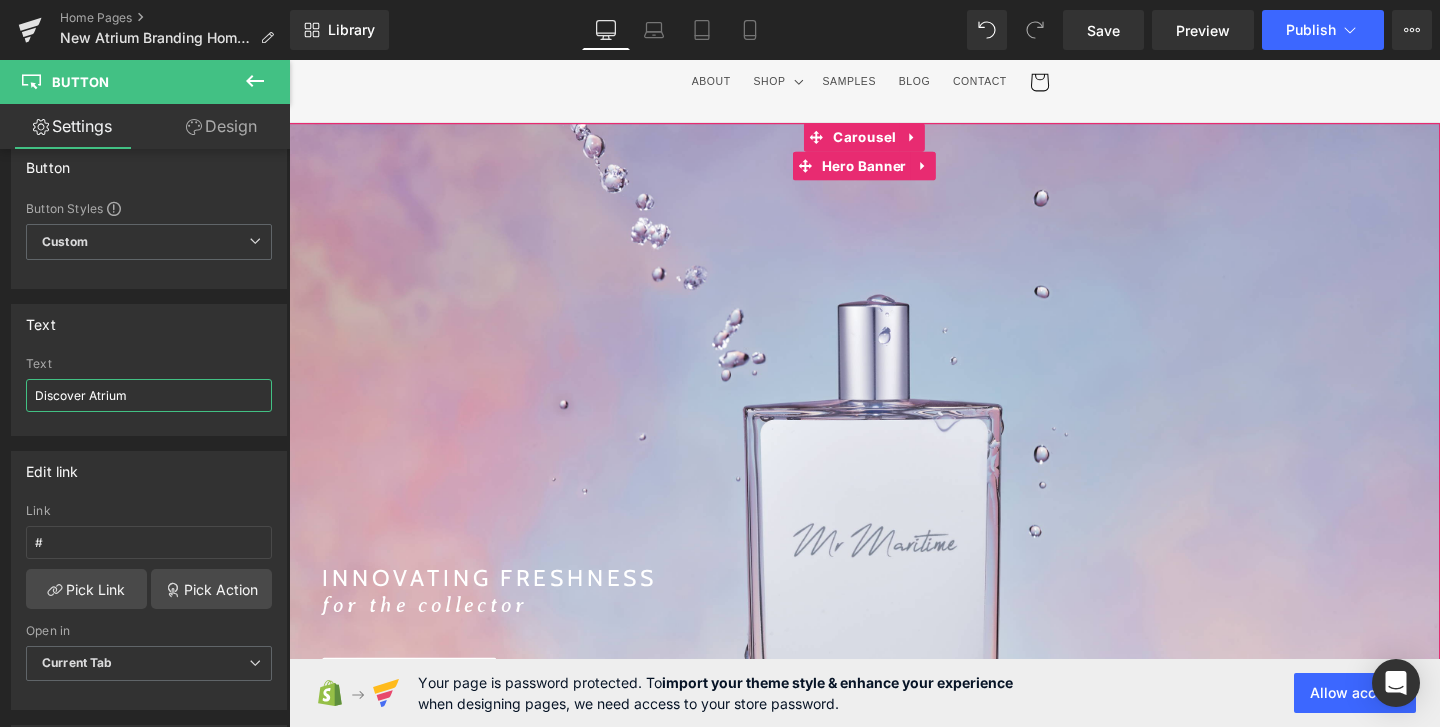 scroll, scrollTop: 0, scrollLeft: 0, axis: both 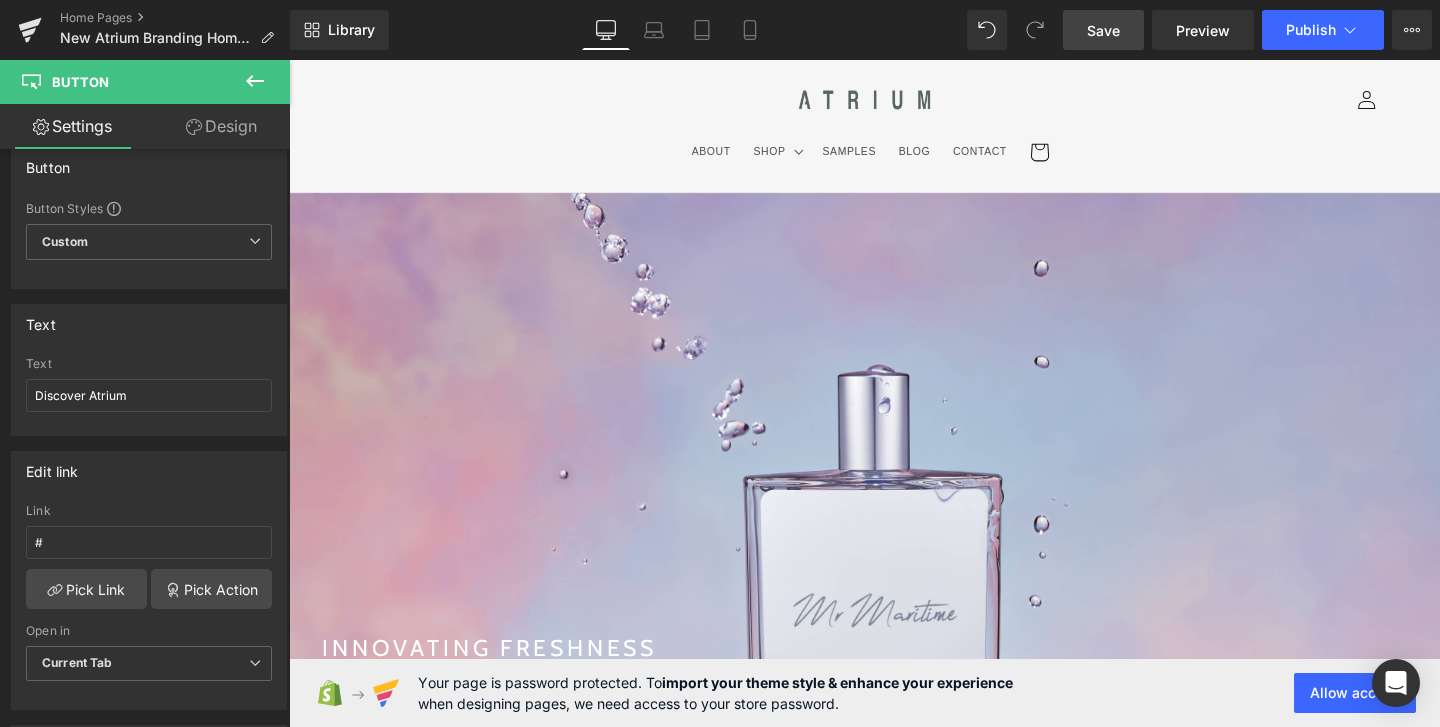 click on "Save" at bounding box center [1103, 30] 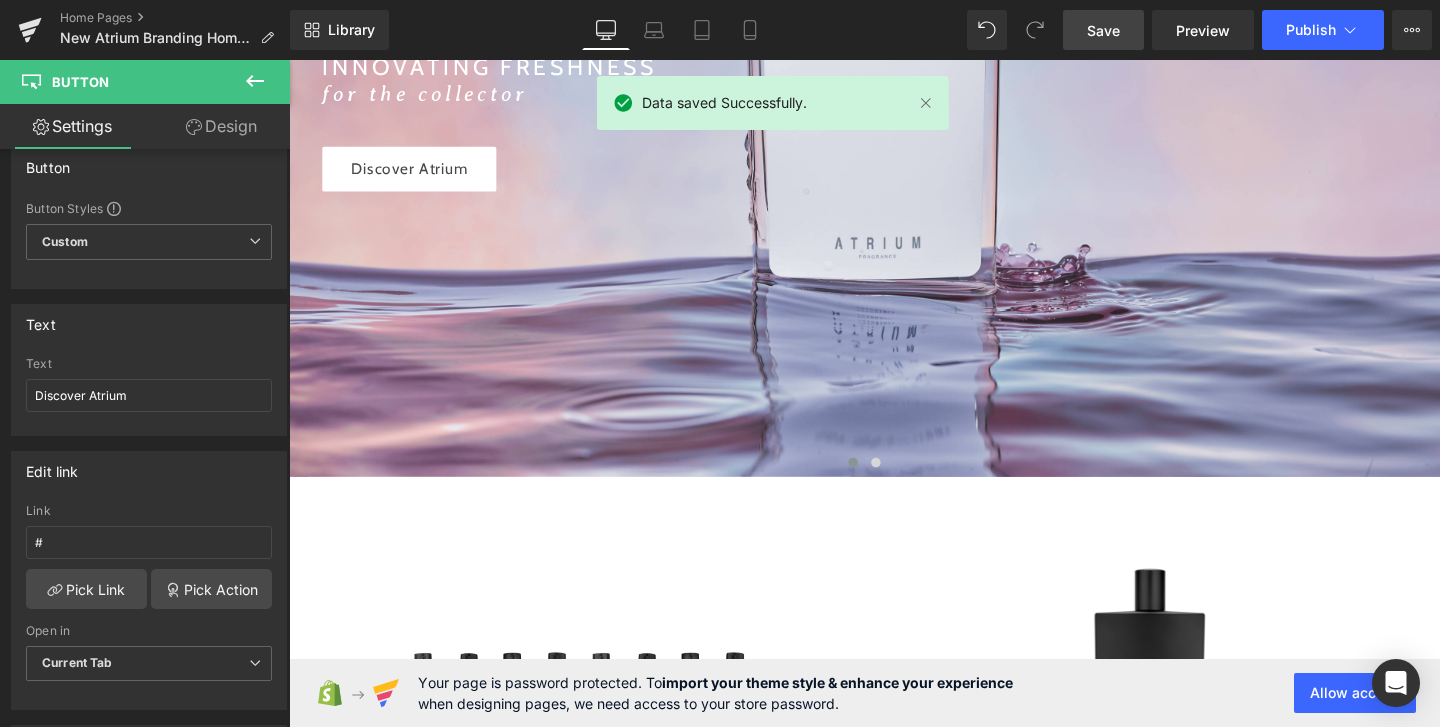 scroll, scrollTop: 0, scrollLeft: 0, axis: both 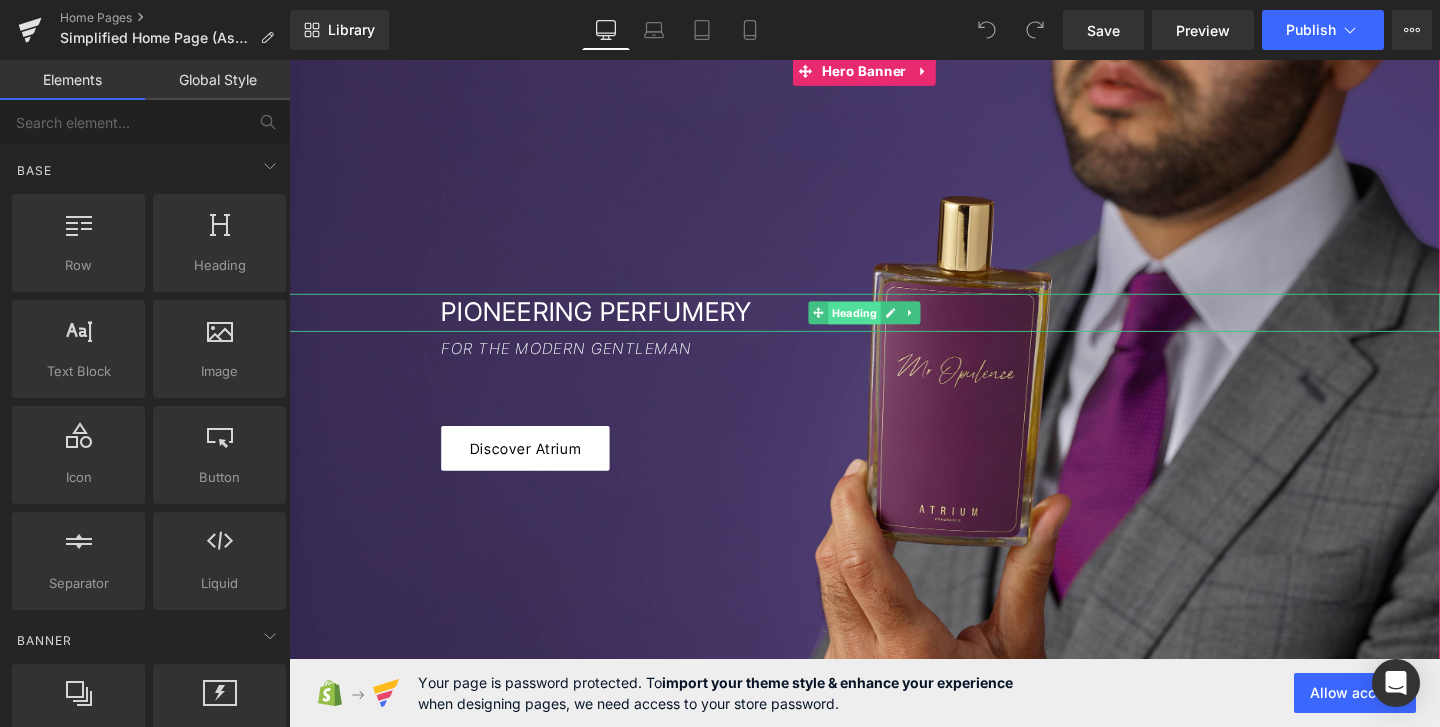 click on "Heading" at bounding box center (883, 327) 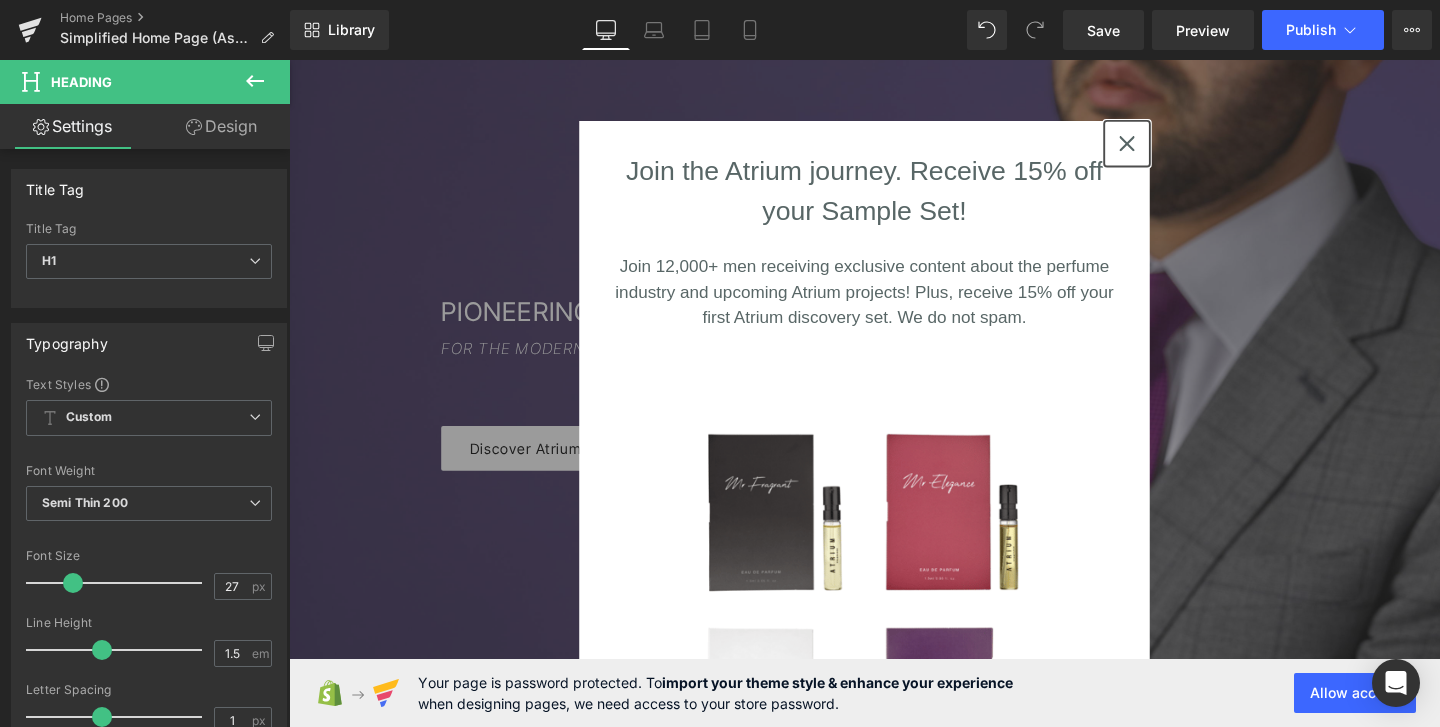 click 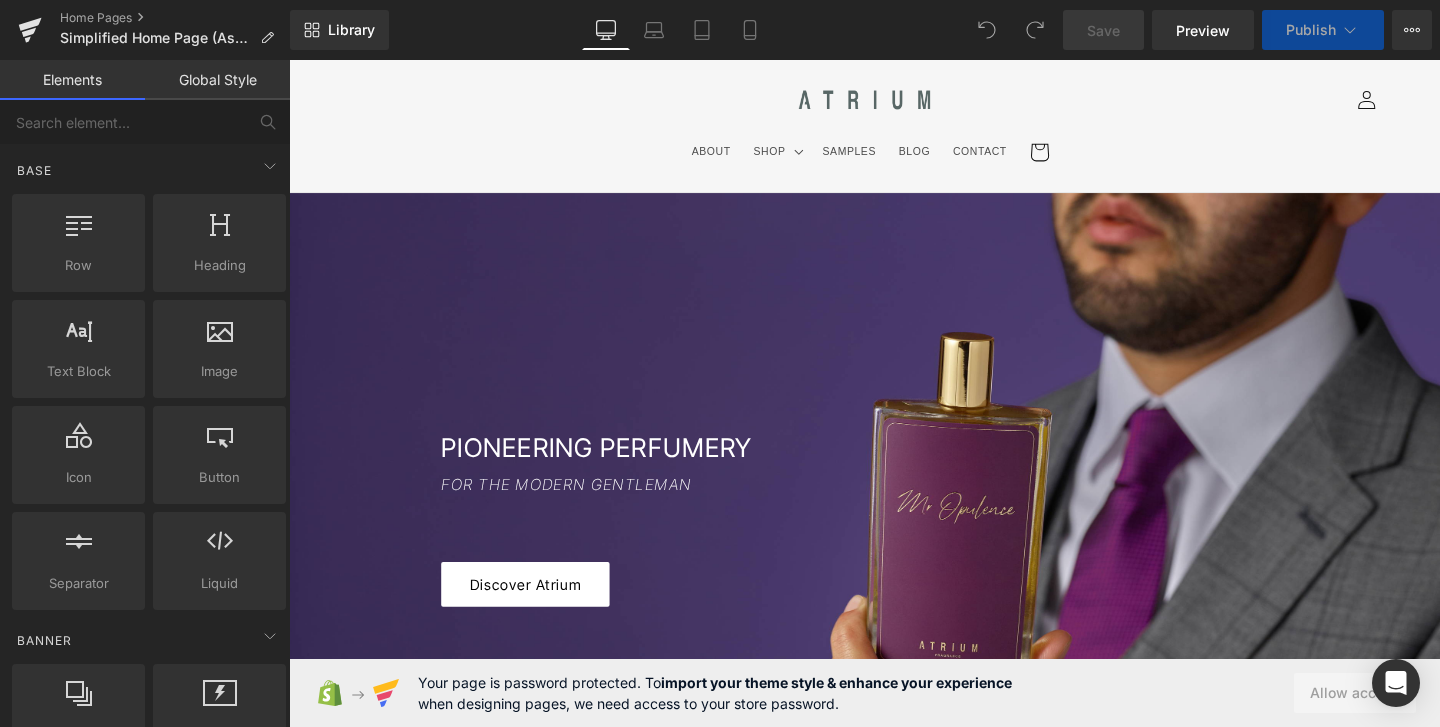 scroll, scrollTop: 0, scrollLeft: 0, axis: both 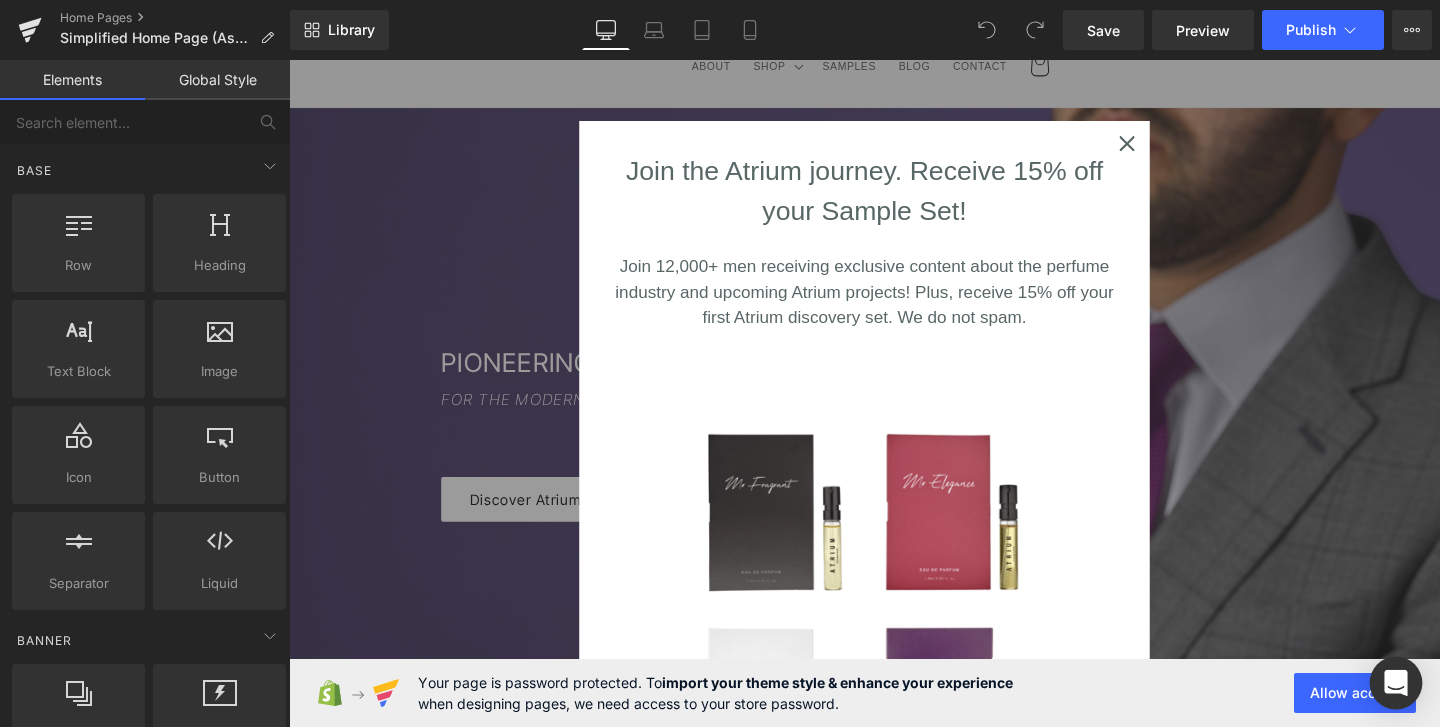 click 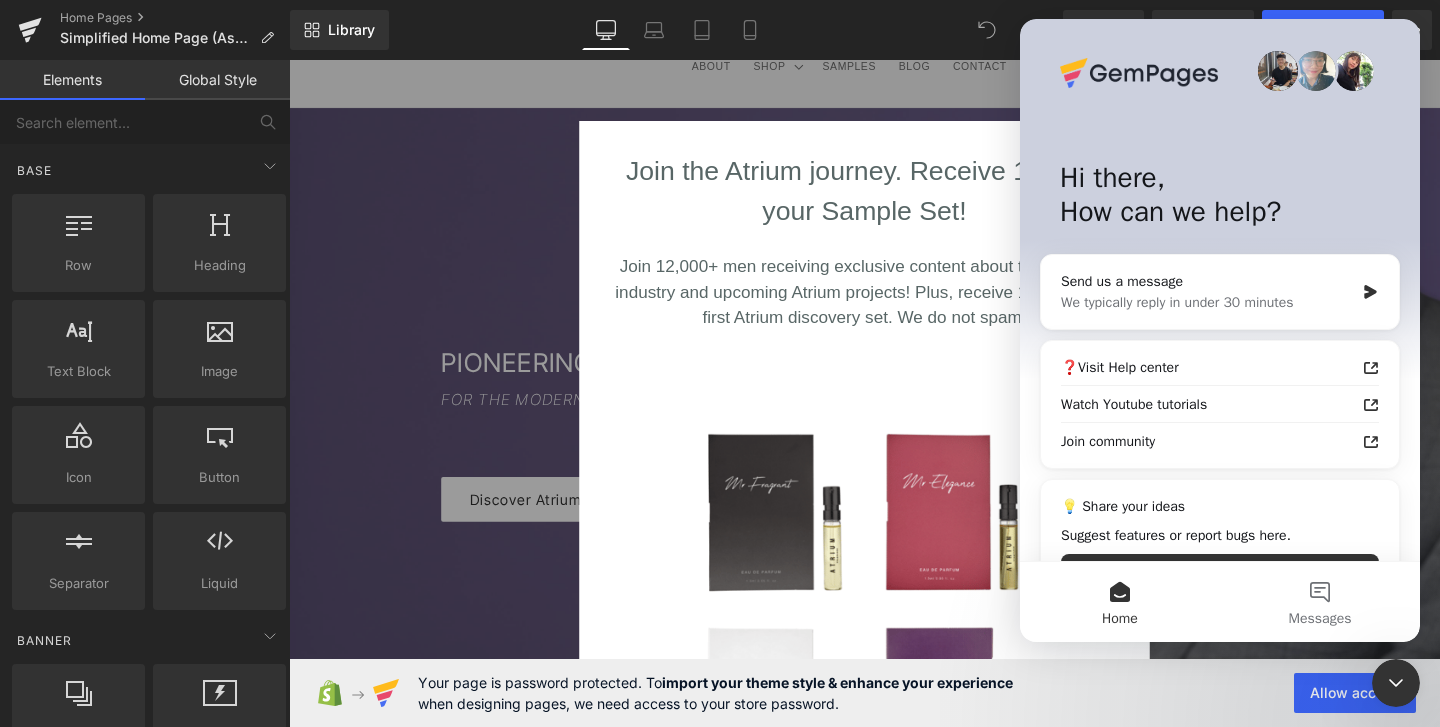 scroll, scrollTop: 0, scrollLeft: 0, axis: both 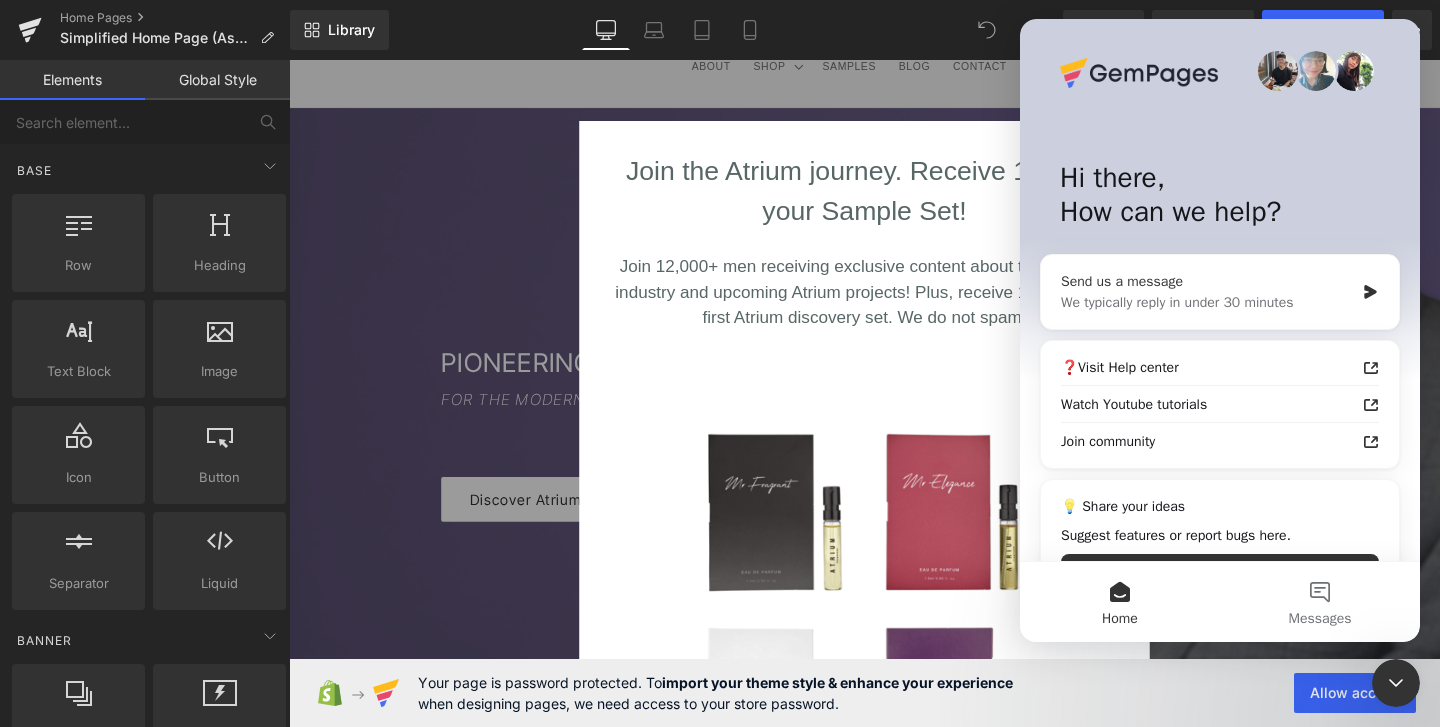 click on "We typically reply in under 30 minutes" at bounding box center [1207, 302] 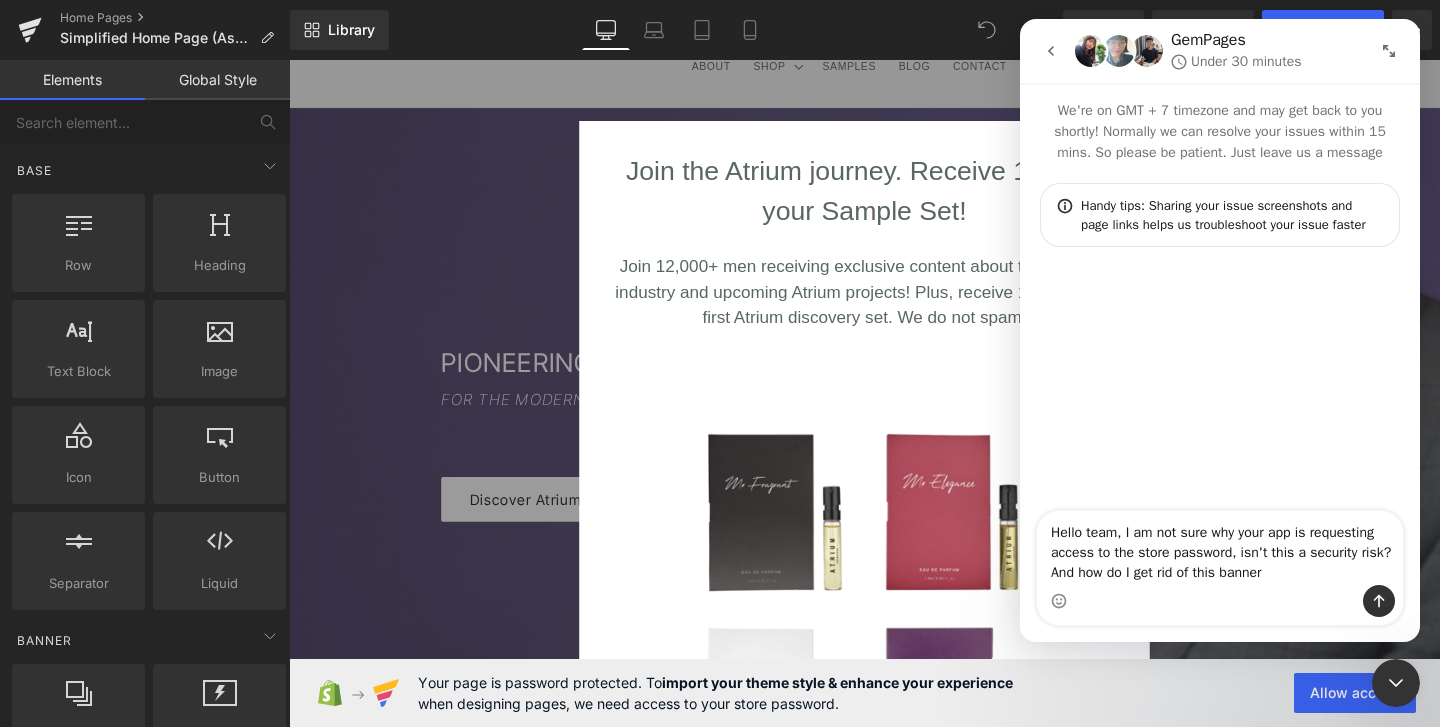 type on "Hello team, I am not sure why your app is requesting access to the store password, isn't this a security risk? And how do I get rid of this banner?" 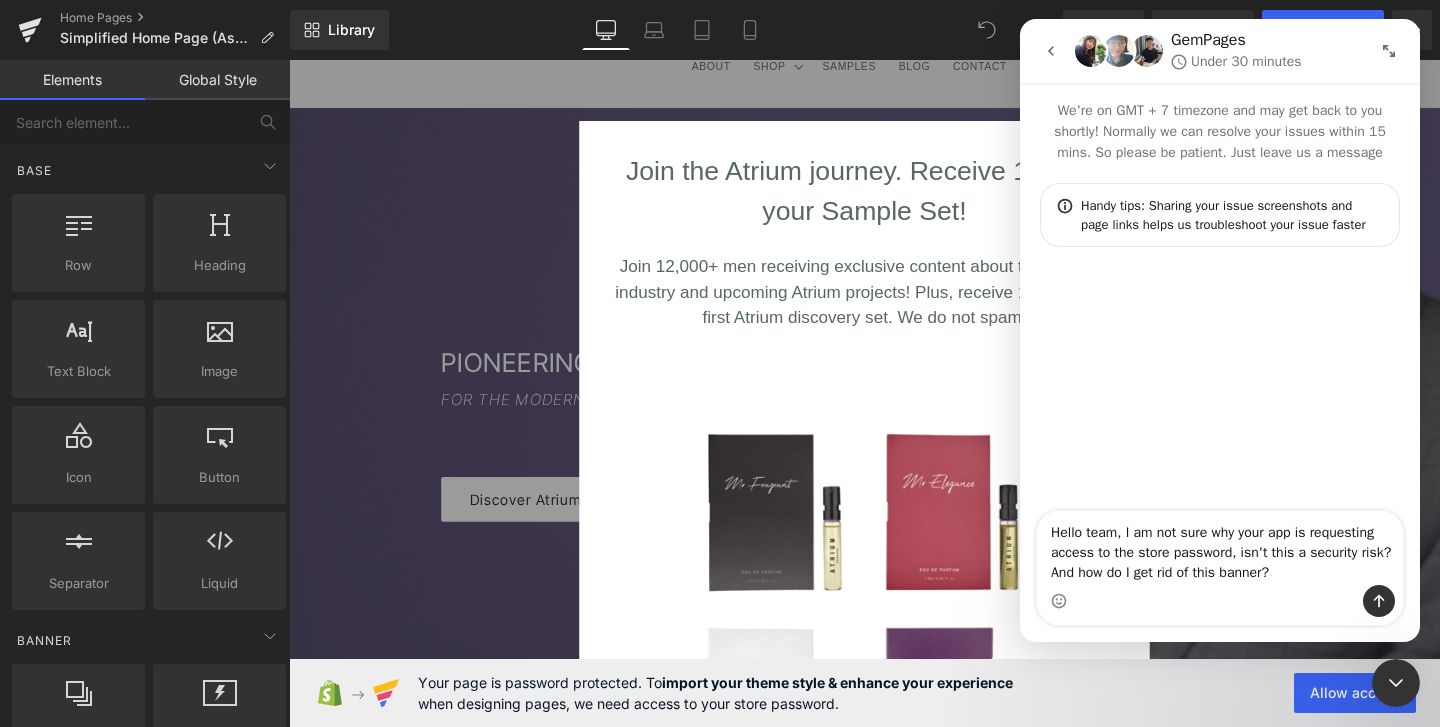 type 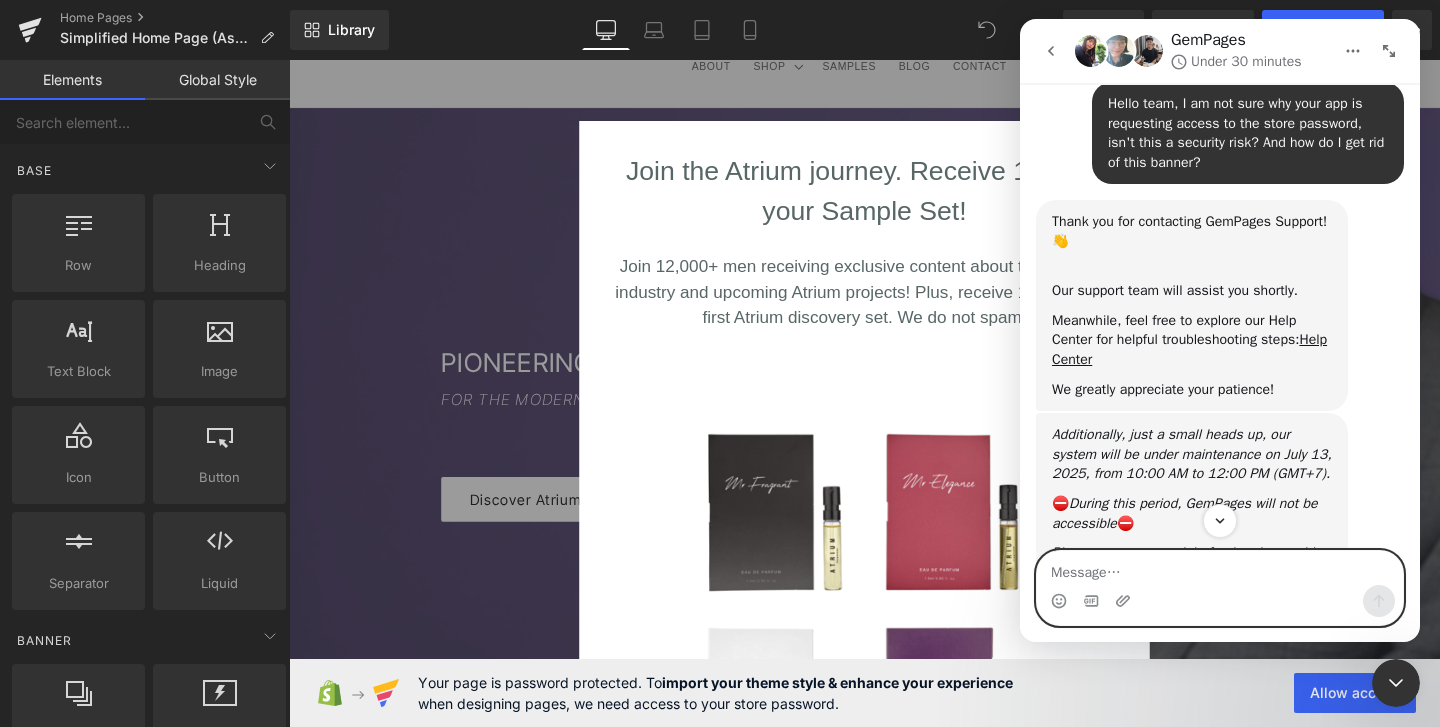 scroll, scrollTop: 343, scrollLeft: 0, axis: vertical 